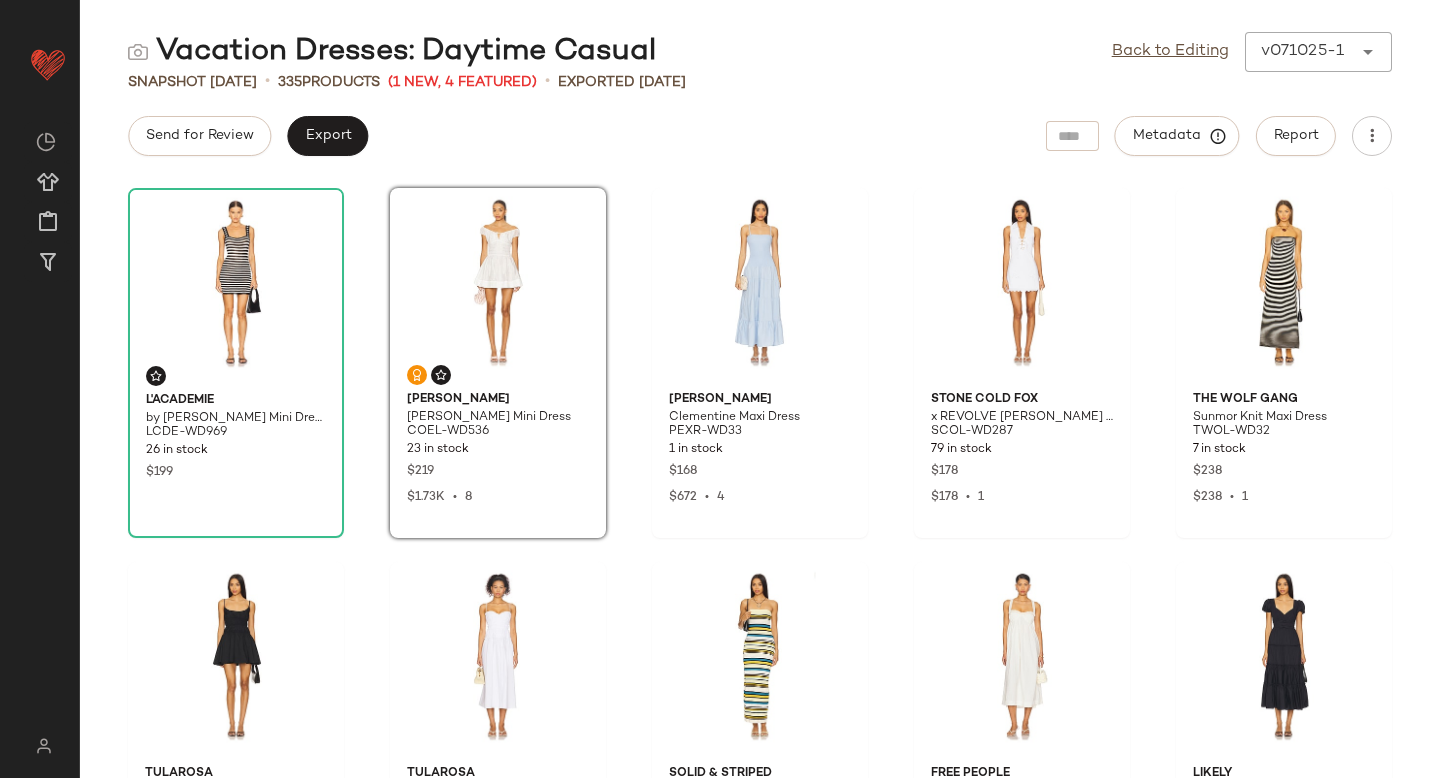 scroll, scrollTop: 0, scrollLeft: 0, axis: both 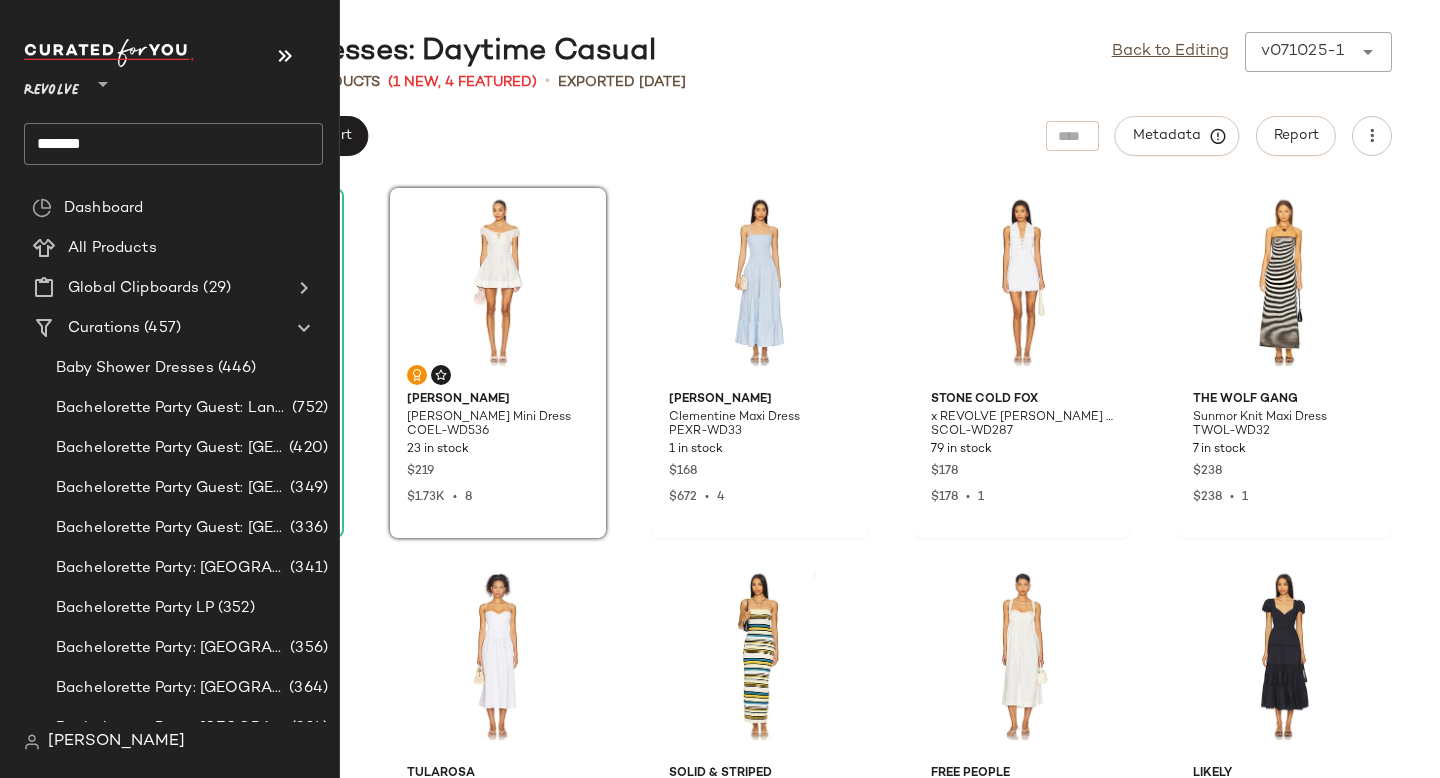 click on "*******" 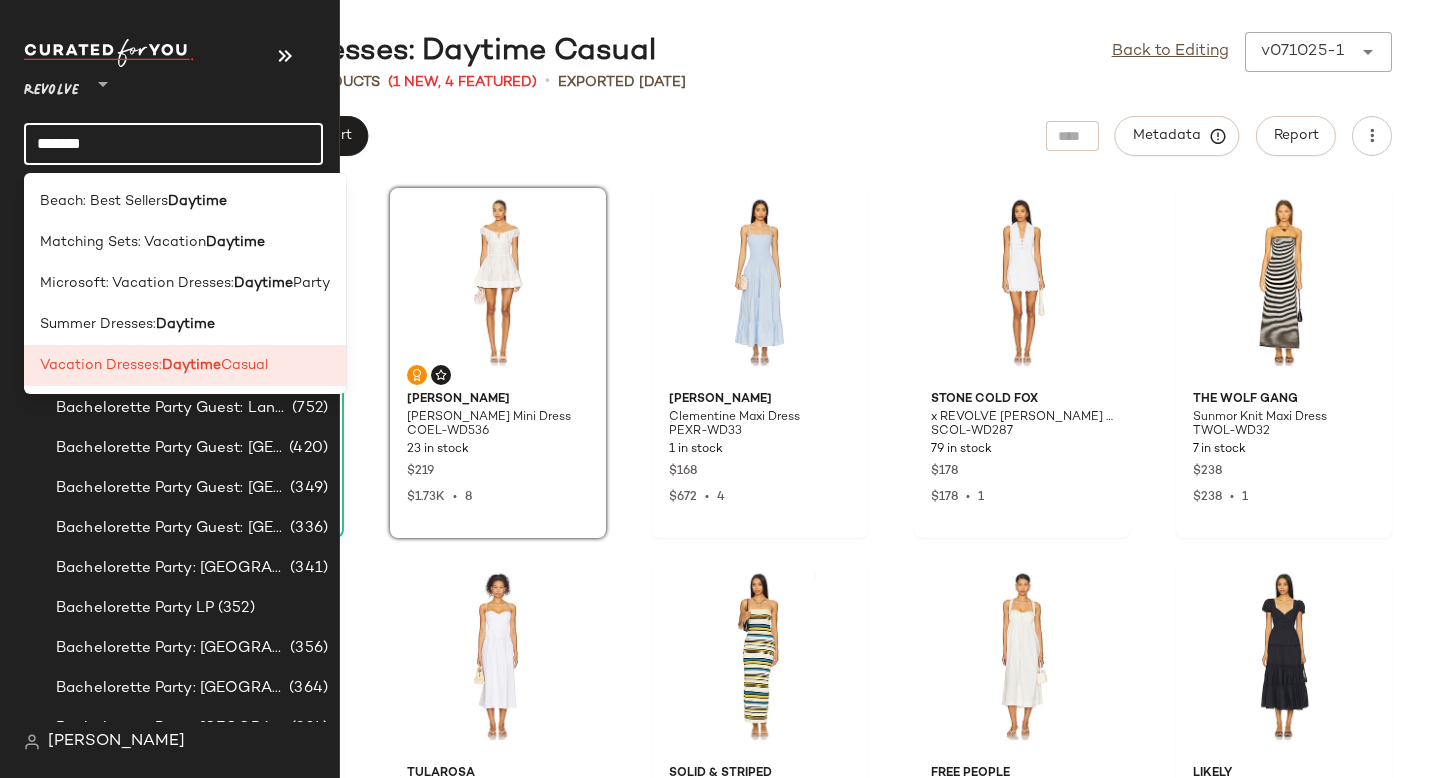 click on "*******" 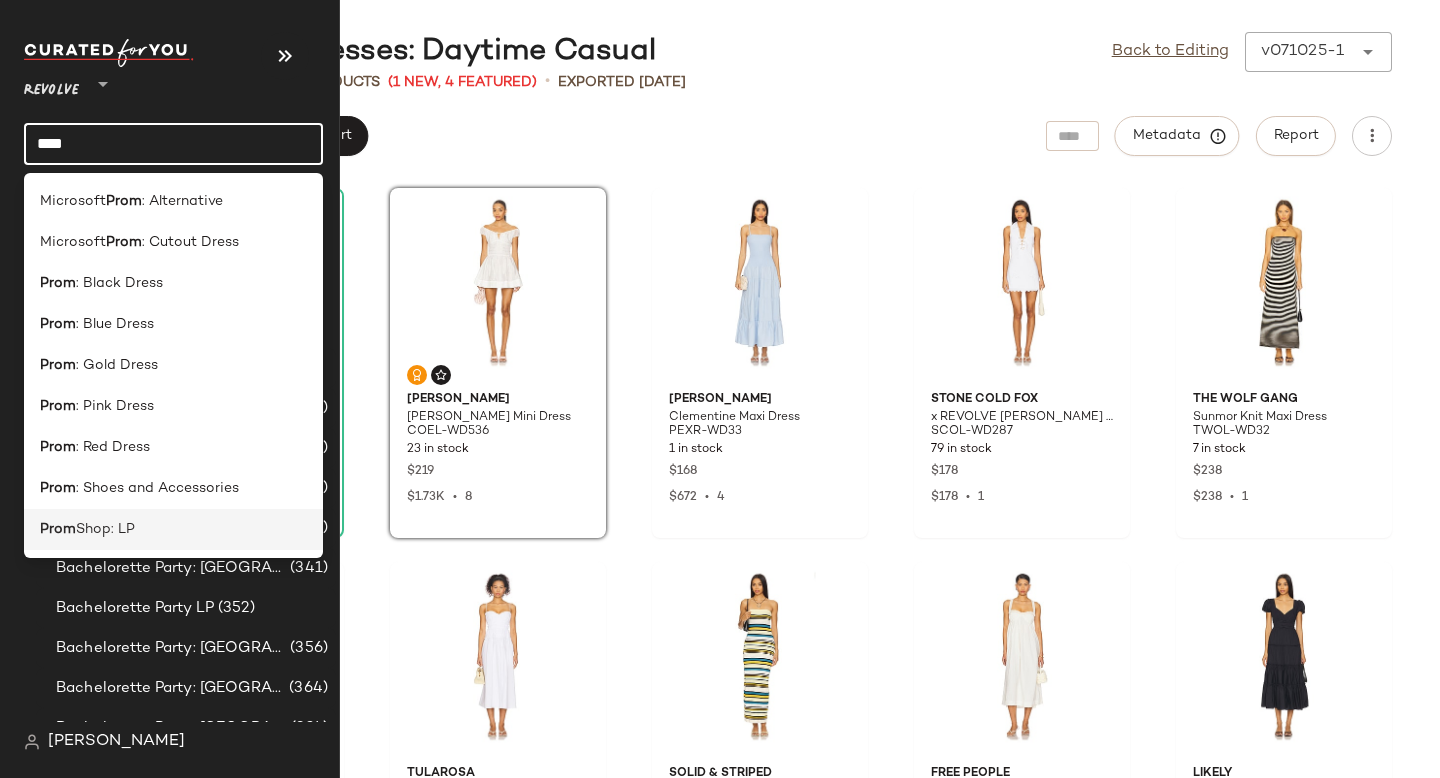 click on "Shop: LP" at bounding box center (105, 529) 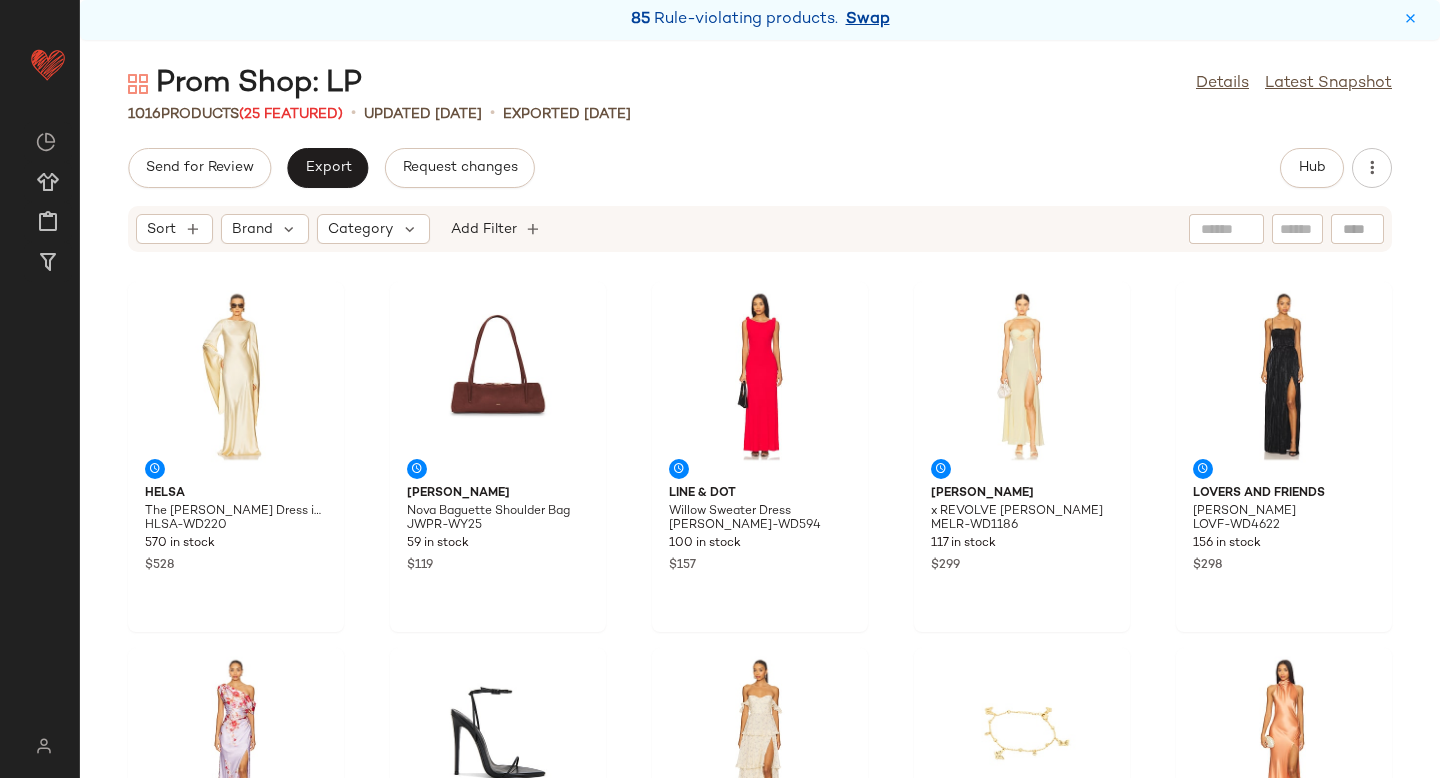 click on "Swap" at bounding box center (868, 20) 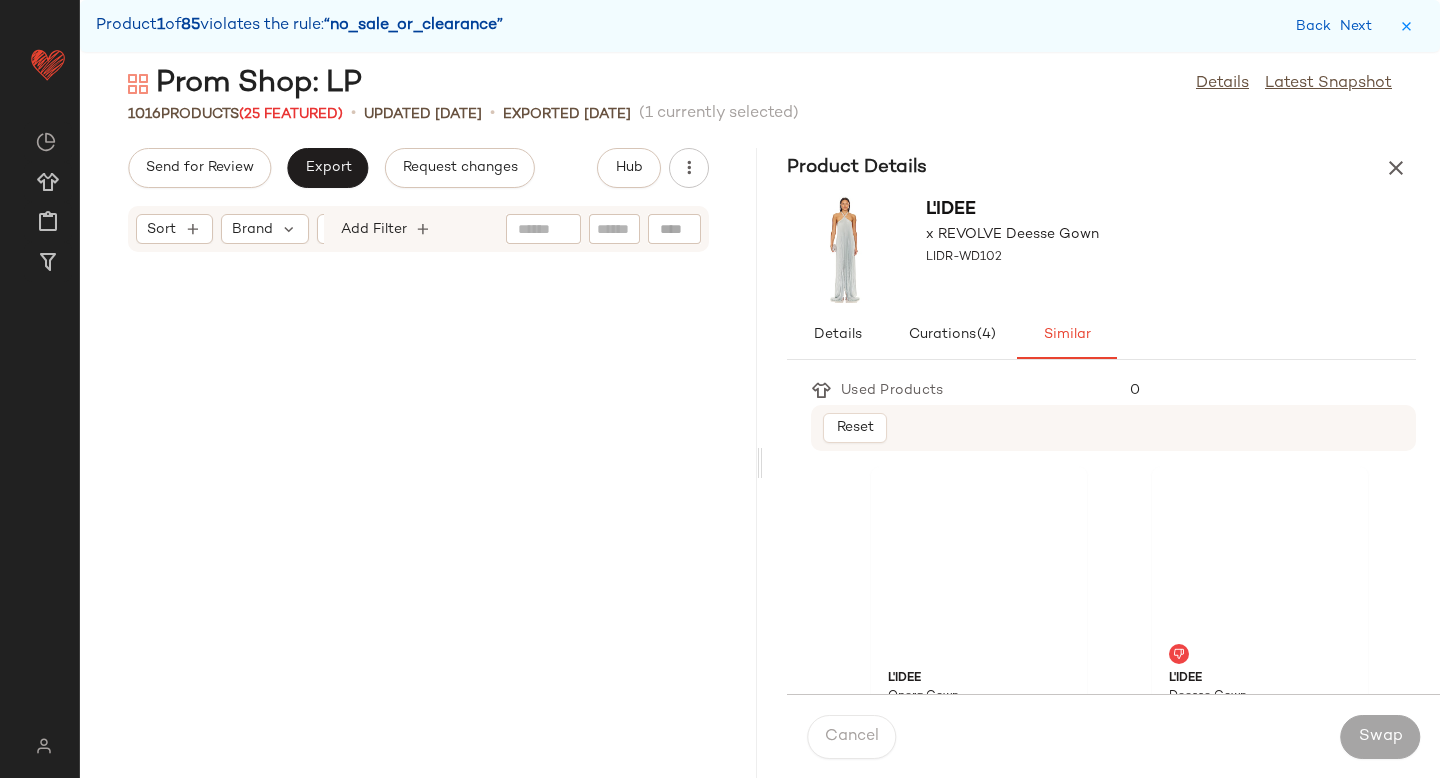 scroll, scrollTop: 10980, scrollLeft: 0, axis: vertical 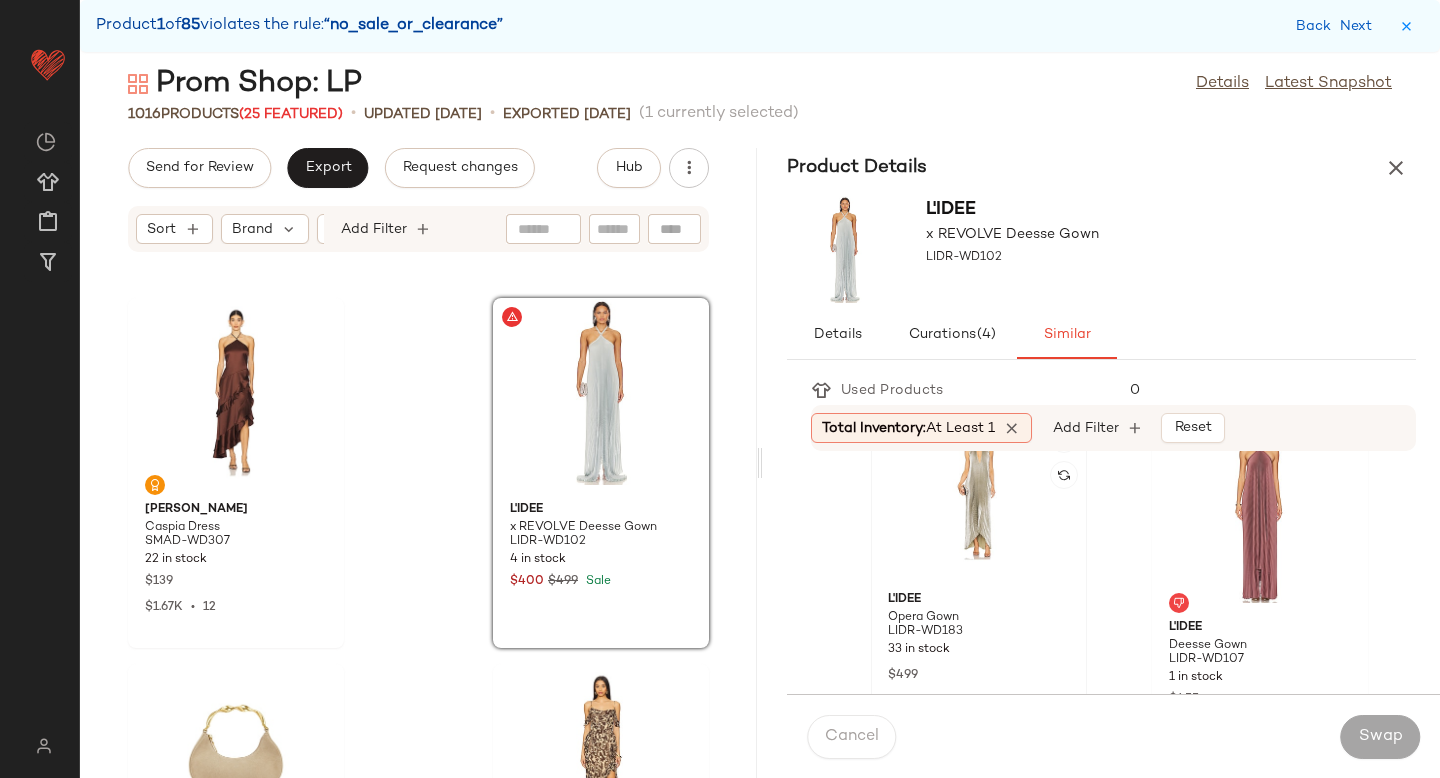 click 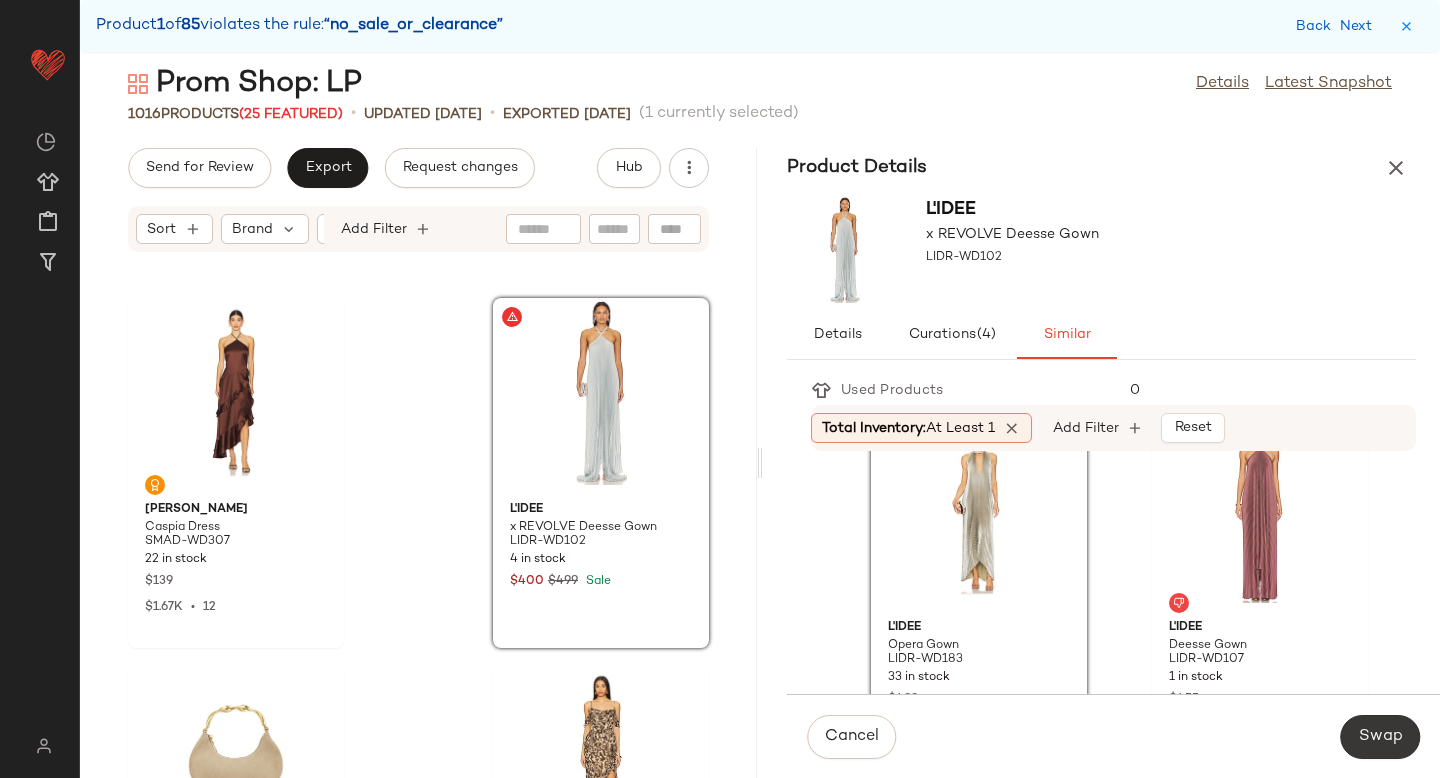 click on "Swap" at bounding box center [1380, 737] 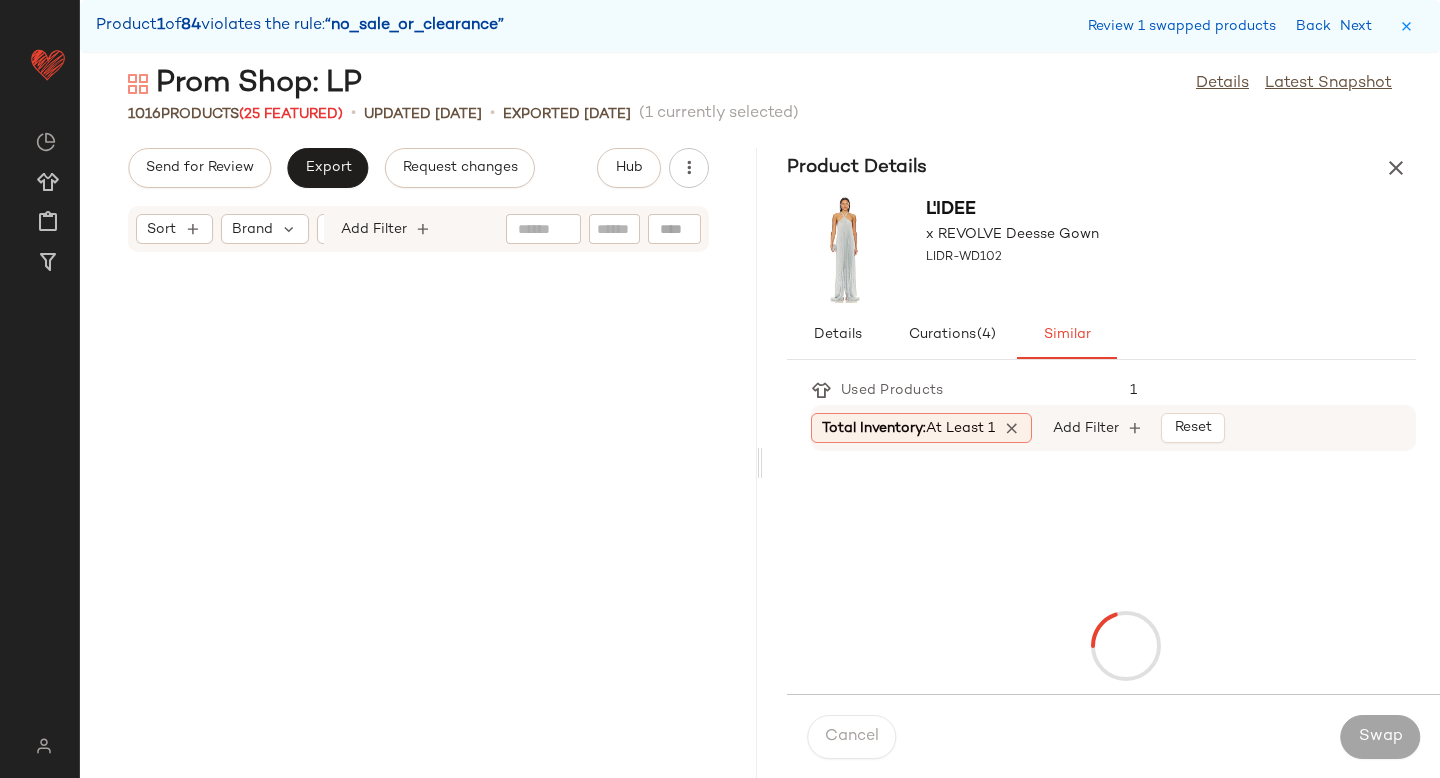 scroll, scrollTop: 16836, scrollLeft: 0, axis: vertical 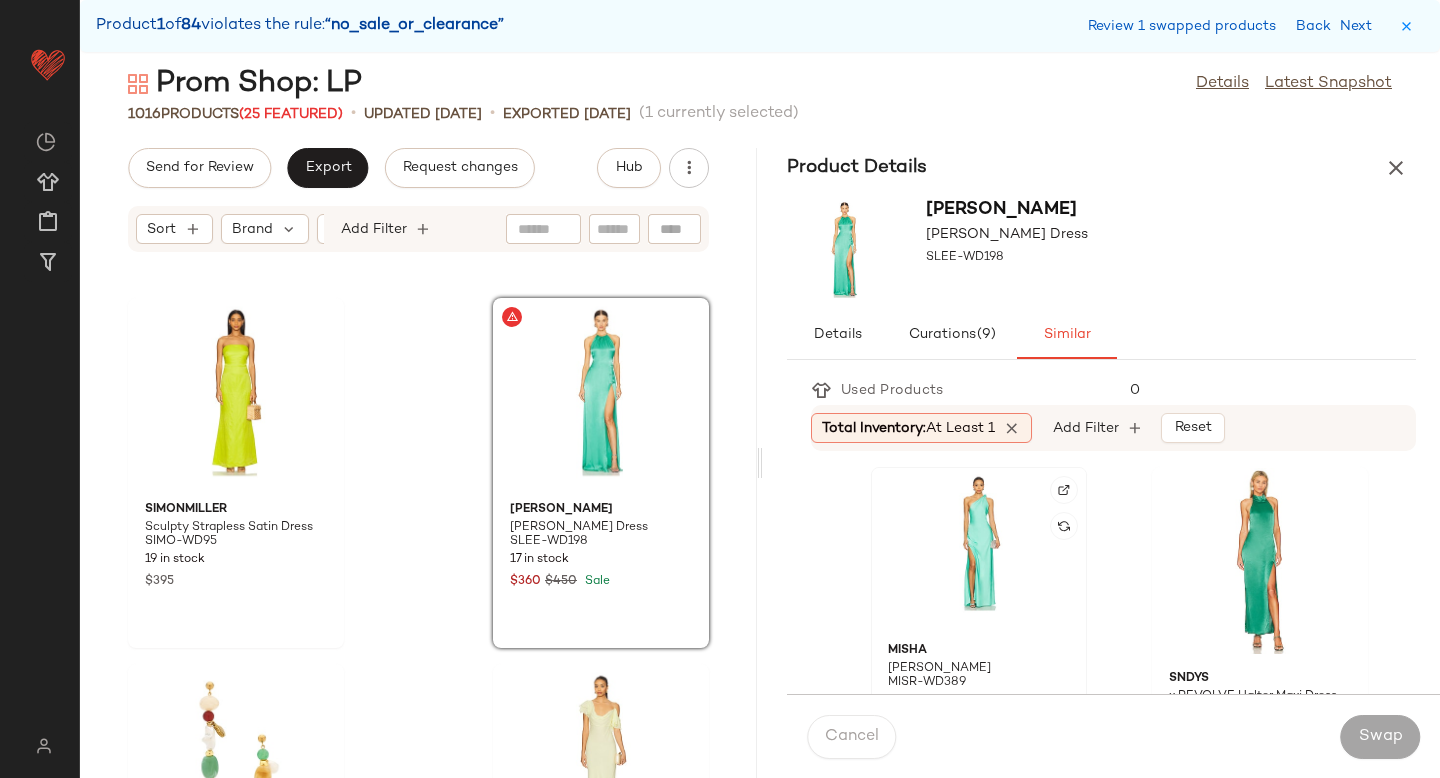 click 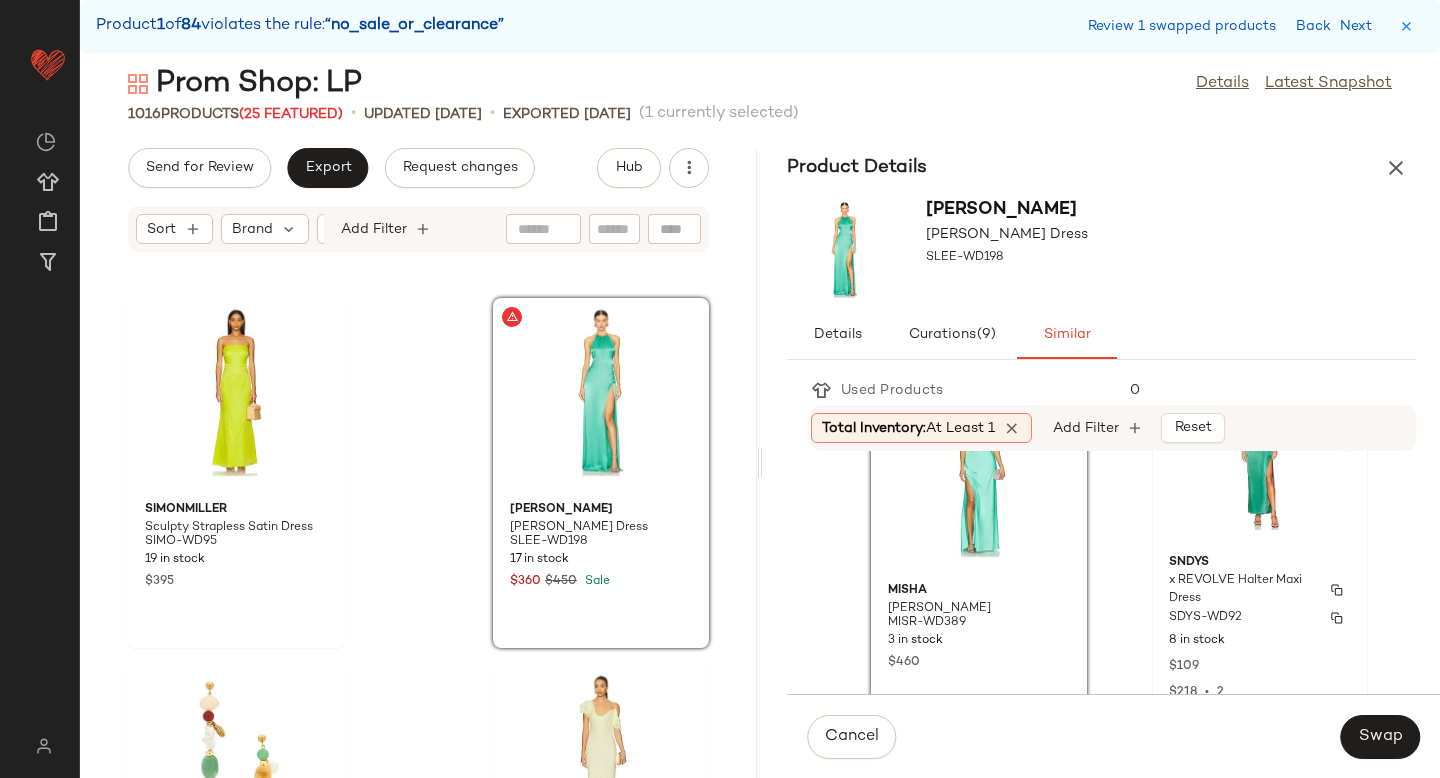 scroll, scrollTop: 84, scrollLeft: 0, axis: vertical 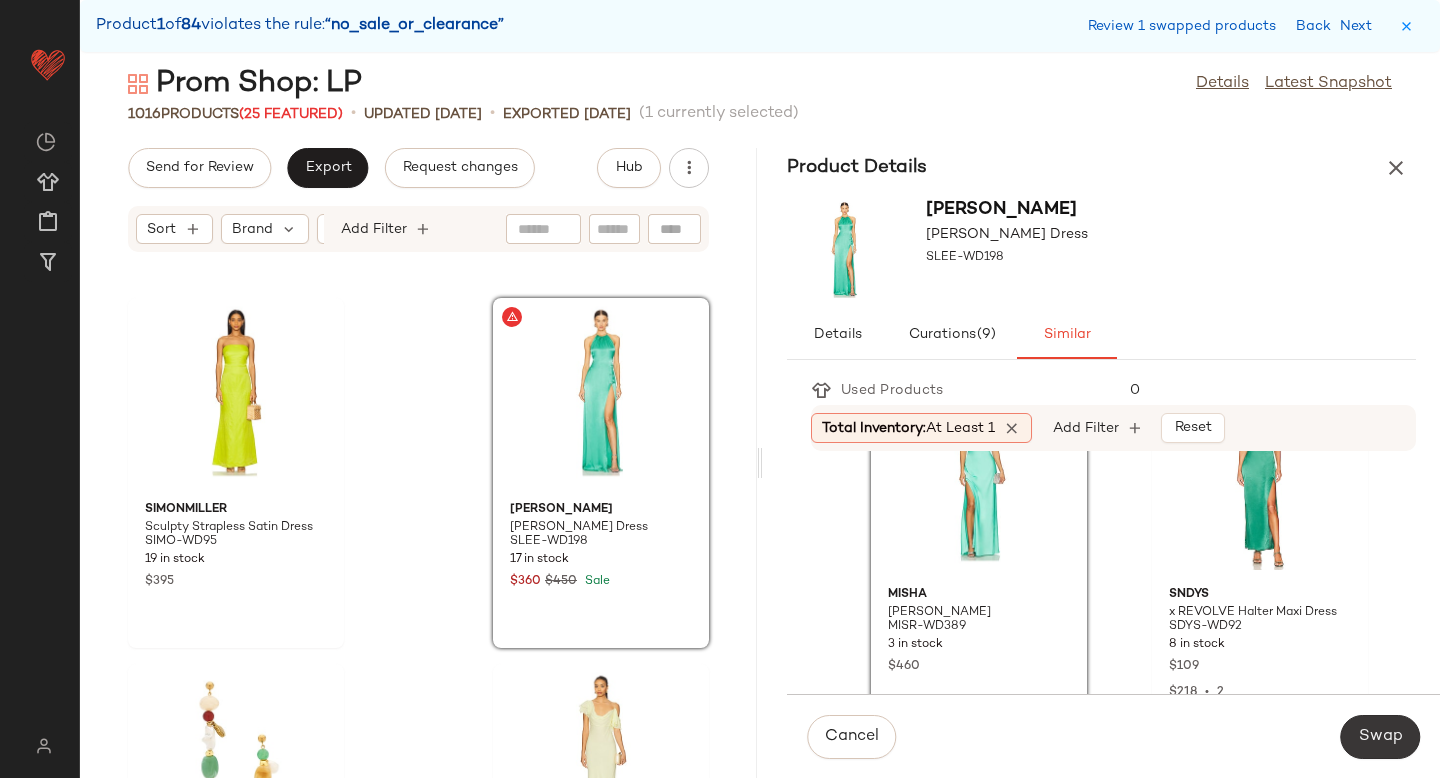 click on "Swap" at bounding box center [1380, 737] 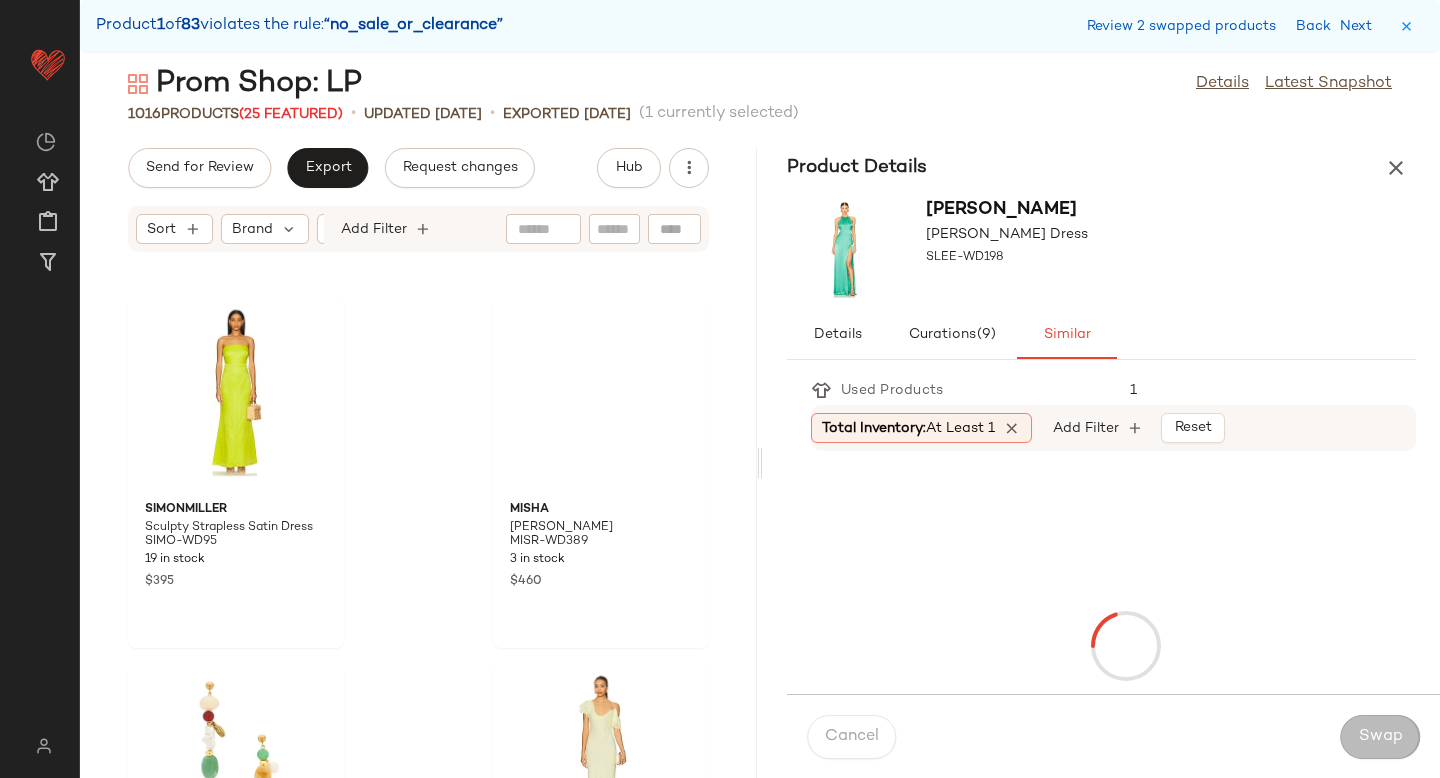 scroll, scrollTop: 43554, scrollLeft: 0, axis: vertical 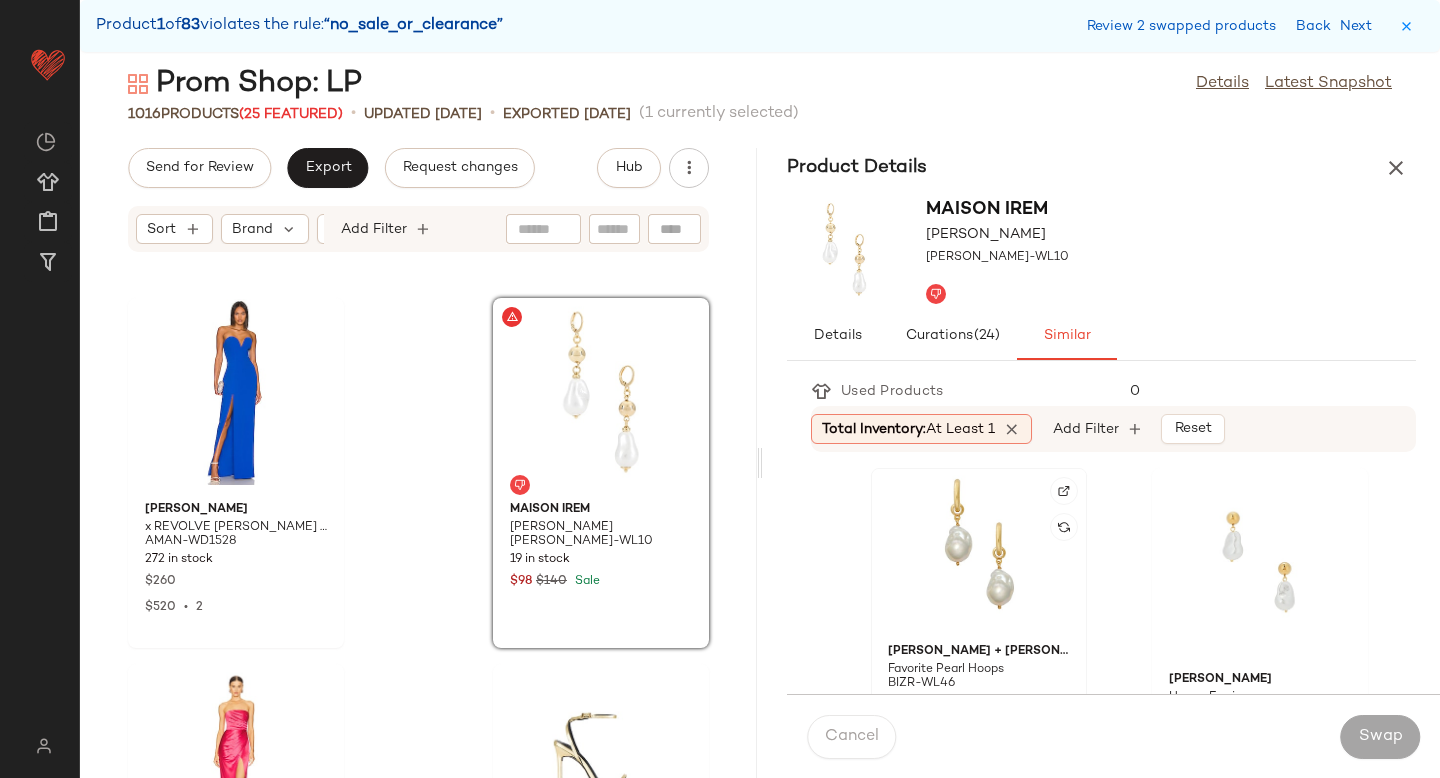 click 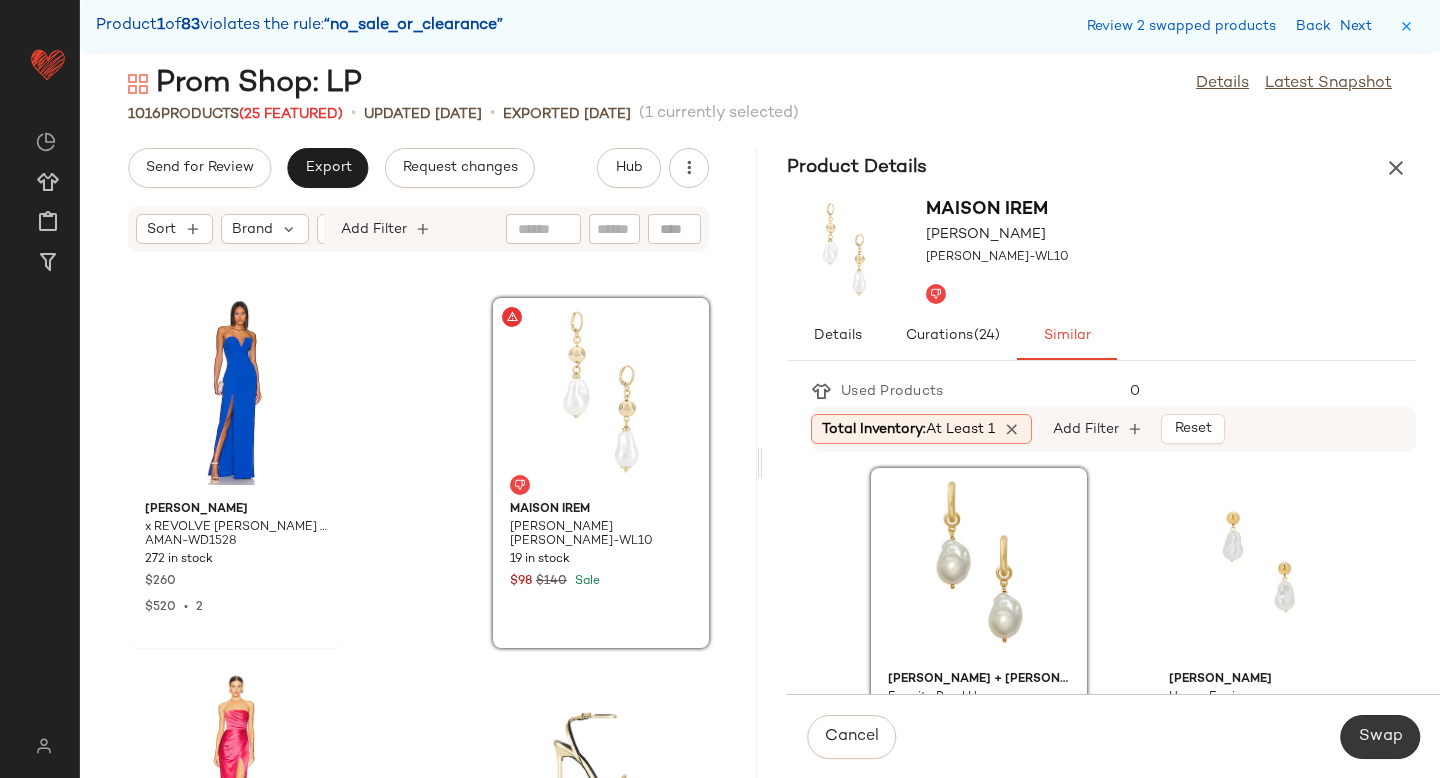 click on "Swap" 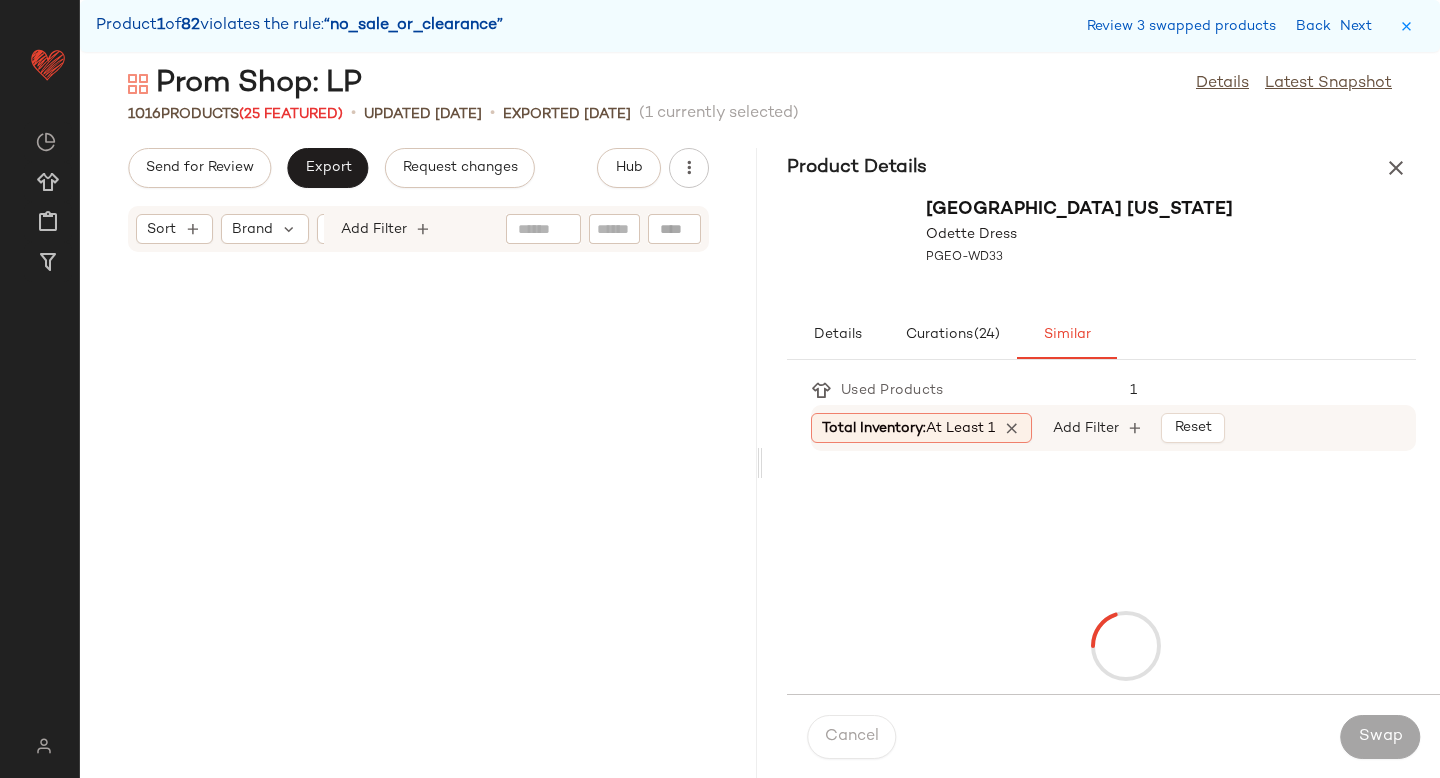scroll, scrollTop: 48678, scrollLeft: 0, axis: vertical 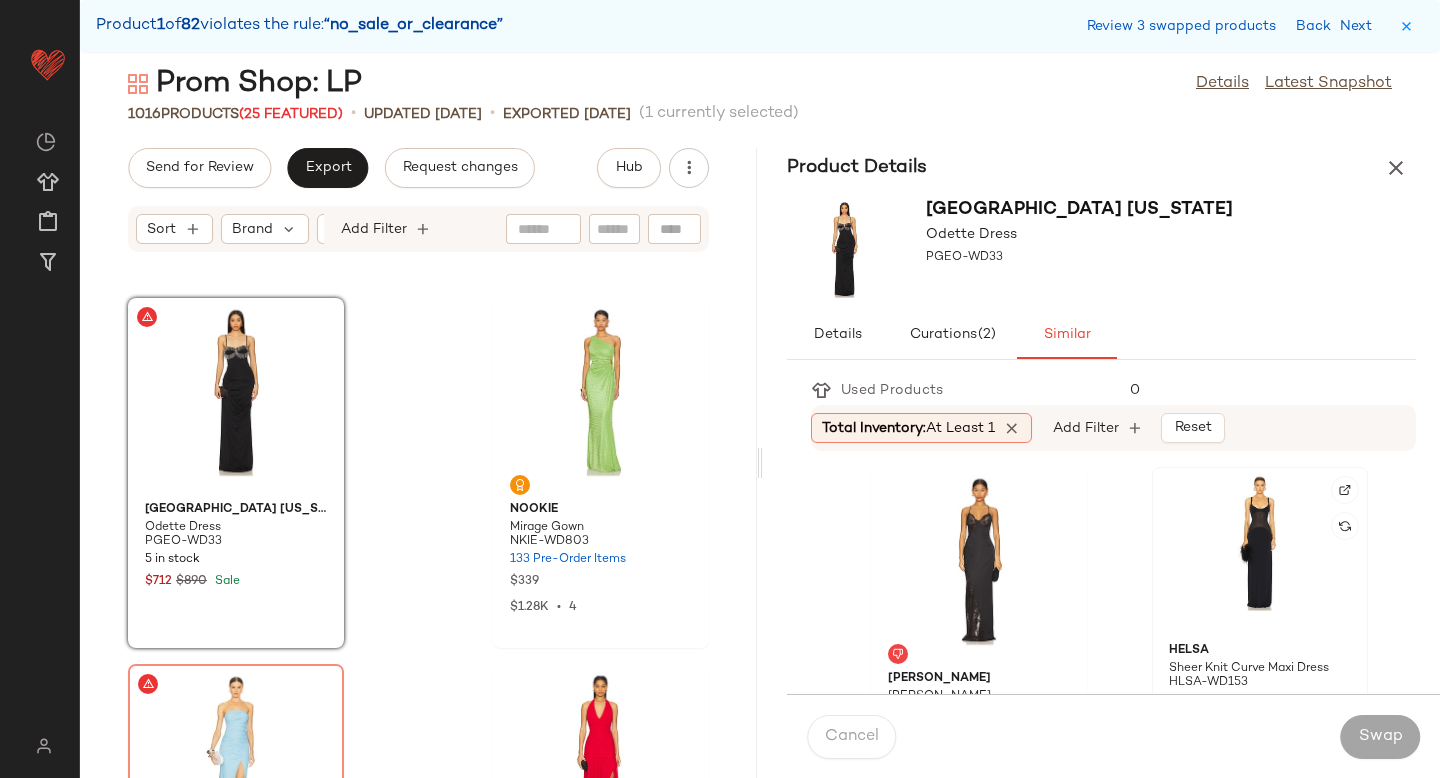 click 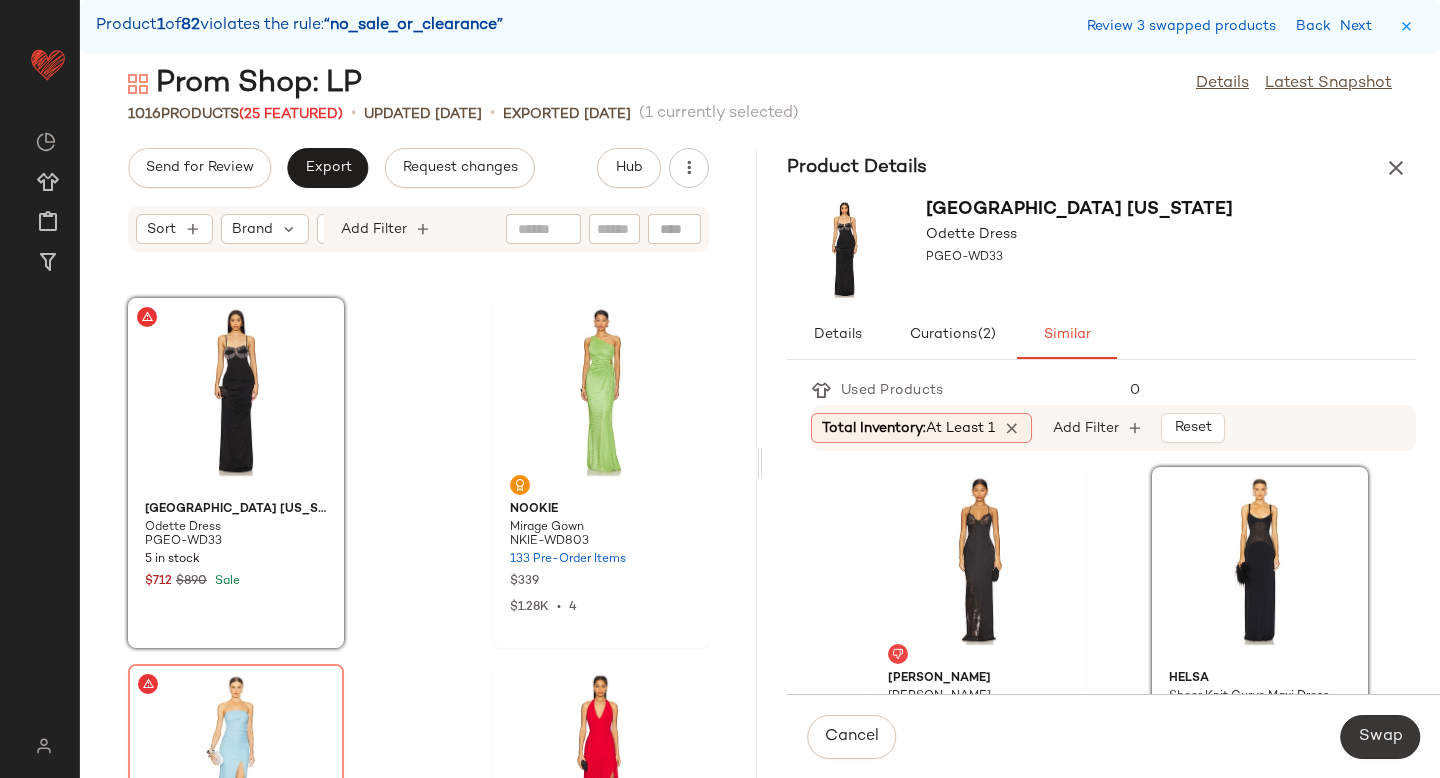 click on "Swap" at bounding box center (1380, 737) 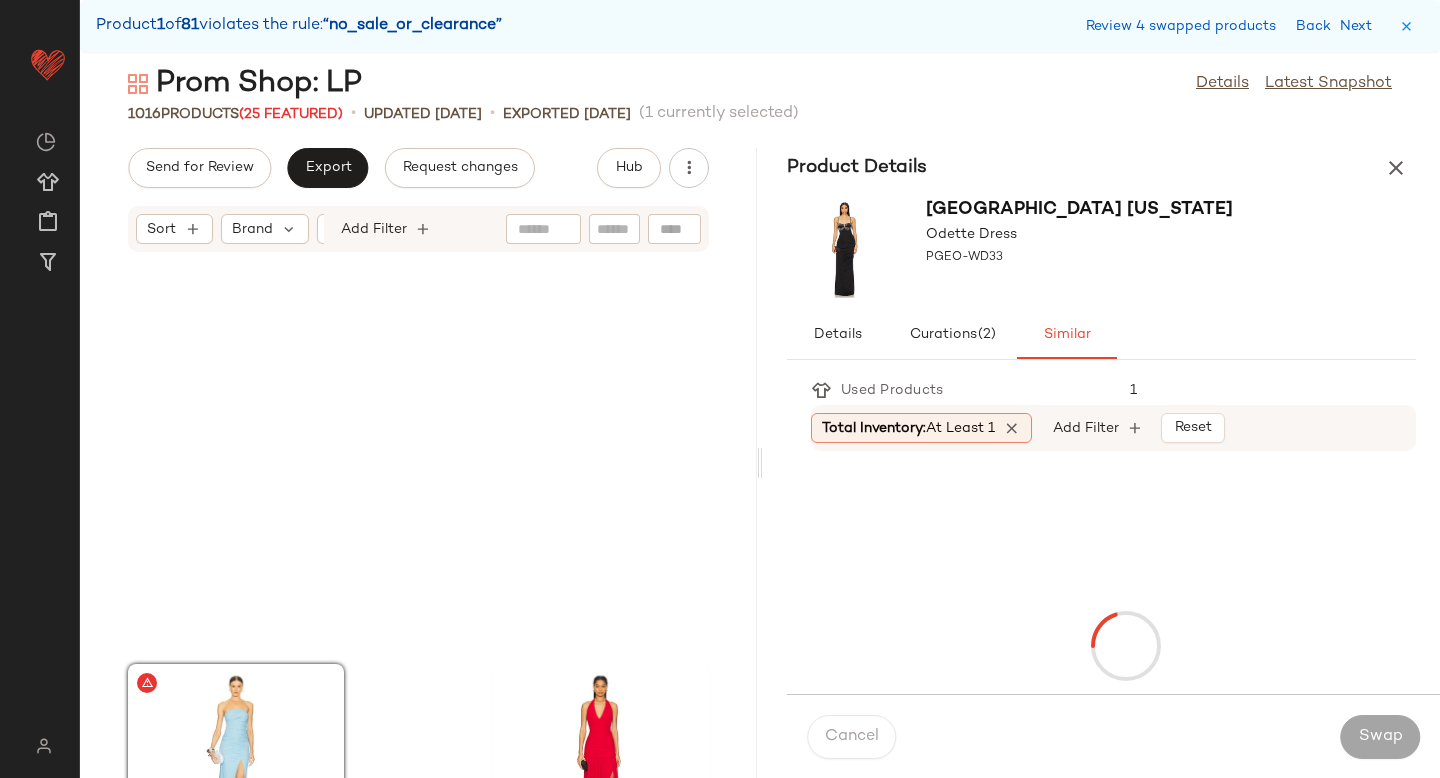 scroll, scrollTop: 49044, scrollLeft: 0, axis: vertical 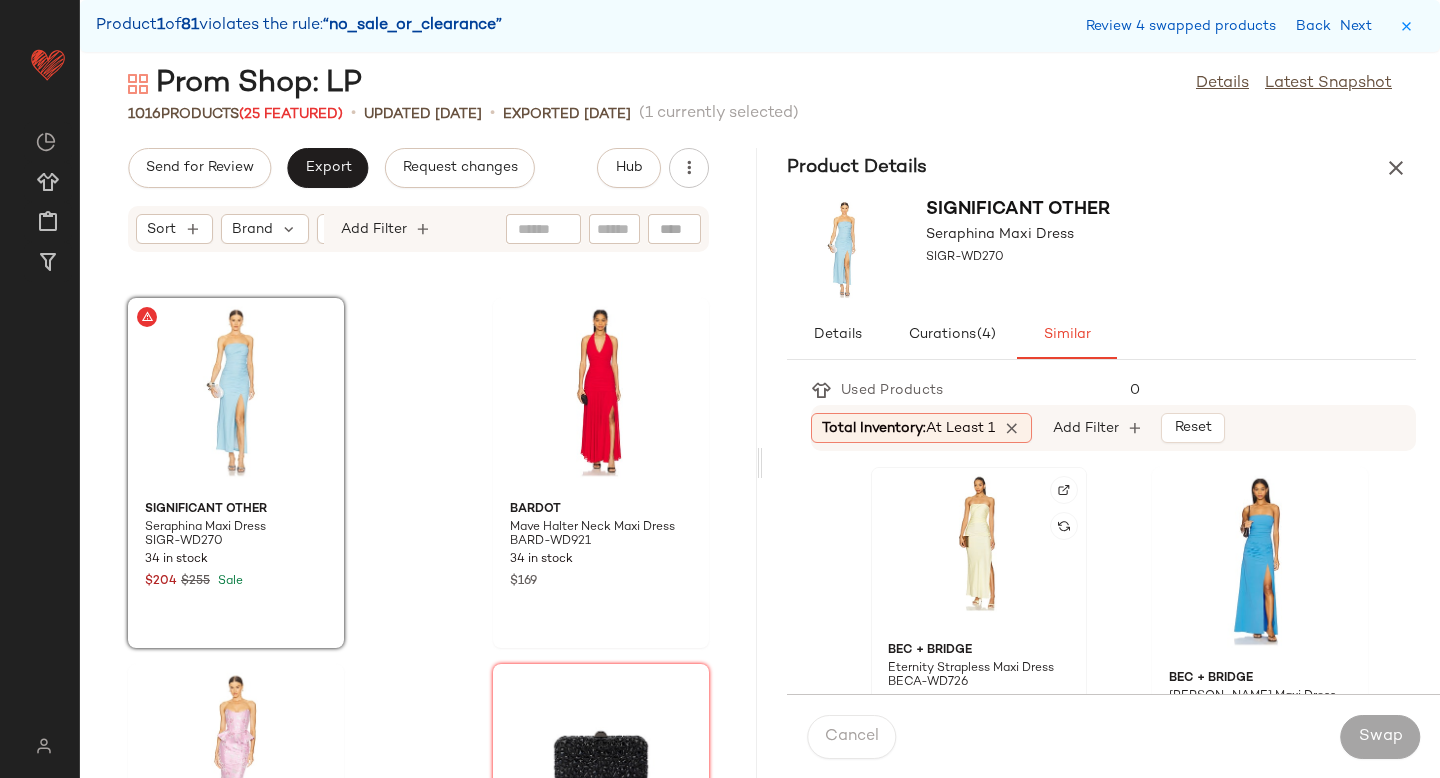click 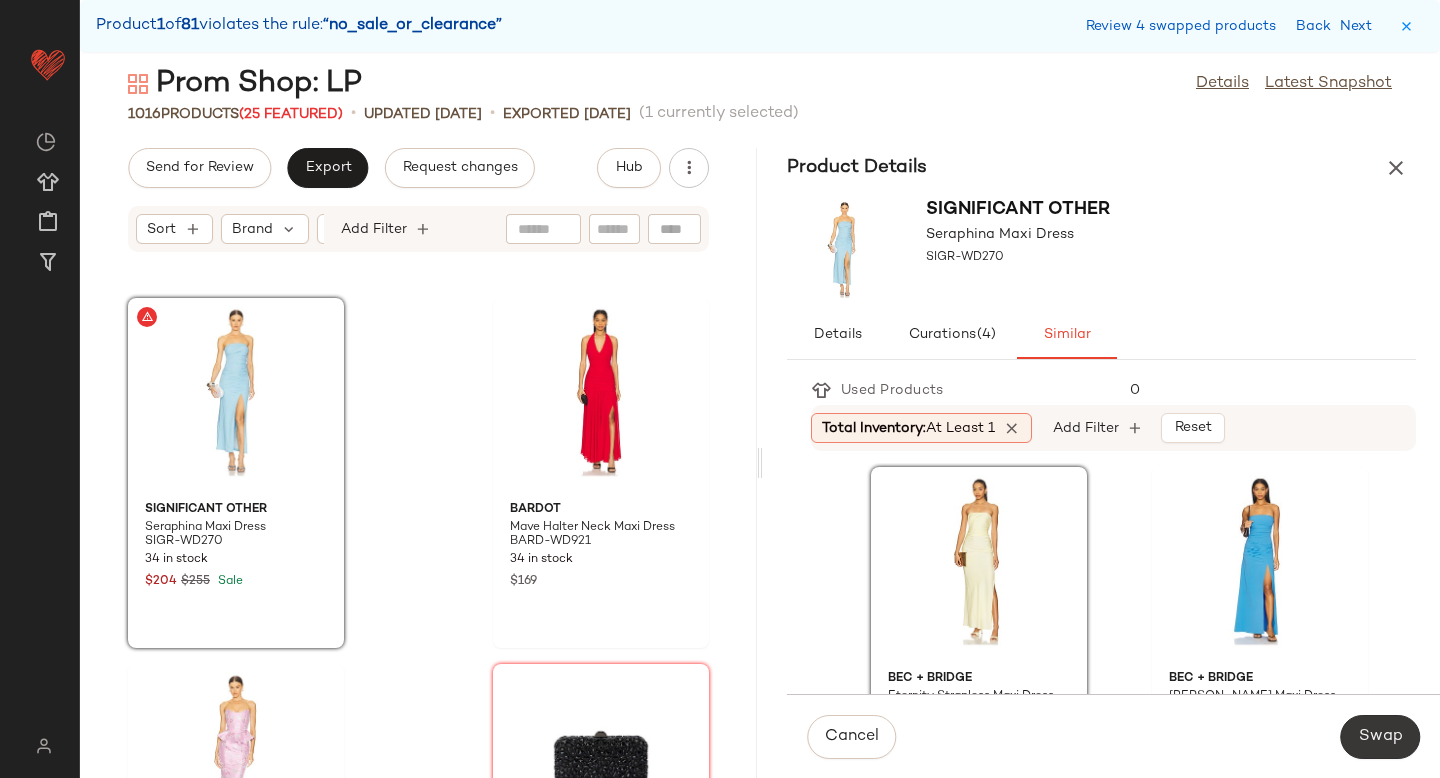 click on "Swap" 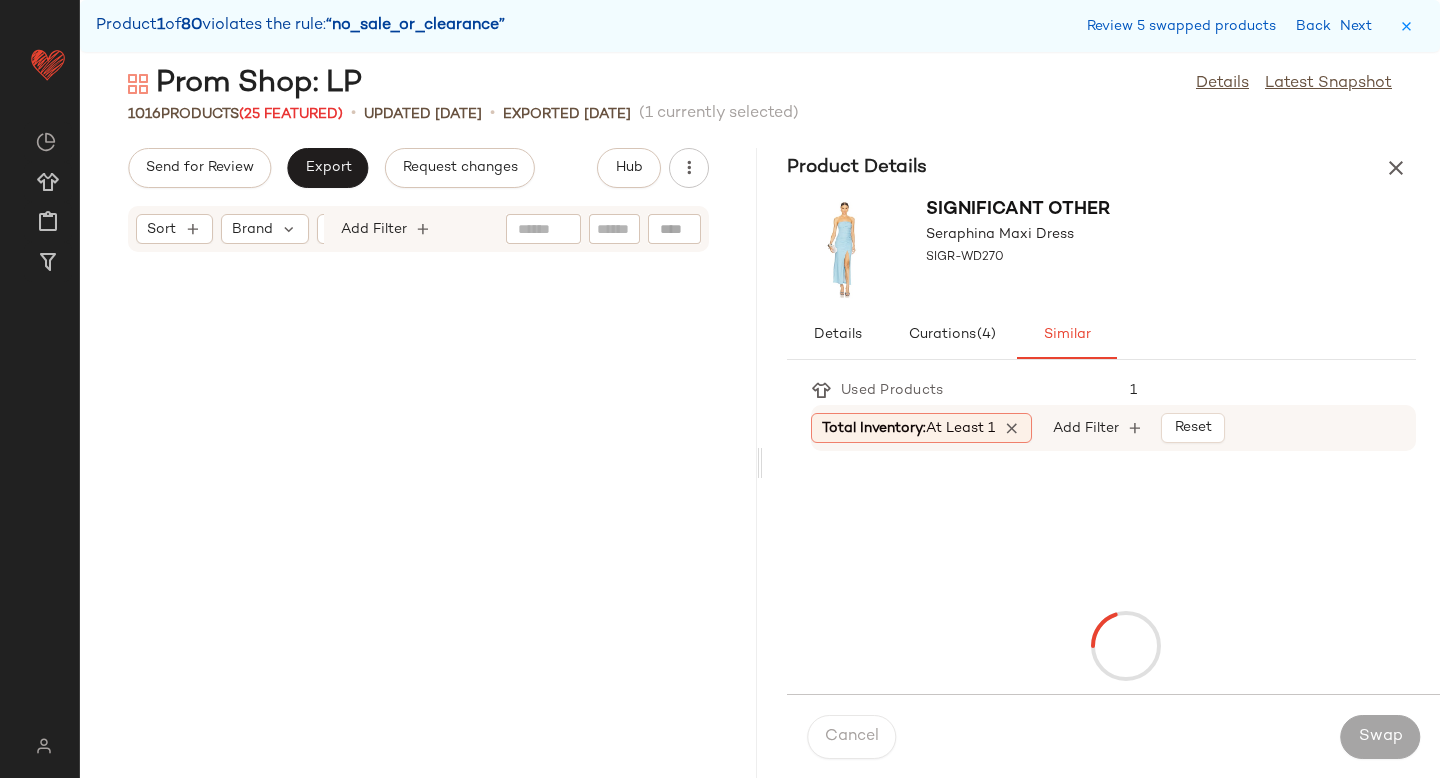 scroll, scrollTop: 49776, scrollLeft: 0, axis: vertical 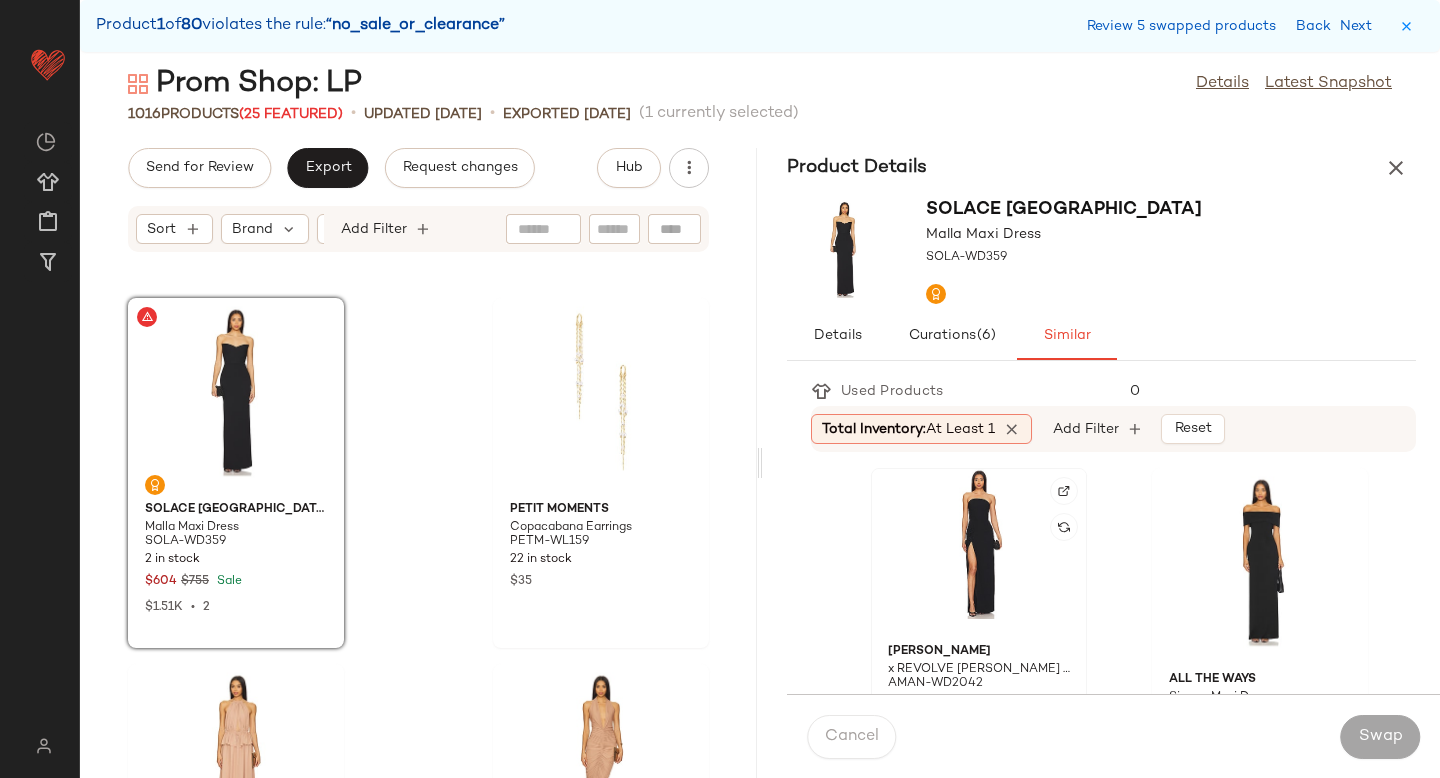click 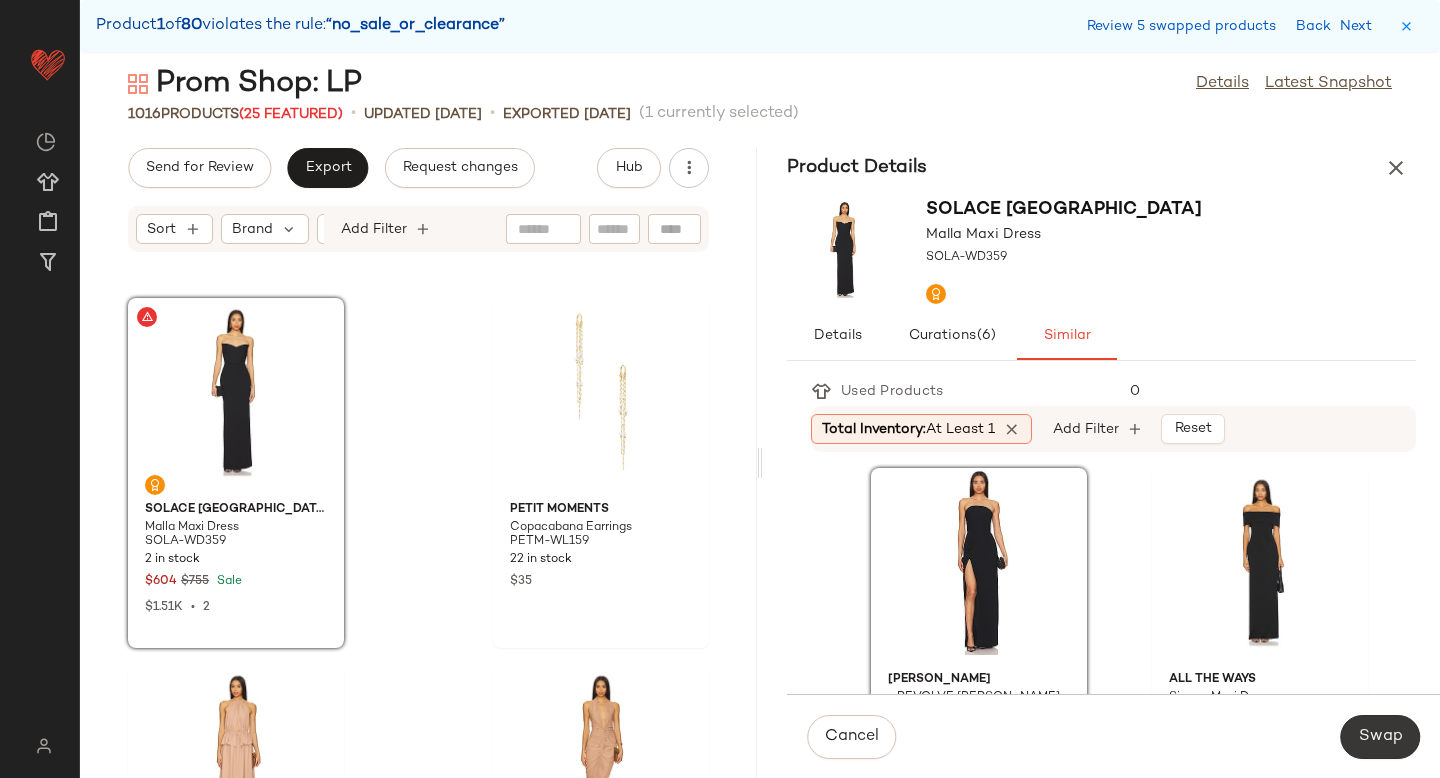 click on "Swap" at bounding box center [1380, 737] 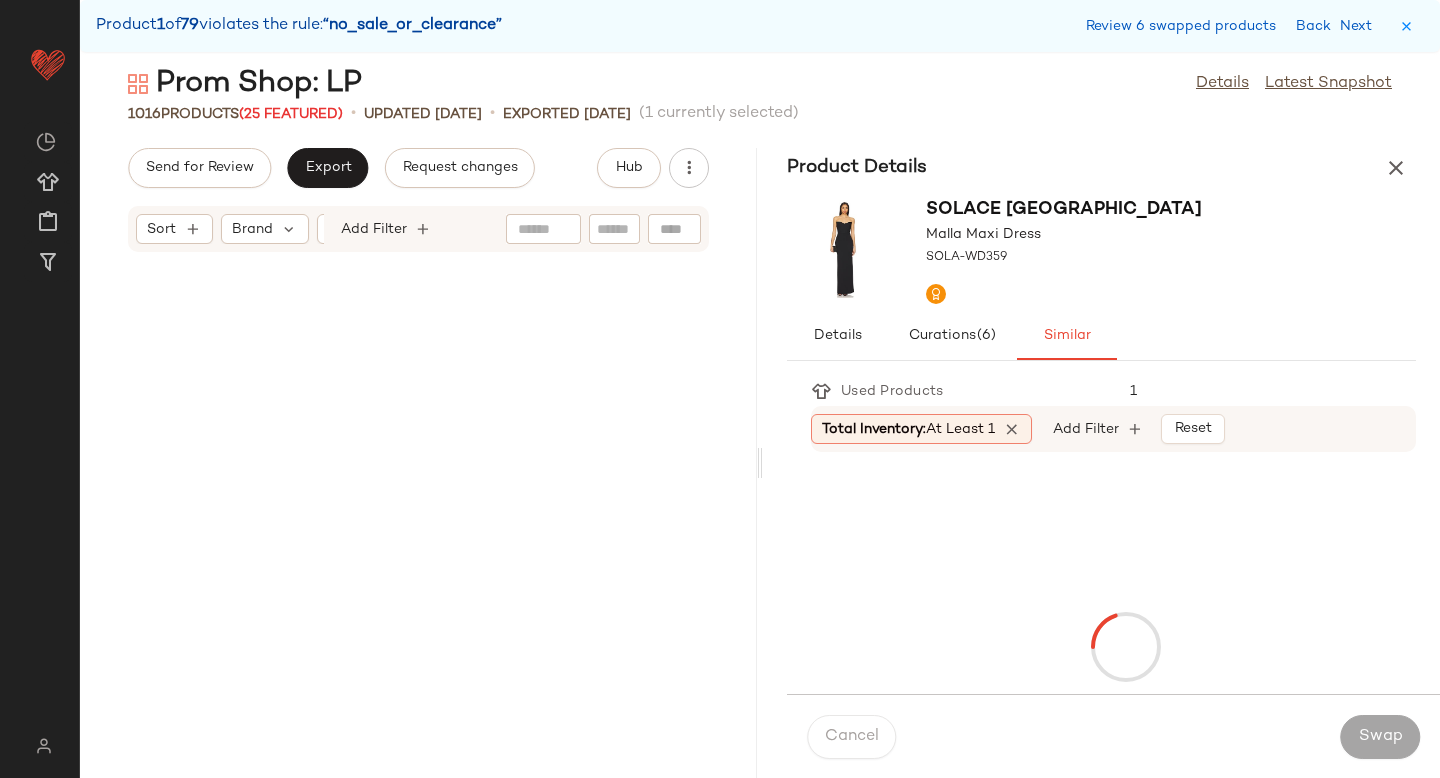 scroll, scrollTop: 52704, scrollLeft: 0, axis: vertical 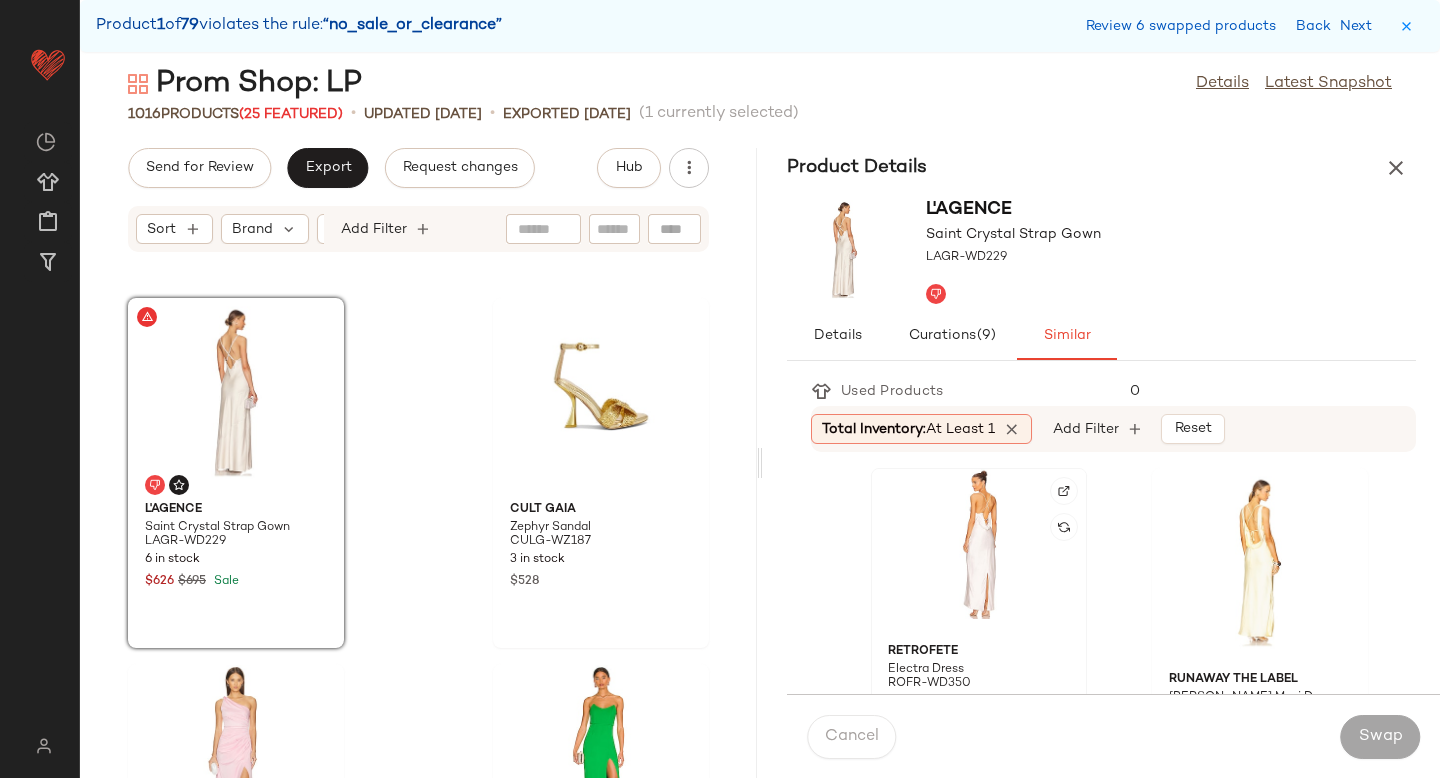 click 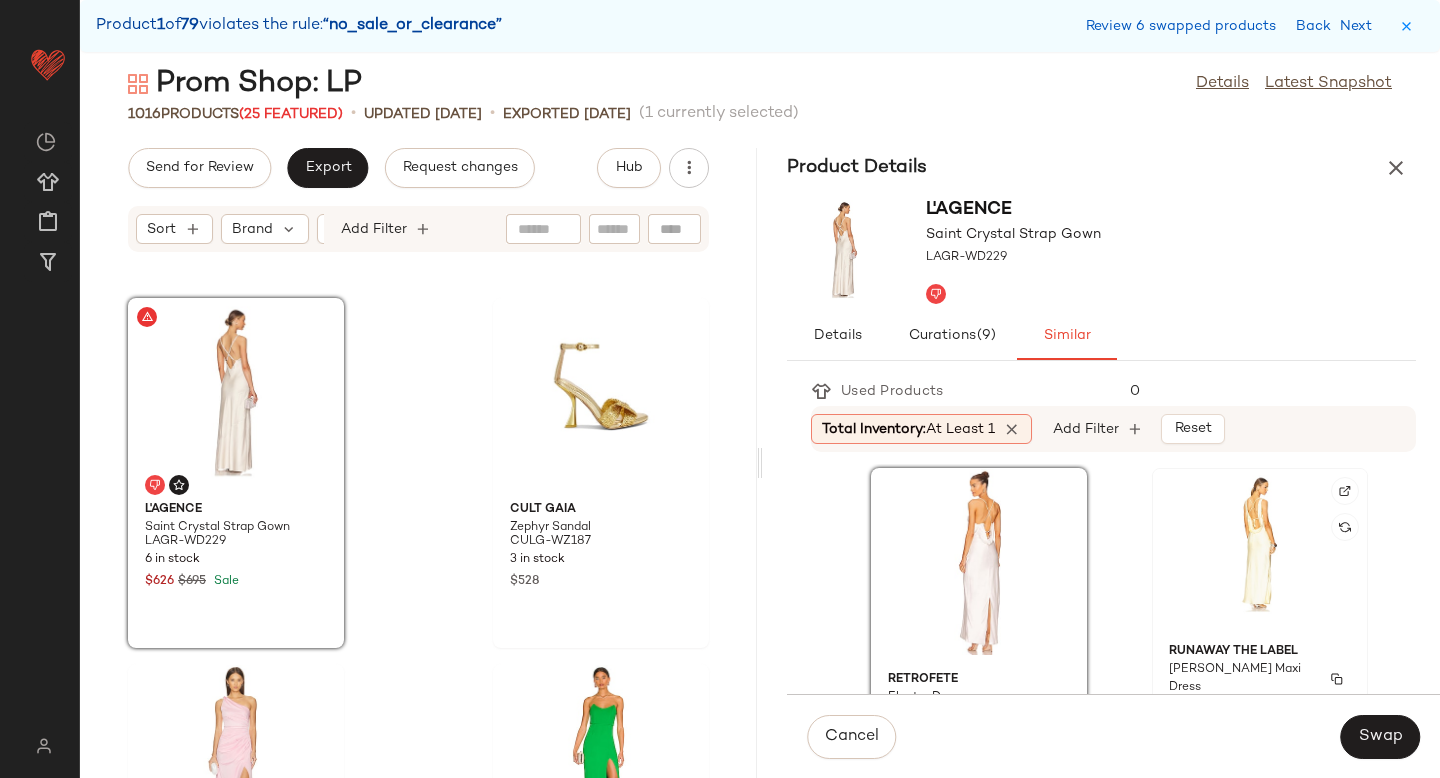 click 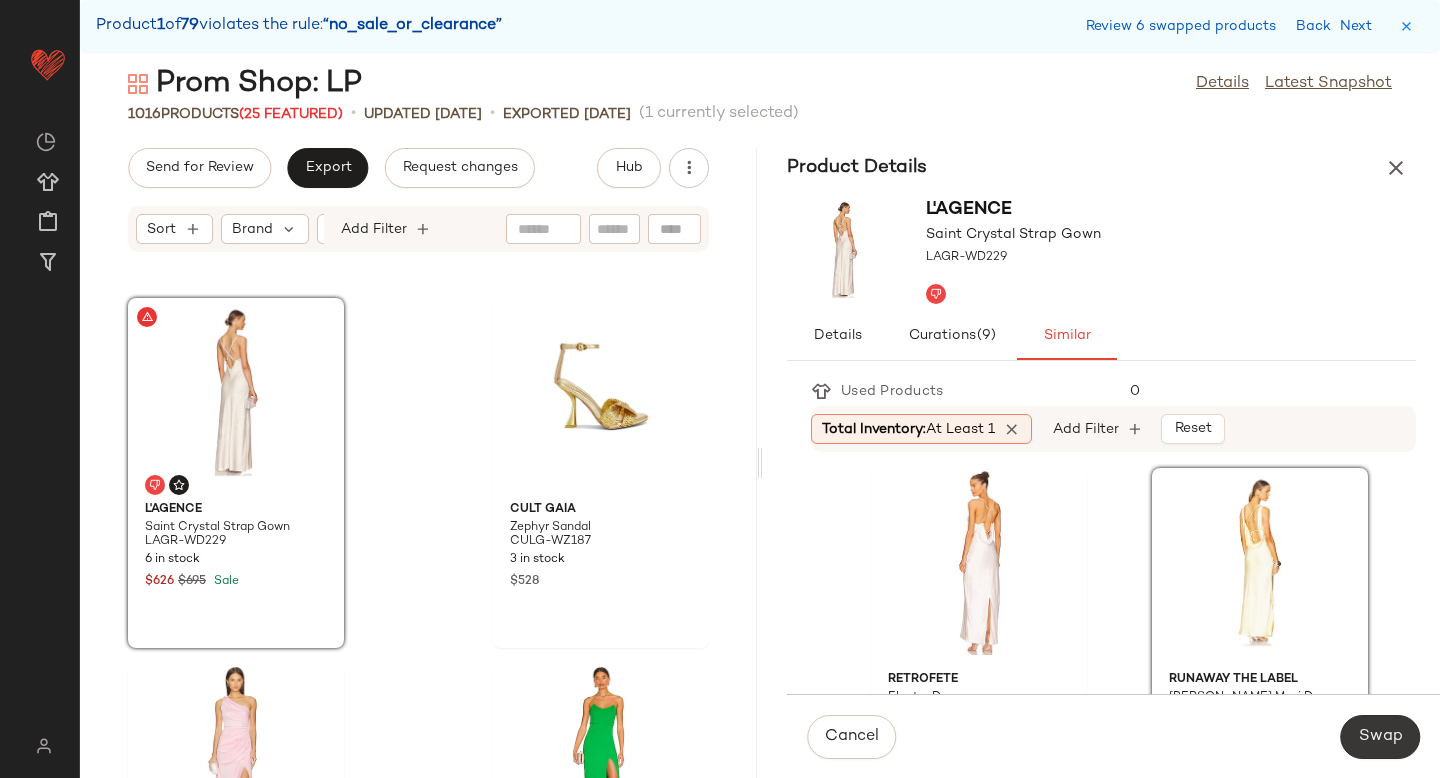 click on "Swap" at bounding box center [1380, 737] 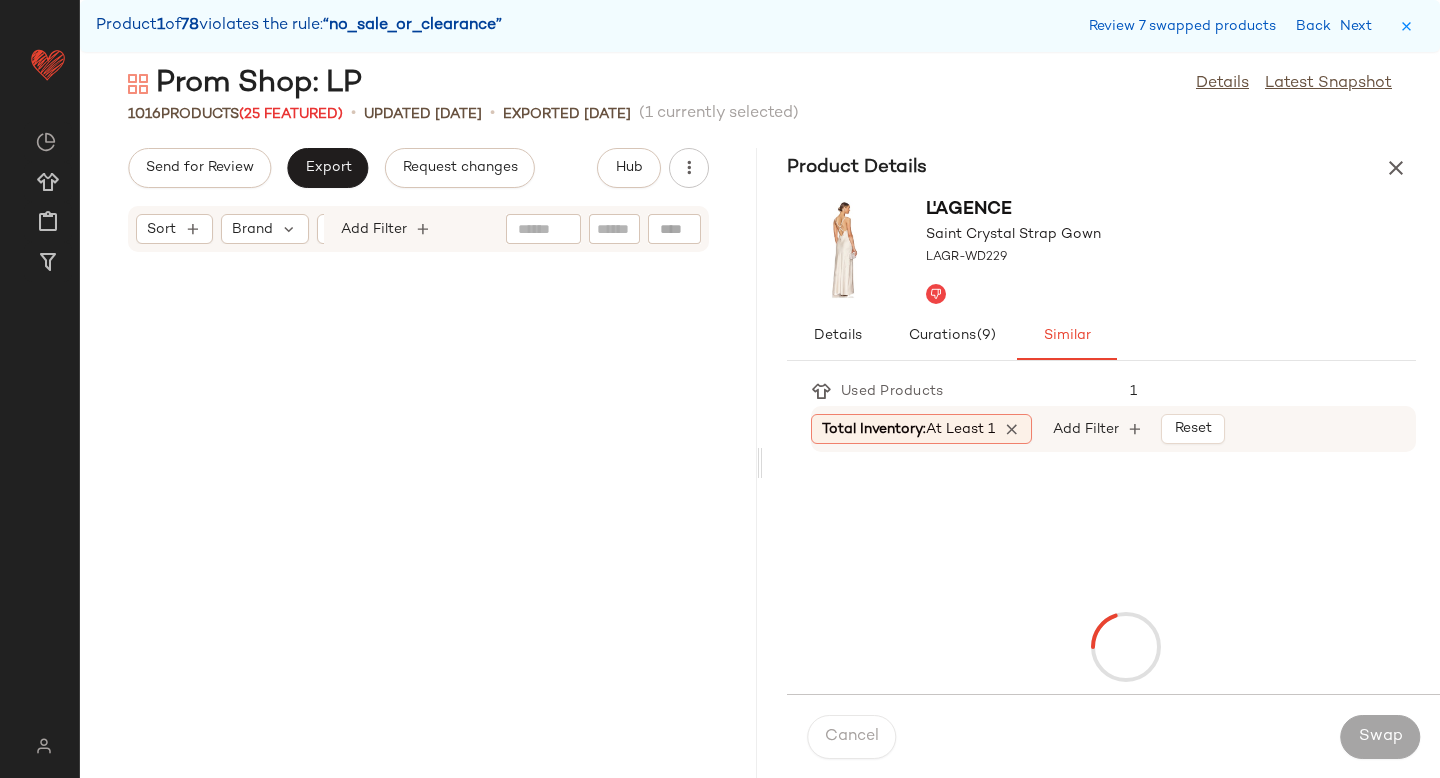 scroll, scrollTop: 53436, scrollLeft: 0, axis: vertical 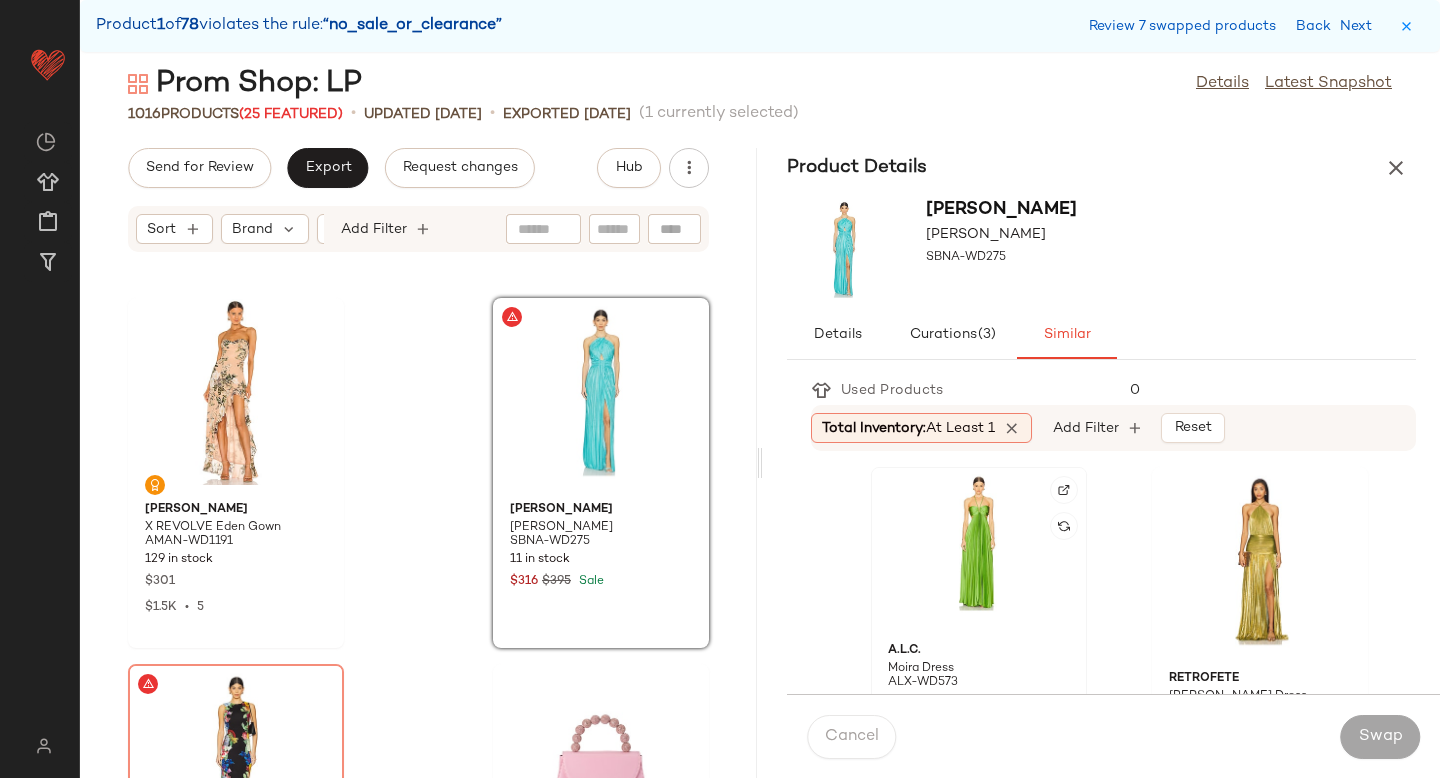 click 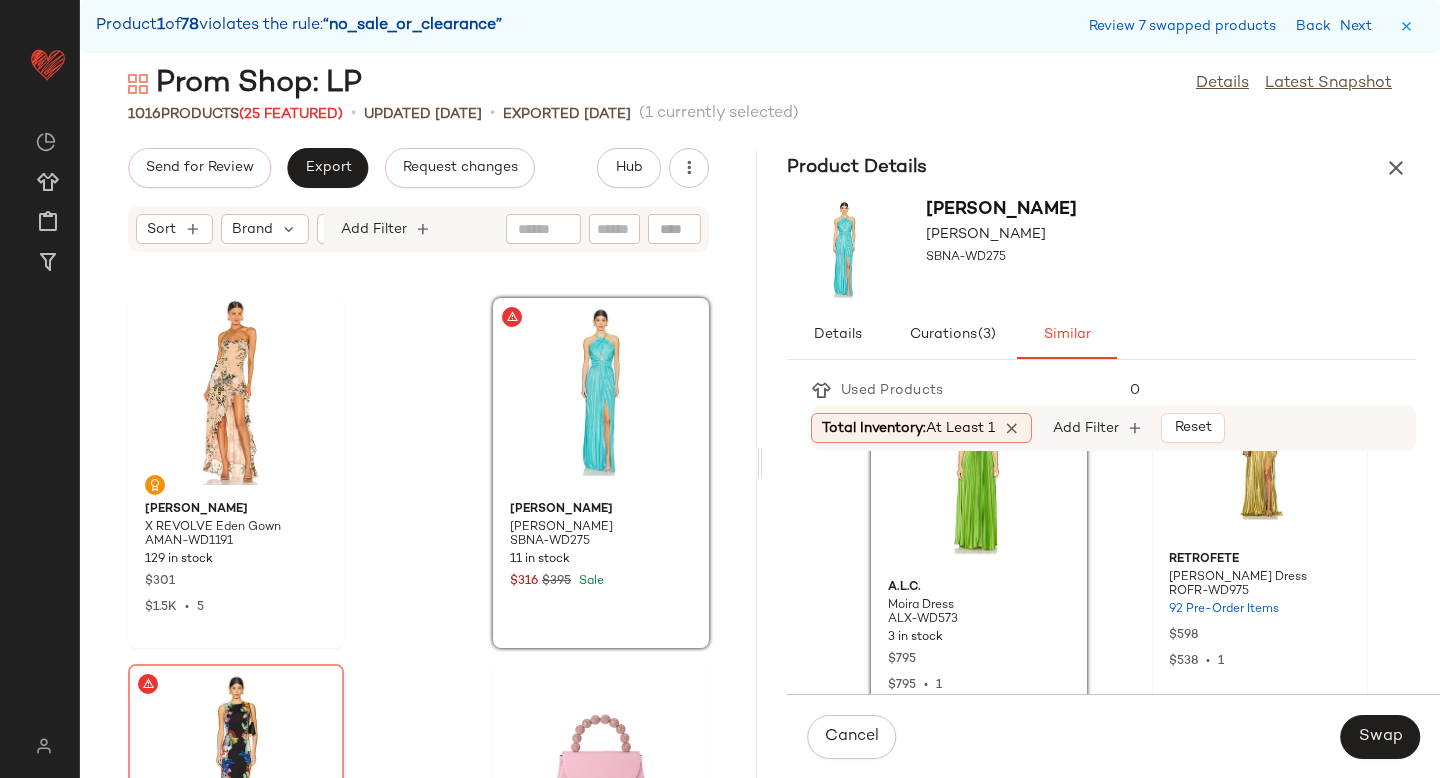 scroll, scrollTop: 89, scrollLeft: 0, axis: vertical 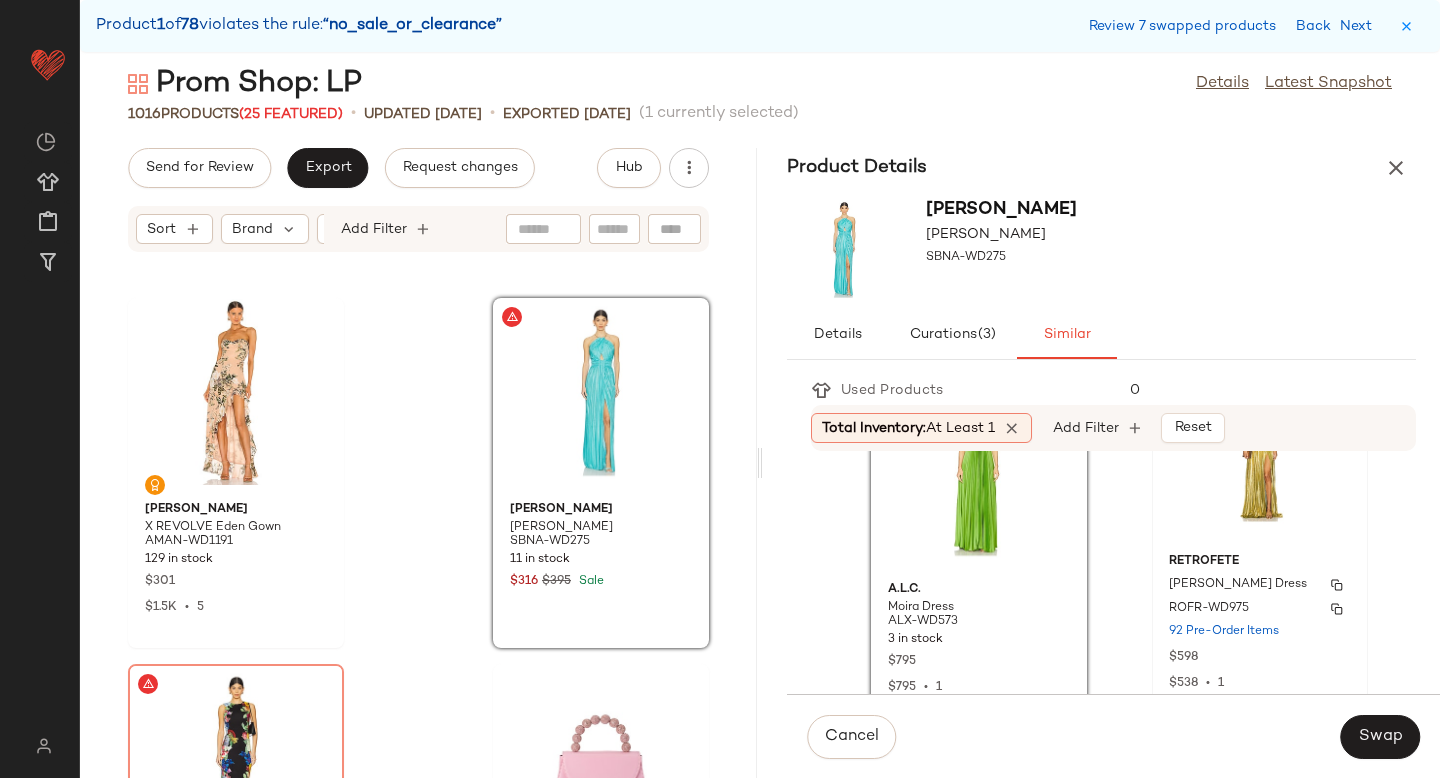 click on "ROFR-WD975" at bounding box center (1260, 609) 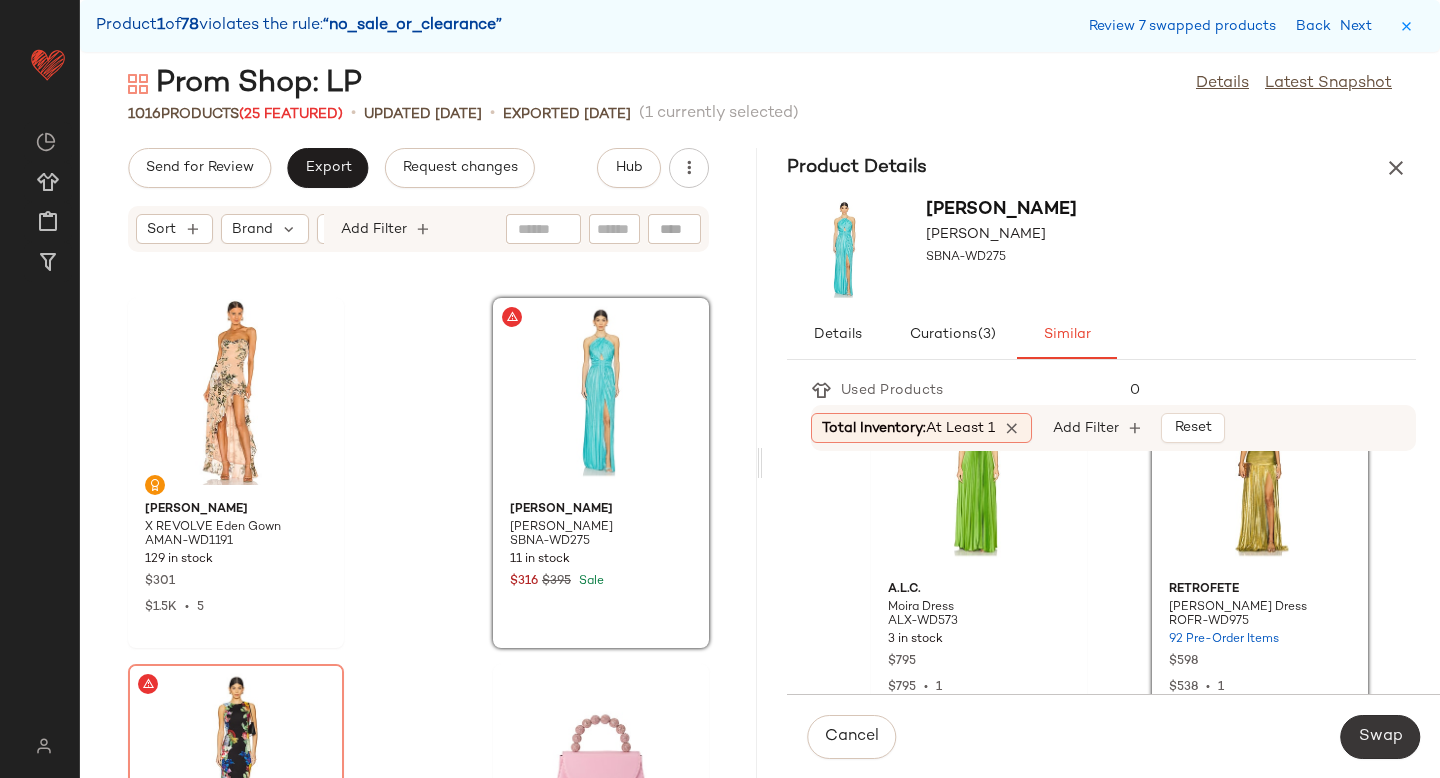 click on "Swap" at bounding box center (1380, 737) 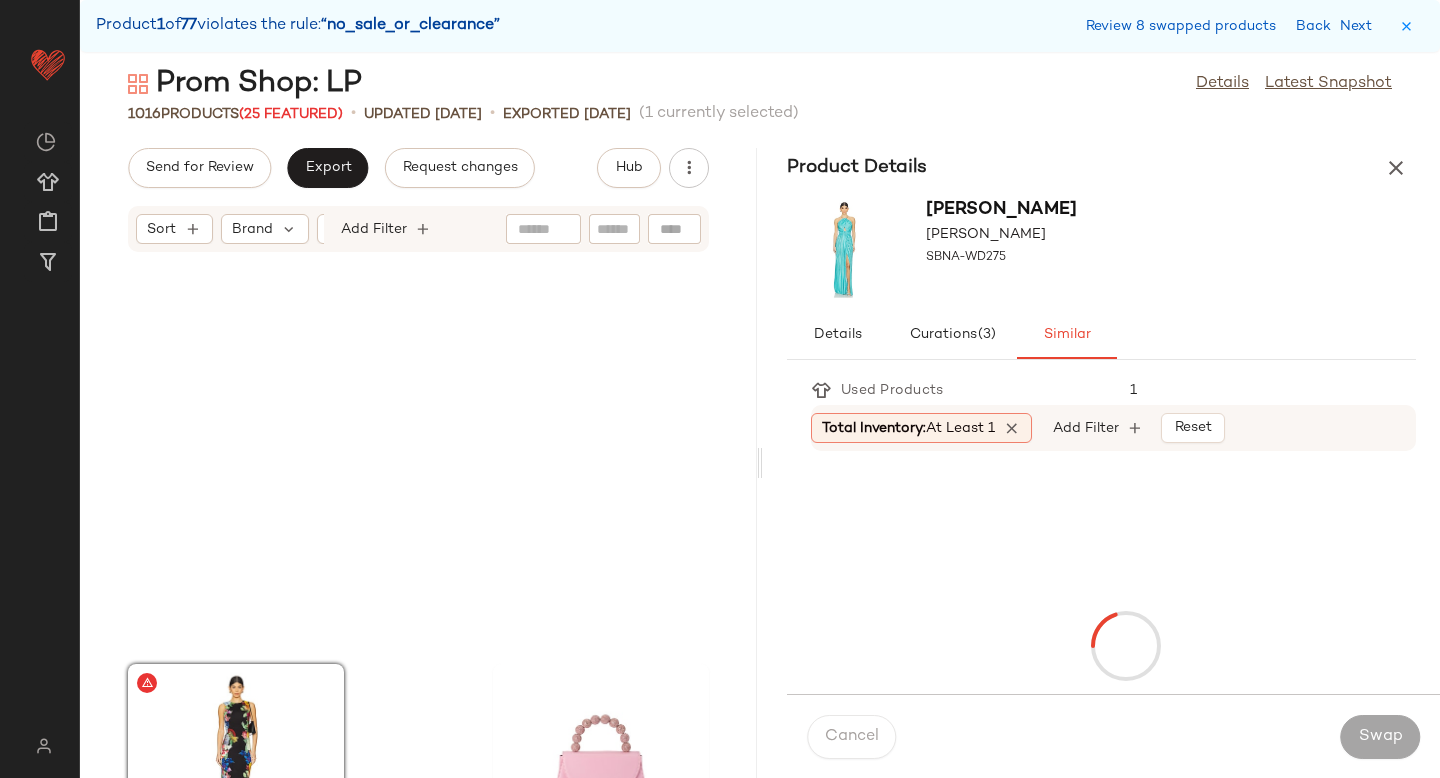 scroll, scrollTop: 53802, scrollLeft: 0, axis: vertical 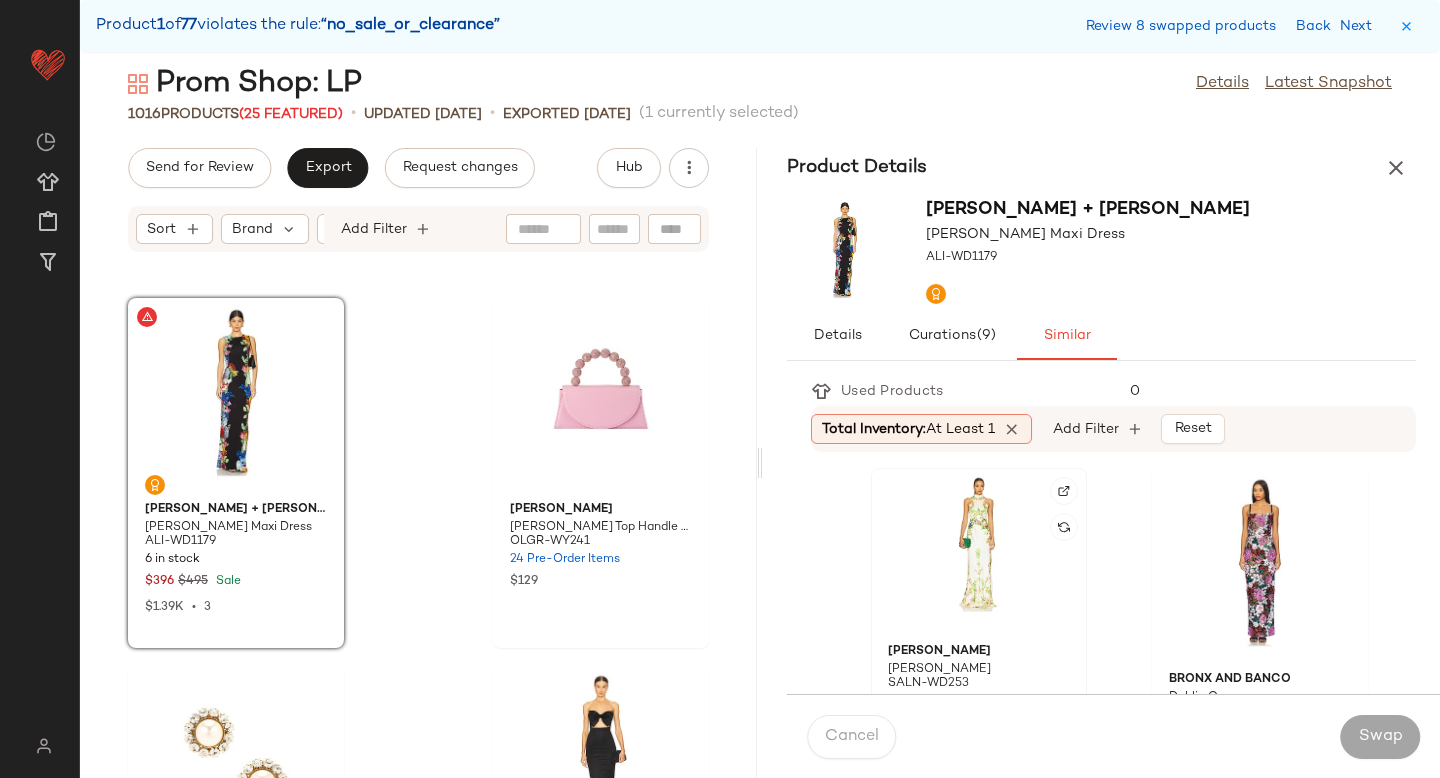 click 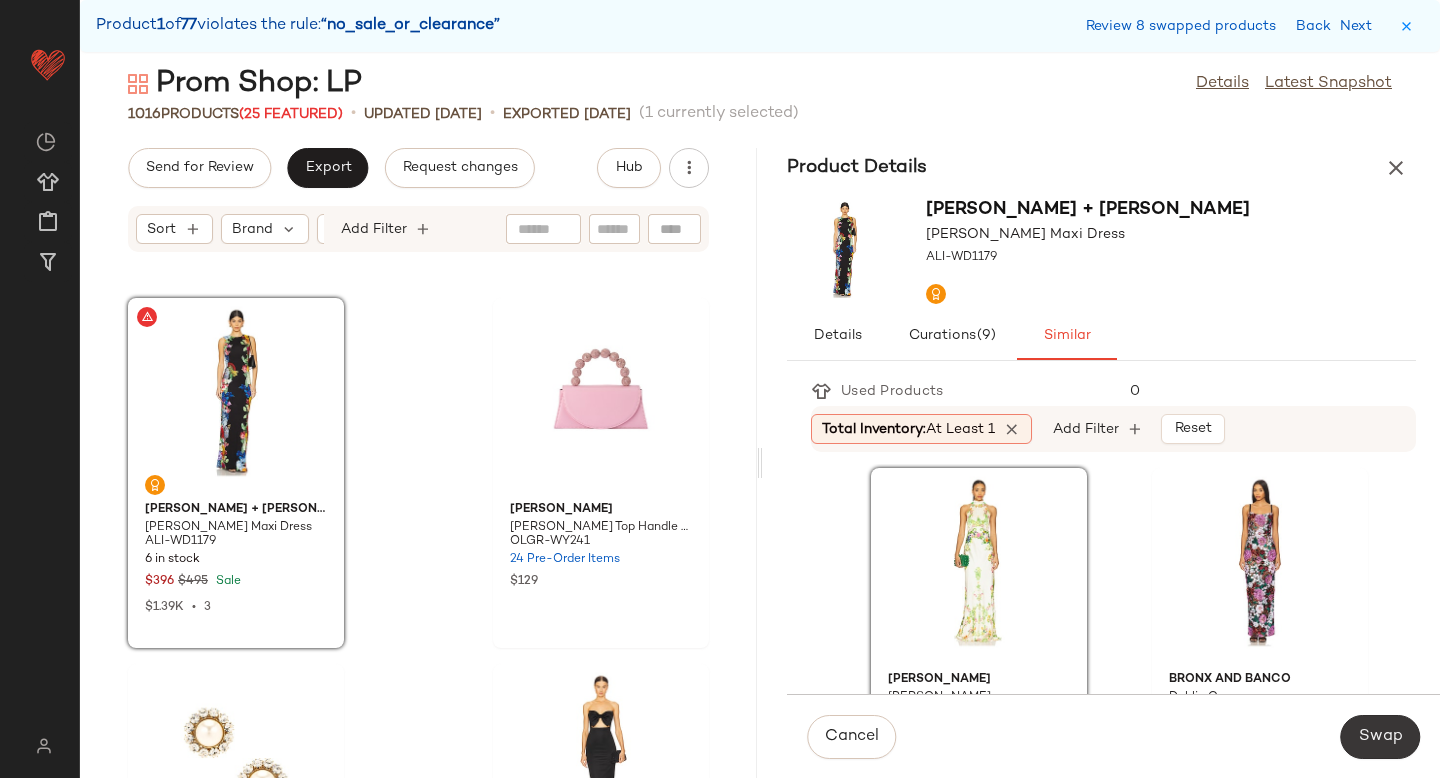 click on "Swap" 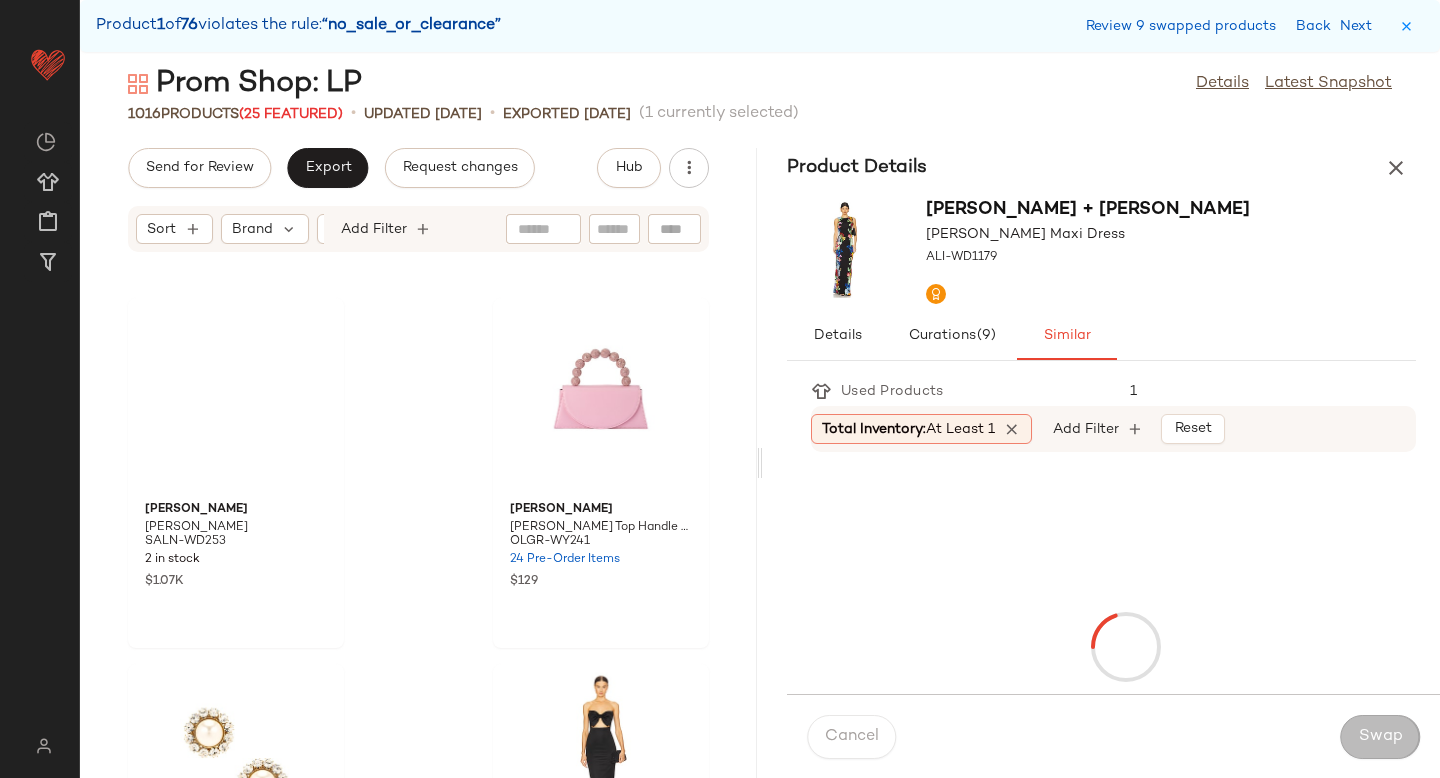 scroll, scrollTop: 55632, scrollLeft: 0, axis: vertical 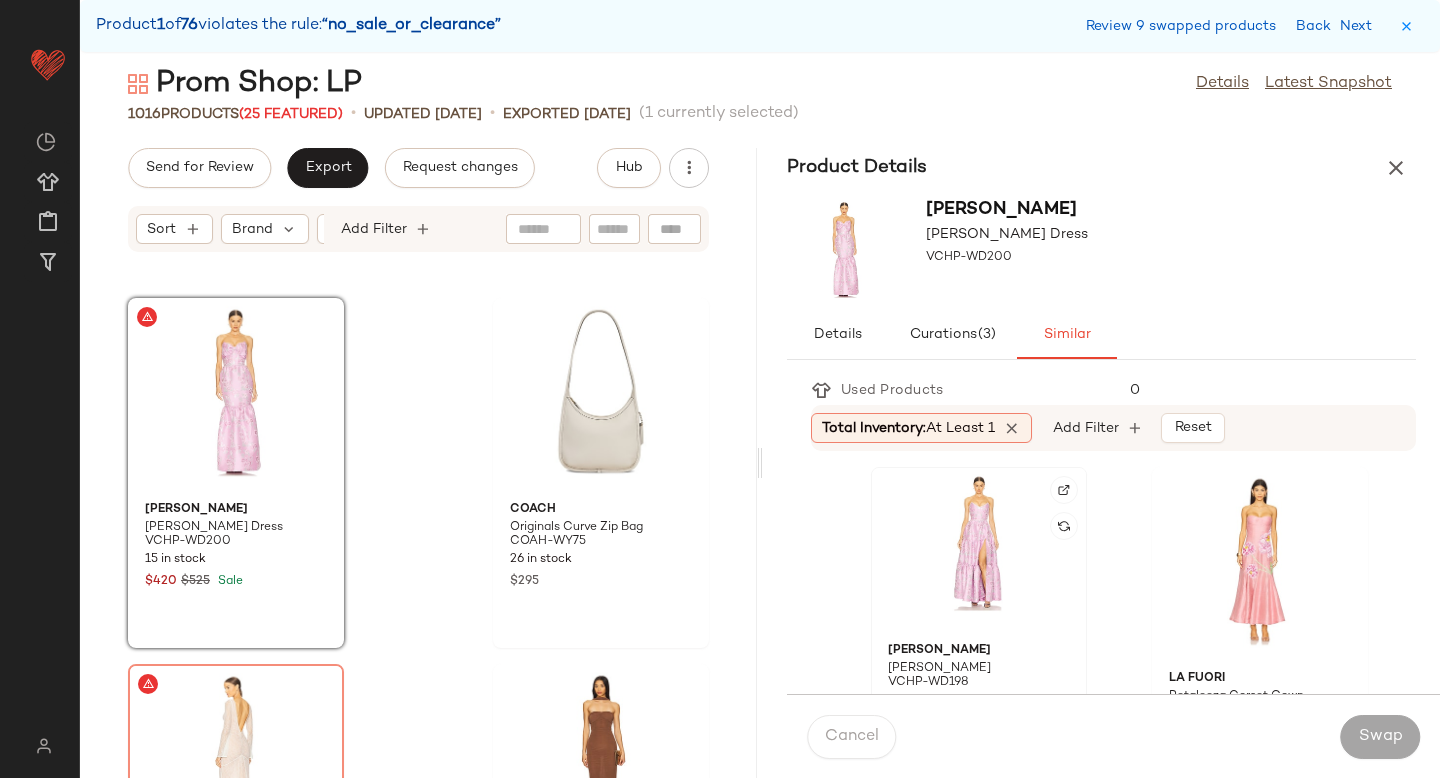 click 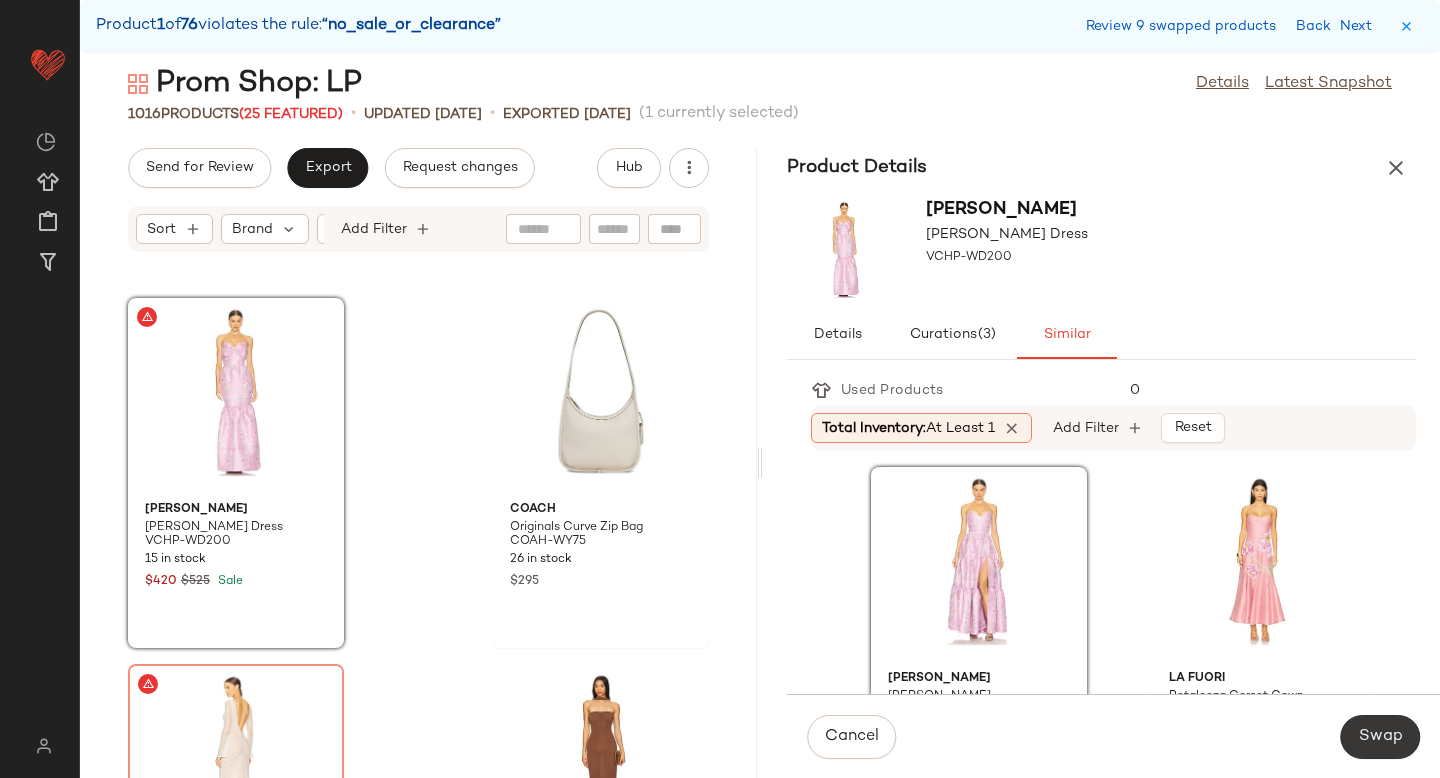 click on "Swap" at bounding box center (1380, 737) 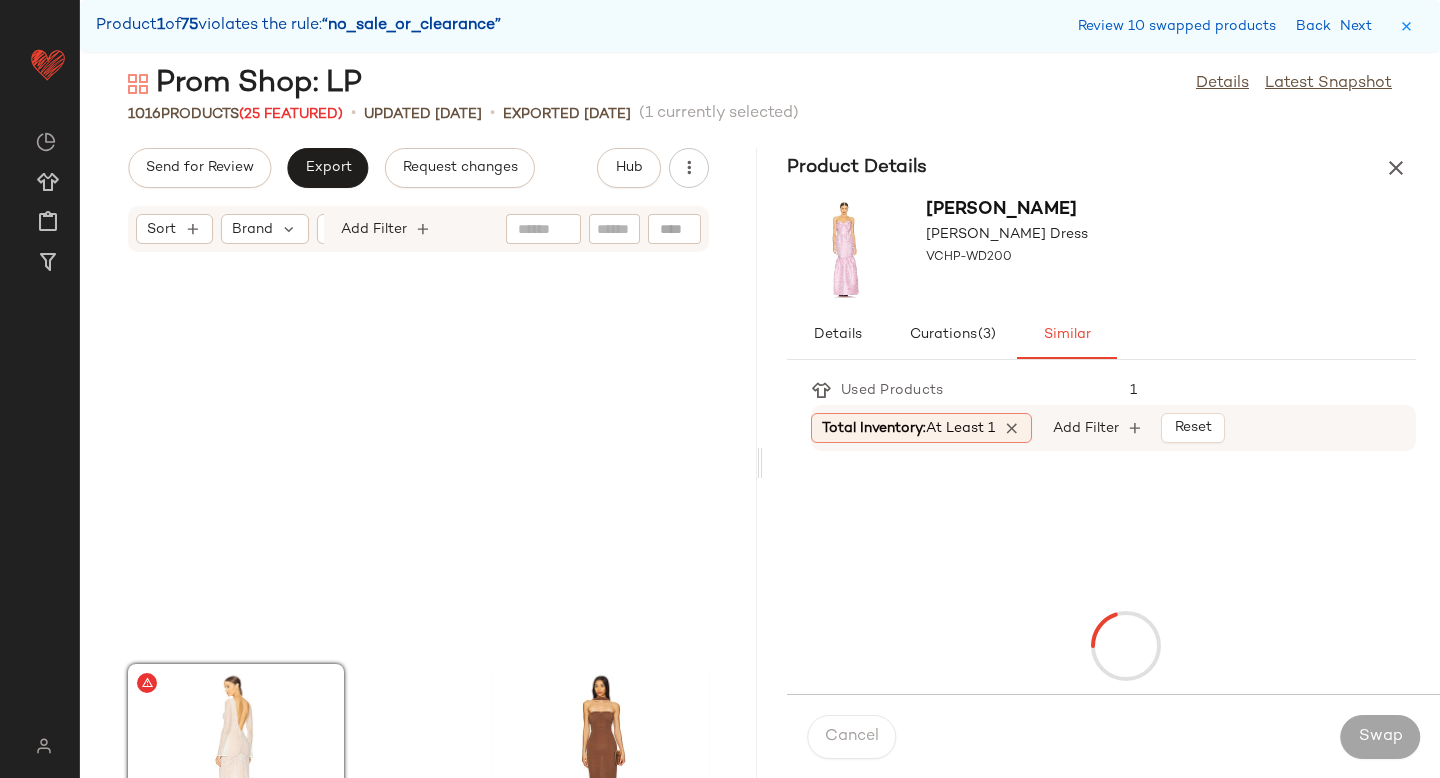 scroll, scrollTop: 55998, scrollLeft: 0, axis: vertical 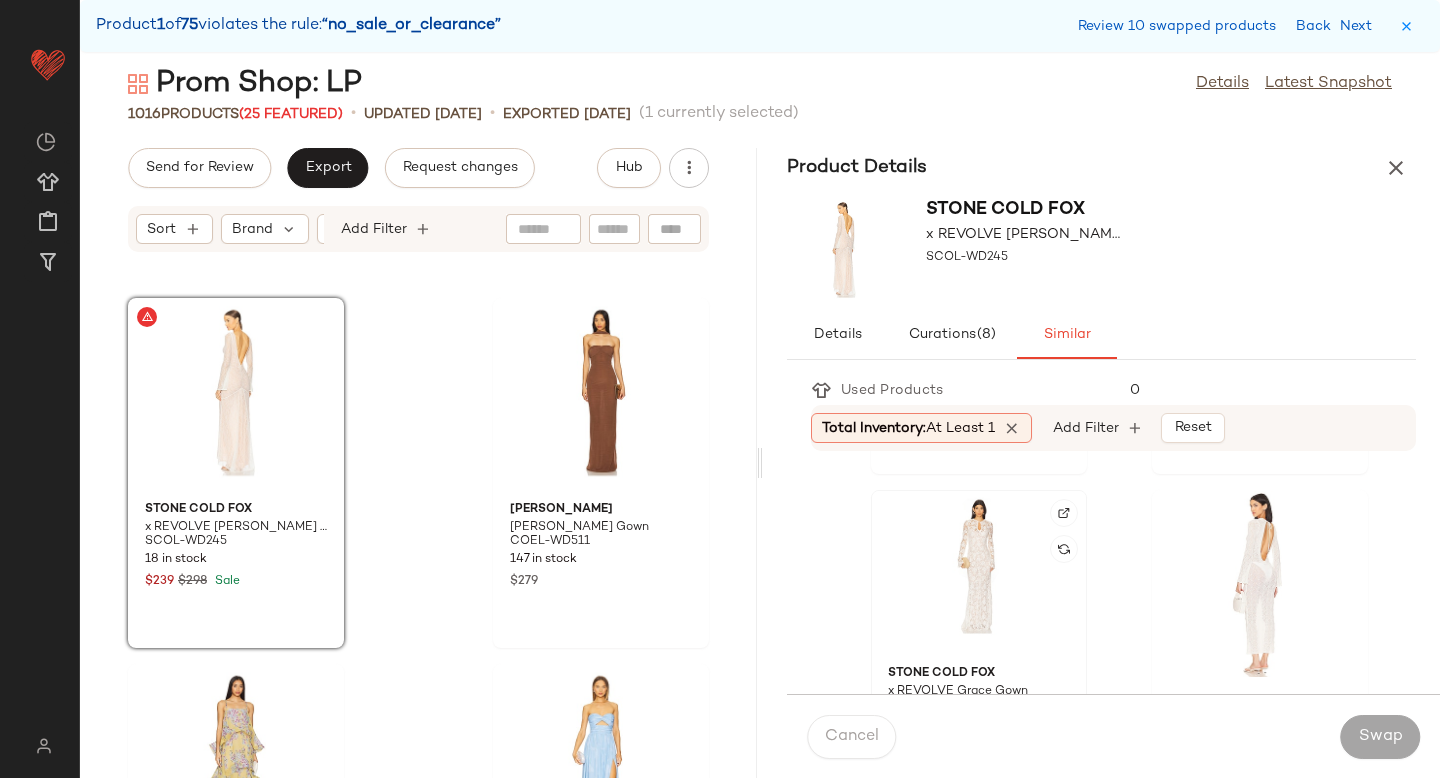 click 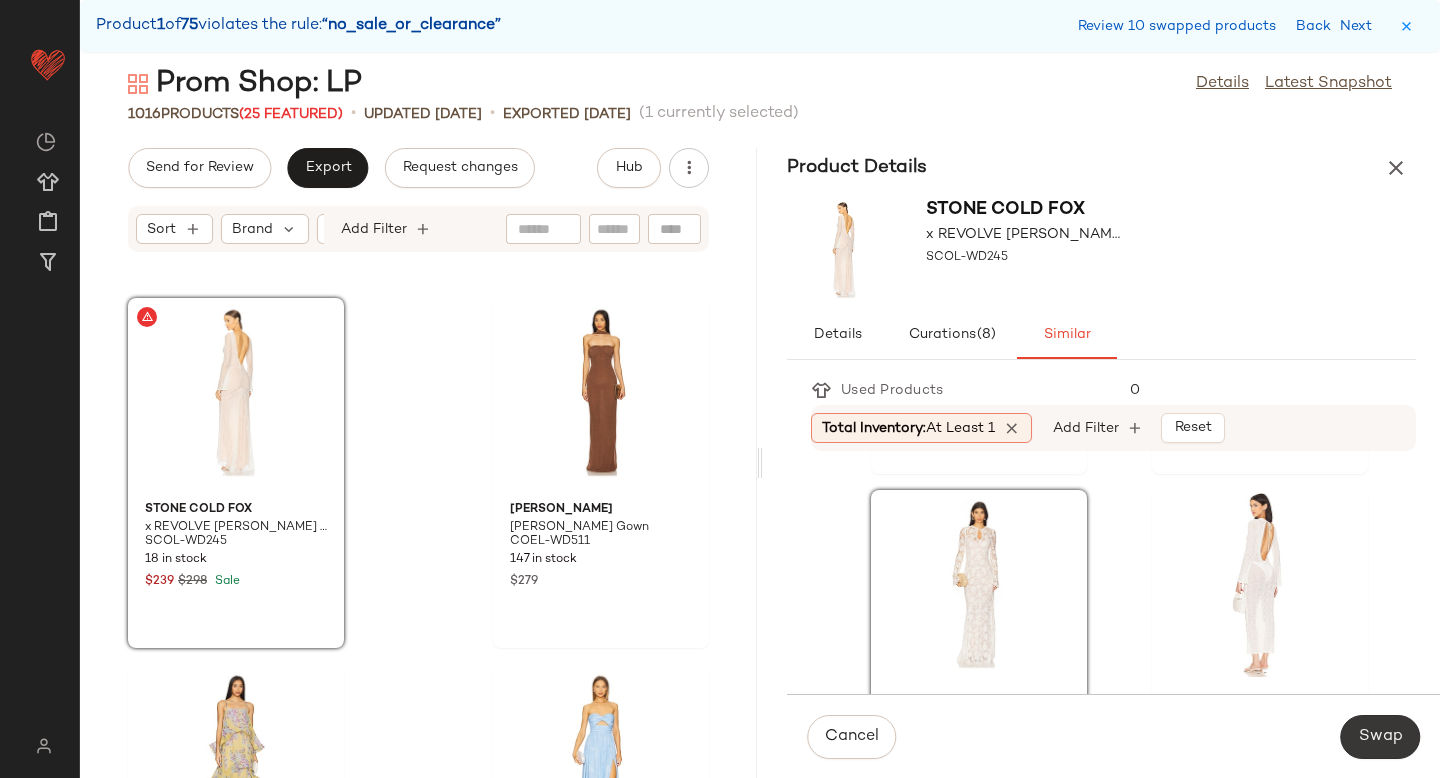 click on "Swap" 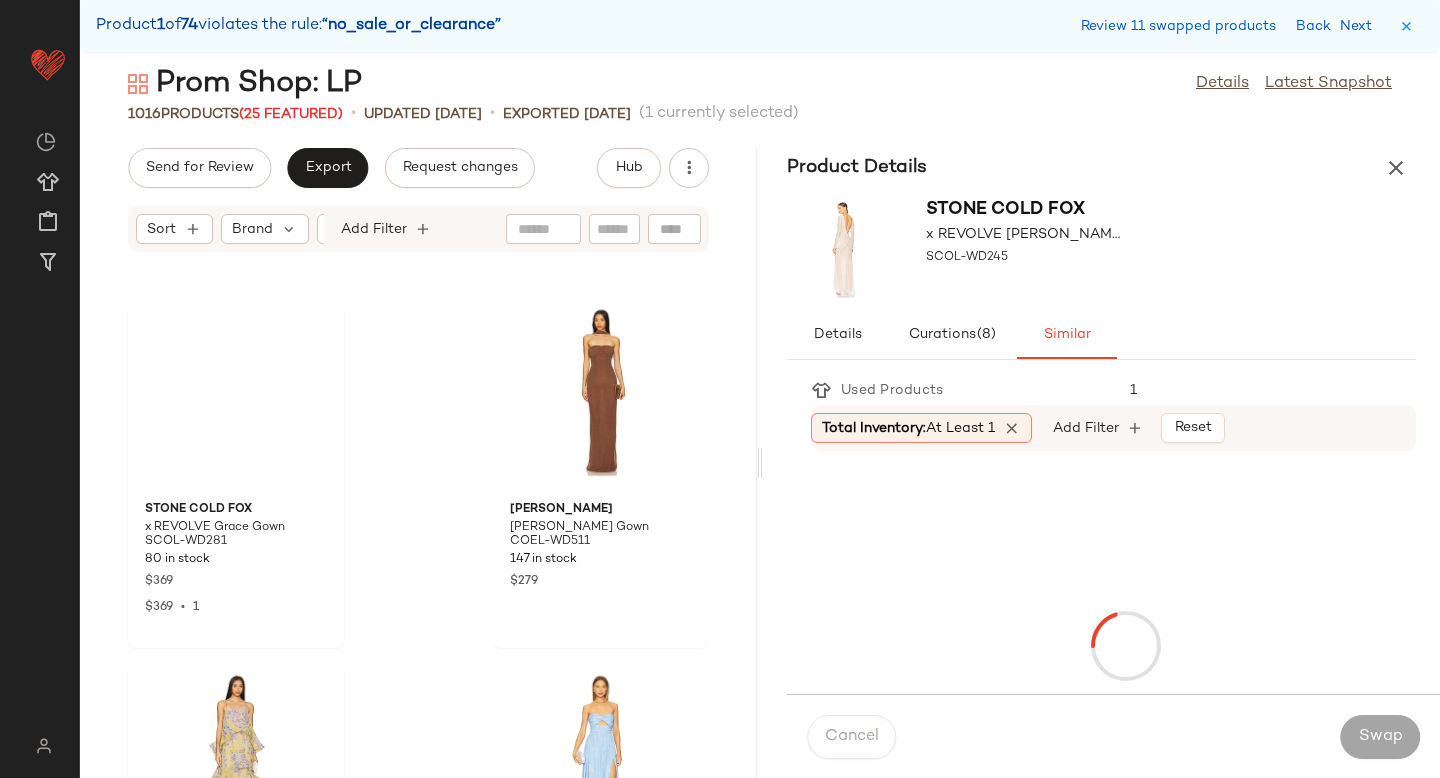 scroll, scrollTop: 57096, scrollLeft: 0, axis: vertical 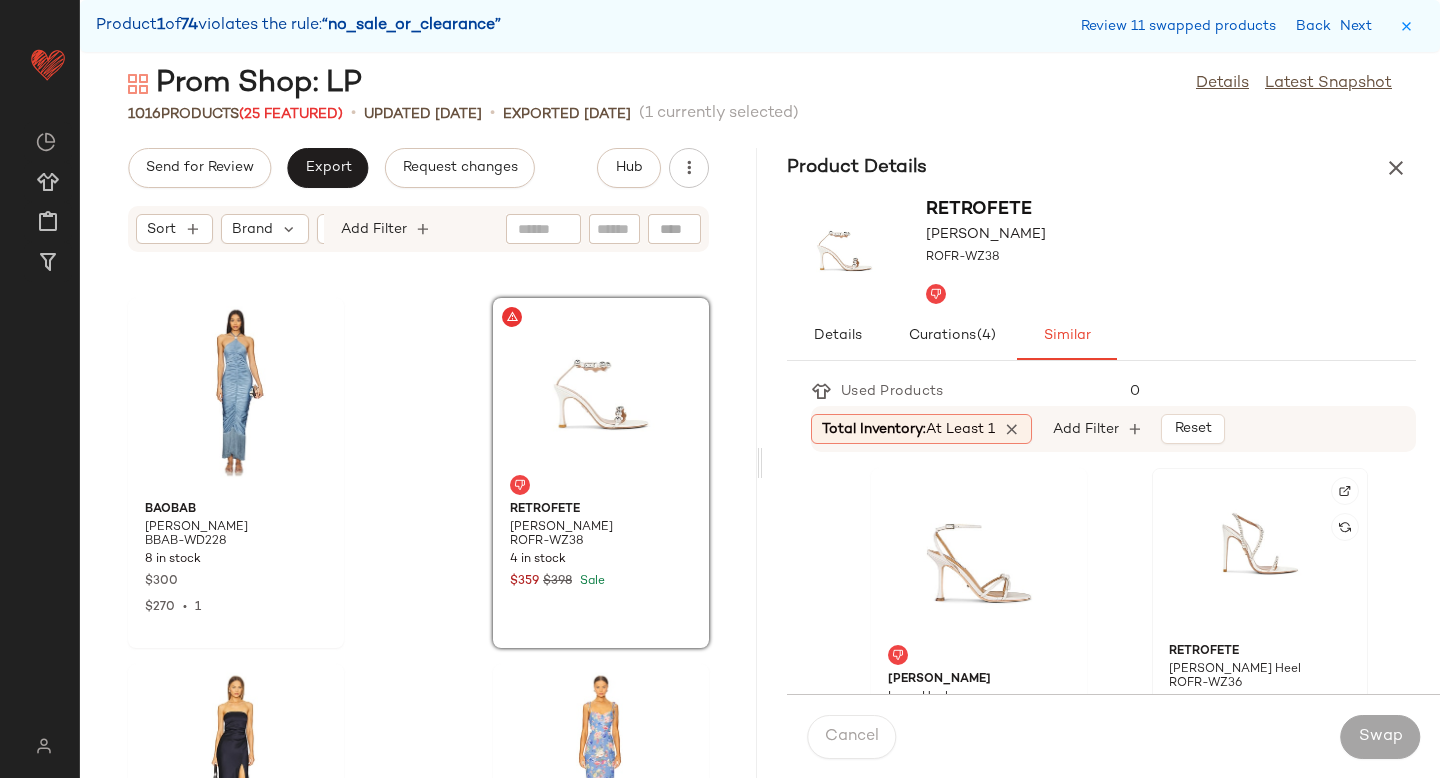 click 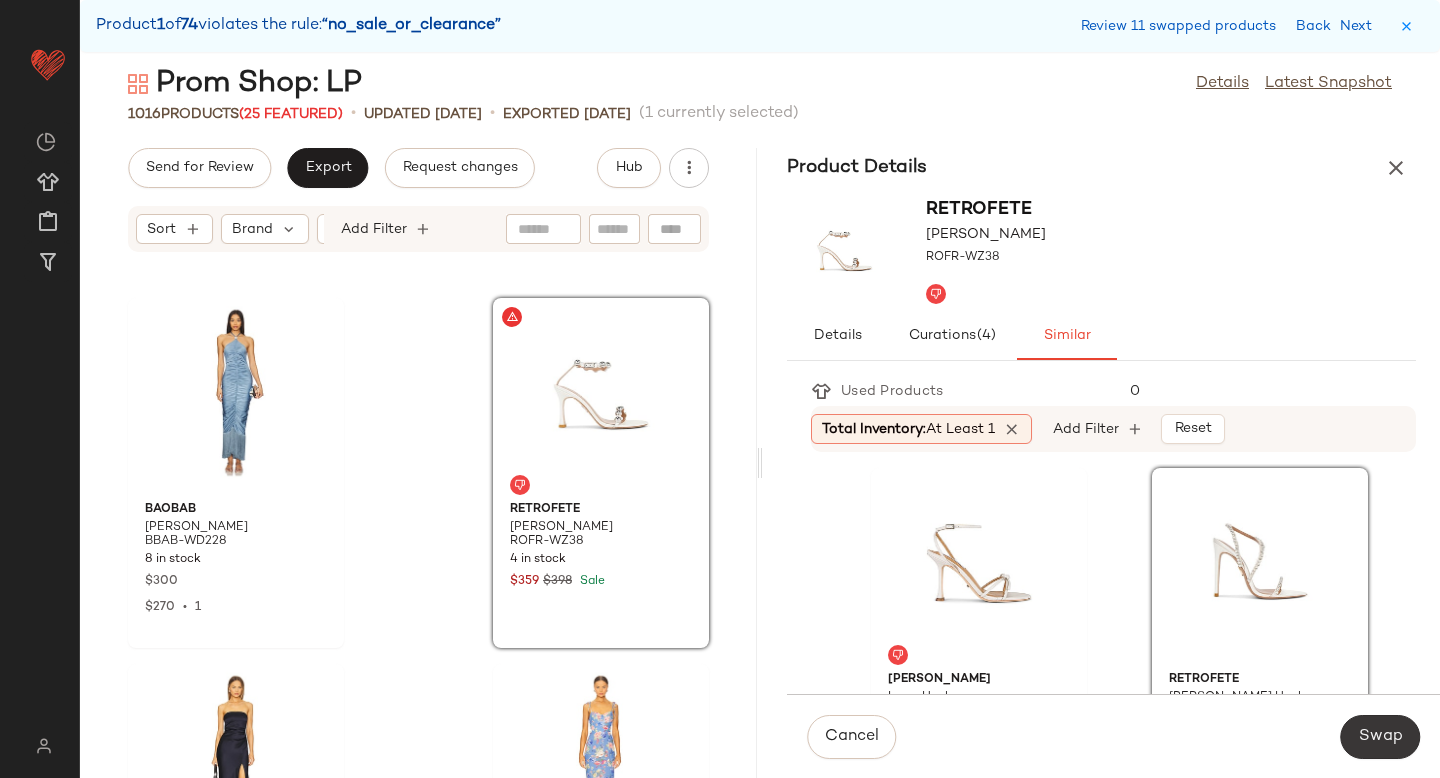 click on "Swap" 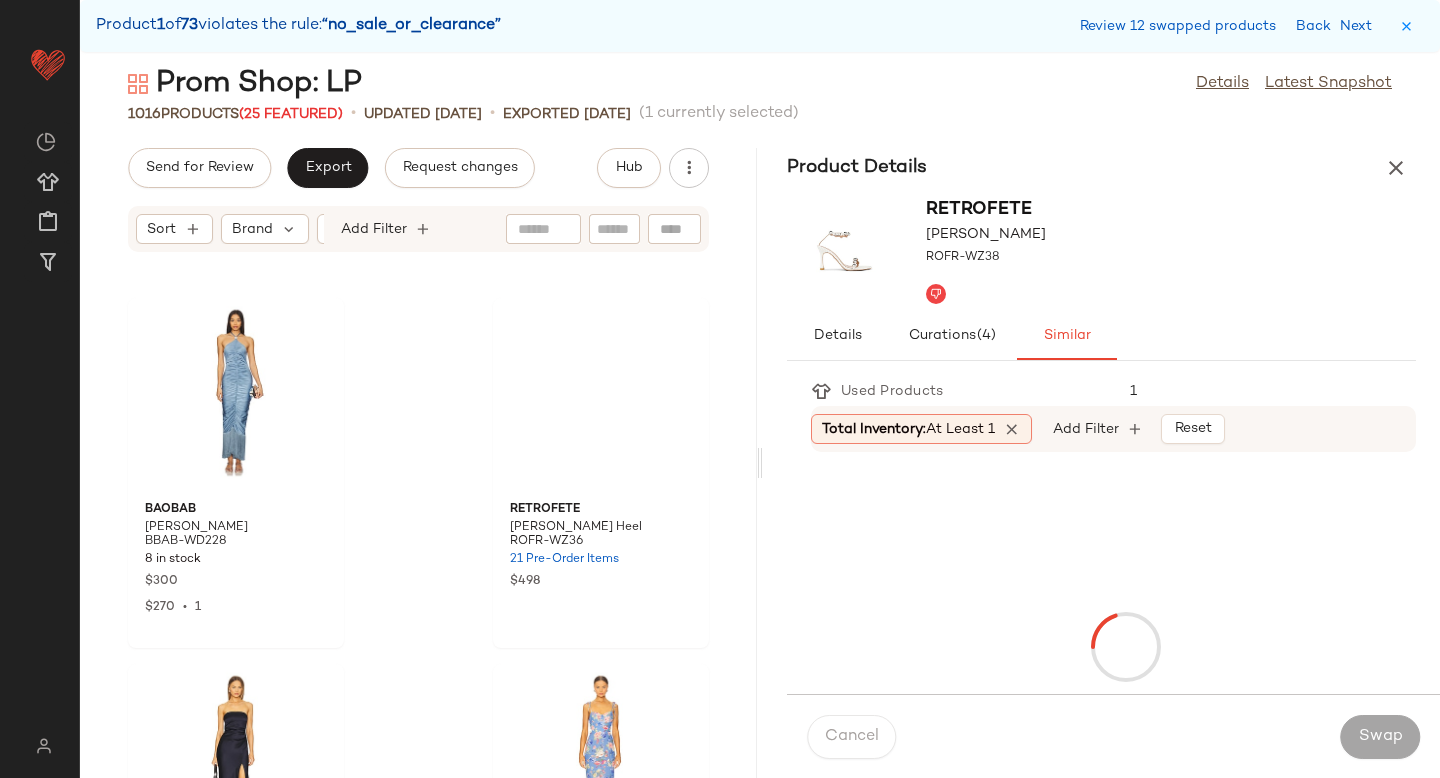 scroll, scrollTop: 57828, scrollLeft: 0, axis: vertical 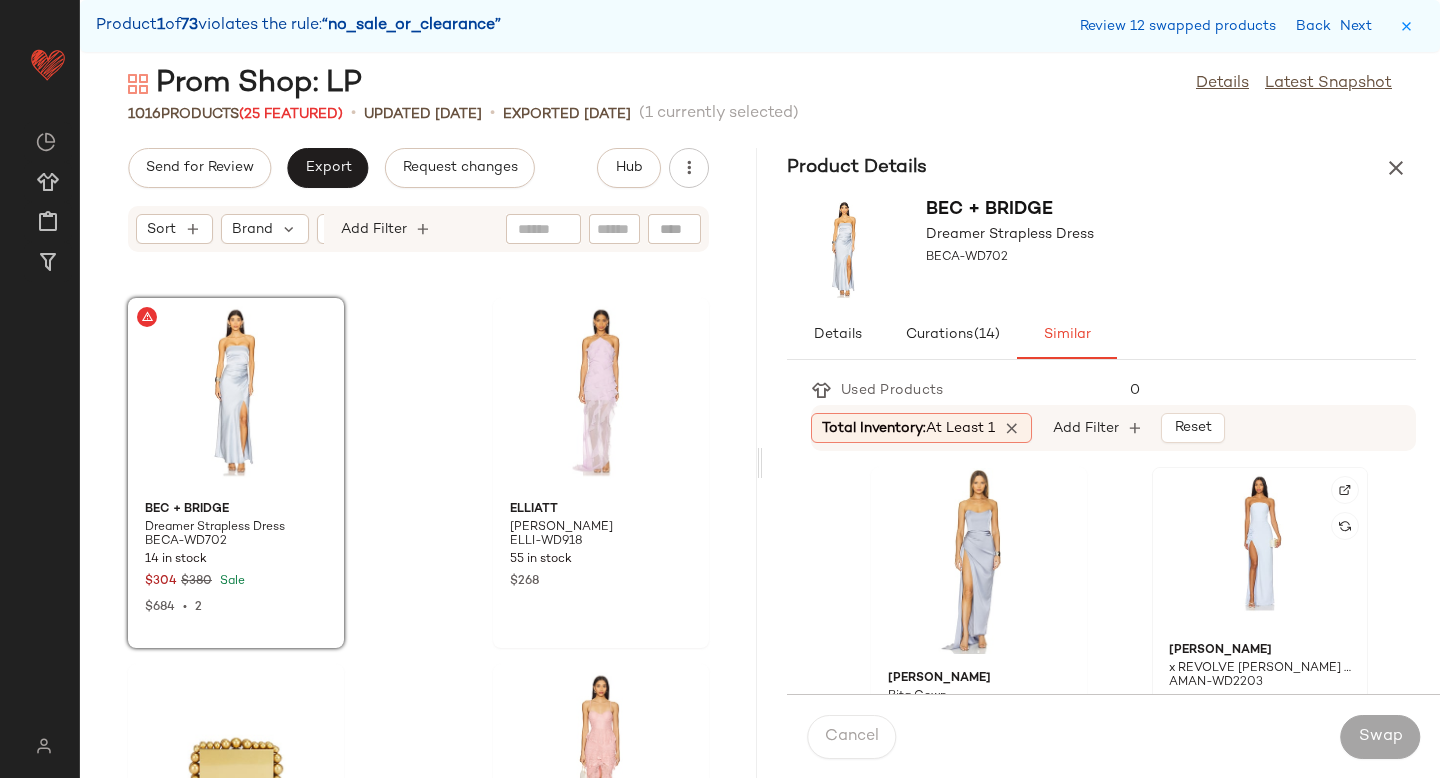 click 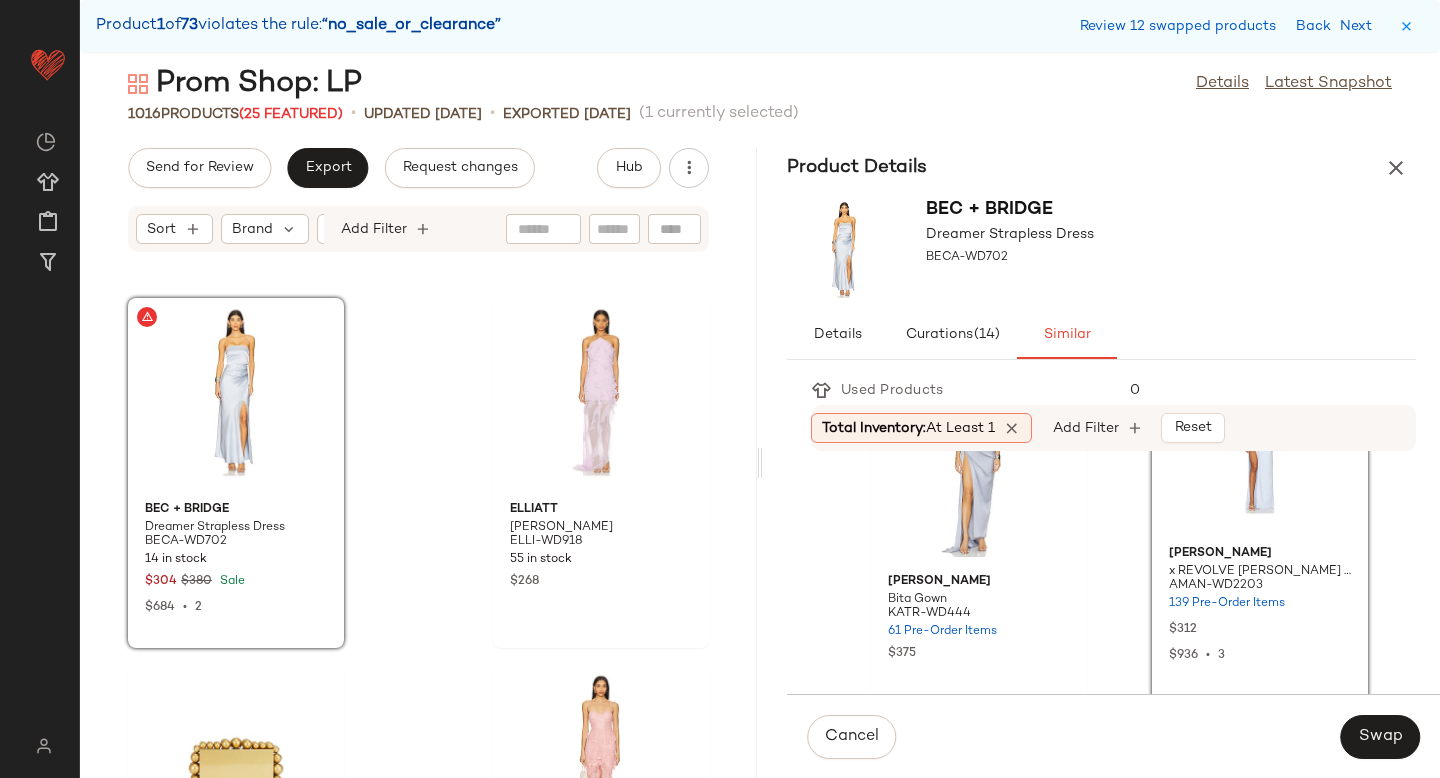 scroll, scrollTop: 107, scrollLeft: 0, axis: vertical 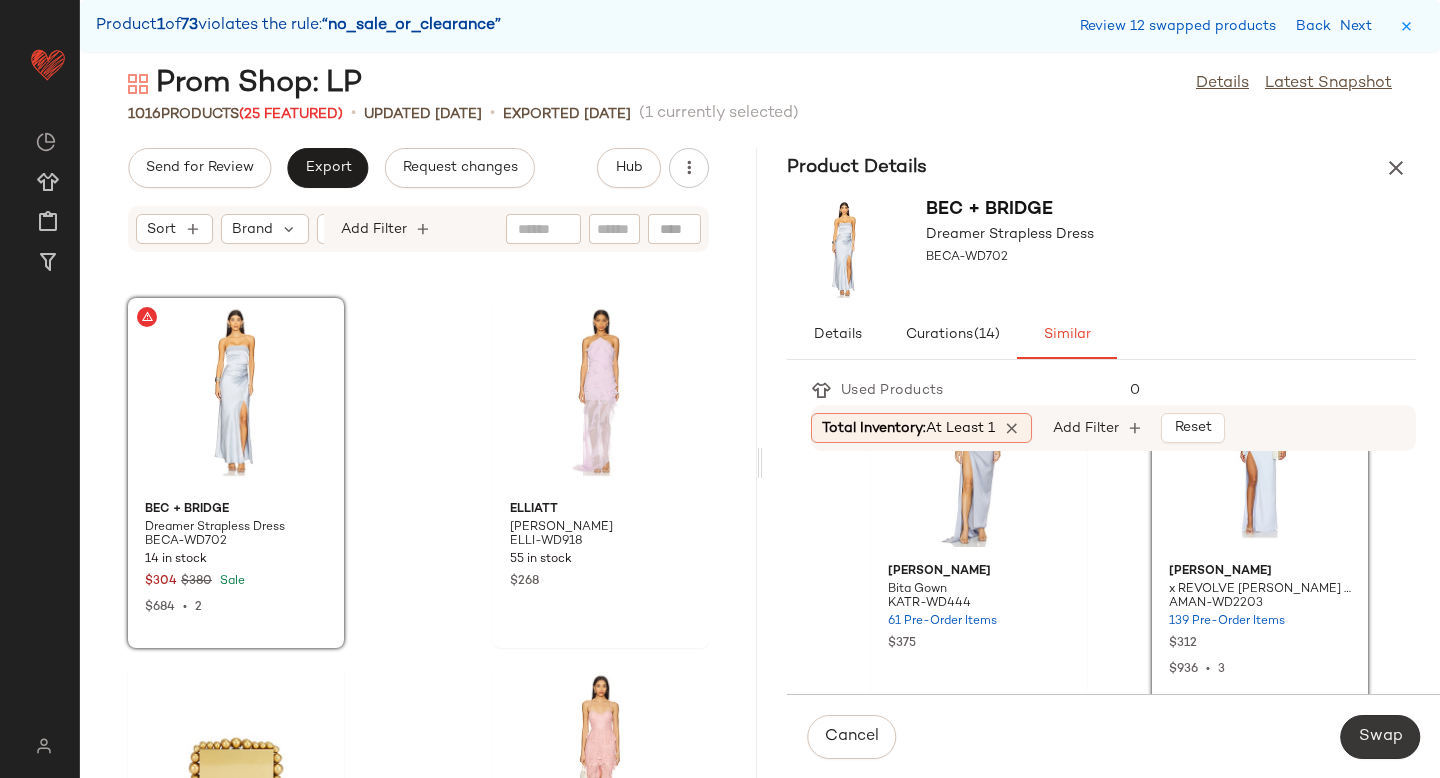 click on "Swap" at bounding box center [1380, 737] 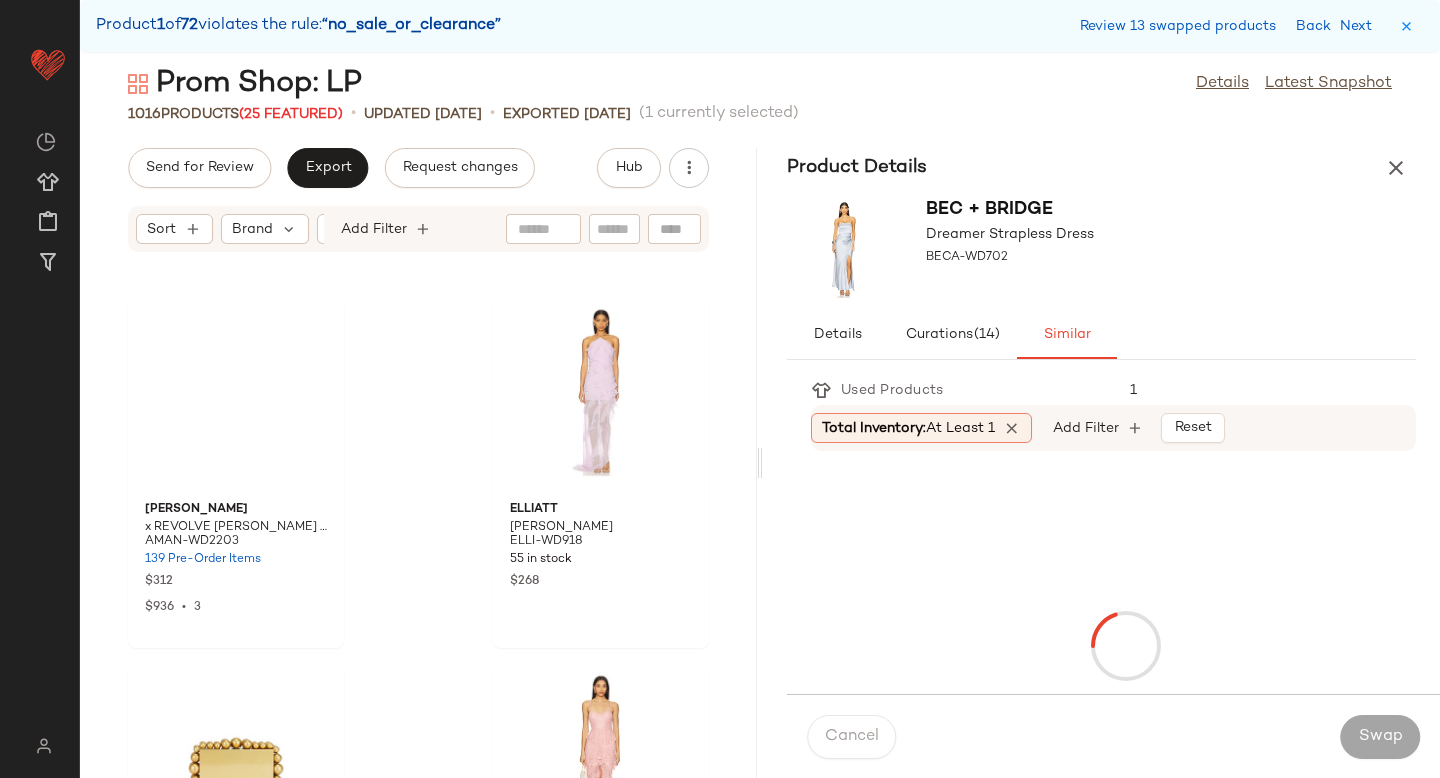 scroll, scrollTop: 59658, scrollLeft: 0, axis: vertical 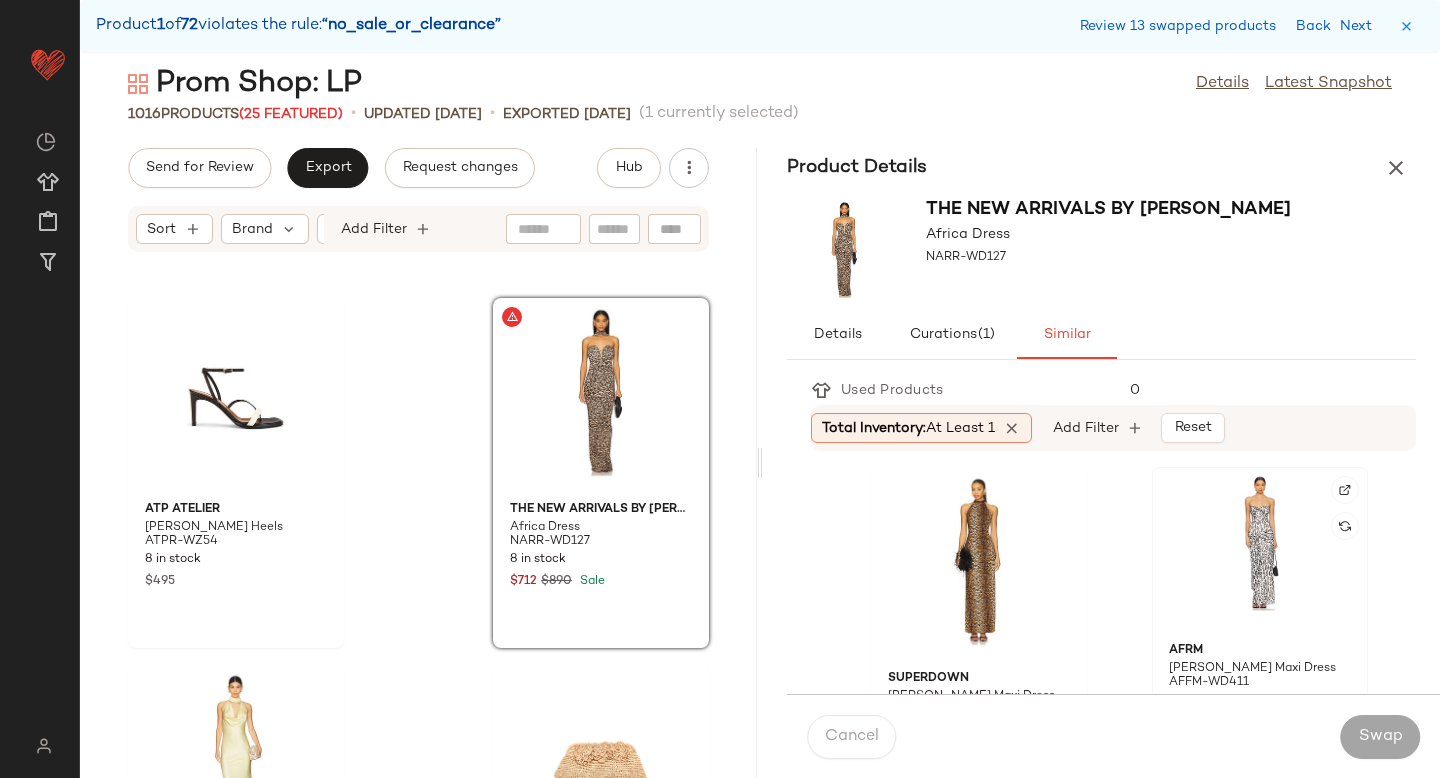 click 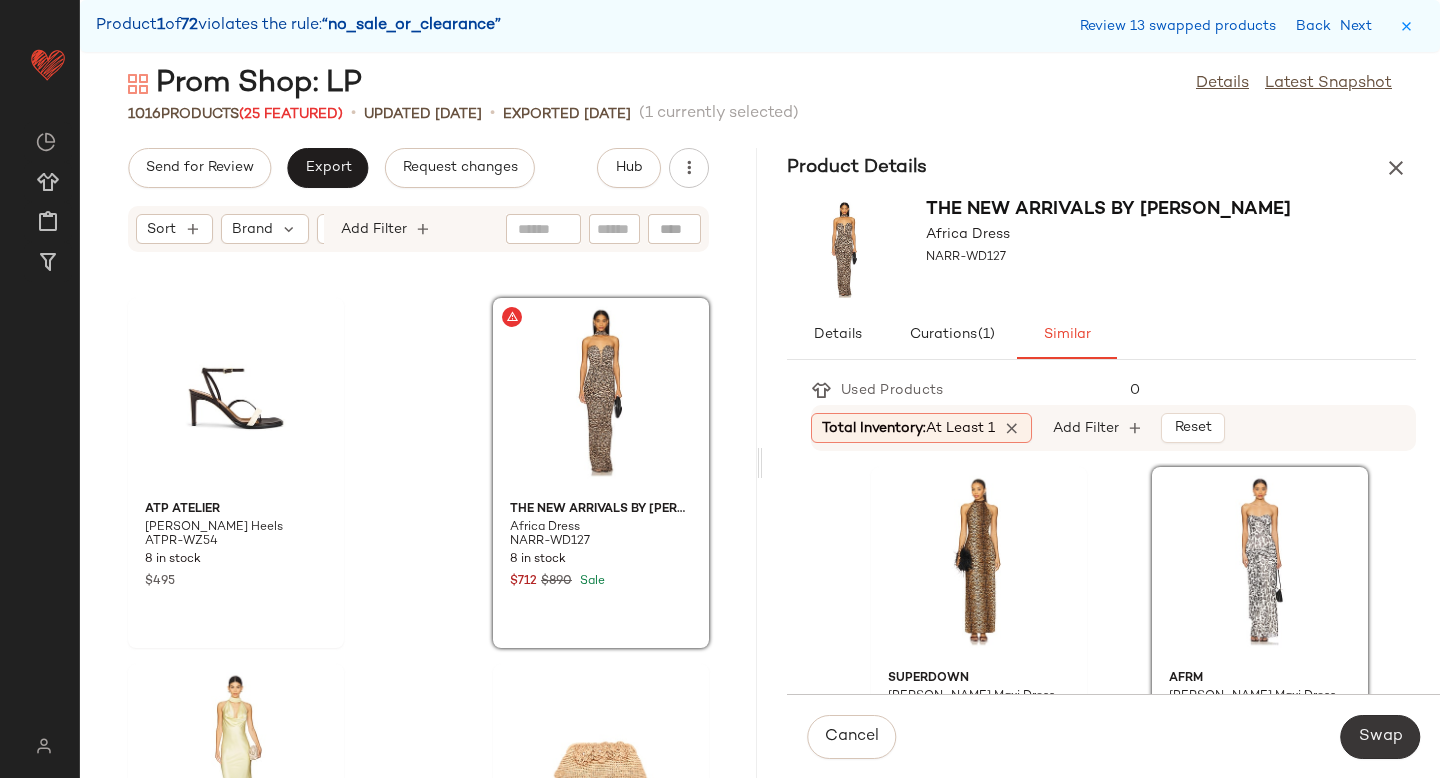 click on "Swap" at bounding box center (1380, 737) 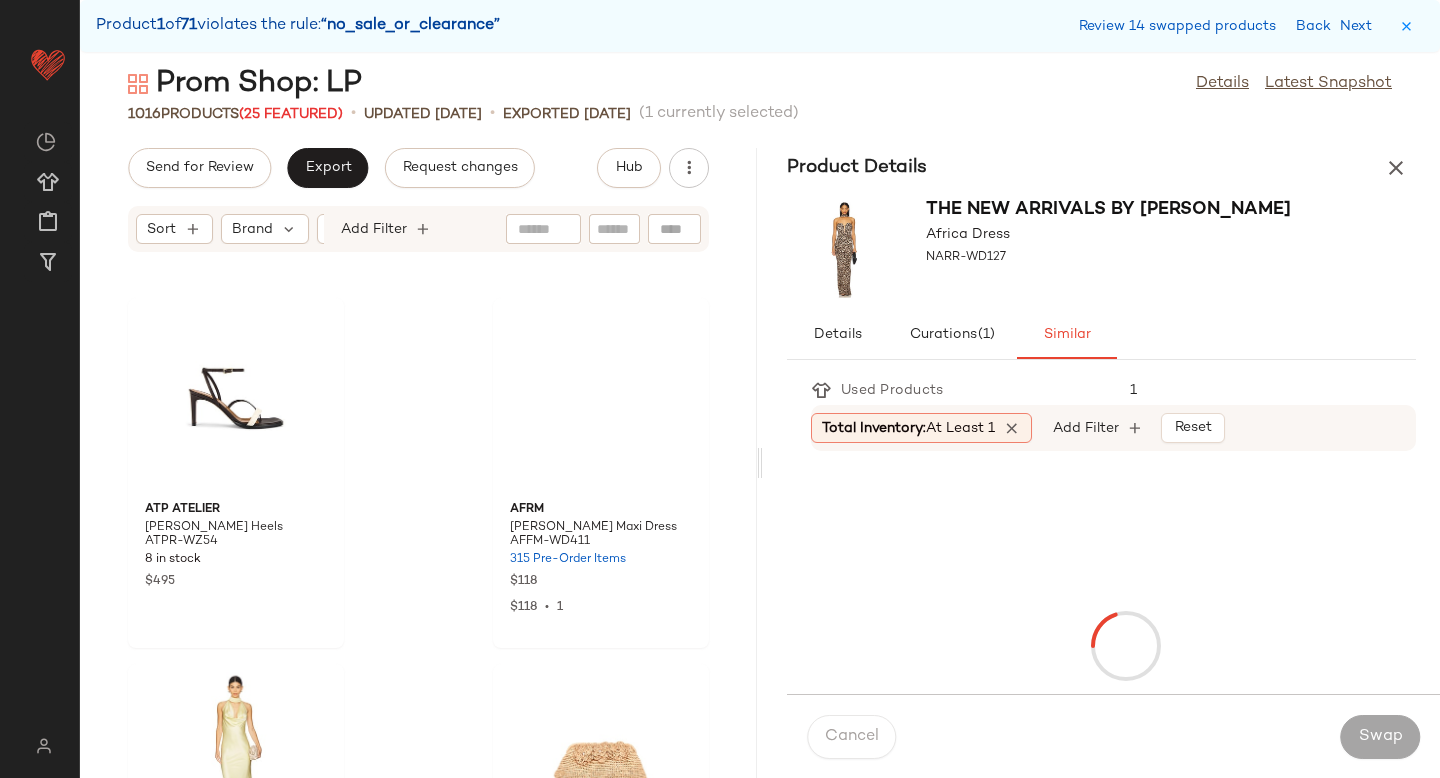 scroll, scrollTop: 60756, scrollLeft: 0, axis: vertical 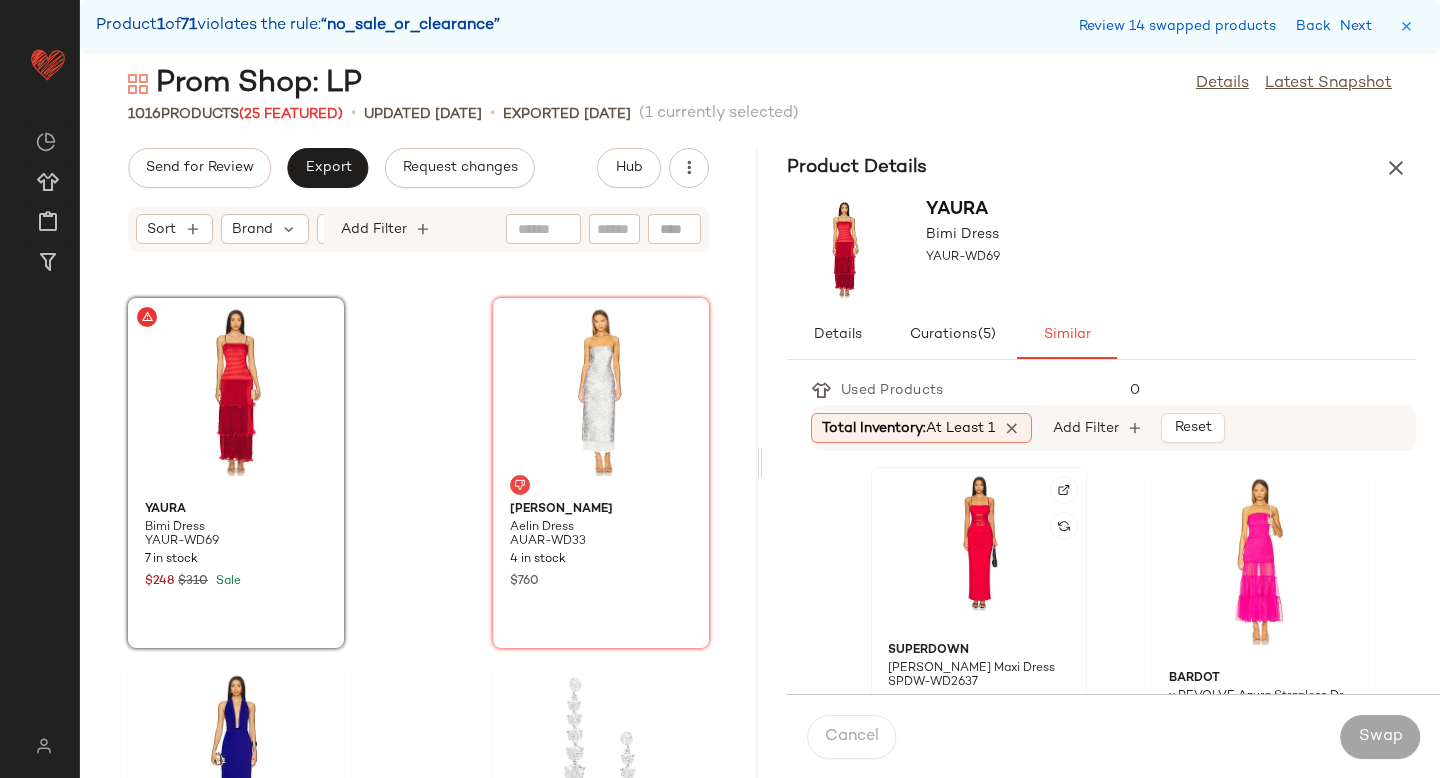 click 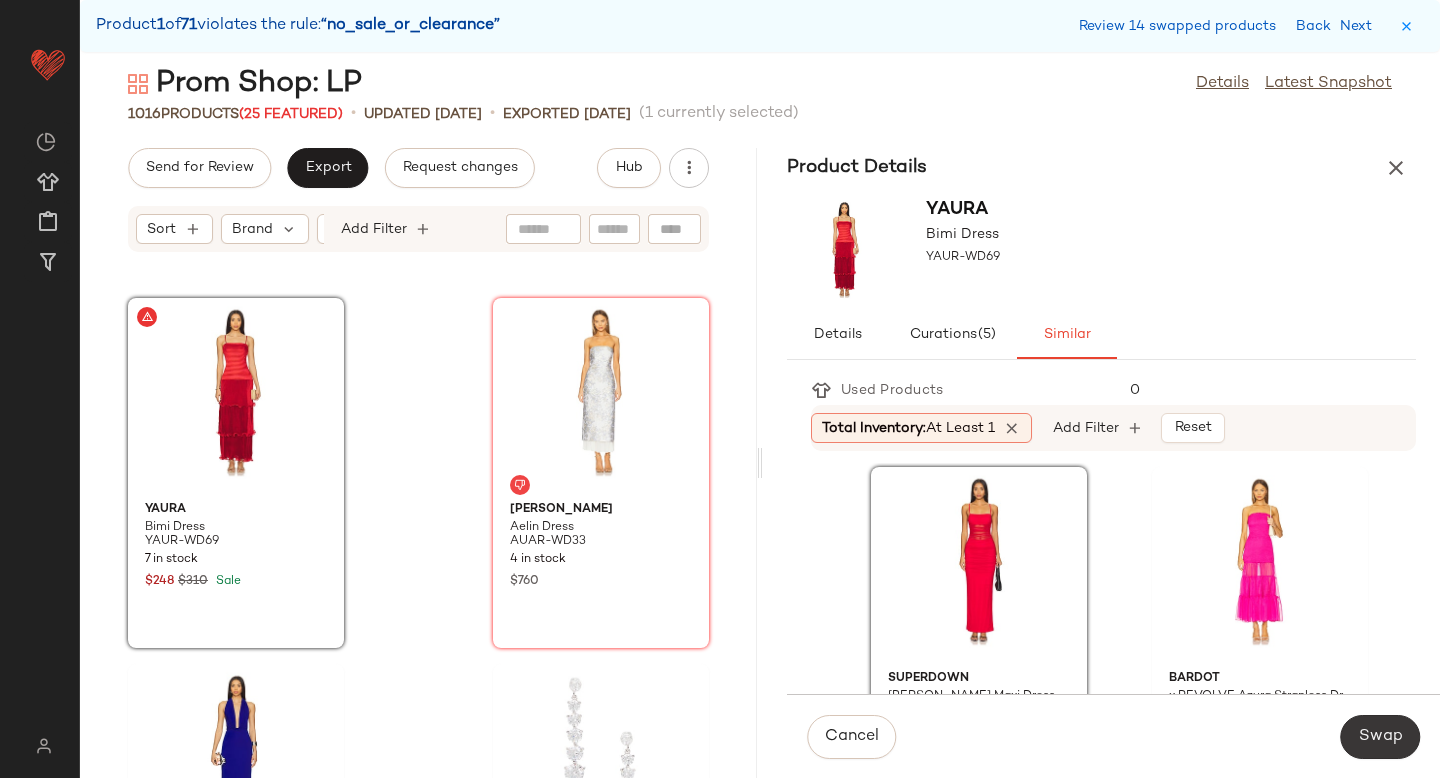 click on "Swap" 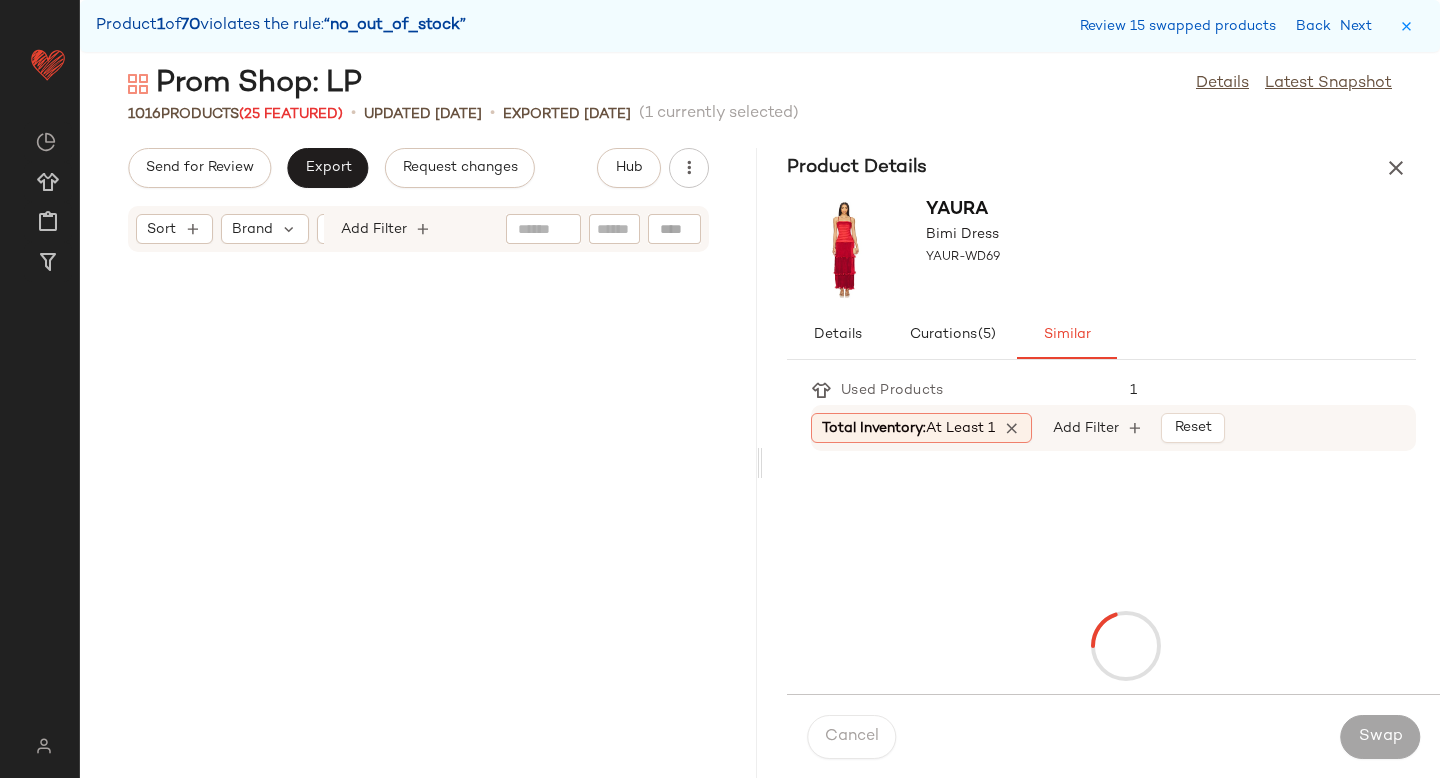 scroll, scrollTop: 62586, scrollLeft: 0, axis: vertical 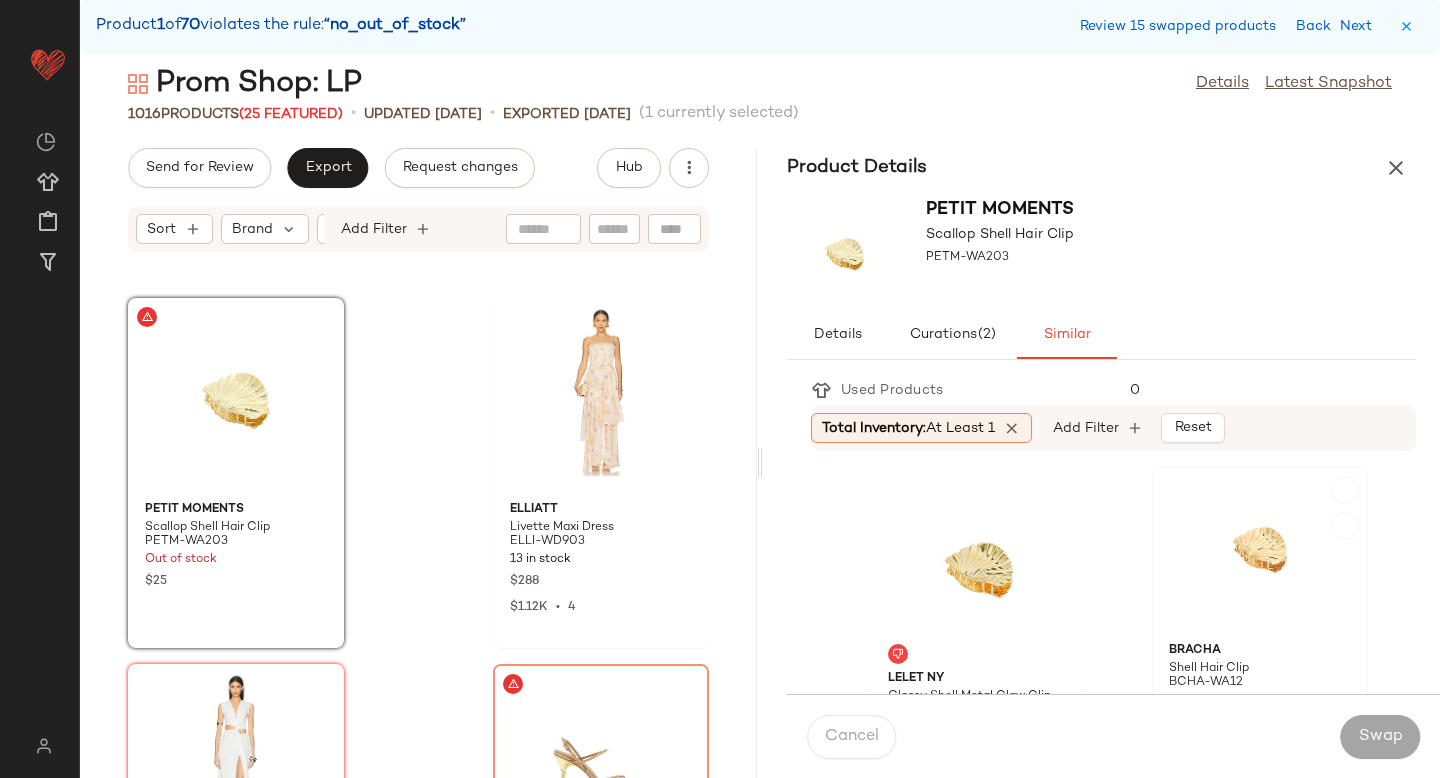 click on "[PERSON_NAME] Hair Clip BCHA-WA12 154 Pre-Order Items $33" 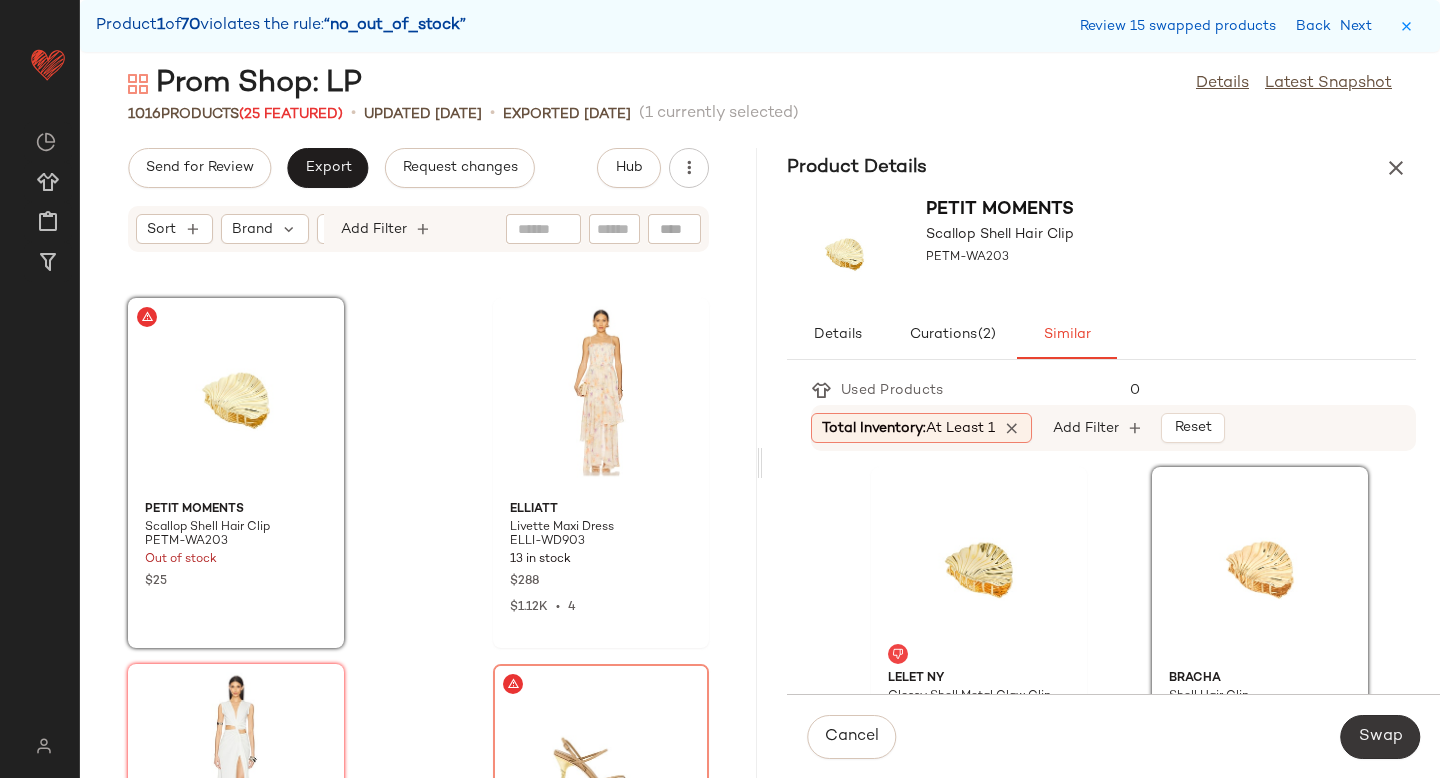 click on "Swap" 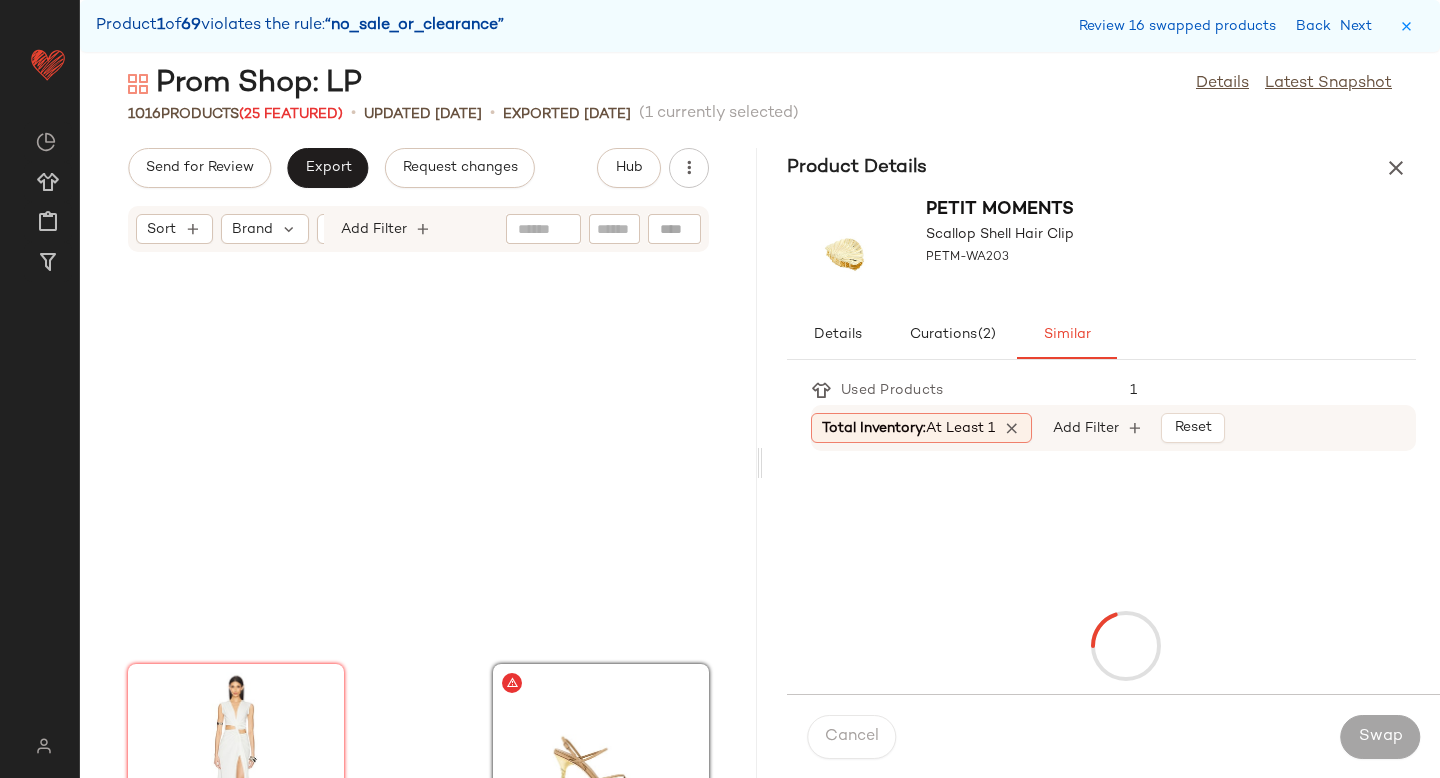 scroll, scrollTop: 62952, scrollLeft: 0, axis: vertical 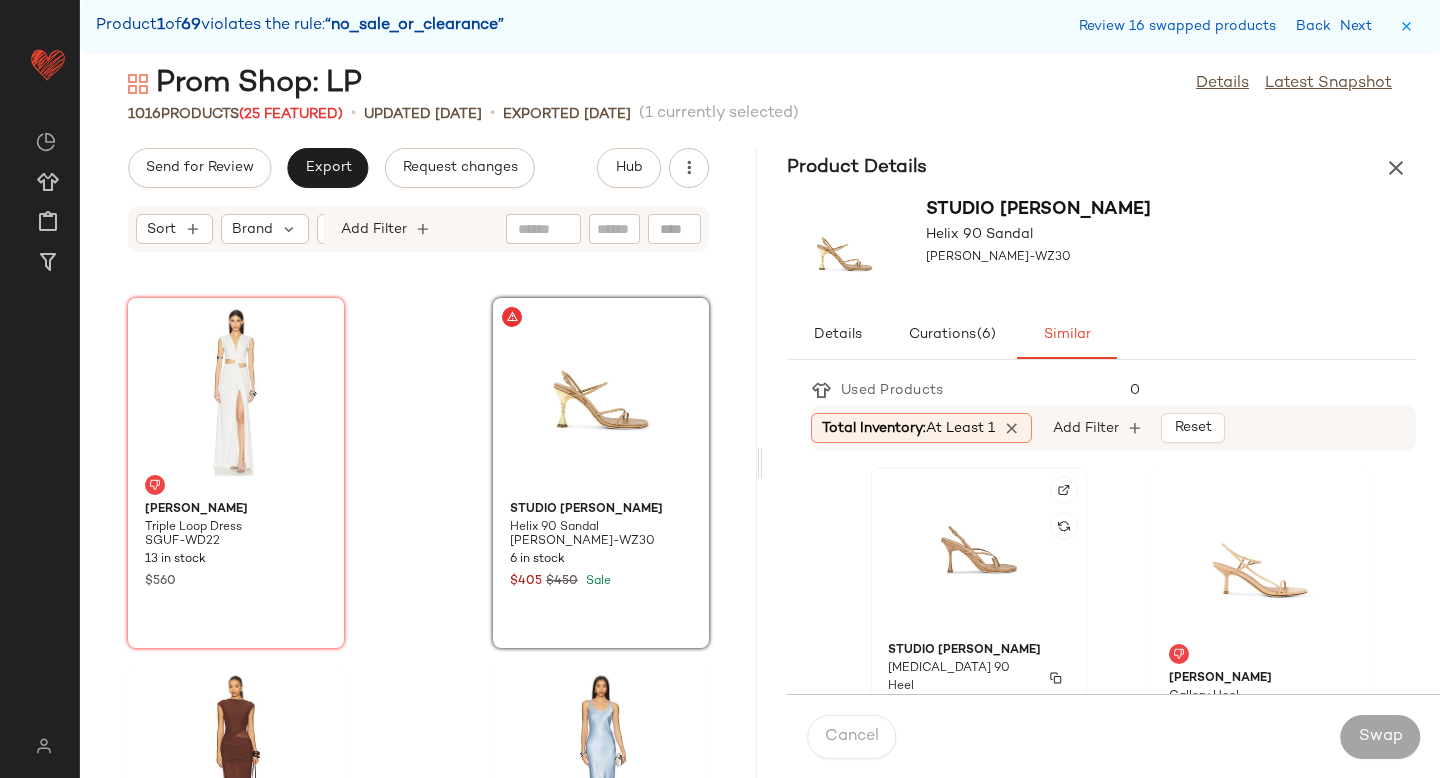 click on "Studio [PERSON_NAME][MEDICAL_DATA] 90 Heel [PERSON_NAME]-WZ28 1 in stock $410 $369  •  1" 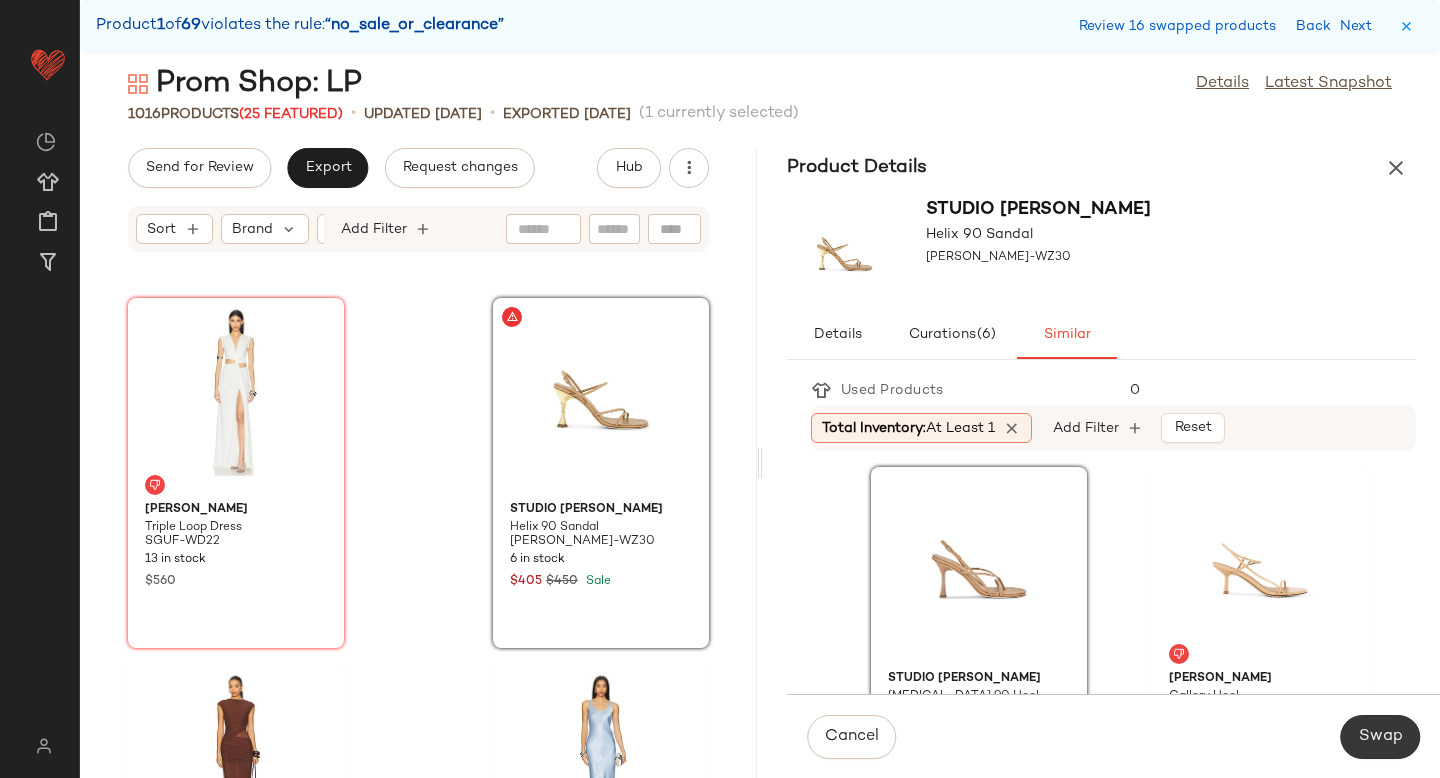 click on "Swap" at bounding box center (1380, 737) 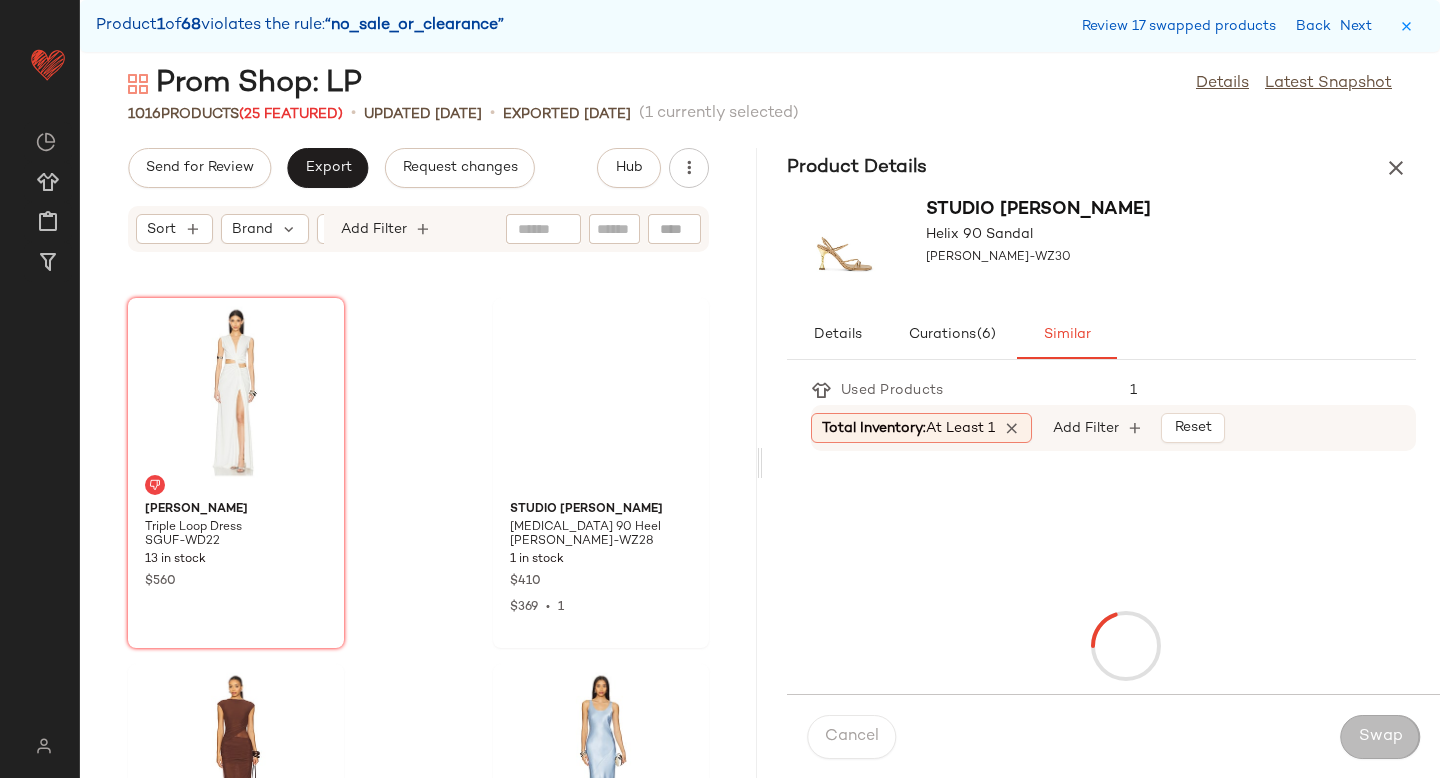 scroll, scrollTop: 65514, scrollLeft: 0, axis: vertical 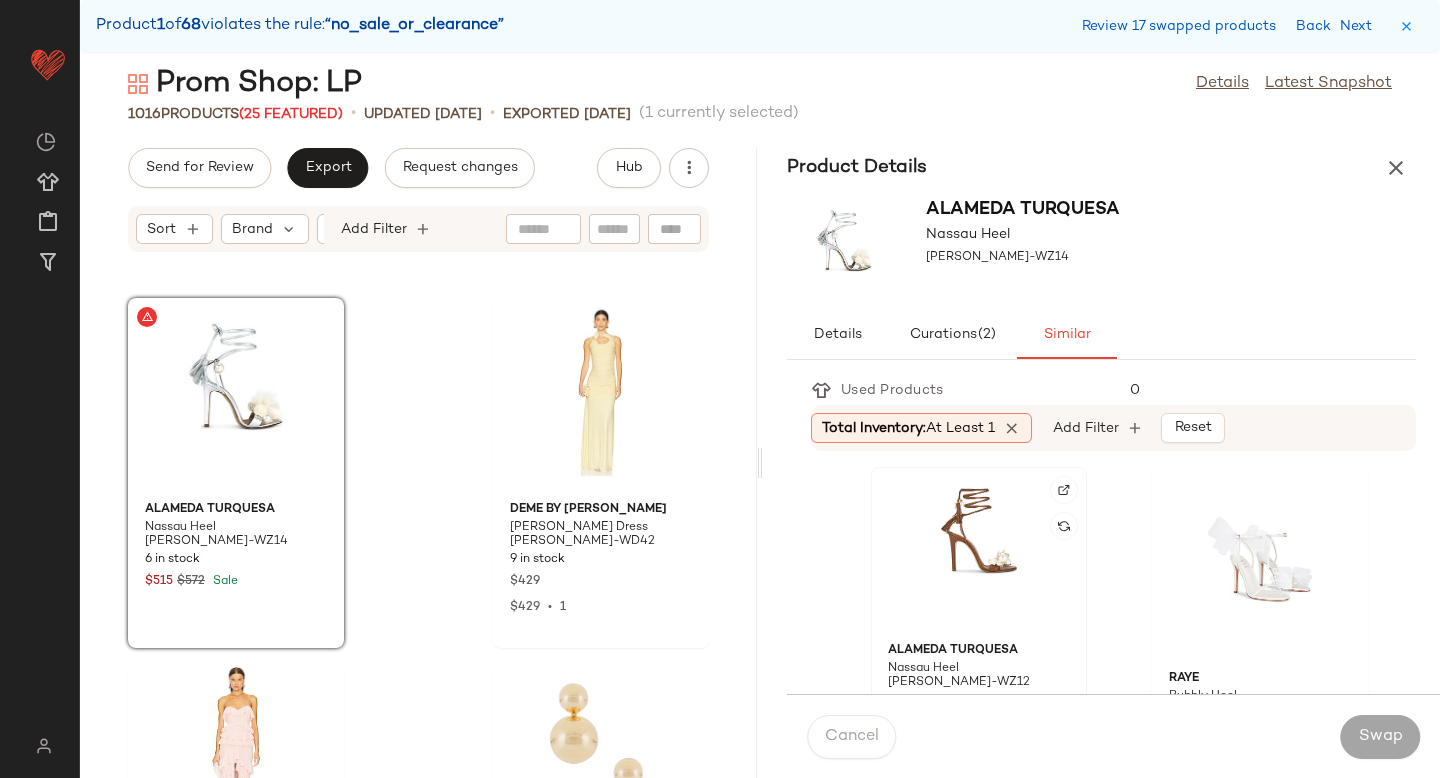 click 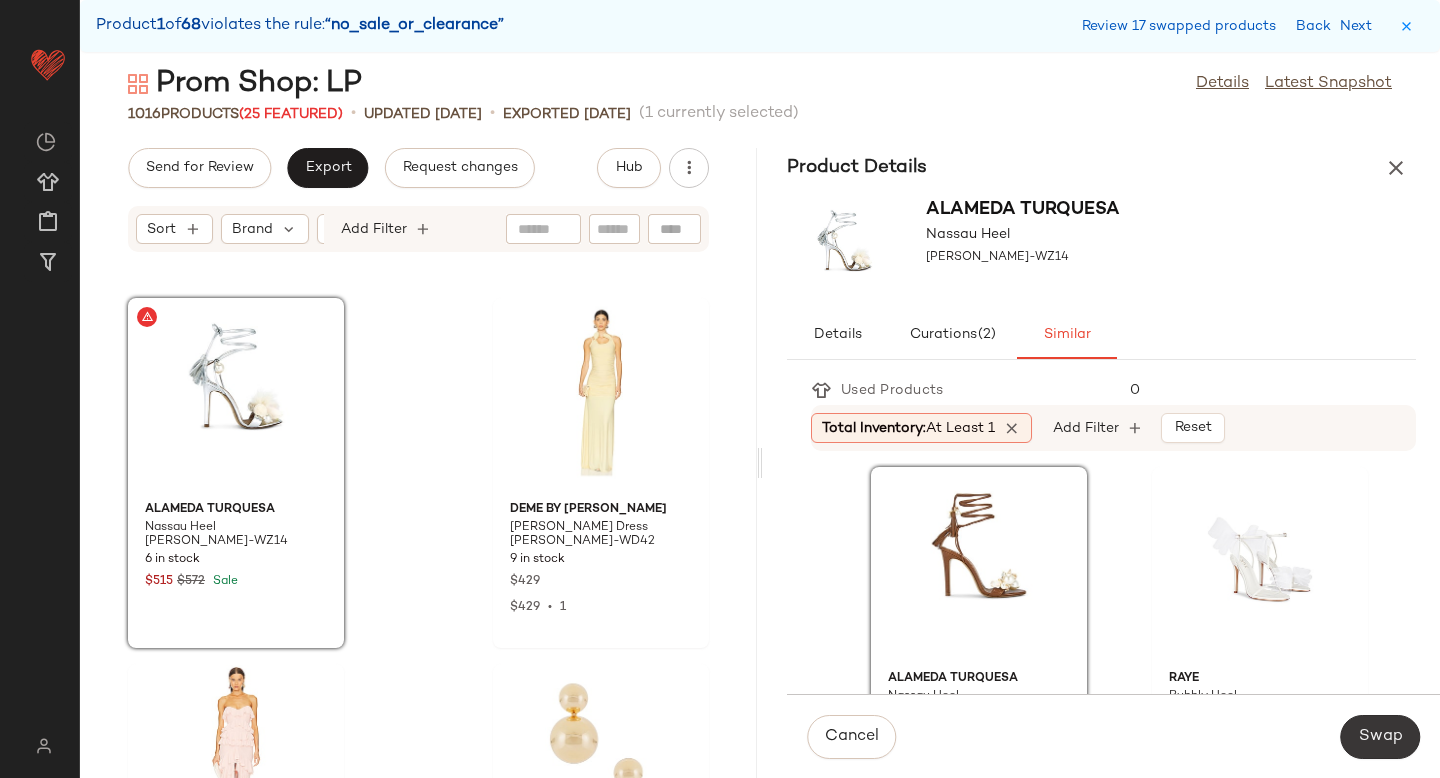 click on "Swap" at bounding box center (1380, 737) 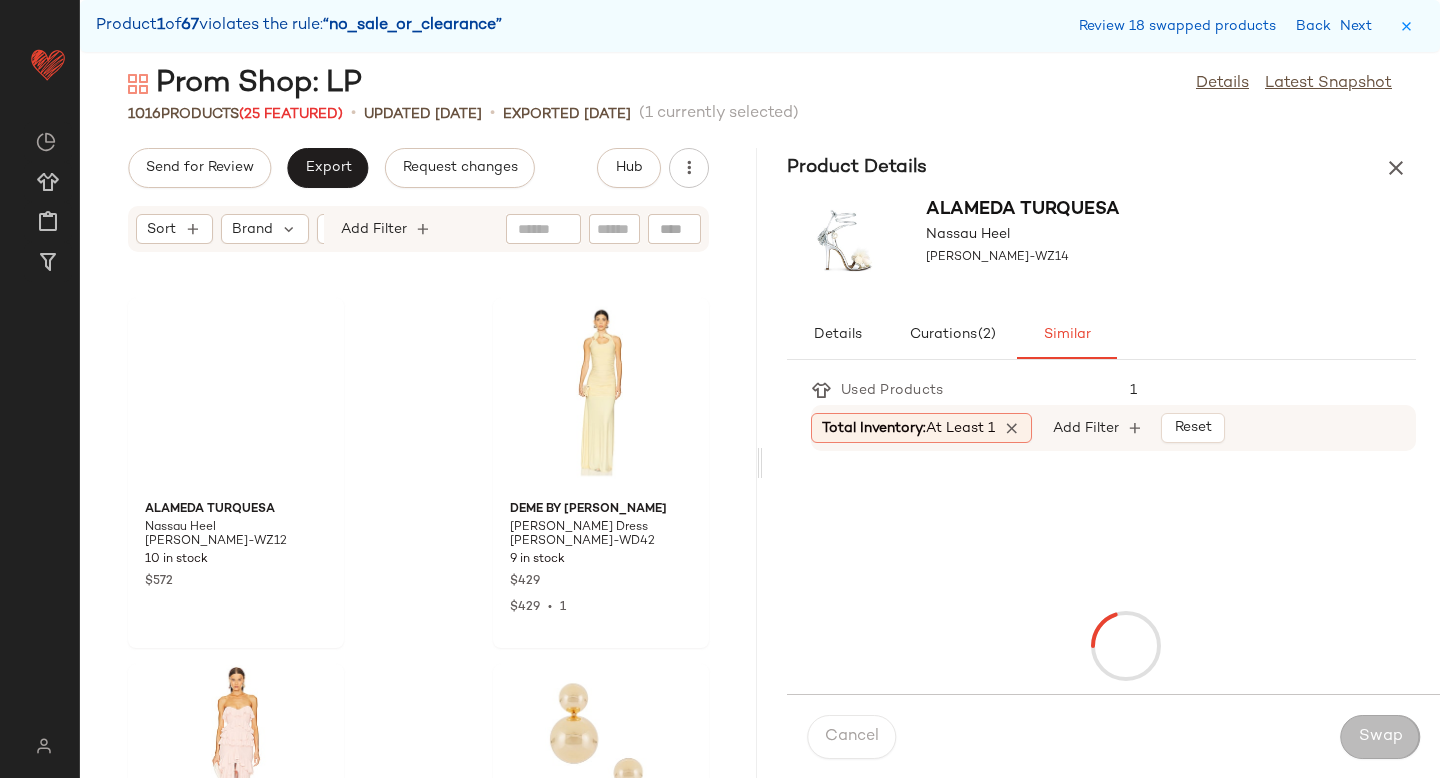 scroll, scrollTop: 66612, scrollLeft: 0, axis: vertical 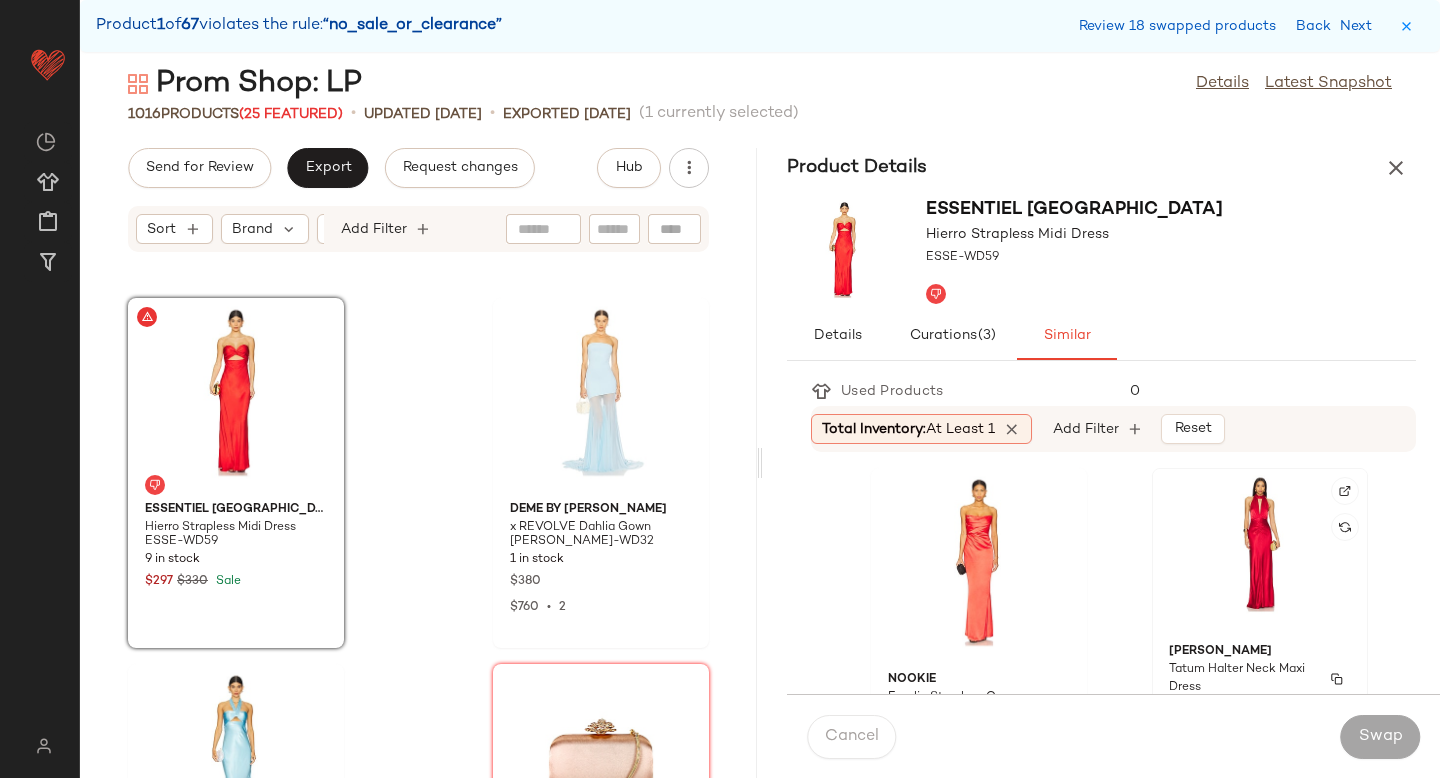 click on "Shona [PERSON_NAME] Halter Neck Maxi Dress [PERSON_NAME]-WD651 7 in stock $340" 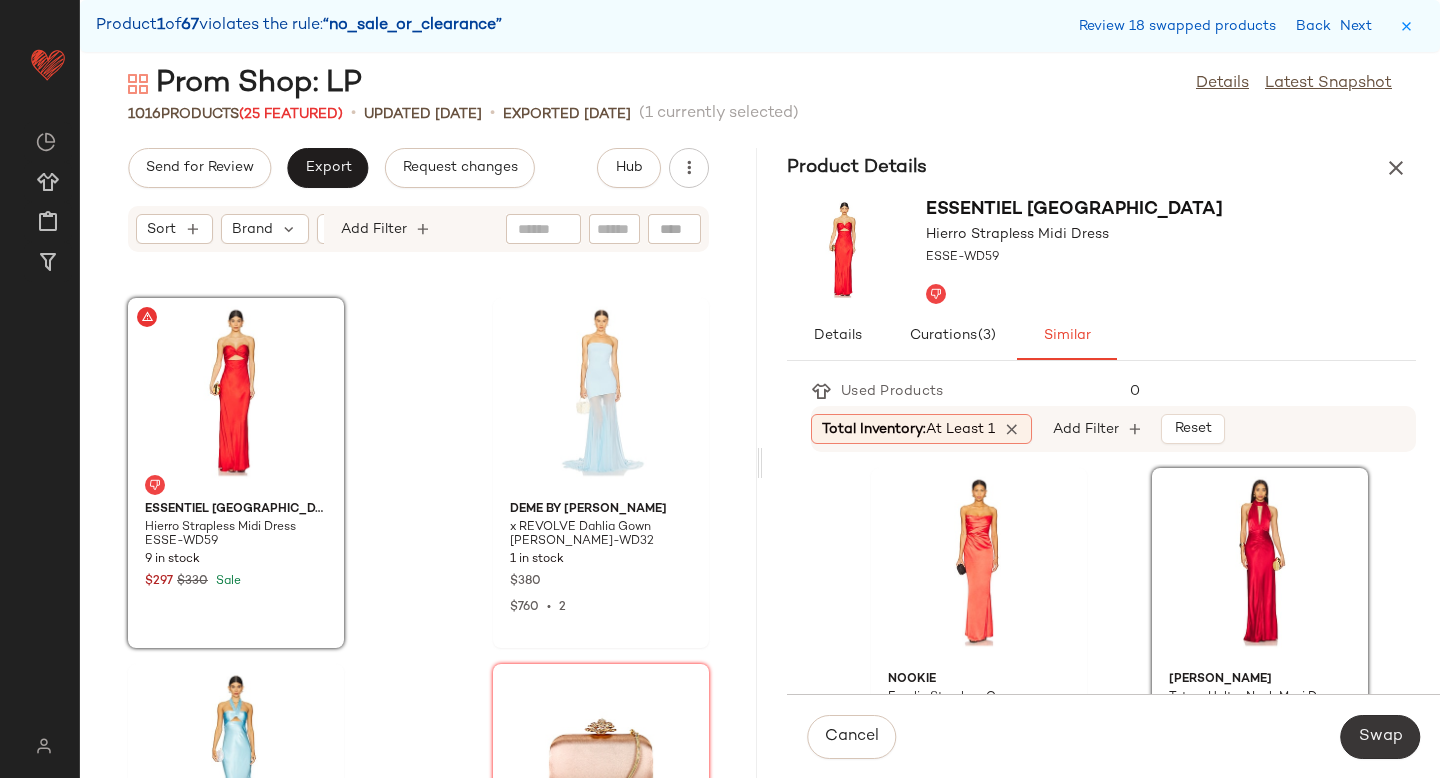 click on "Swap" at bounding box center [1380, 737] 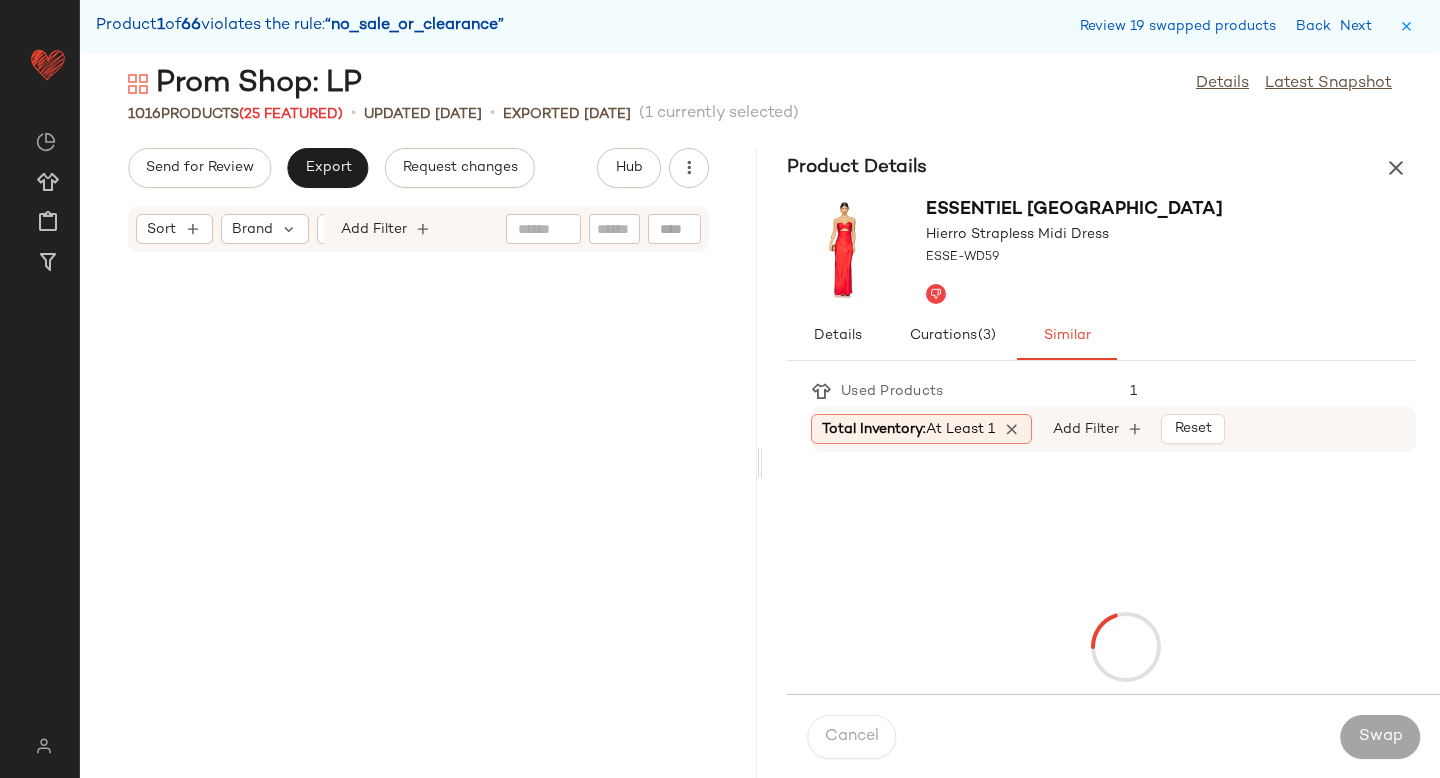 scroll, scrollTop: 67710, scrollLeft: 0, axis: vertical 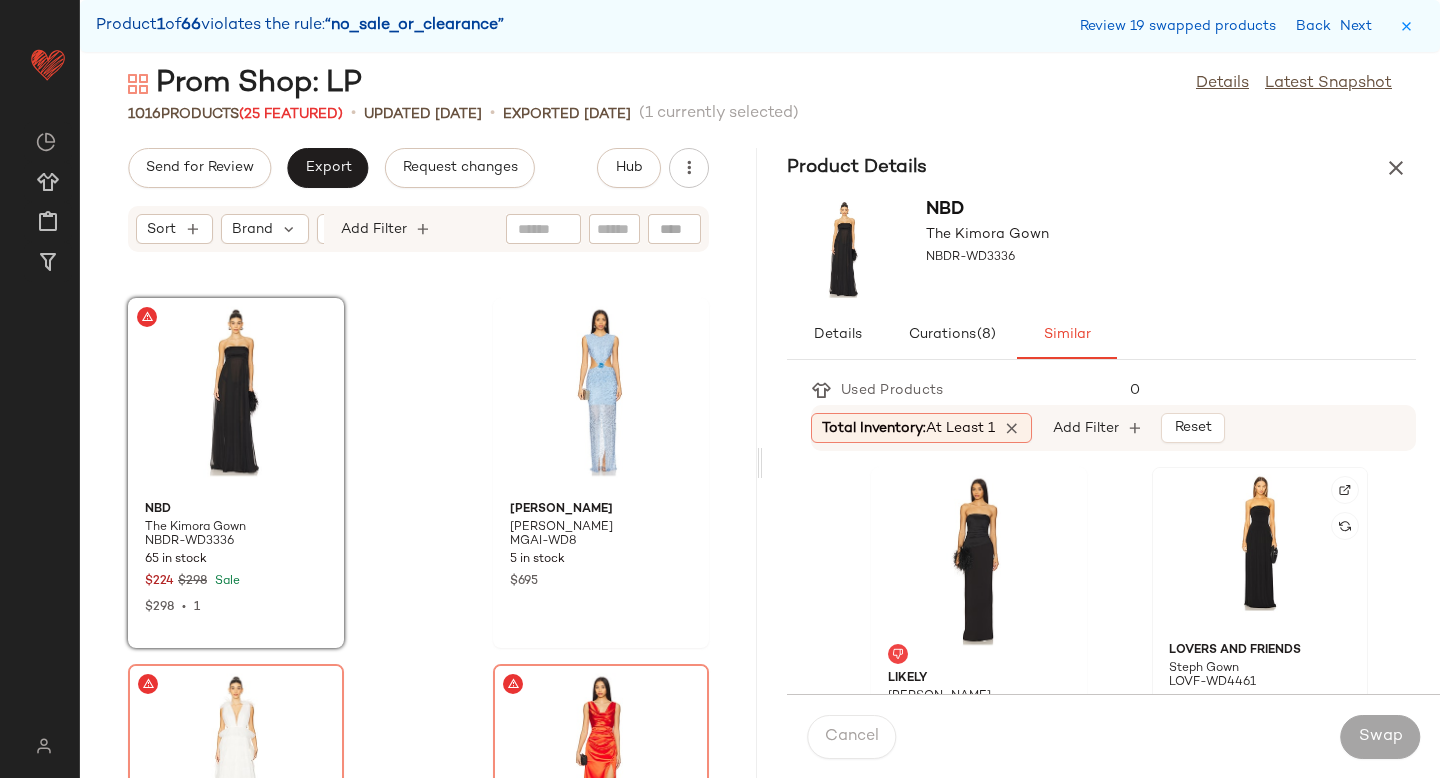click 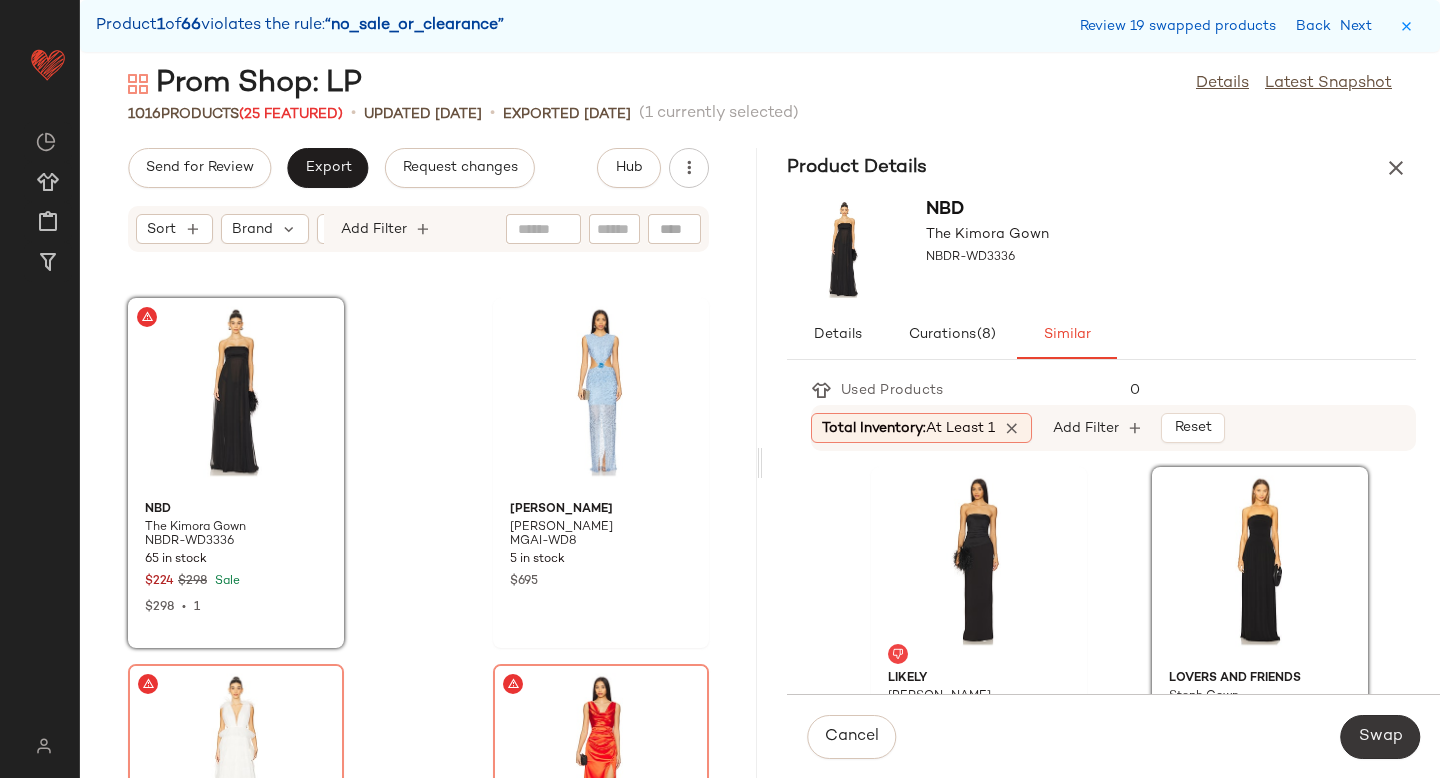 click on "Swap" at bounding box center (1380, 737) 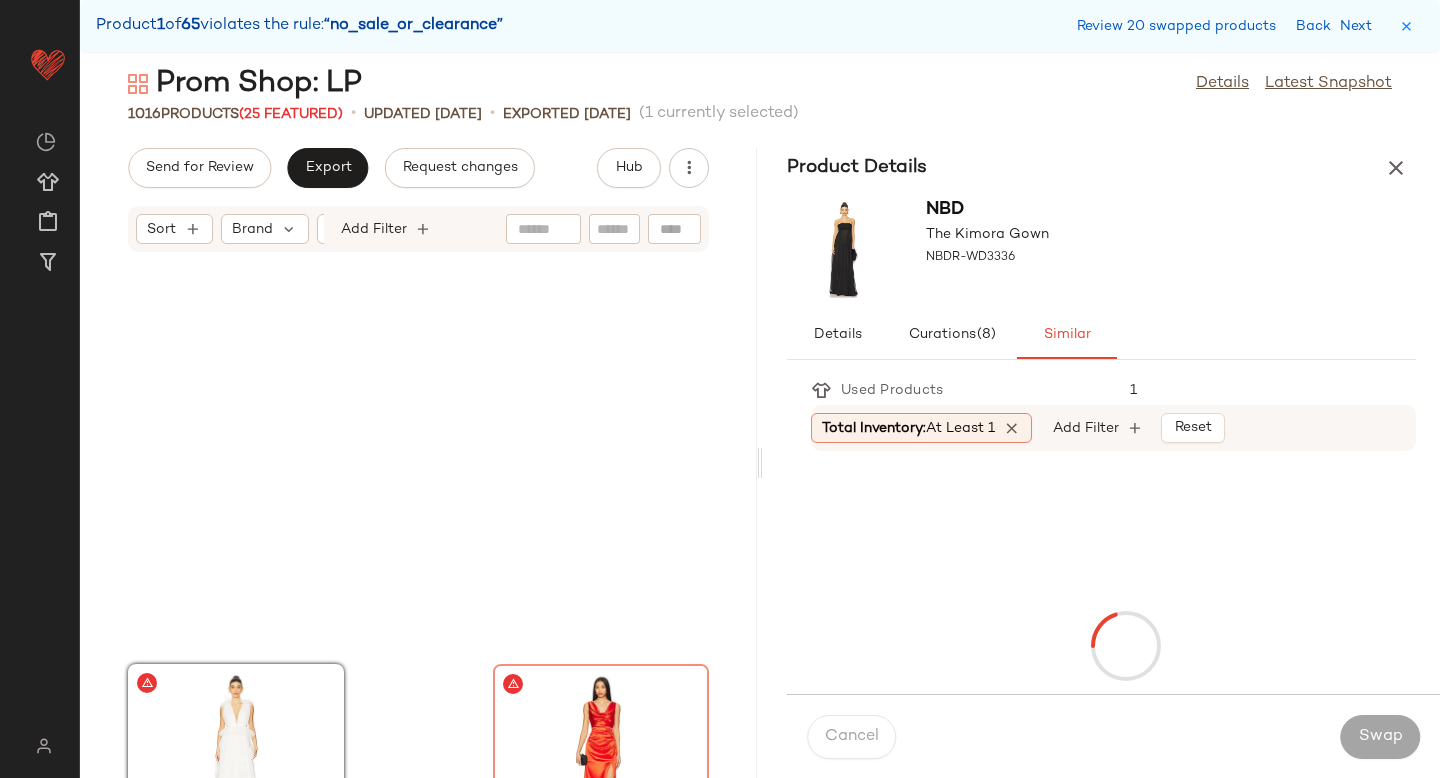 scroll, scrollTop: 68076, scrollLeft: 0, axis: vertical 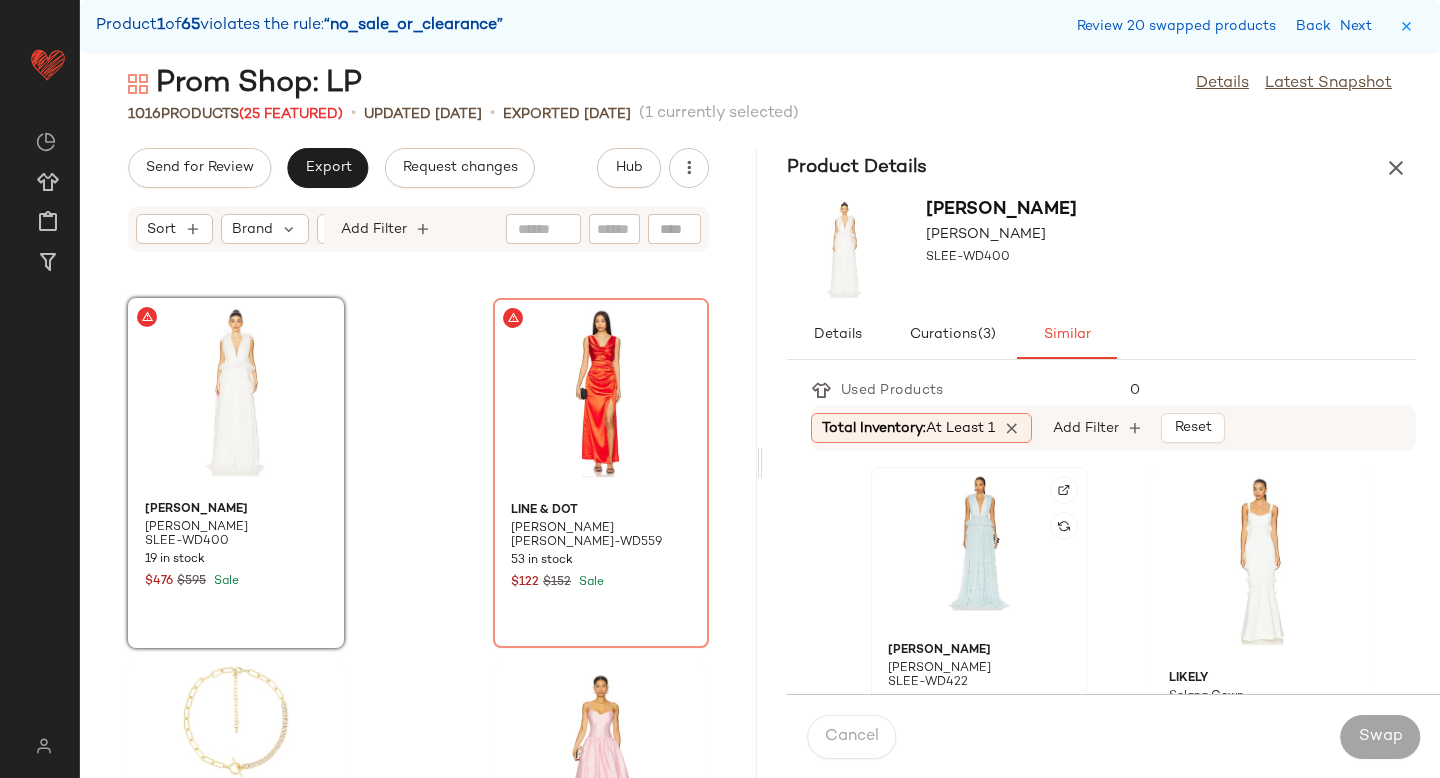 click 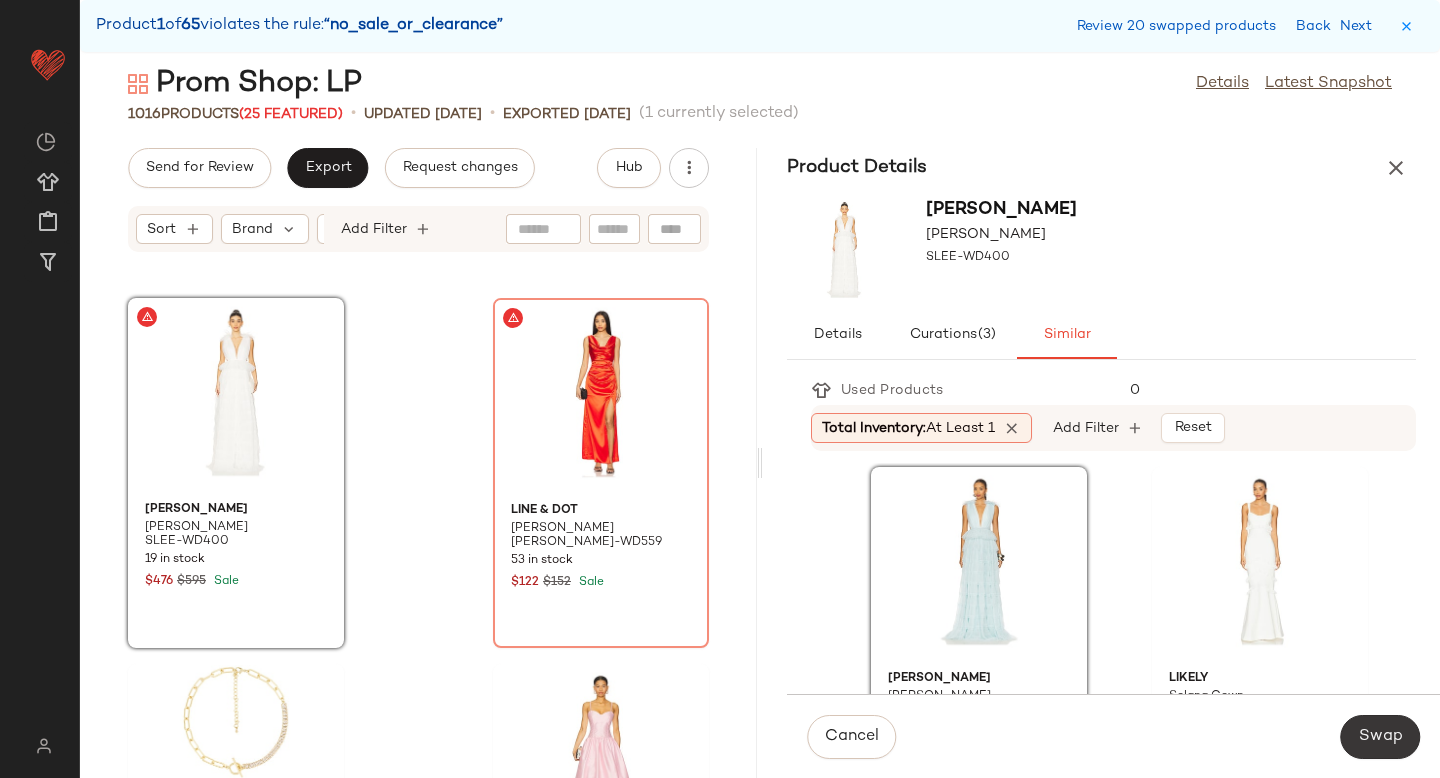 click on "Swap" 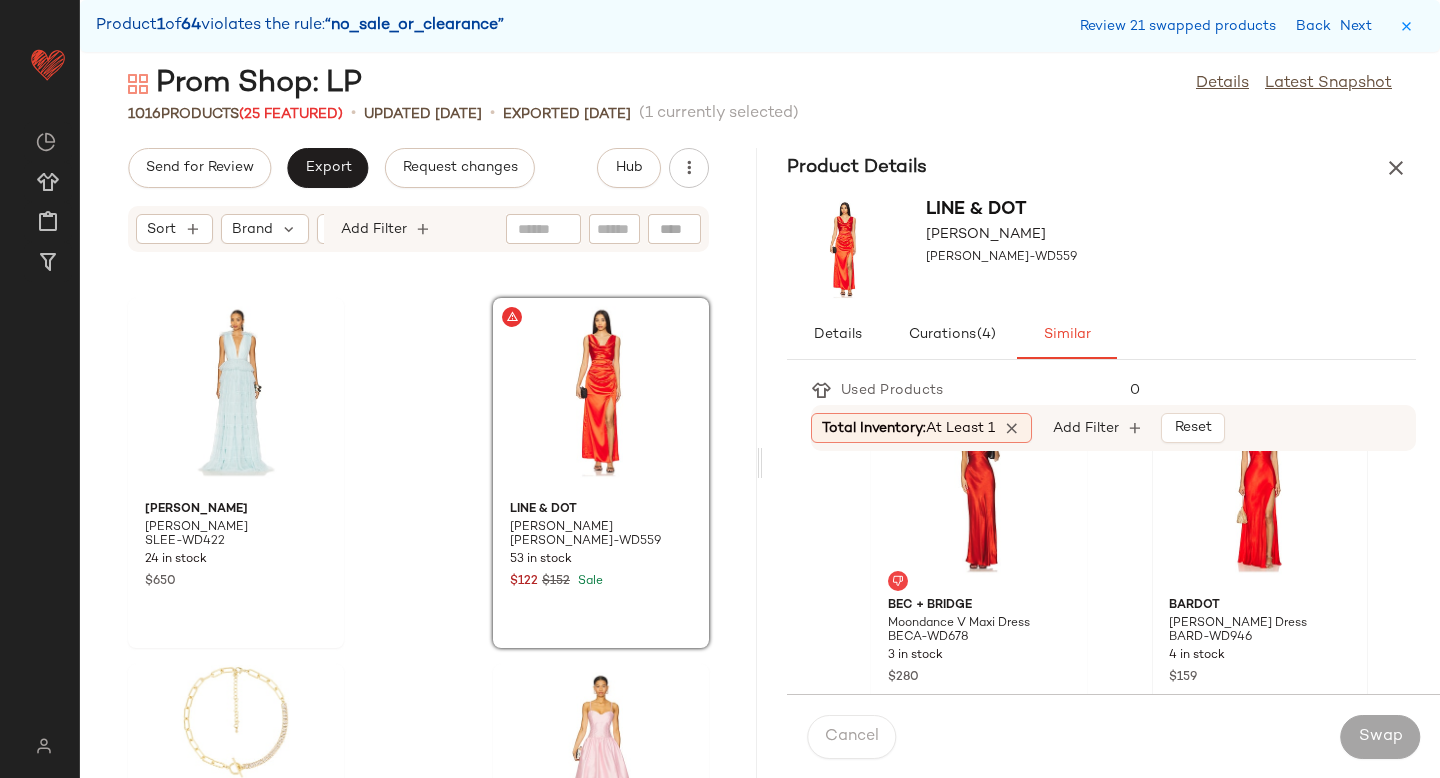 scroll, scrollTop: 72, scrollLeft: 0, axis: vertical 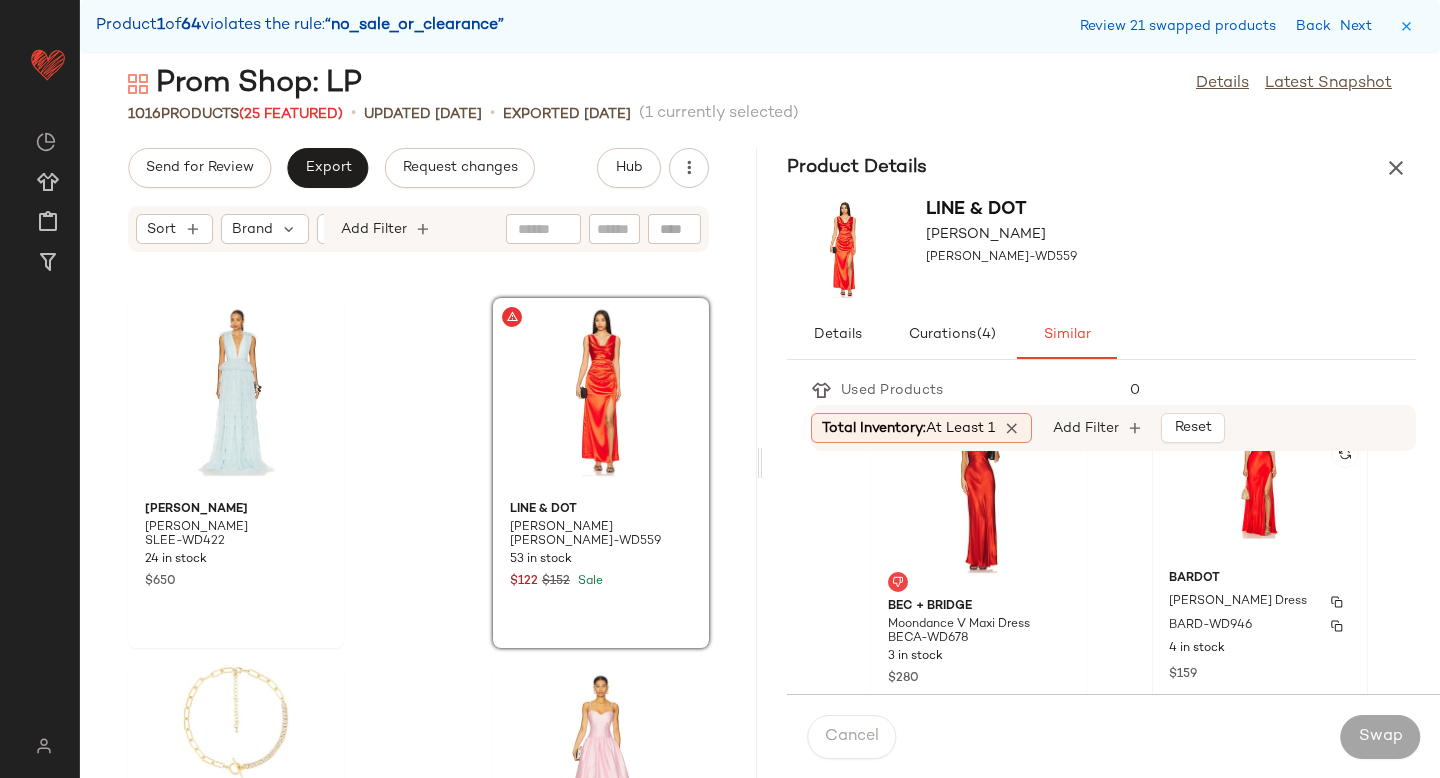 click on "Bardot [PERSON_NAME] Dress [PERSON_NAME]-WD946 4 in stock $159" 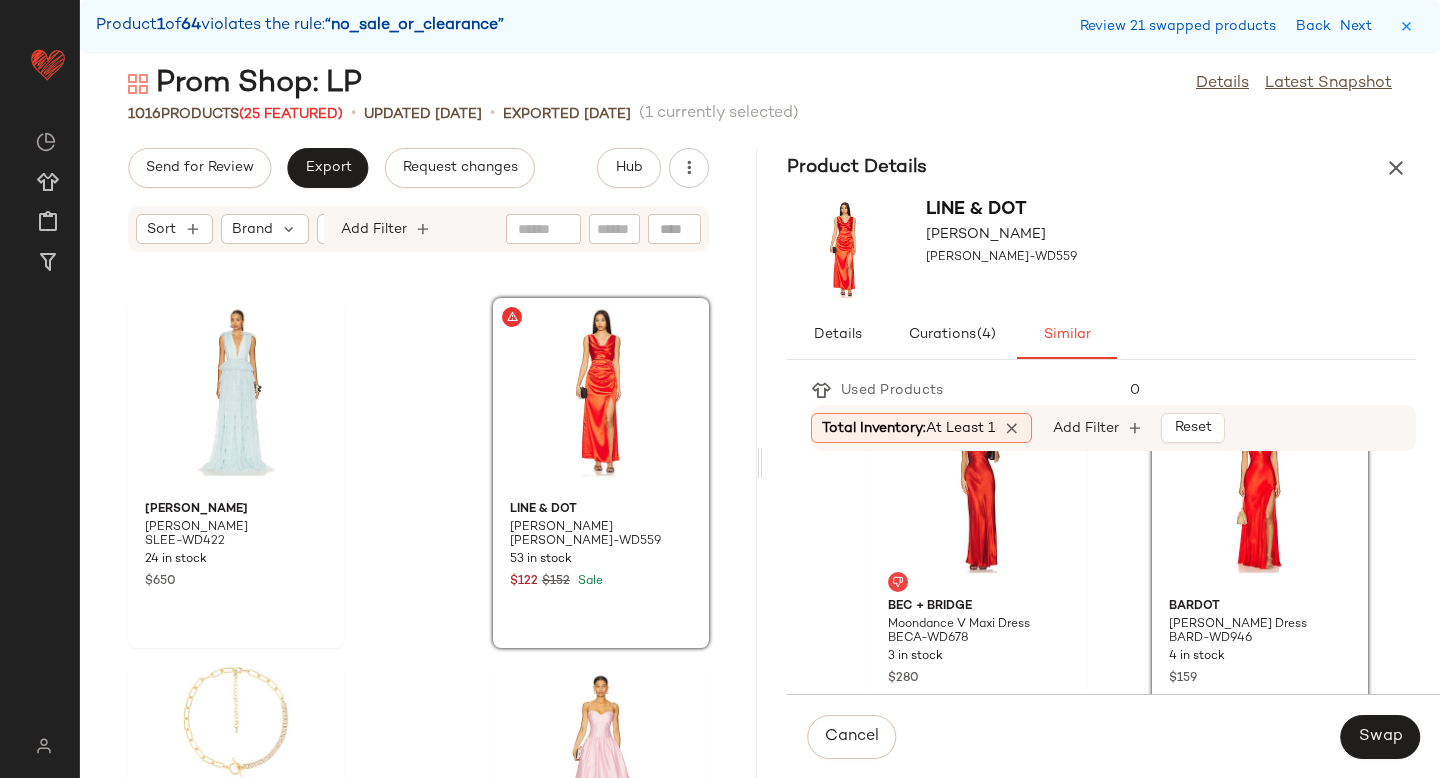 click on "Cancel   Swap" at bounding box center [1113, 736] 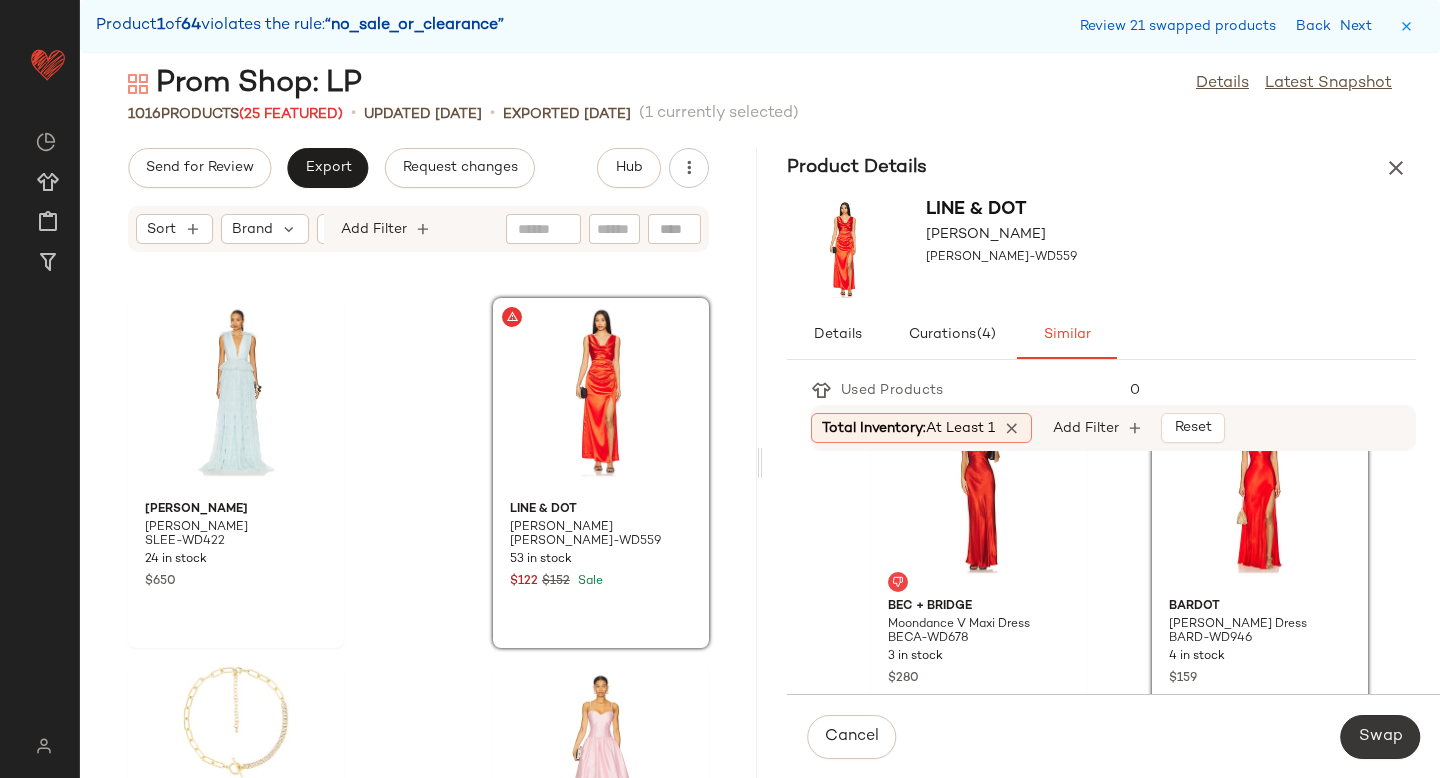 click on "Swap" 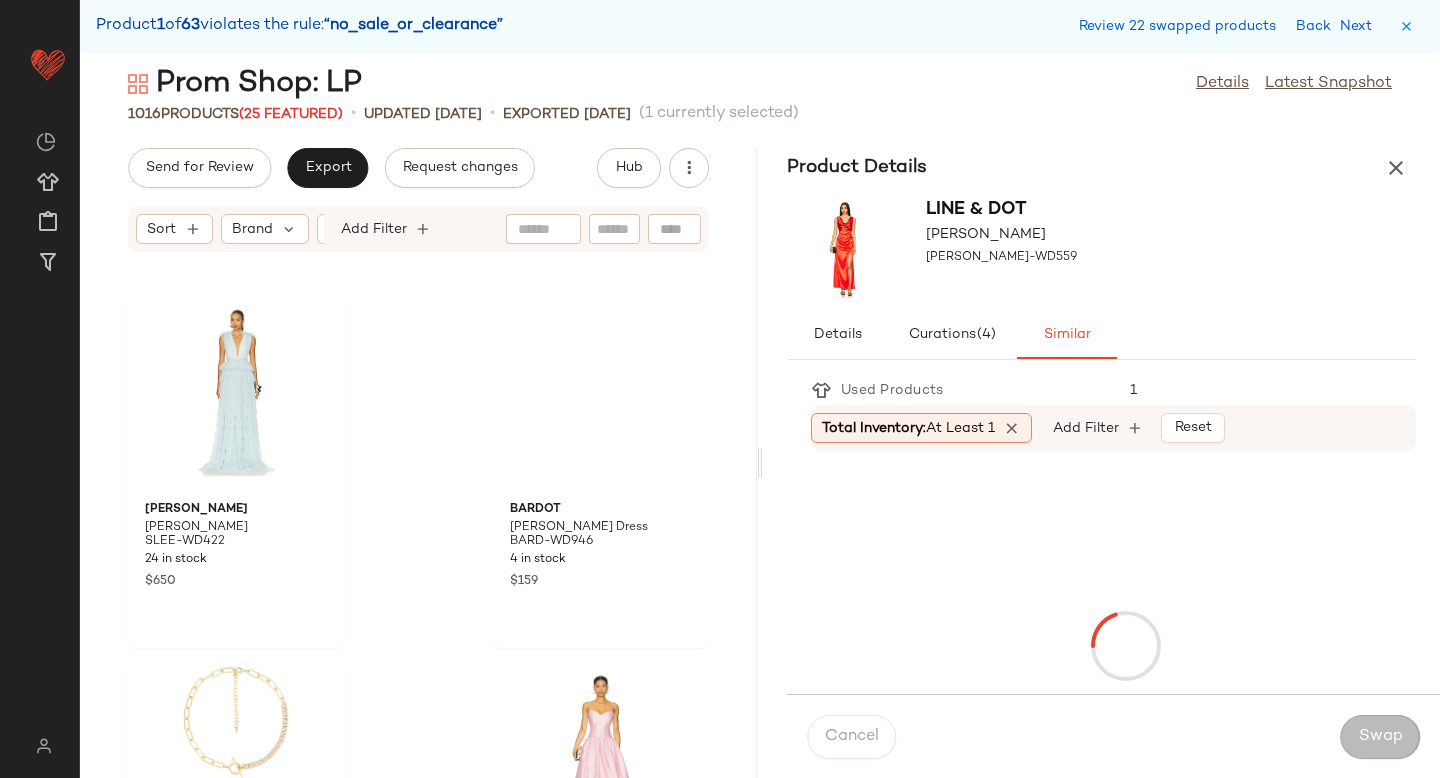 scroll, scrollTop: 69174, scrollLeft: 0, axis: vertical 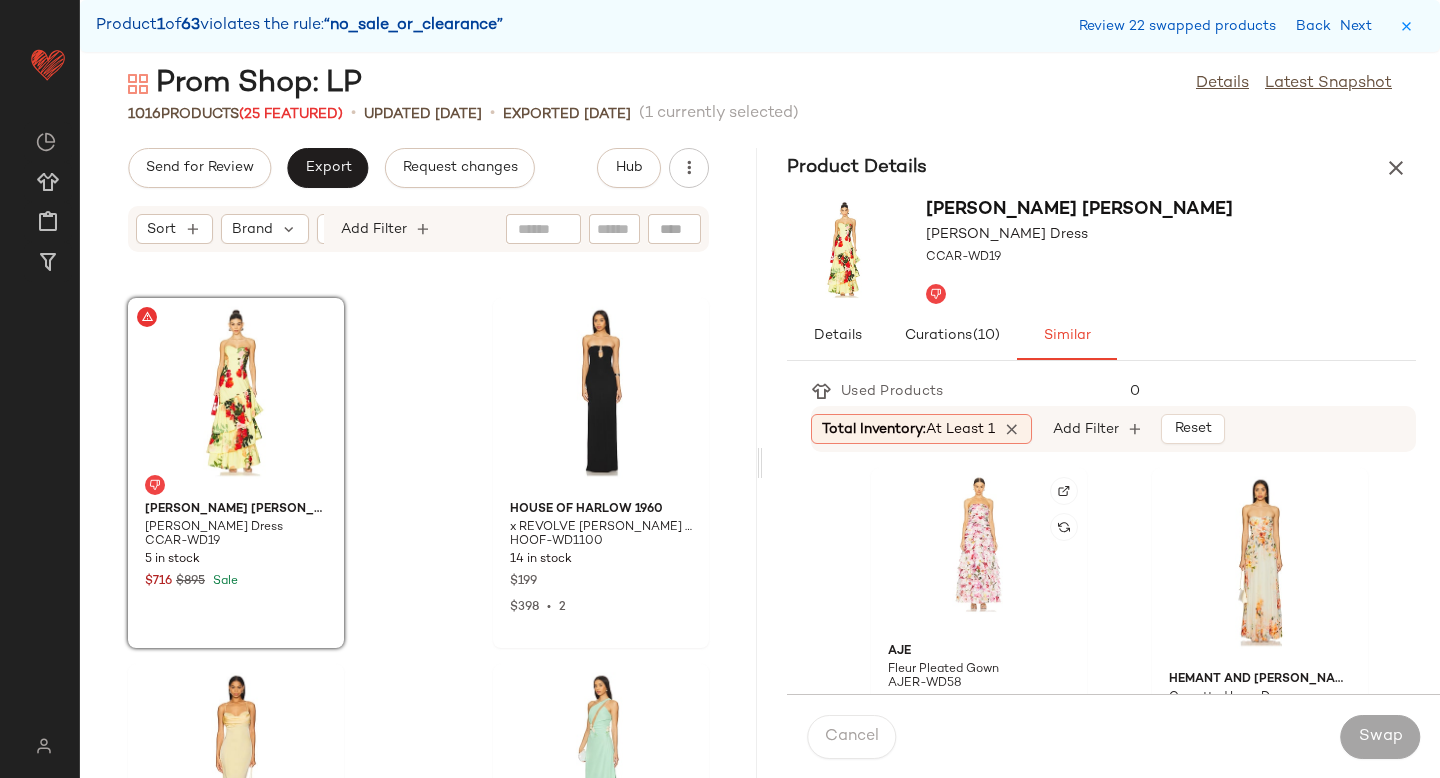 click 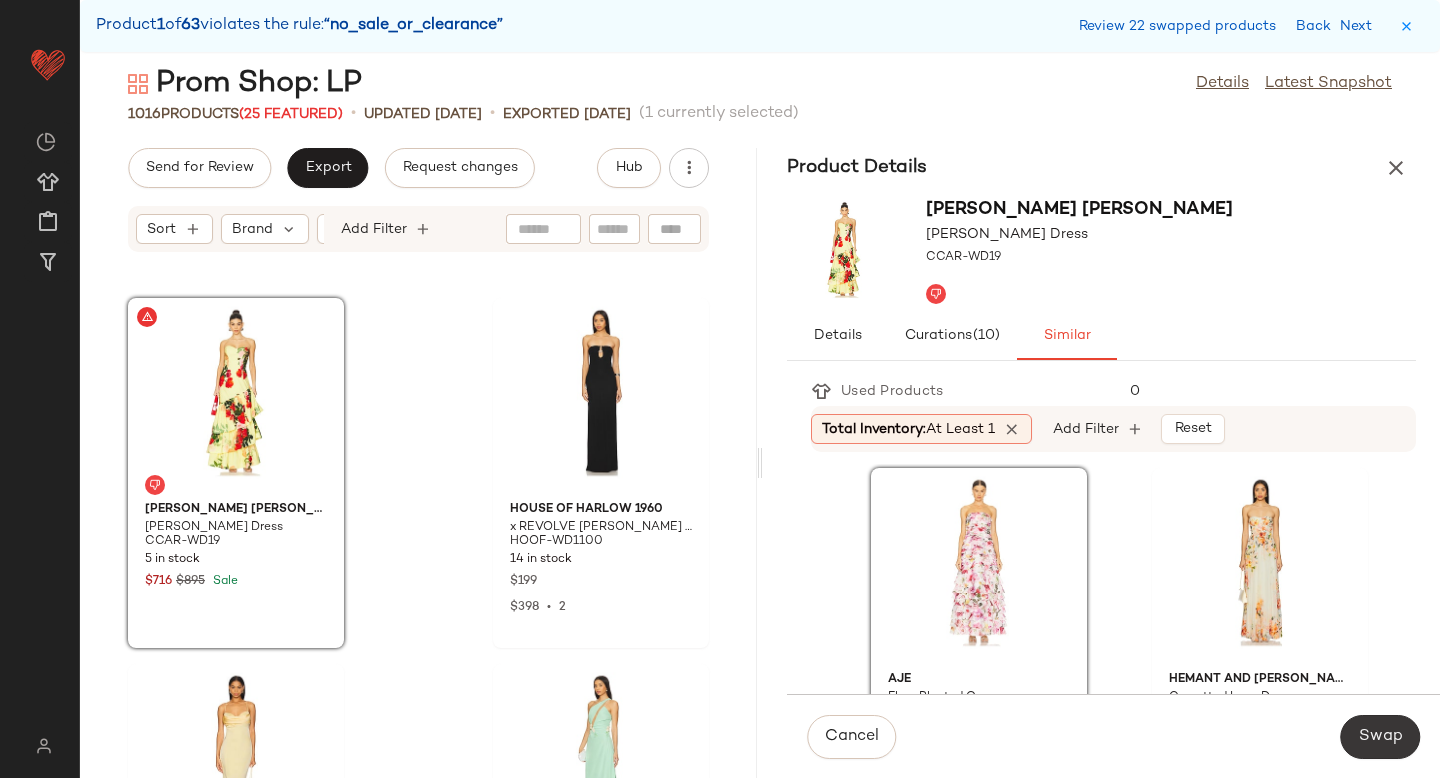 click on "Swap" at bounding box center [1380, 737] 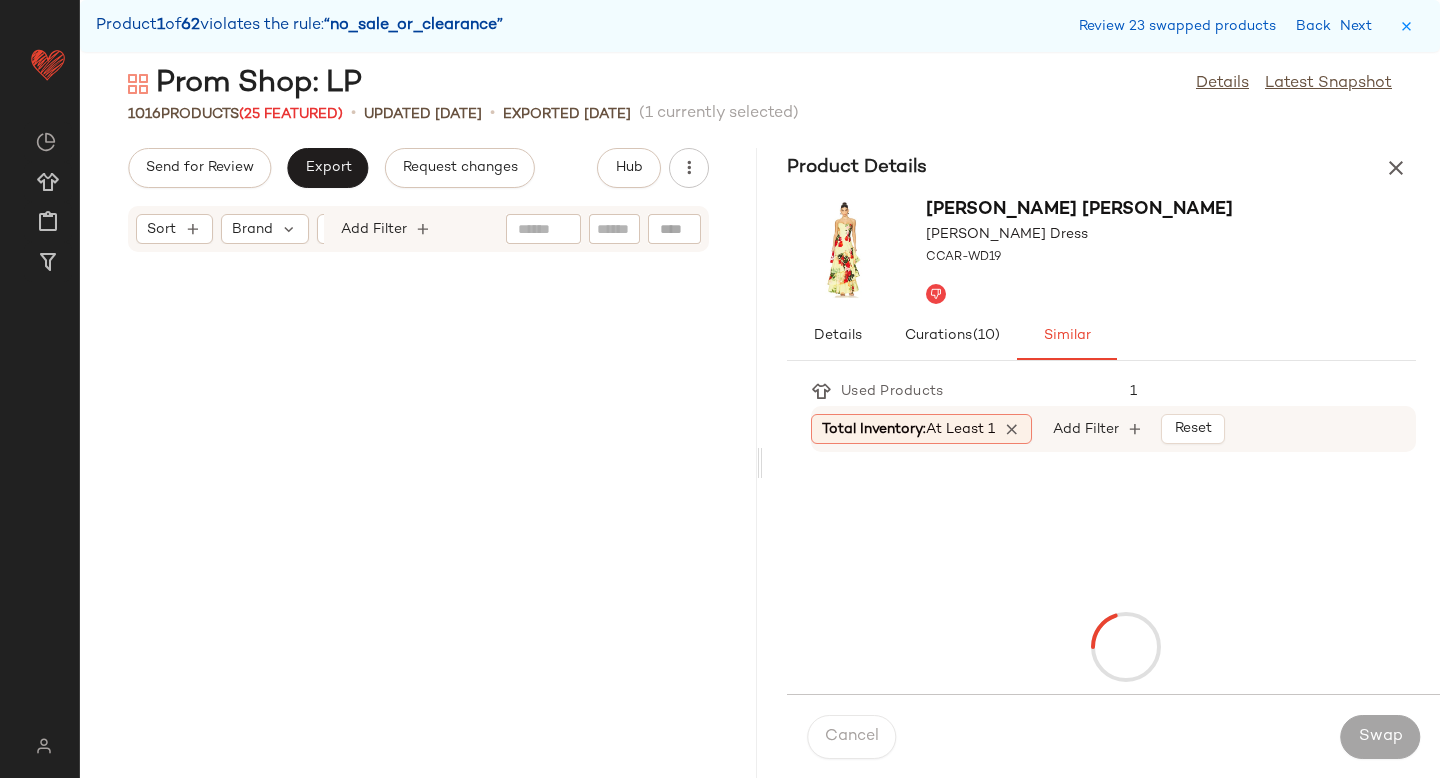 scroll, scrollTop: 72834, scrollLeft: 0, axis: vertical 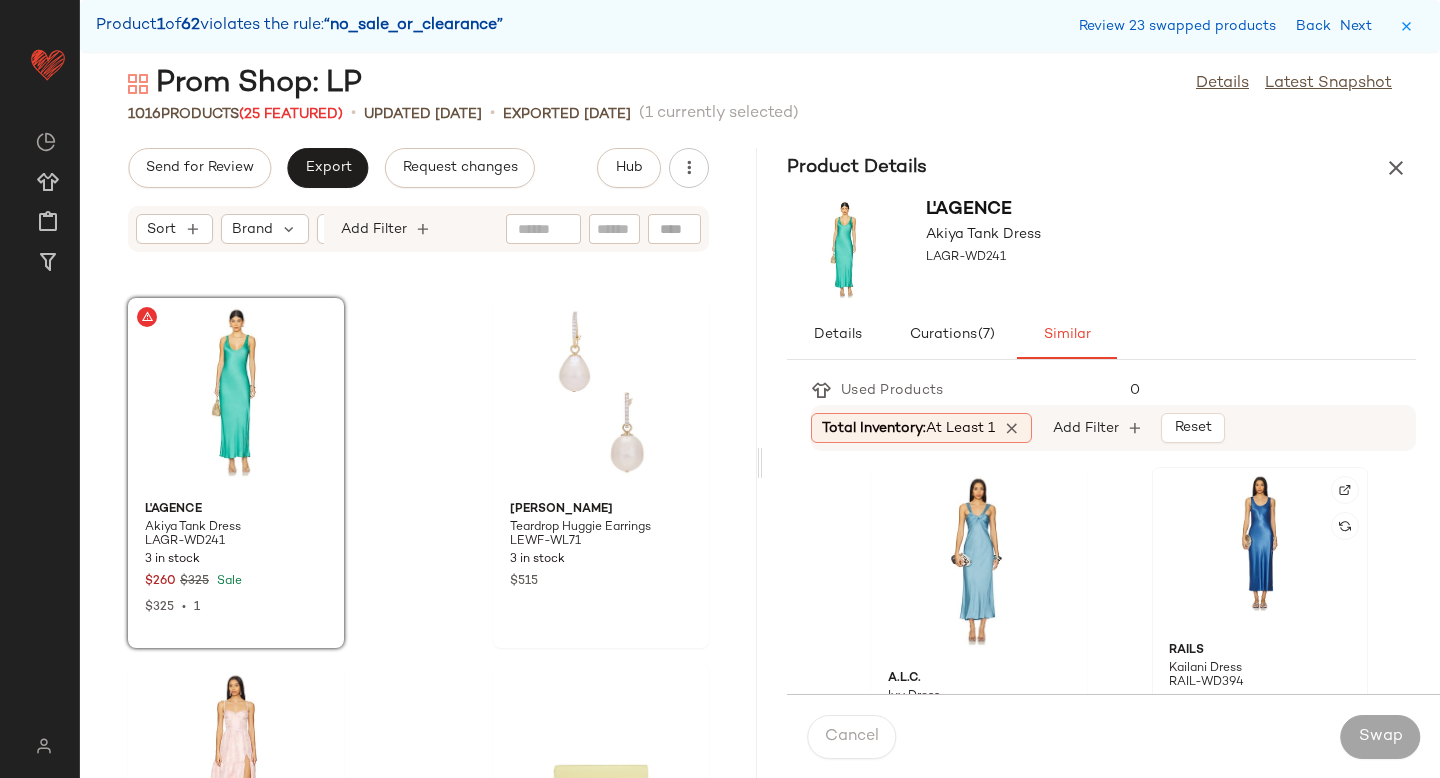 click 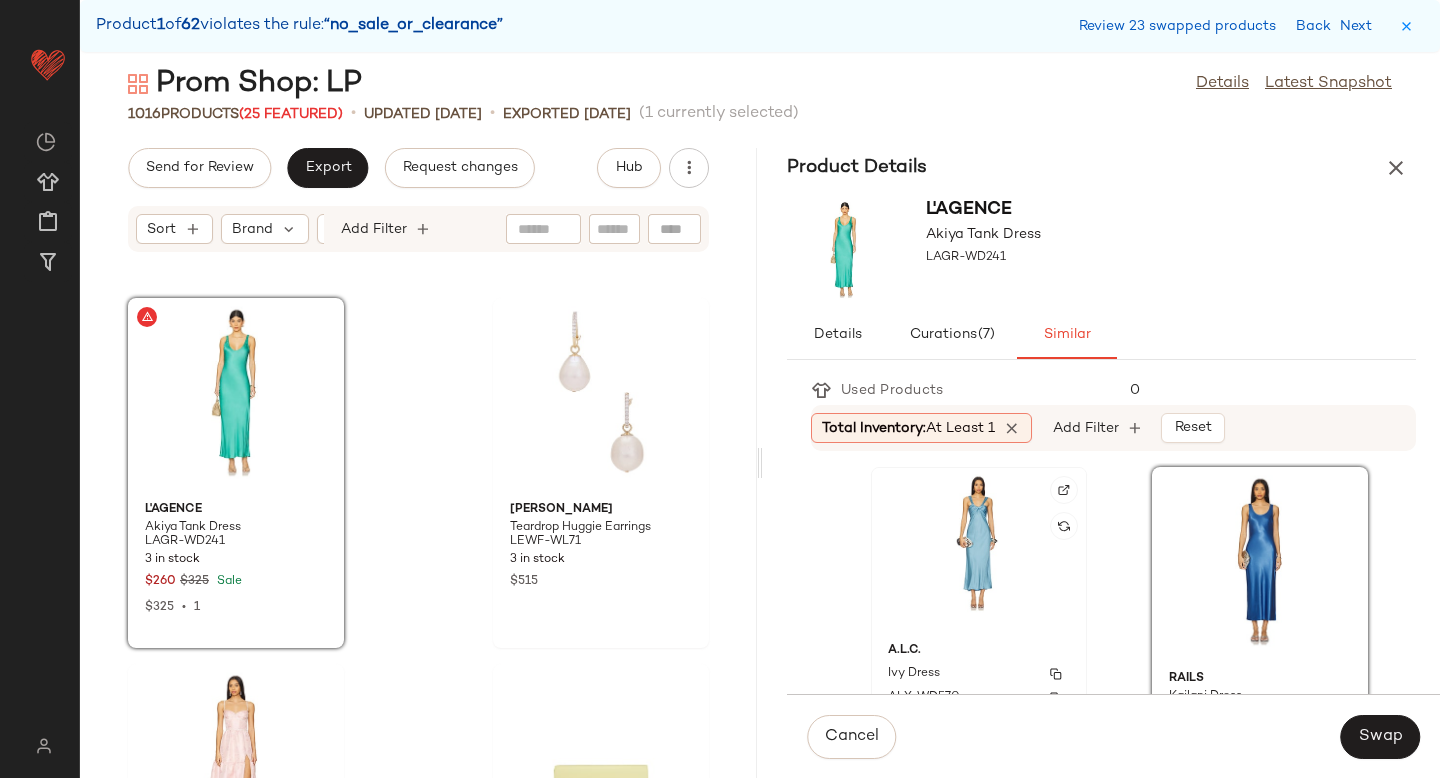 click on "A.L.C. Ivy Dress ALX-WD570 35 in stock $595" 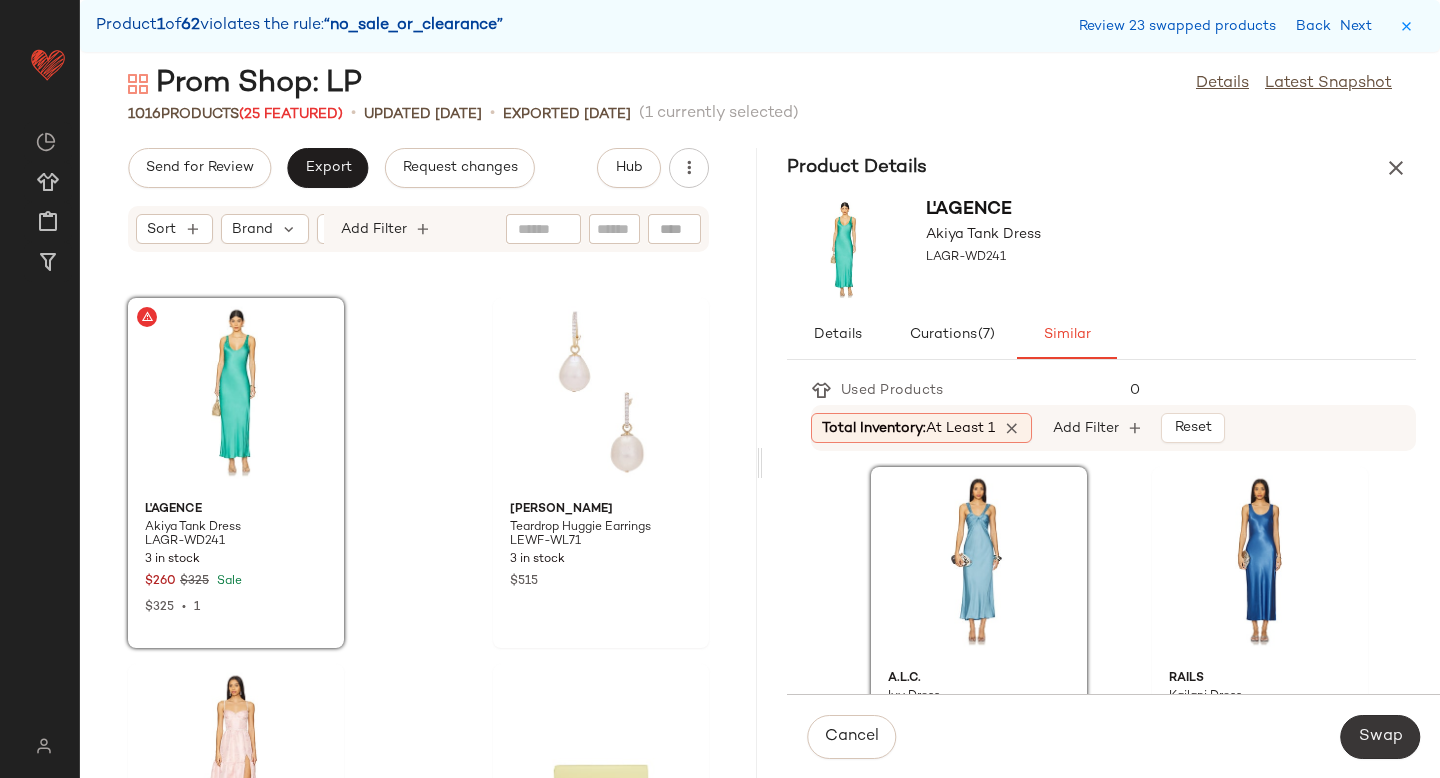 click on "Swap" at bounding box center (1380, 737) 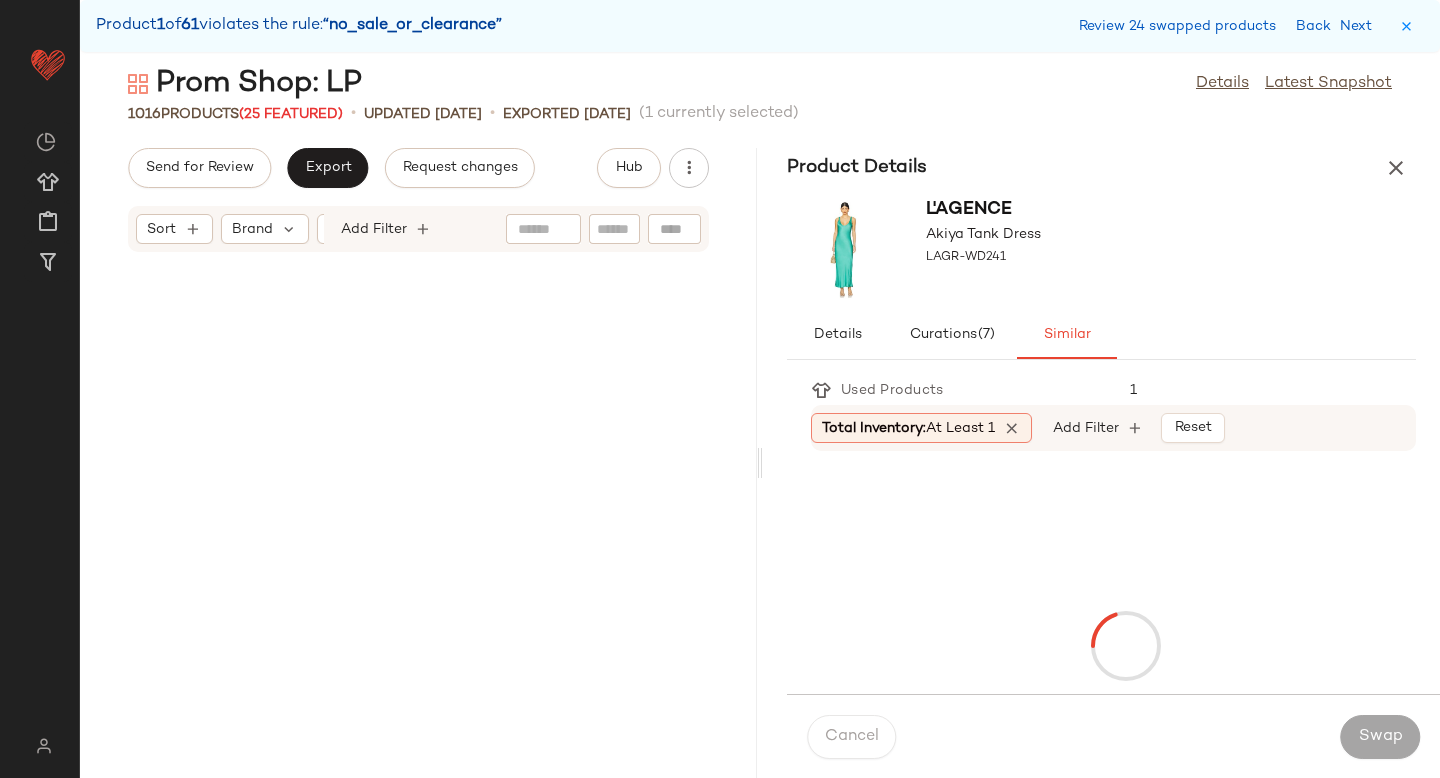 scroll, scrollTop: 73932, scrollLeft: 0, axis: vertical 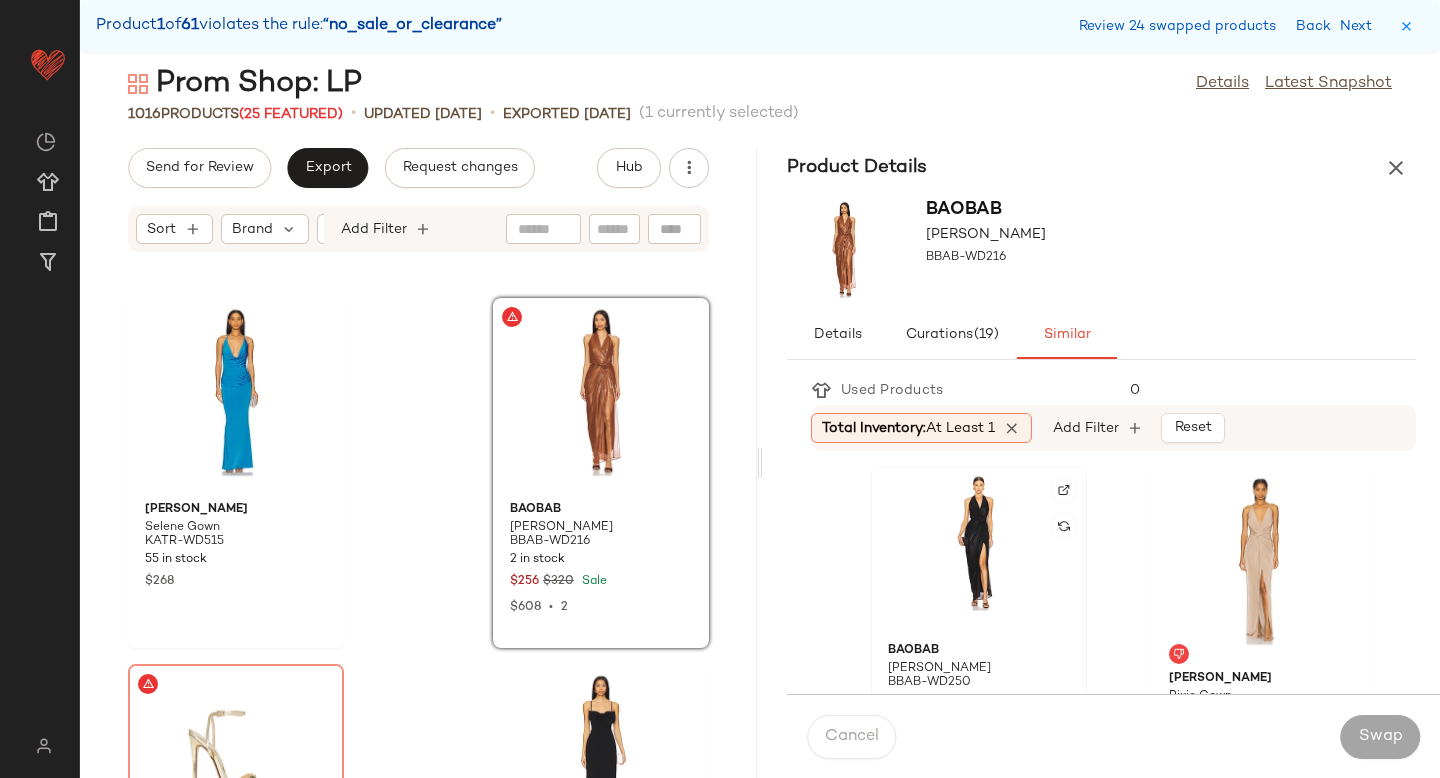 click 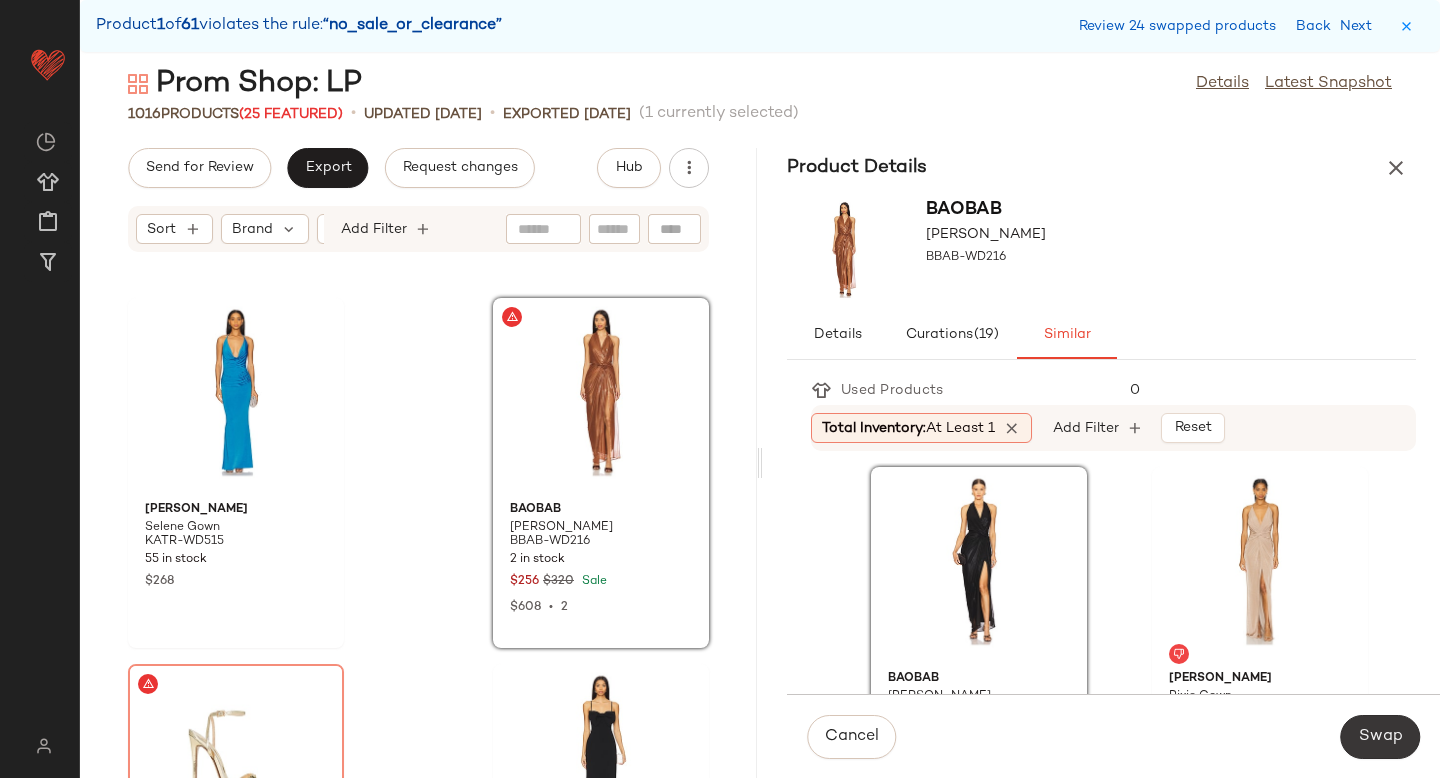 click on "Swap" at bounding box center (1380, 737) 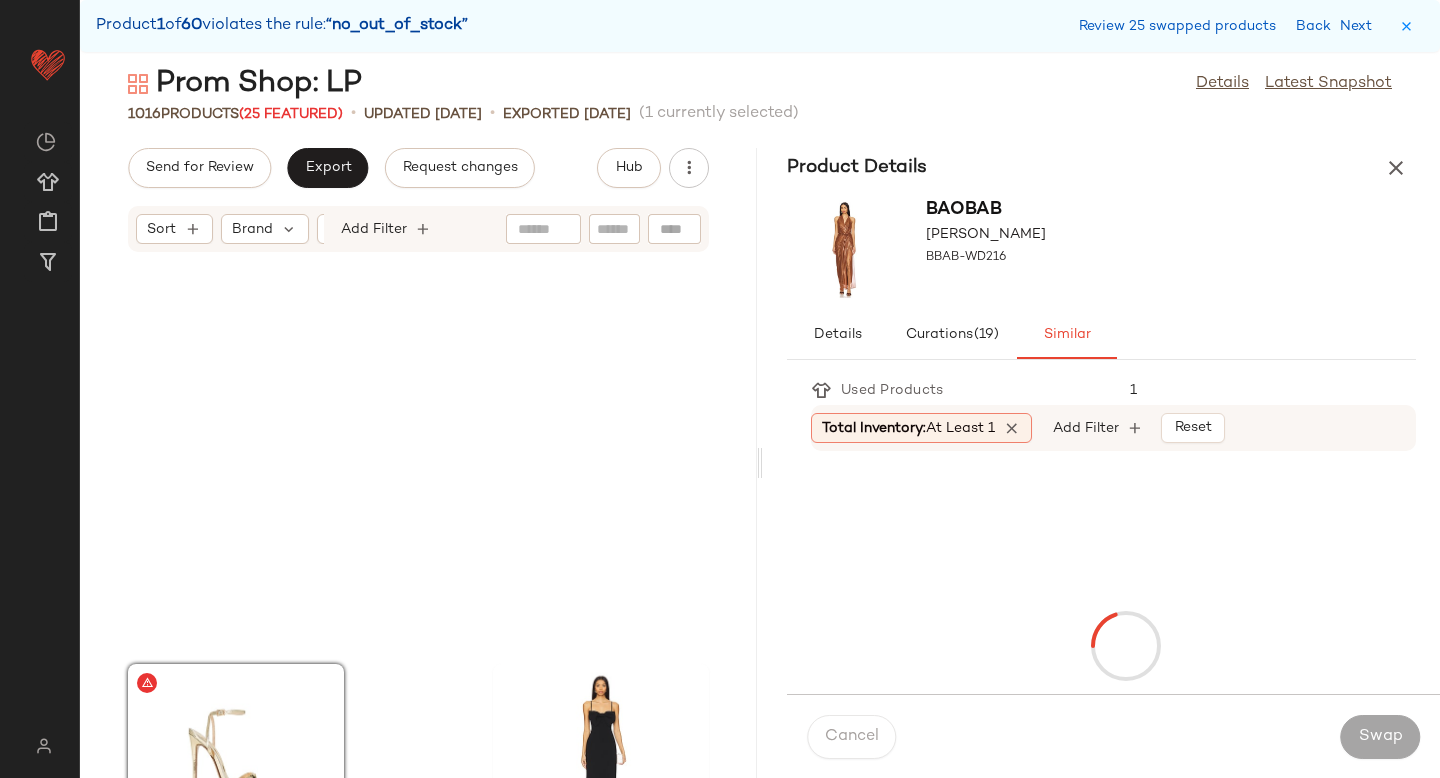 scroll, scrollTop: 74298, scrollLeft: 0, axis: vertical 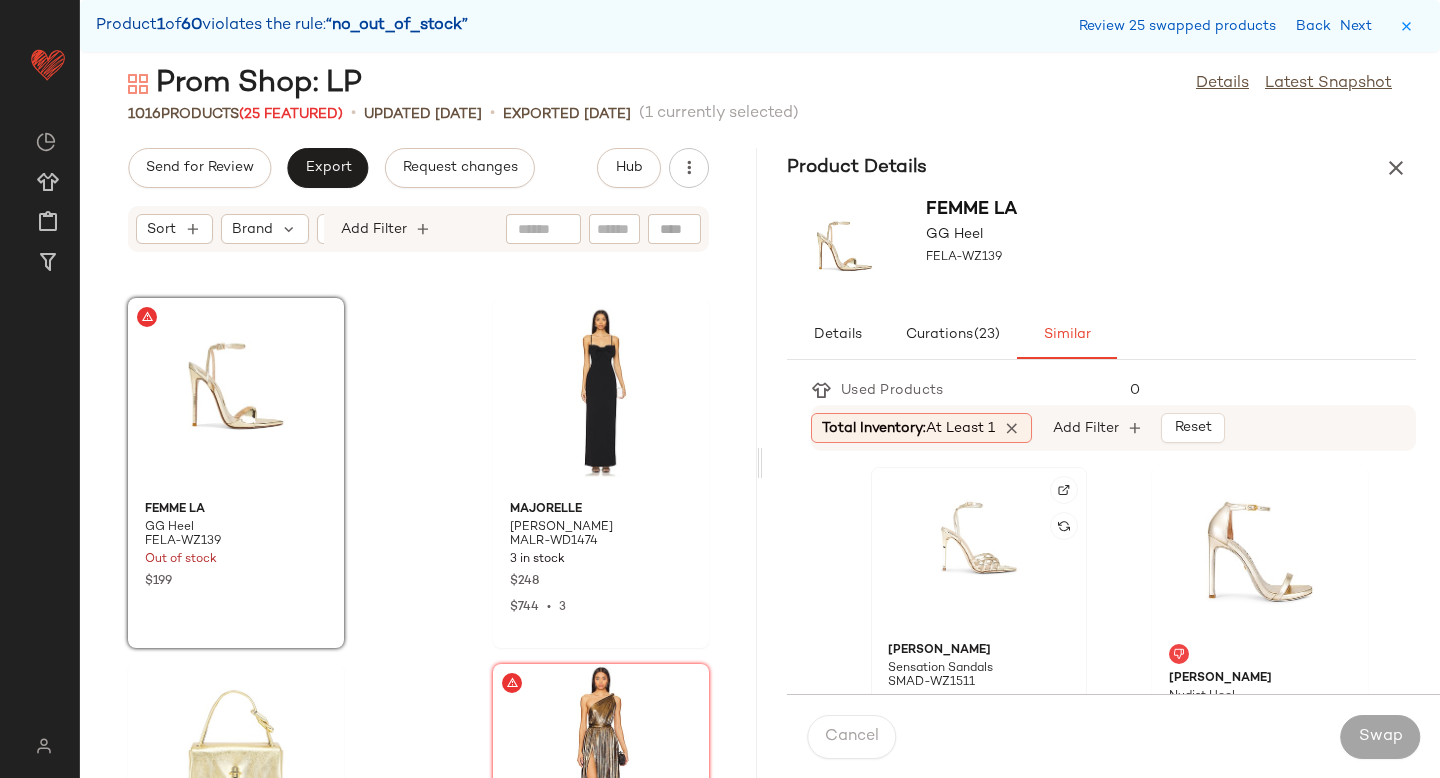 click 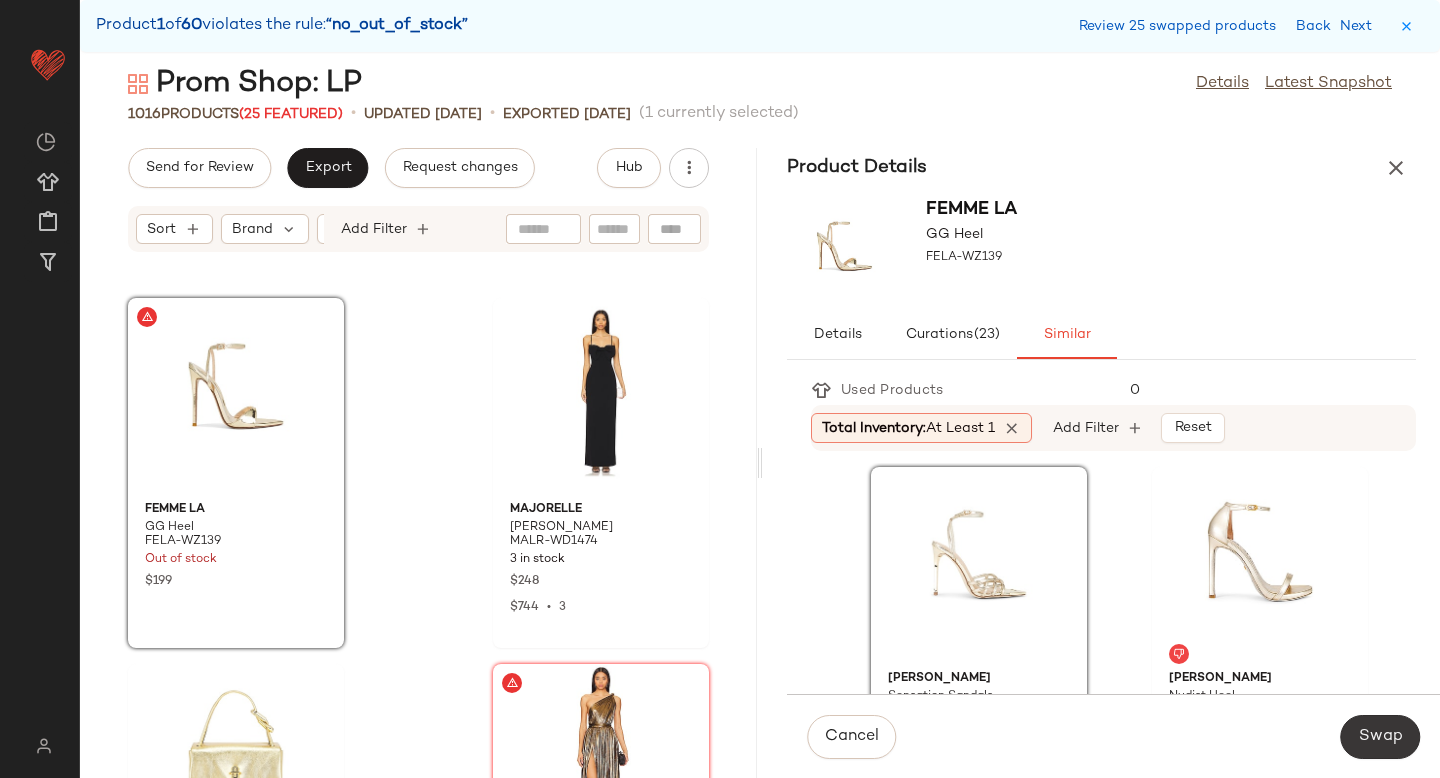 click on "Swap" at bounding box center (1380, 737) 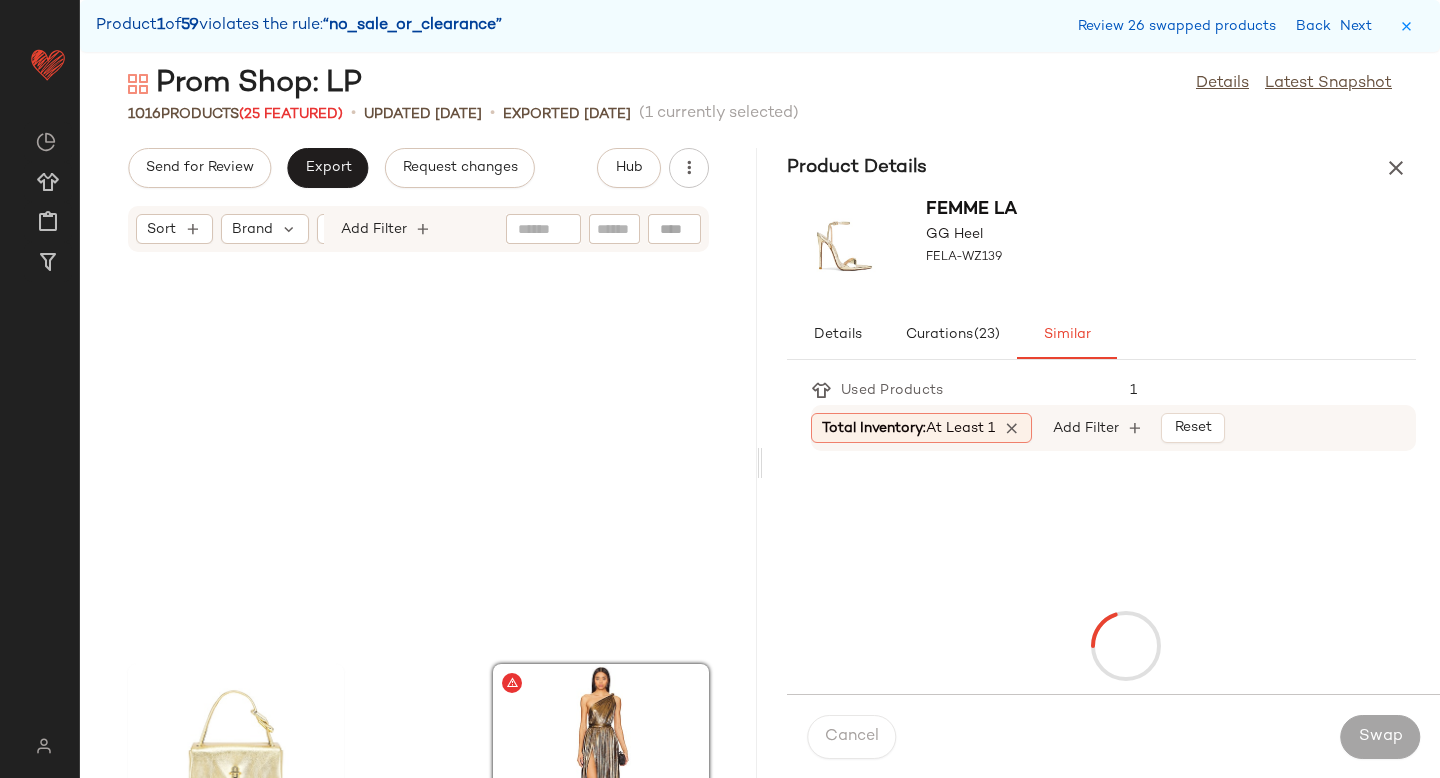 scroll, scrollTop: 74664, scrollLeft: 0, axis: vertical 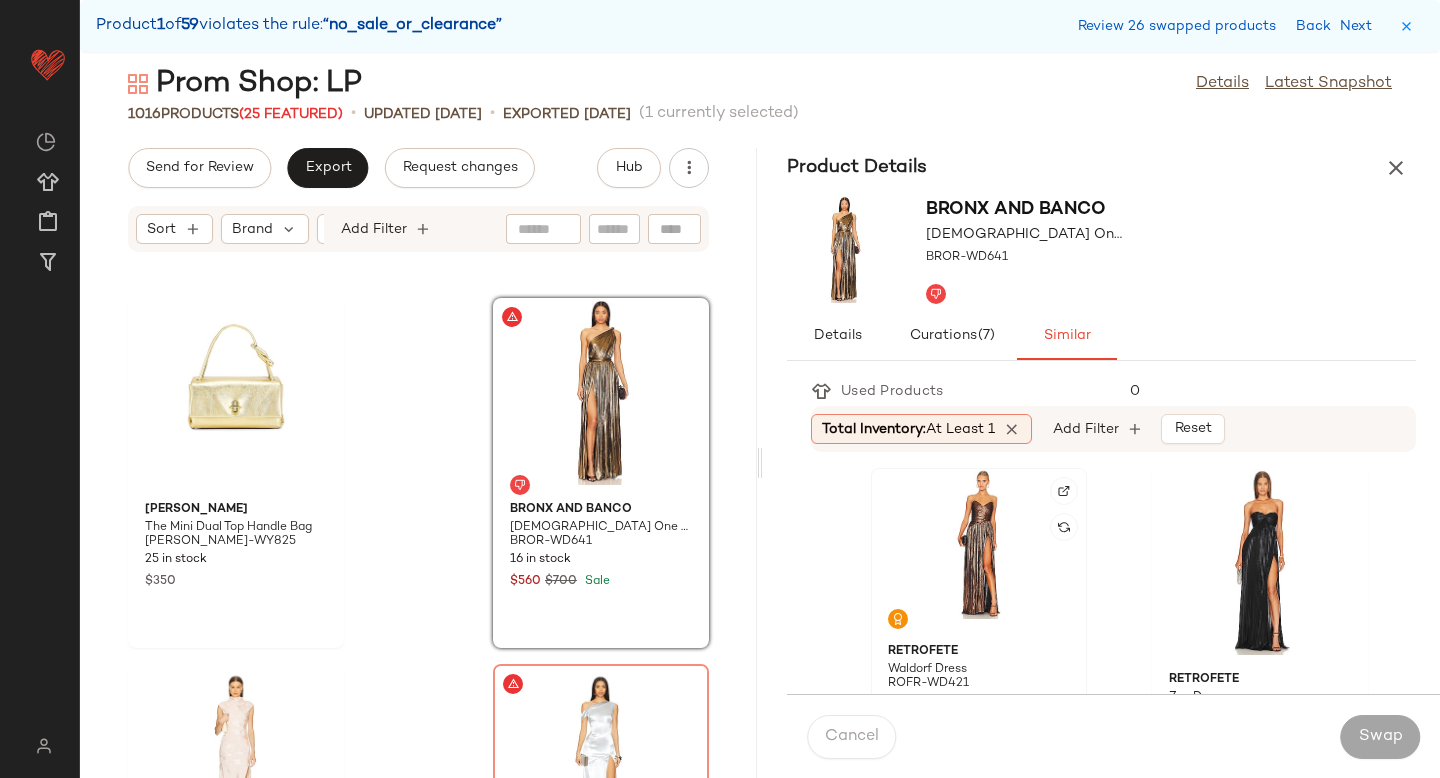 click 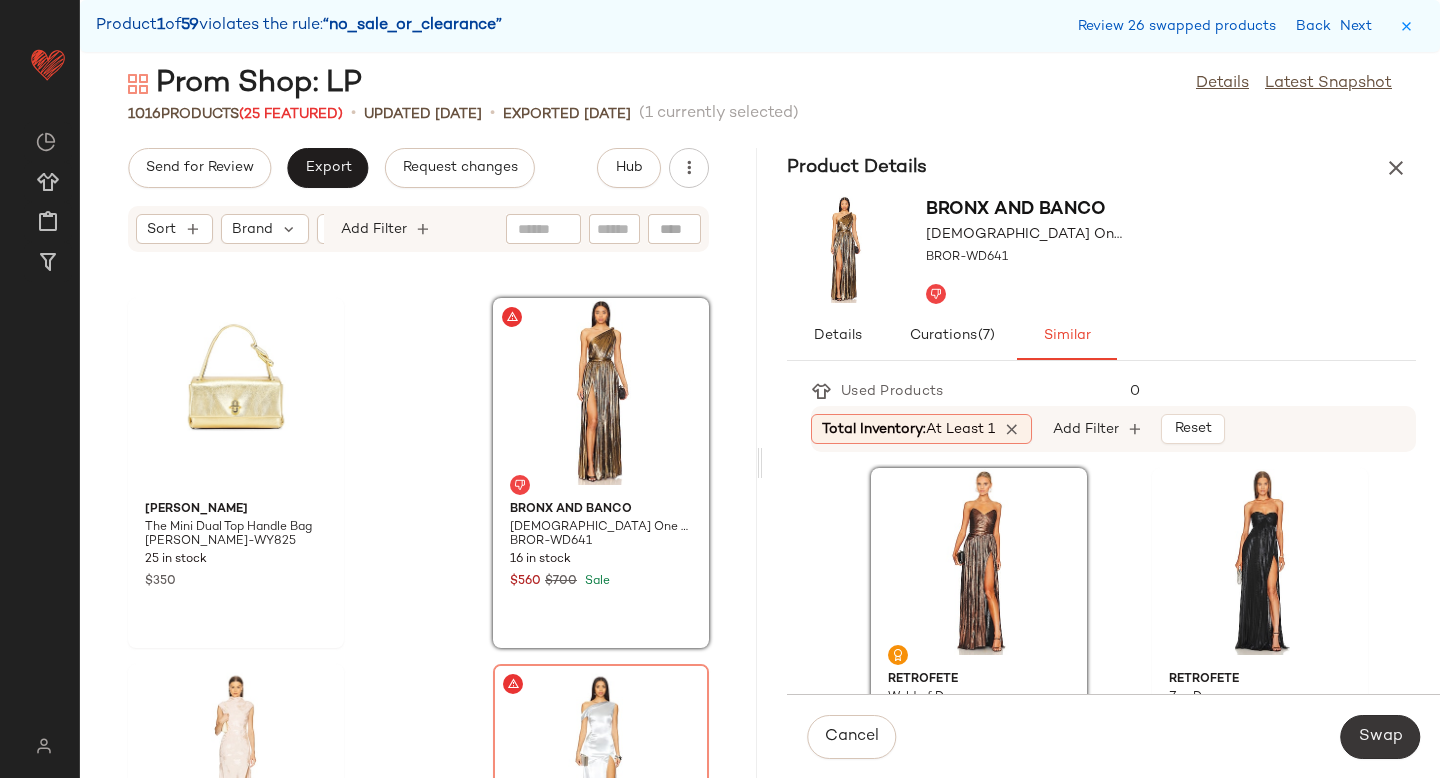 click on "Swap" at bounding box center (1380, 737) 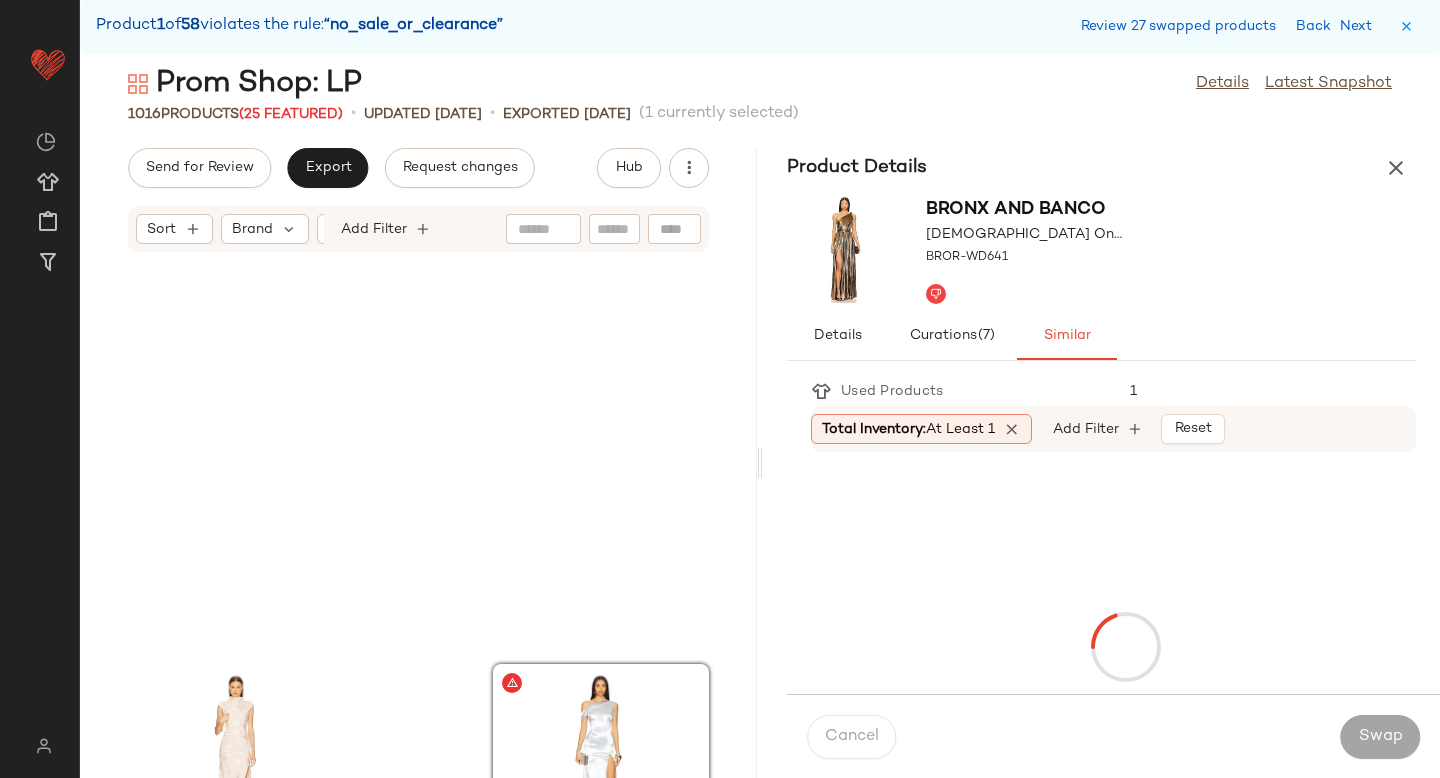 scroll, scrollTop: 75030, scrollLeft: 0, axis: vertical 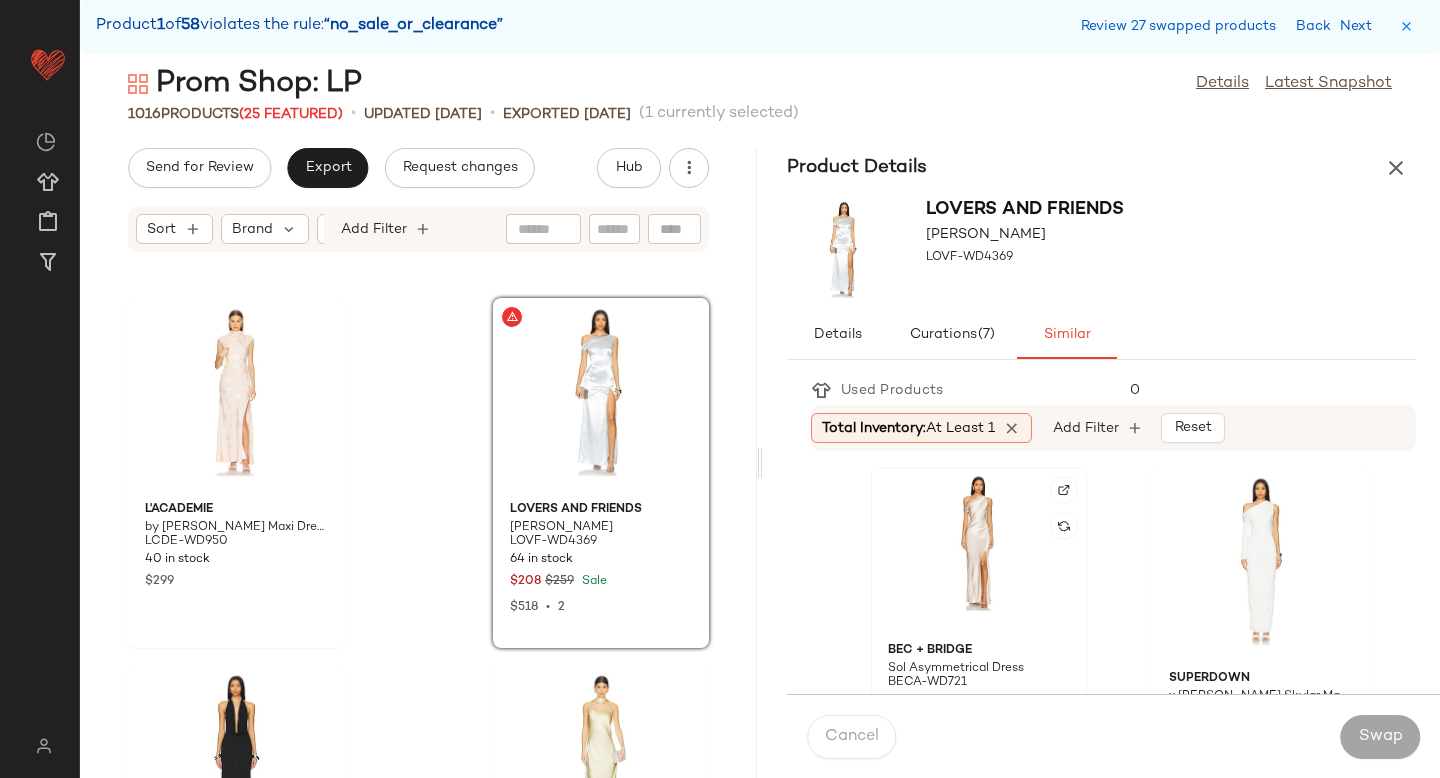 click 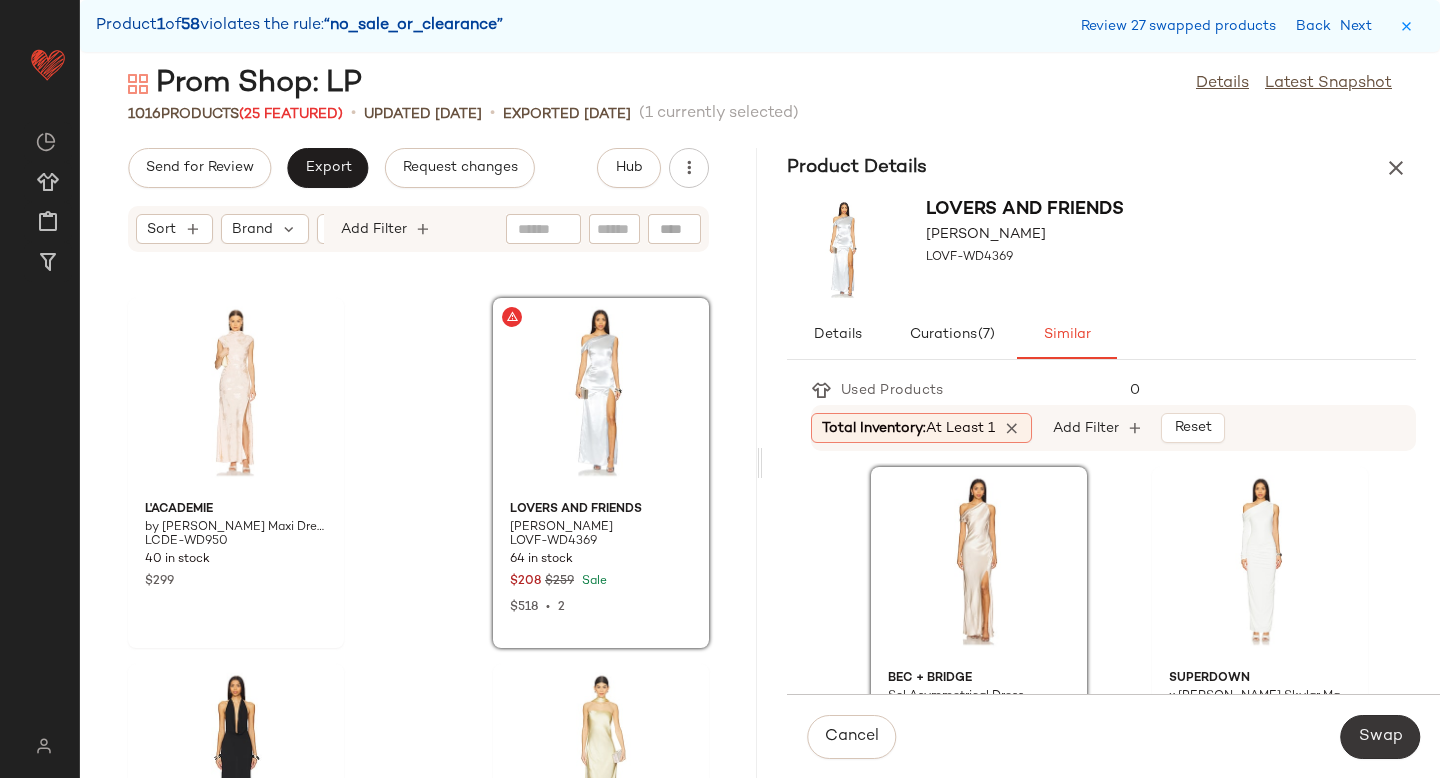 click on "Swap" at bounding box center (1380, 737) 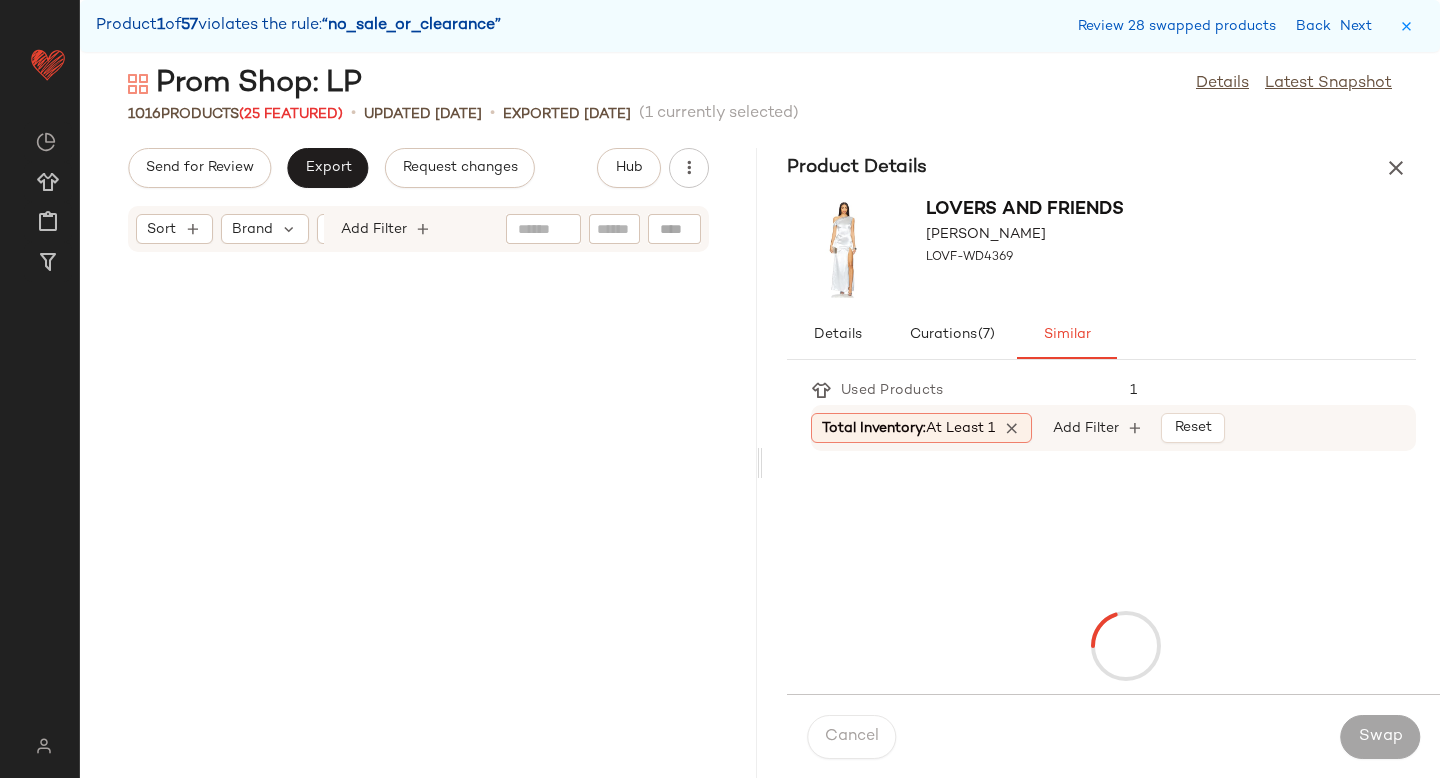 scroll, scrollTop: 75762, scrollLeft: 0, axis: vertical 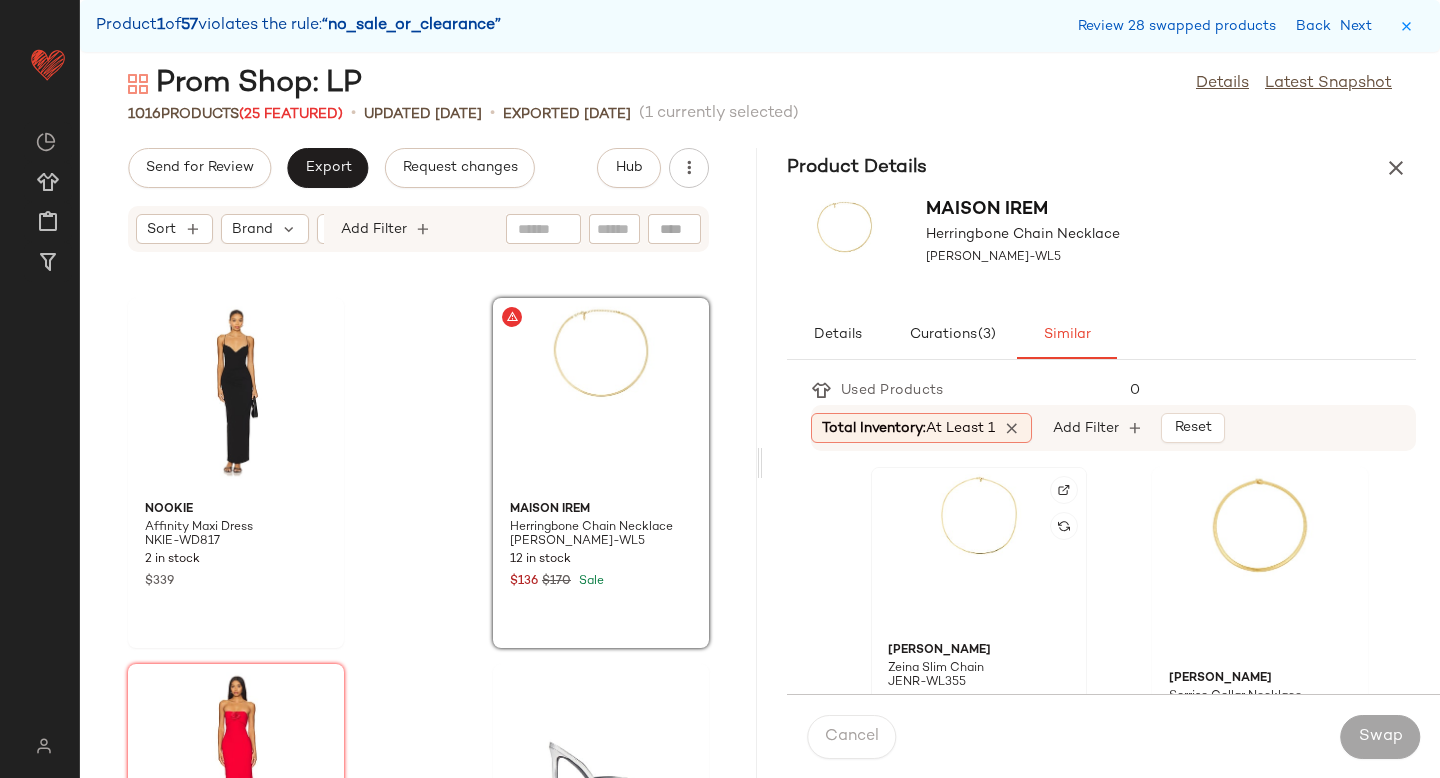 click 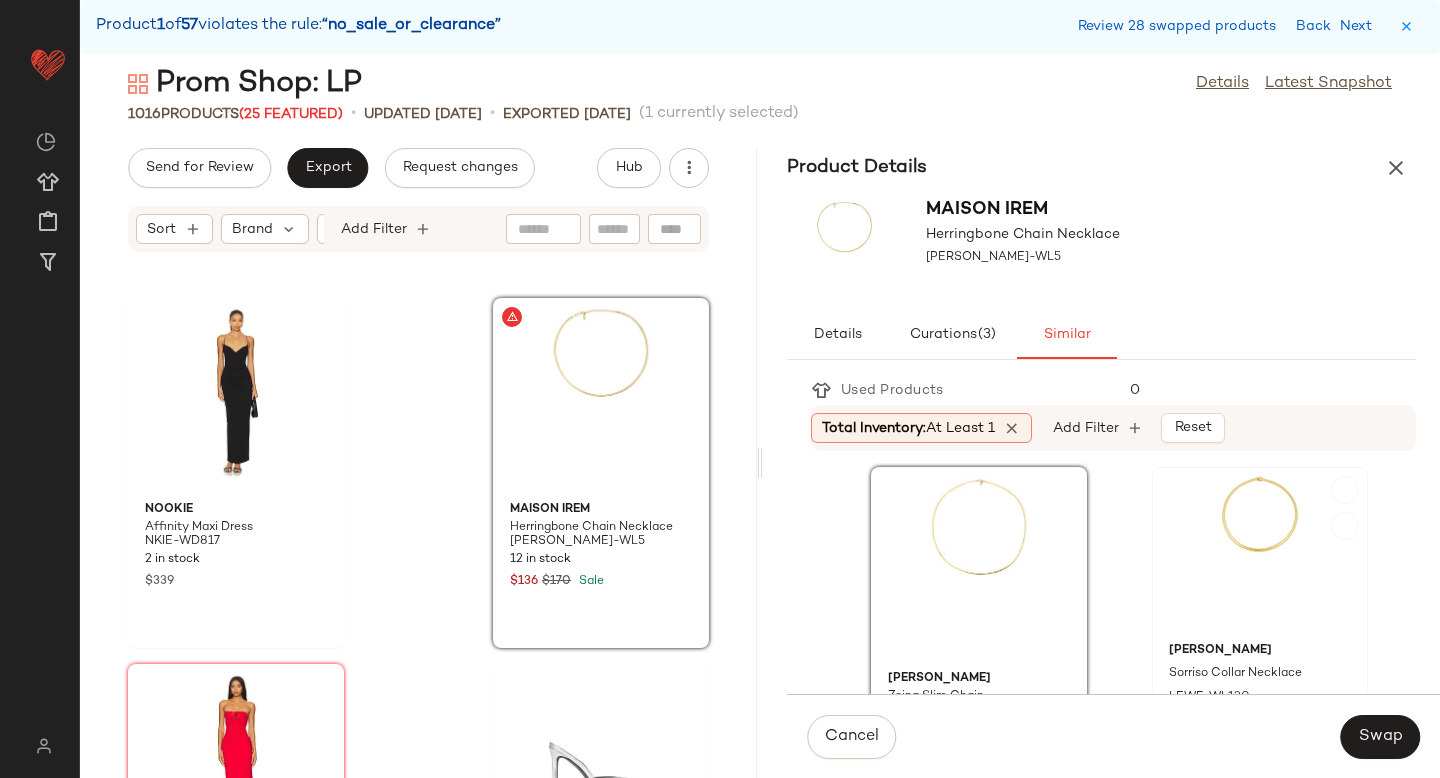 click 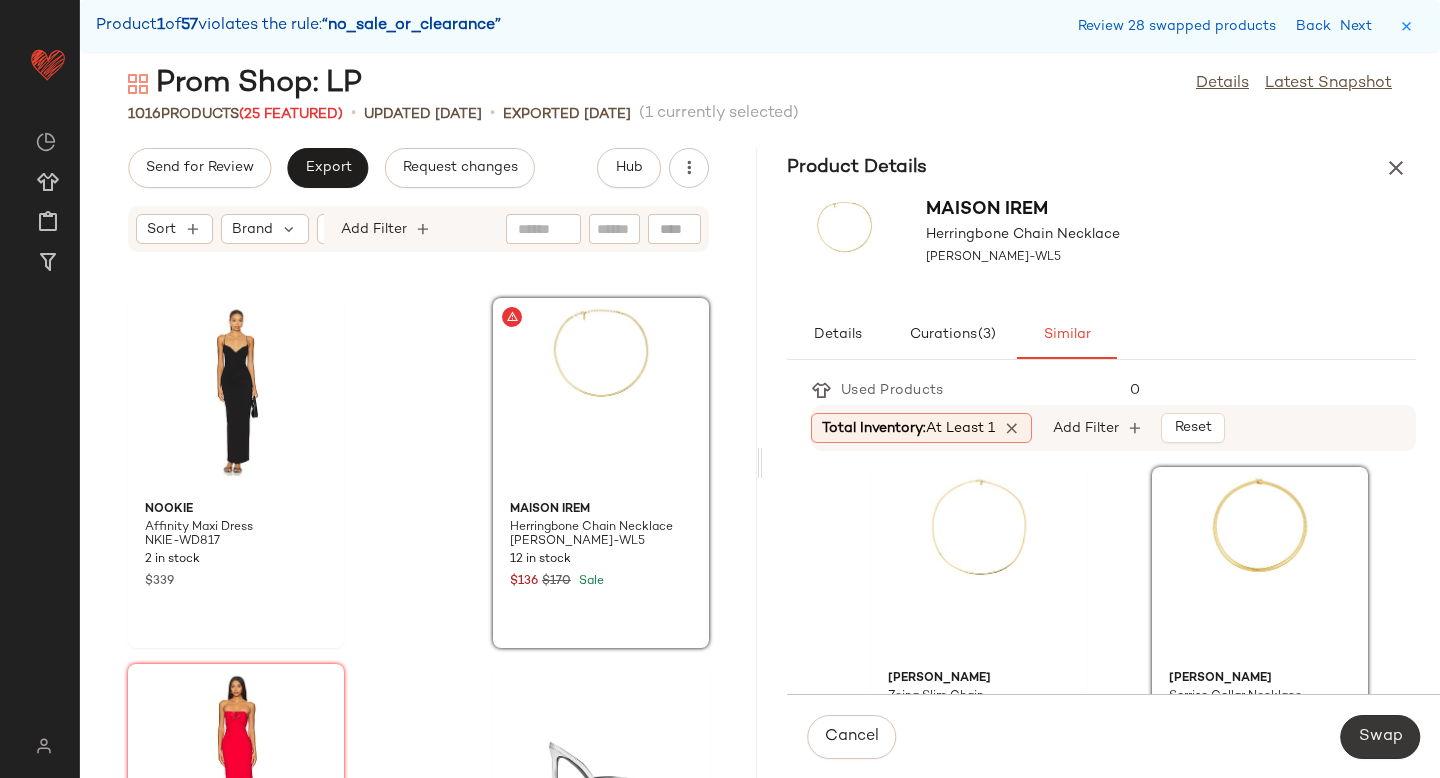 click on "Swap" 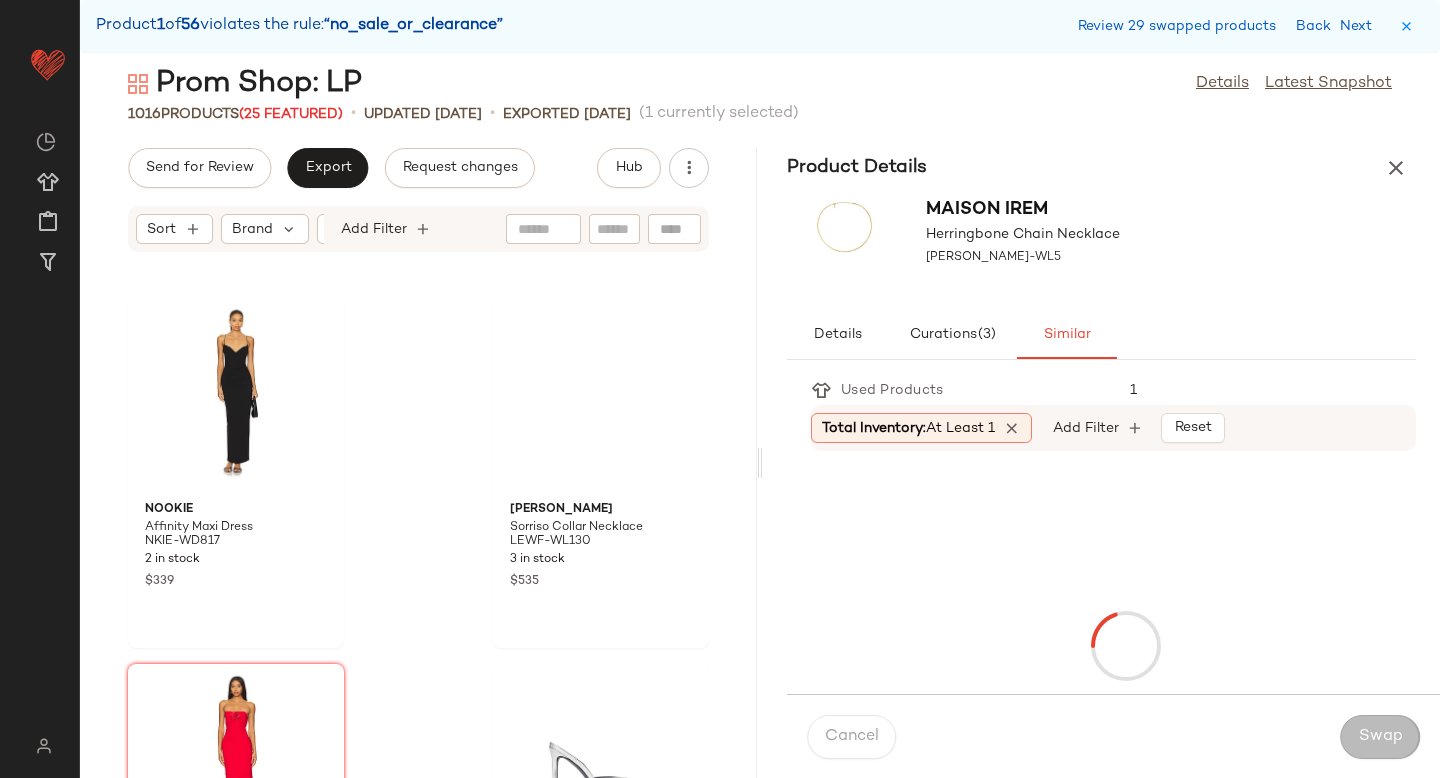 scroll, scrollTop: 78690, scrollLeft: 0, axis: vertical 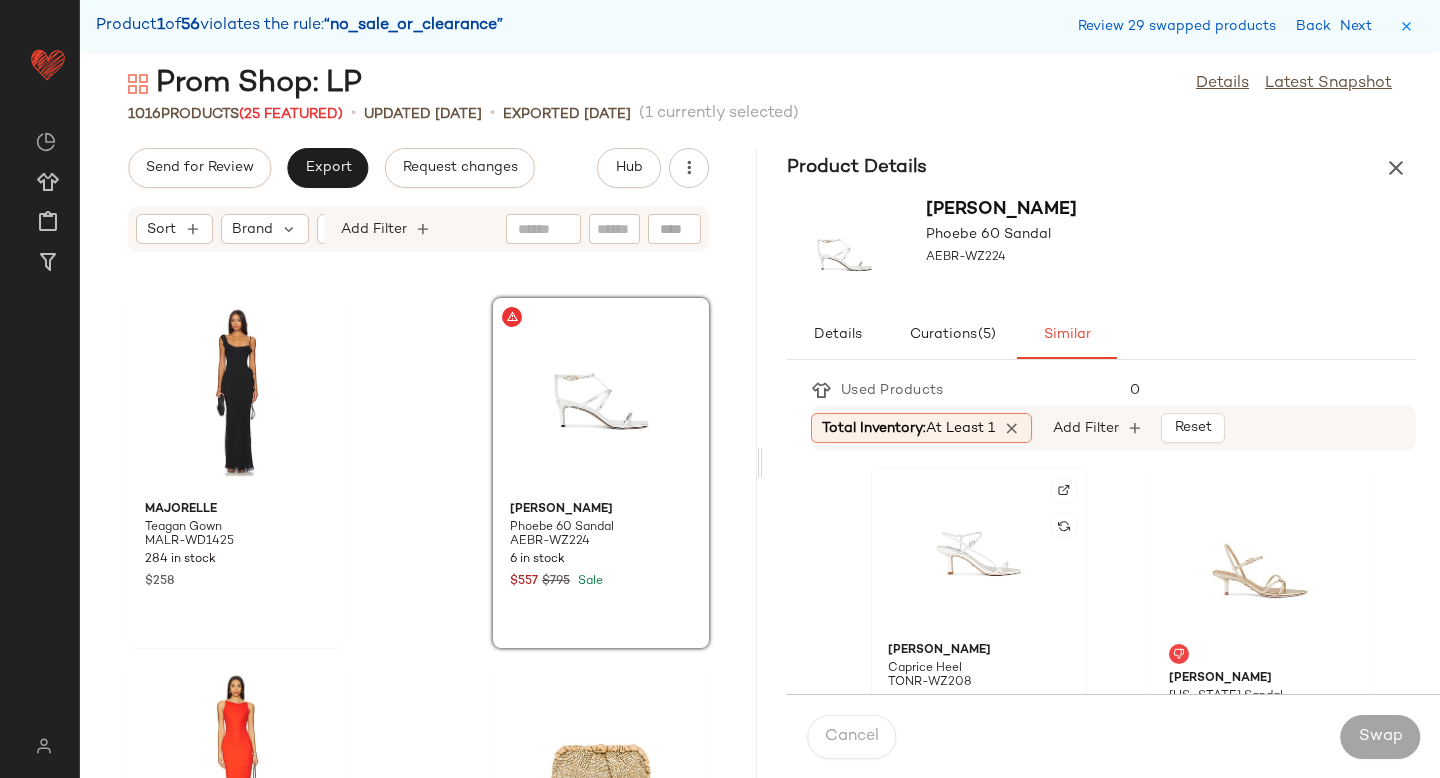 click 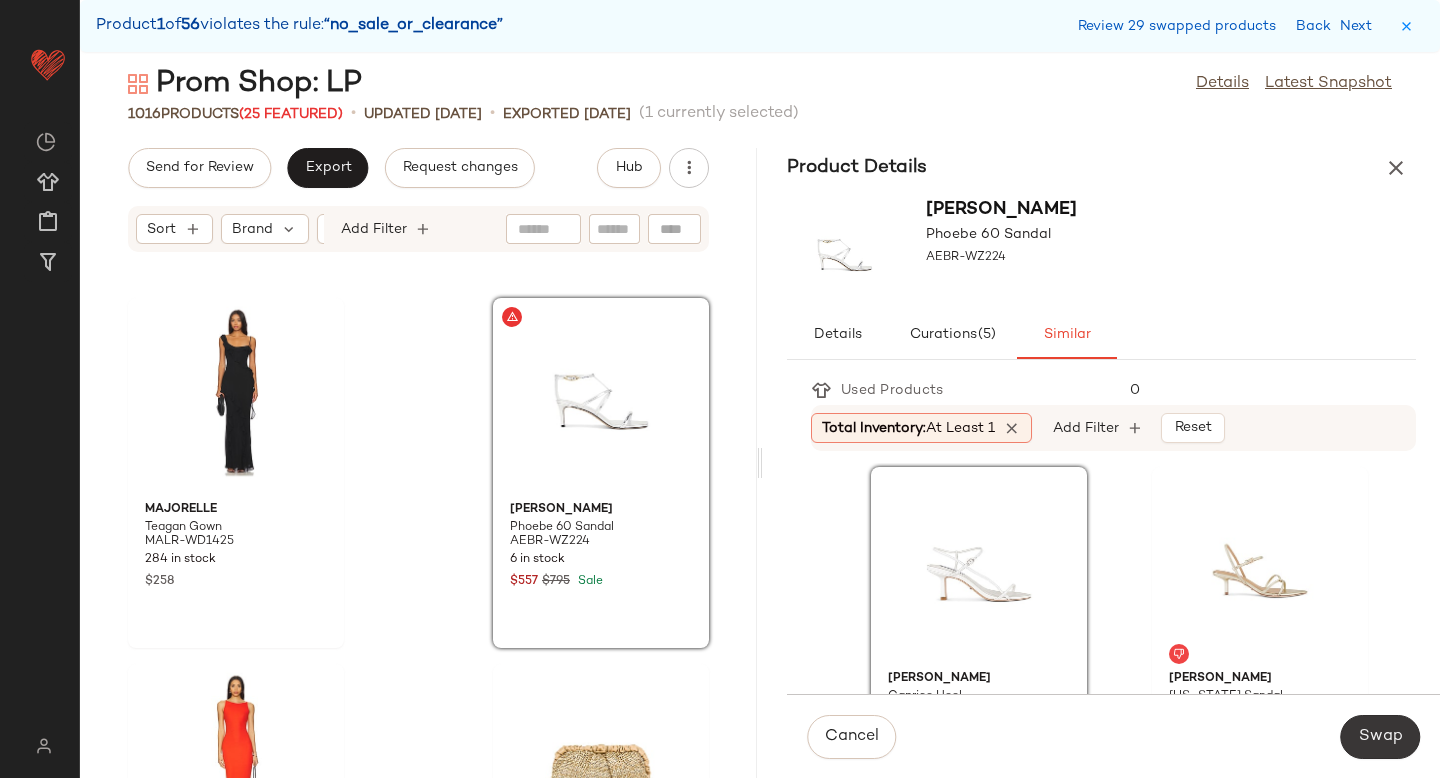 click on "Swap" 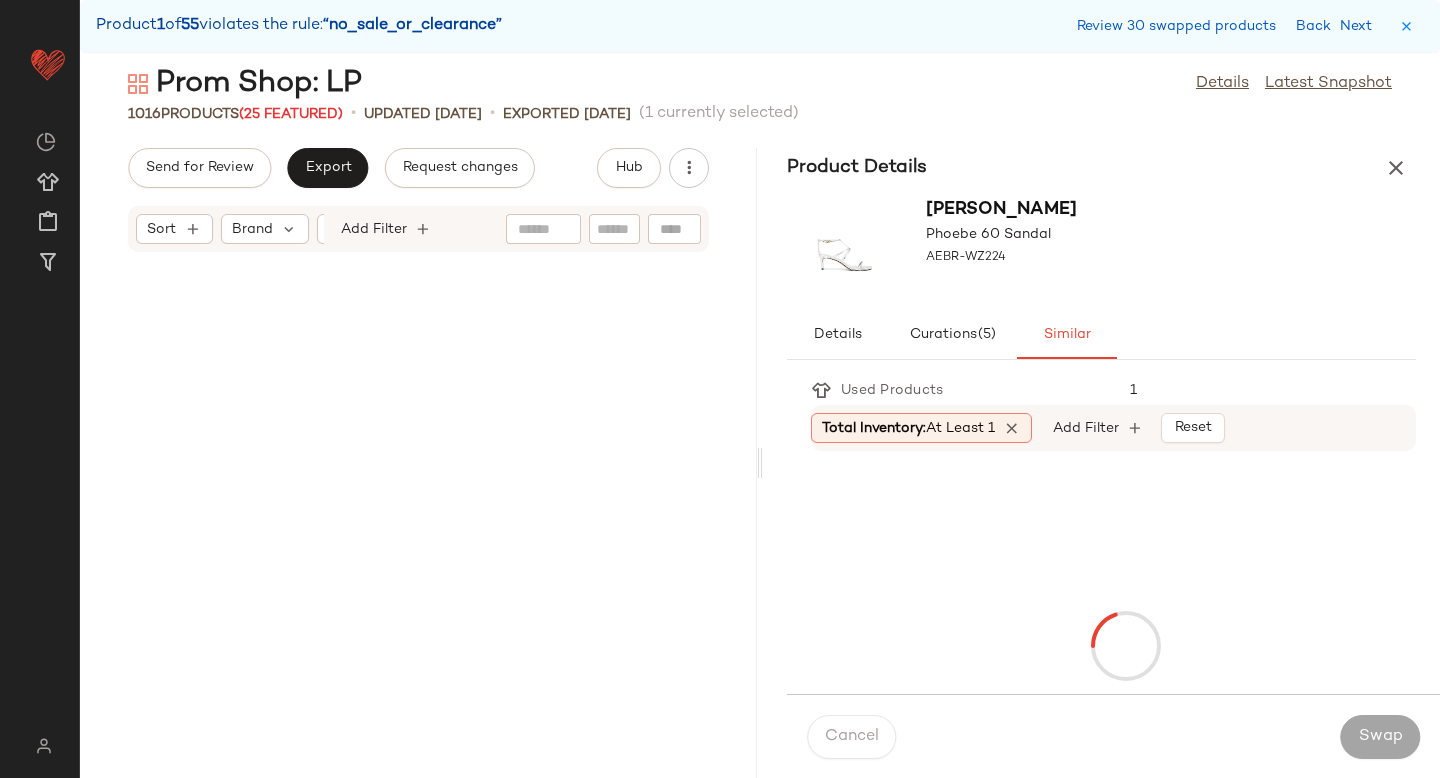 scroll, scrollTop: 80886, scrollLeft: 0, axis: vertical 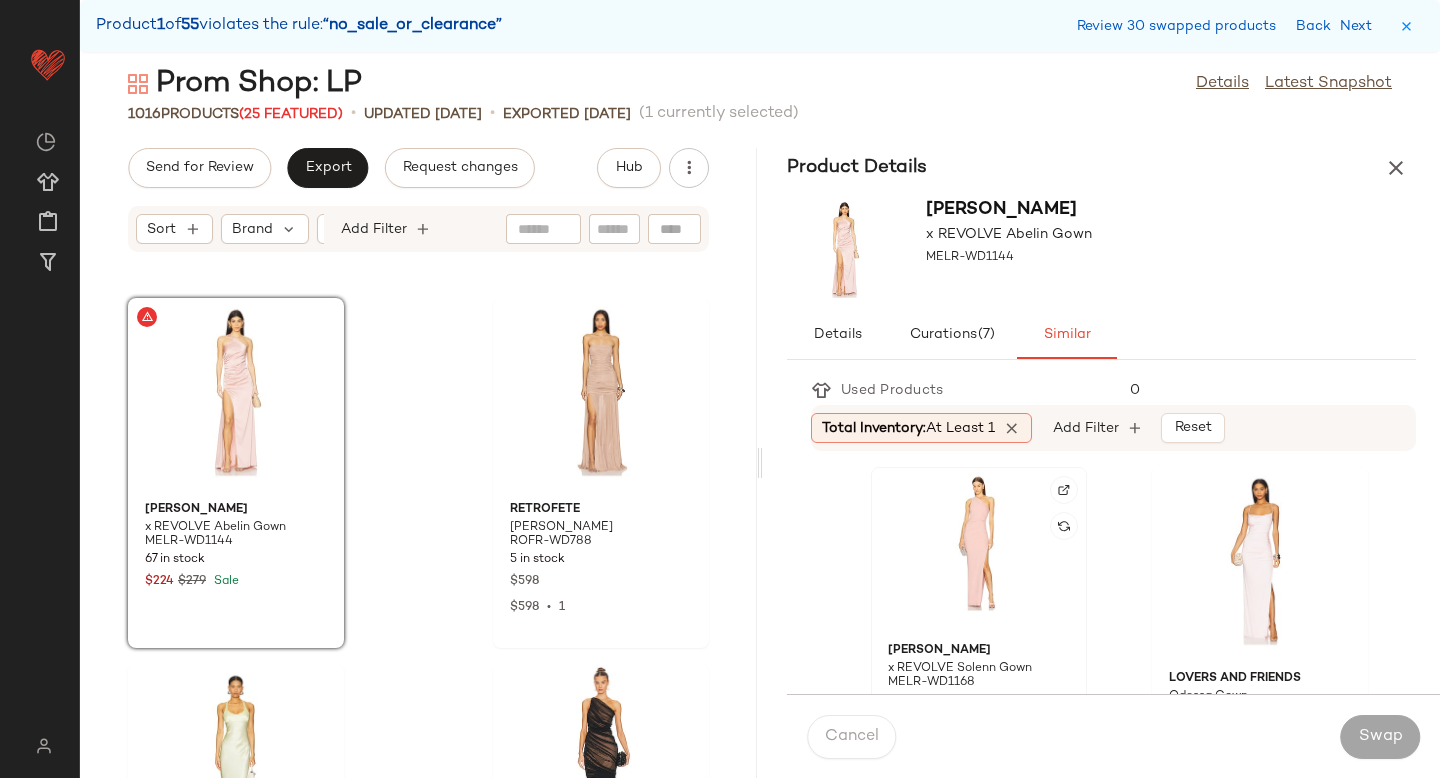 click 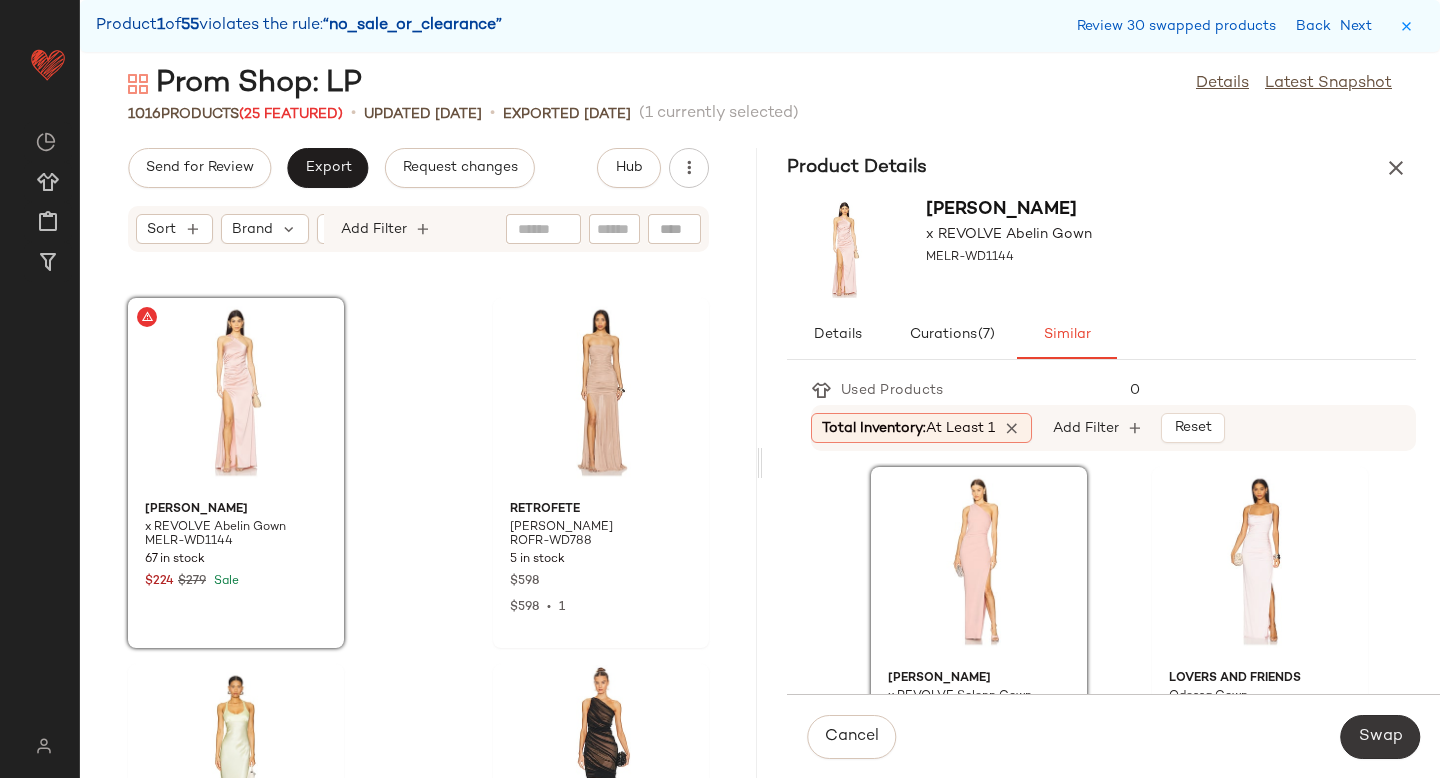click on "Swap" 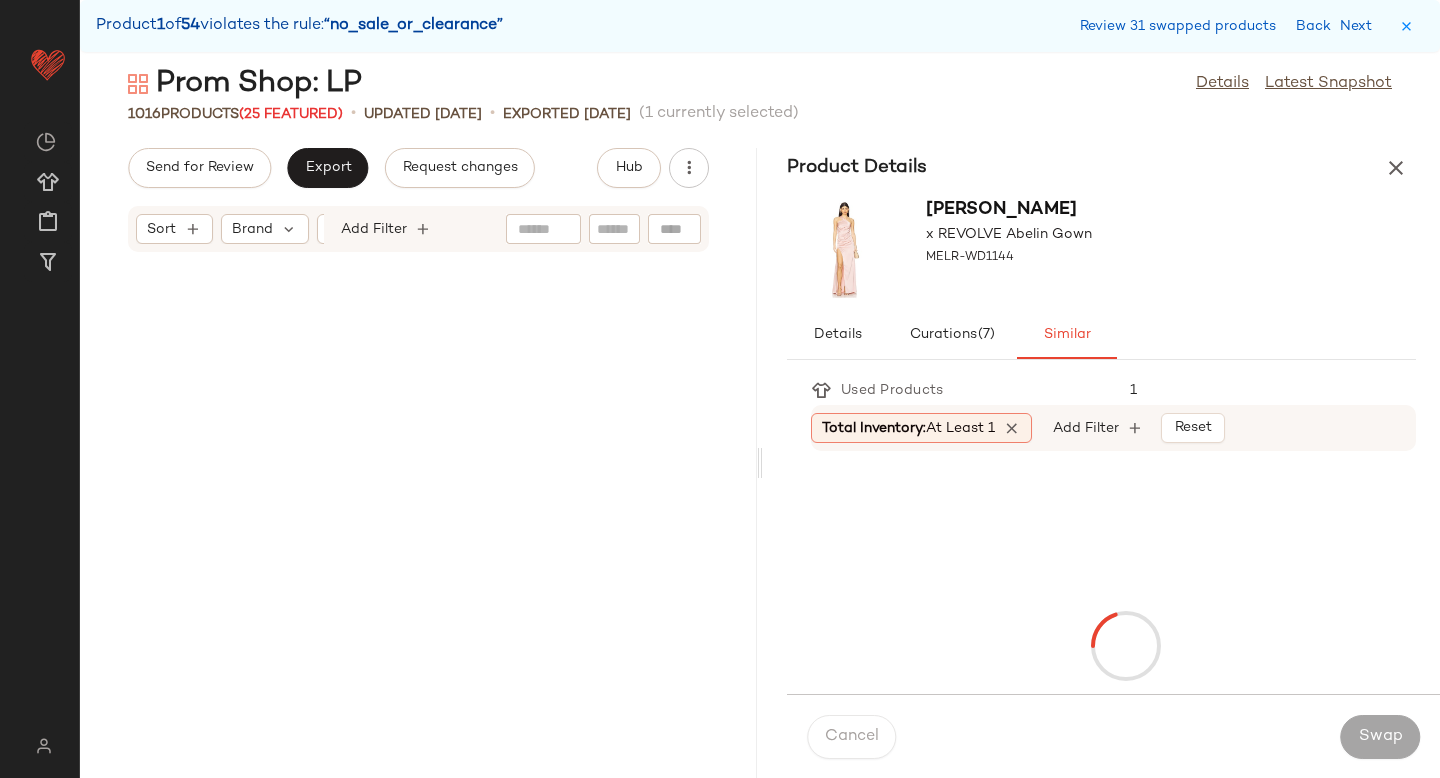 scroll, scrollTop: 81984, scrollLeft: 0, axis: vertical 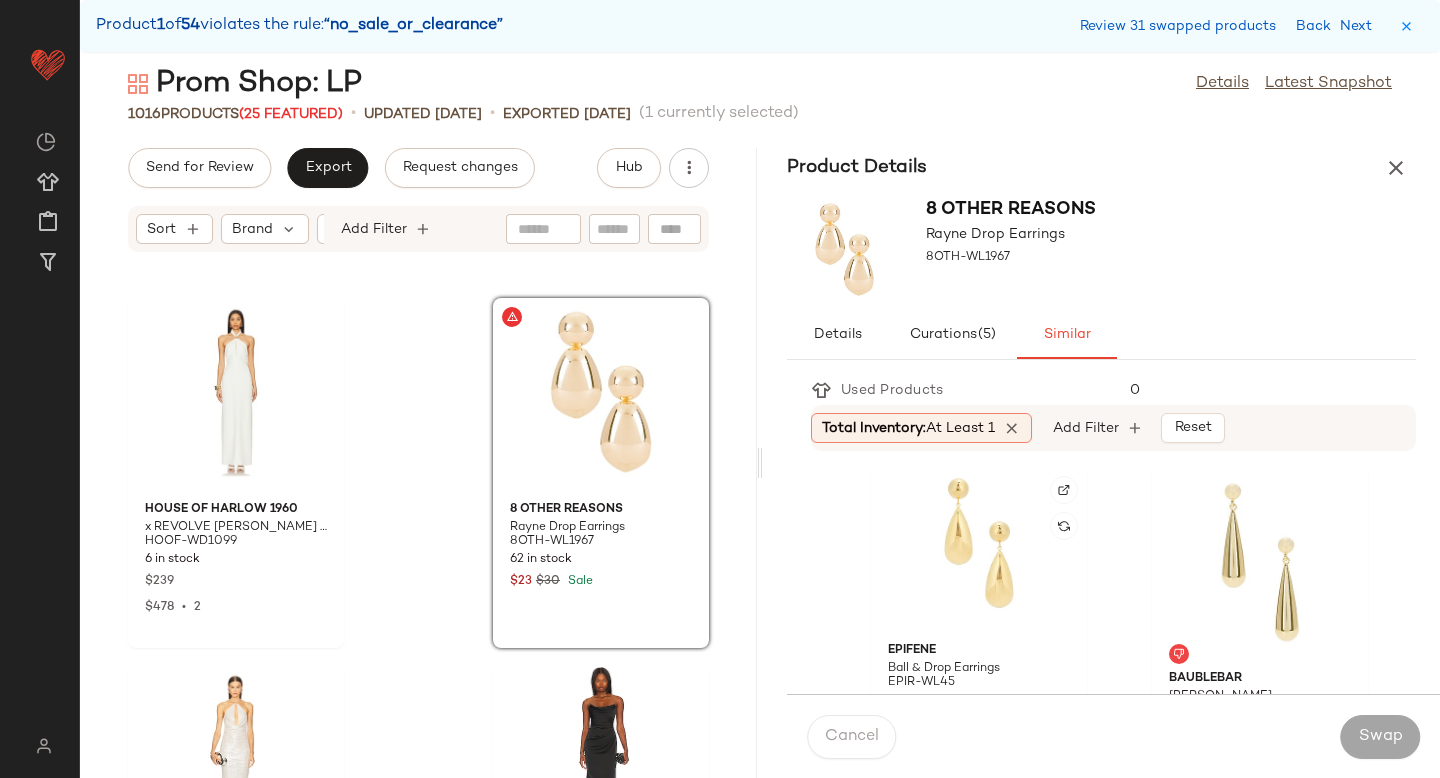 click 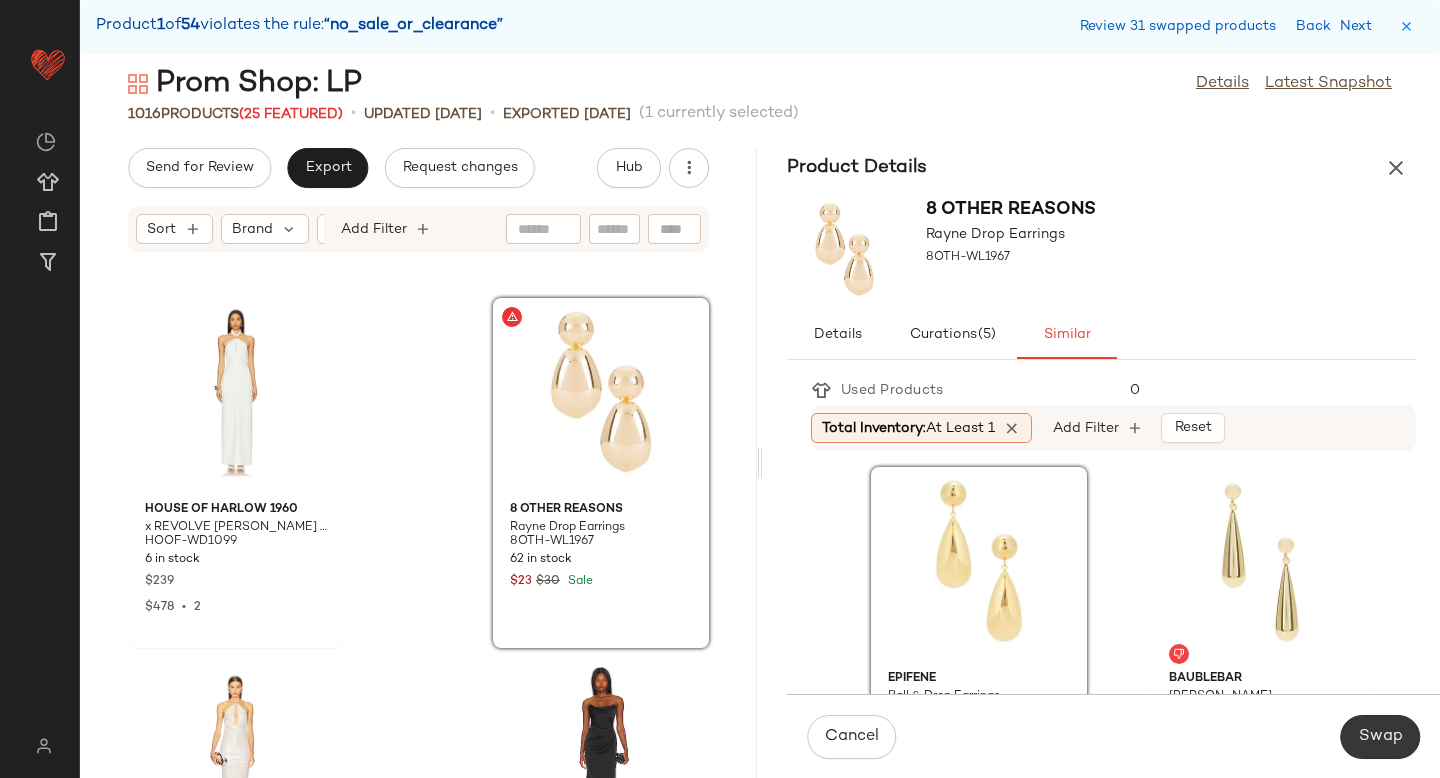 click on "Swap" at bounding box center (1380, 737) 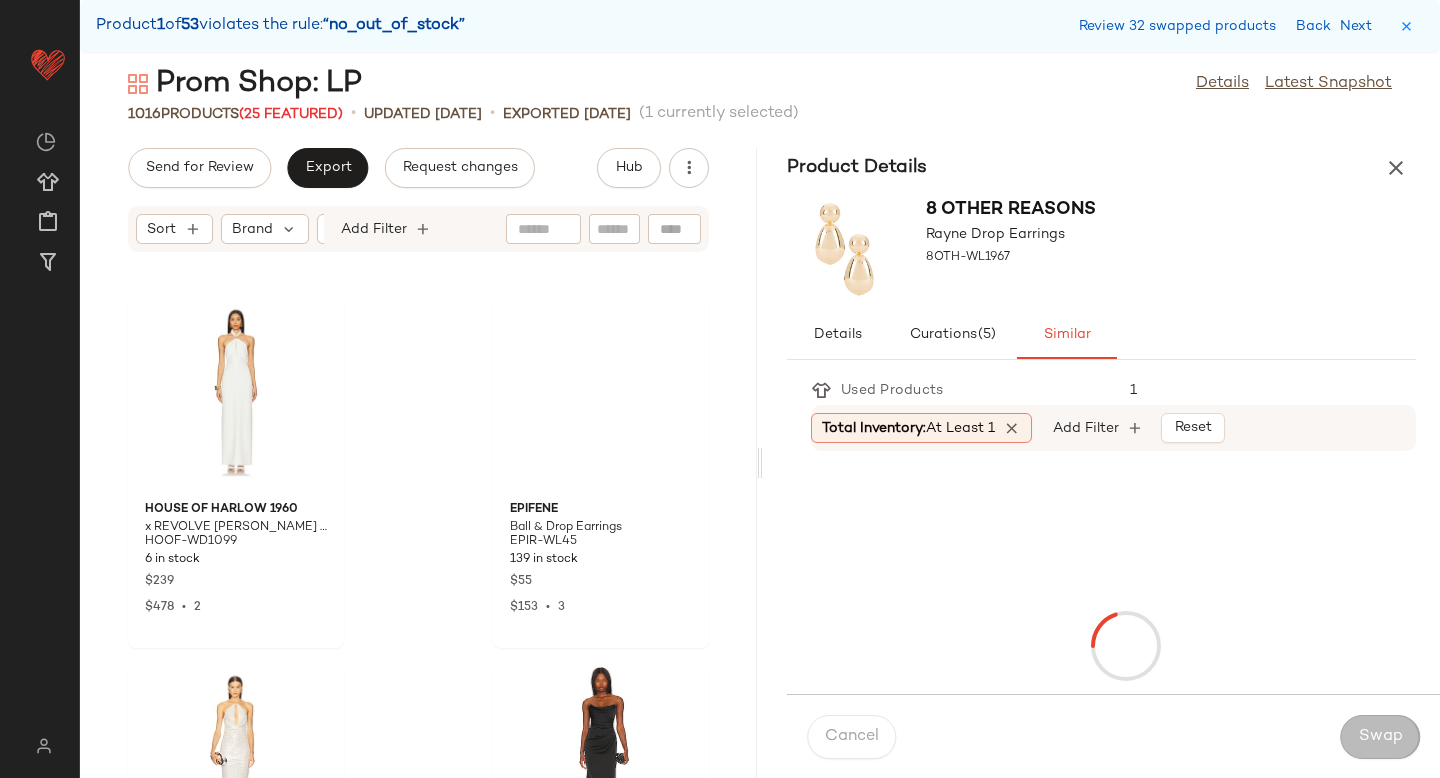 scroll, scrollTop: 83082, scrollLeft: 0, axis: vertical 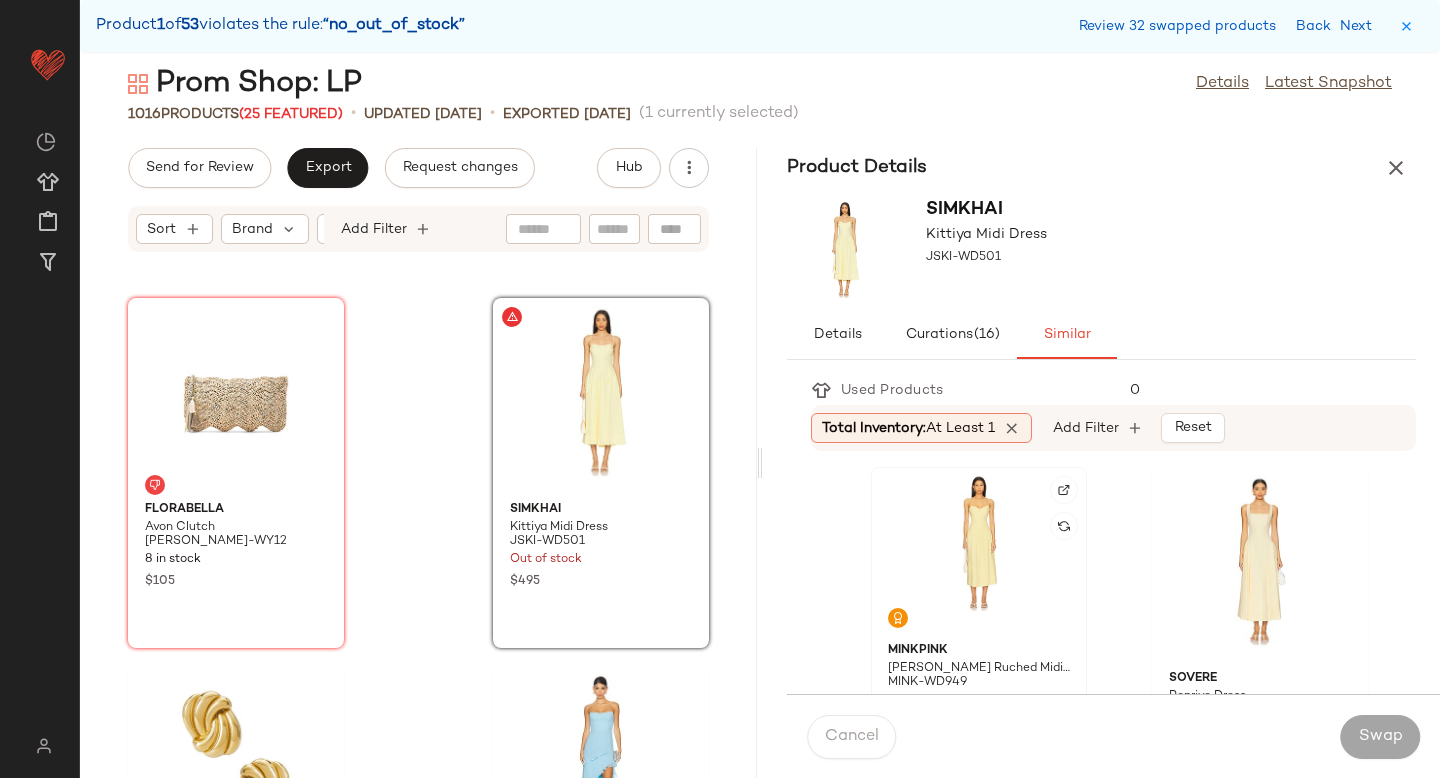 click 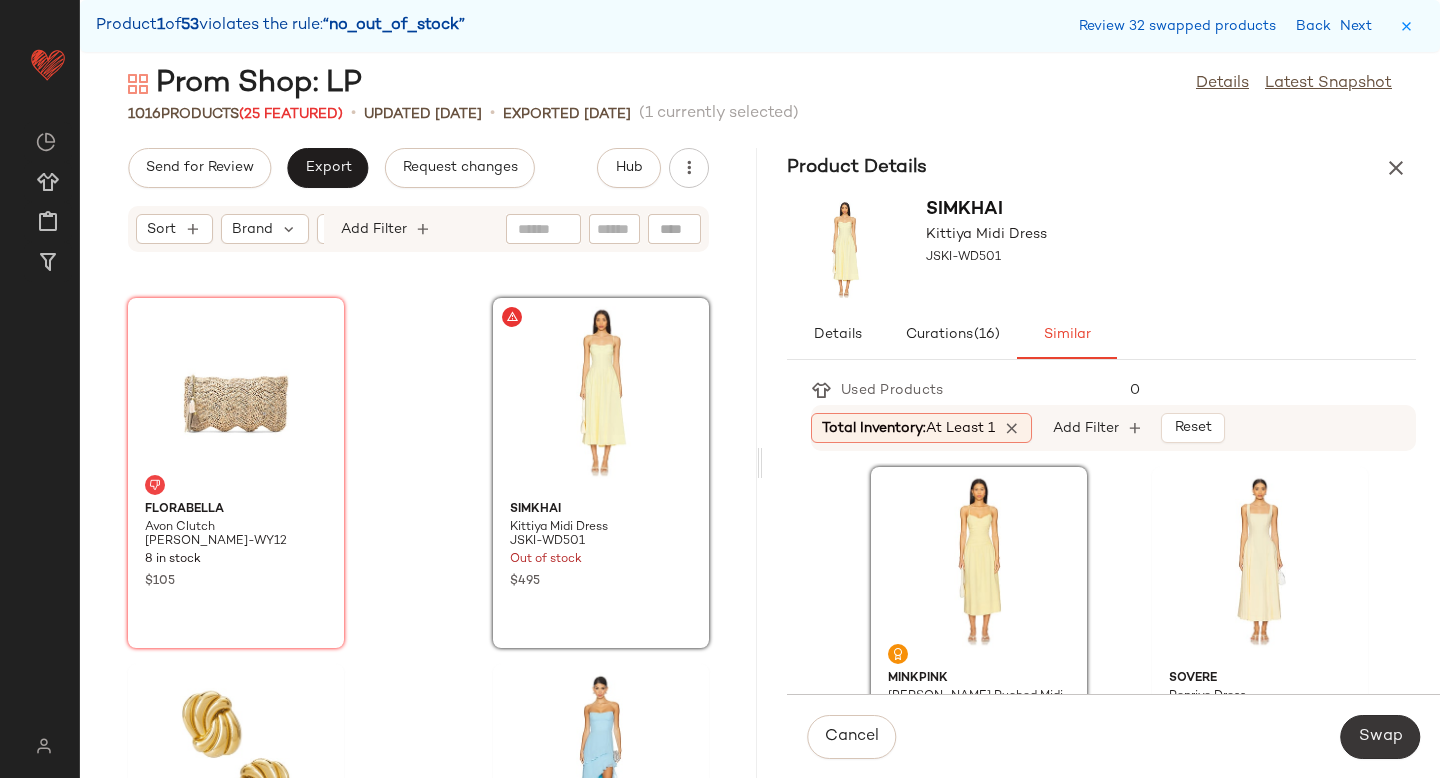 click on "Swap" 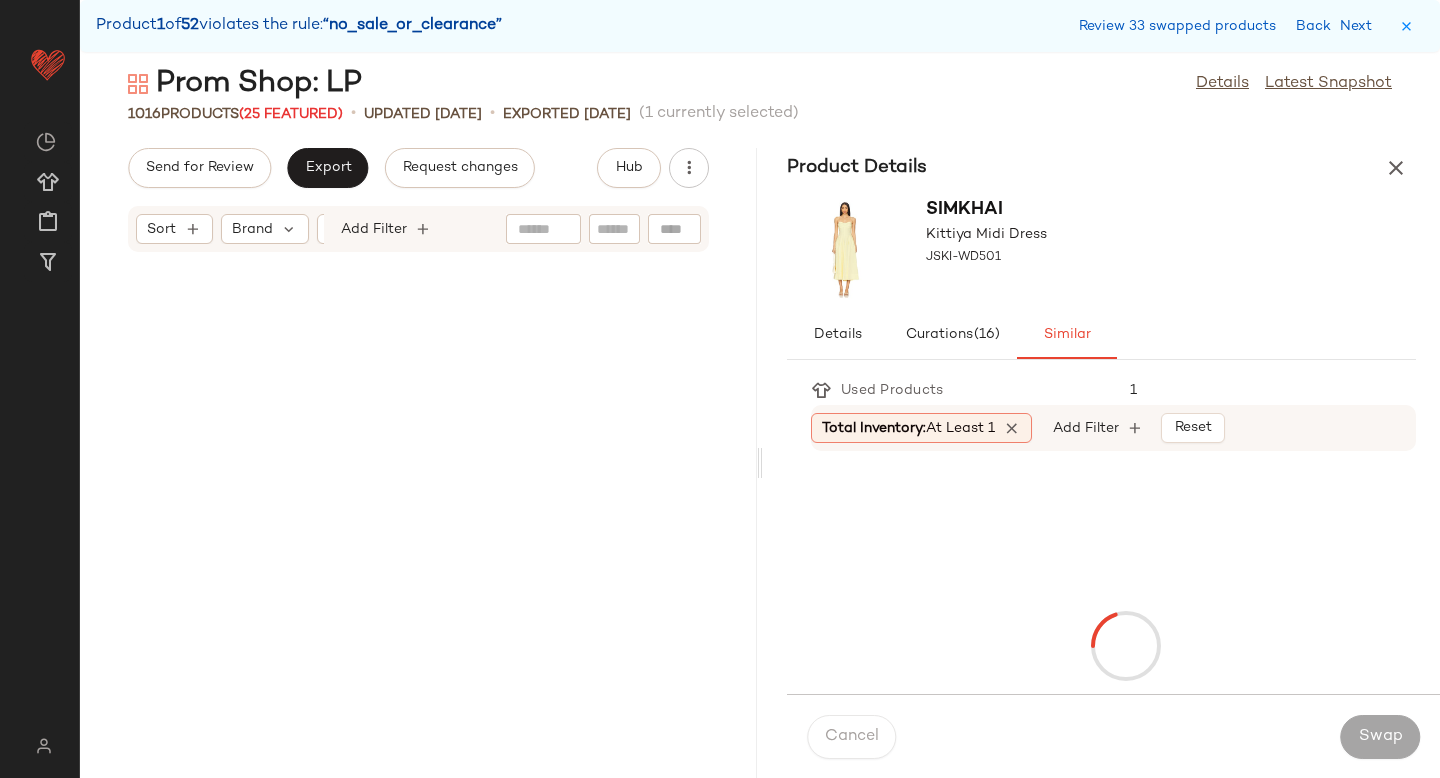 scroll, scrollTop: 84912, scrollLeft: 0, axis: vertical 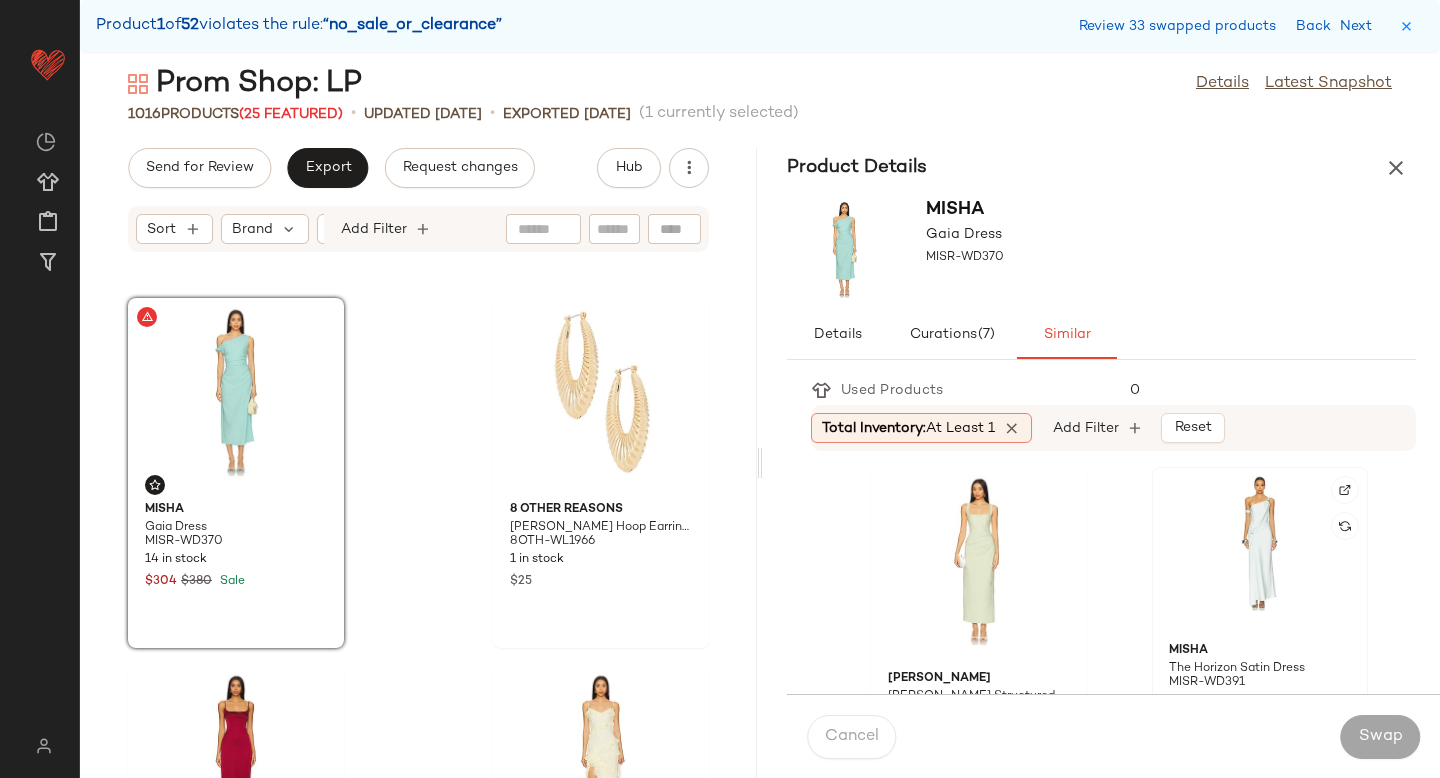 click 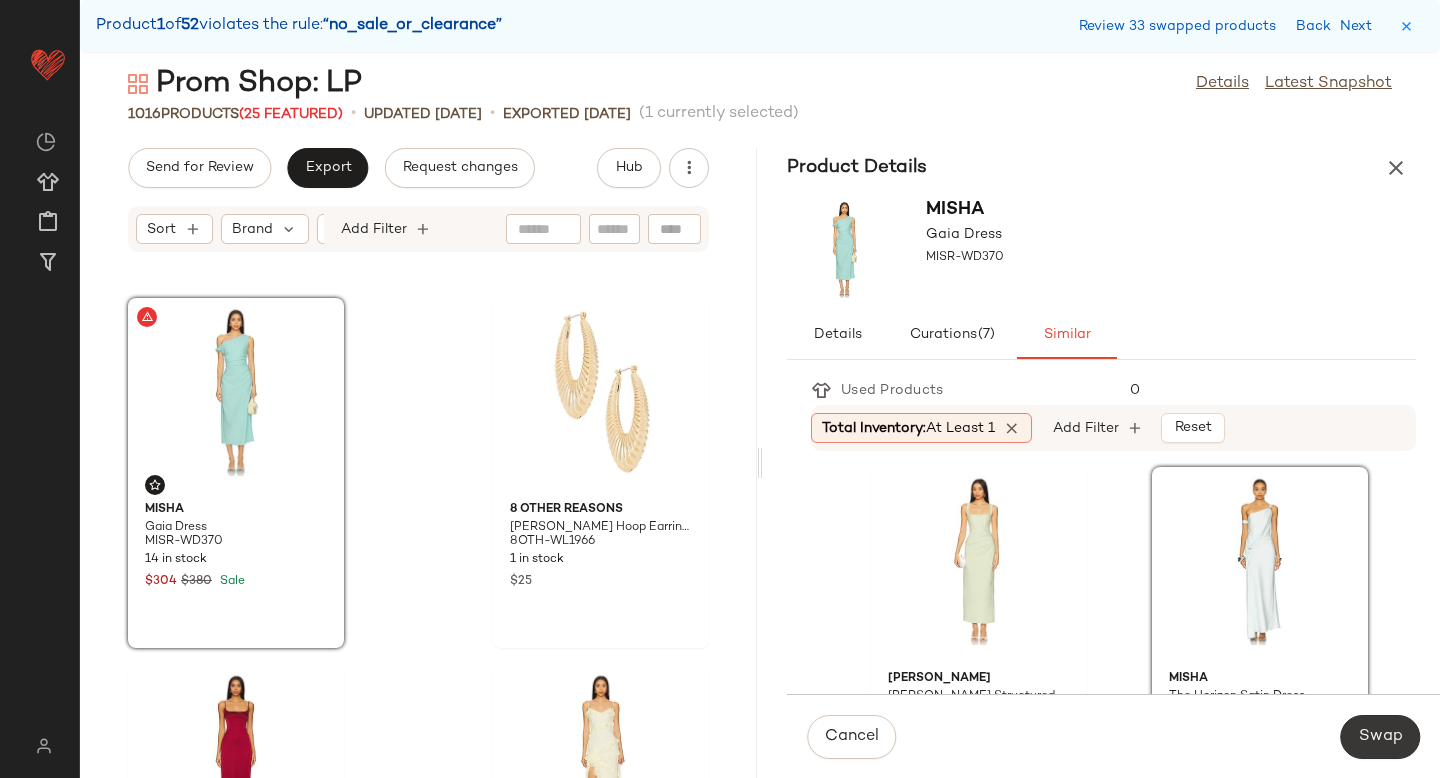 click on "Swap" 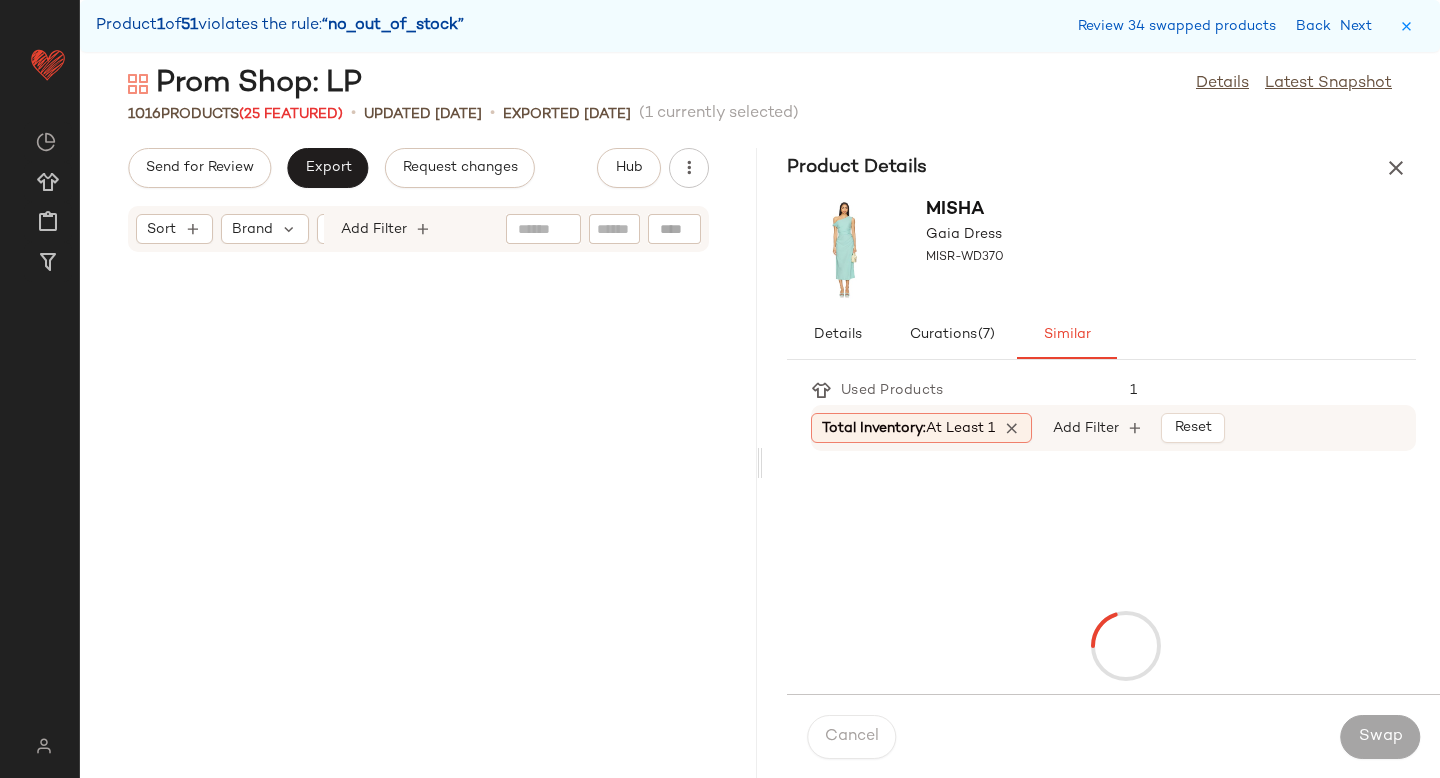 scroll, scrollTop: 86010, scrollLeft: 0, axis: vertical 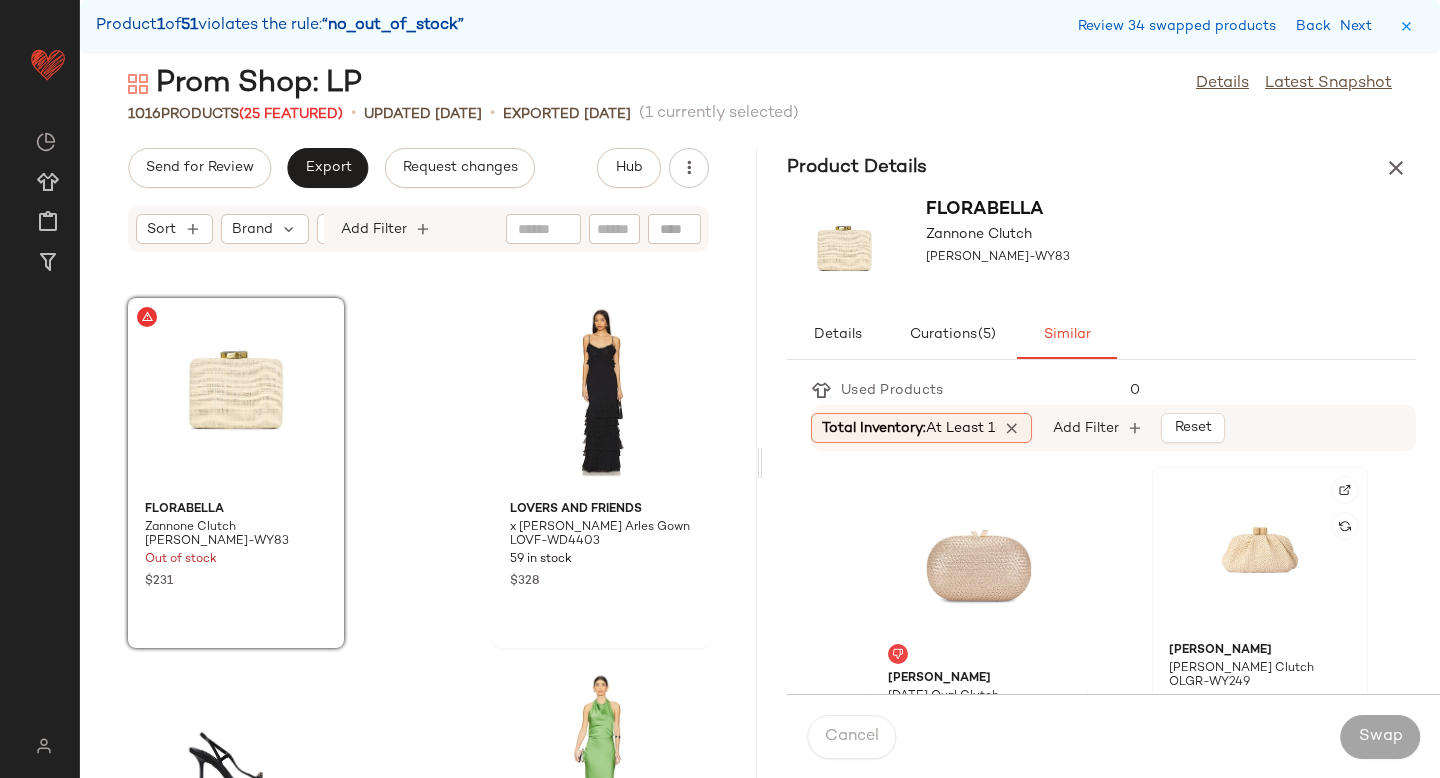 click 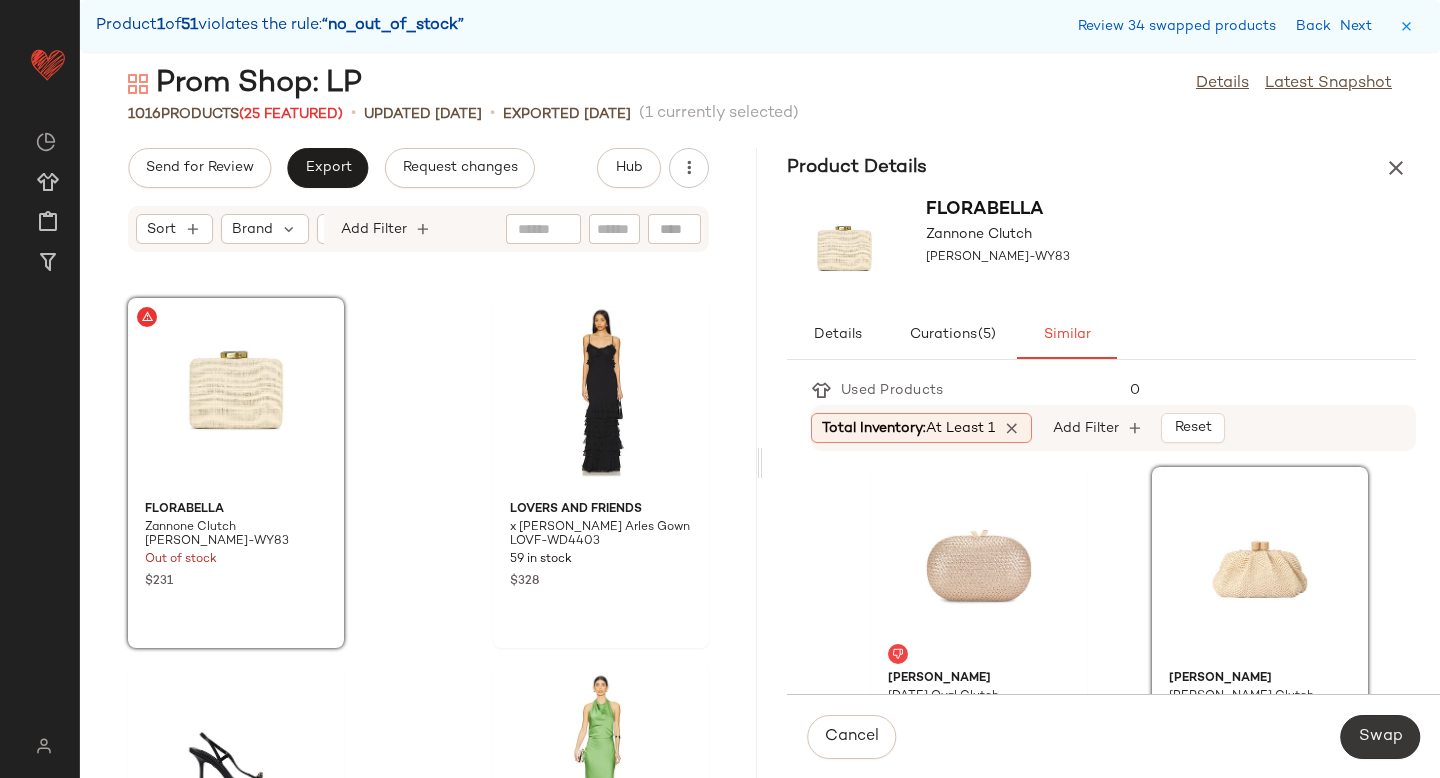 click on "Swap" at bounding box center (1380, 737) 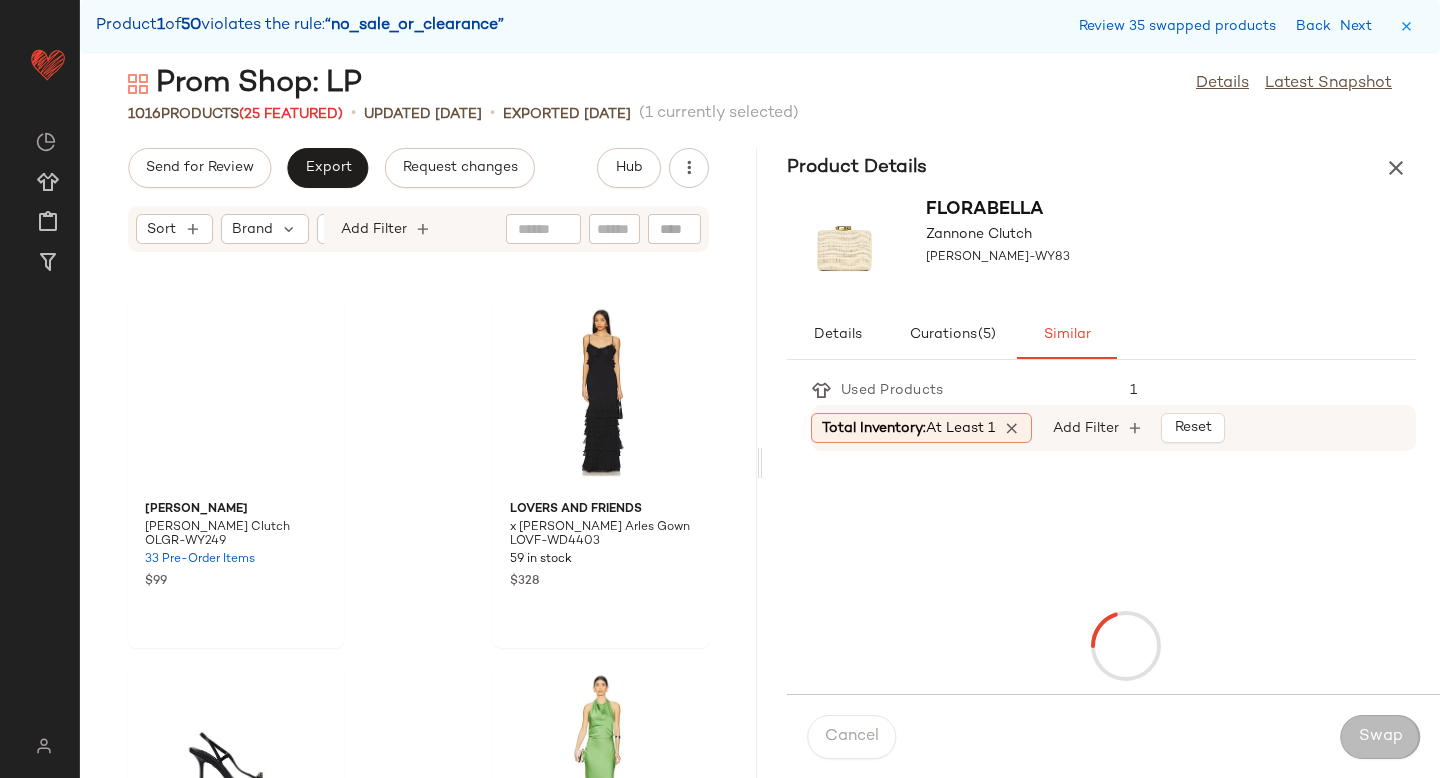 scroll, scrollTop: 87840, scrollLeft: 0, axis: vertical 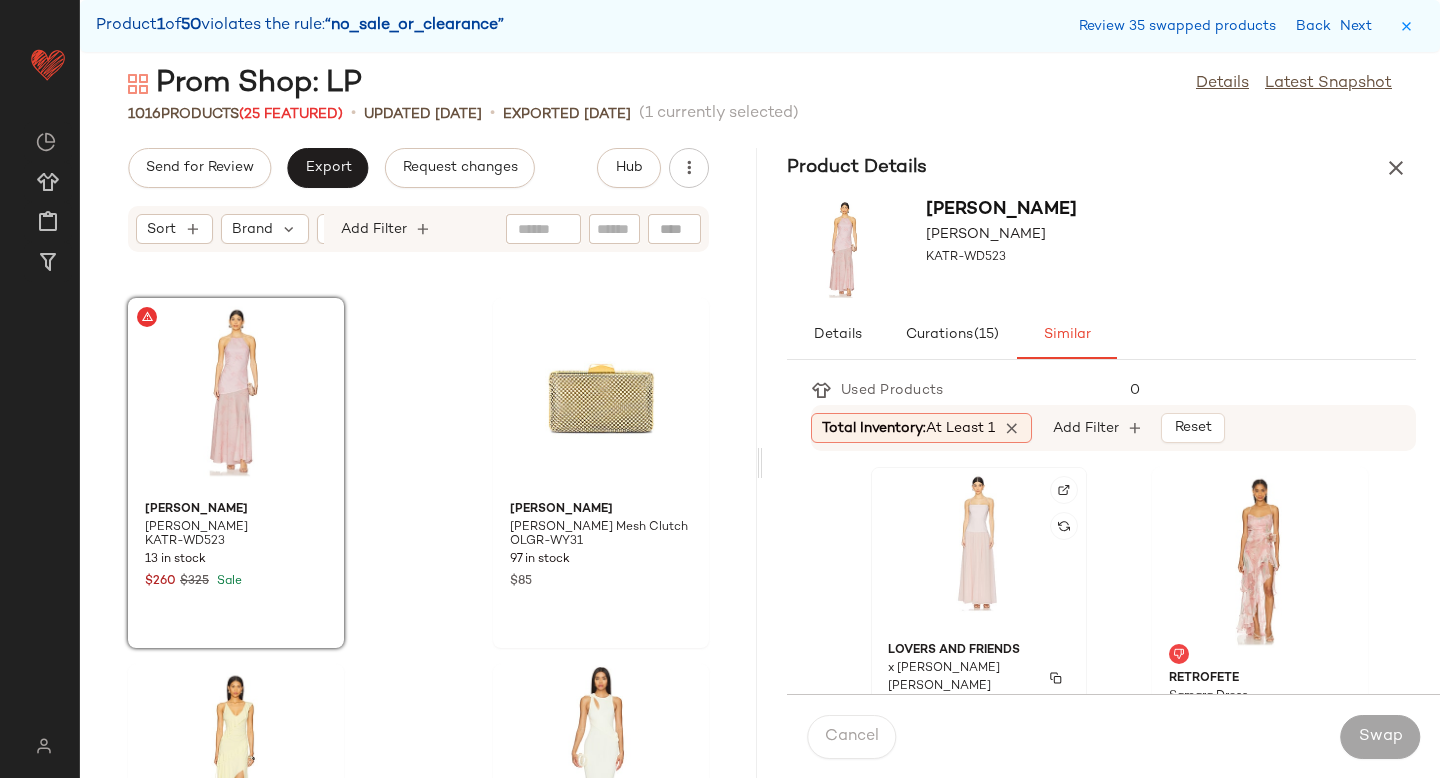 click on "Lovers and Friends x [PERSON_NAME] [PERSON_NAME] LOVF-WD4392 8 in stock $279 $251  •  1" 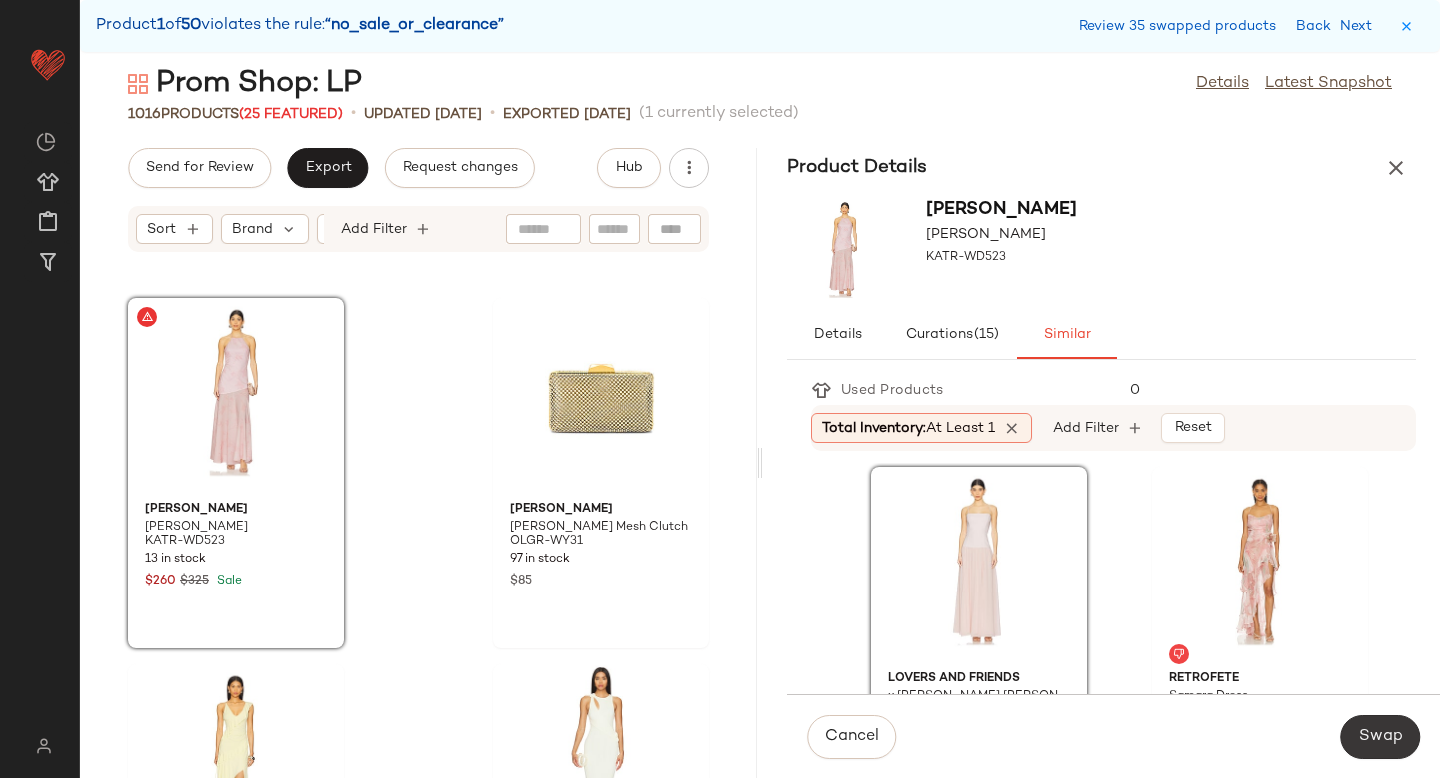 click on "Swap" 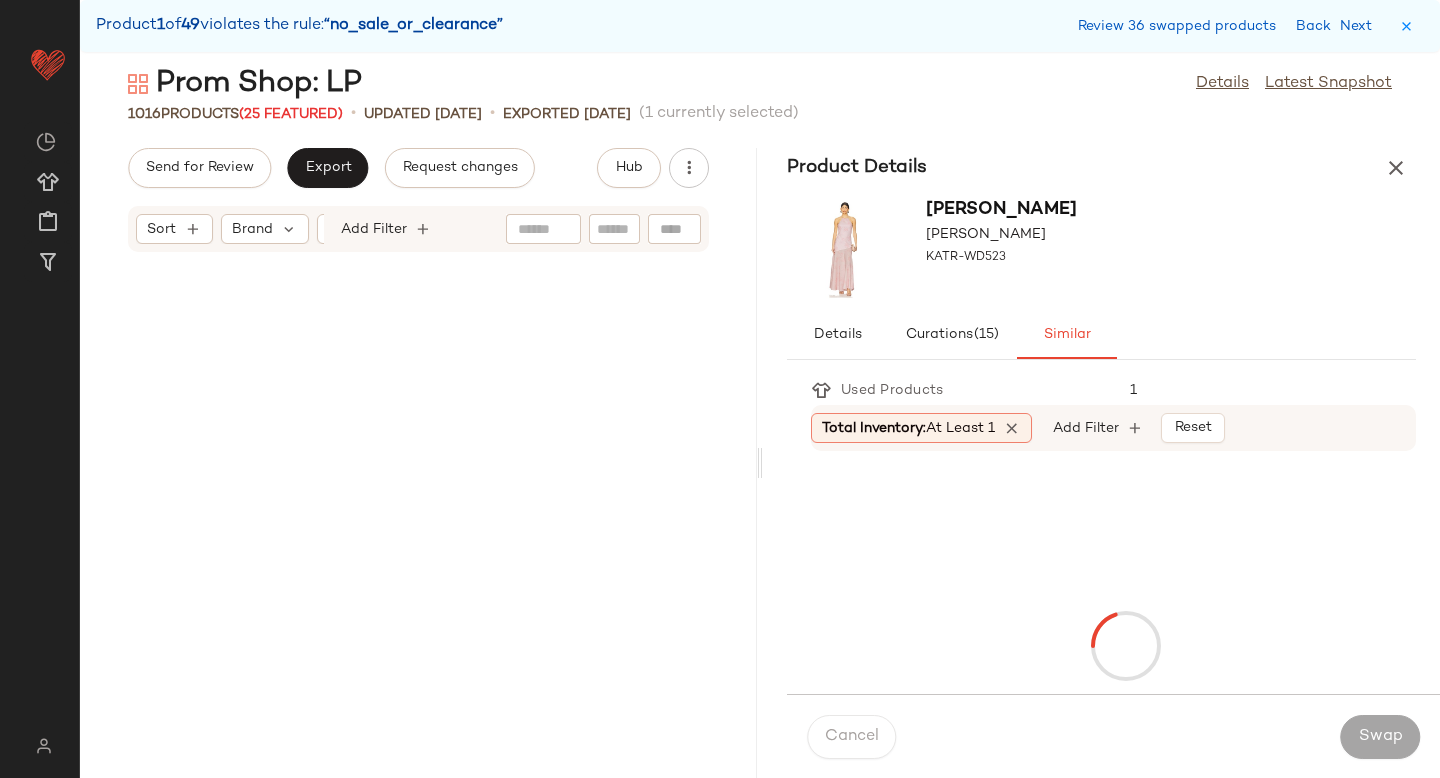 scroll, scrollTop: 89304, scrollLeft: 0, axis: vertical 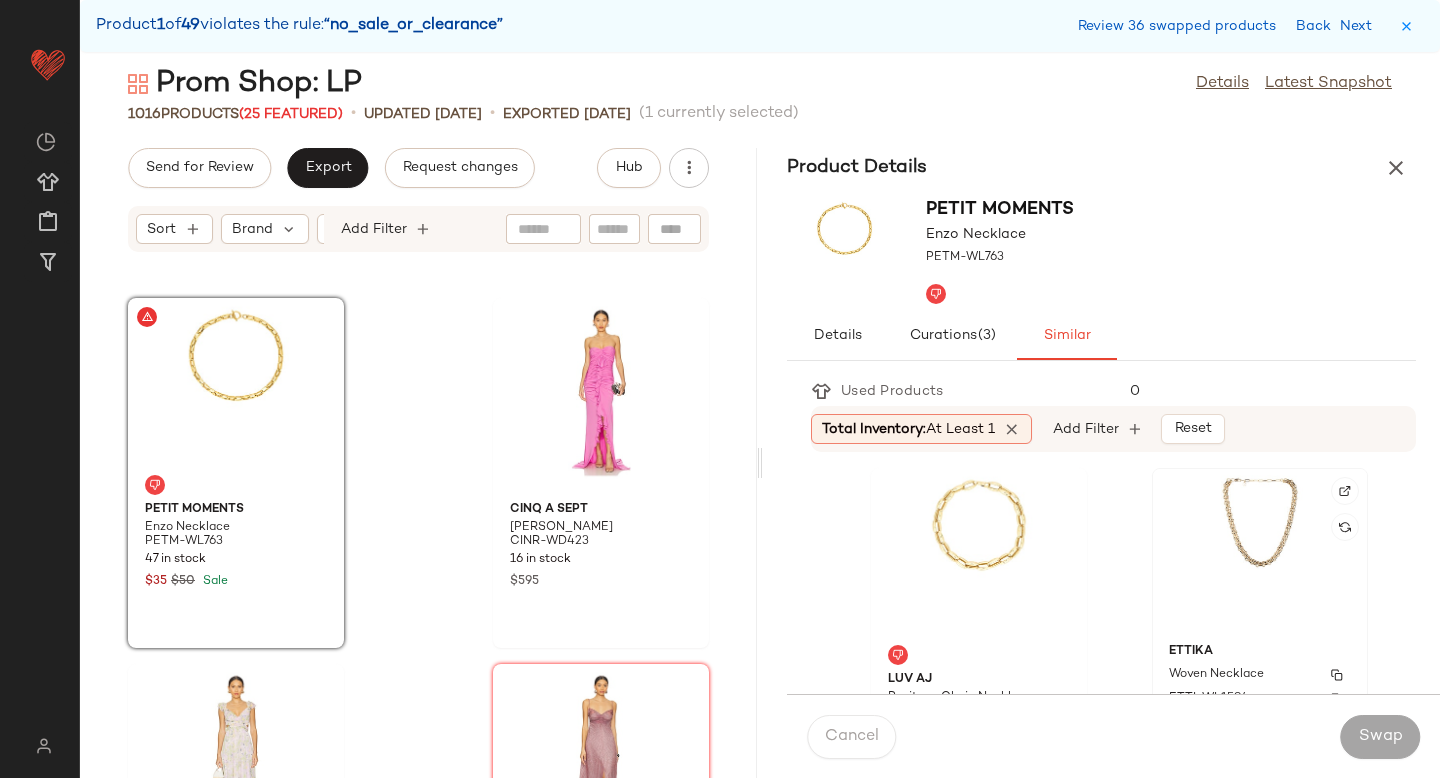 click on "[PERSON_NAME] Necklace ETTI-WL1594 34 in stock $75" 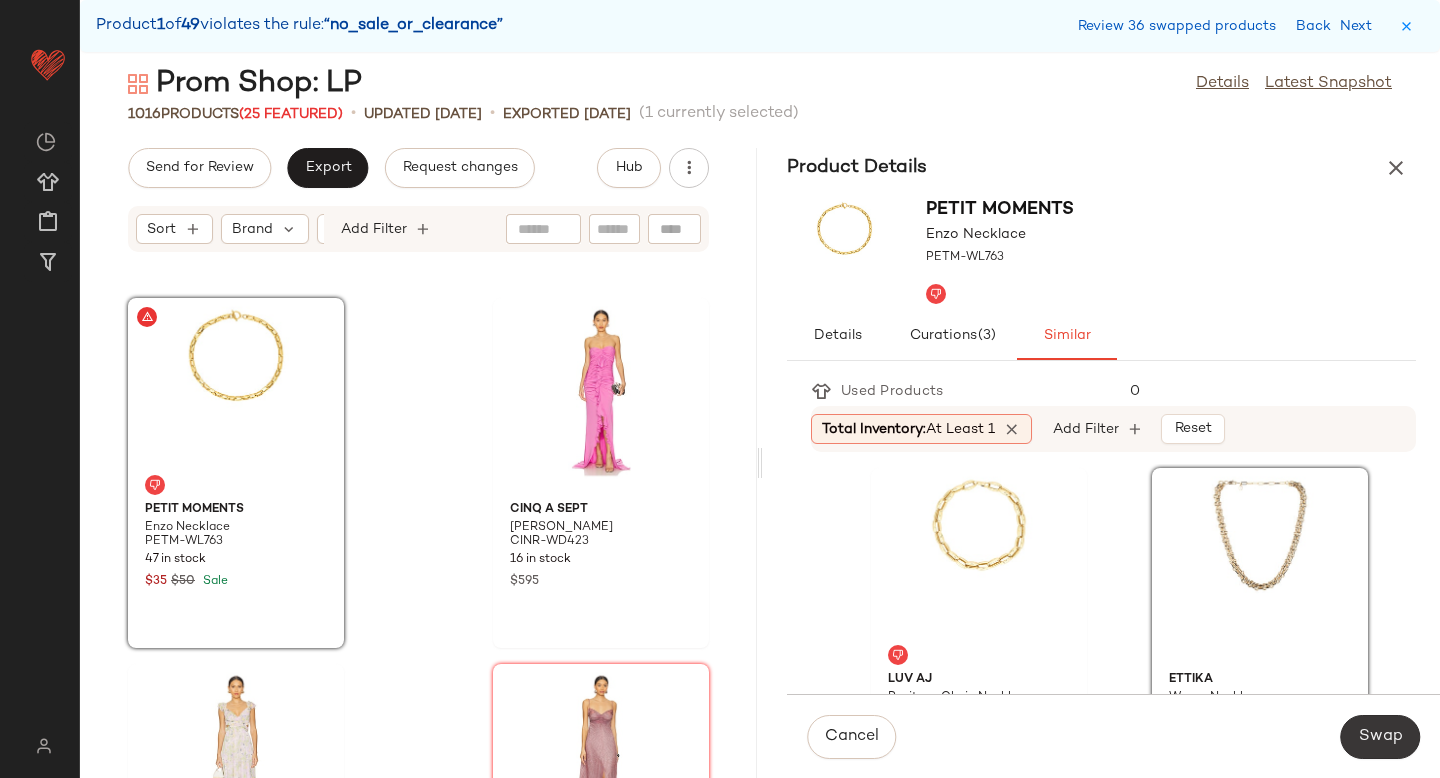 click on "Swap" 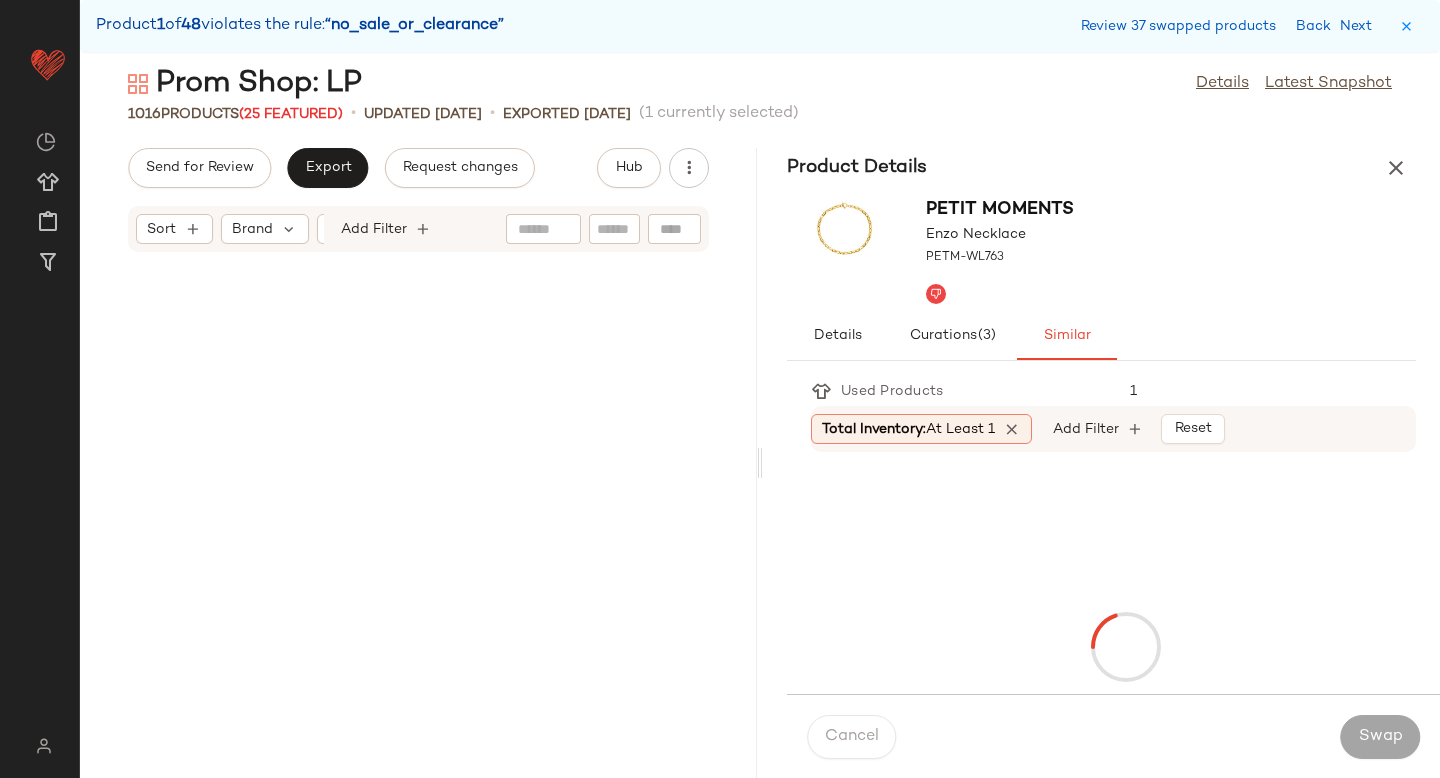 scroll, scrollTop: 90768, scrollLeft: 0, axis: vertical 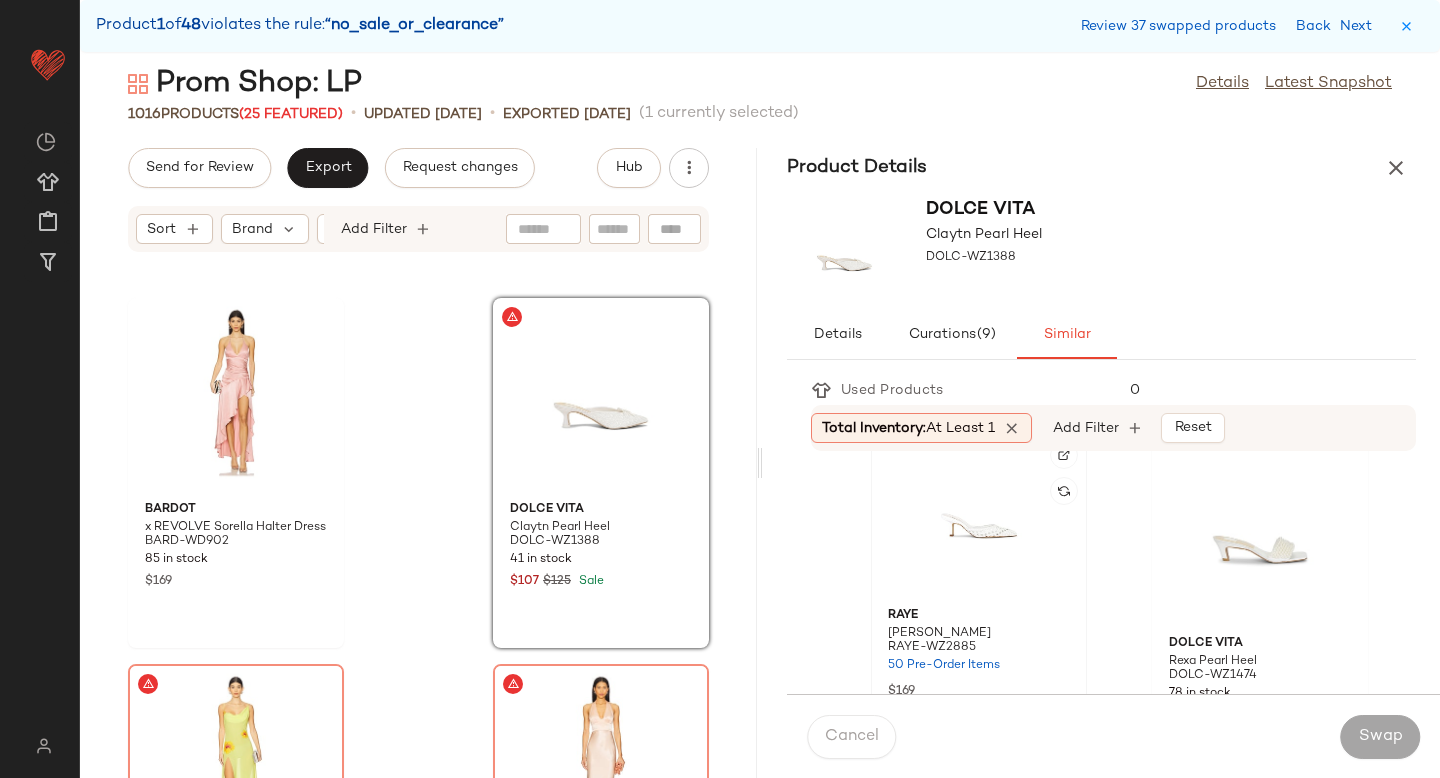 click 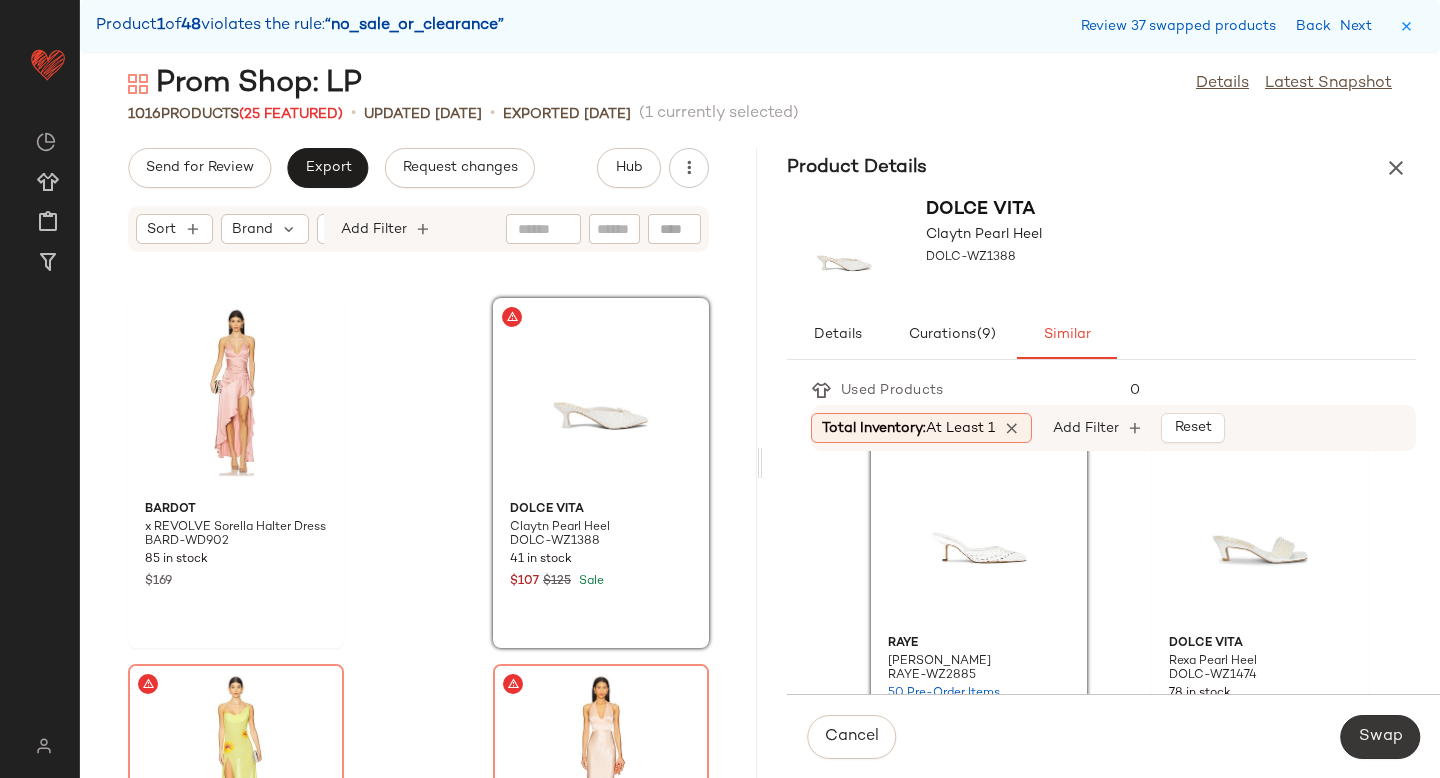 click on "Swap" 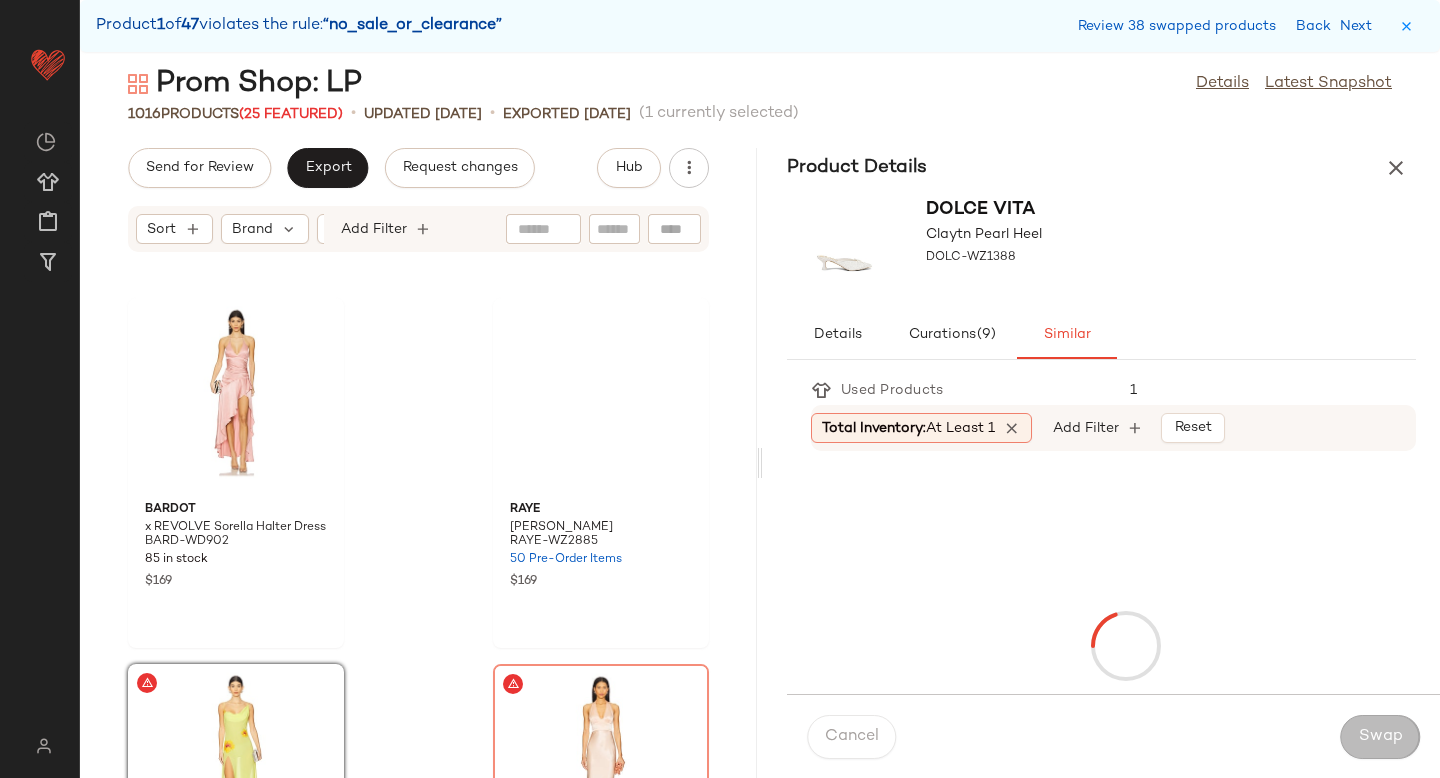 scroll, scrollTop: 91134, scrollLeft: 0, axis: vertical 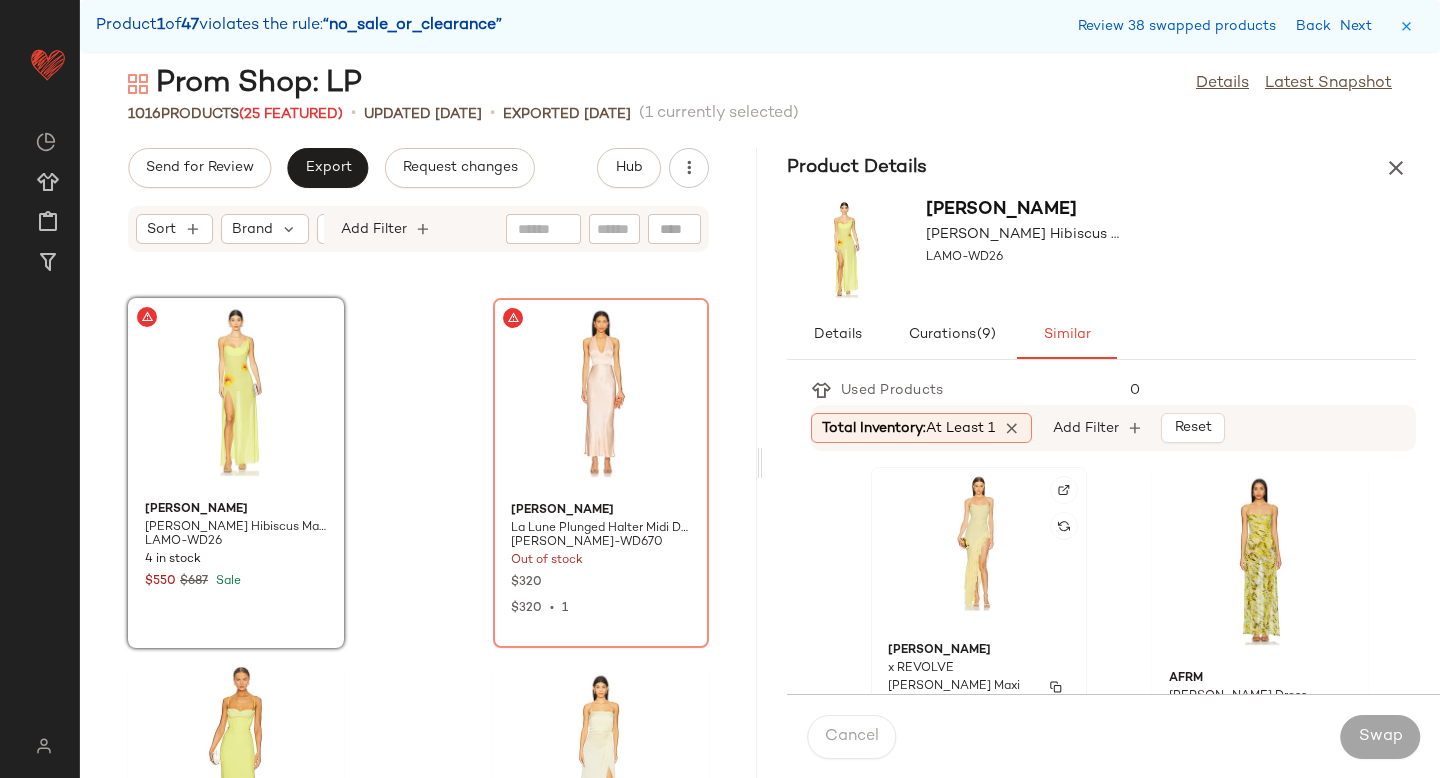 click on "[PERSON_NAME] x REVOLVE [PERSON_NAME] Maxi Dress MELR-WD1160 9 in stock $258 $516  •  2" 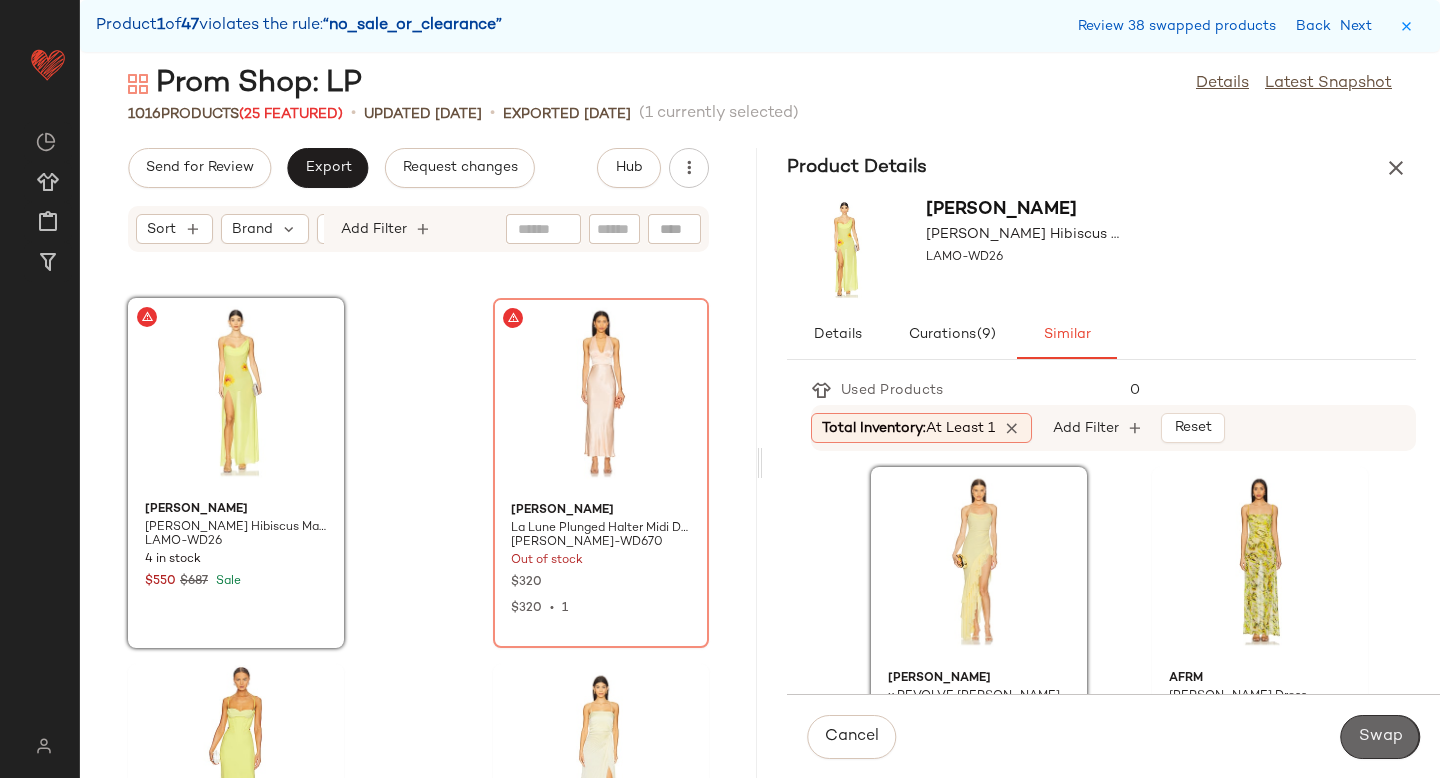 click on "Swap" 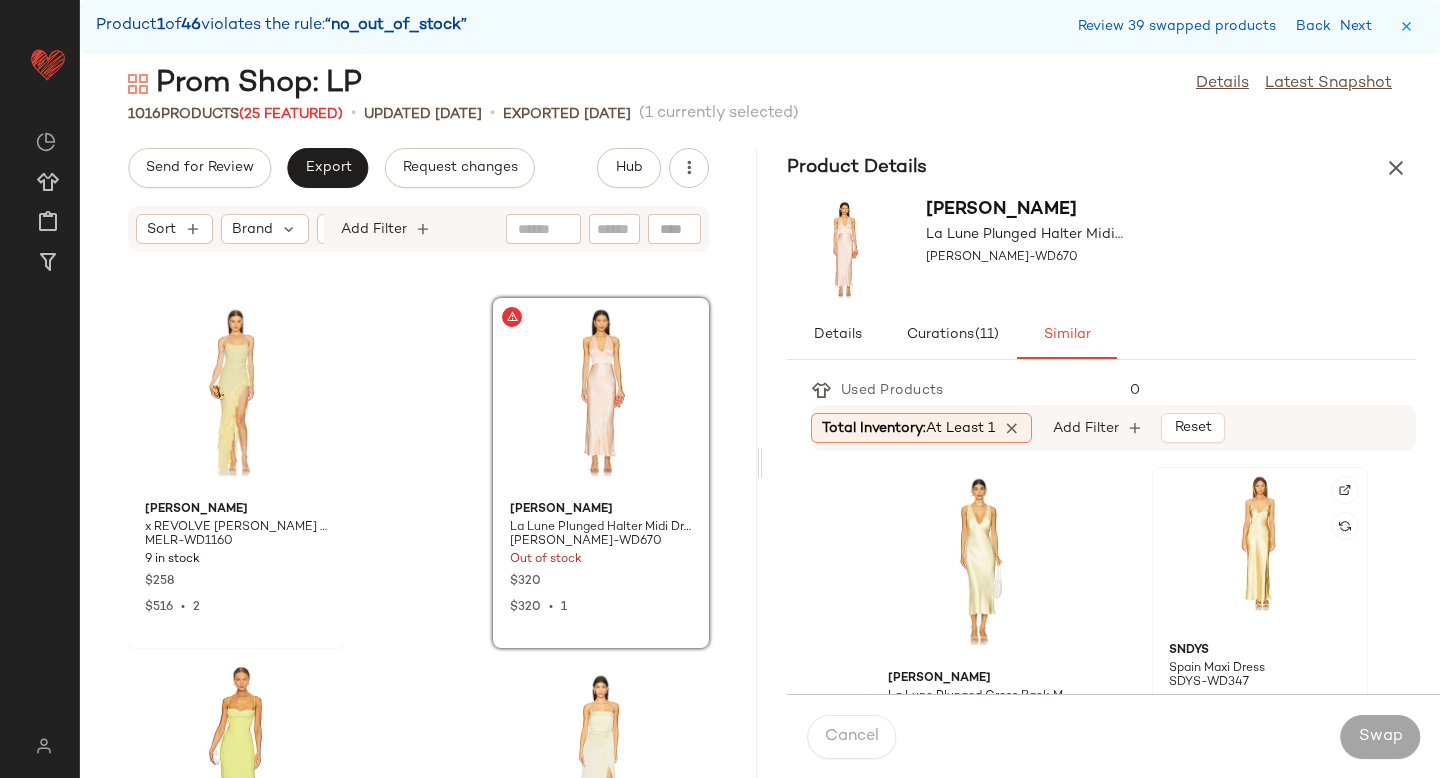 click 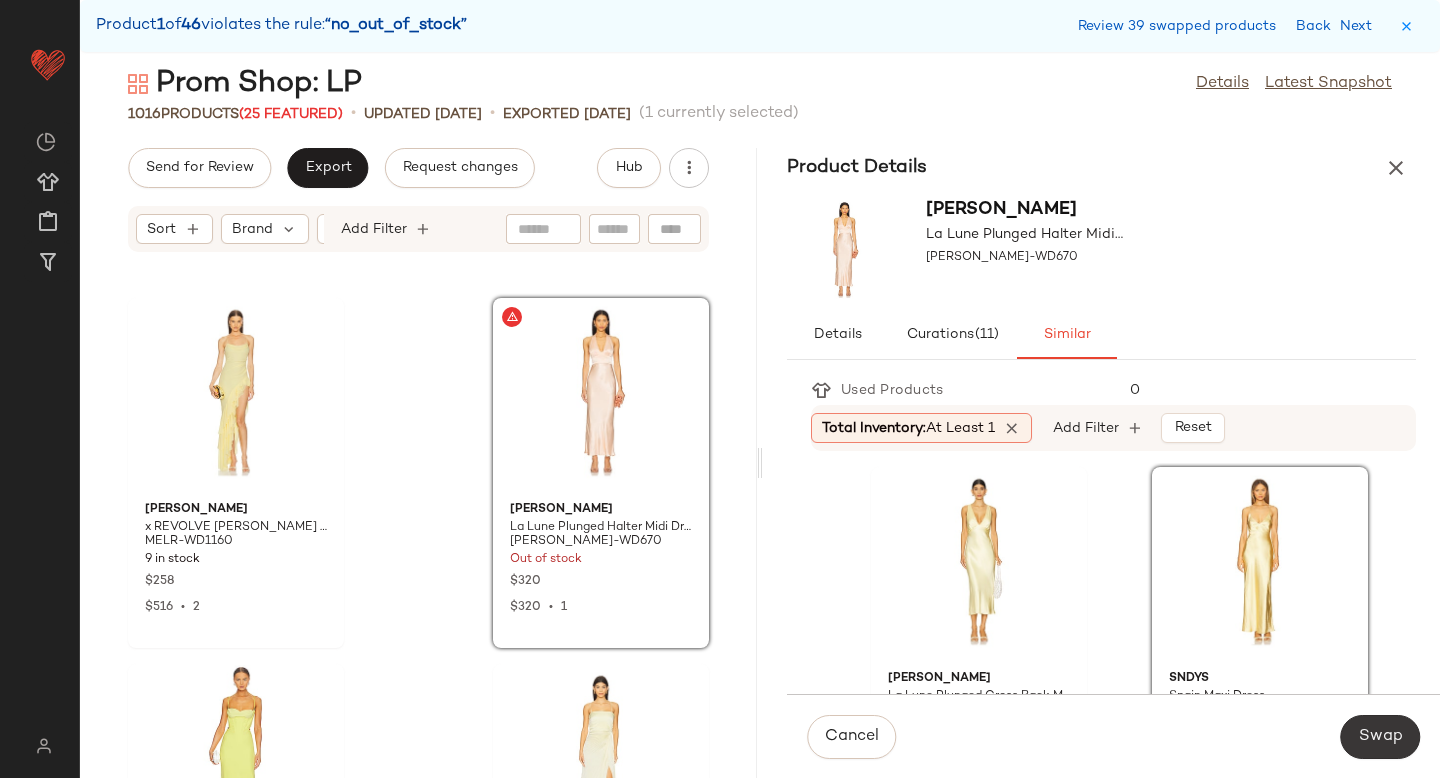 click on "Swap" at bounding box center (1380, 737) 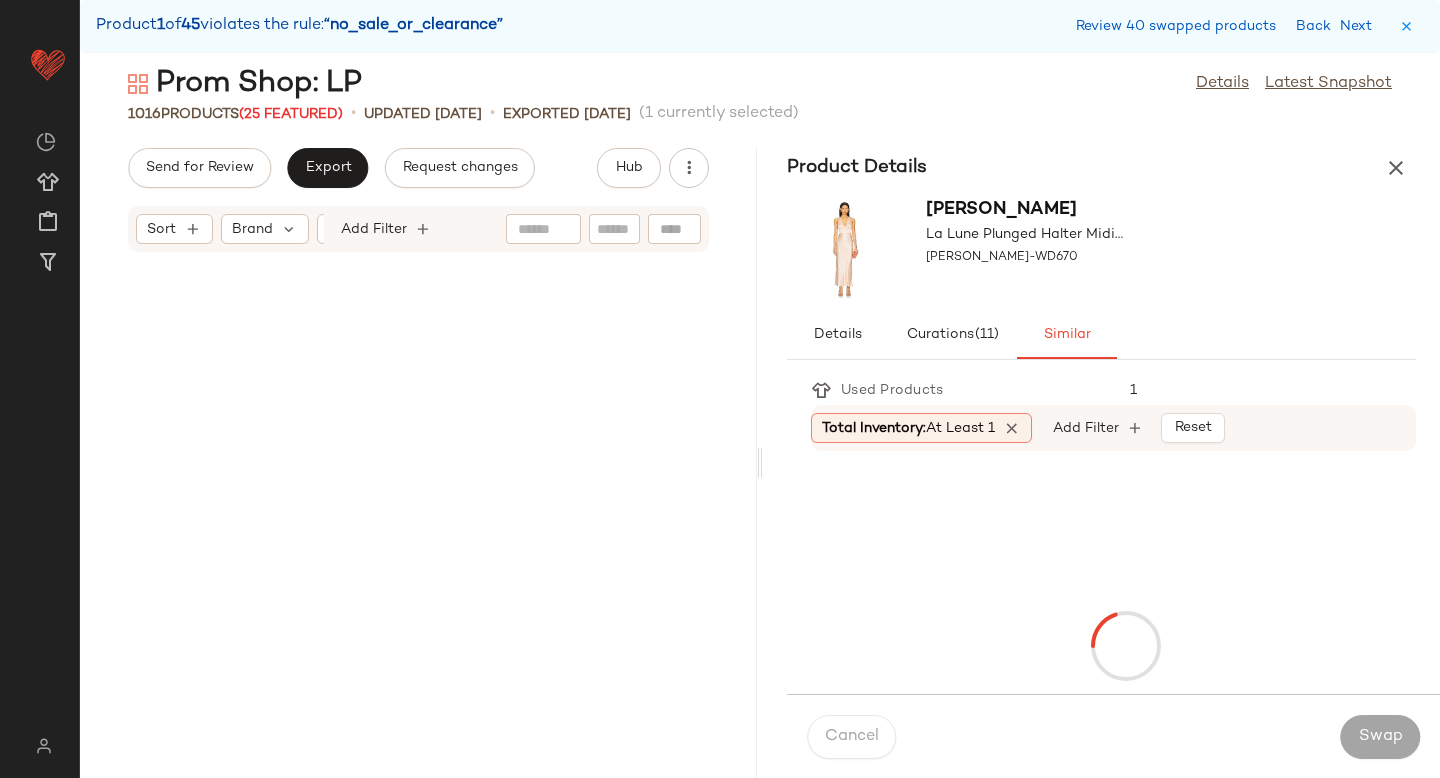 scroll, scrollTop: 92964, scrollLeft: 0, axis: vertical 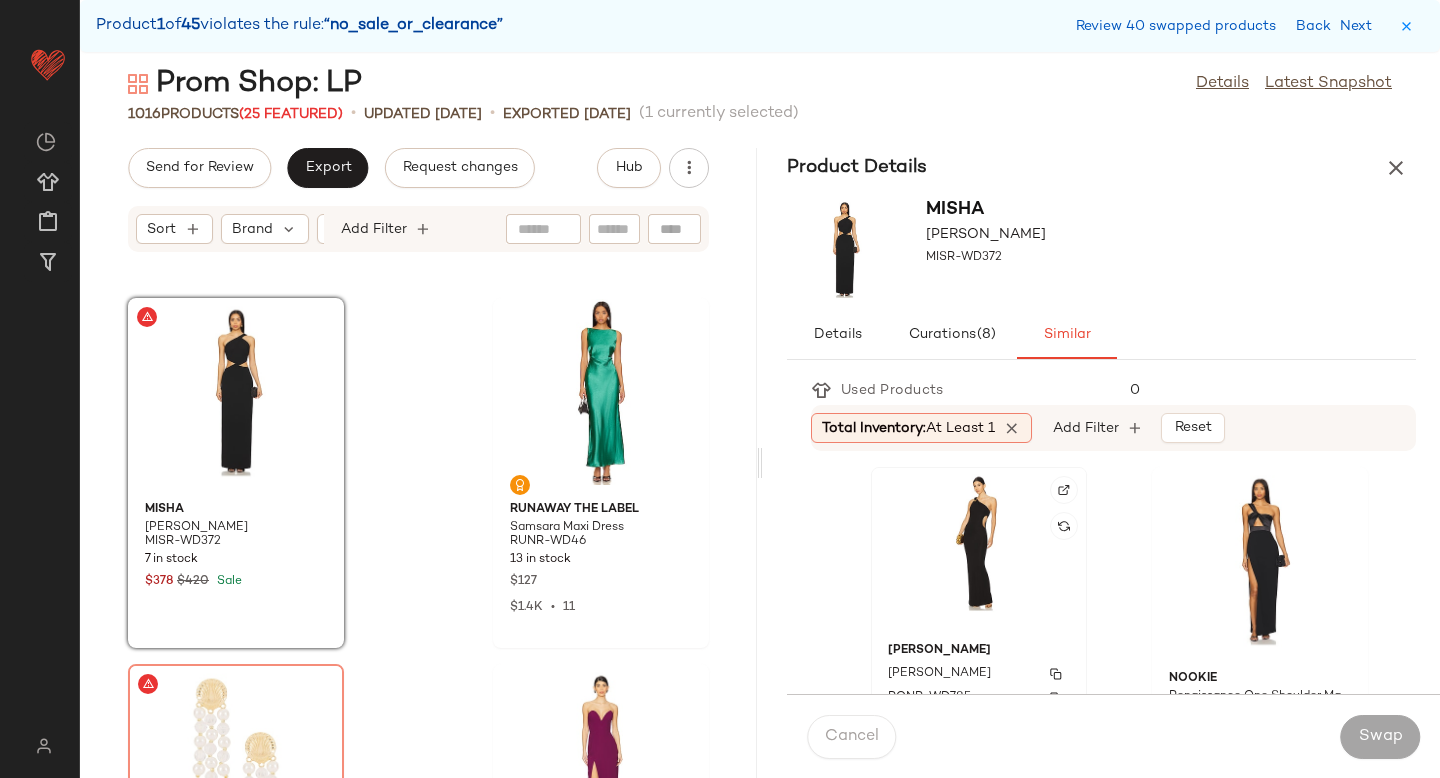 click on "[PERSON_NAME] [PERSON_NAME] Dress RONR-WD785 2 in stock $598" 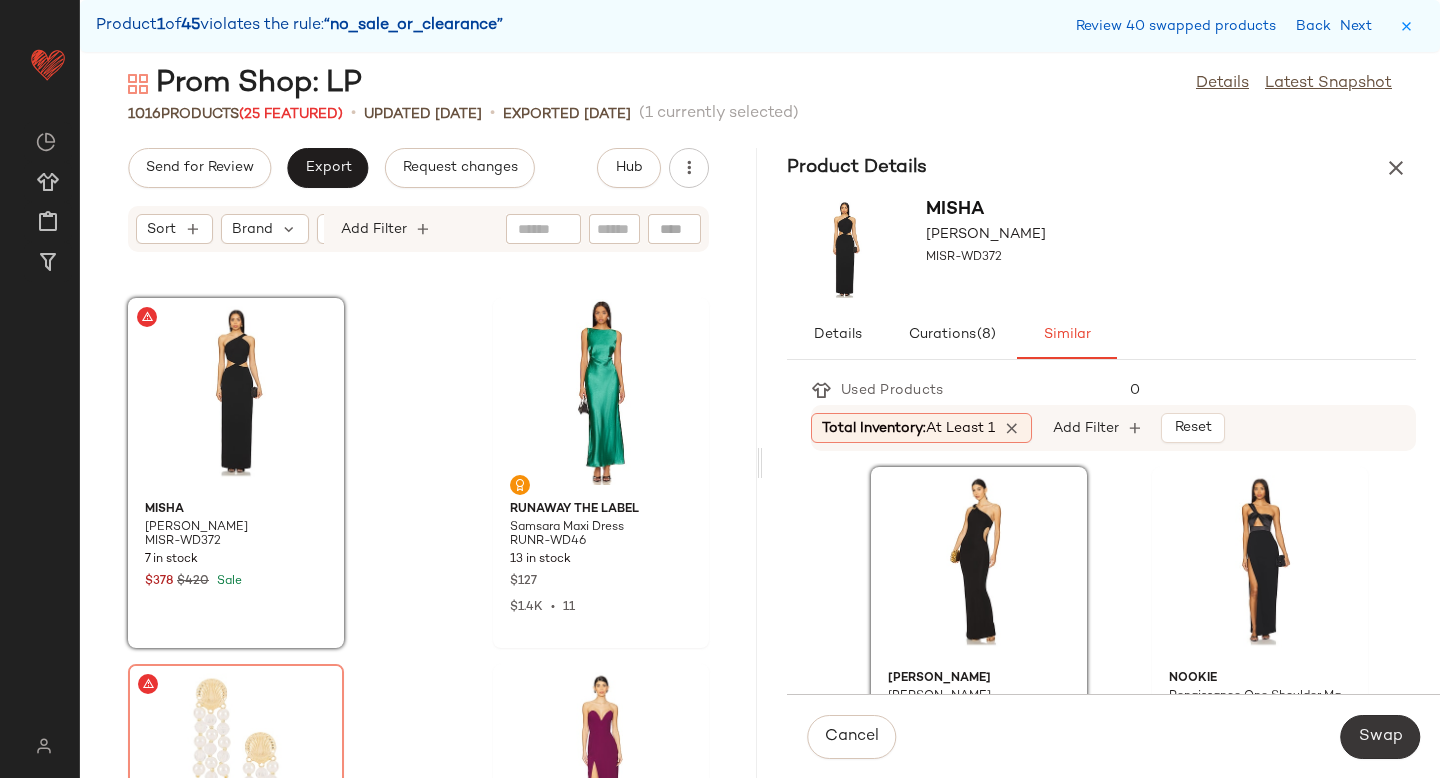 click on "Swap" at bounding box center [1380, 737] 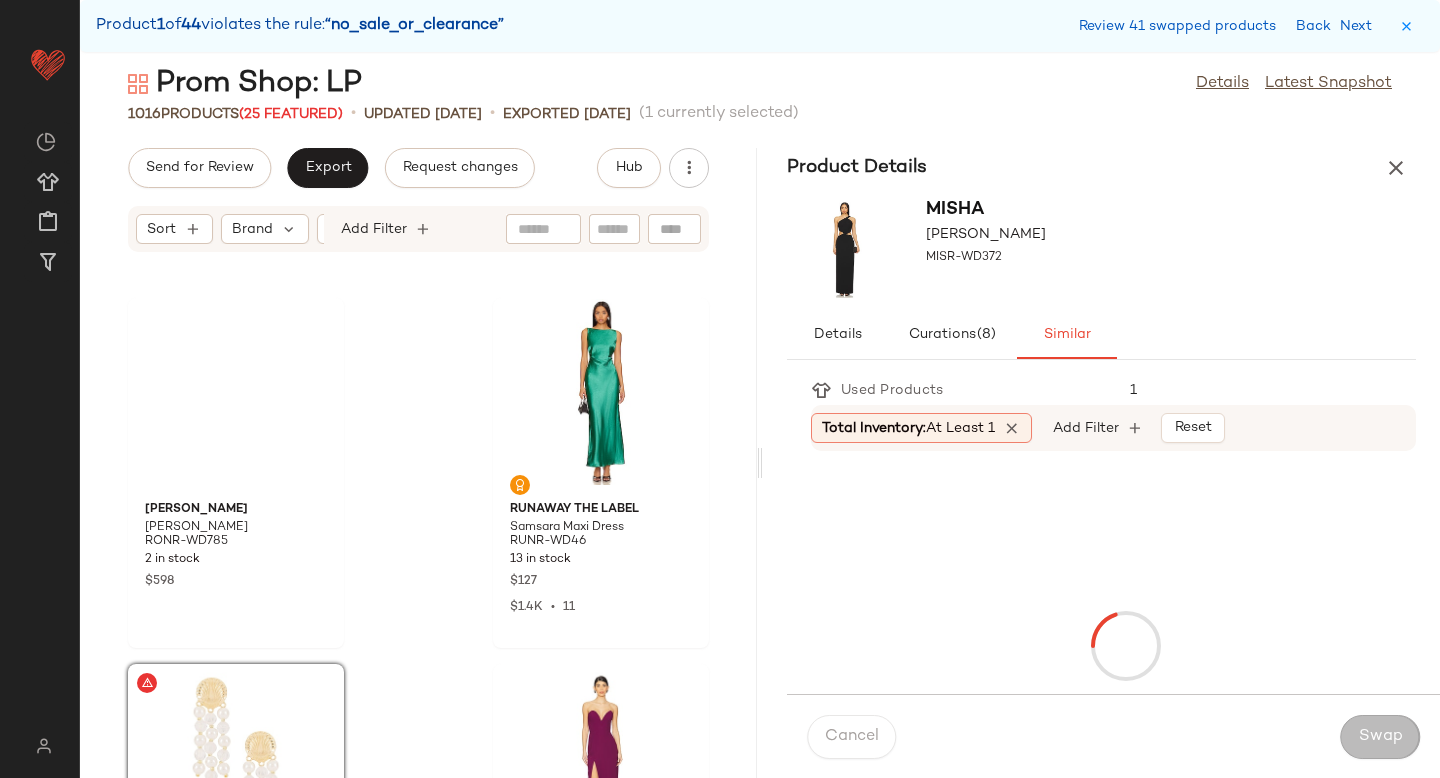 scroll, scrollTop: 93330, scrollLeft: 0, axis: vertical 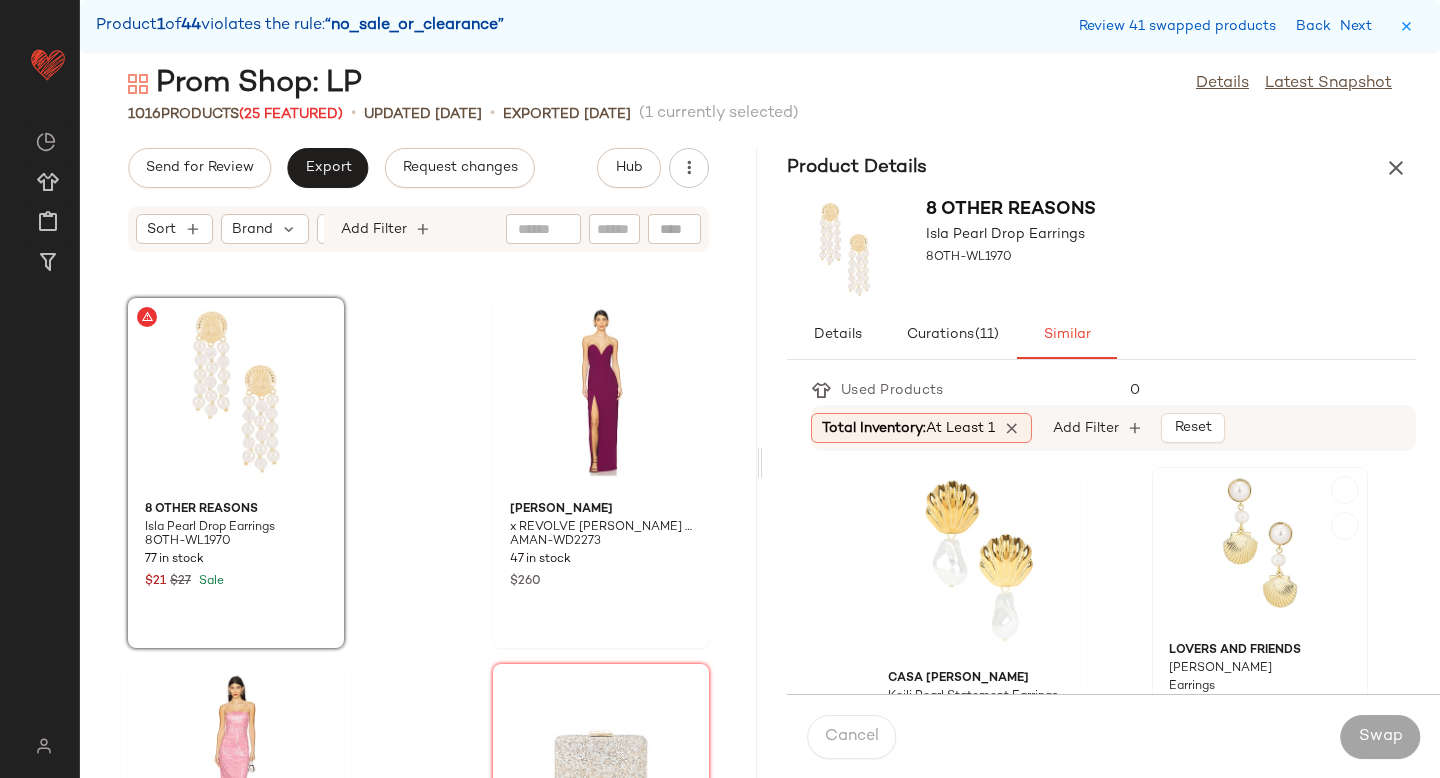 click on "Lovers and Friends [PERSON_NAME] Earrings LOVF-WL229 20 in stock $48 $48  •  1" 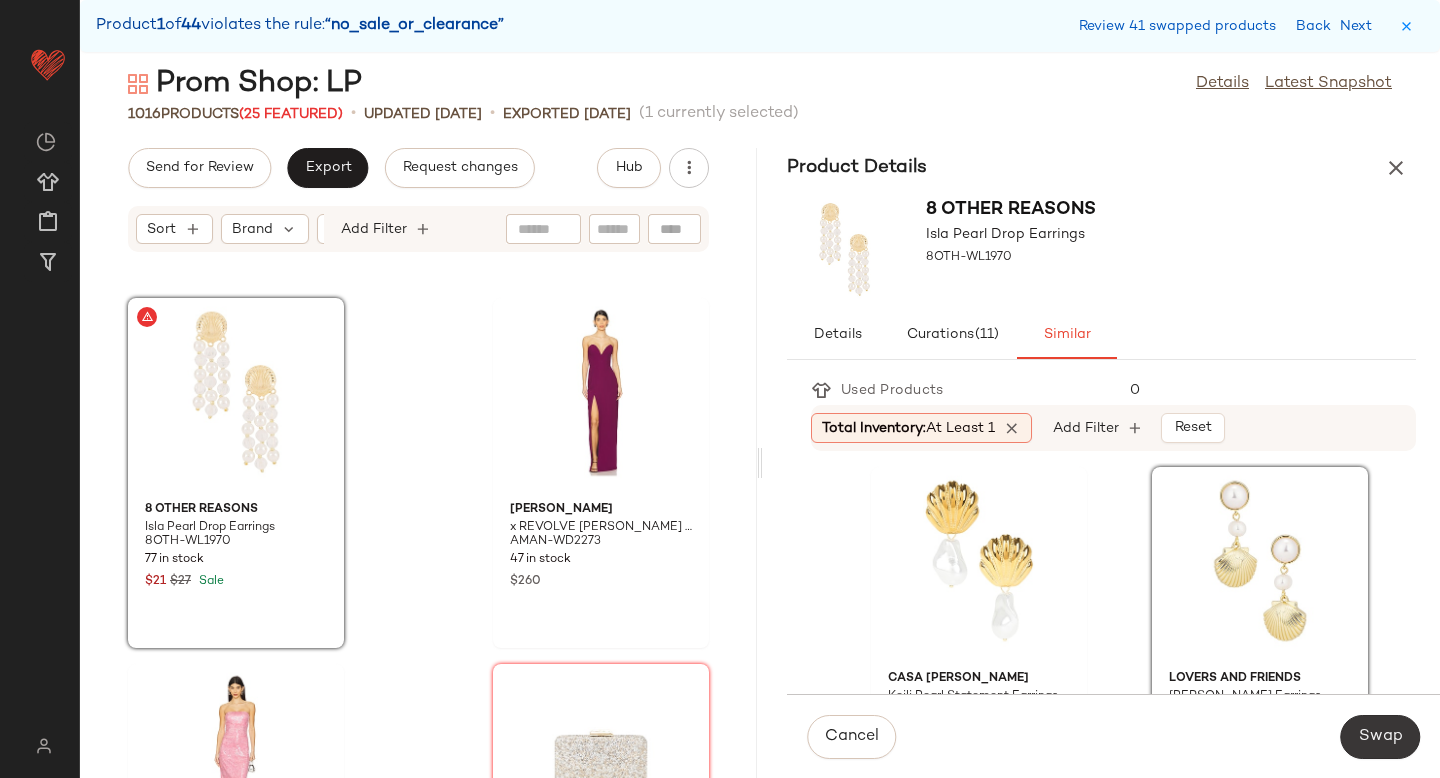 click on "Swap" at bounding box center (1380, 737) 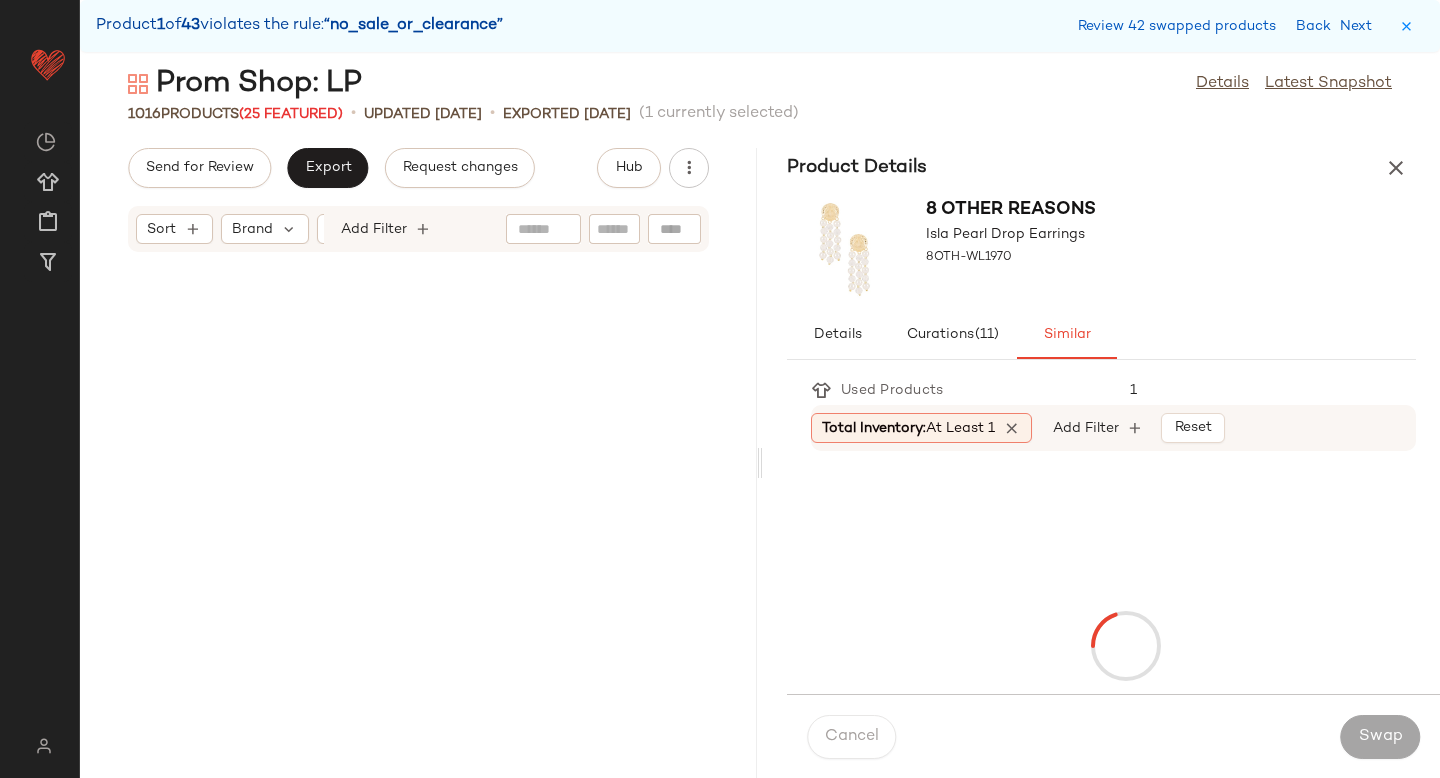 scroll, scrollTop: 94794, scrollLeft: 0, axis: vertical 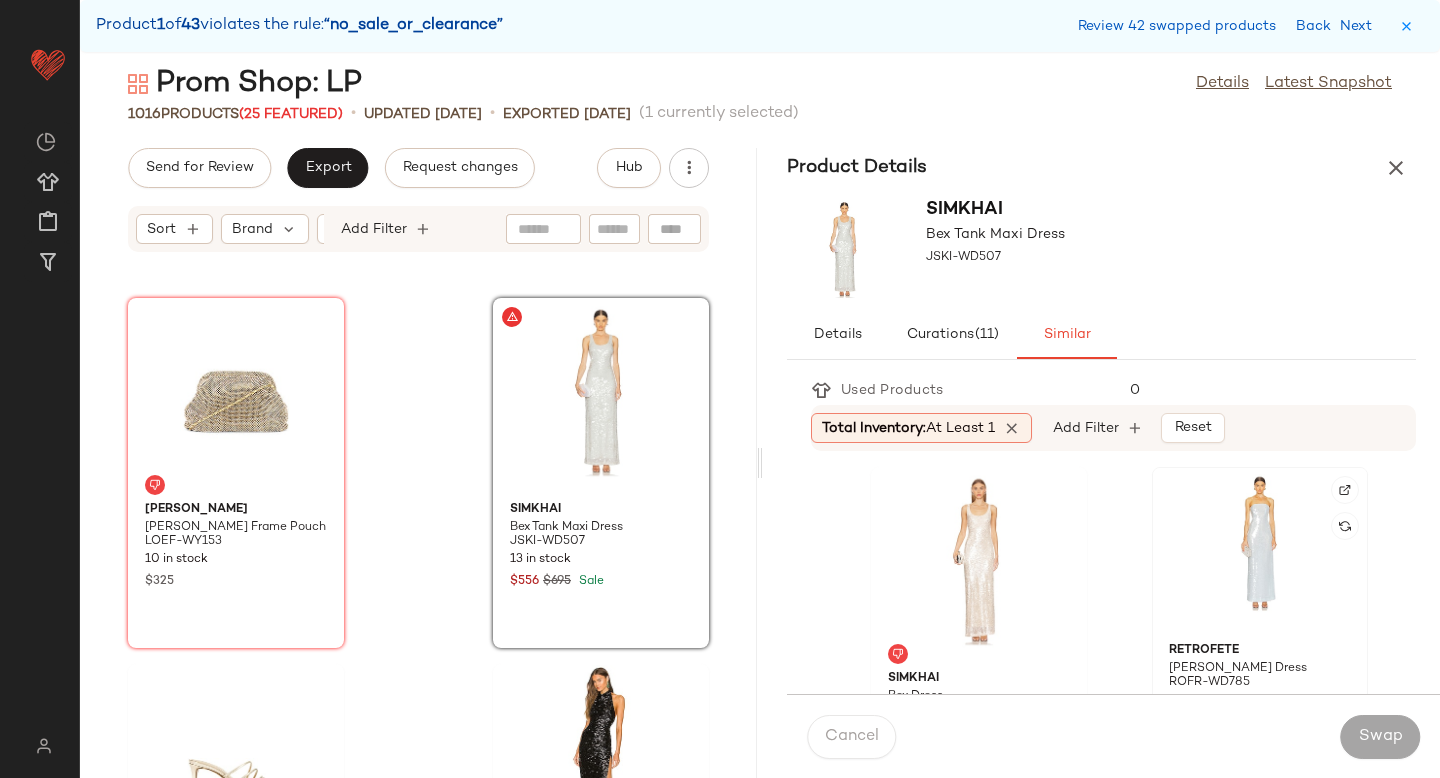 click 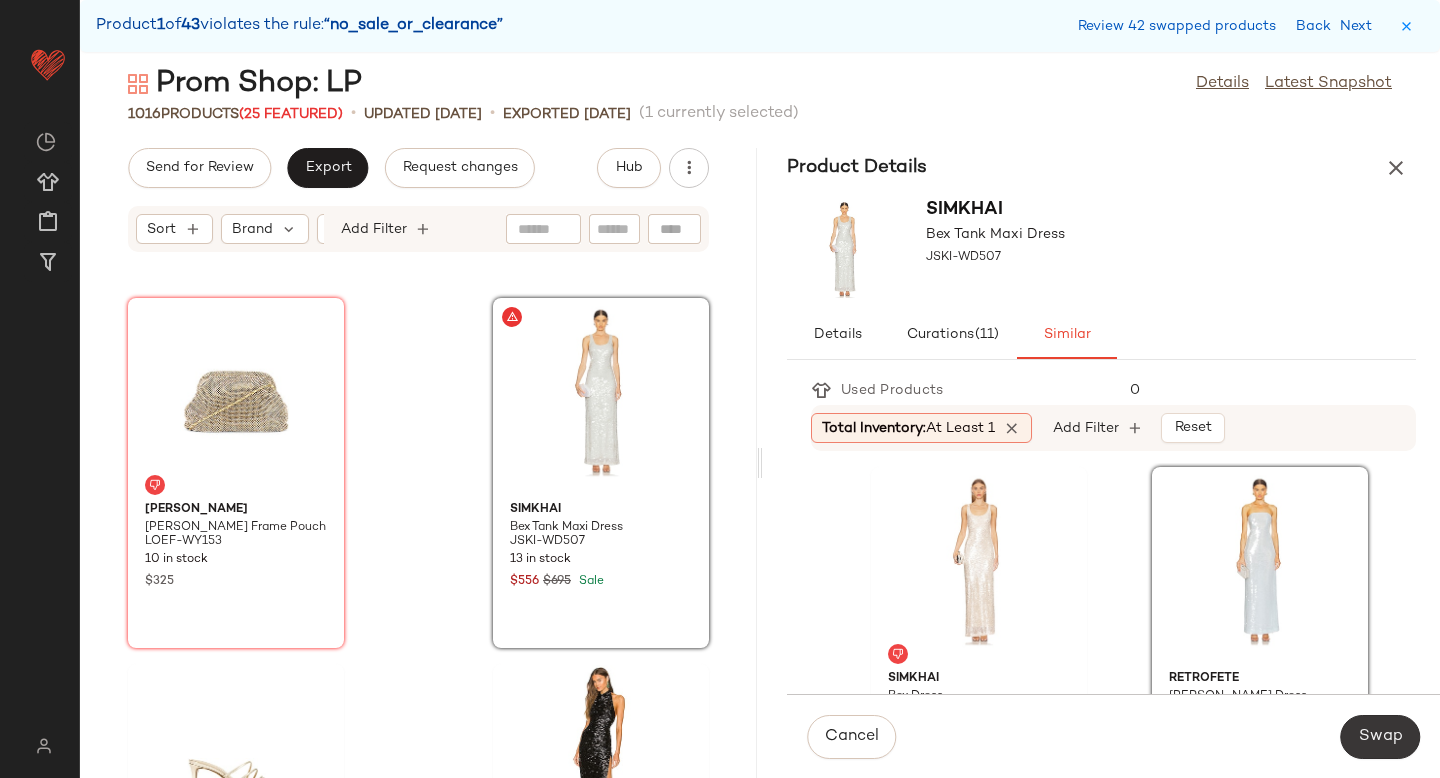 click on "Swap" 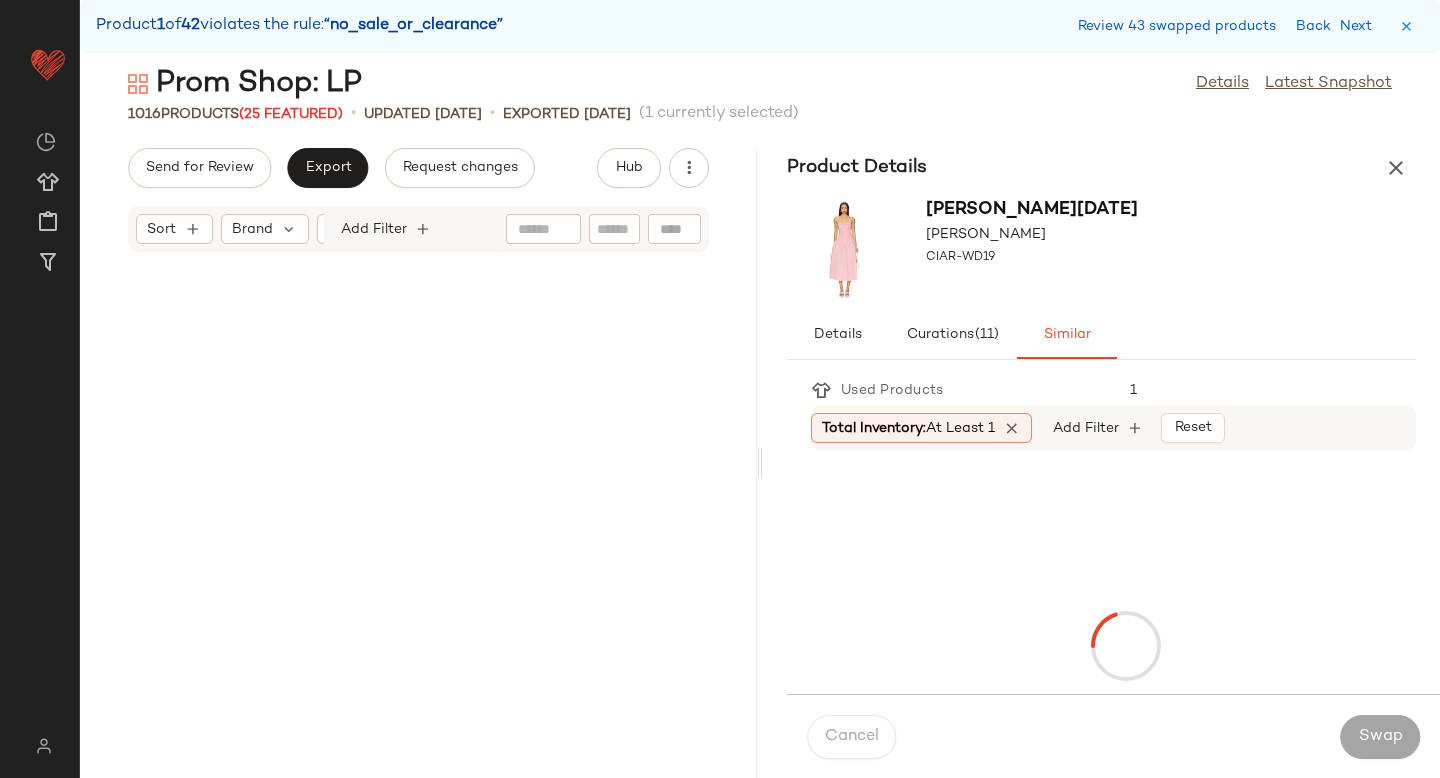 scroll, scrollTop: 95892, scrollLeft: 0, axis: vertical 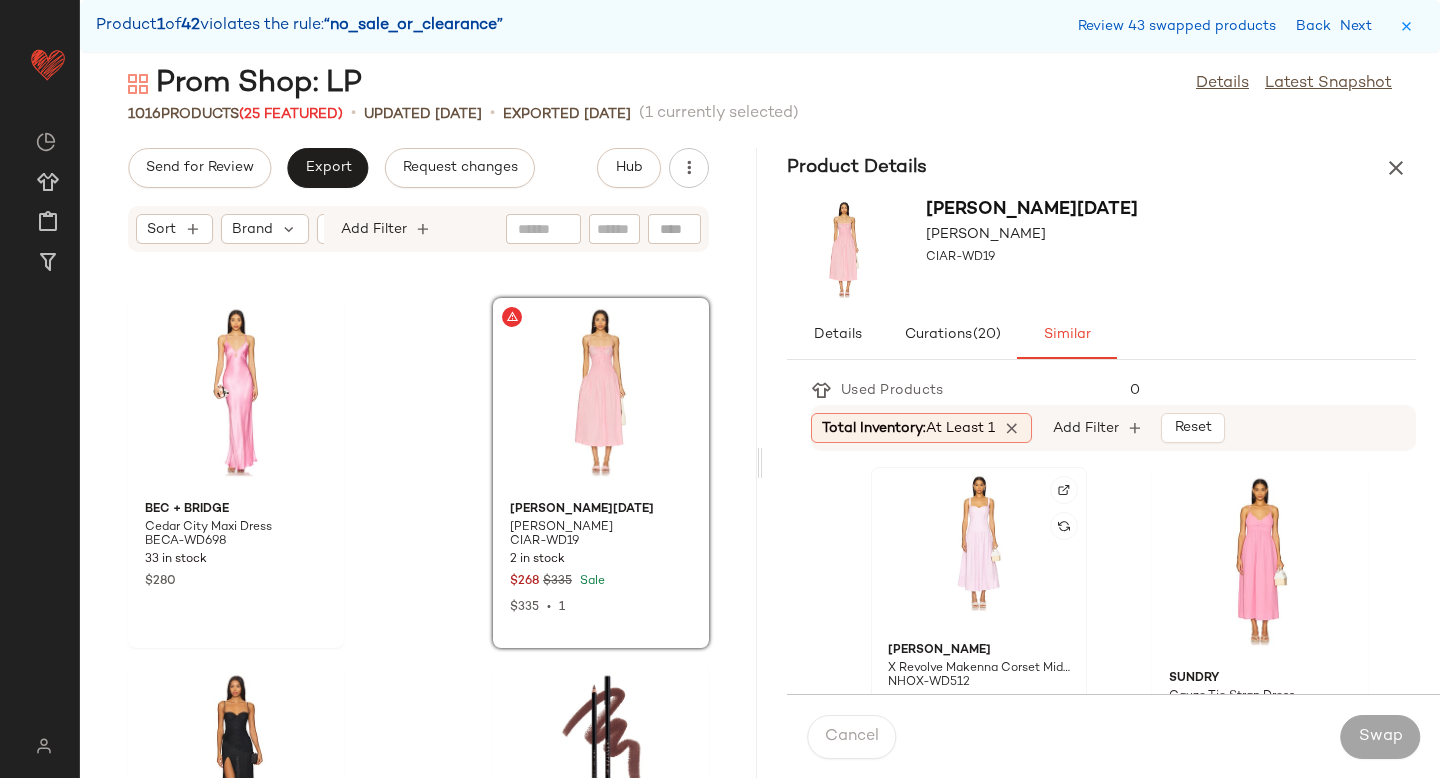 click 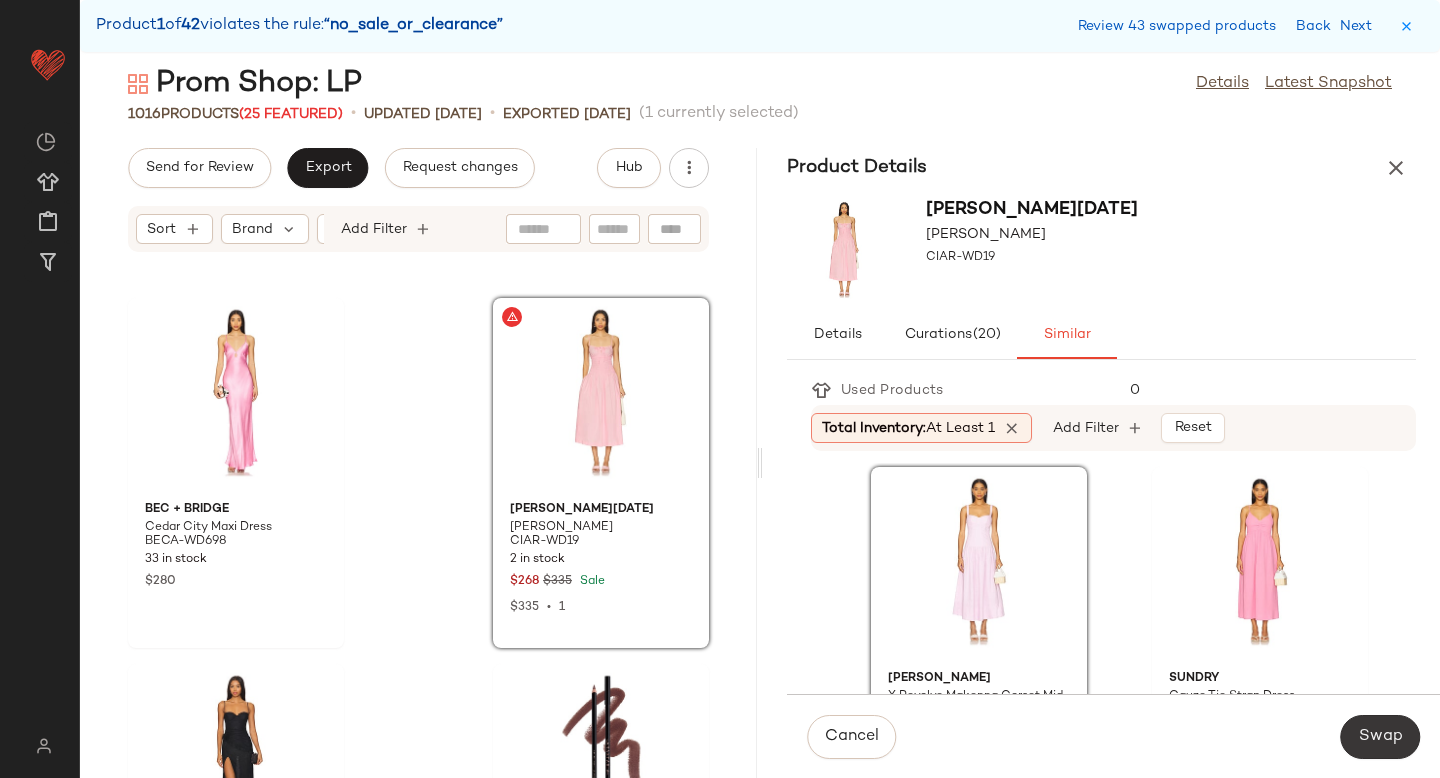 click on "Swap" at bounding box center [1380, 737] 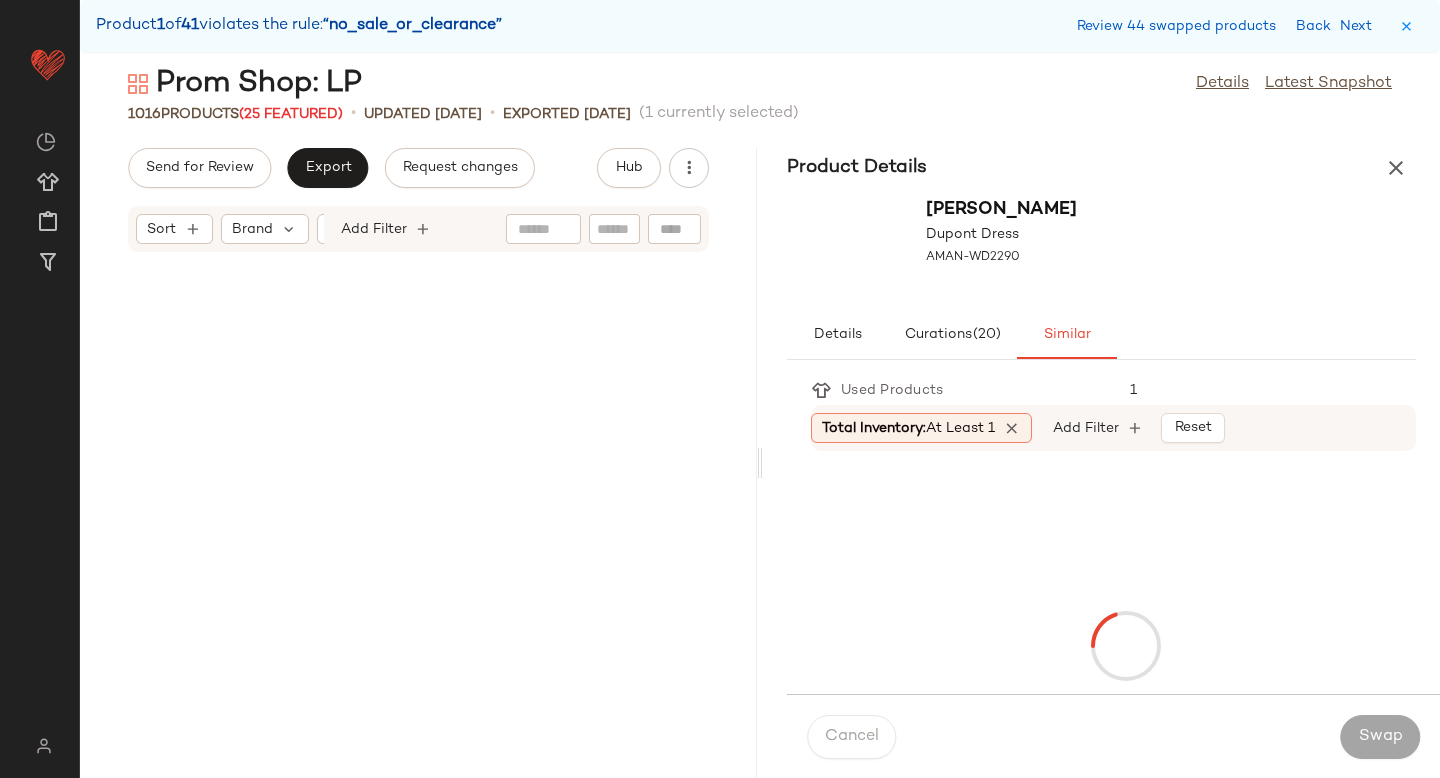 scroll, scrollTop: 99918, scrollLeft: 0, axis: vertical 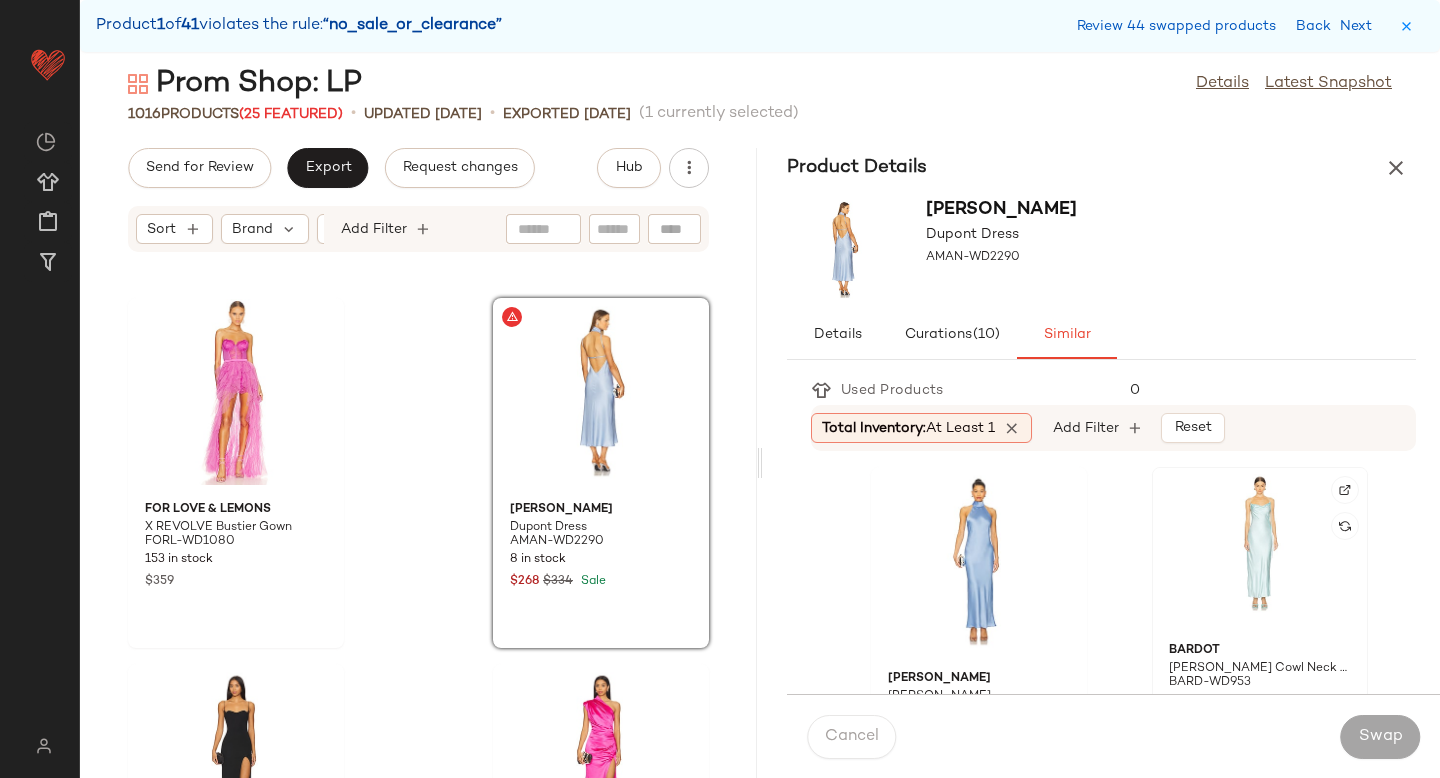 click 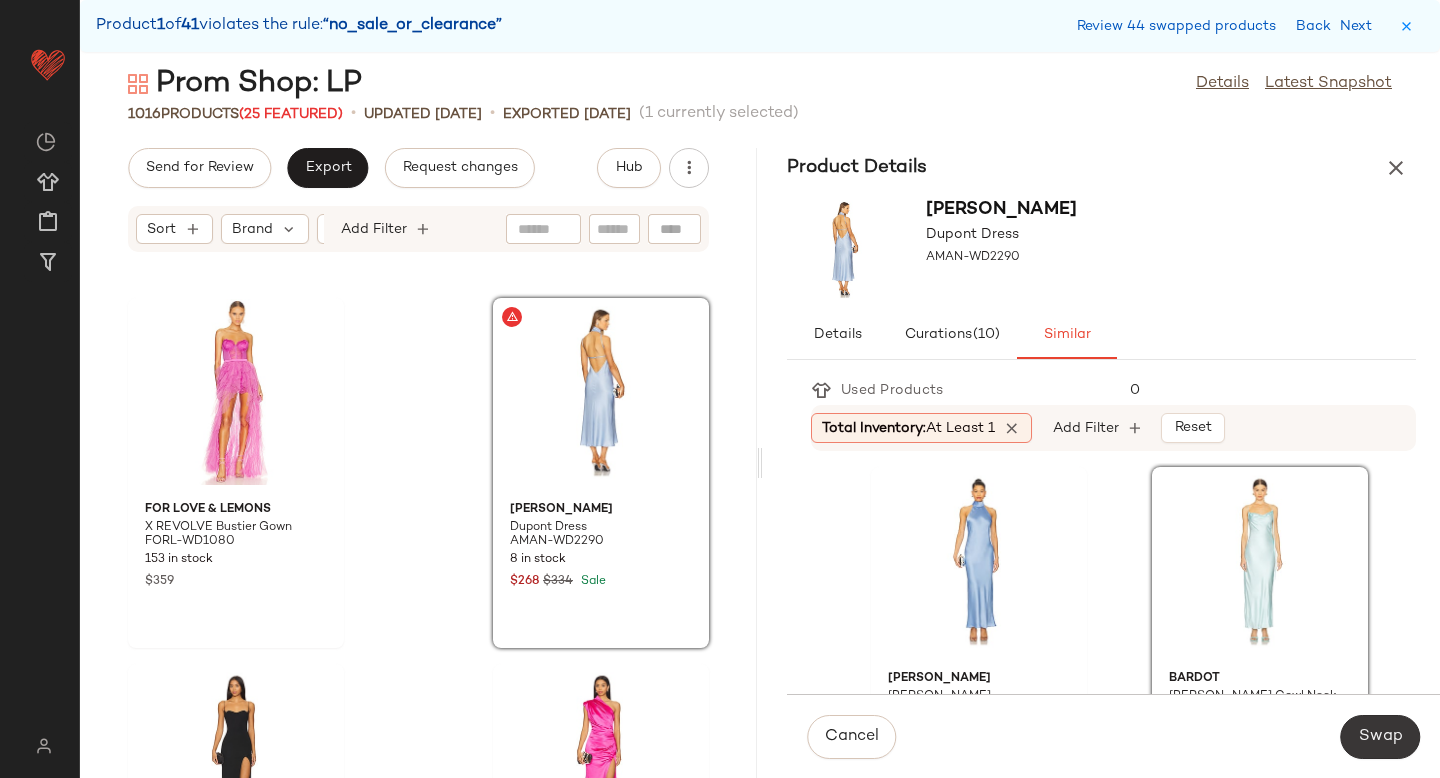click on "Swap" at bounding box center (1380, 737) 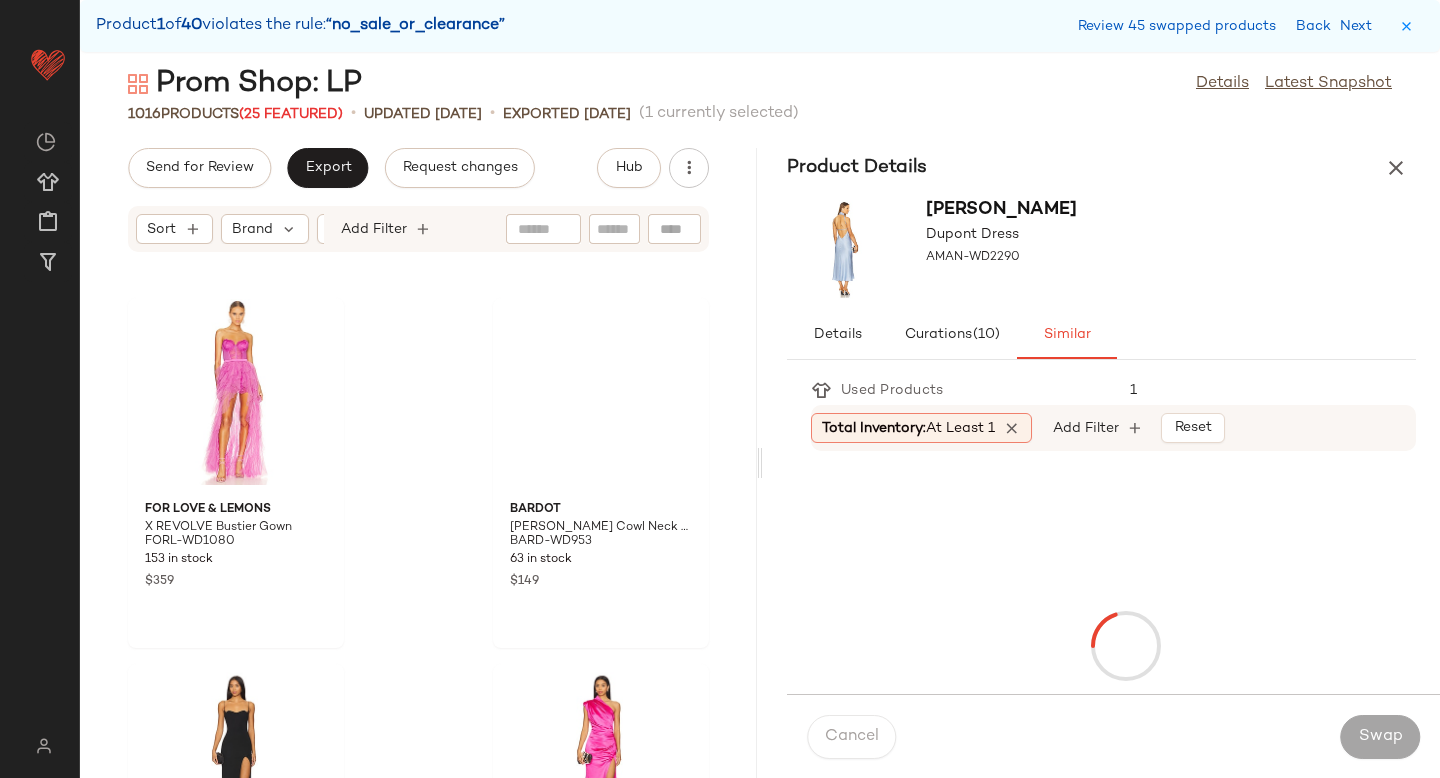 scroll, scrollTop: 102480, scrollLeft: 0, axis: vertical 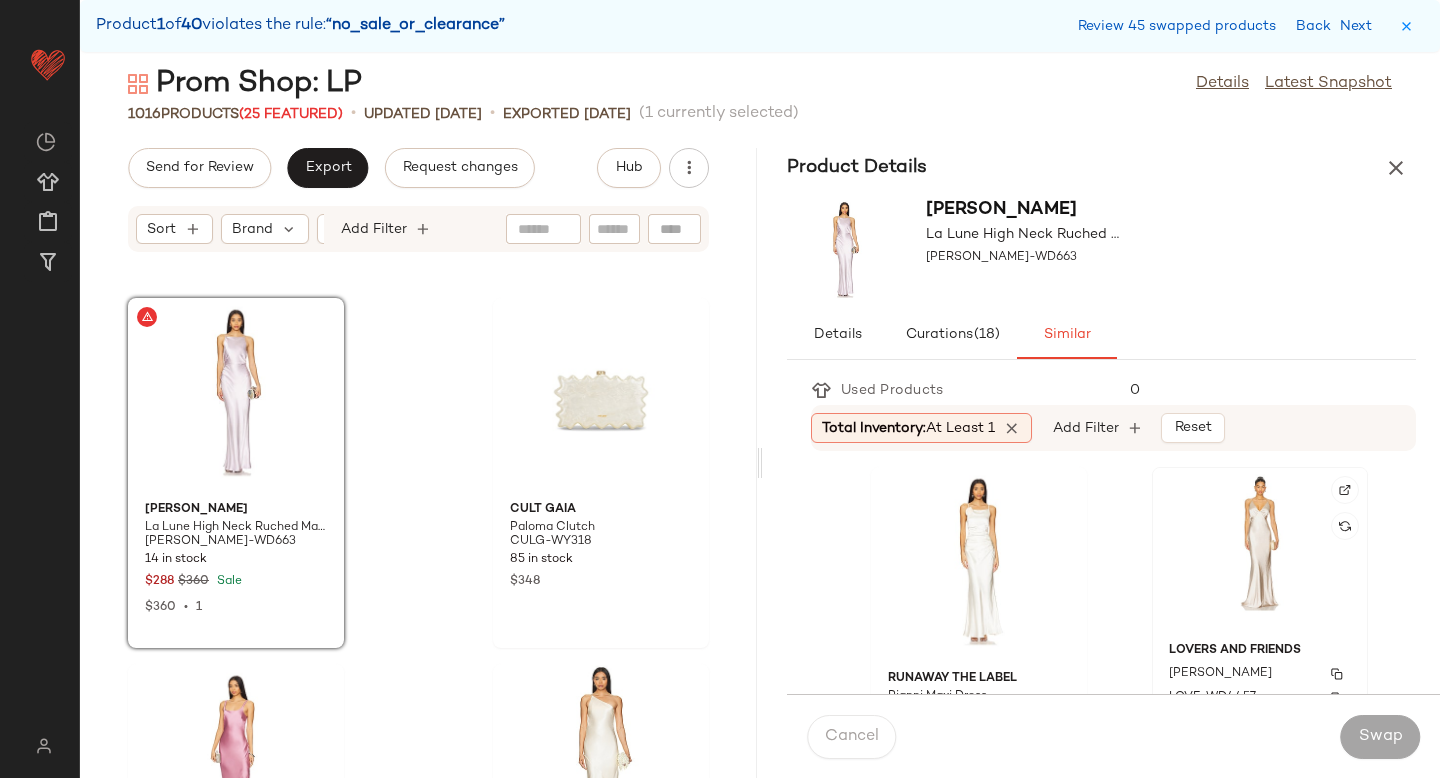 click on "Lovers and Friends [PERSON_NAME] LOVF-WD4457 20 in stock $258" 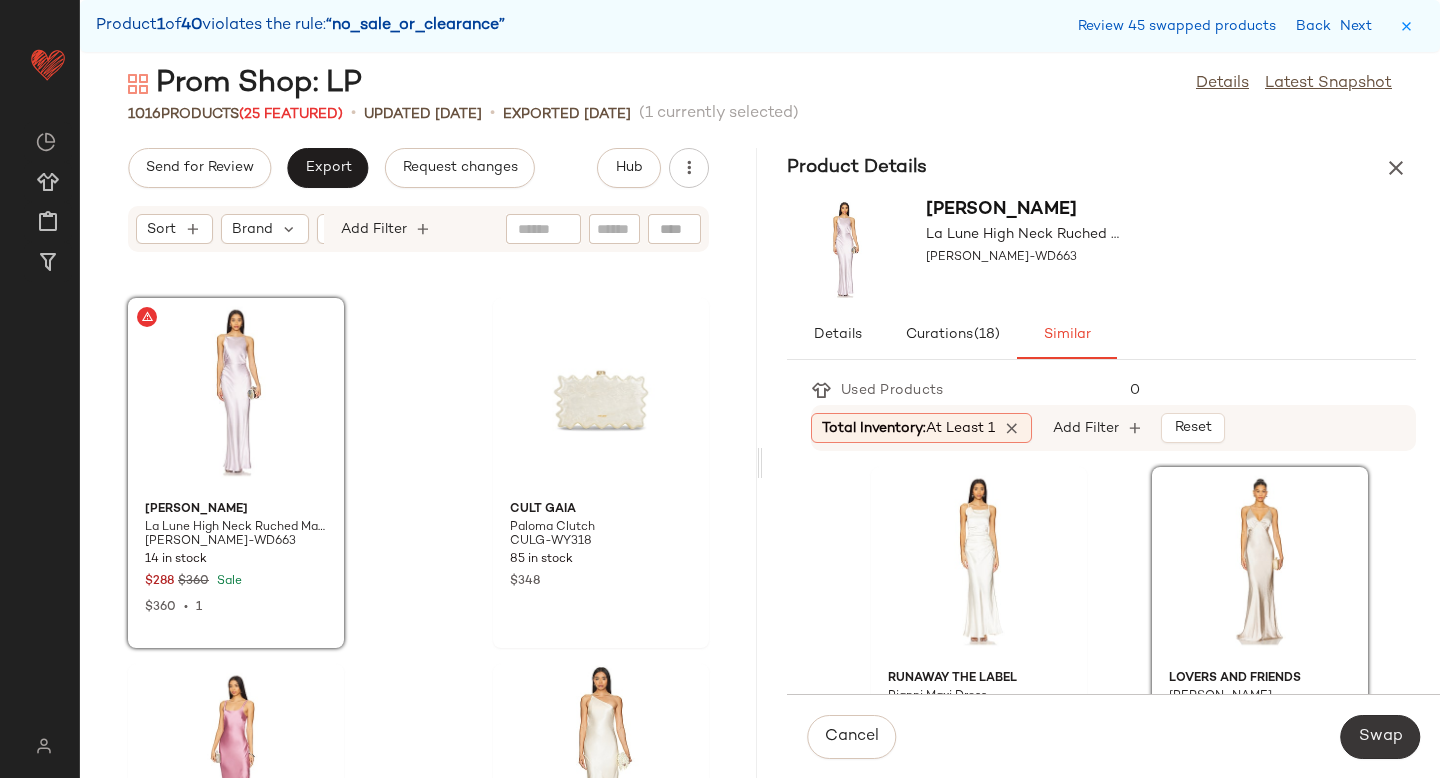 click on "Swap" at bounding box center (1380, 737) 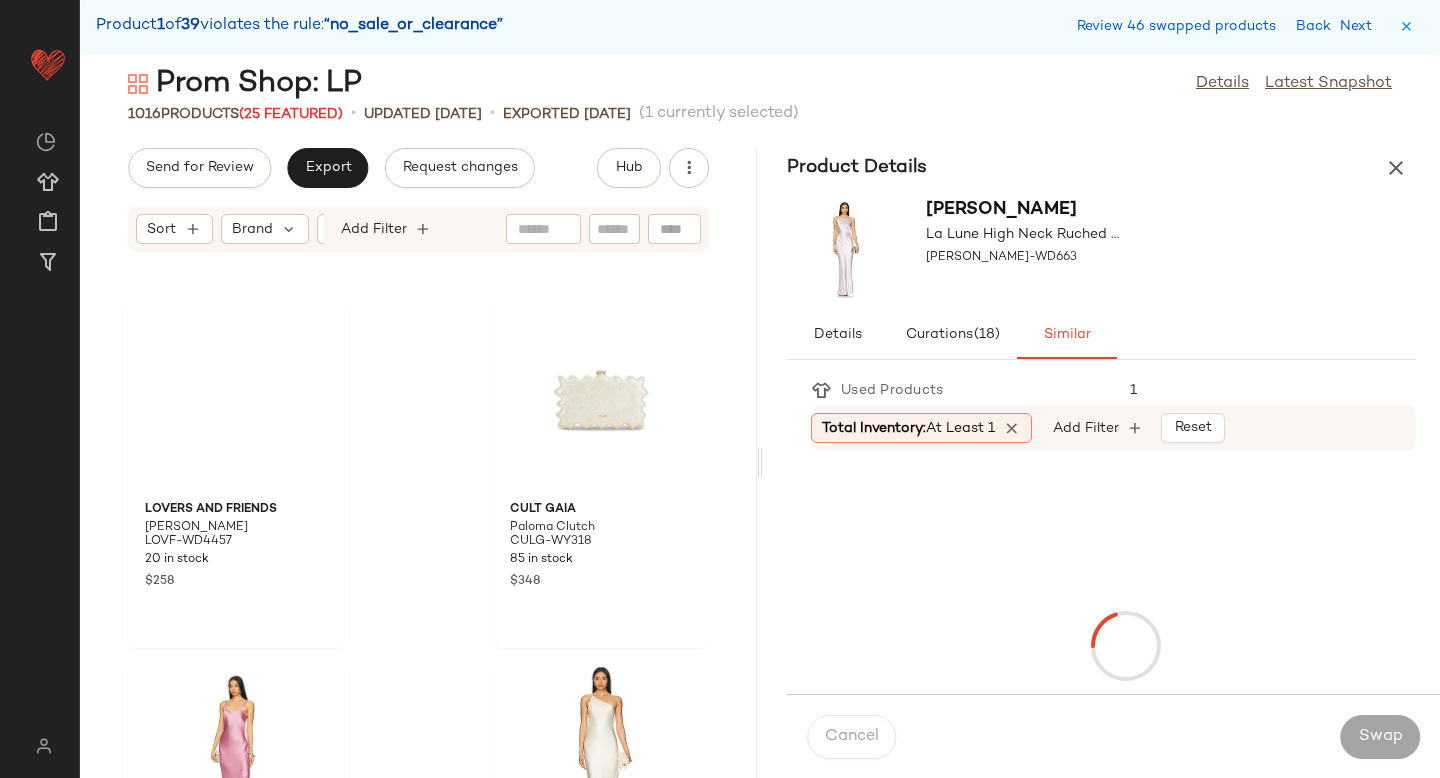 scroll, scrollTop: 103212, scrollLeft: 0, axis: vertical 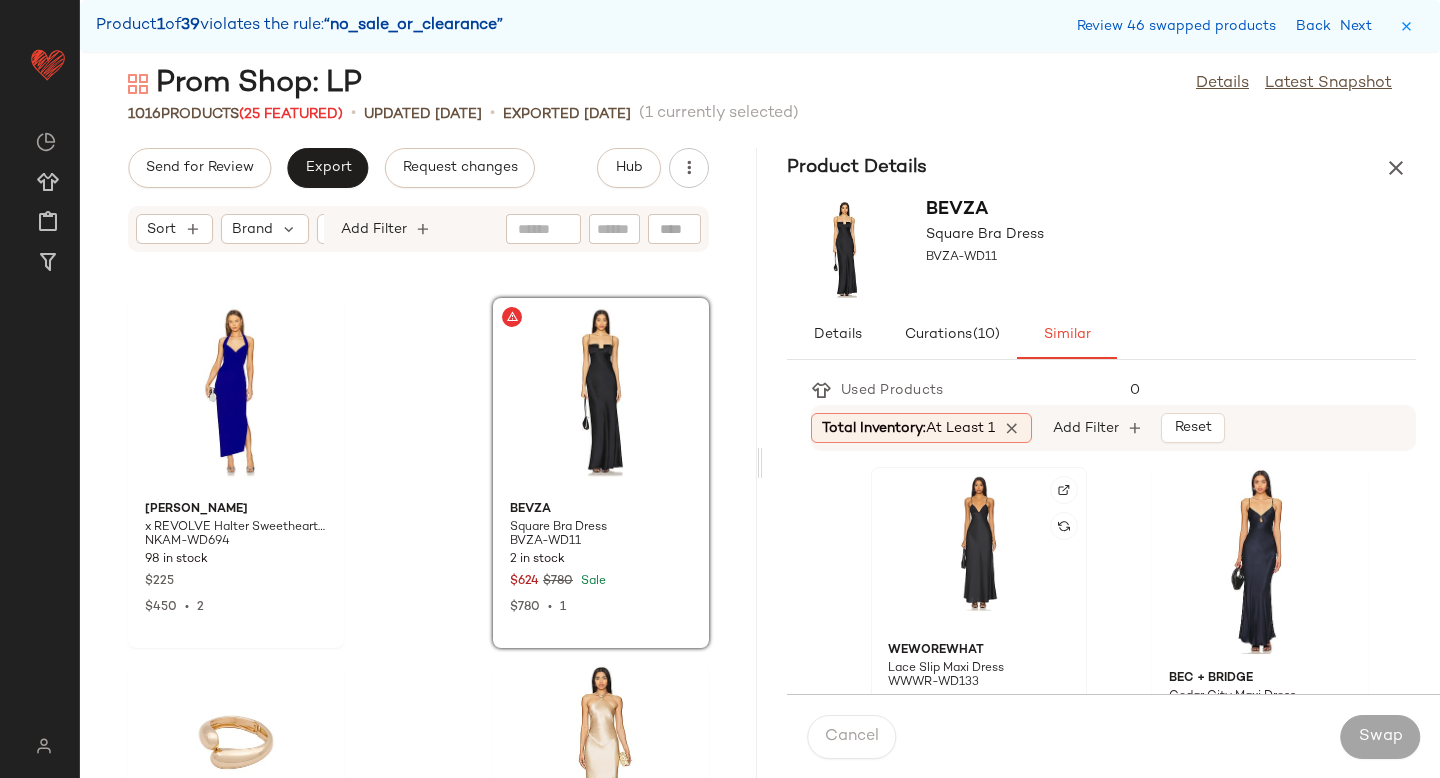 click 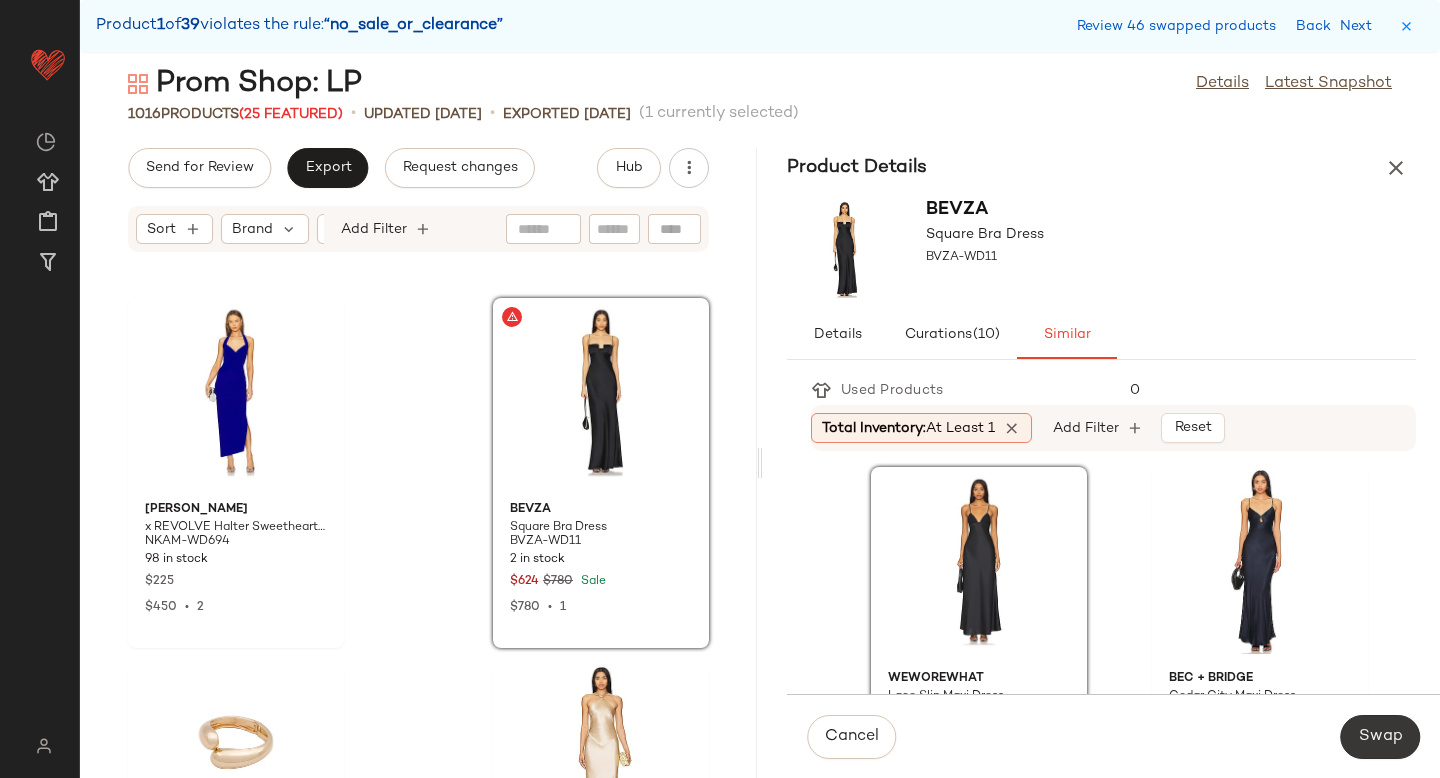 click on "Swap" at bounding box center [1380, 737] 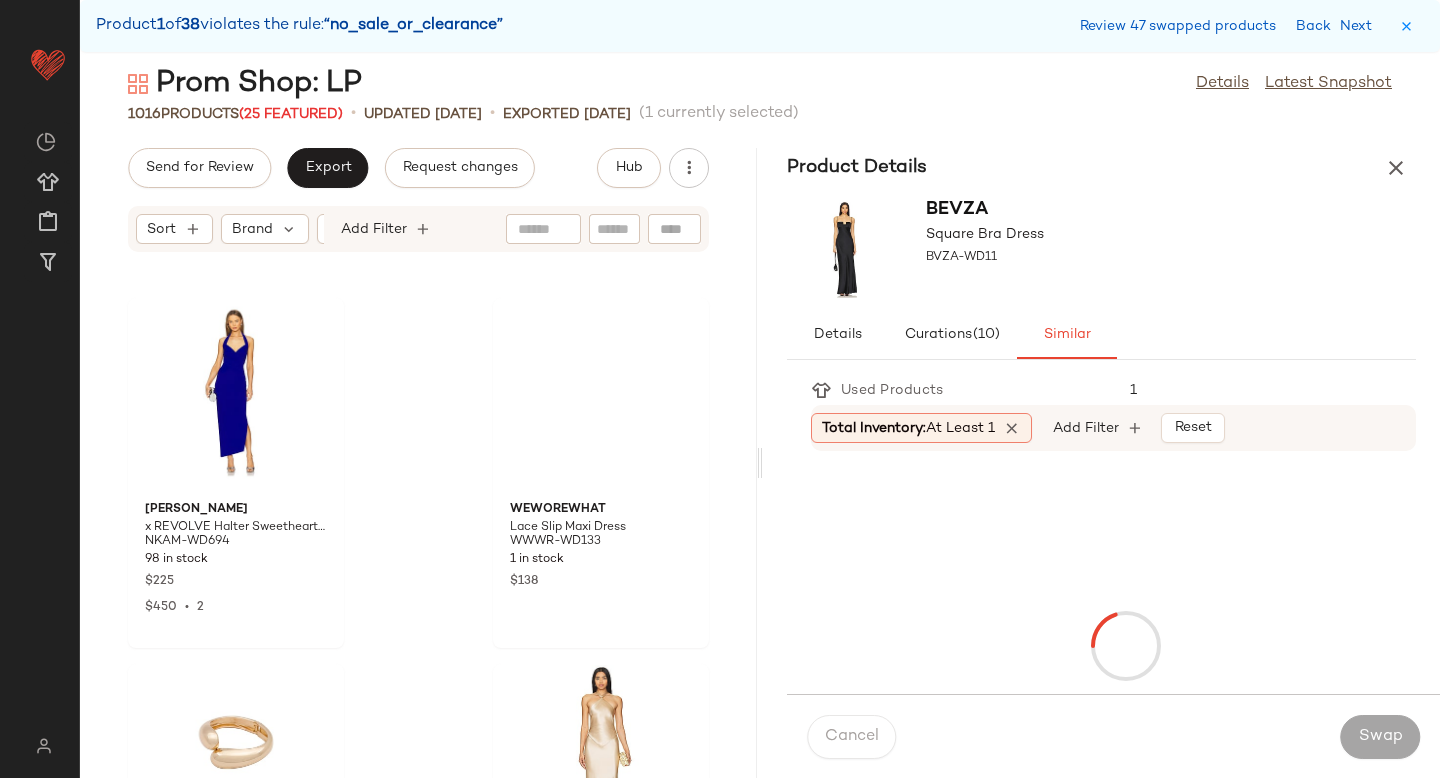 scroll, scrollTop: 104676, scrollLeft: 0, axis: vertical 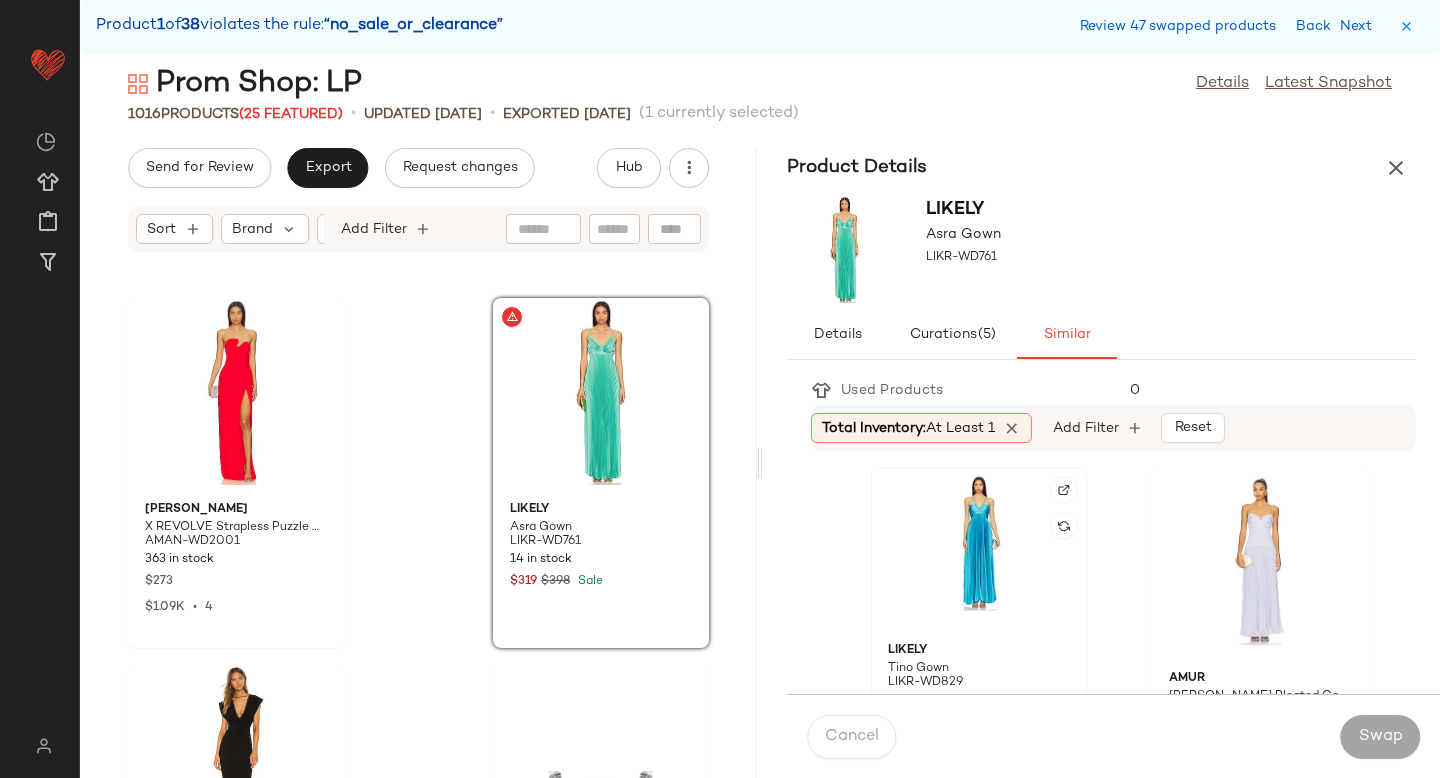 click 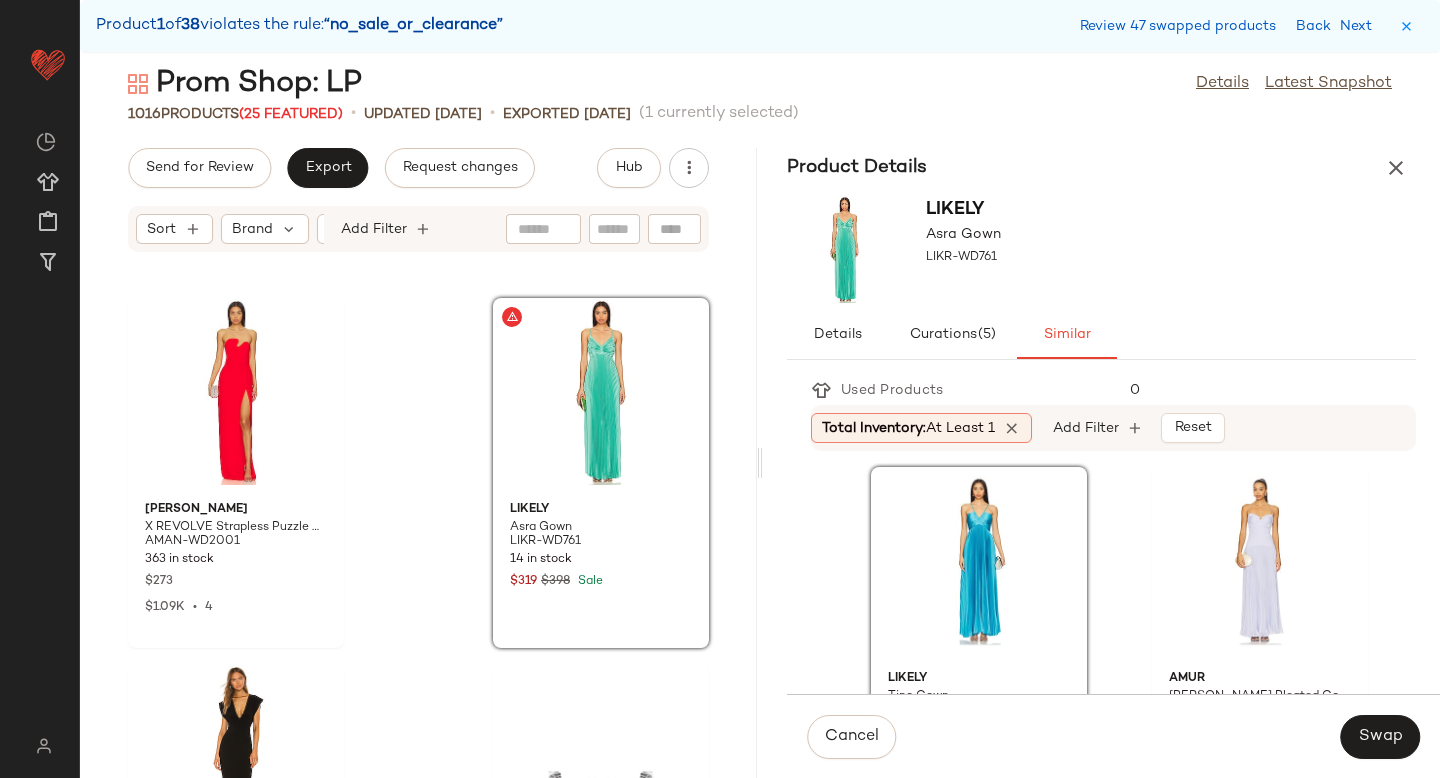click on "Swap" at bounding box center (1380, 737) 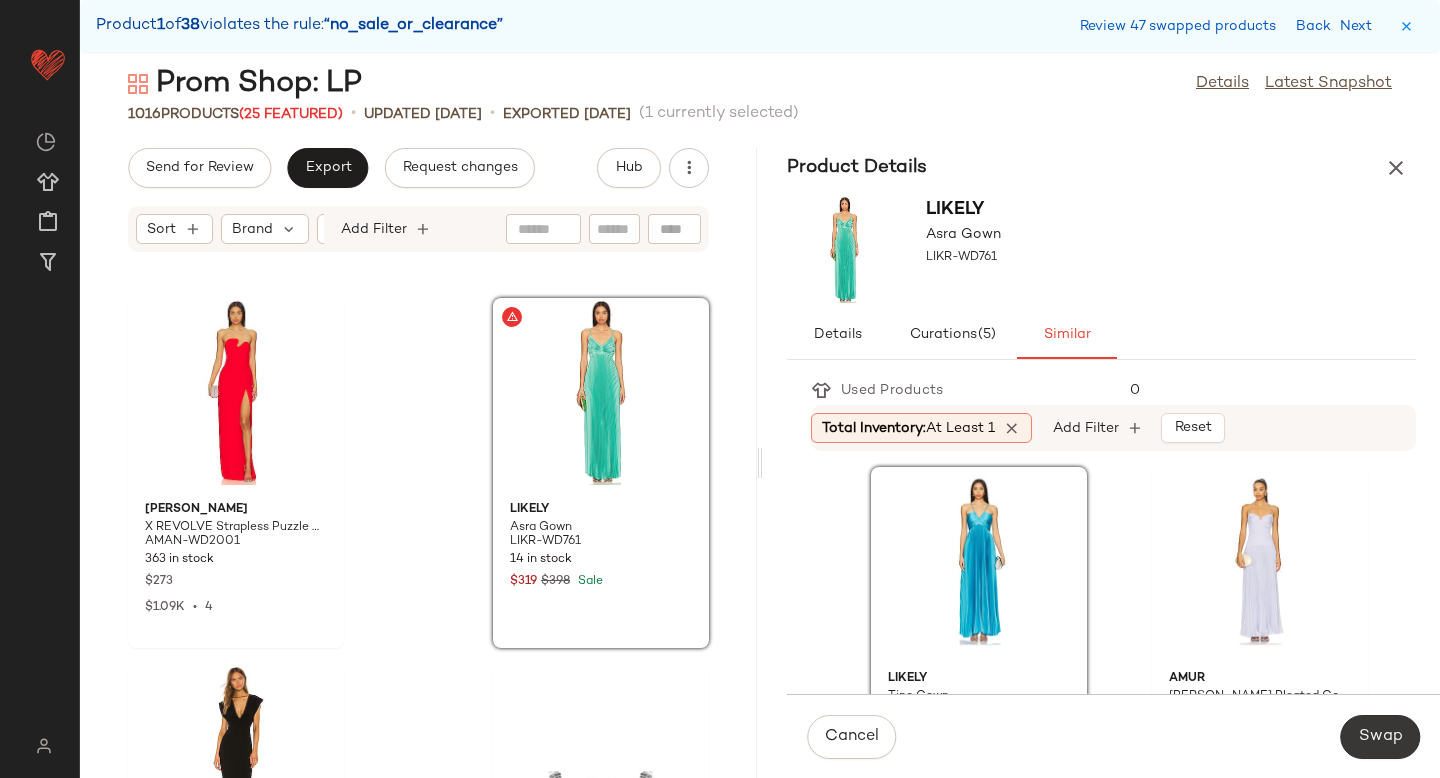 click on "Swap" 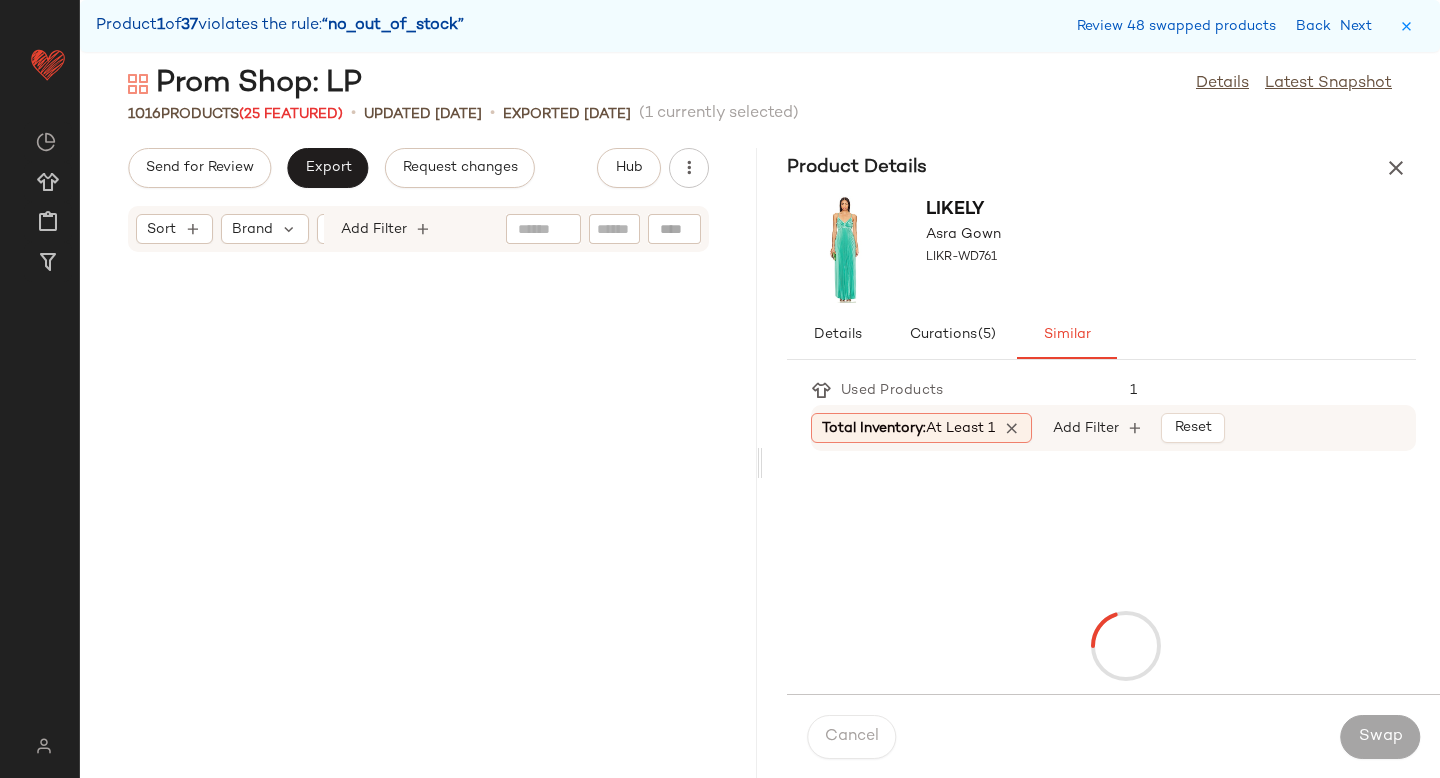 scroll, scrollTop: 105408, scrollLeft: 0, axis: vertical 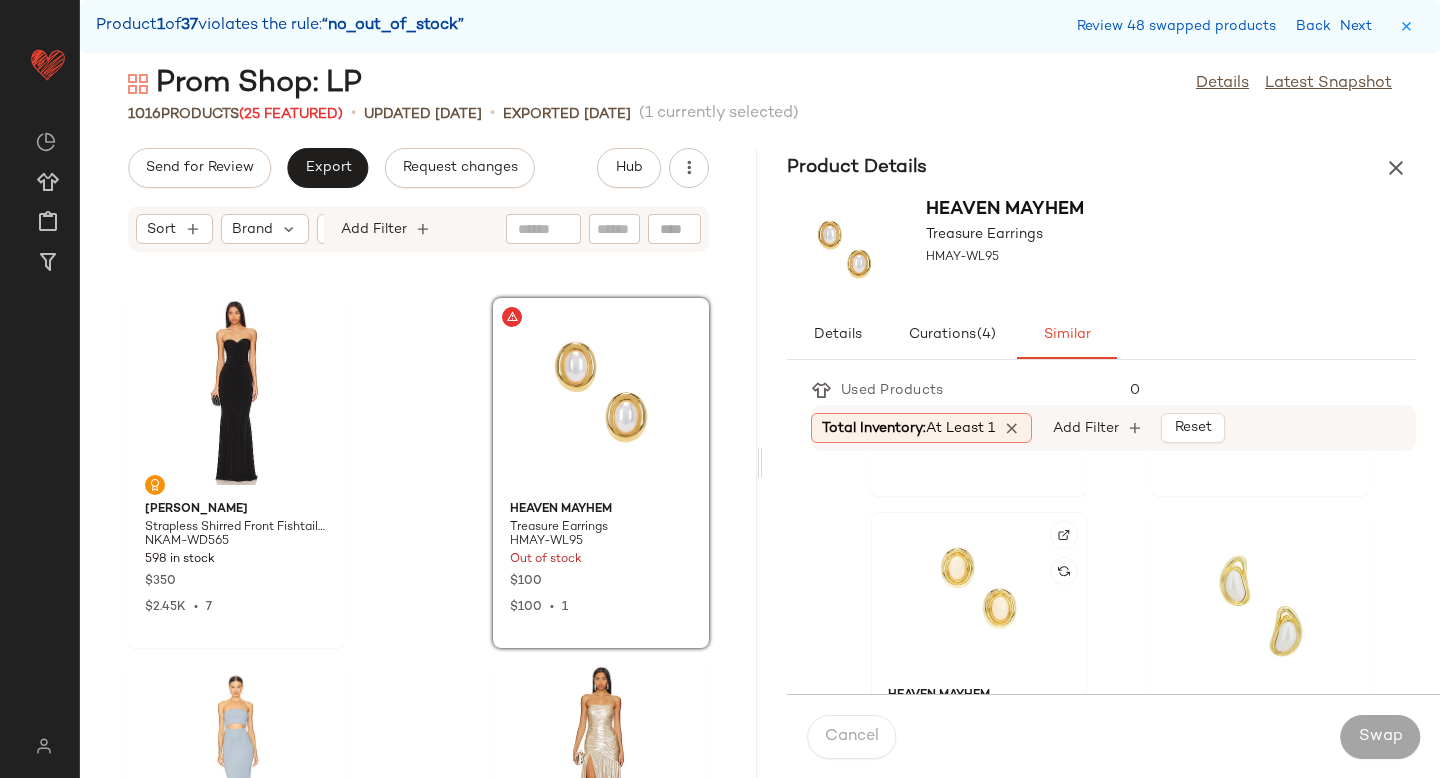 click 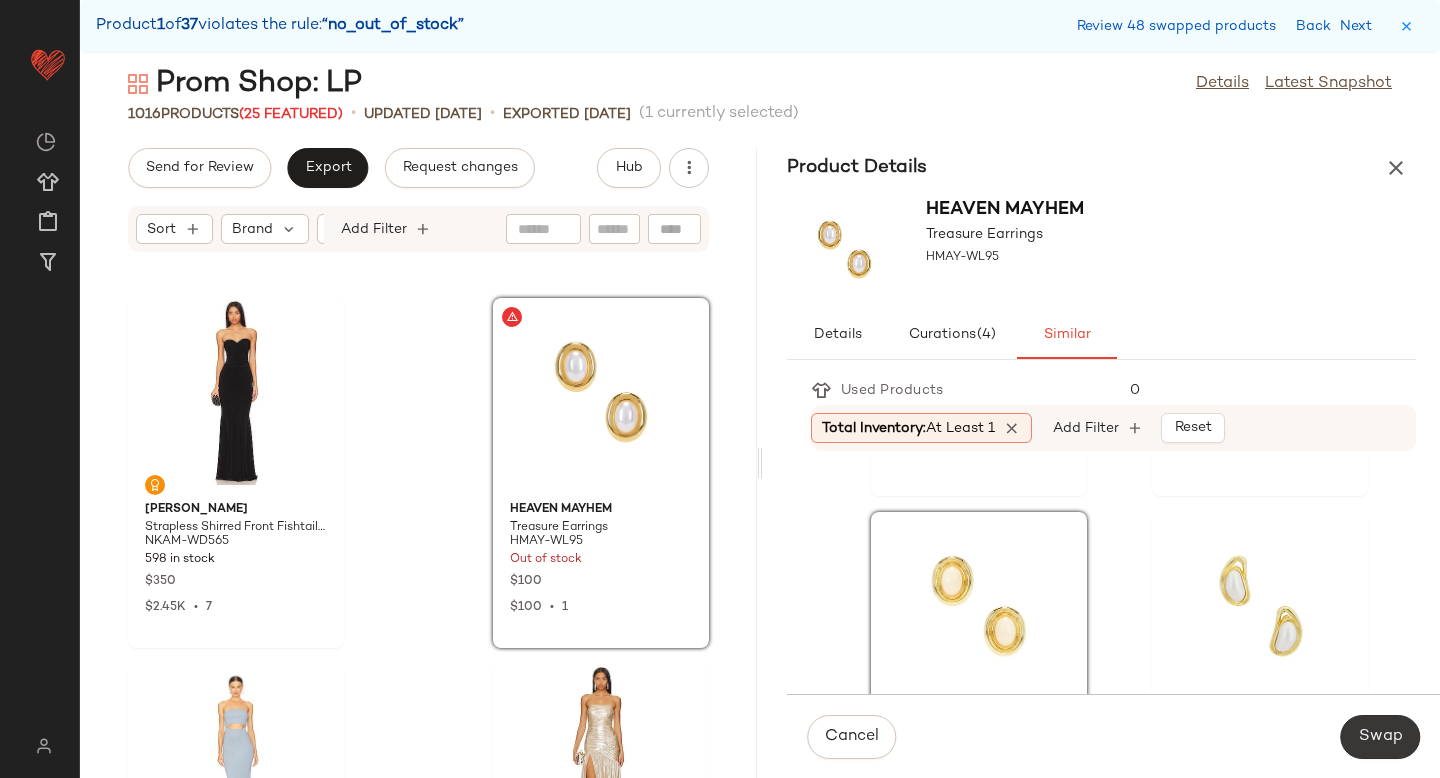 click on "Swap" 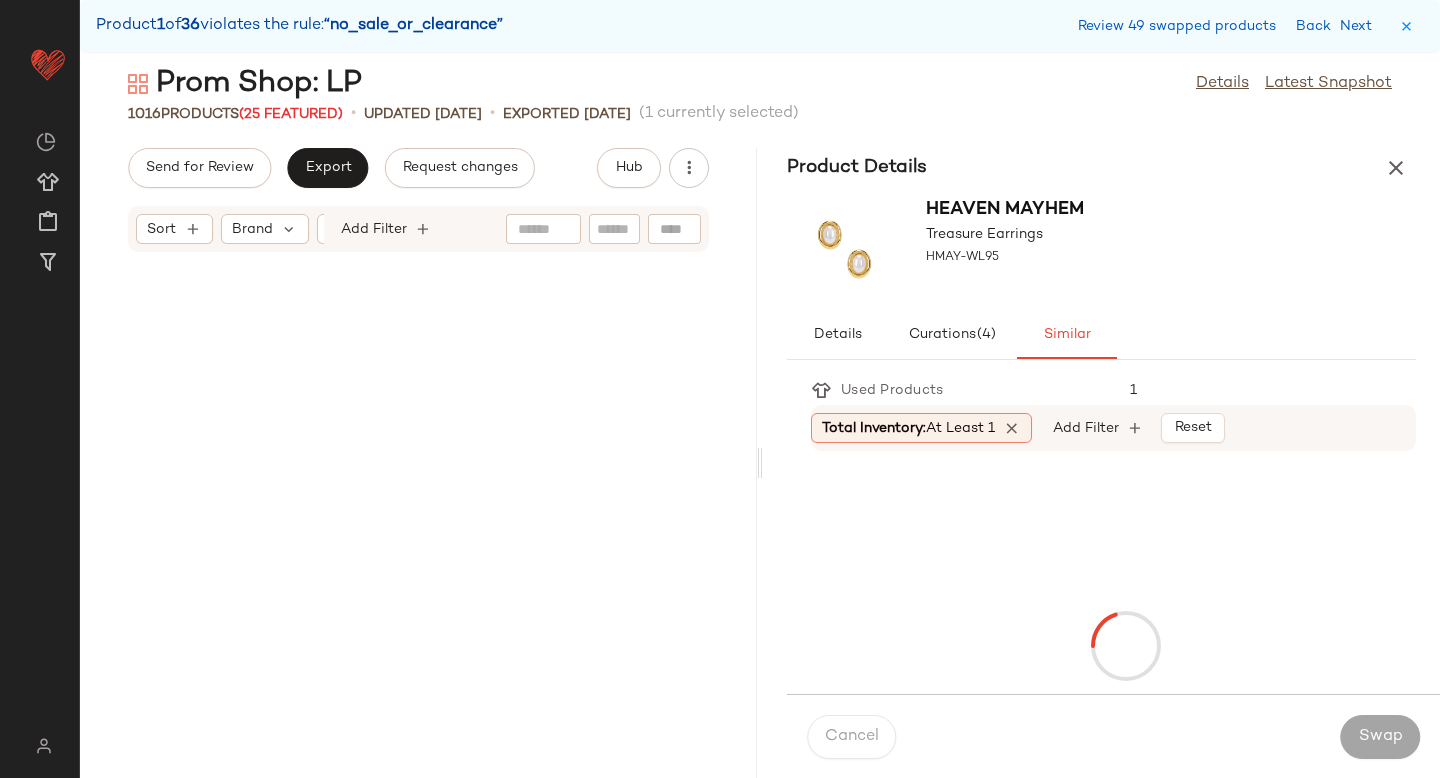scroll, scrollTop: 106140, scrollLeft: 0, axis: vertical 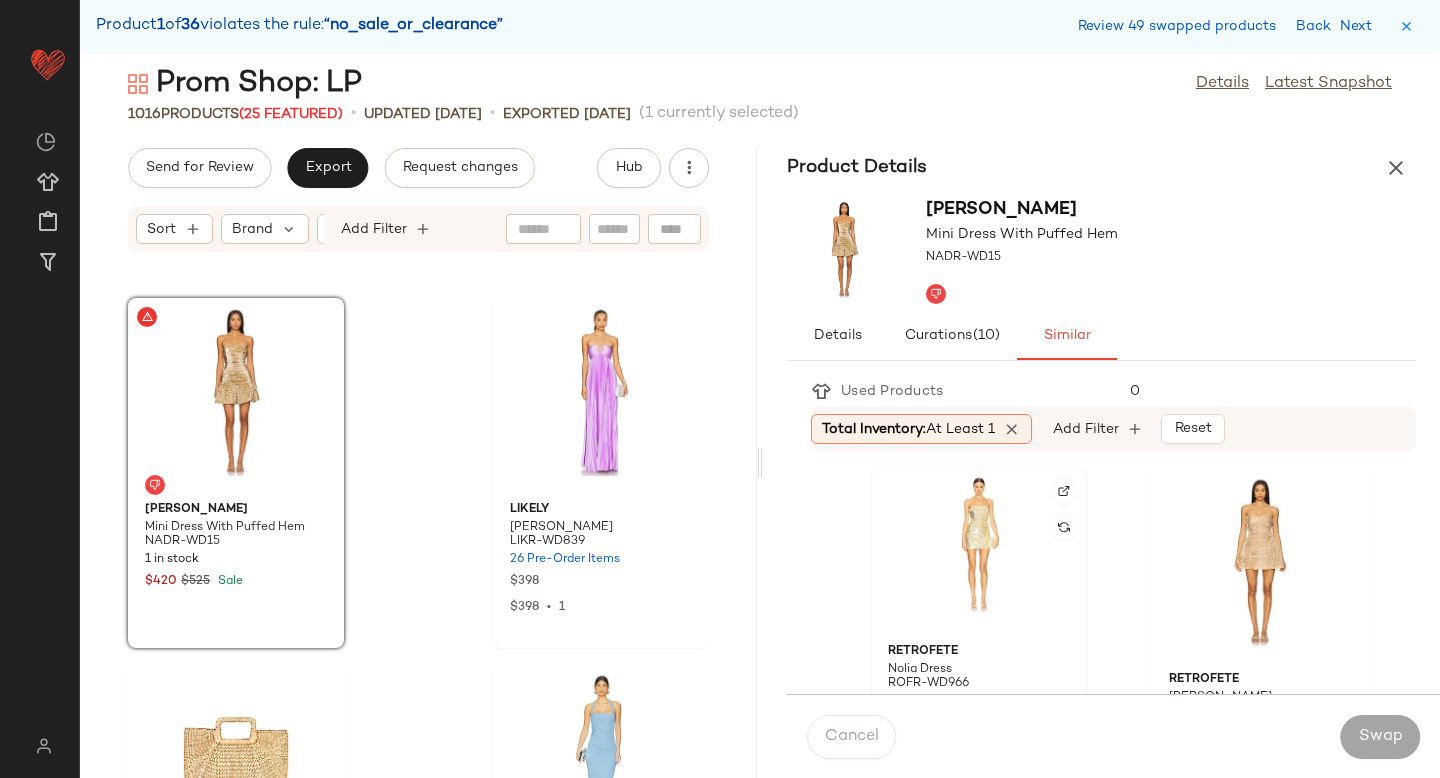 click 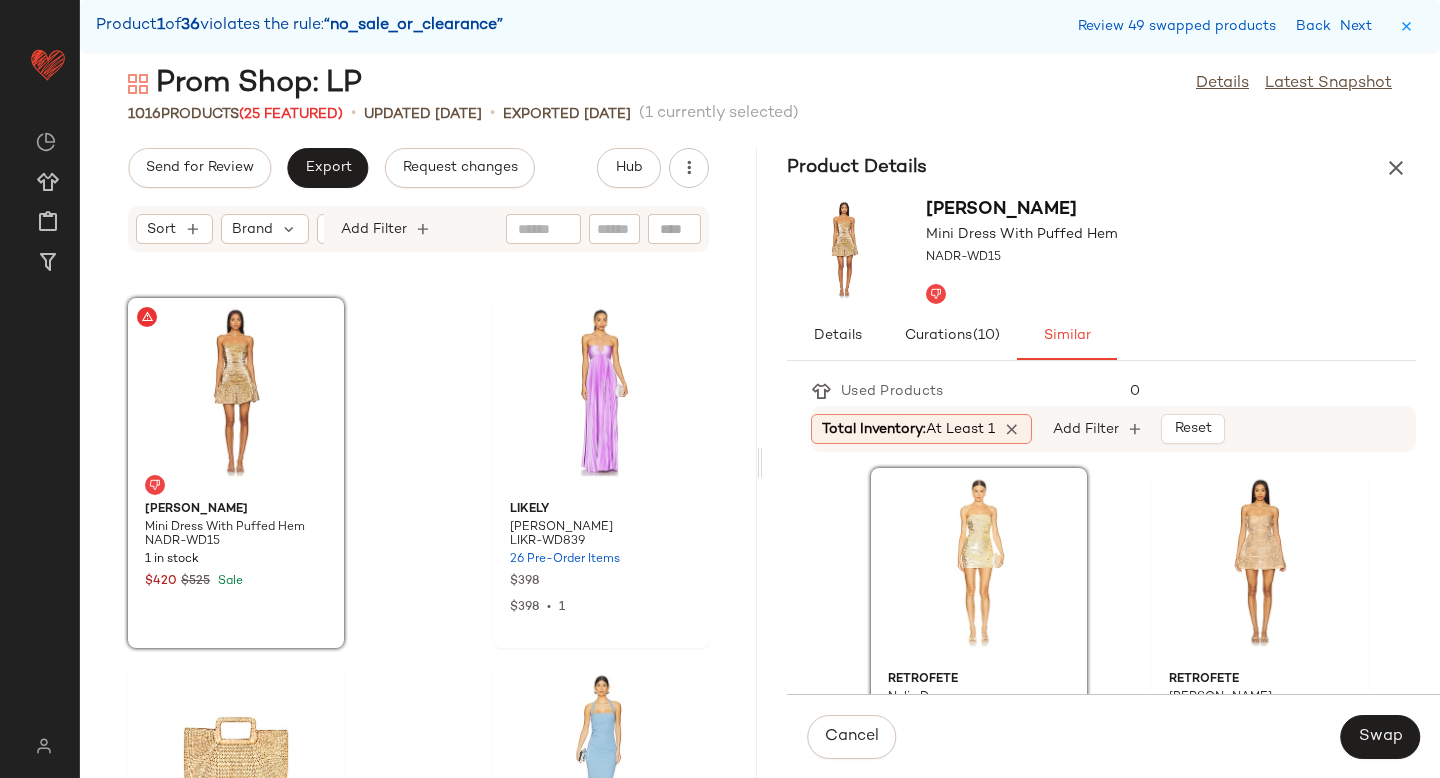 click on "Cancel   Swap" at bounding box center (1113, 736) 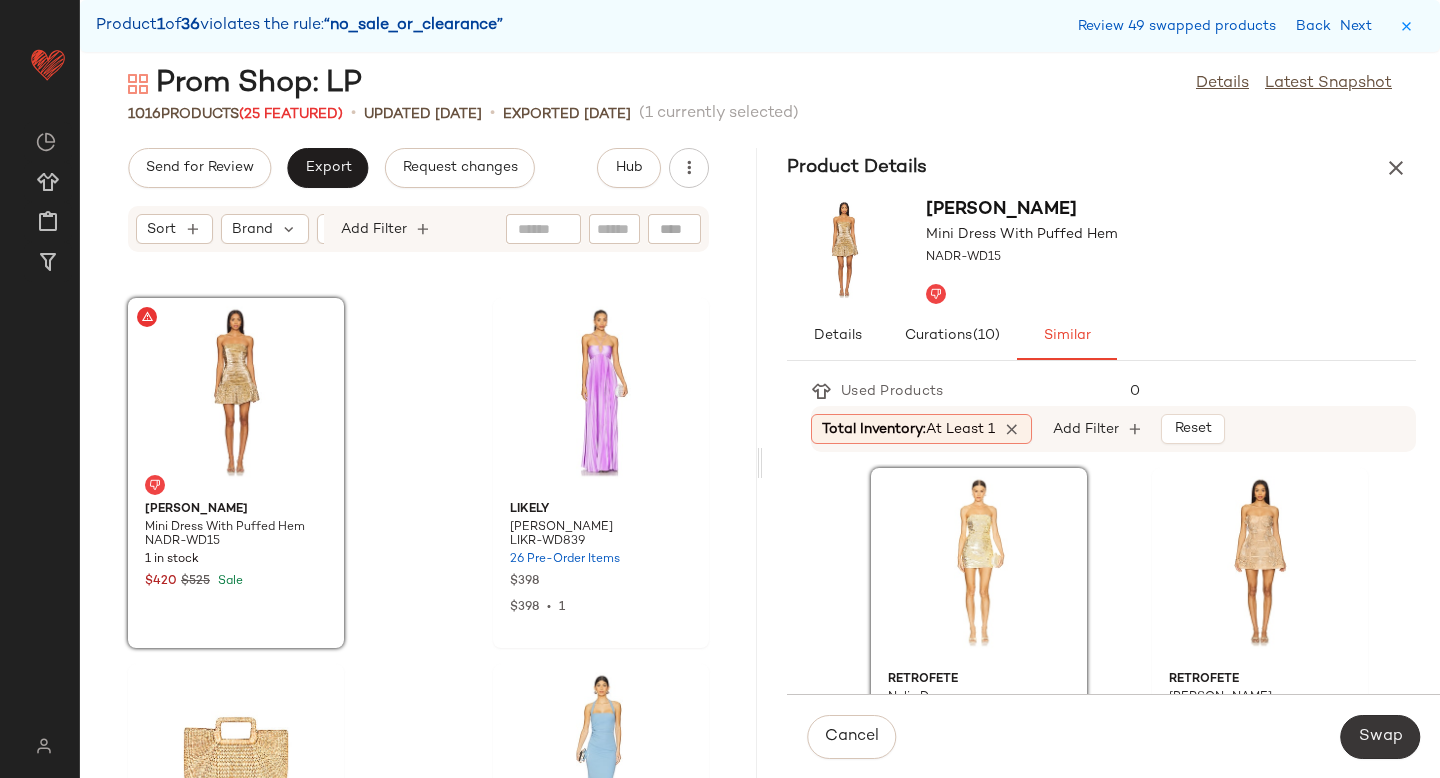 click on "Swap" 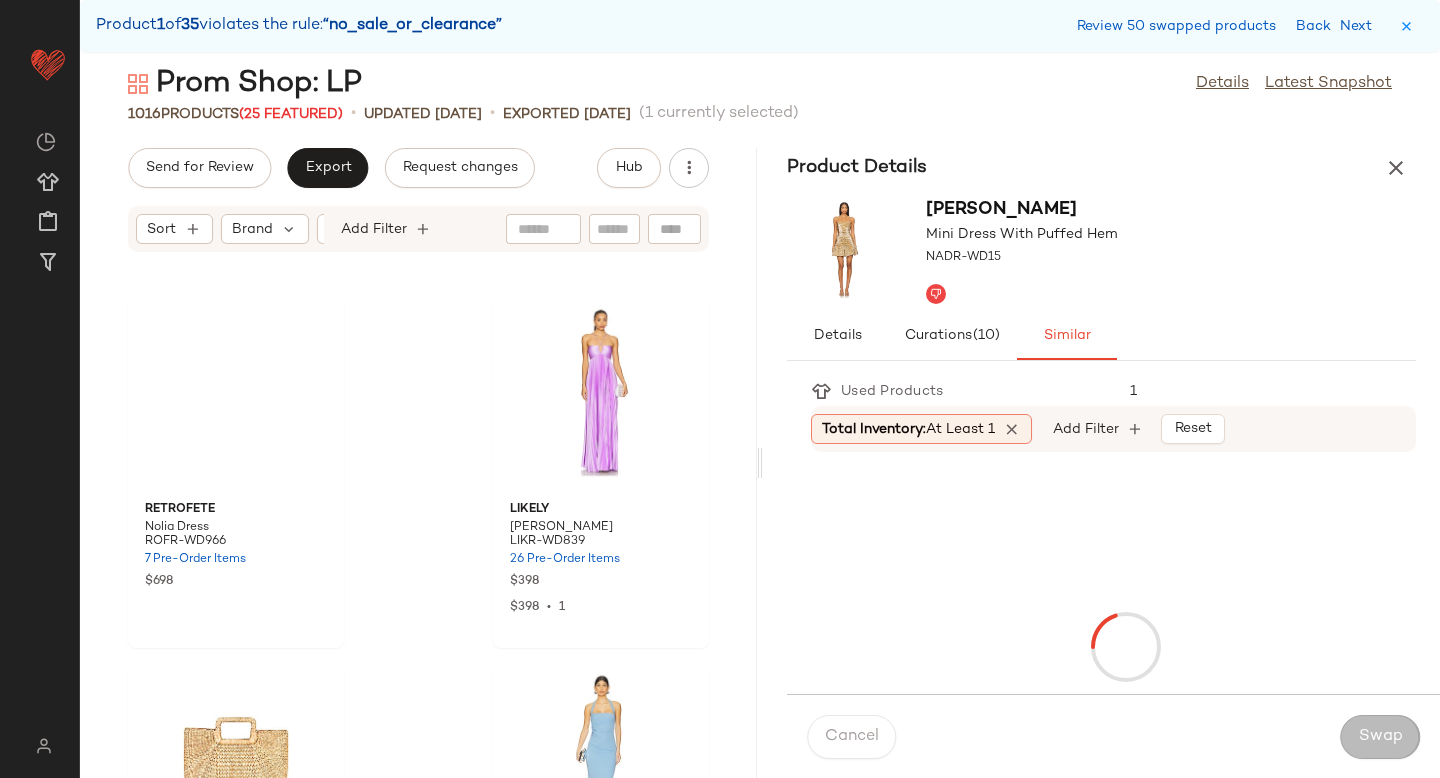 scroll, scrollTop: 108702, scrollLeft: 0, axis: vertical 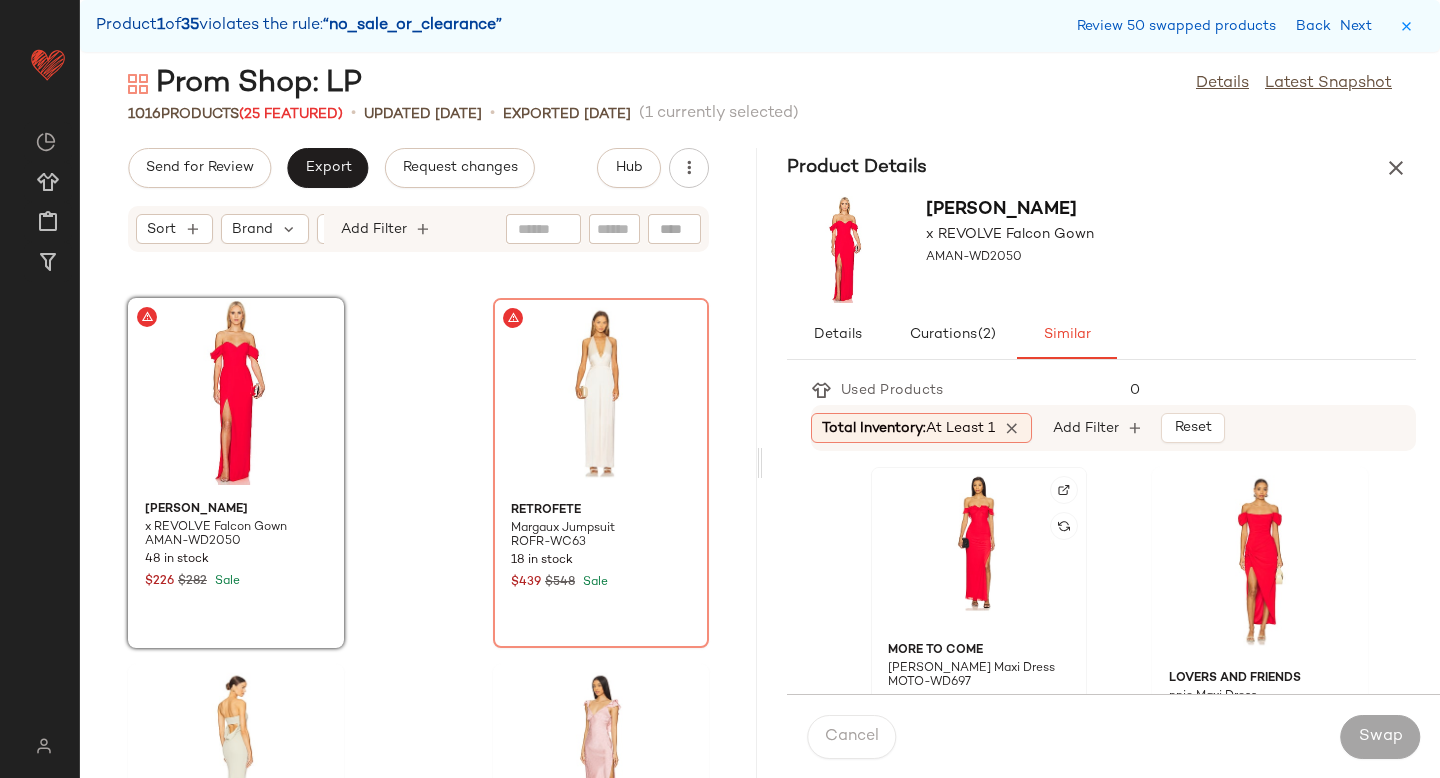 click 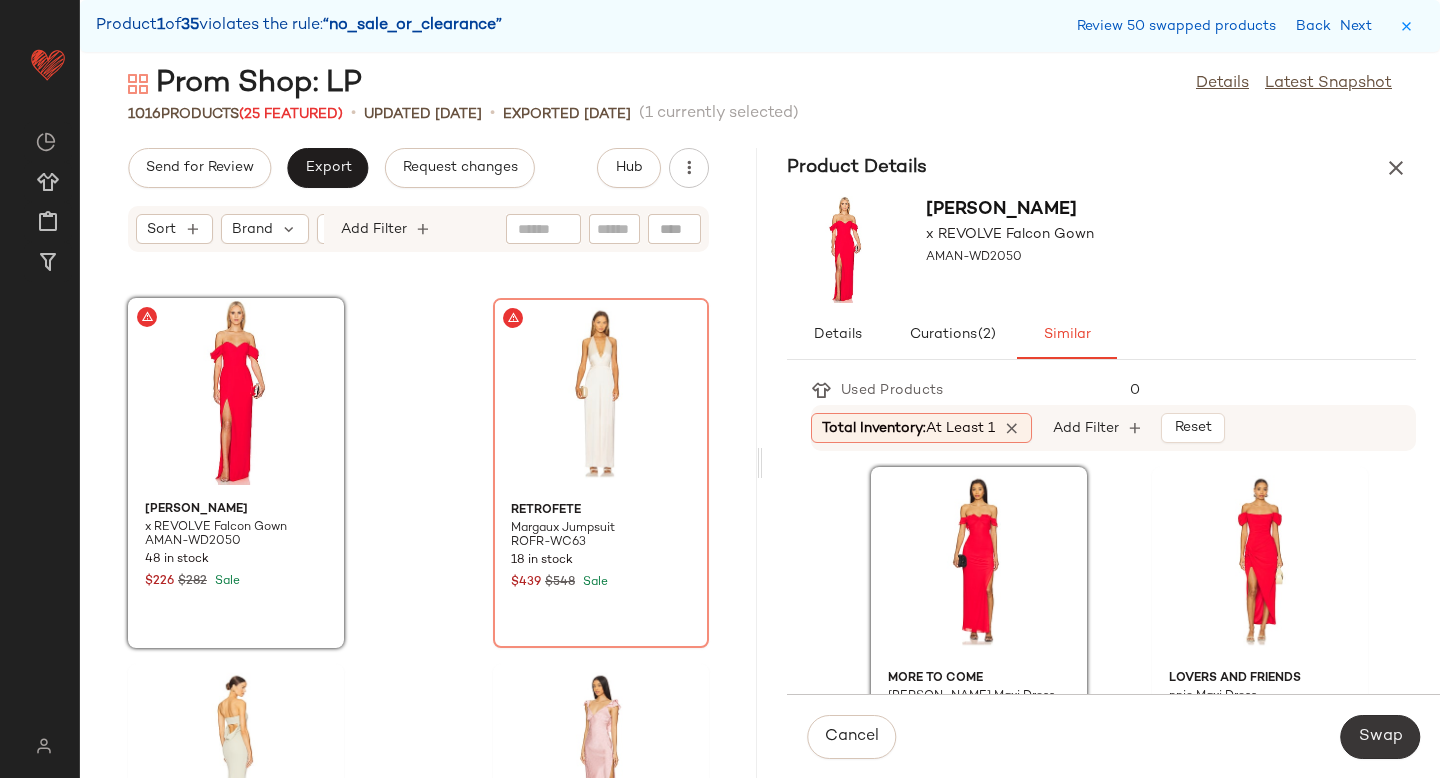 click on "Swap" 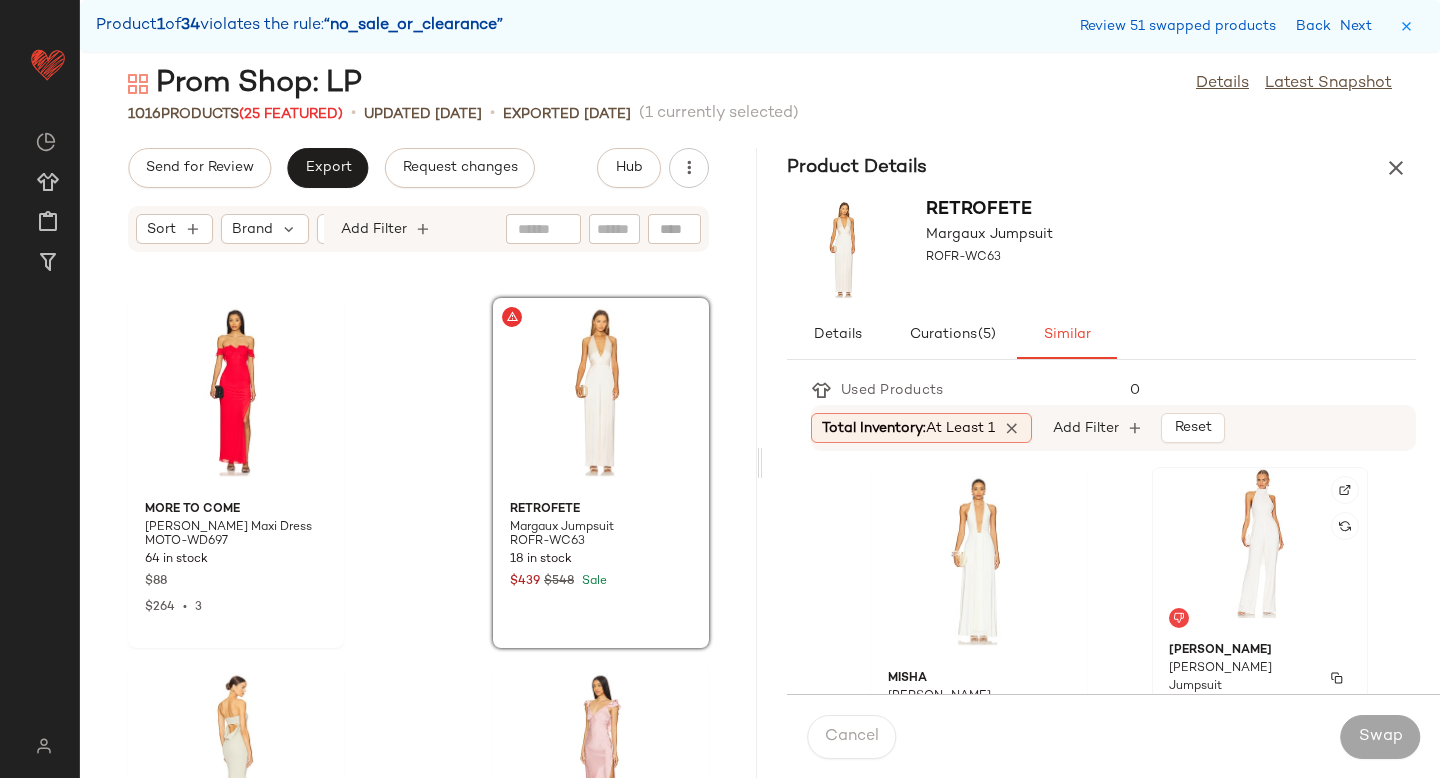 click on "[PERSON_NAME] [PERSON_NAME] Jumpsuit SLEE-WC2 77 in stock $495" 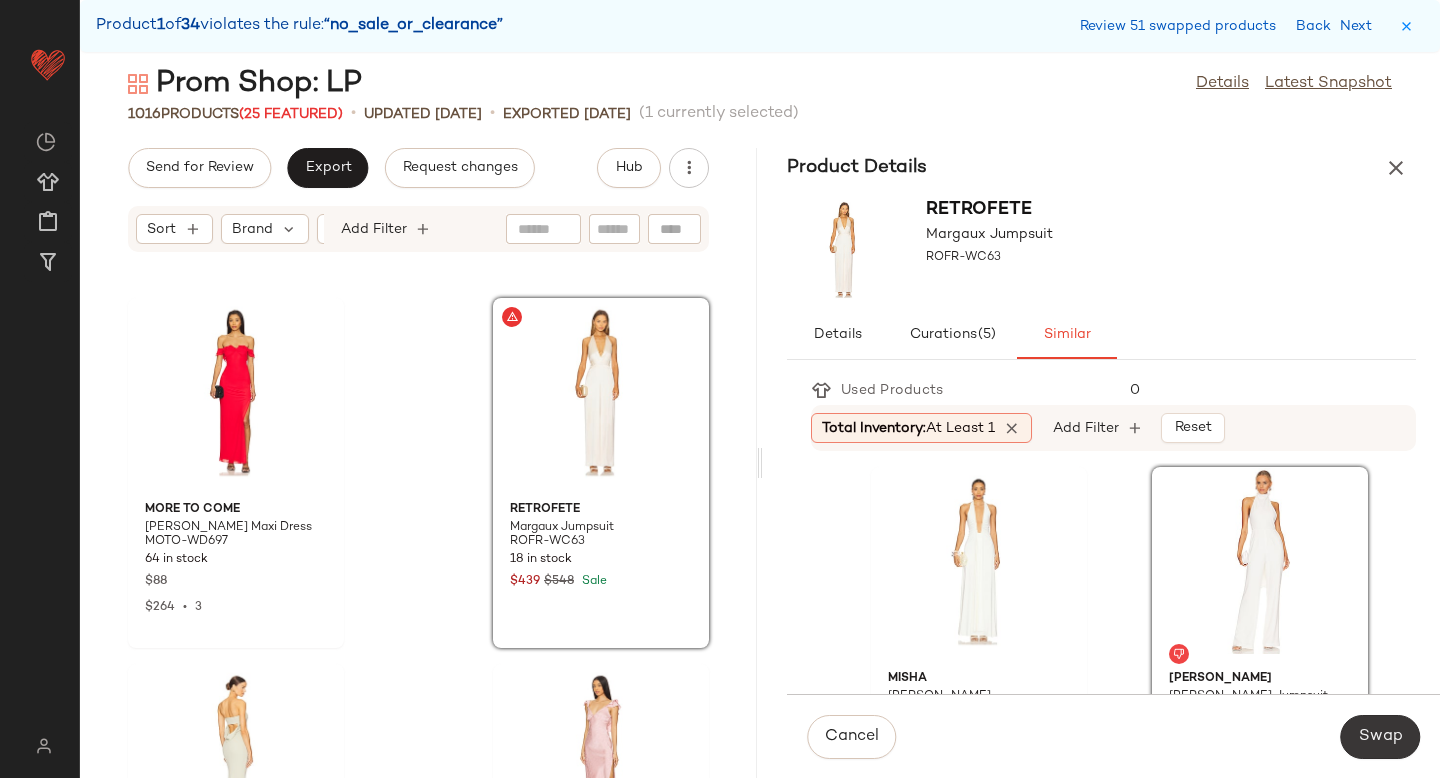 click on "Swap" at bounding box center [1380, 737] 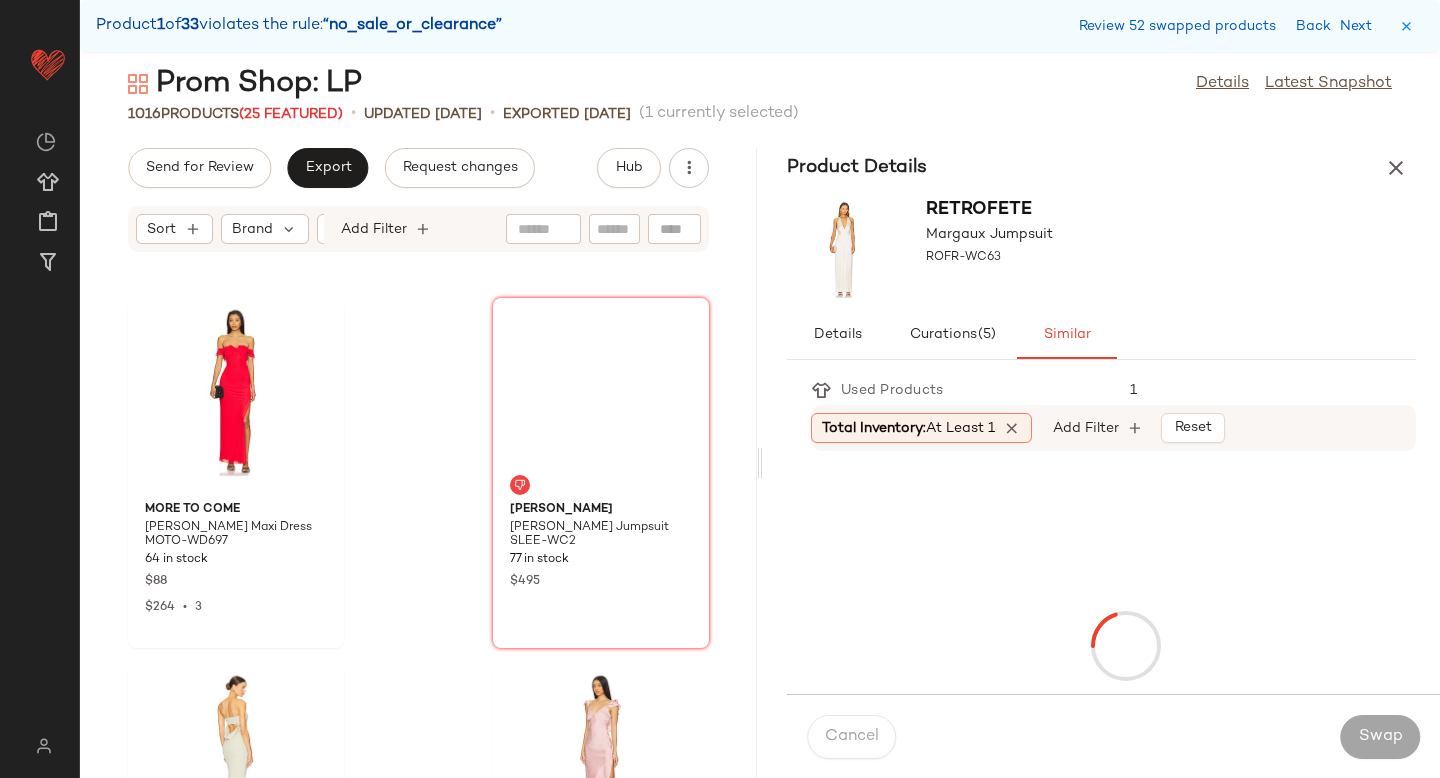 scroll, scrollTop: 111630, scrollLeft: 0, axis: vertical 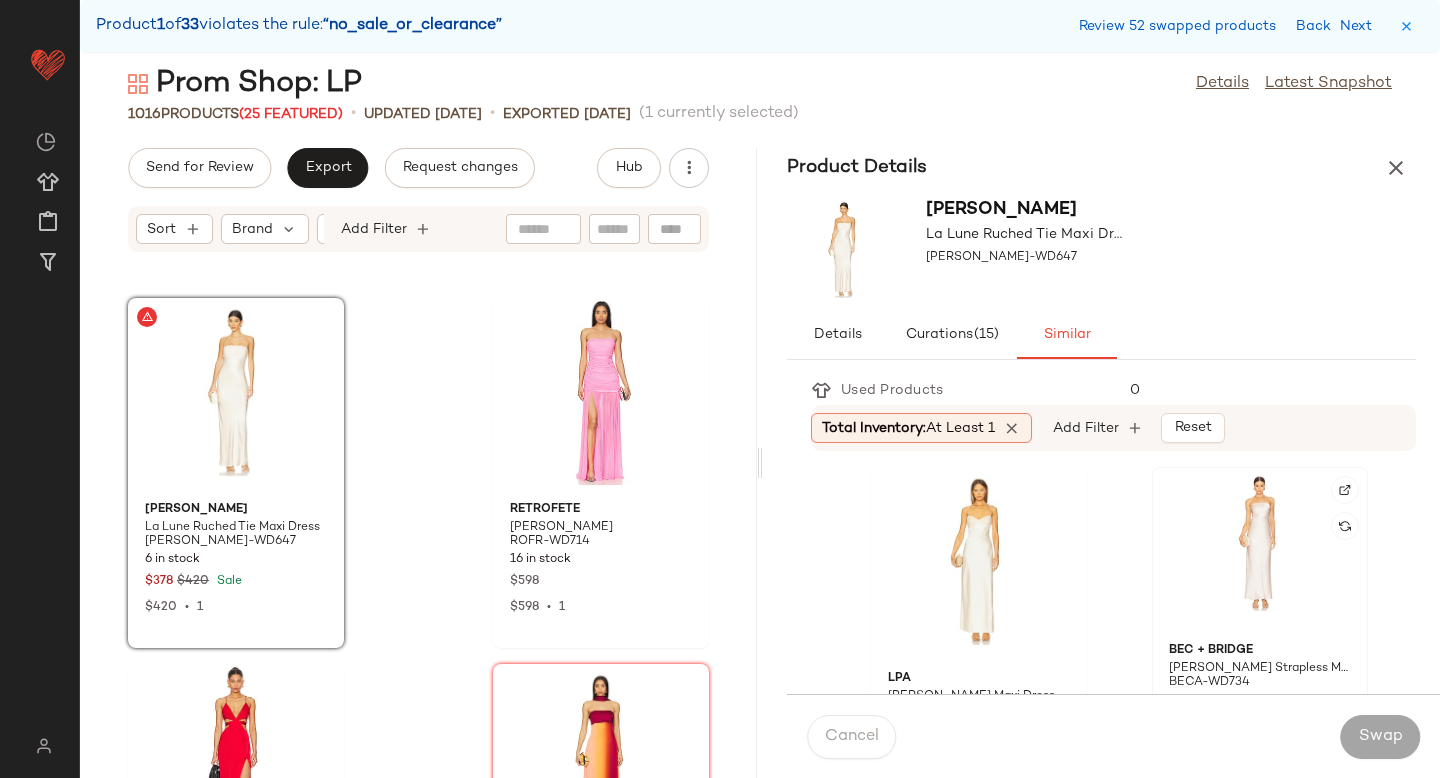 click 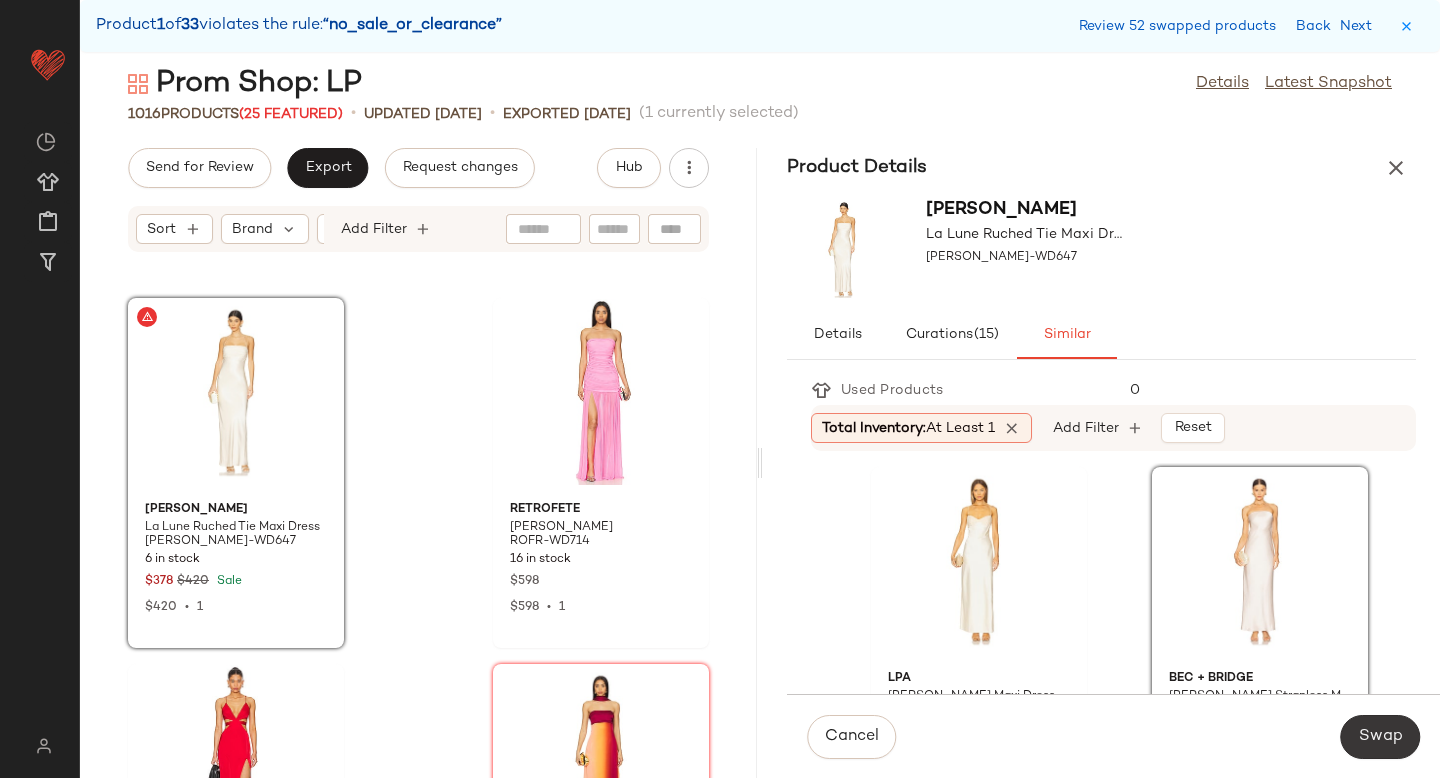 click on "Swap" 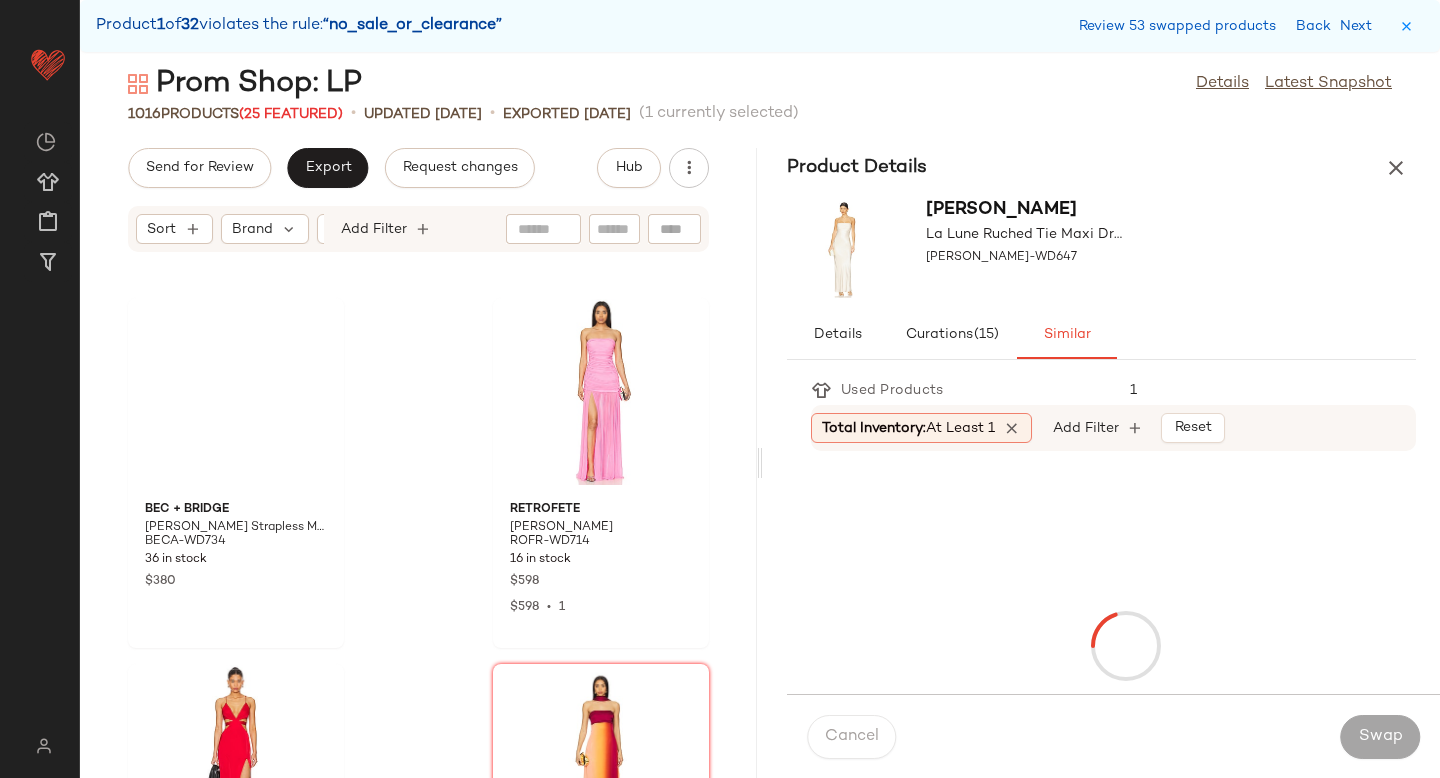 scroll, scrollTop: 116388, scrollLeft: 0, axis: vertical 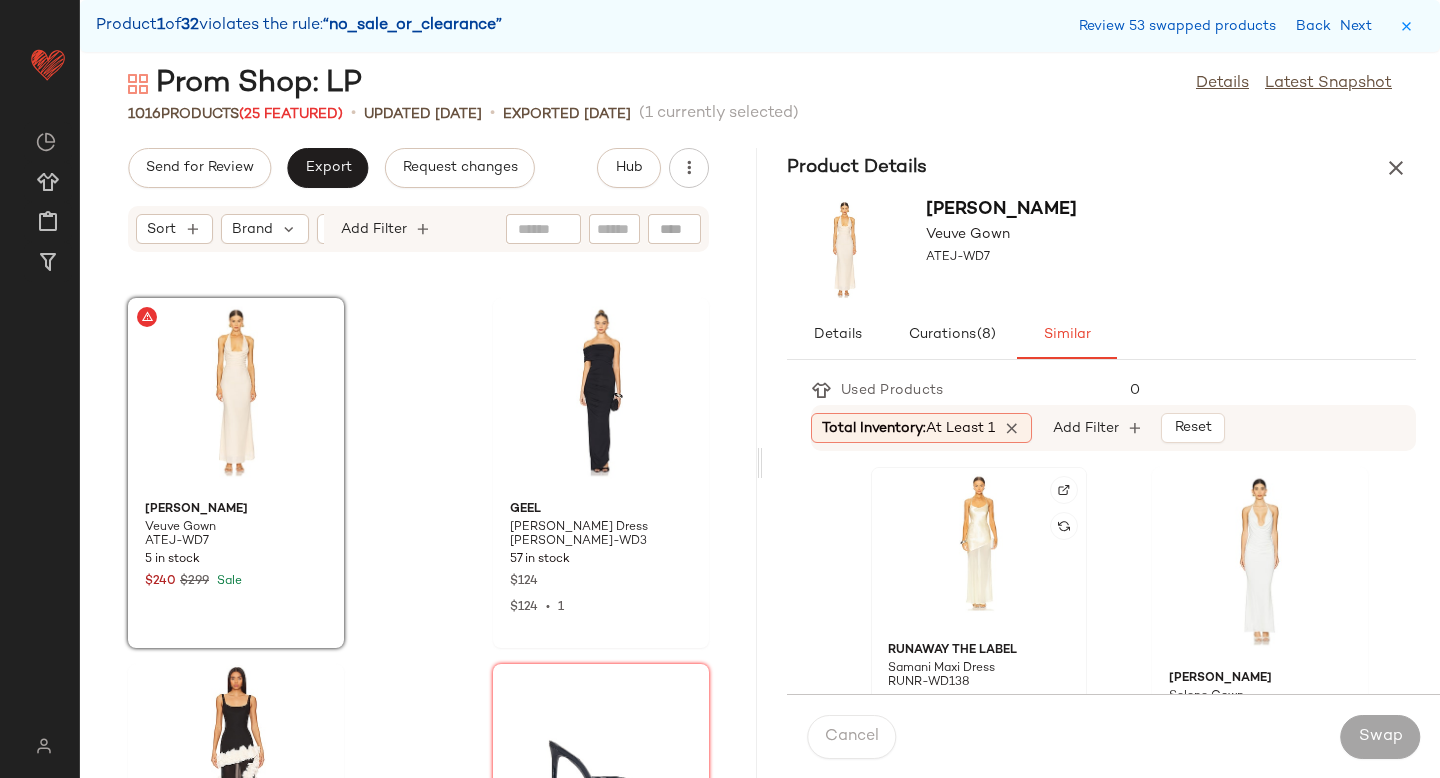 click 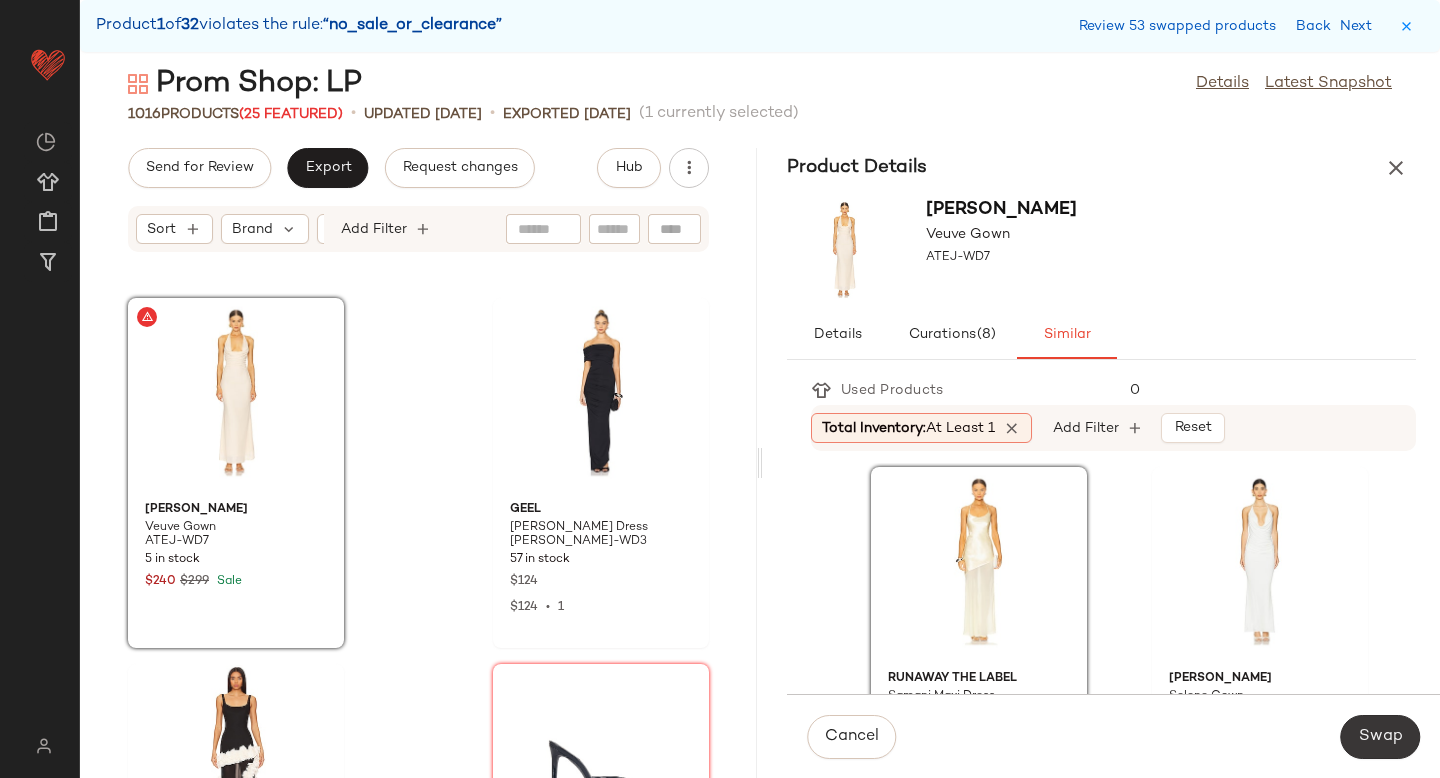 click on "Swap" 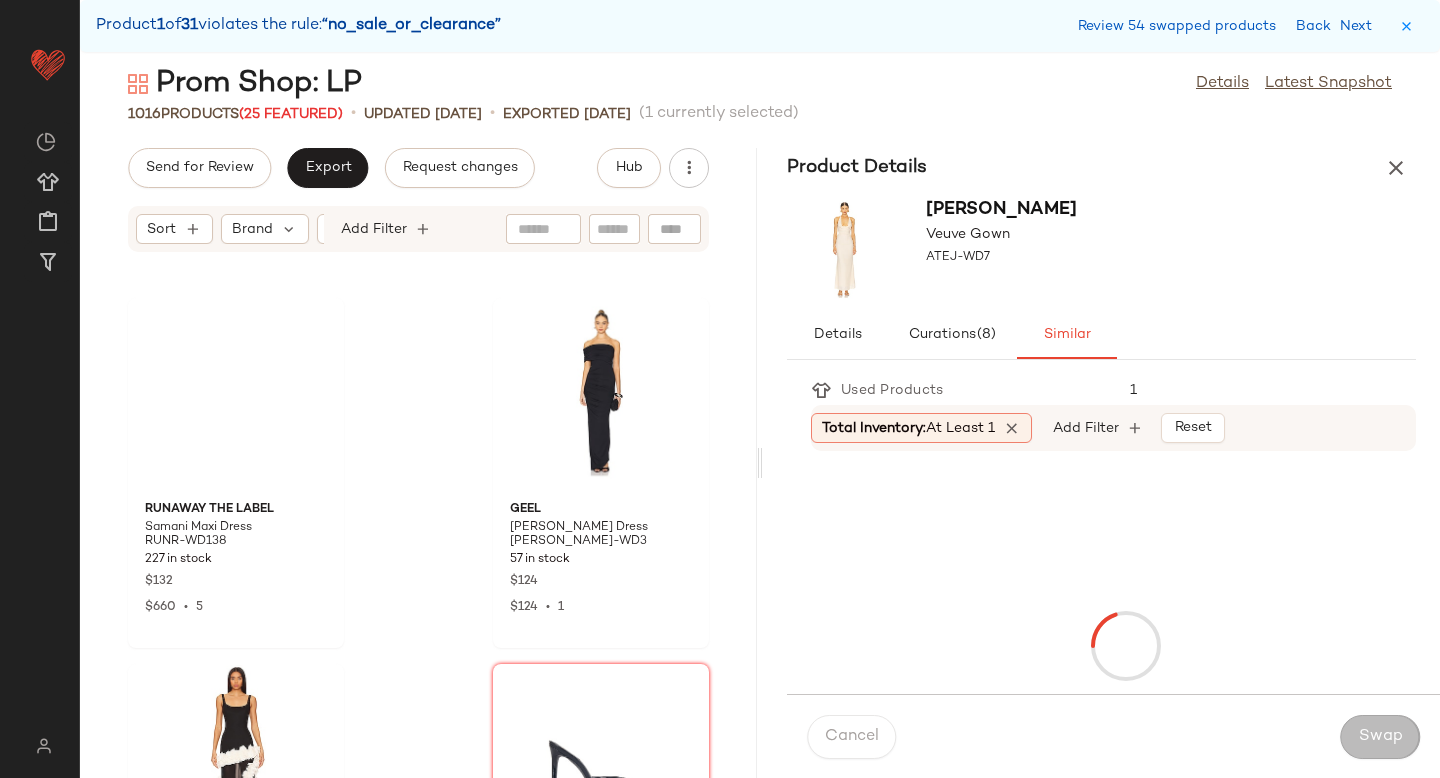 scroll, scrollTop: 117120, scrollLeft: 0, axis: vertical 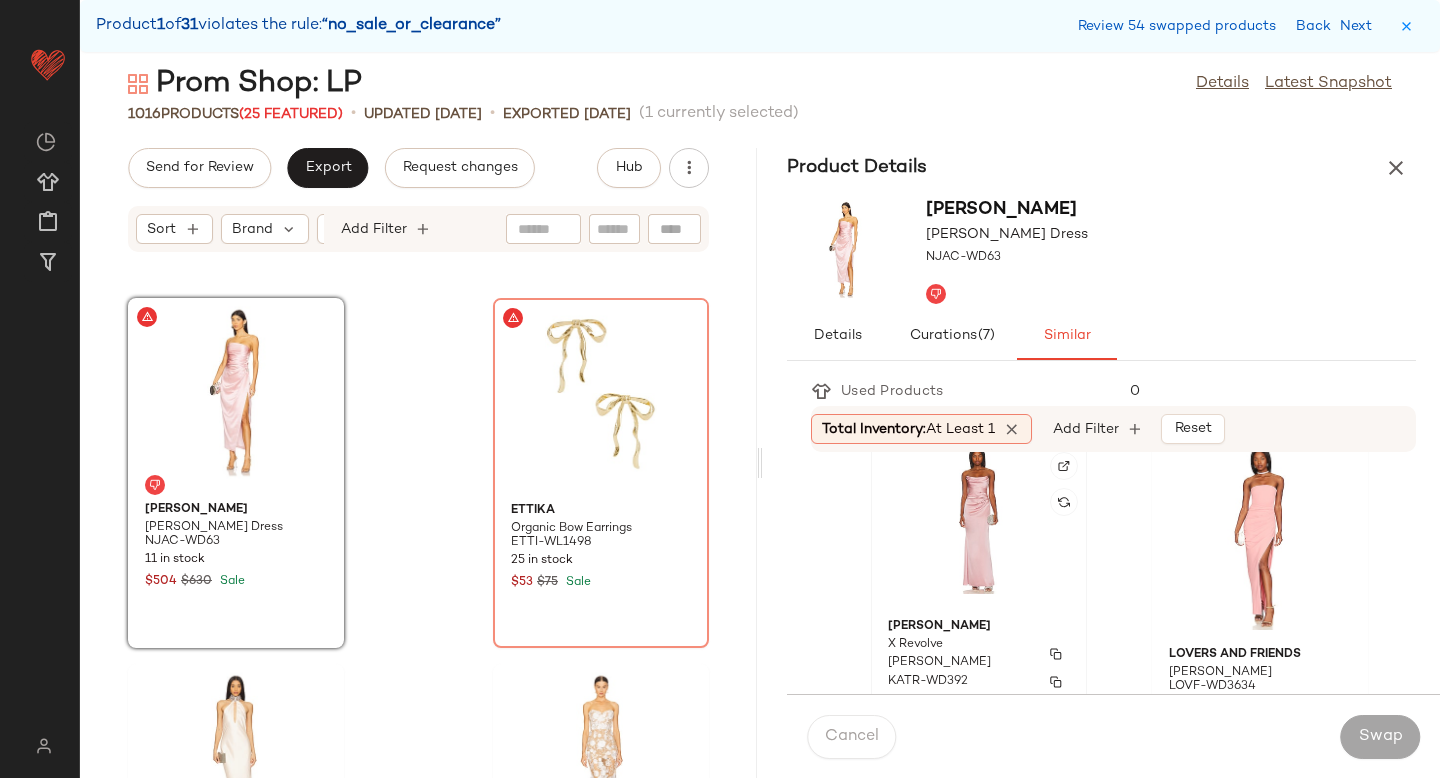 click on "[PERSON_NAME] X Revolve [PERSON_NAME] KATR-WD392 17 in stock $298" 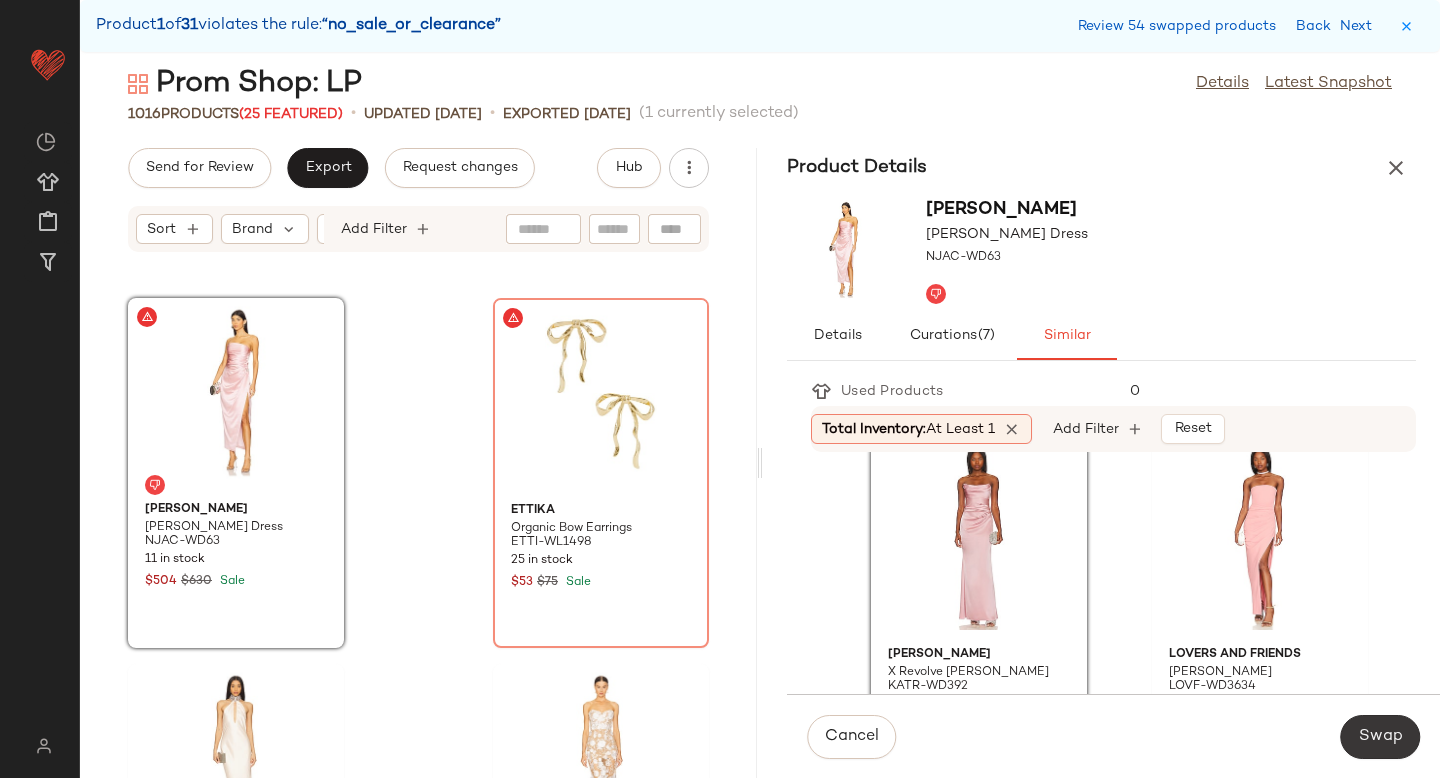 click on "Swap" at bounding box center [1380, 737] 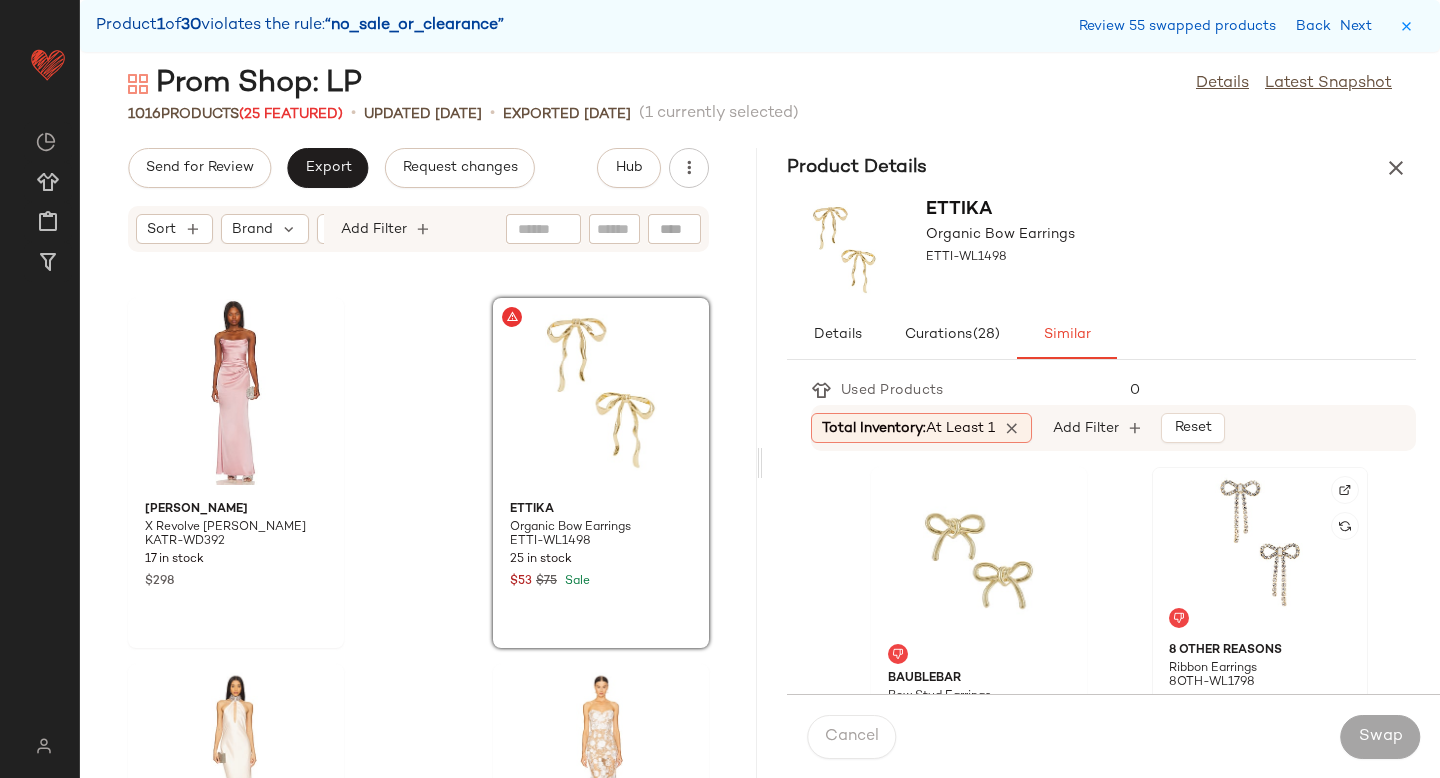 click 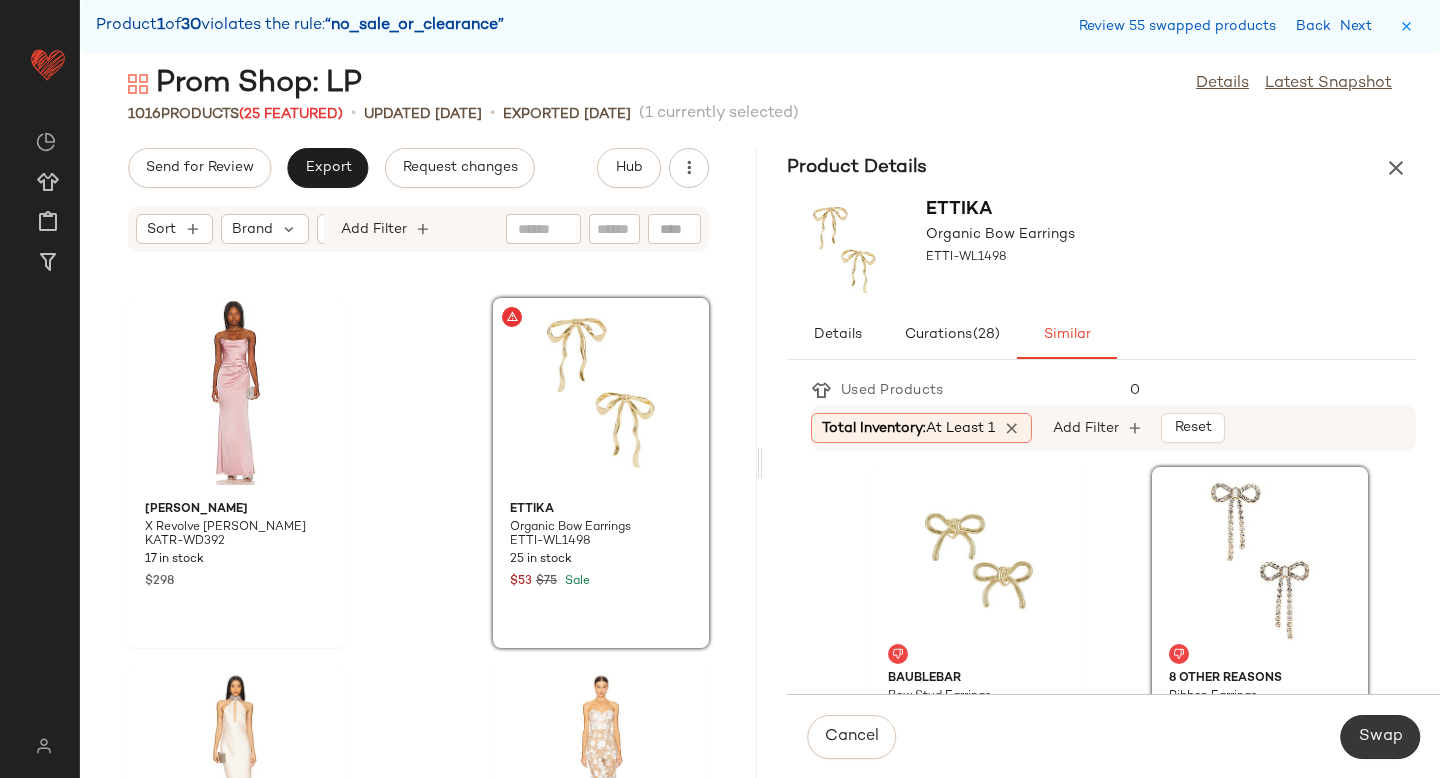 click on "Swap" 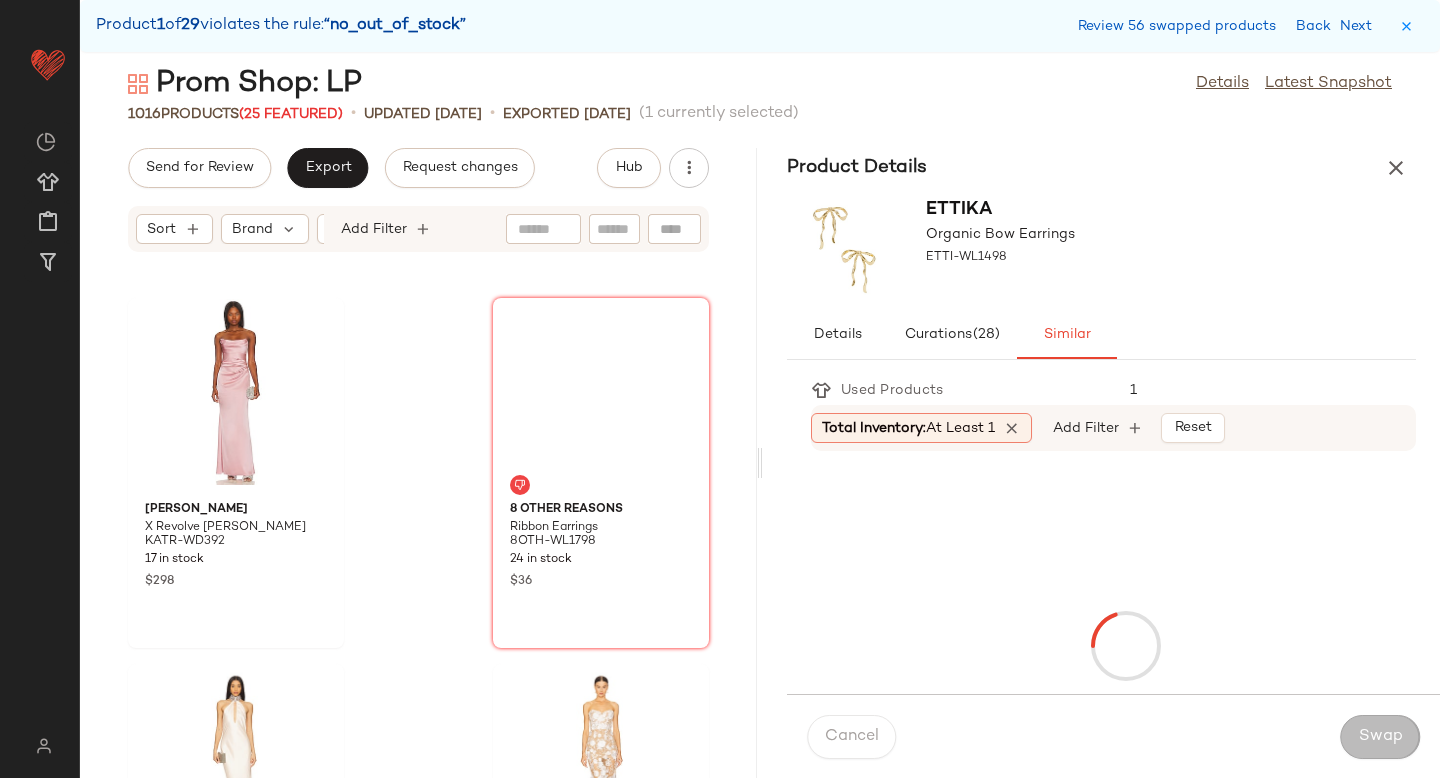 scroll, scrollTop: 119682, scrollLeft: 0, axis: vertical 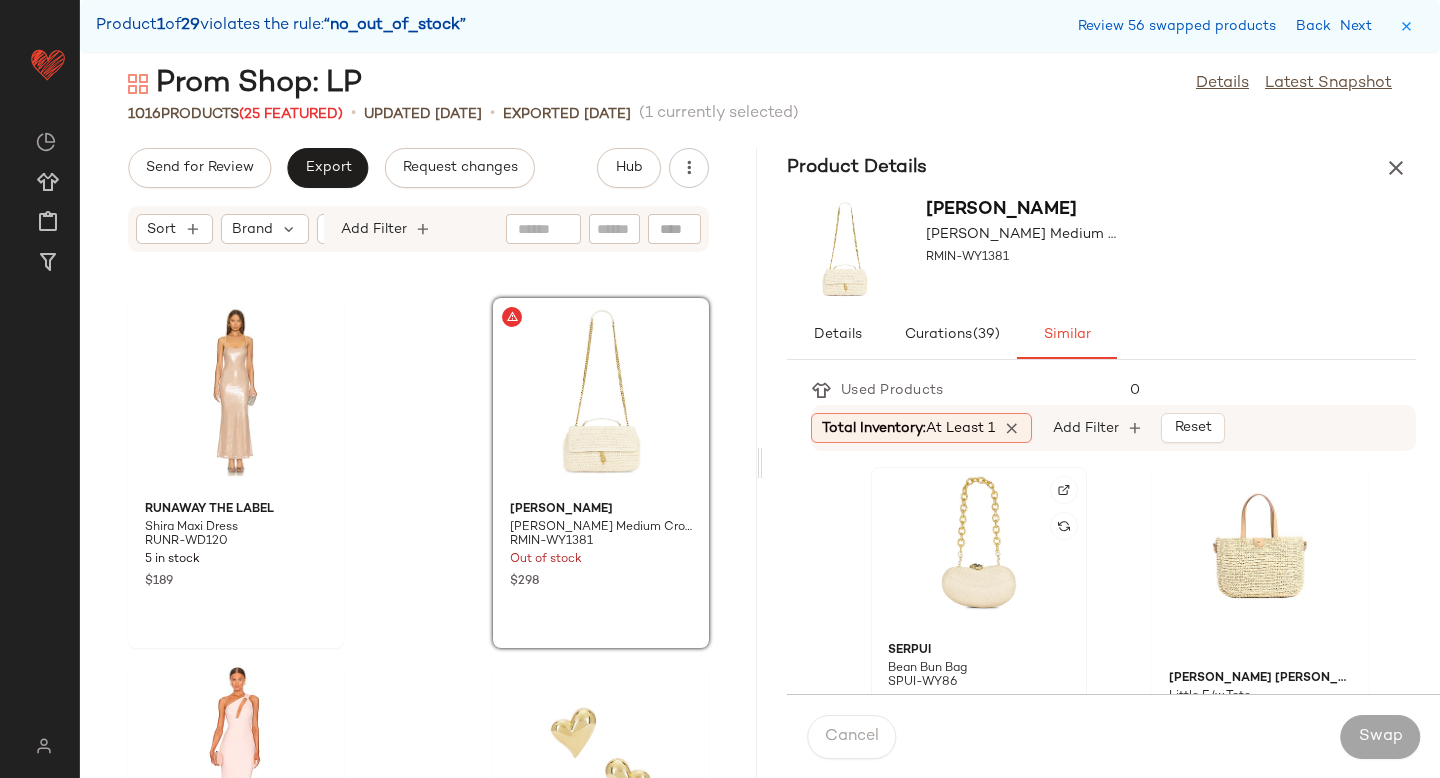 click 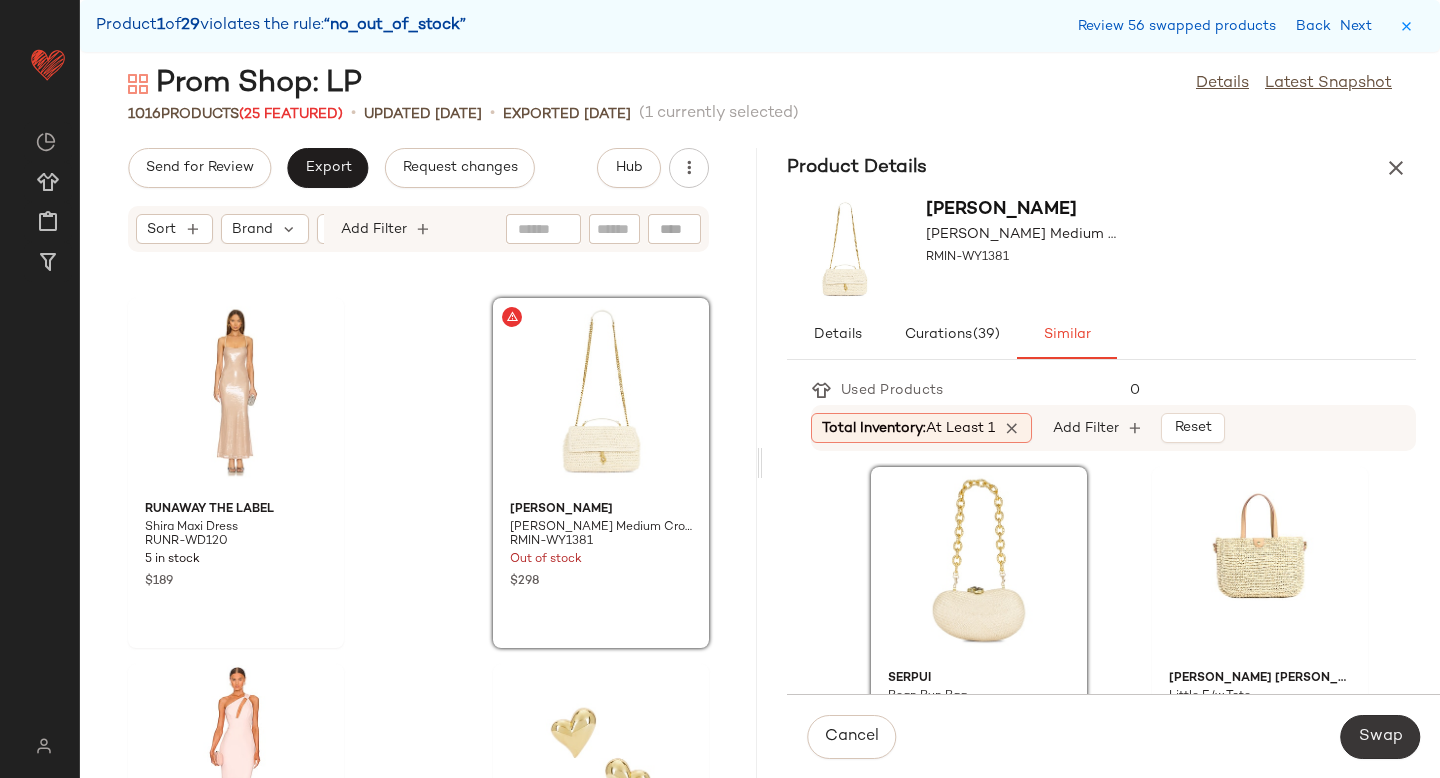 click on "Swap" 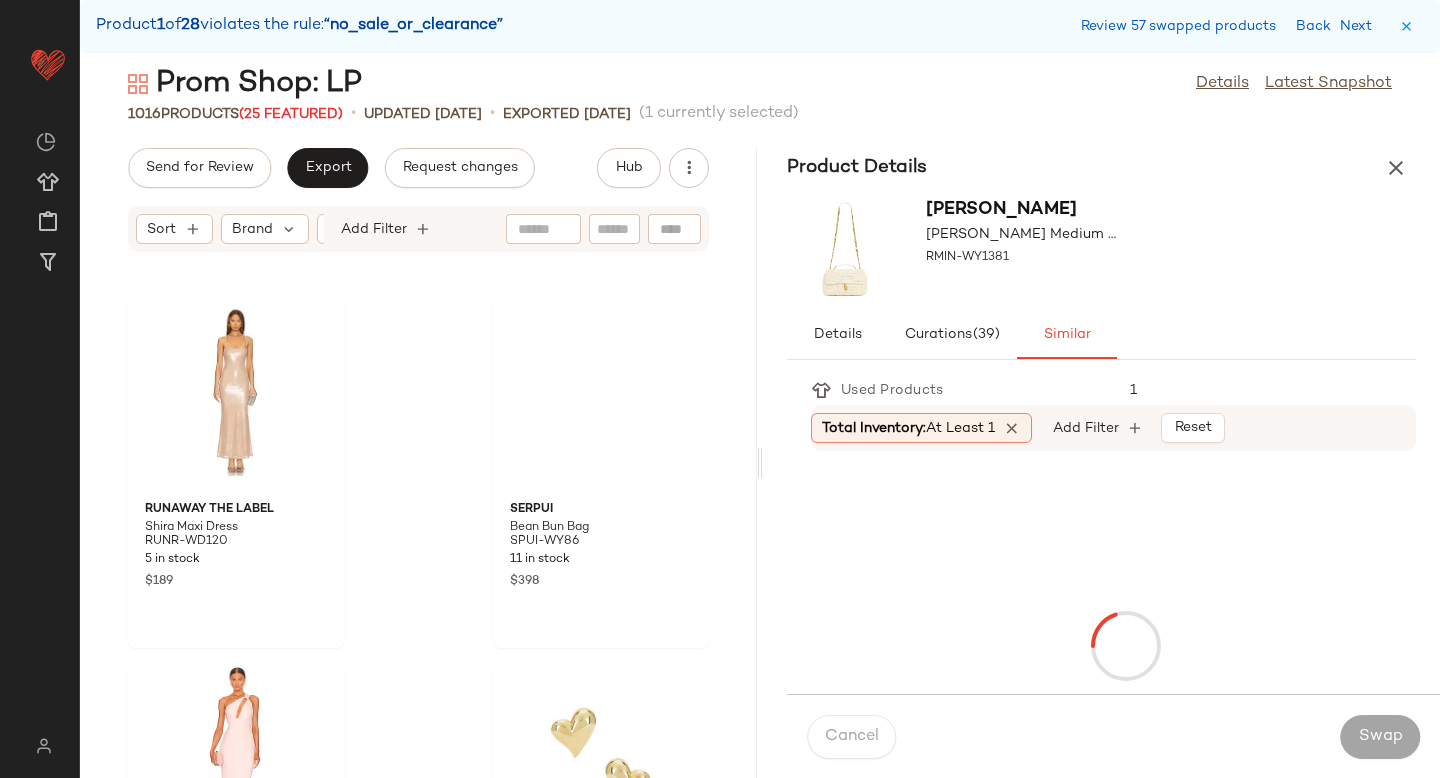 scroll, scrollTop: 121512, scrollLeft: 0, axis: vertical 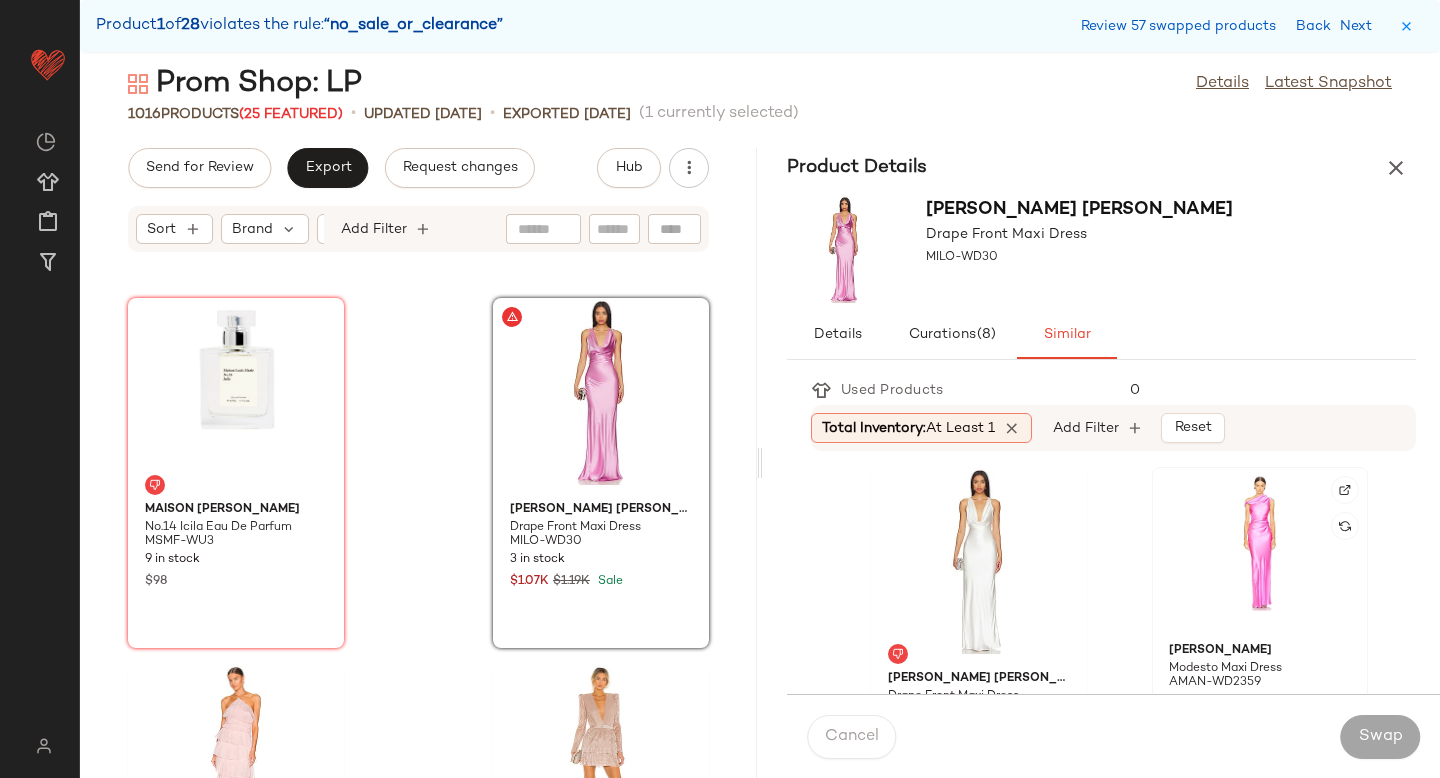 click 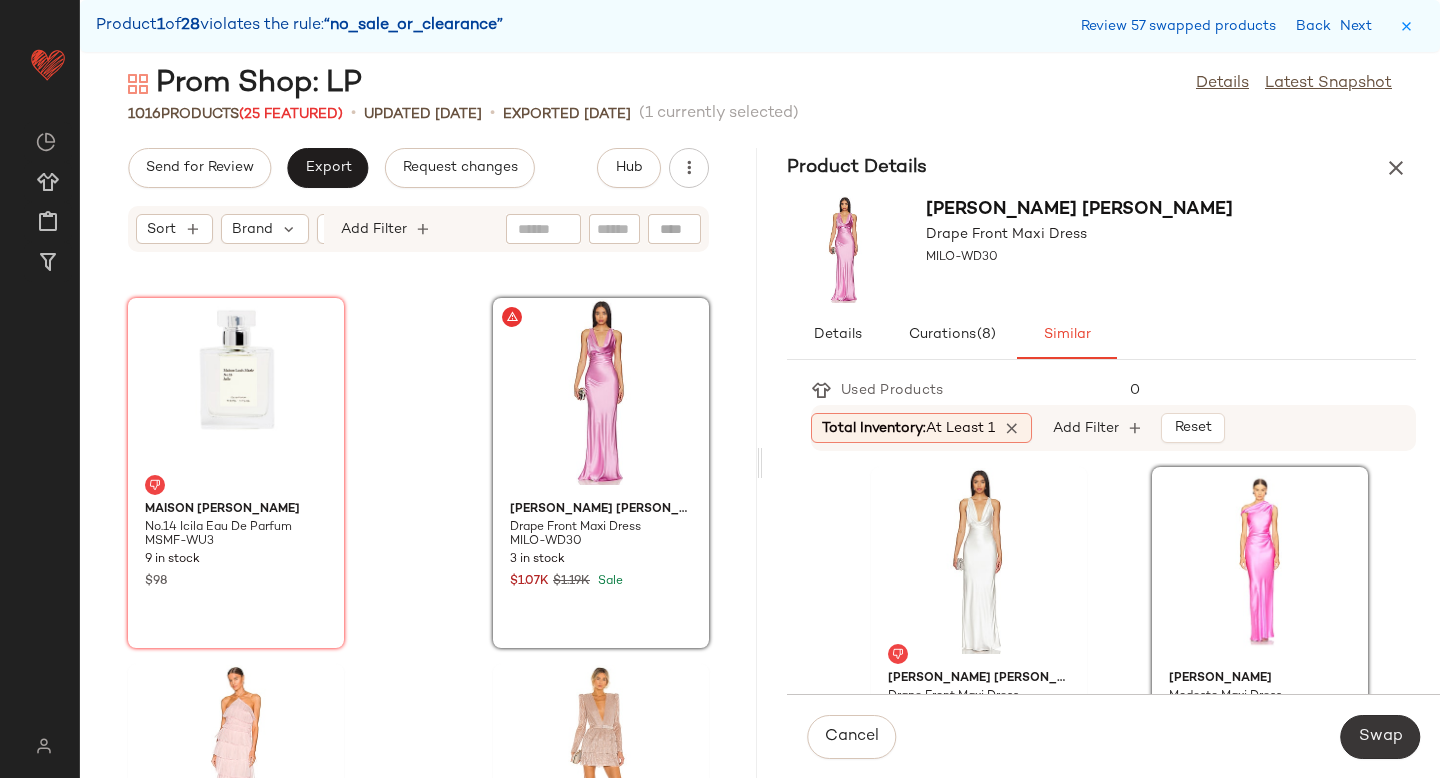 click on "Swap" 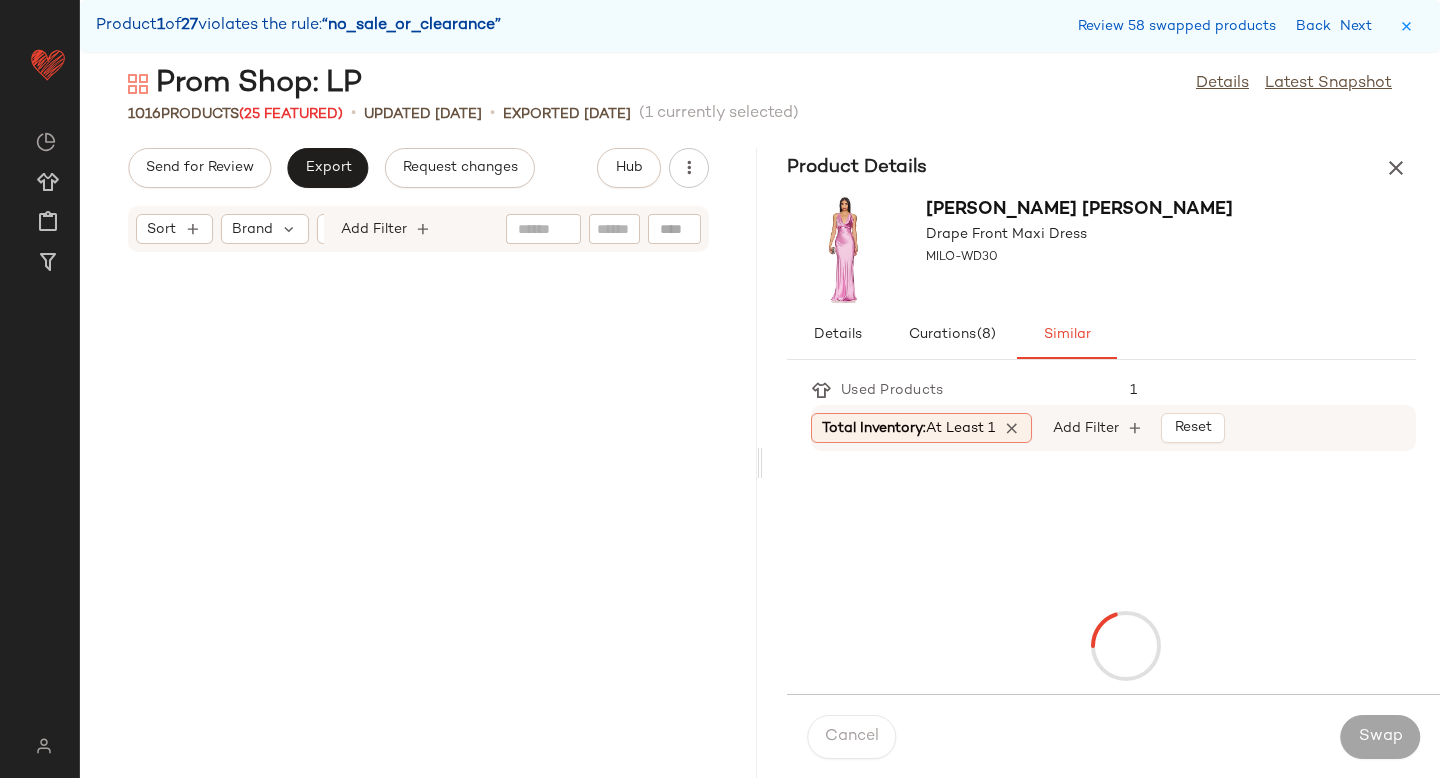 scroll, scrollTop: 122610, scrollLeft: 0, axis: vertical 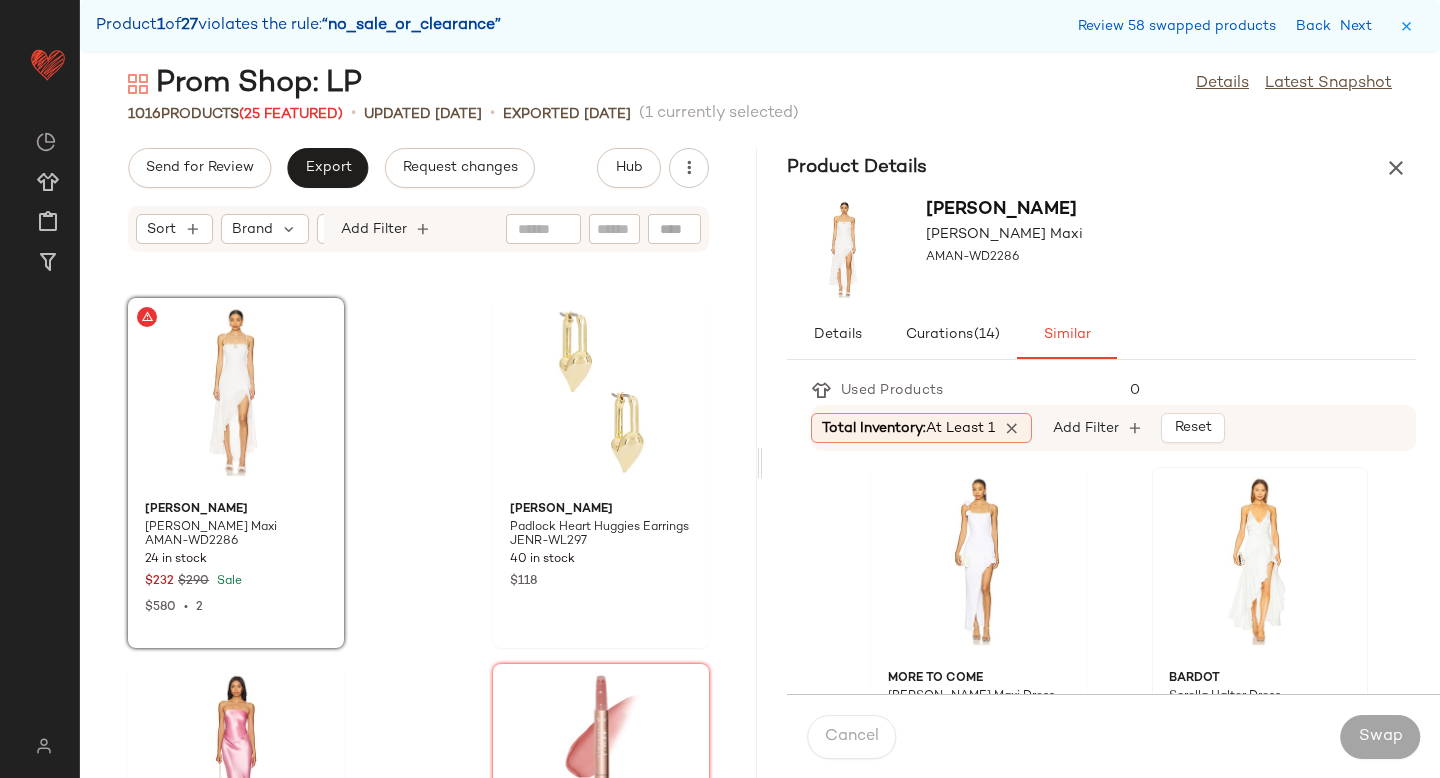 click on "Bardot Sorella Halter Dress BARD-WD955 2 in stock $169 $169  •  1" 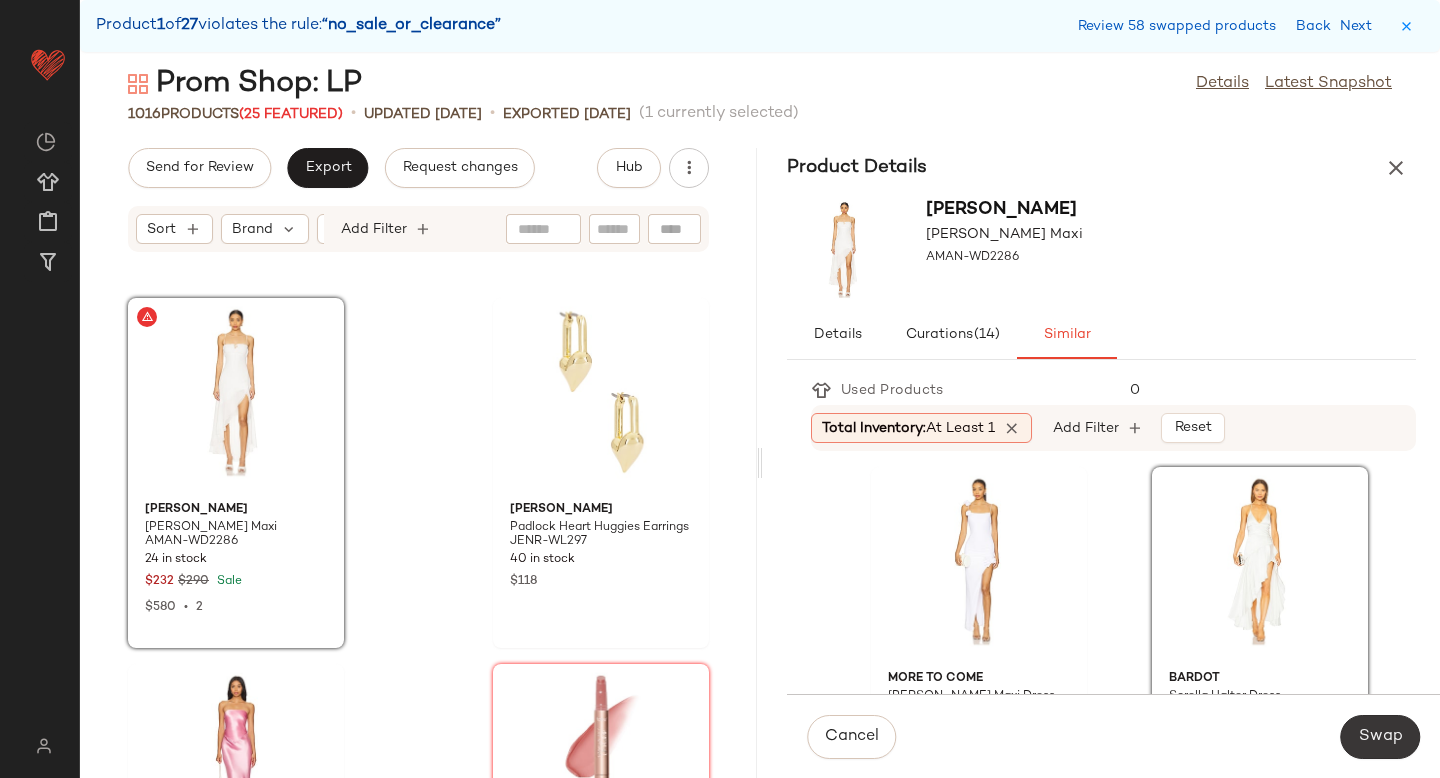 click on "Swap" 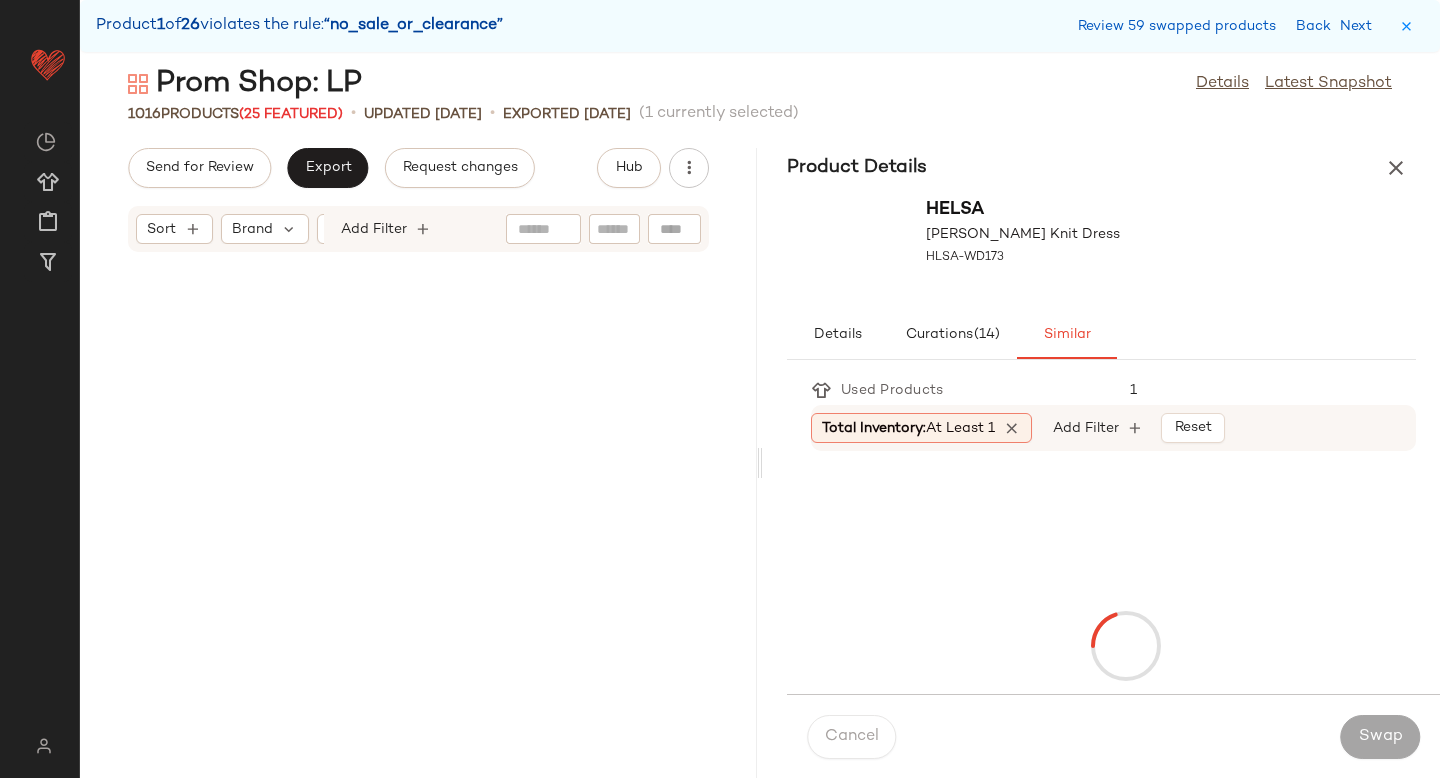 scroll, scrollTop: 123708, scrollLeft: 0, axis: vertical 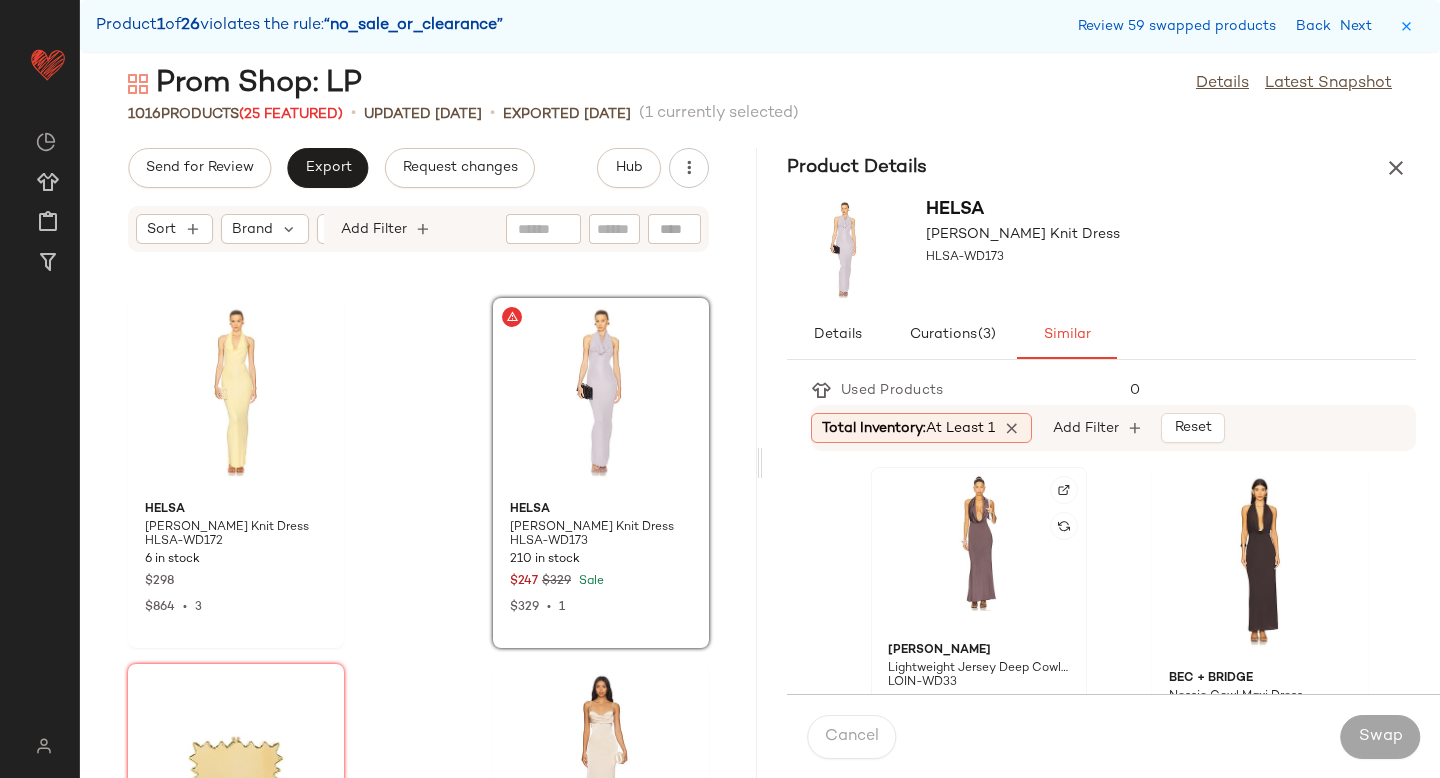 click 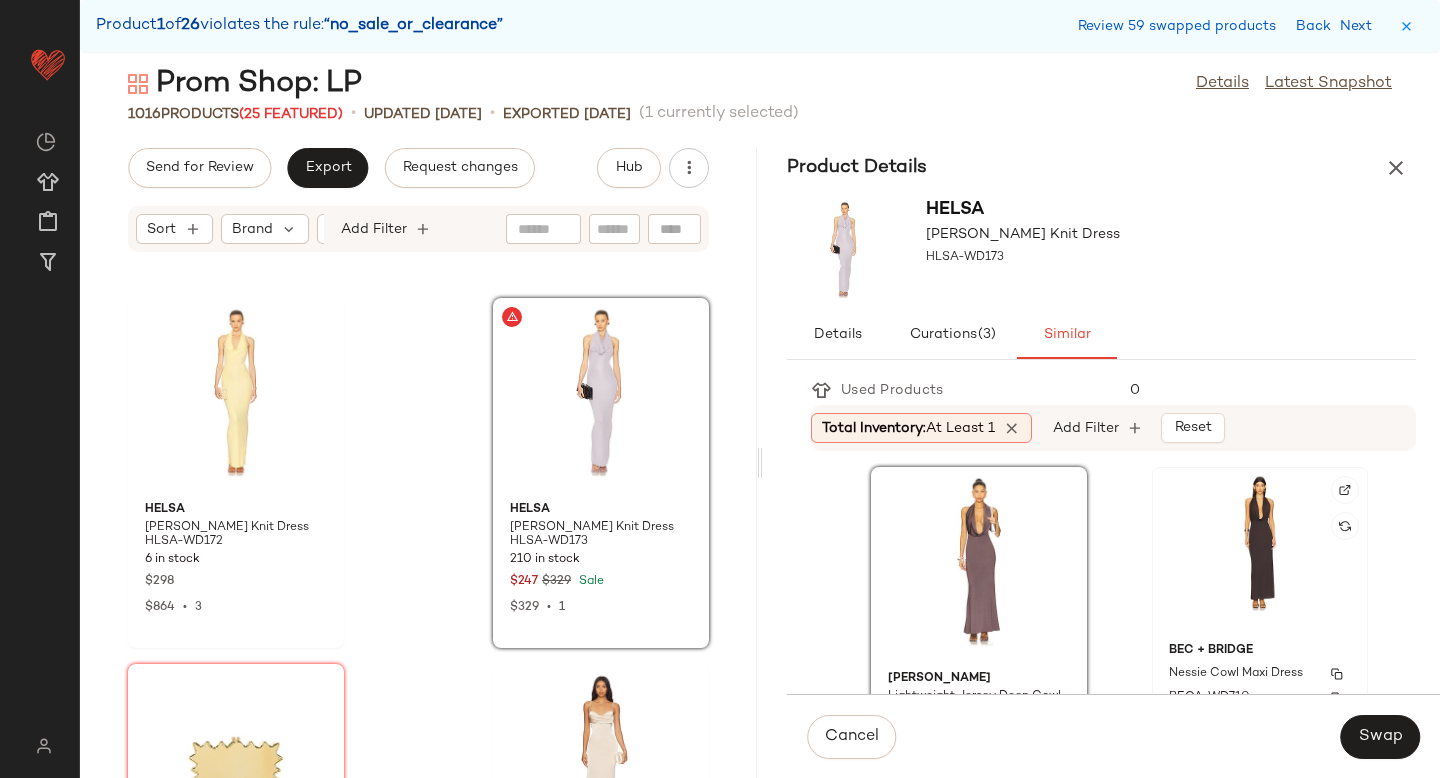 click on "Bec + Bridge Nessie Cowl Maxi Dress BECA-WD710 4 in stock $350" 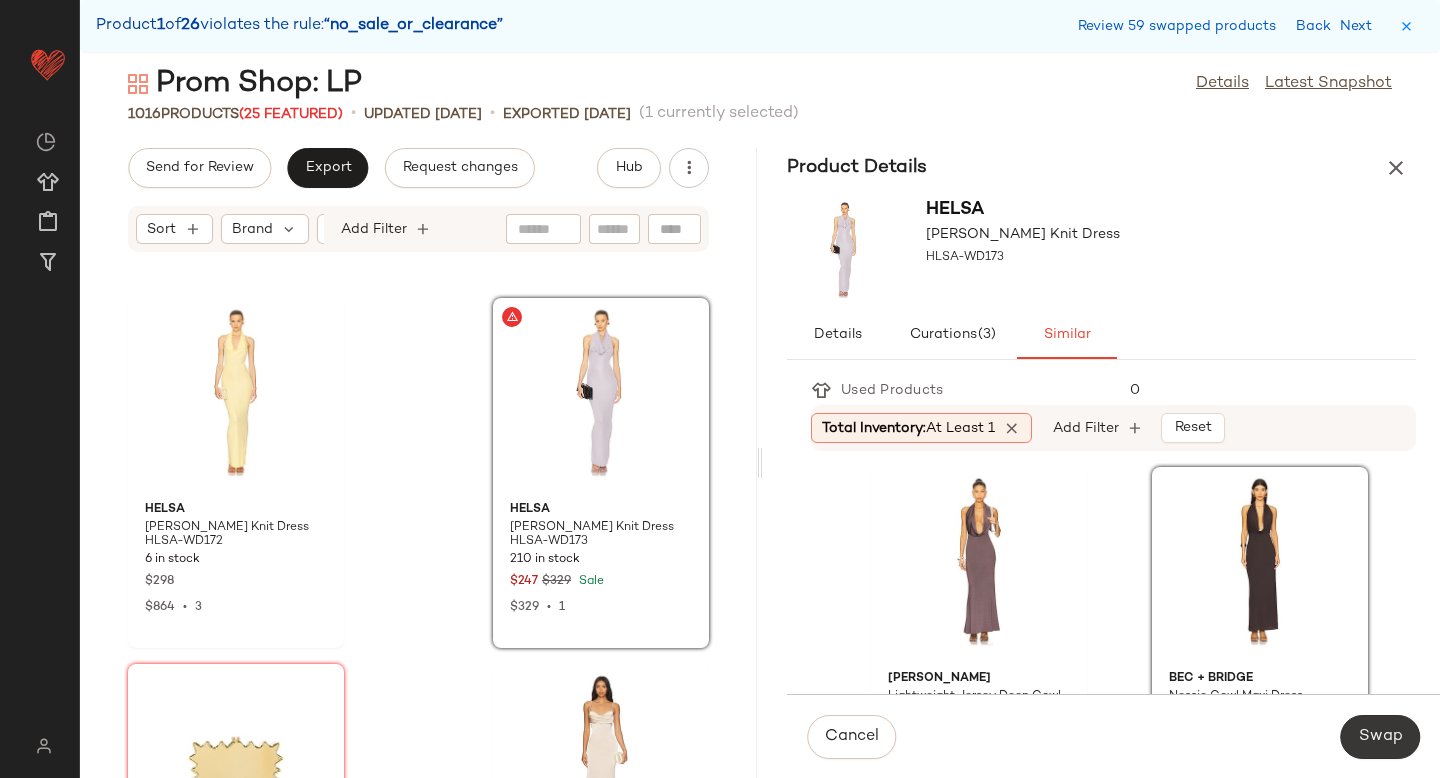 click on "Swap" at bounding box center (1380, 737) 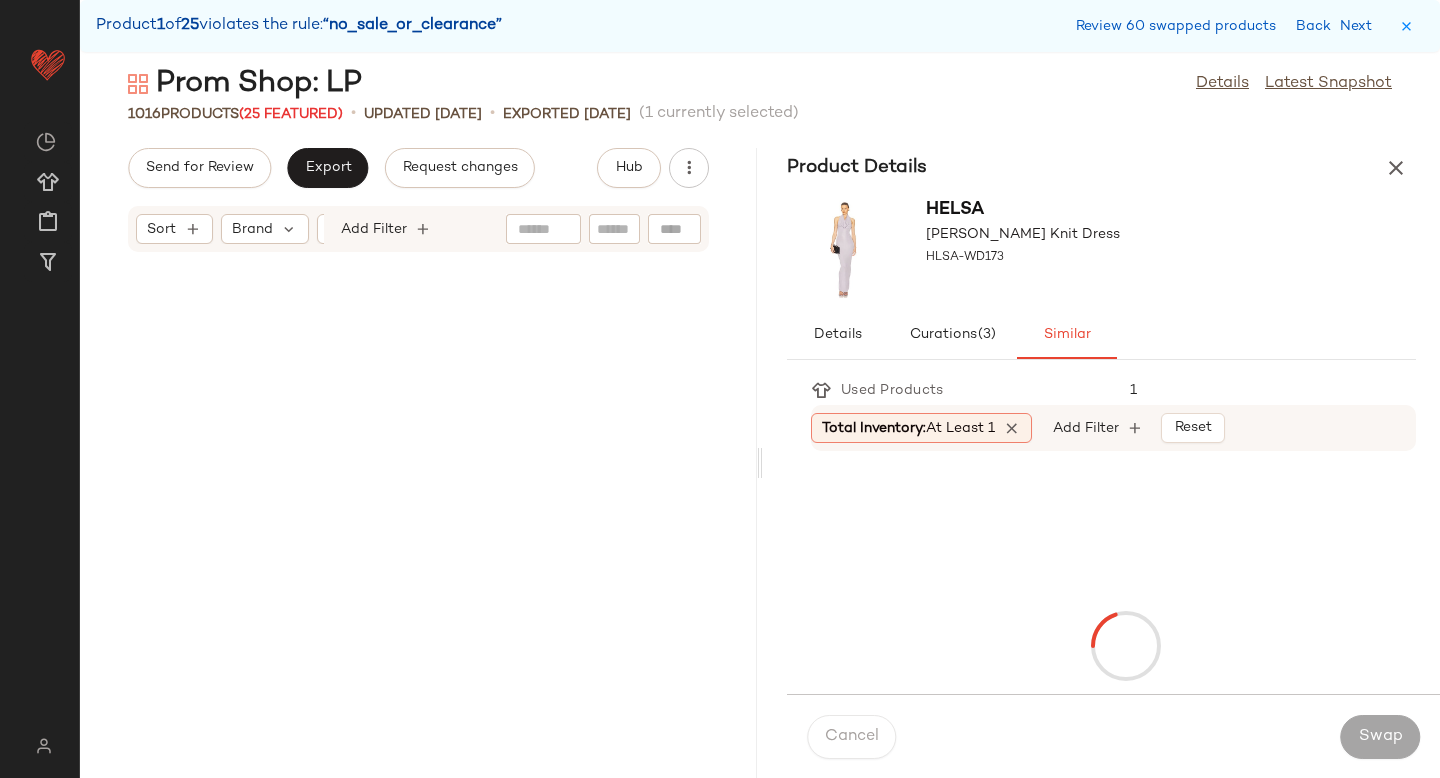scroll, scrollTop: 124806, scrollLeft: 0, axis: vertical 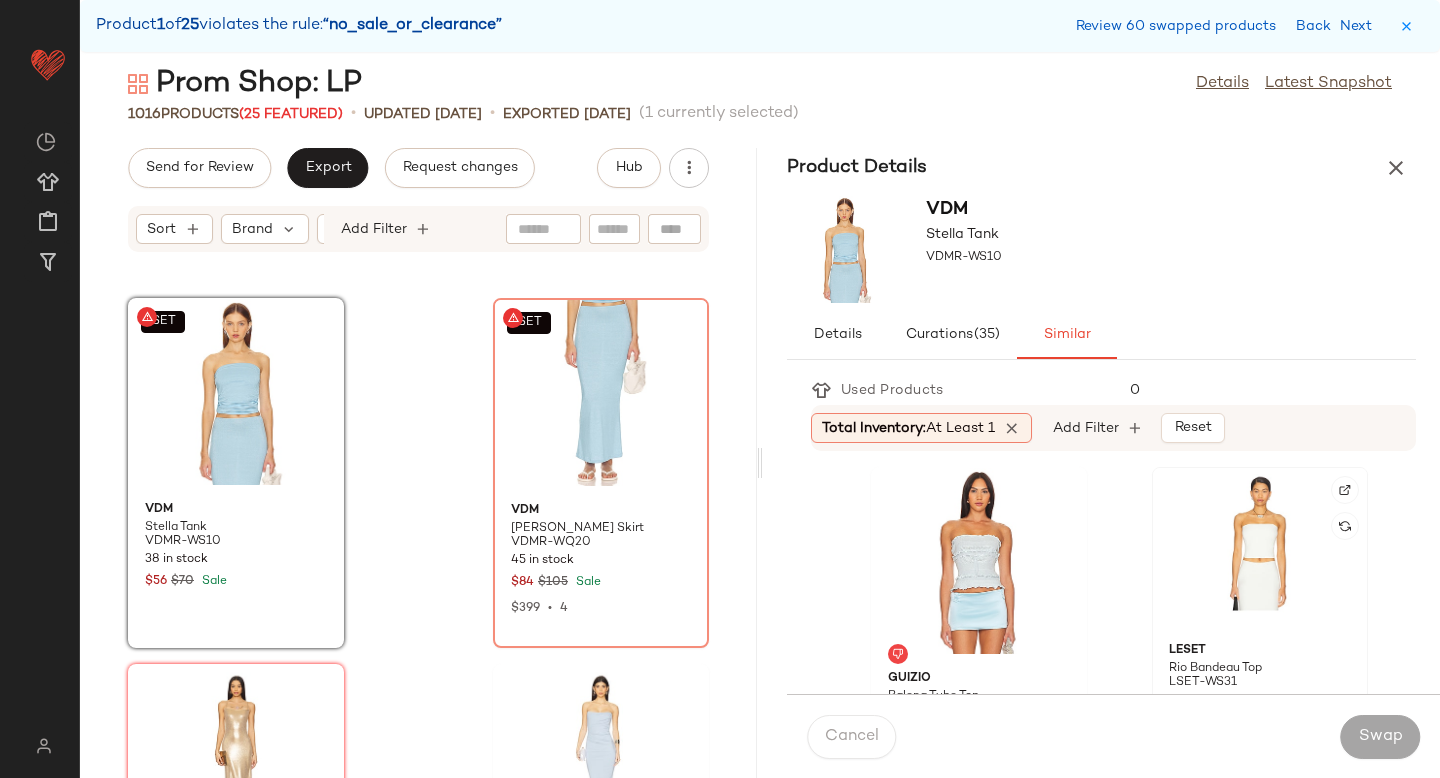 click 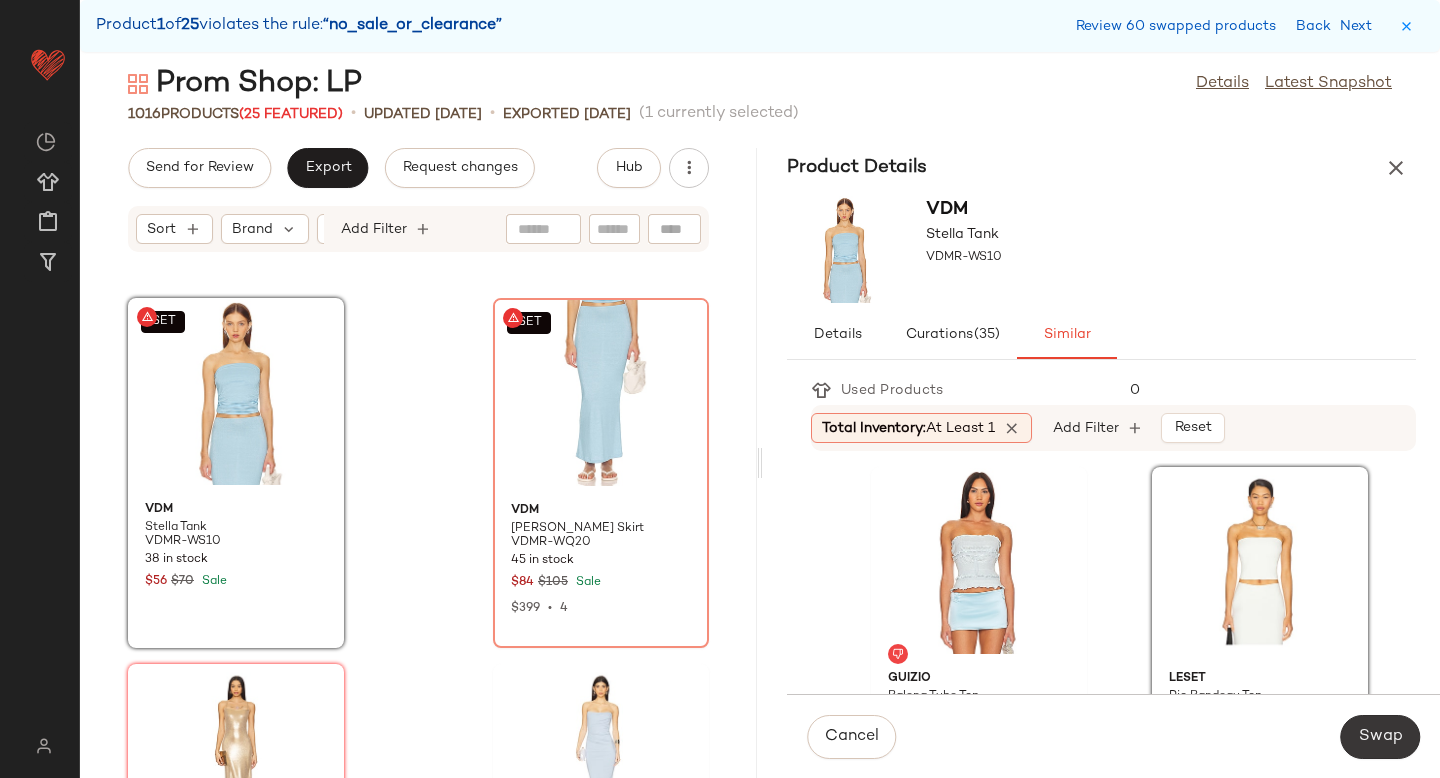 click on "Swap" 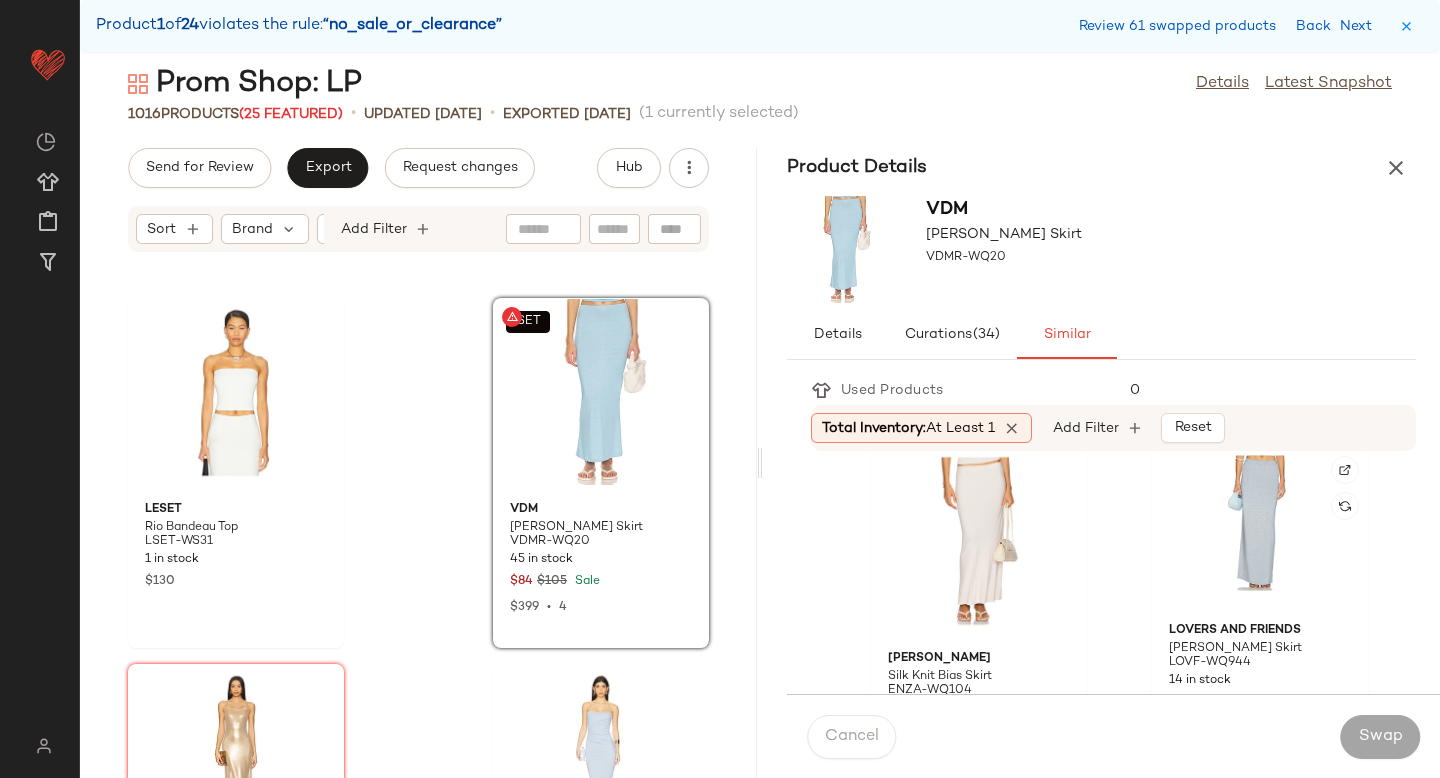 scroll, scrollTop: 385, scrollLeft: 0, axis: vertical 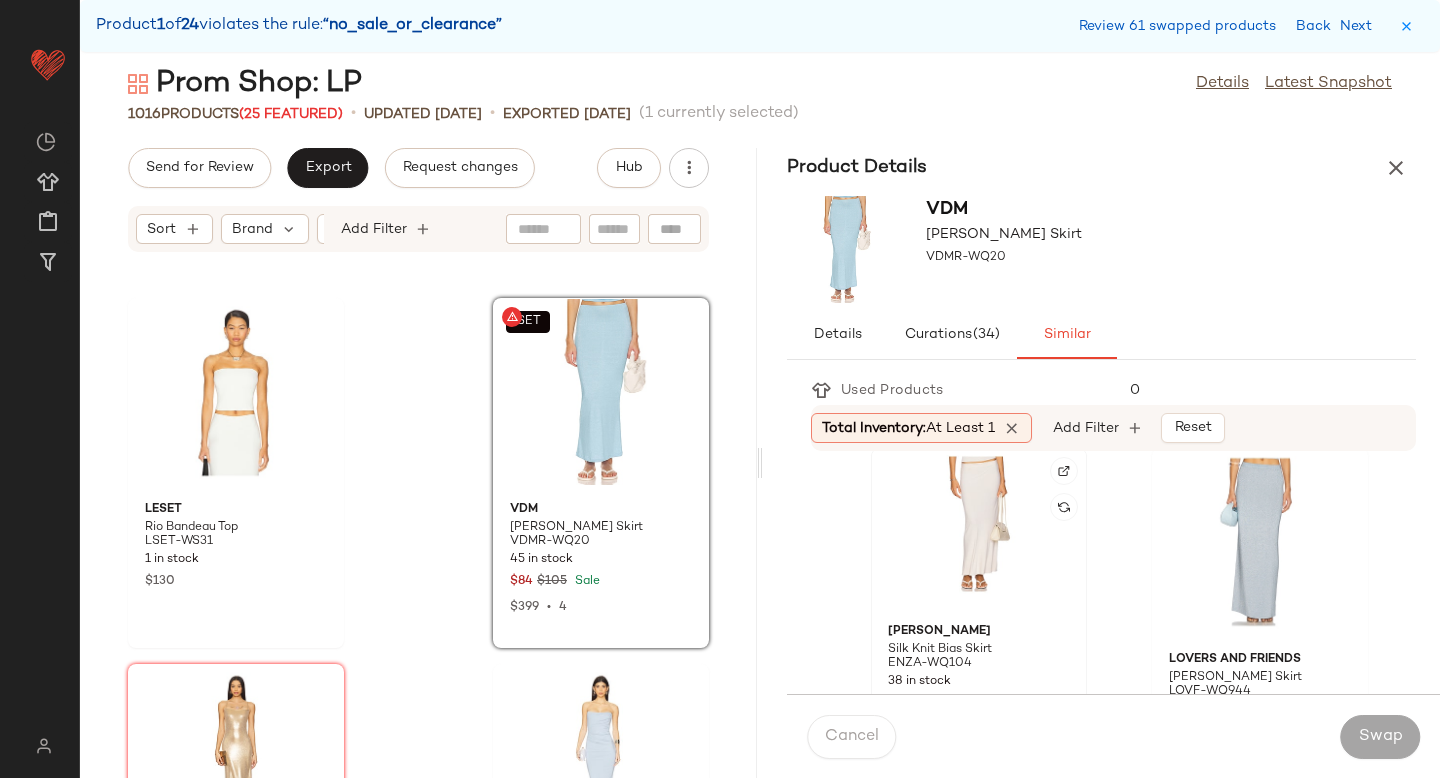 click 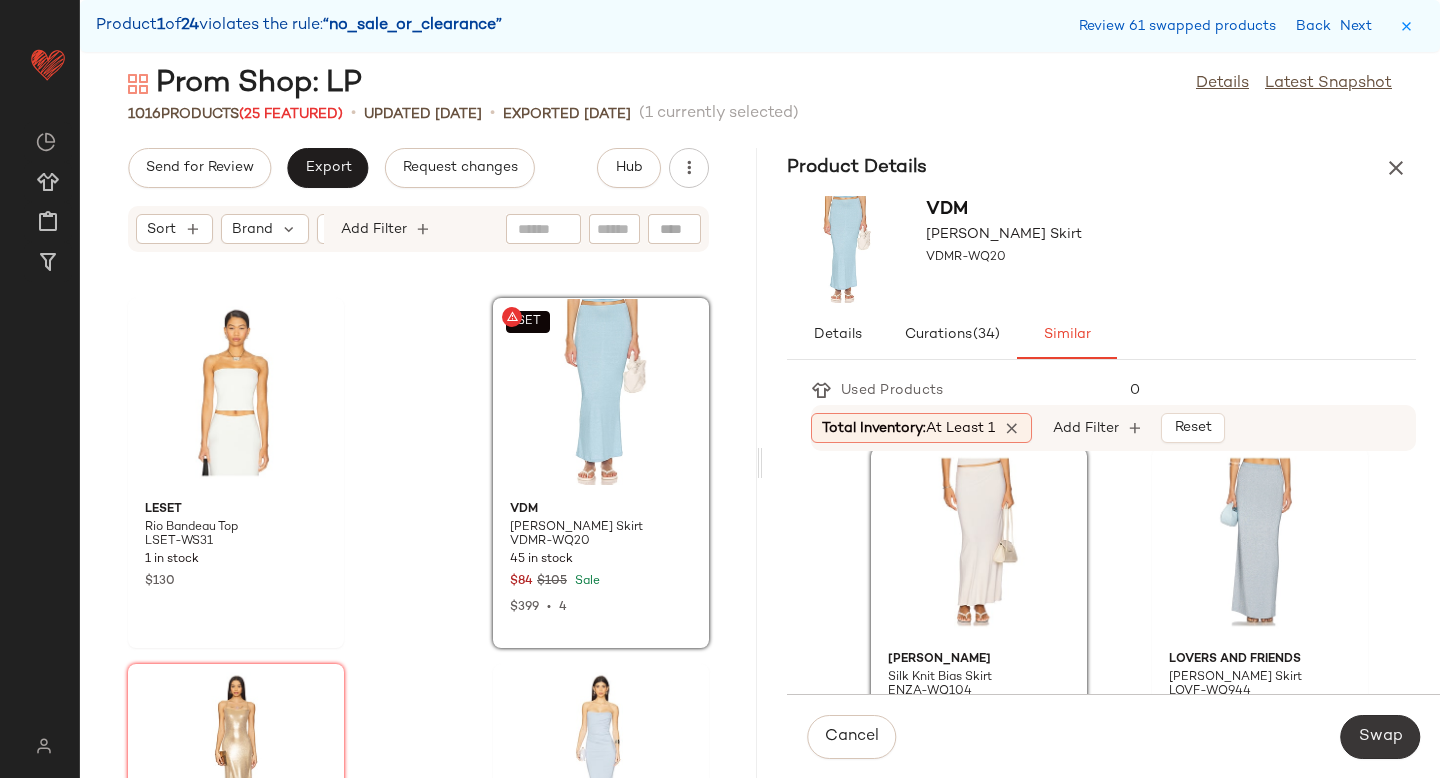 click on "Swap" at bounding box center (1380, 737) 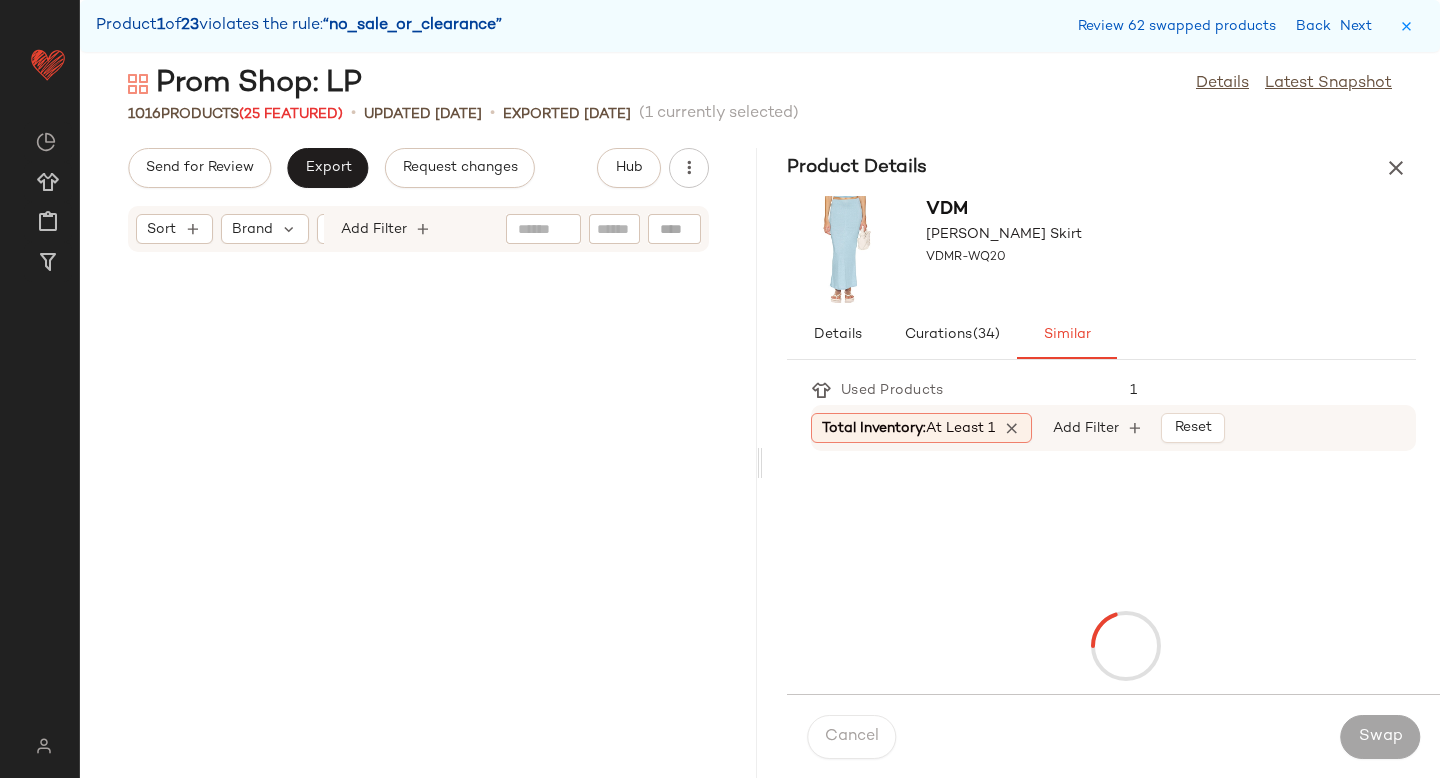 scroll, scrollTop: 126270, scrollLeft: 0, axis: vertical 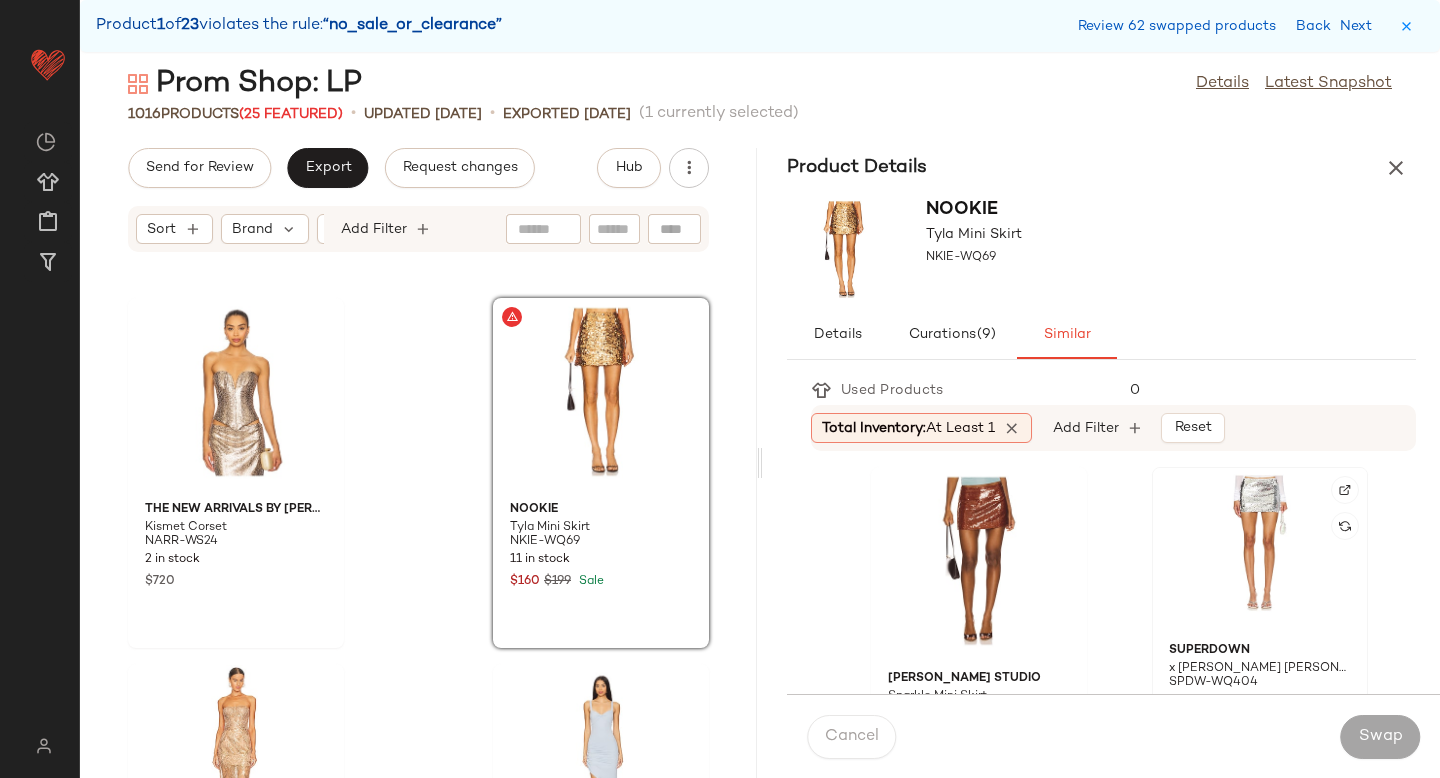 click 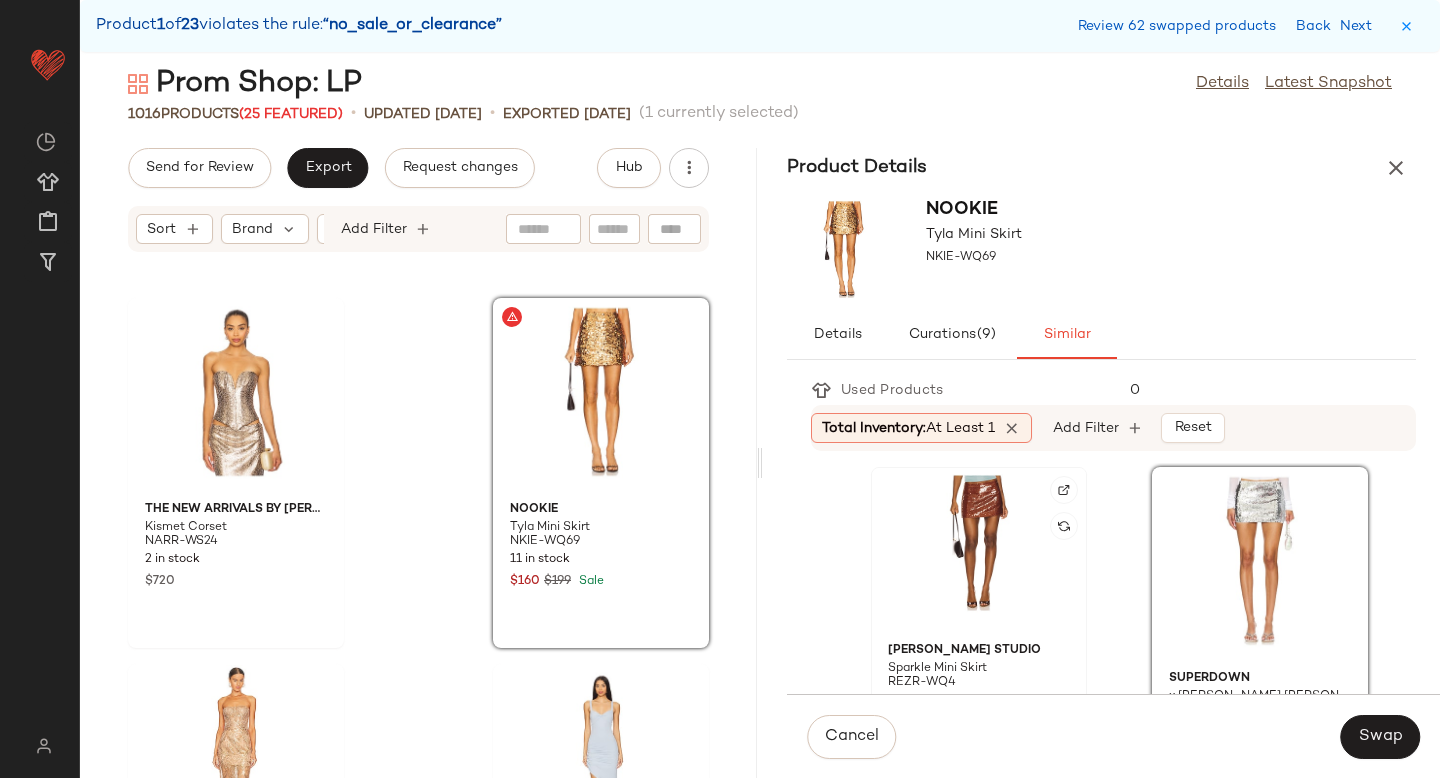click 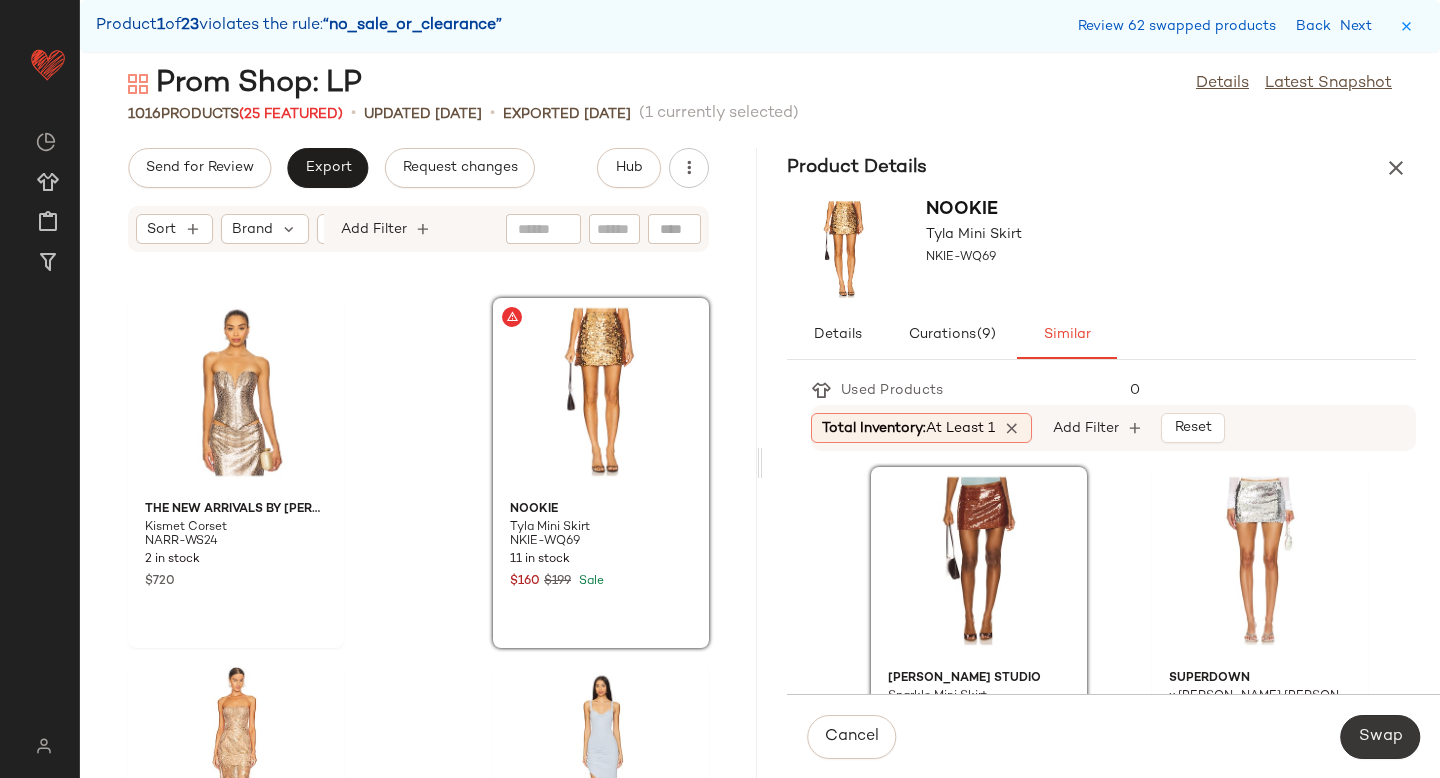 click on "Swap" 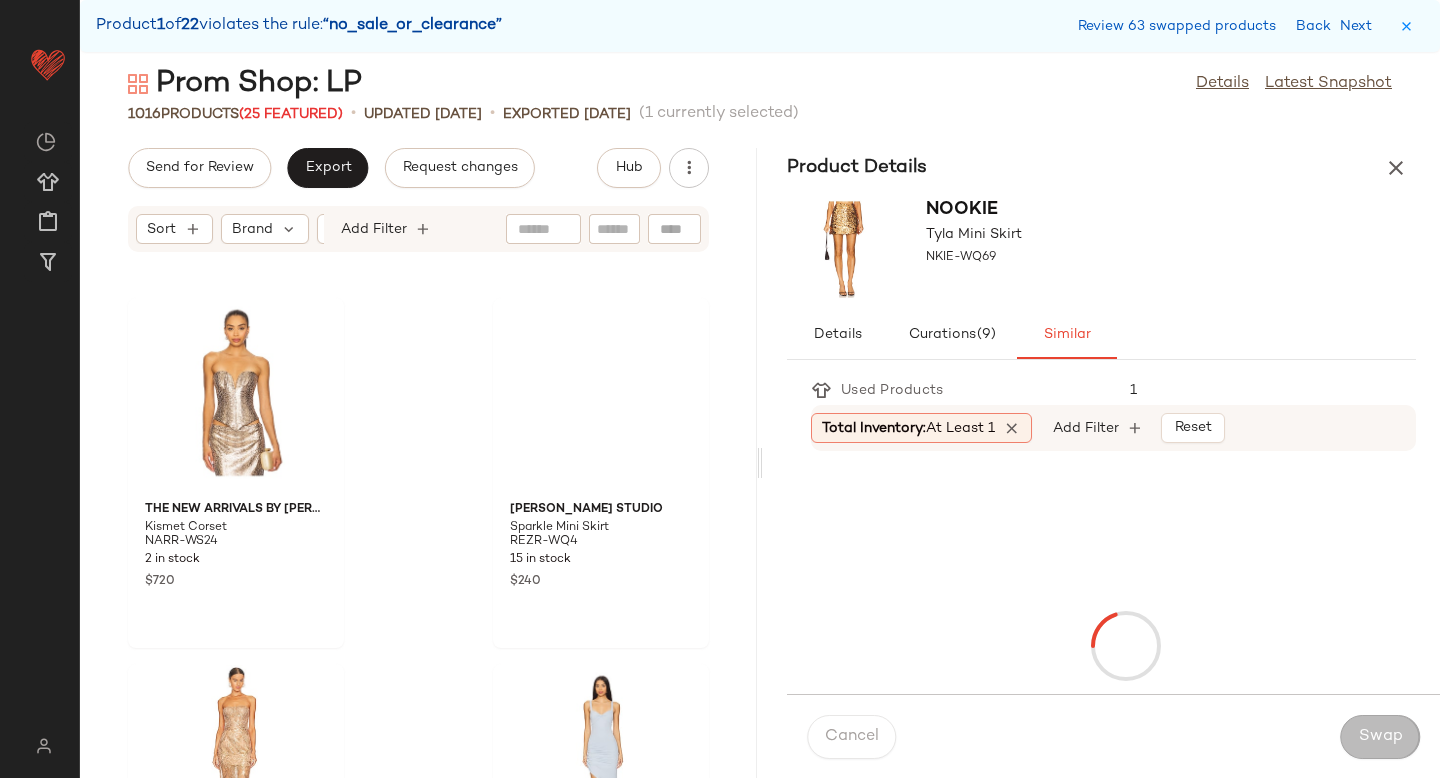 scroll, scrollTop: 130662, scrollLeft: 0, axis: vertical 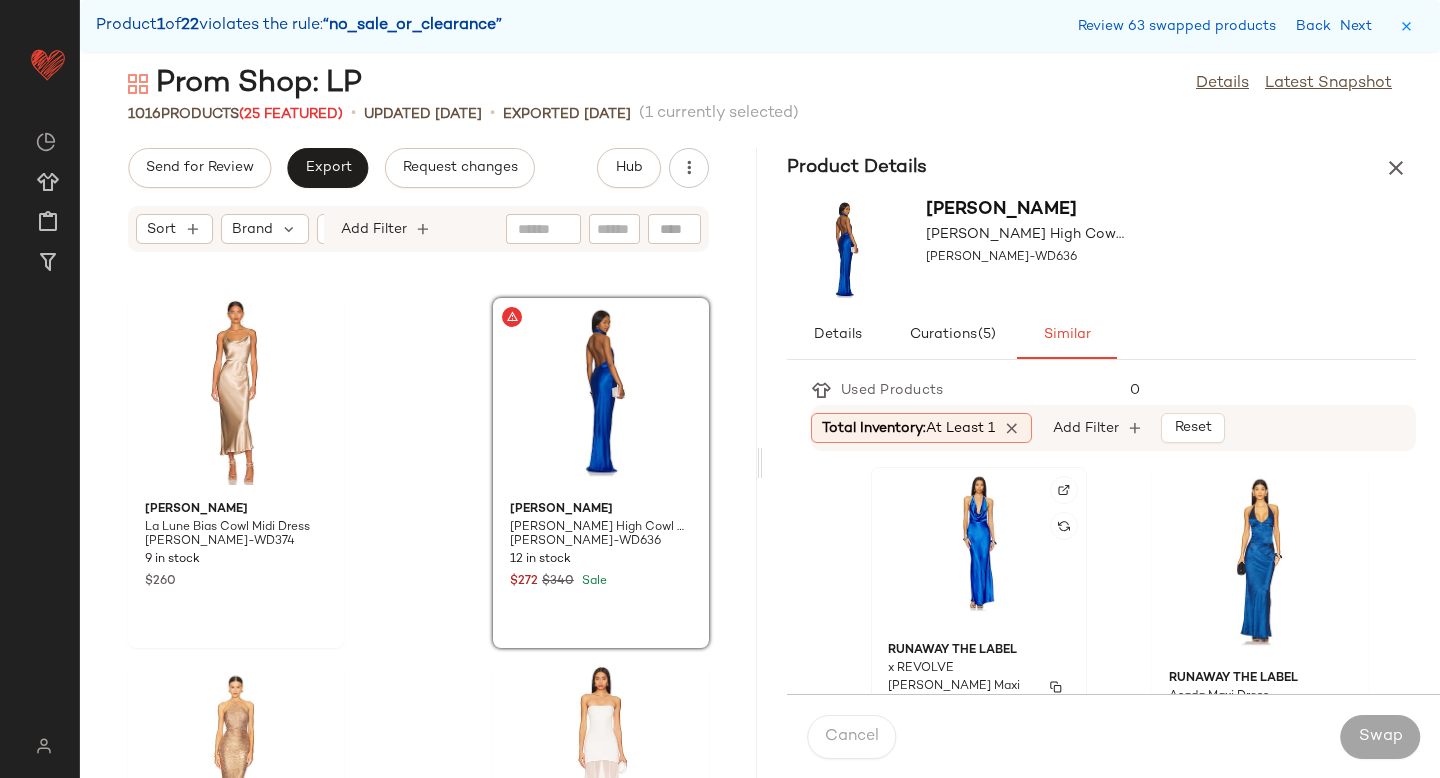 click on "Runaway The Label x REVOLVE [PERSON_NAME] Maxi Dress RUNR-WD114 108 Pre-Order Items $104" 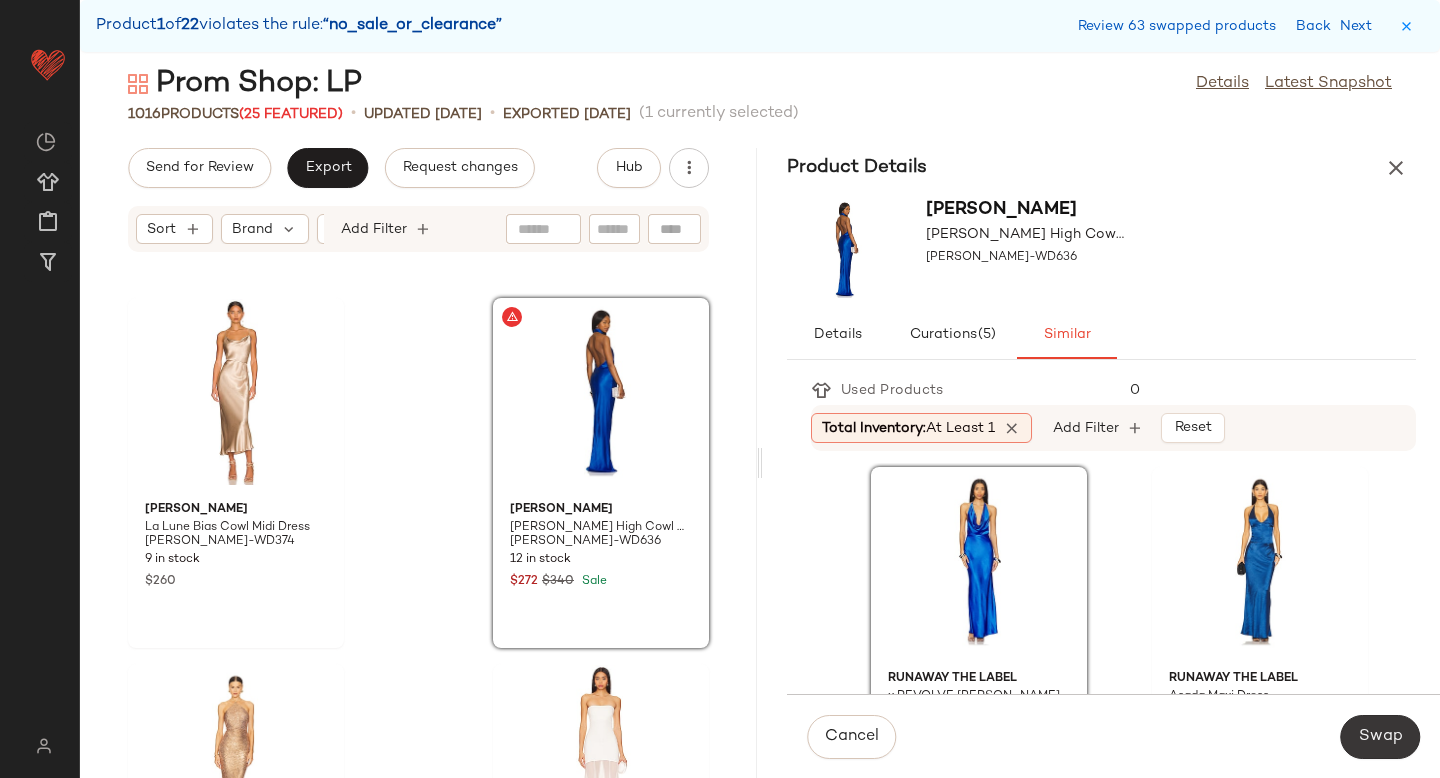 click on "Swap" 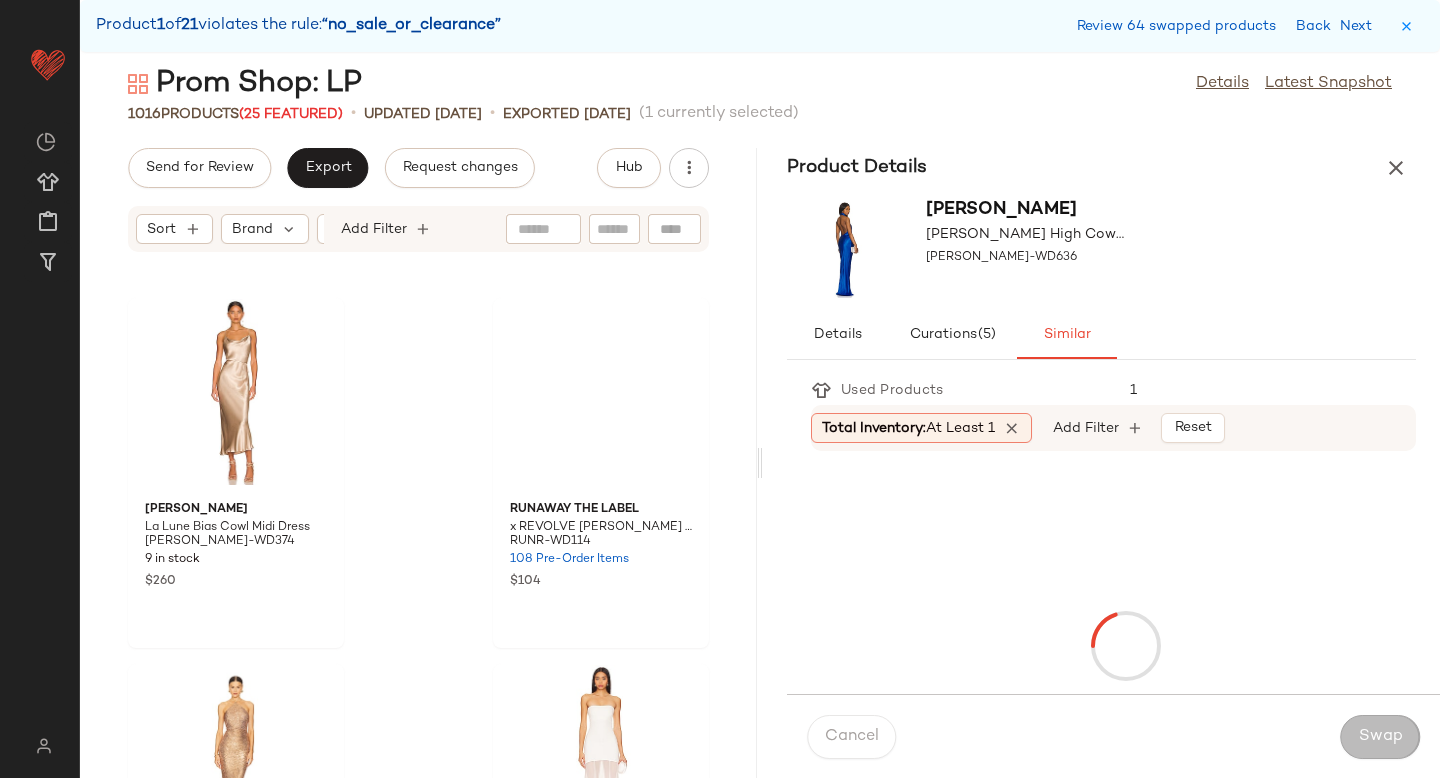 scroll, scrollTop: 132126, scrollLeft: 0, axis: vertical 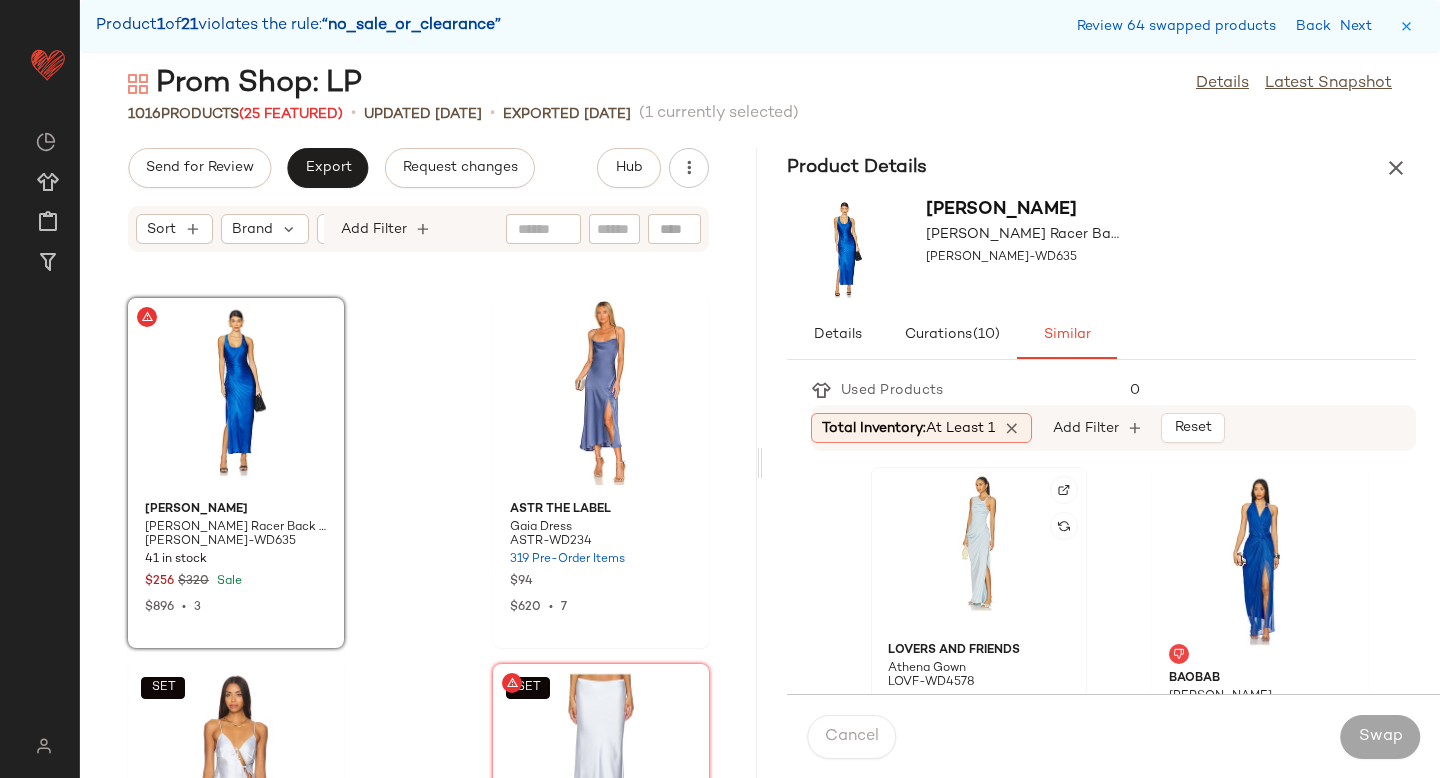 click 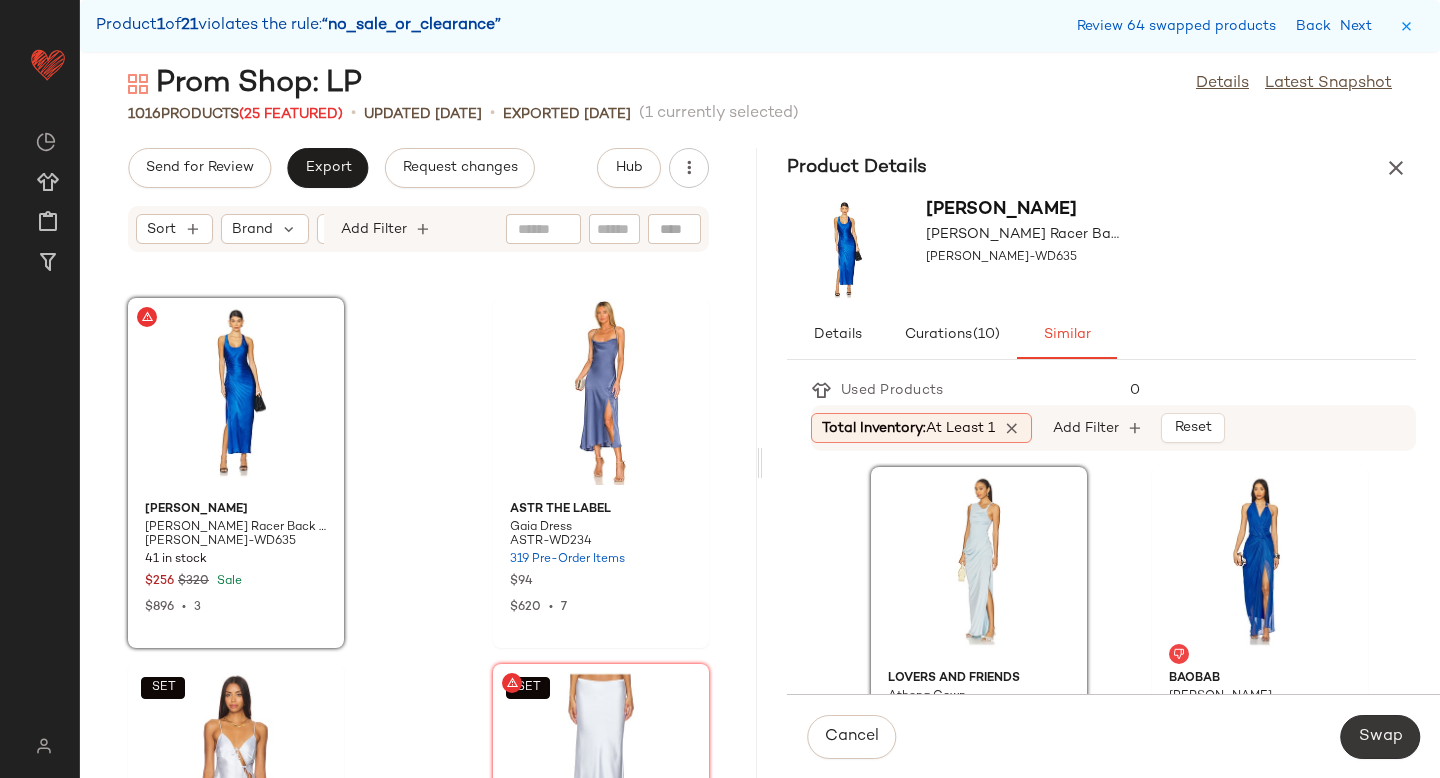 click on "Swap" 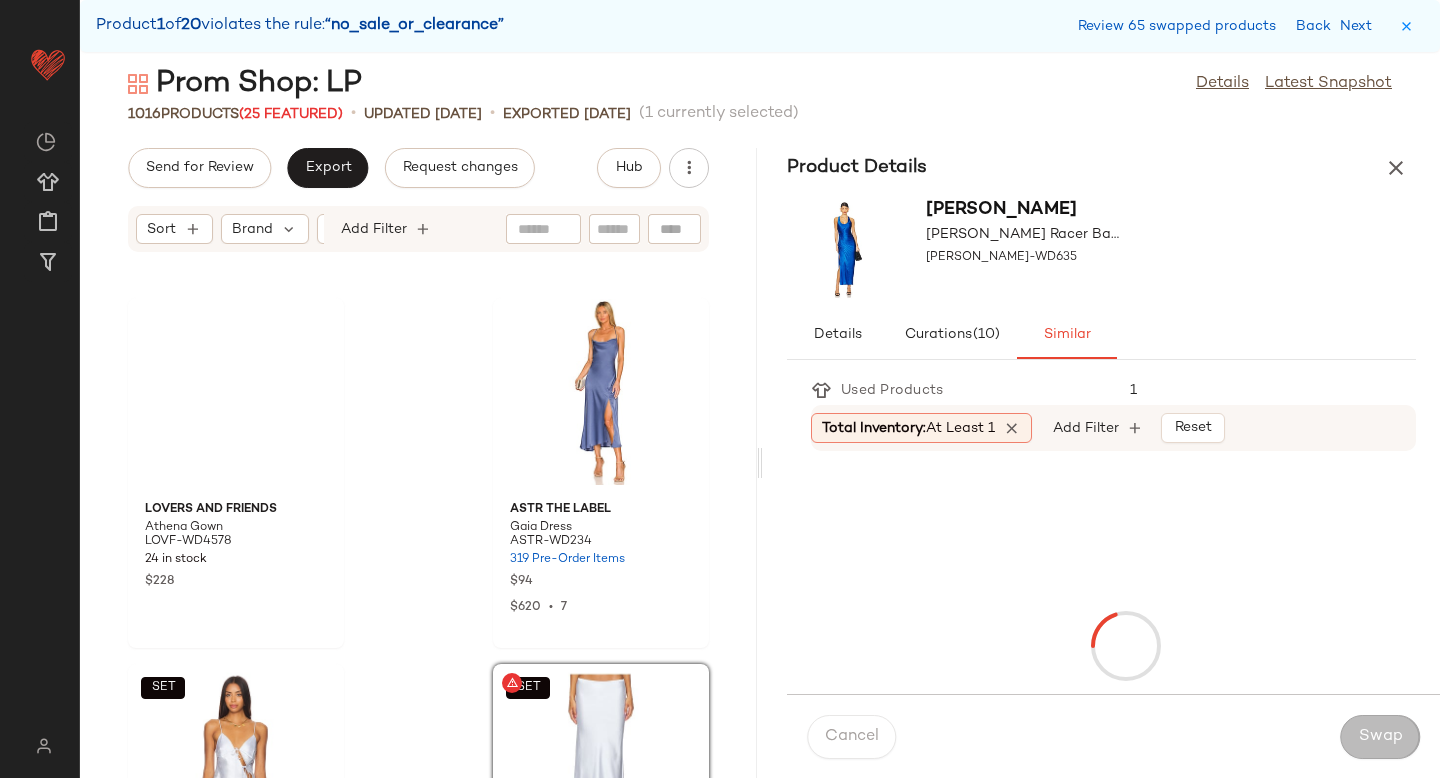 scroll, scrollTop: 132492, scrollLeft: 0, axis: vertical 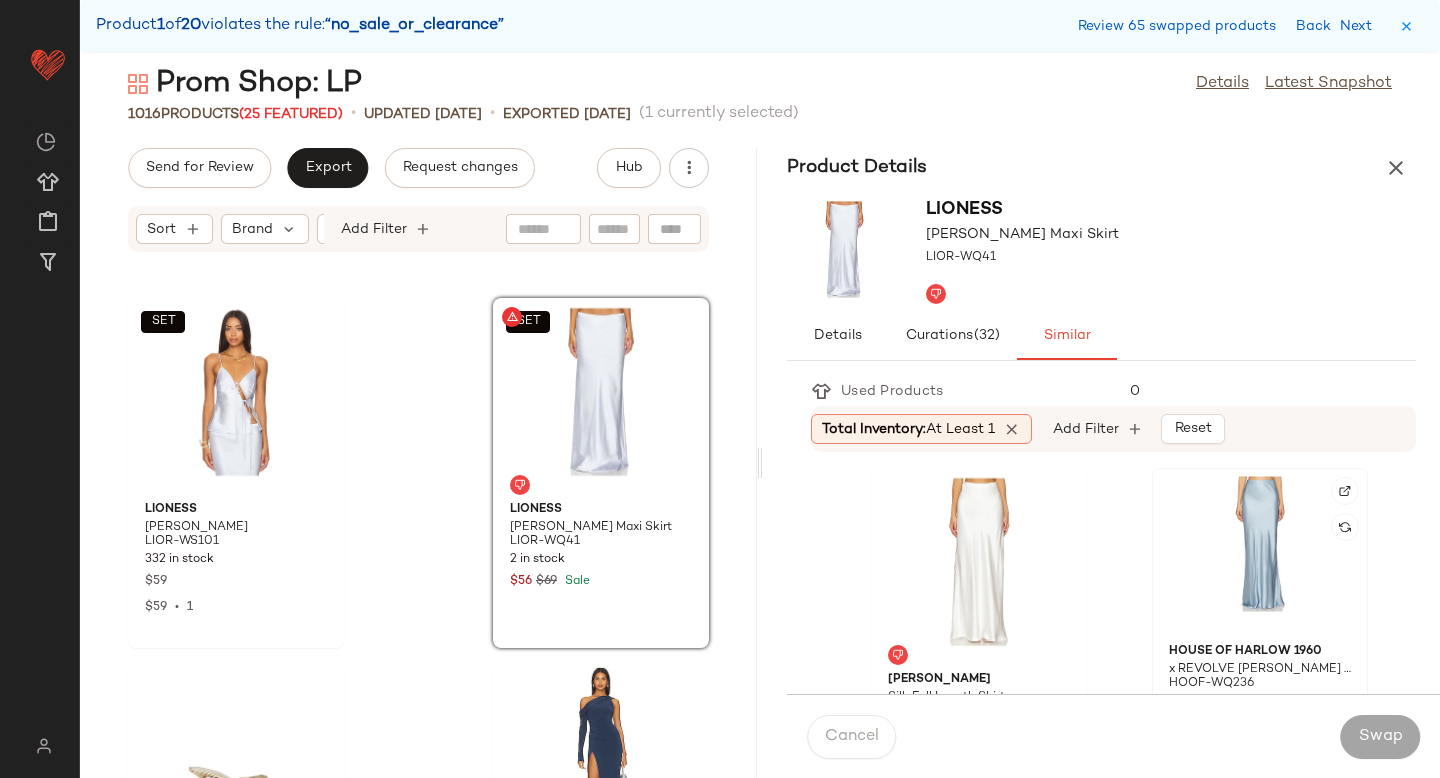 click 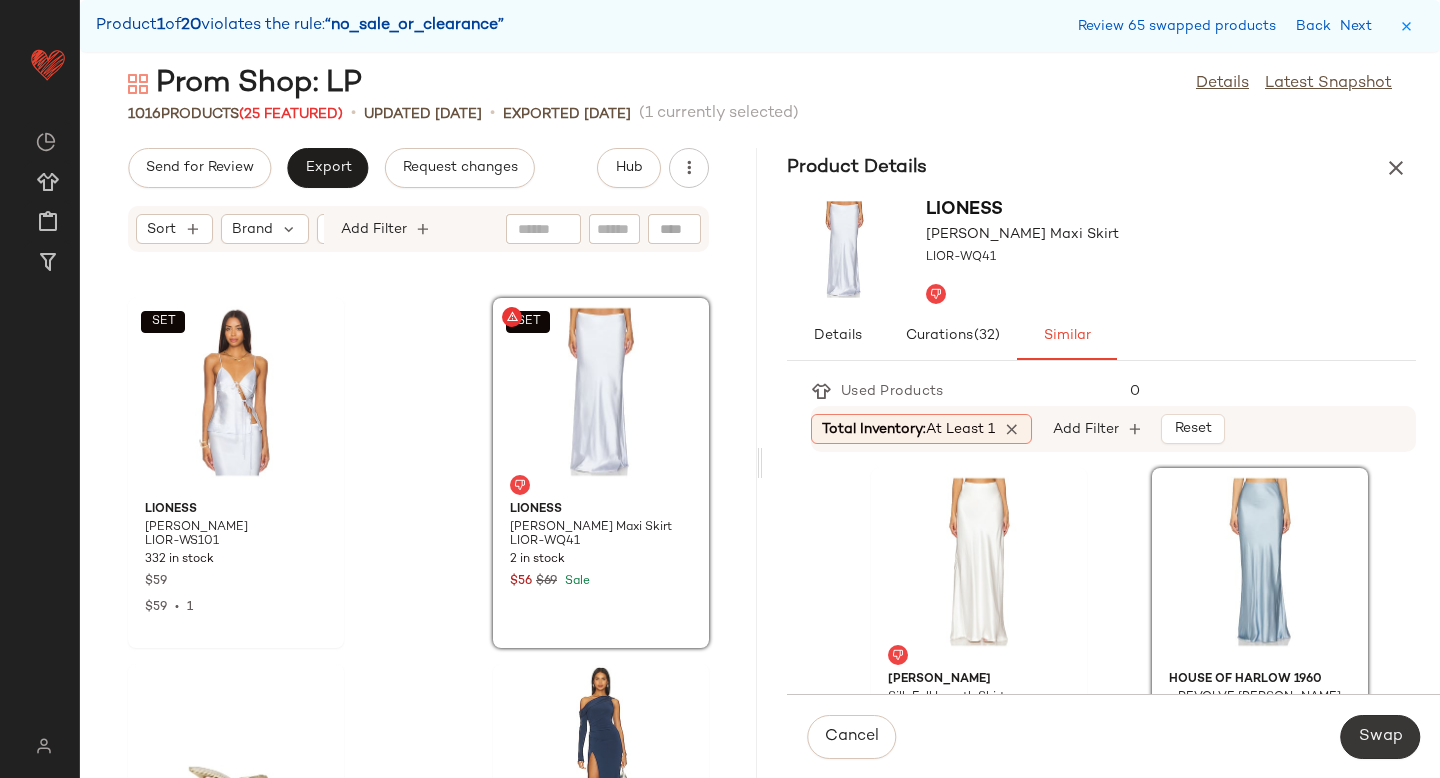 click on "Swap" 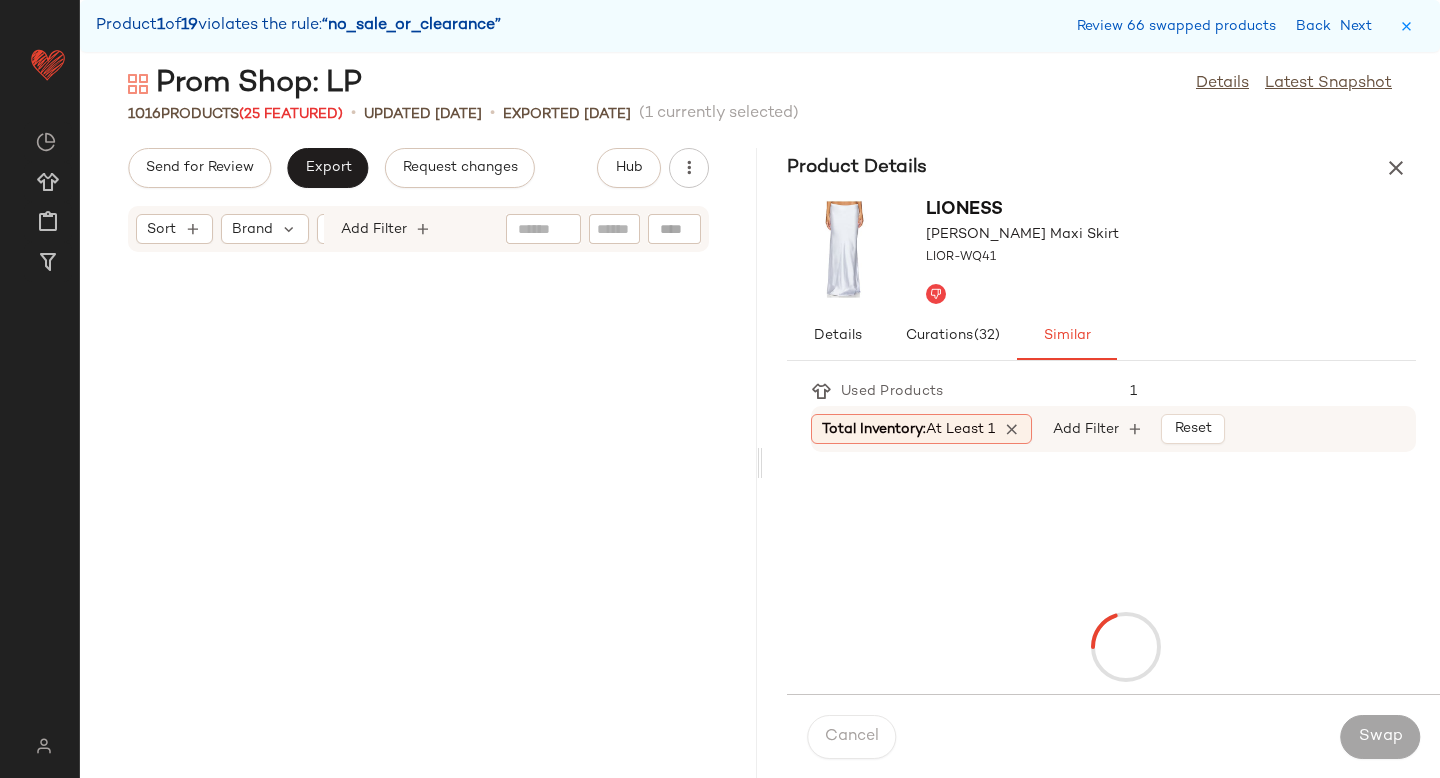 scroll, scrollTop: 144204, scrollLeft: 0, axis: vertical 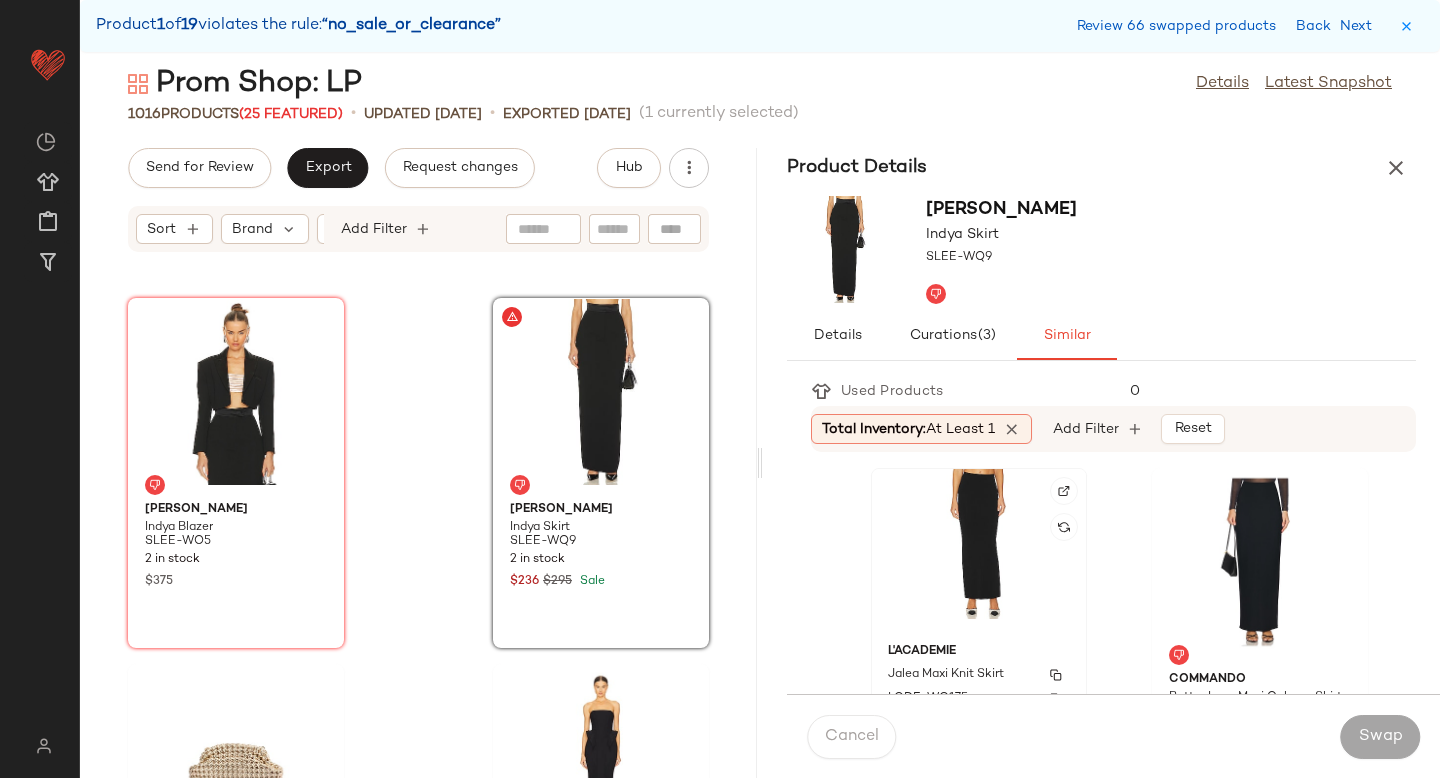 click on "L'Academie Jalea Maxi Knit Skirt LCDE-WQ175 103 in stock $178" 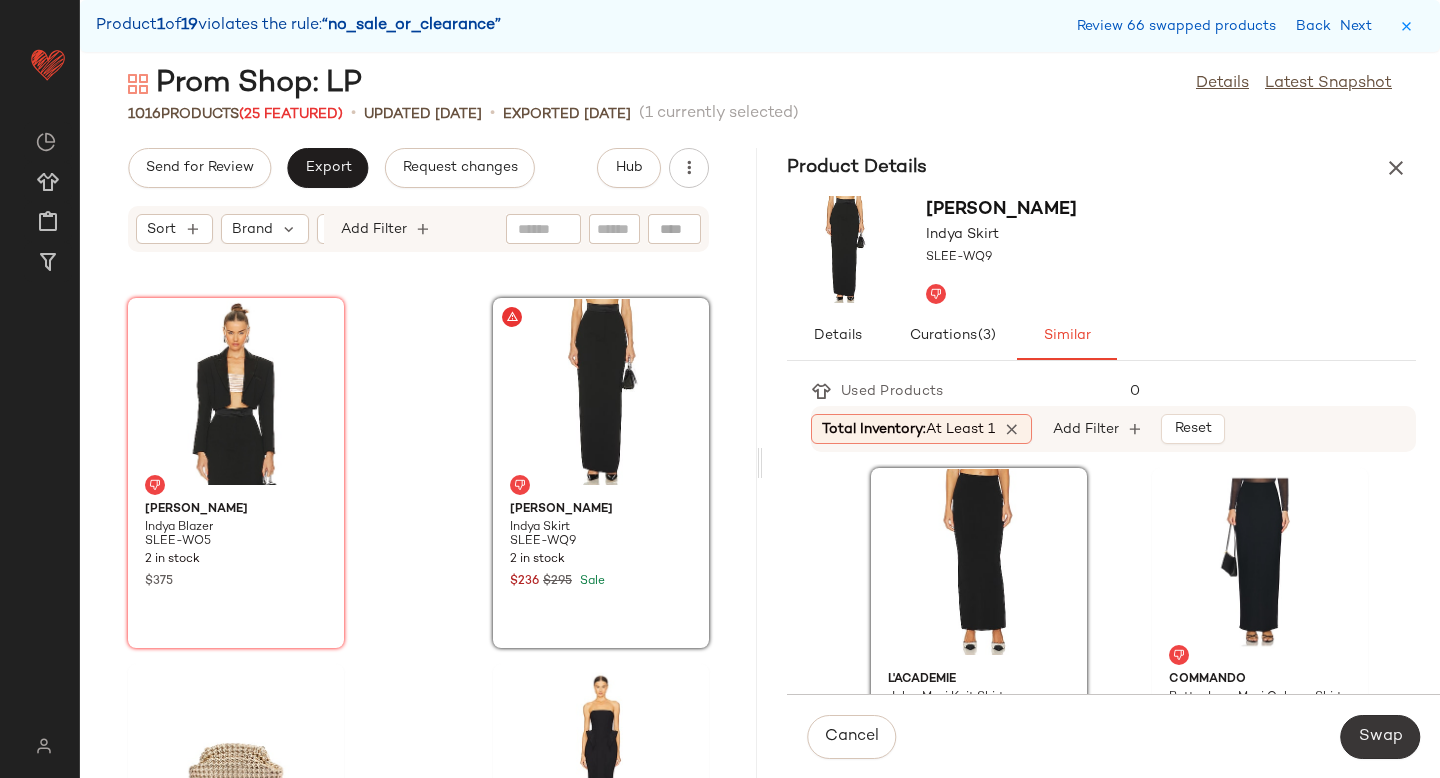 click on "Swap" at bounding box center (1380, 737) 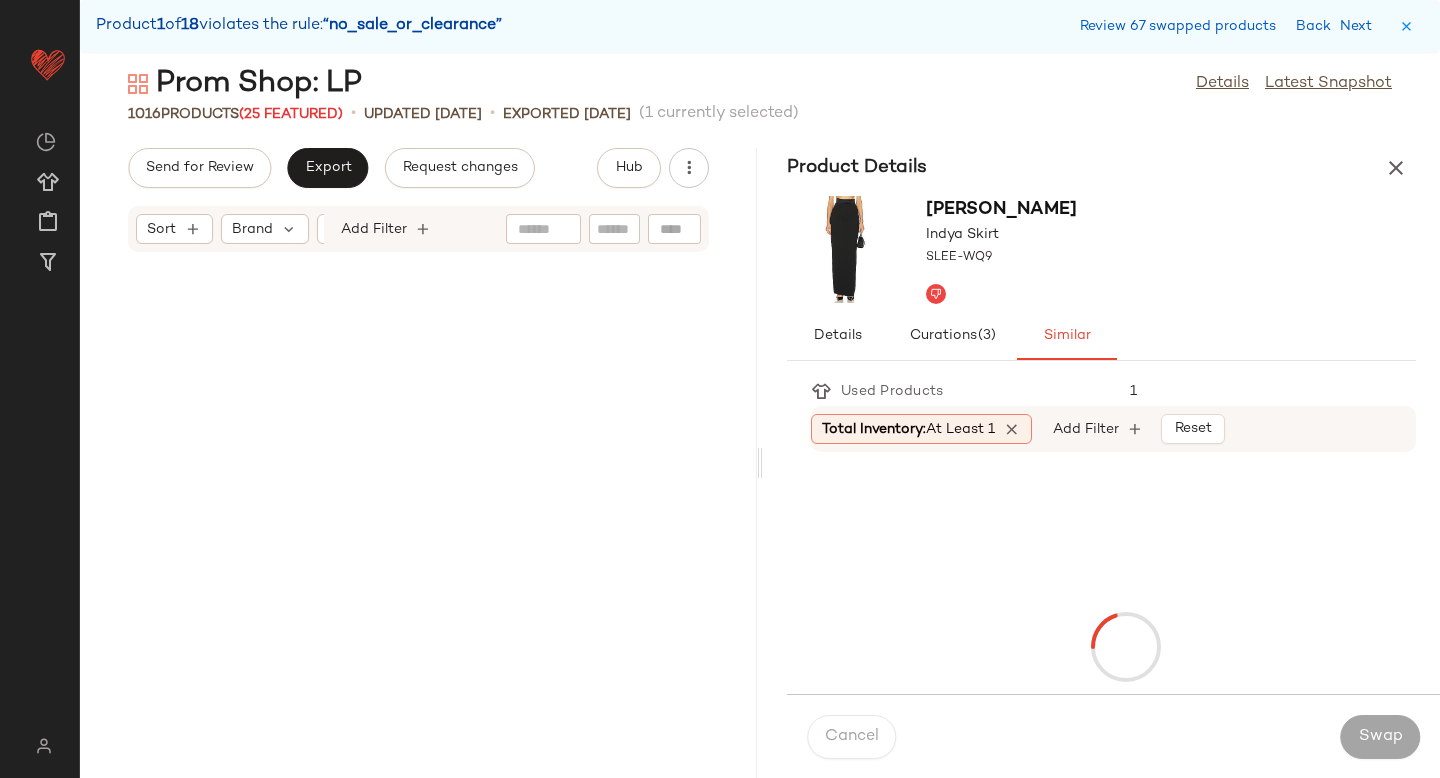 scroll, scrollTop: 145668, scrollLeft: 0, axis: vertical 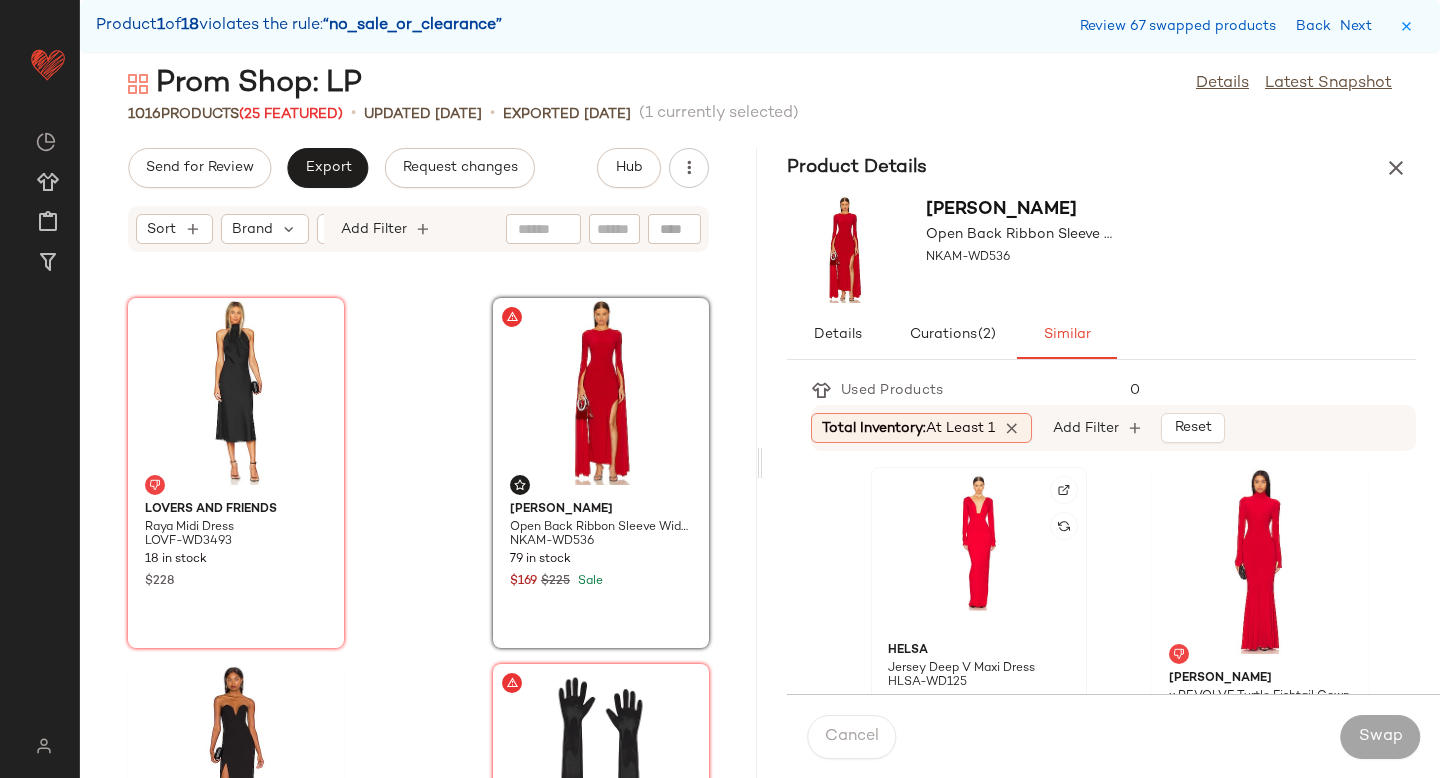 click 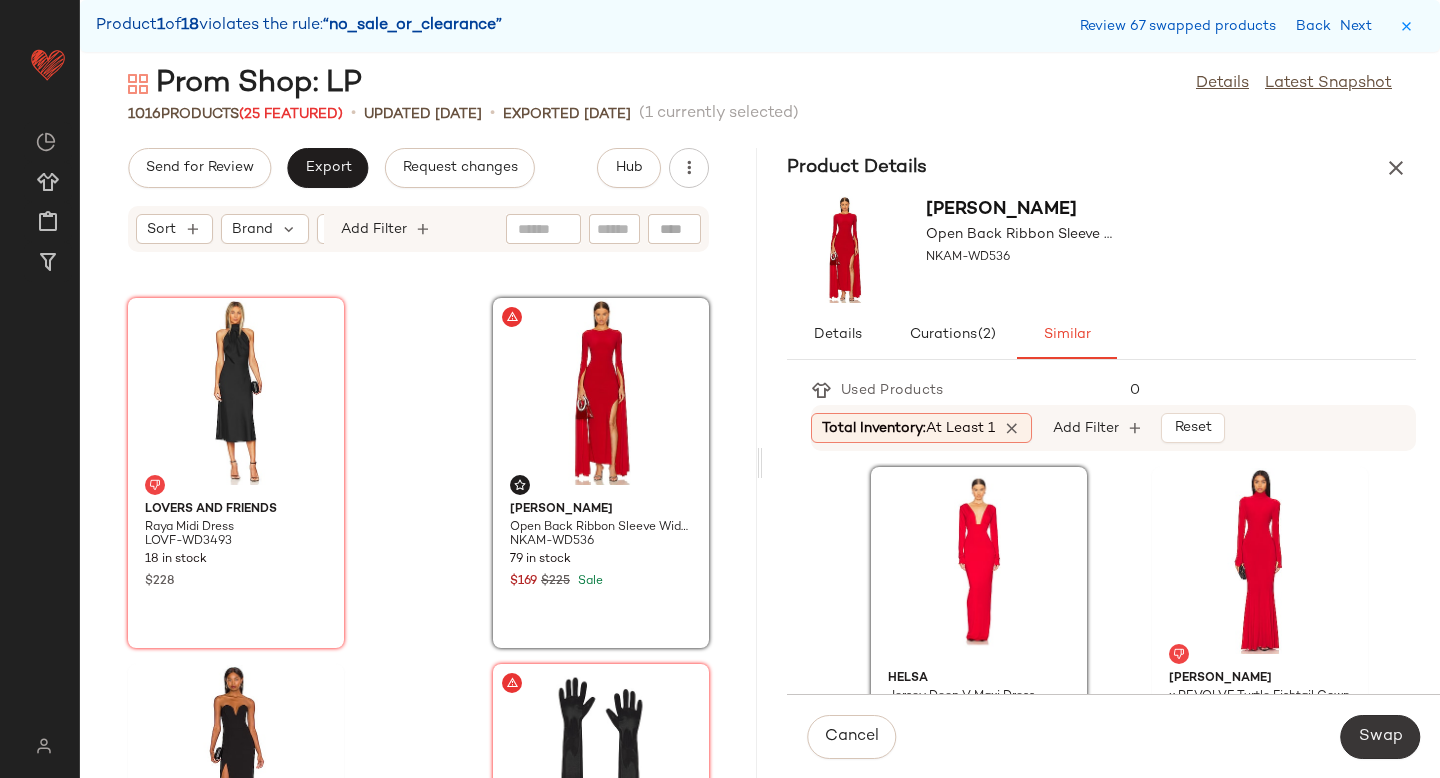 click on "Swap" 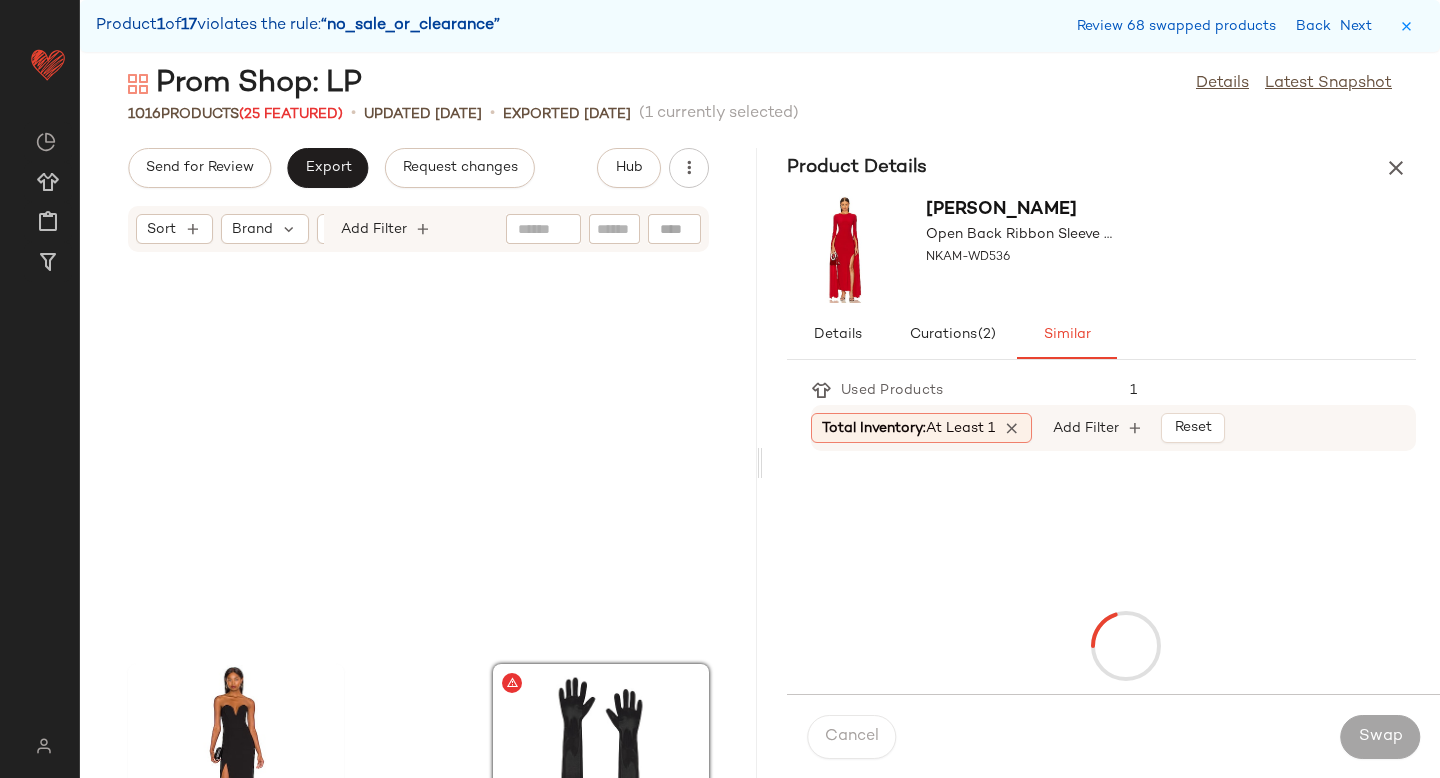 scroll, scrollTop: 146034, scrollLeft: 0, axis: vertical 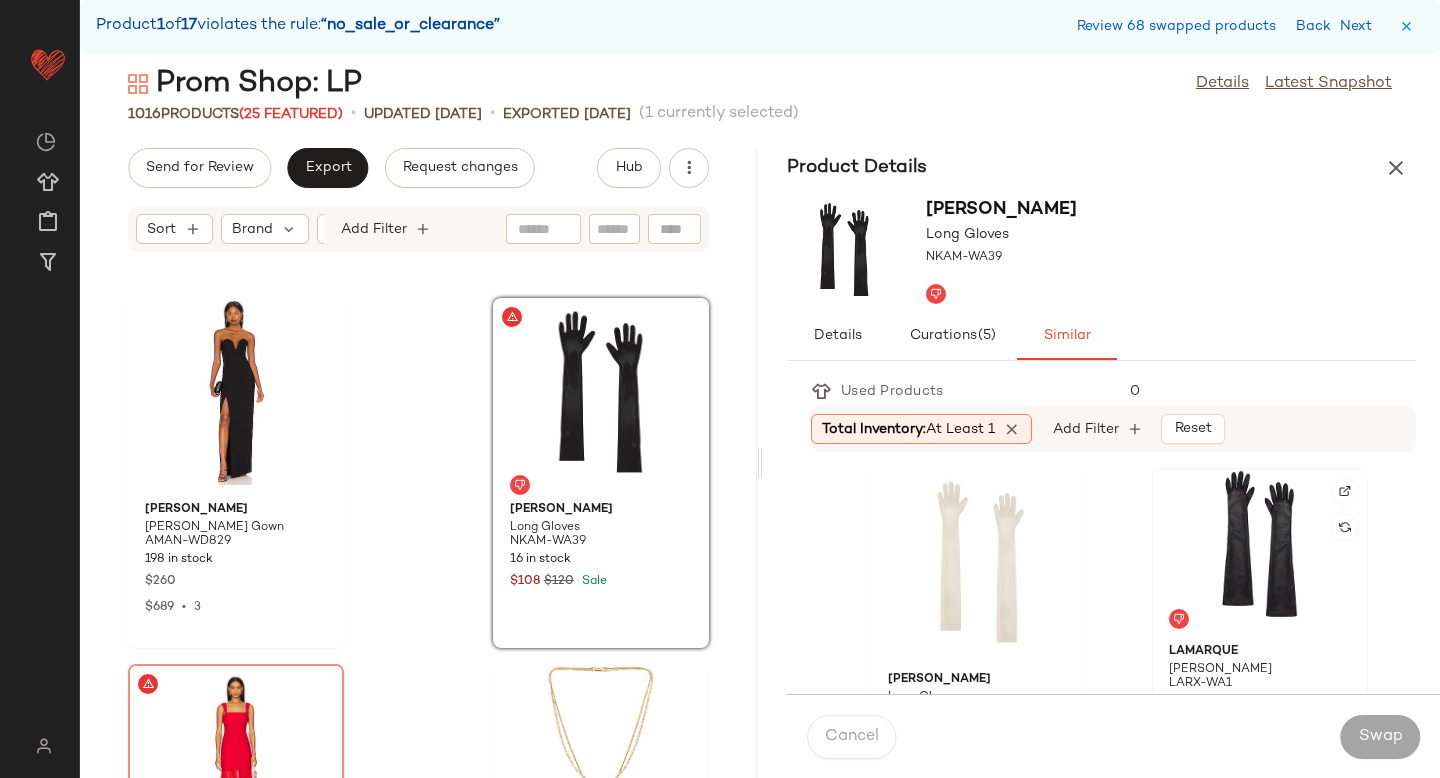 click 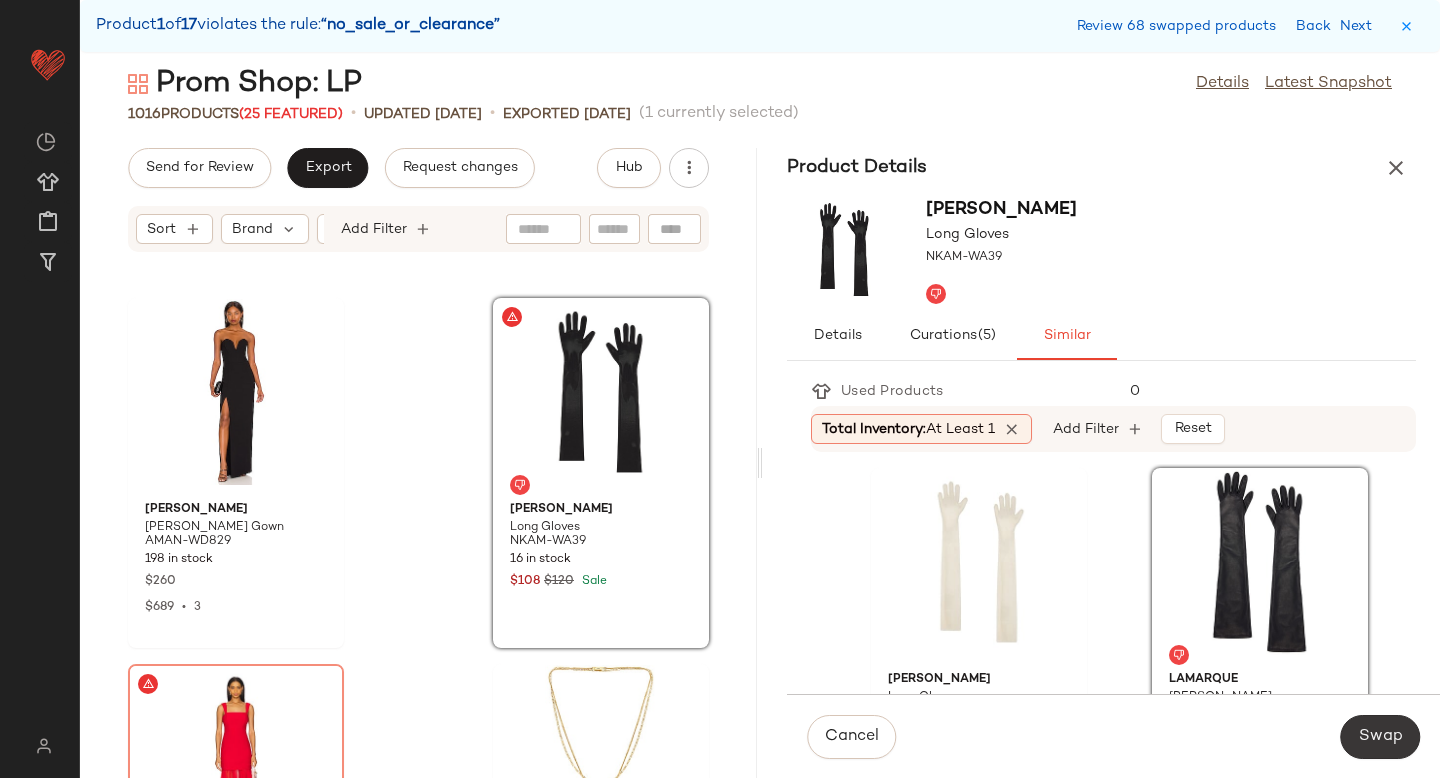 click on "Swap" 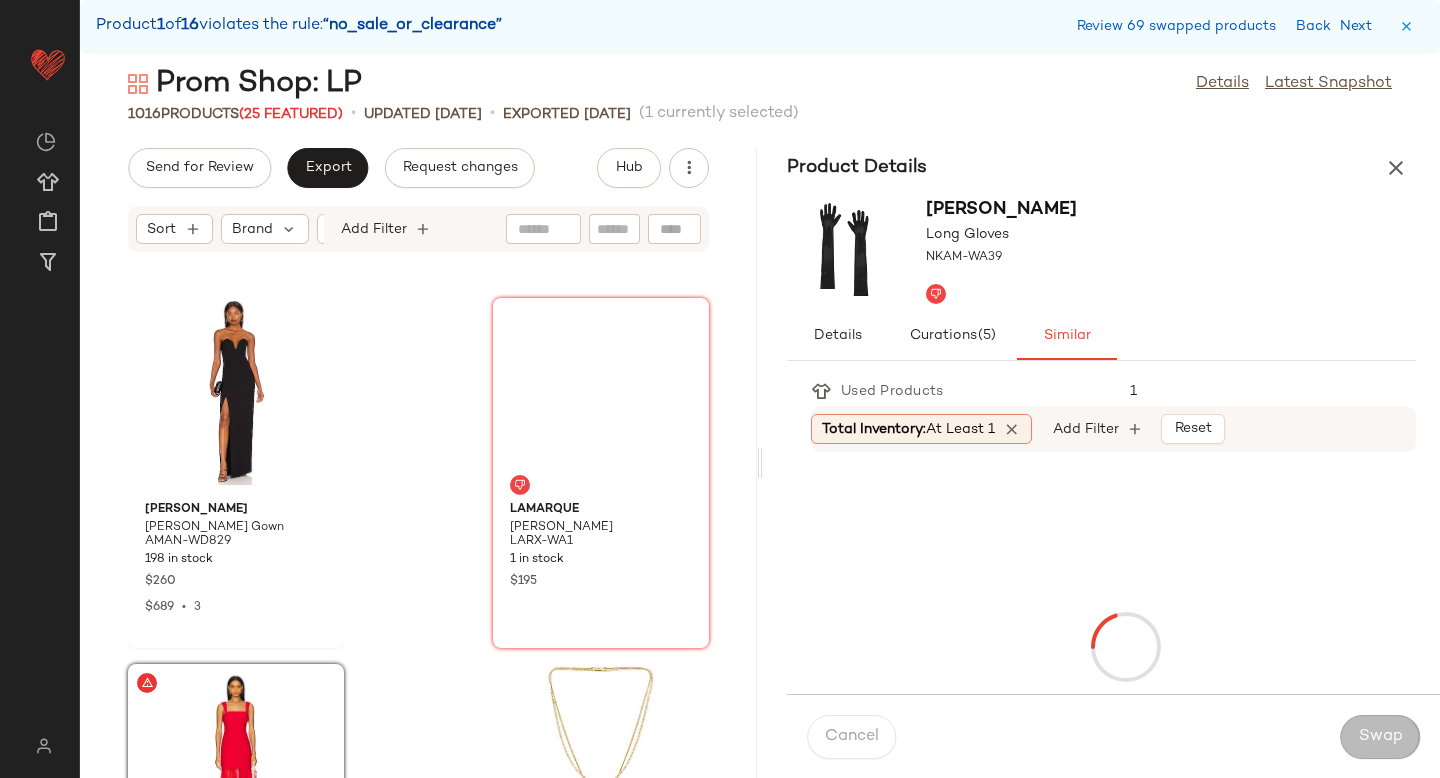 scroll, scrollTop: 146400, scrollLeft: 0, axis: vertical 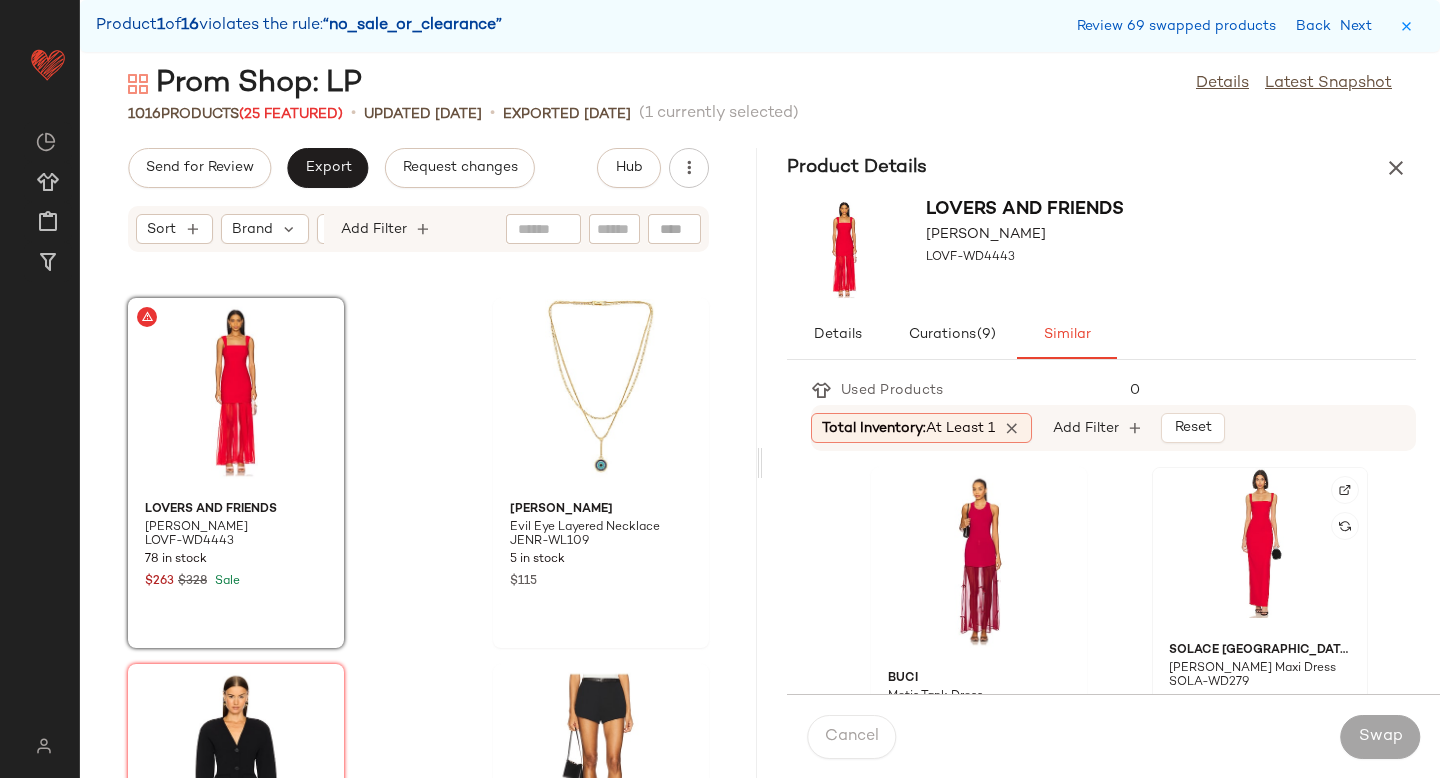 click 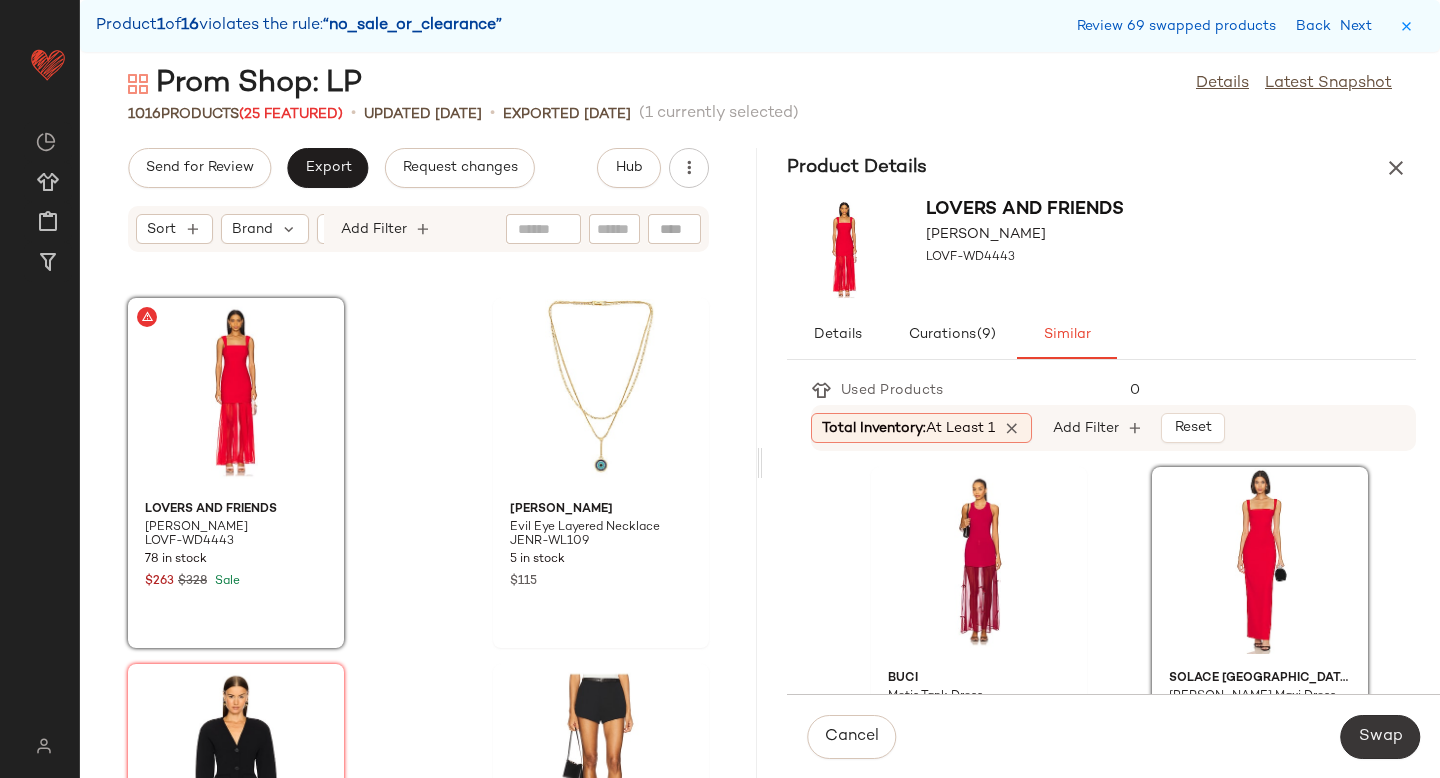 click on "Swap" 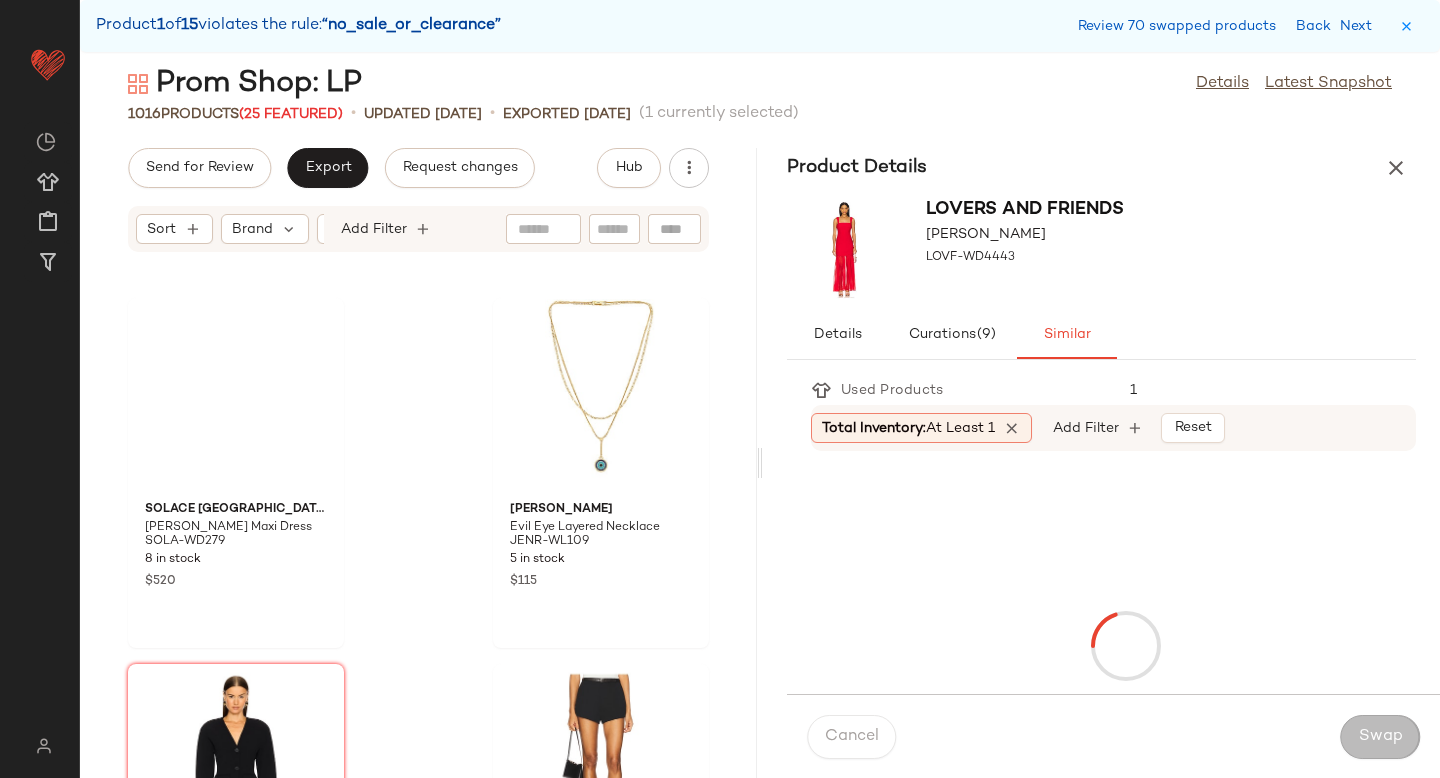 scroll, scrollTop: 148596, scrollLeft: 0, axis: vertical 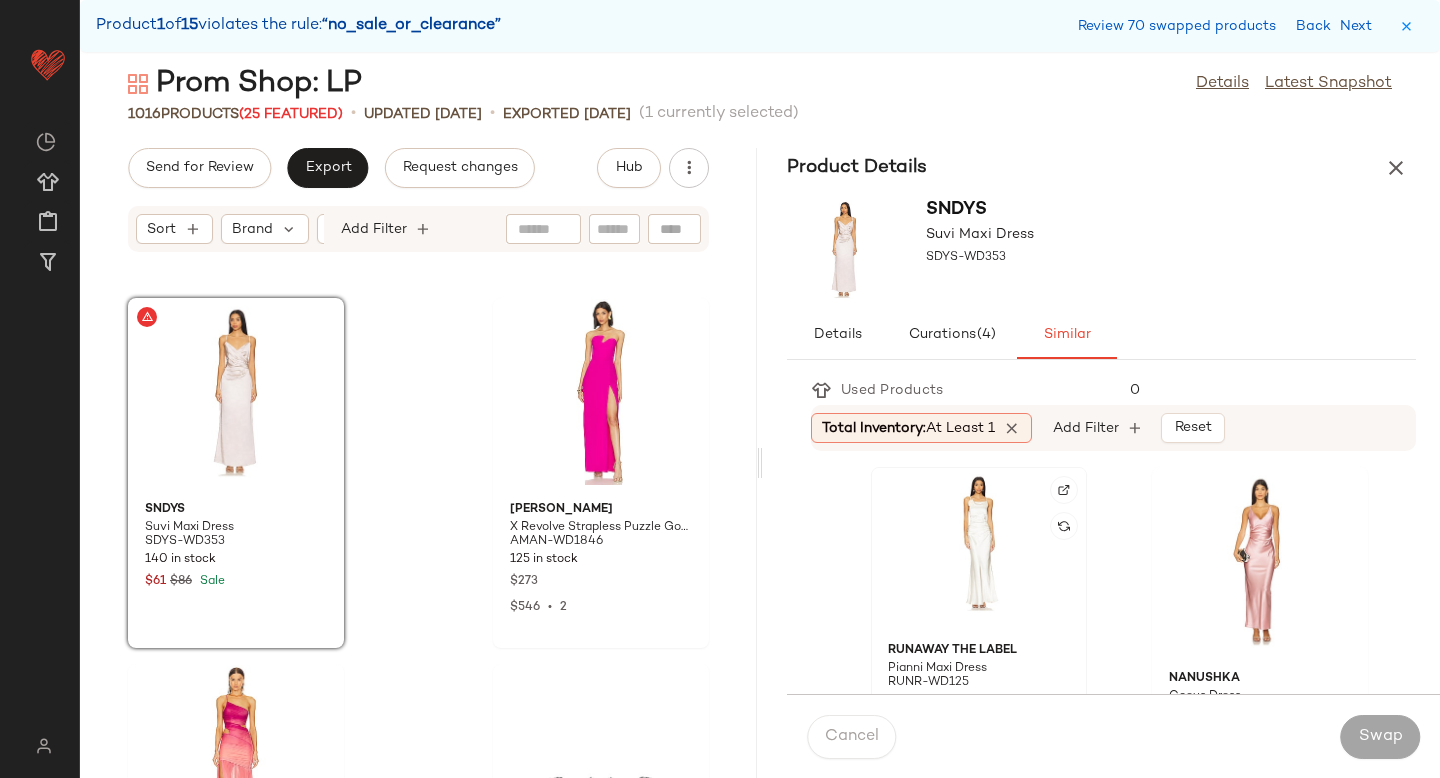 click 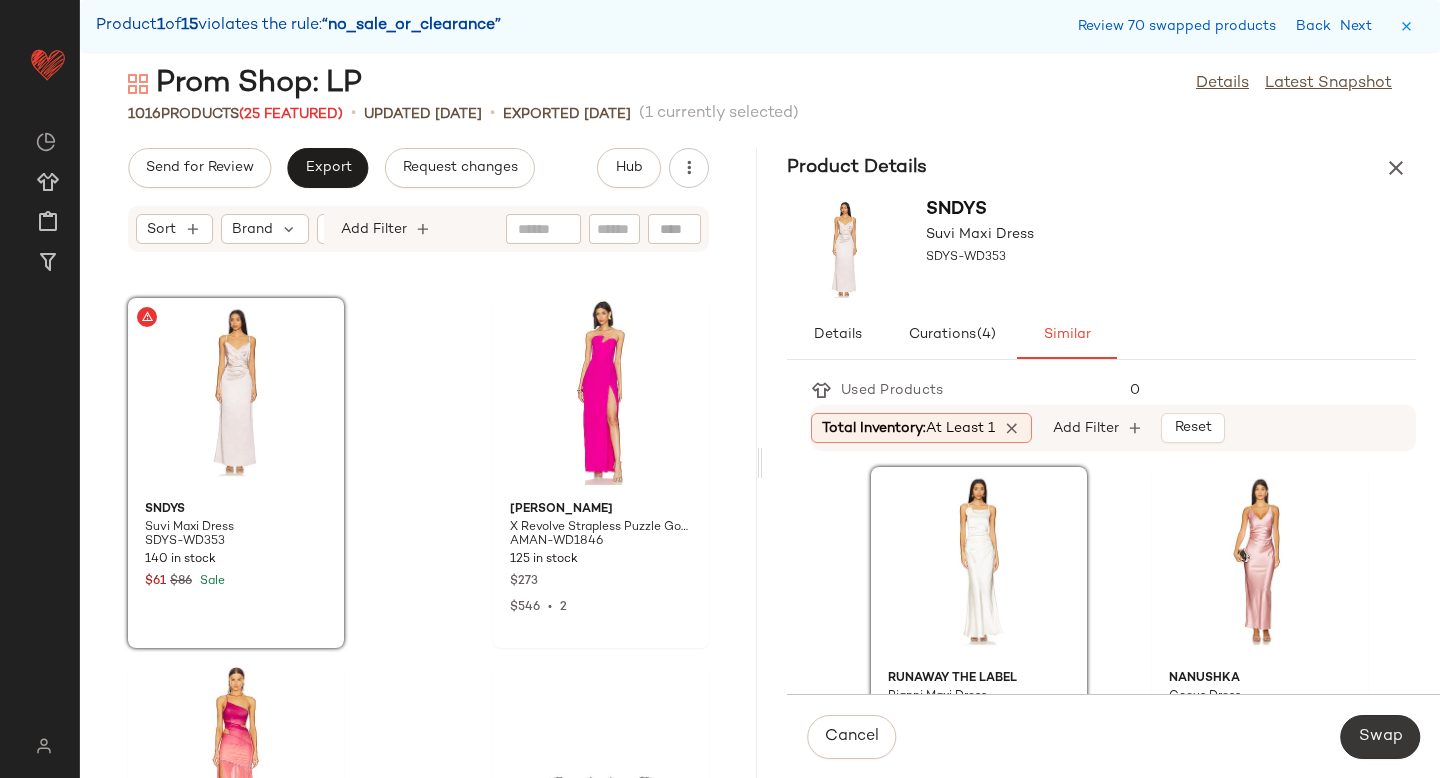click on "Swap" at bounding box center [1380, 737] 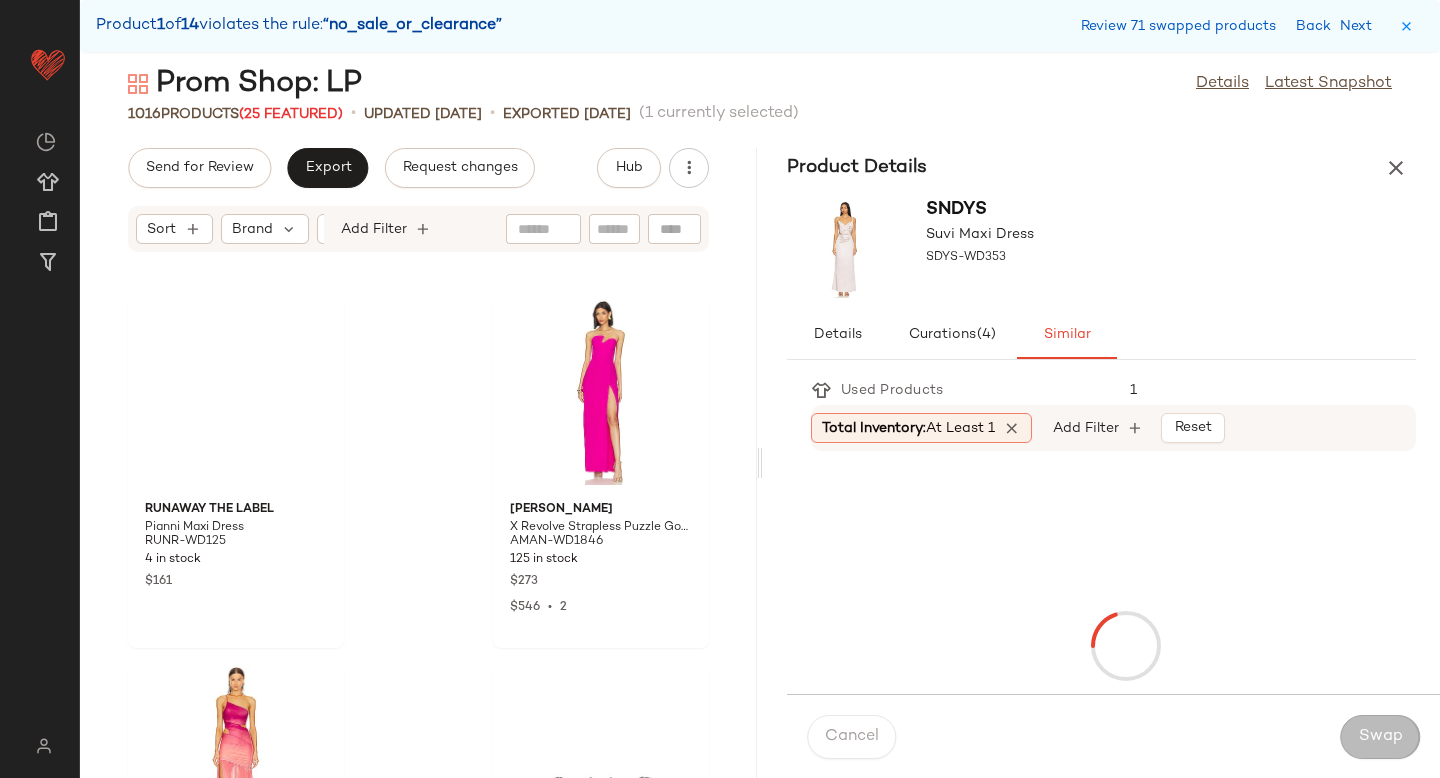 scroll, scrollTop: 151890, scrollLeft: 0, axis: vertical 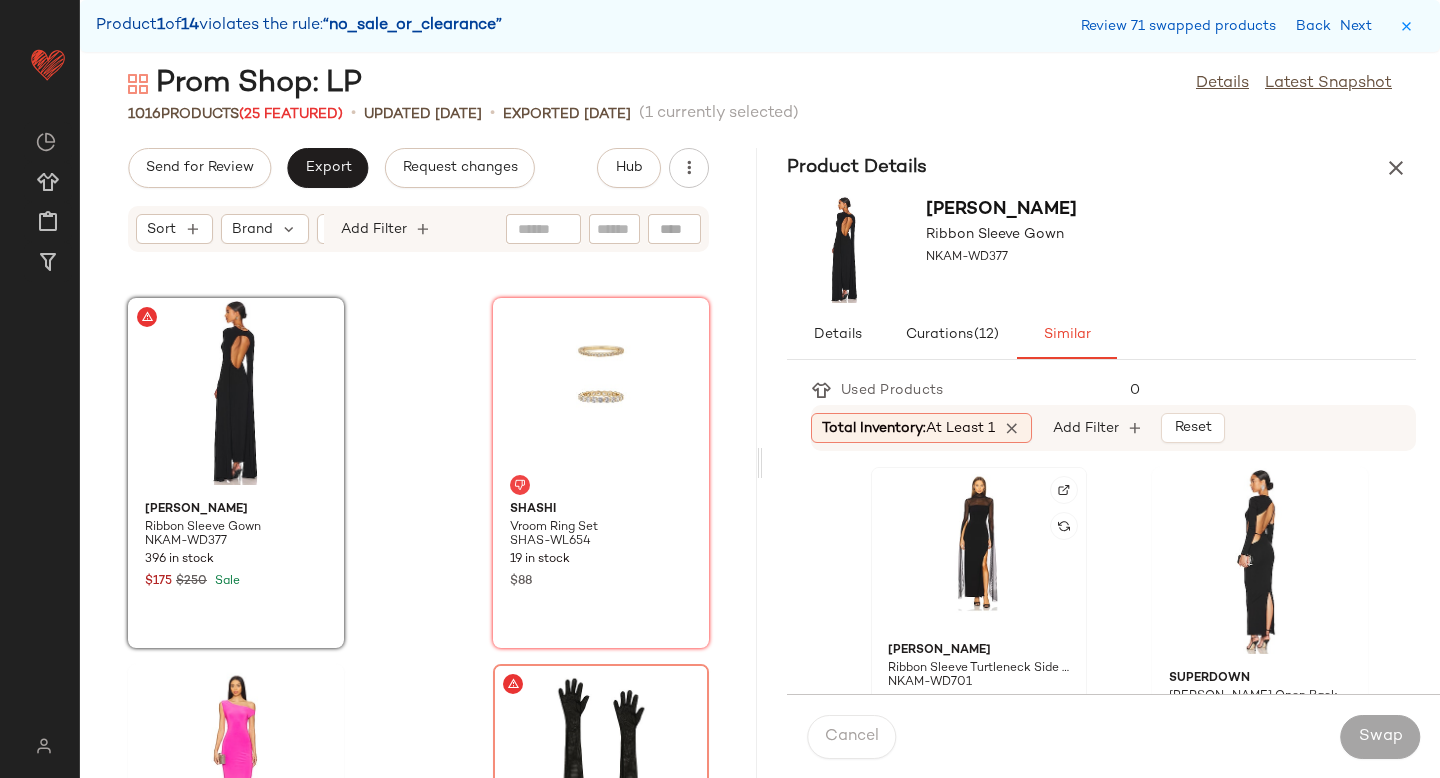 click 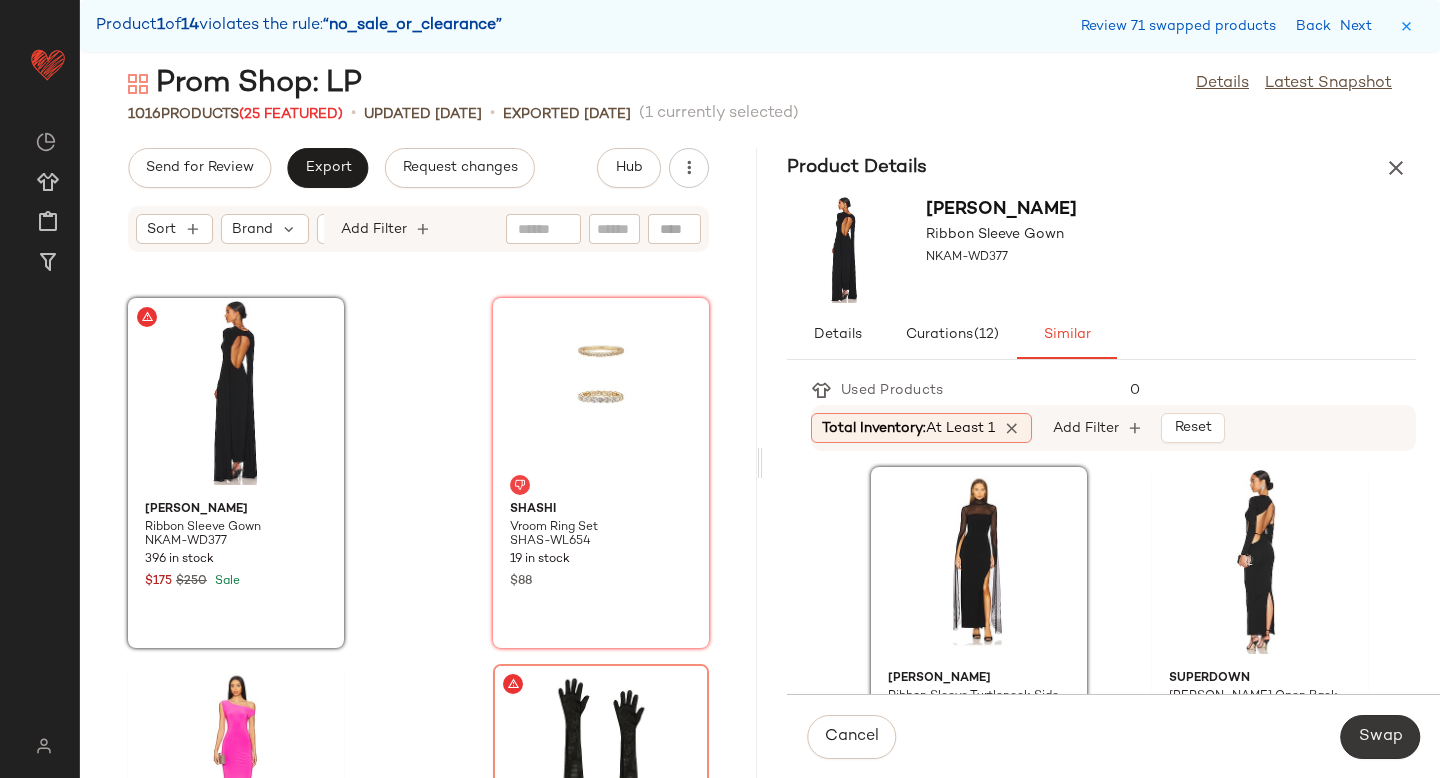 click on "Swap" 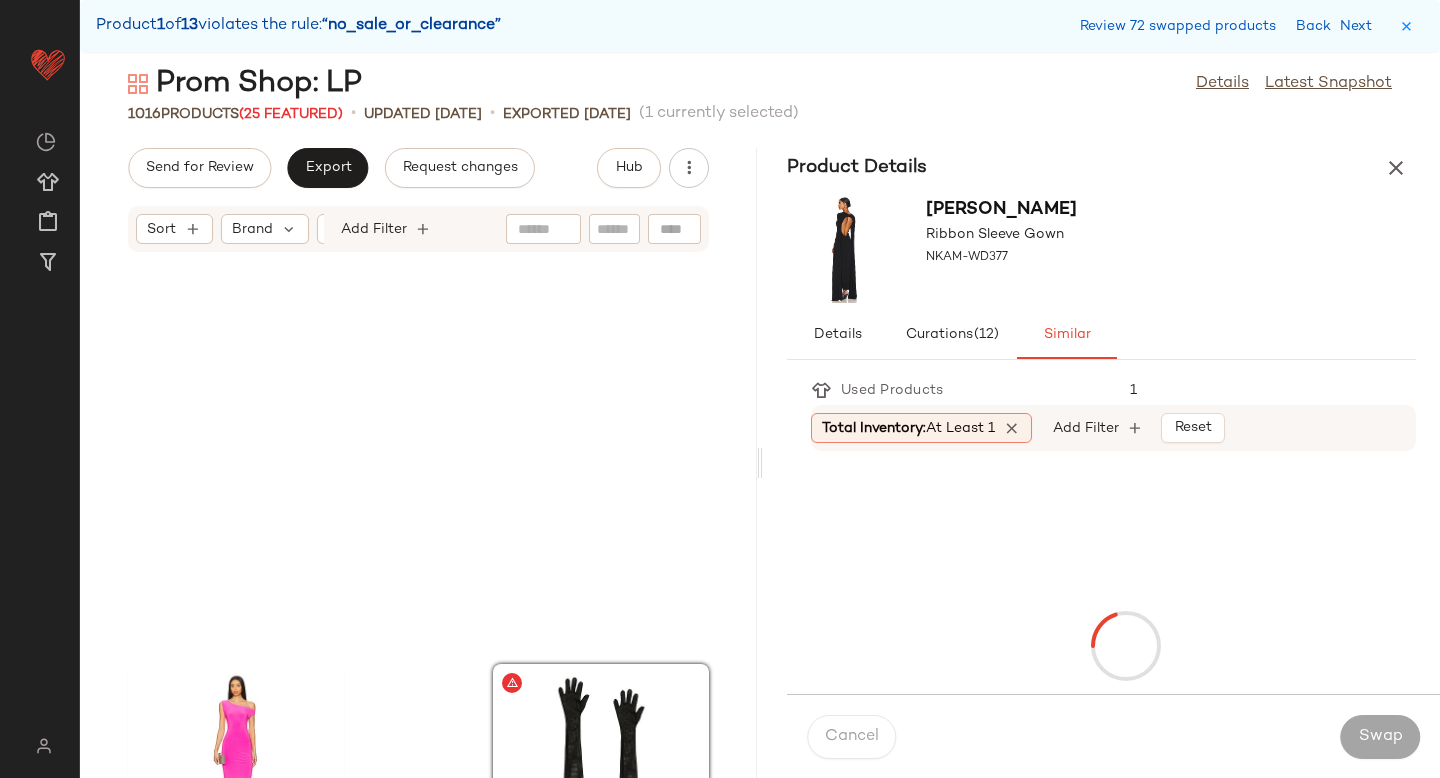 scroll, scrollTop: 152256, scrollLeft: 0, axis: vertical 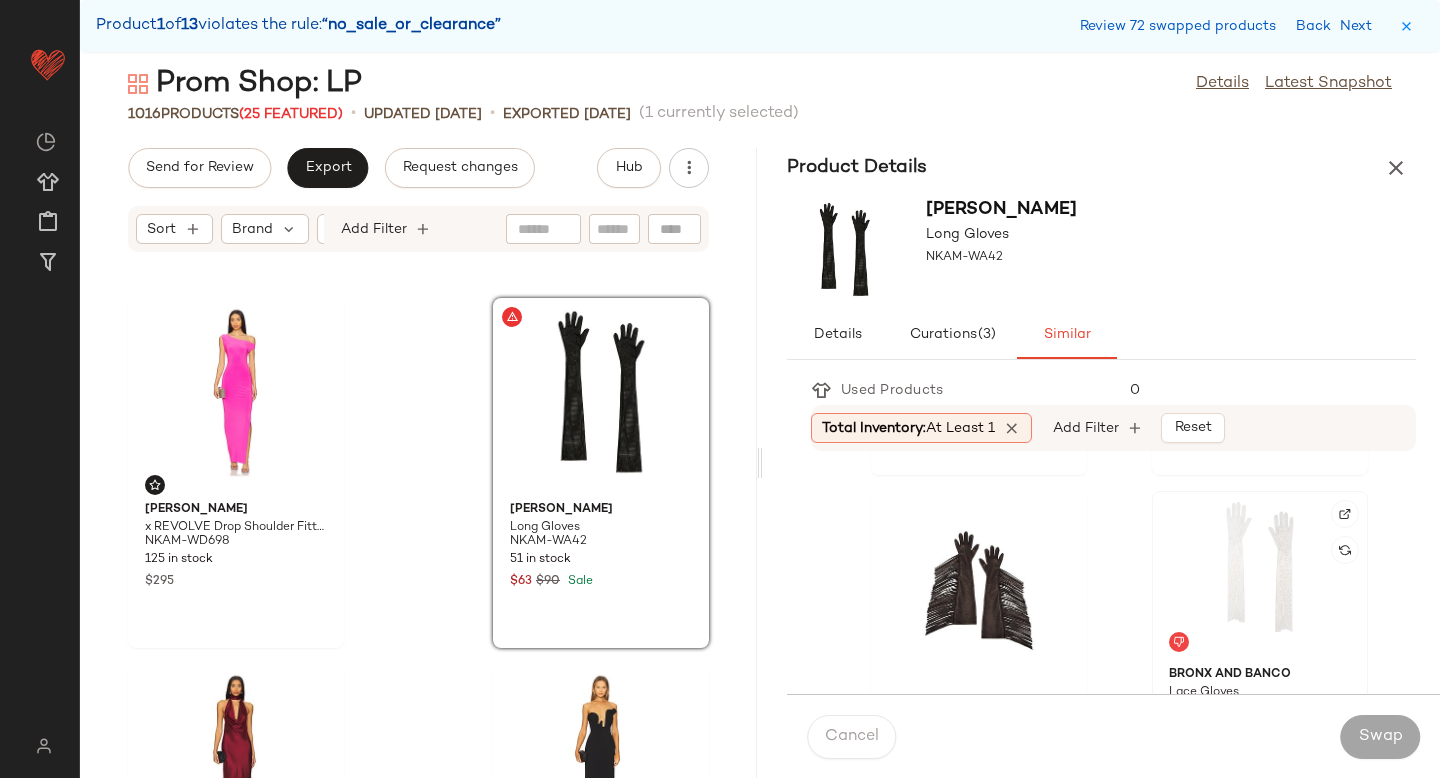 click 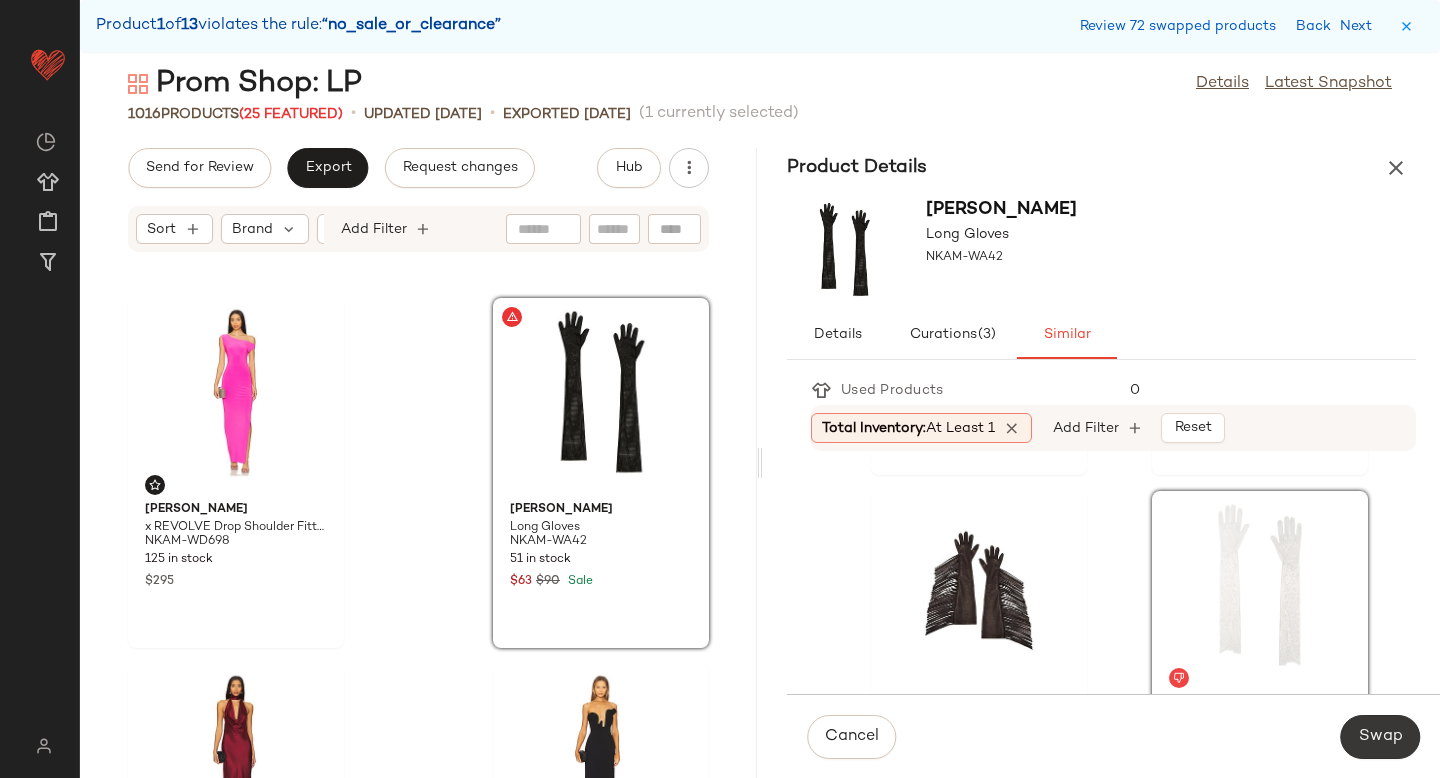 click on "Swap" 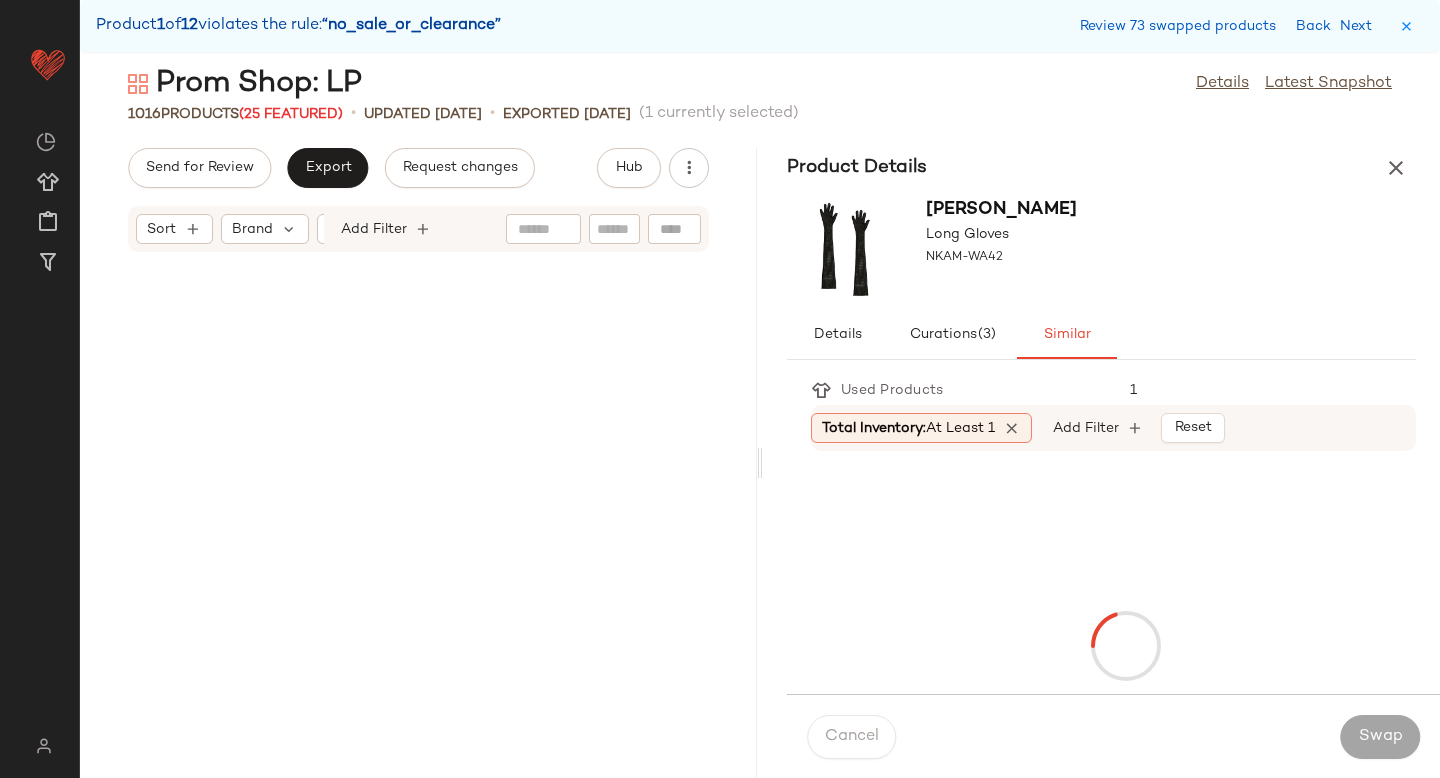 scroll, scrollTop: 152988, scrollLeft: 0, axis: vertical 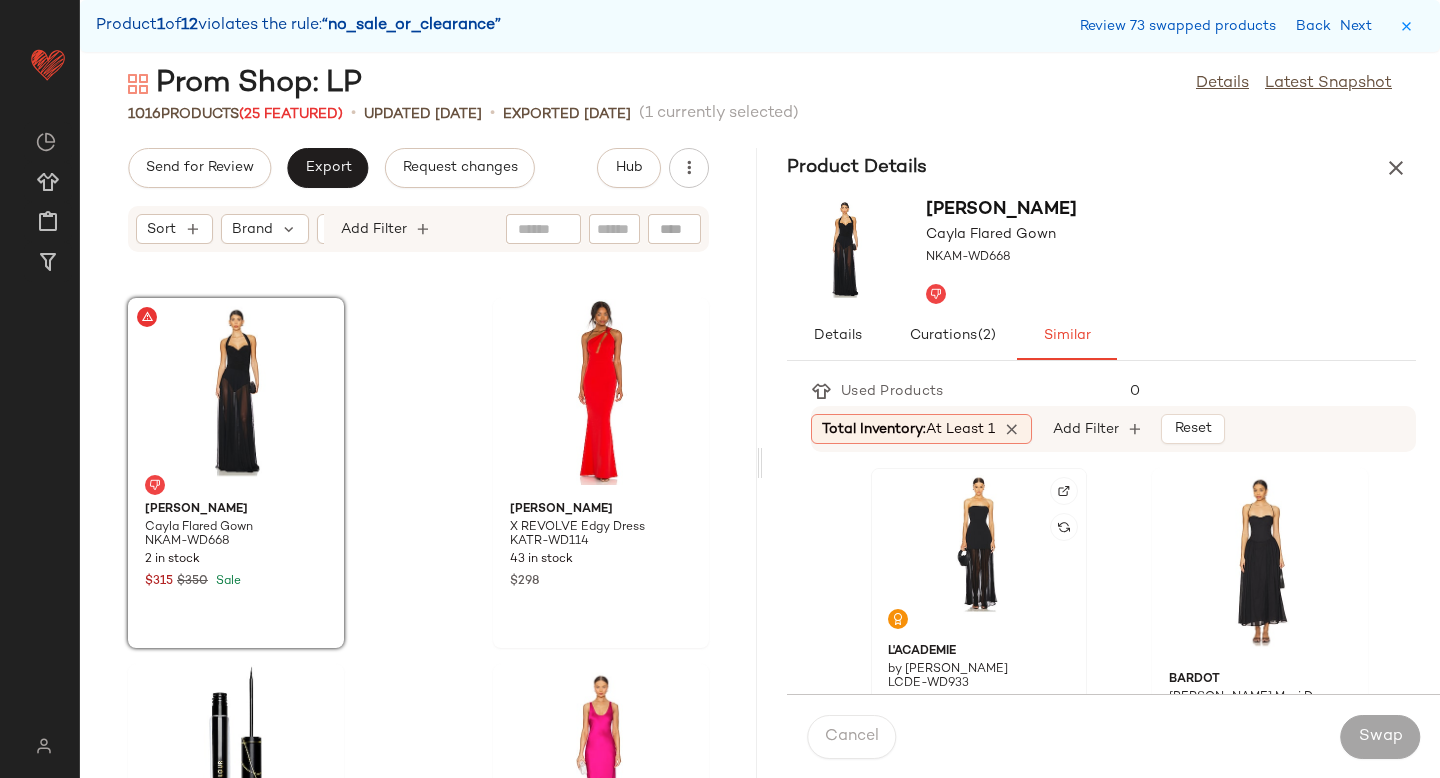 click 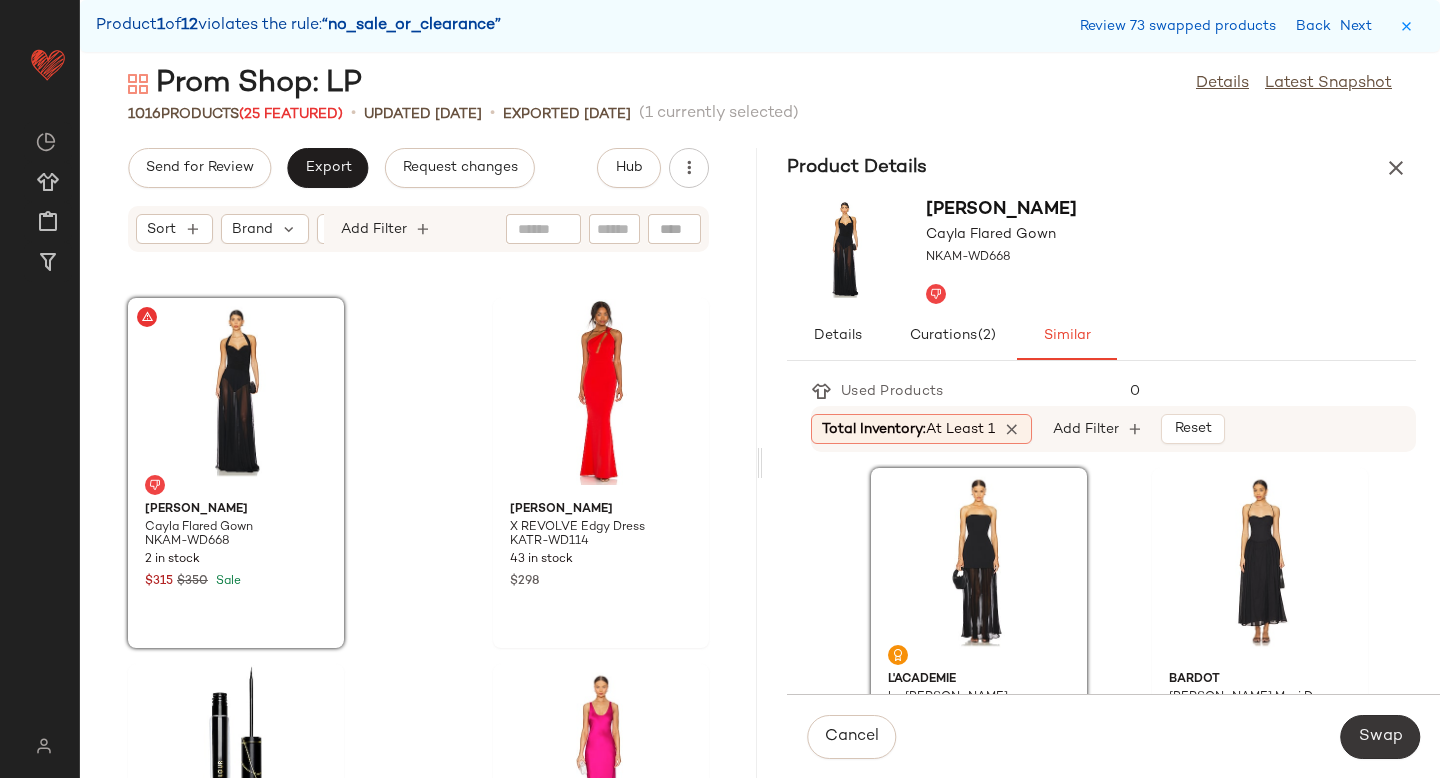 click on "Swap" 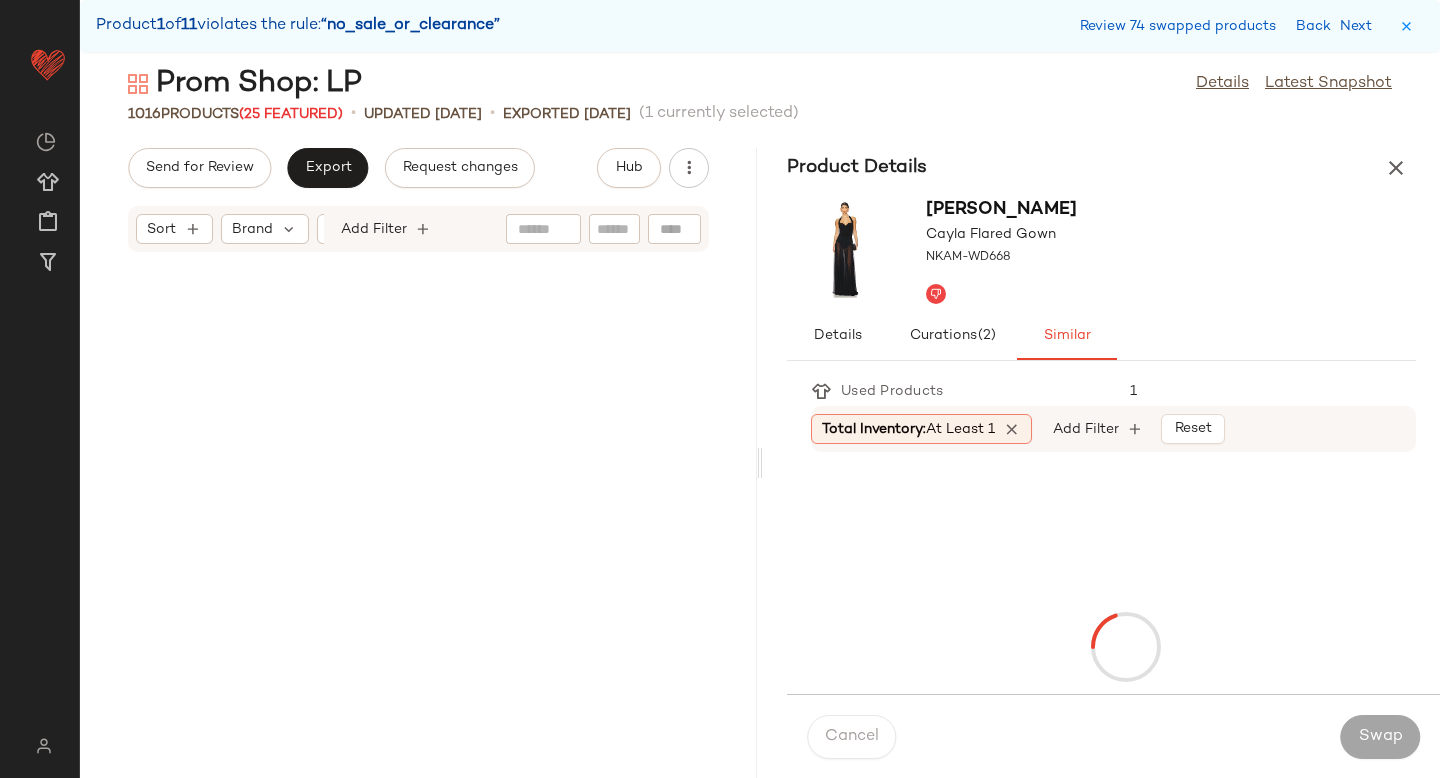 scroll, scrollTop: 155916, scrollLeft: 0, axis: vertical 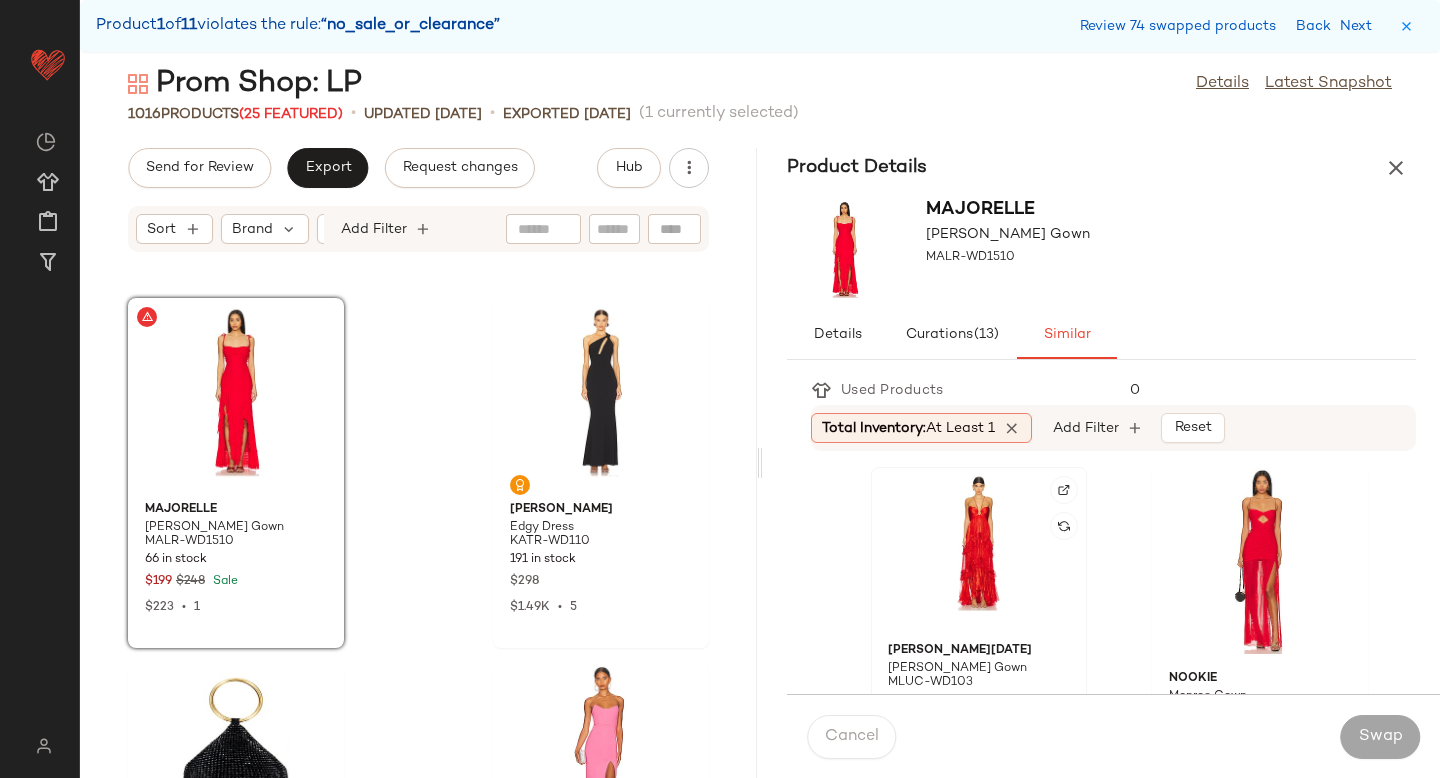 click 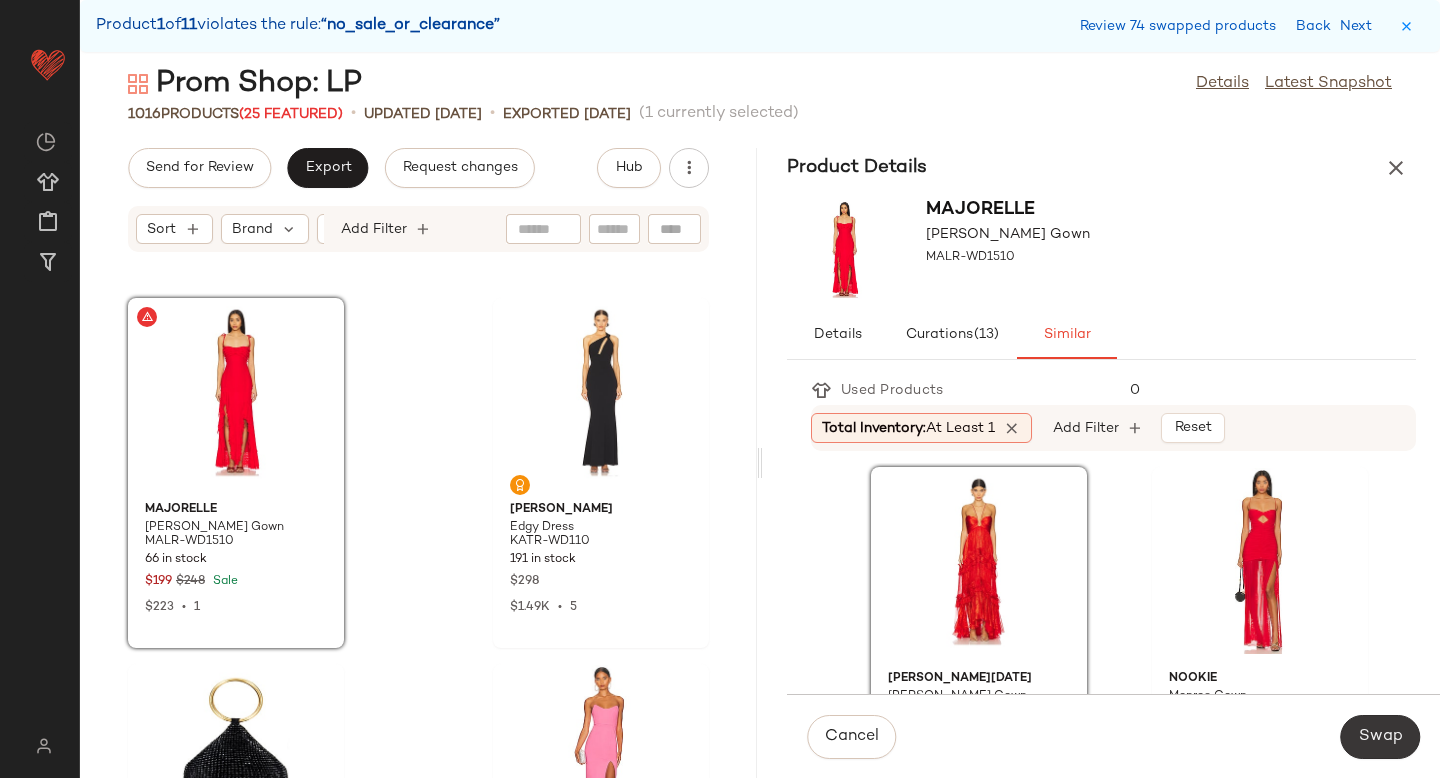 click on "Swap" at bounding box center (1380, 737) 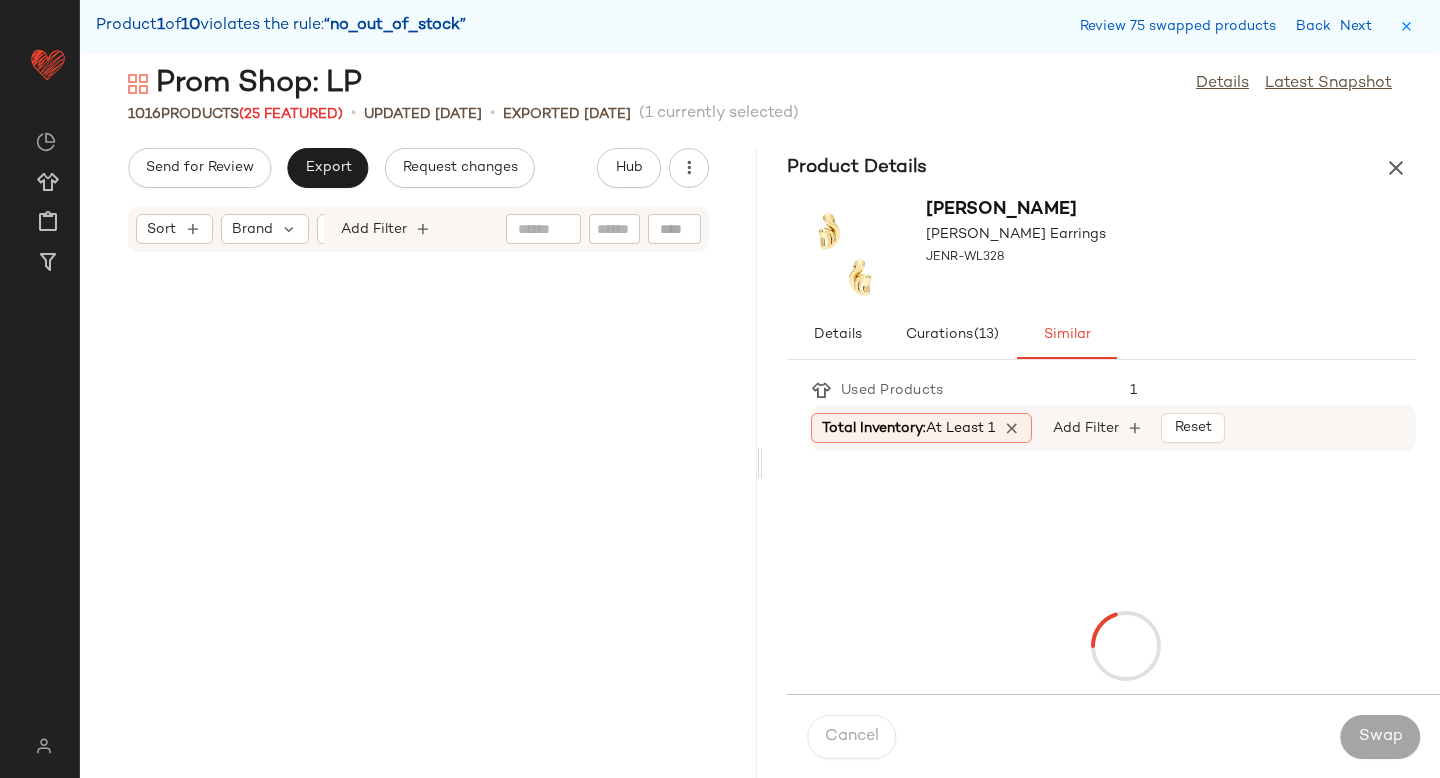 scroll, scrollTop: 156648, scrollLeft: 0, axis: vertical 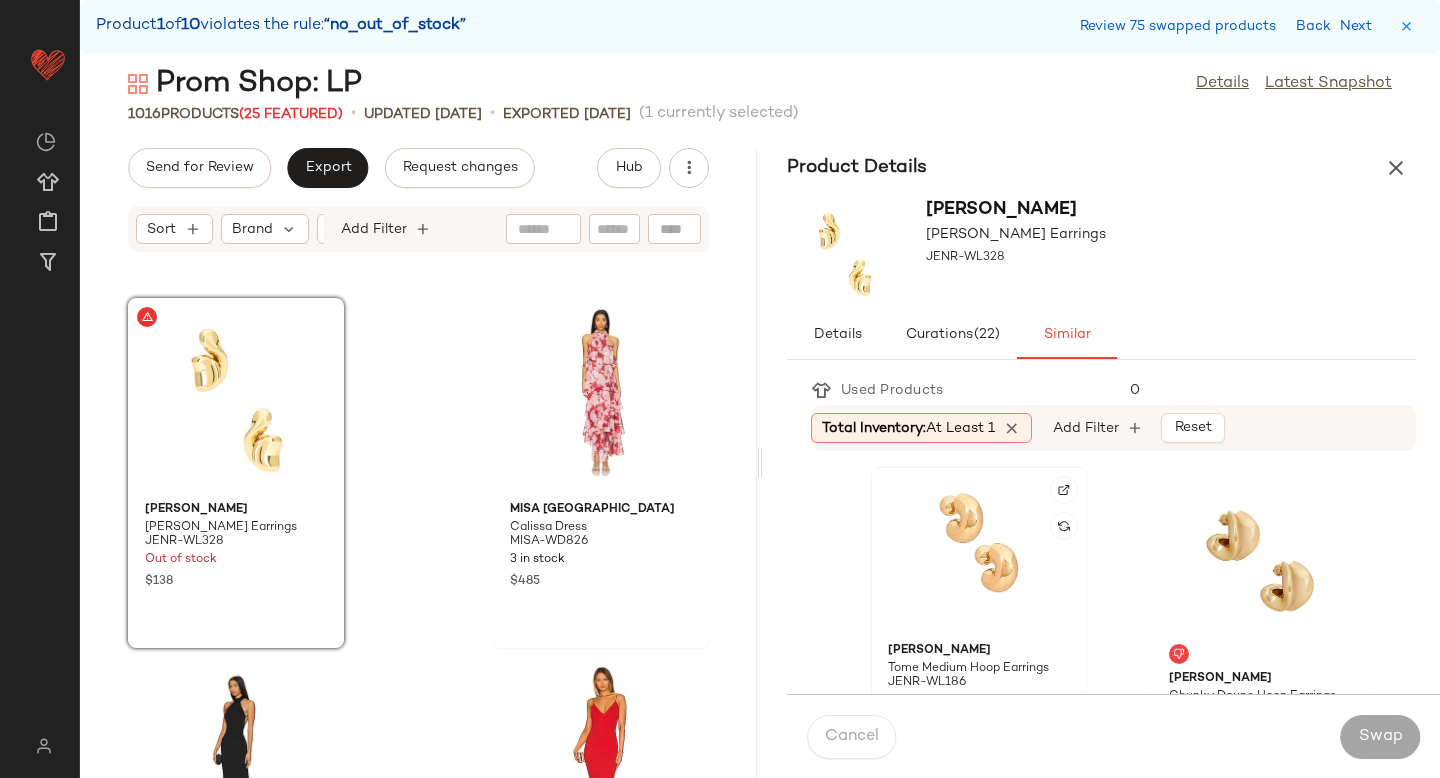 click 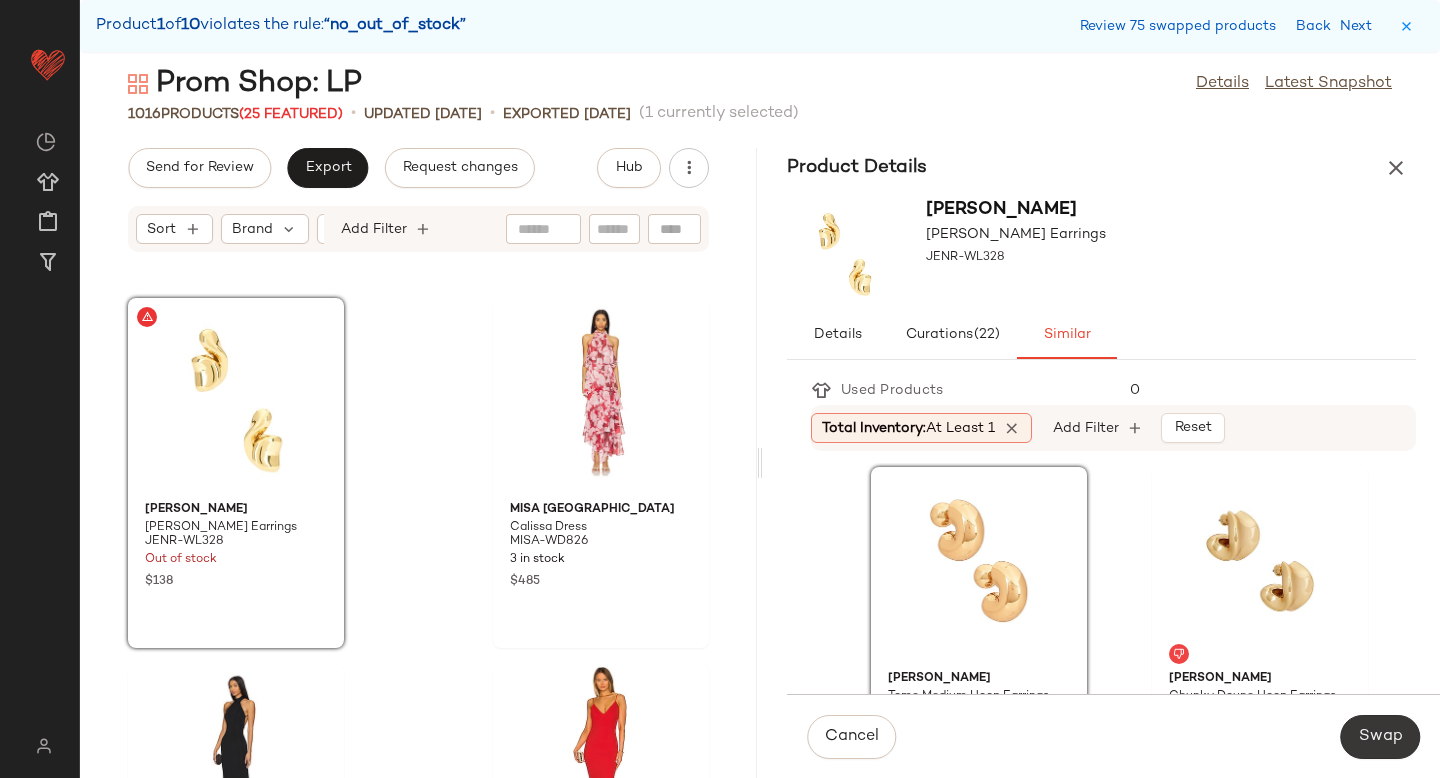 click on "Swap" 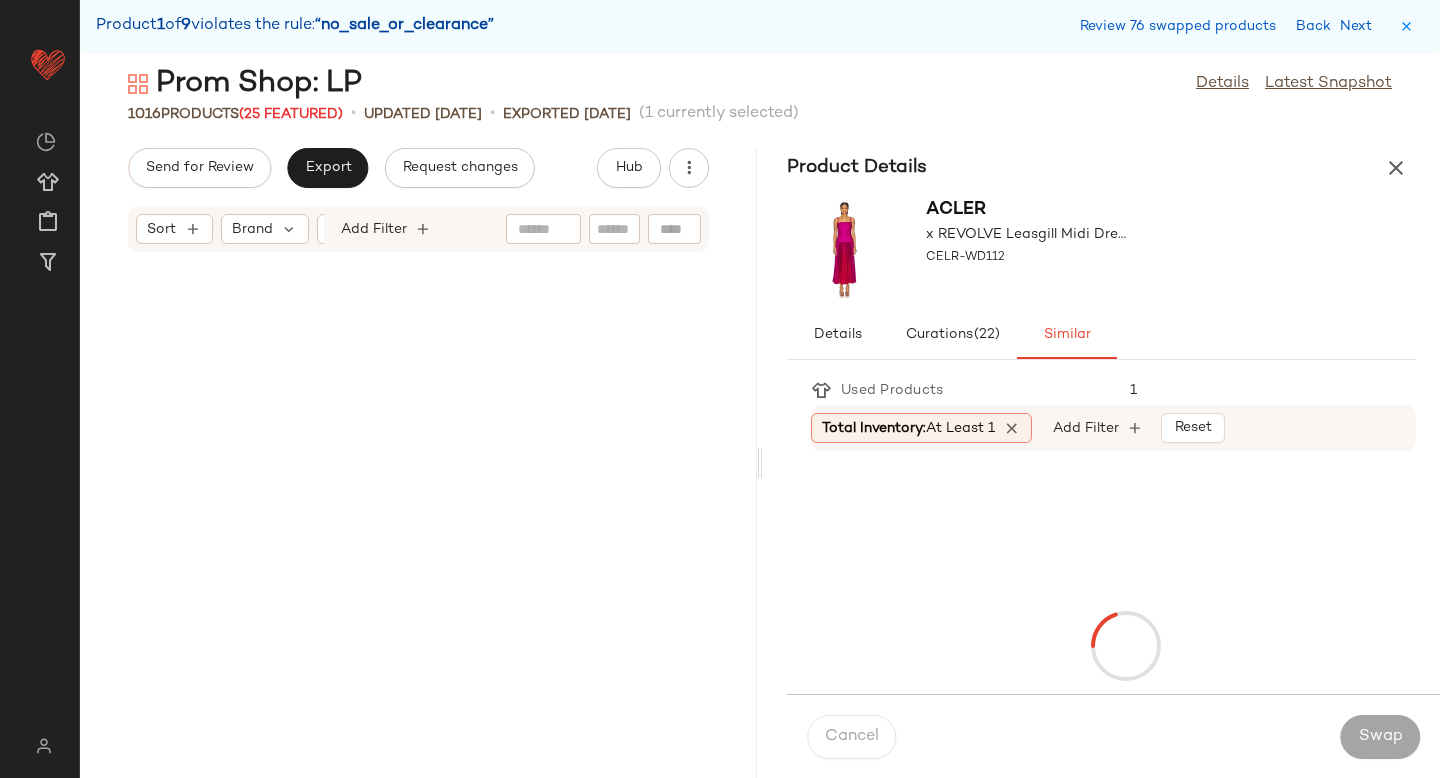 scroll, scrollTop: 157746, scrollLeft: 0, axis: vertical 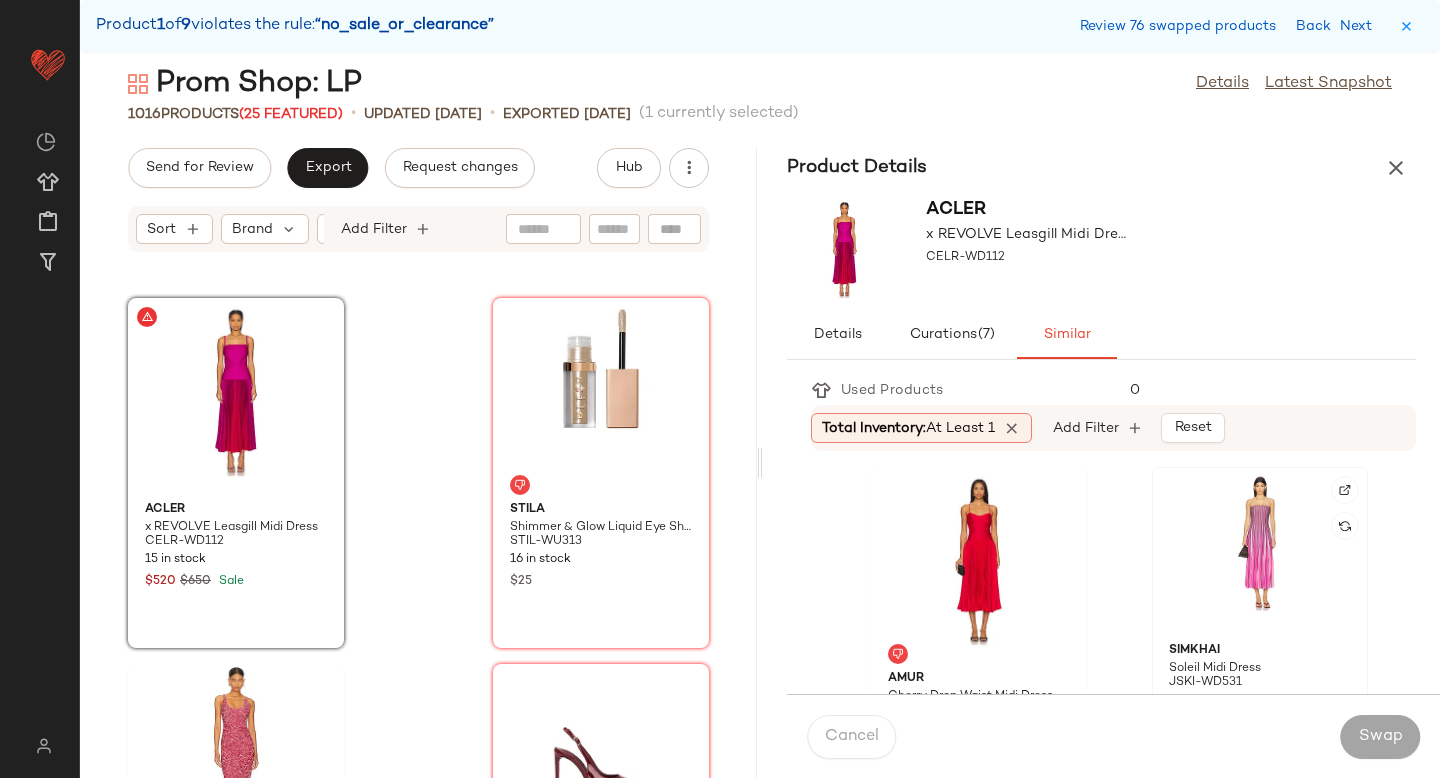 click 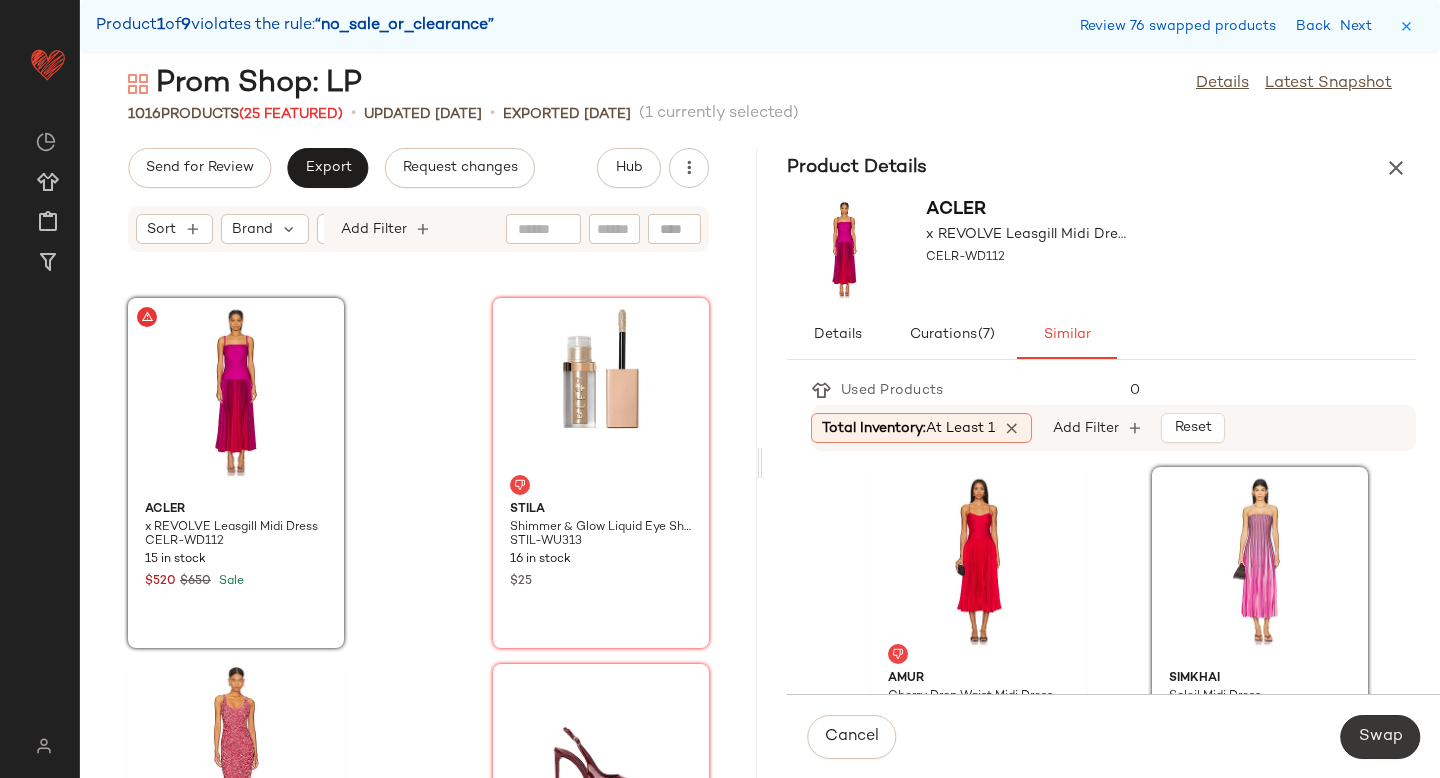 click on "Swap" 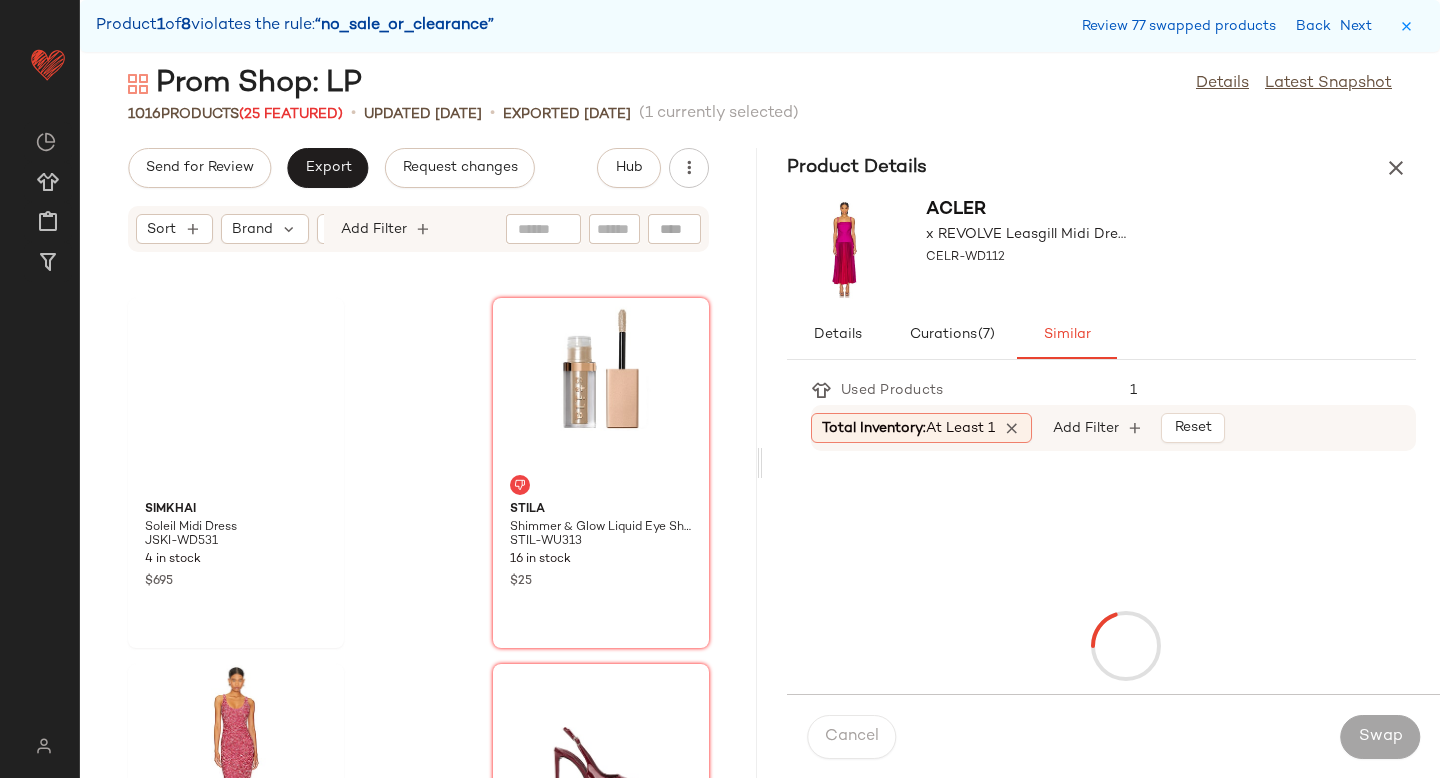 scroll, scrollTop: 162504, scrollLeft: 0, axis: vertical 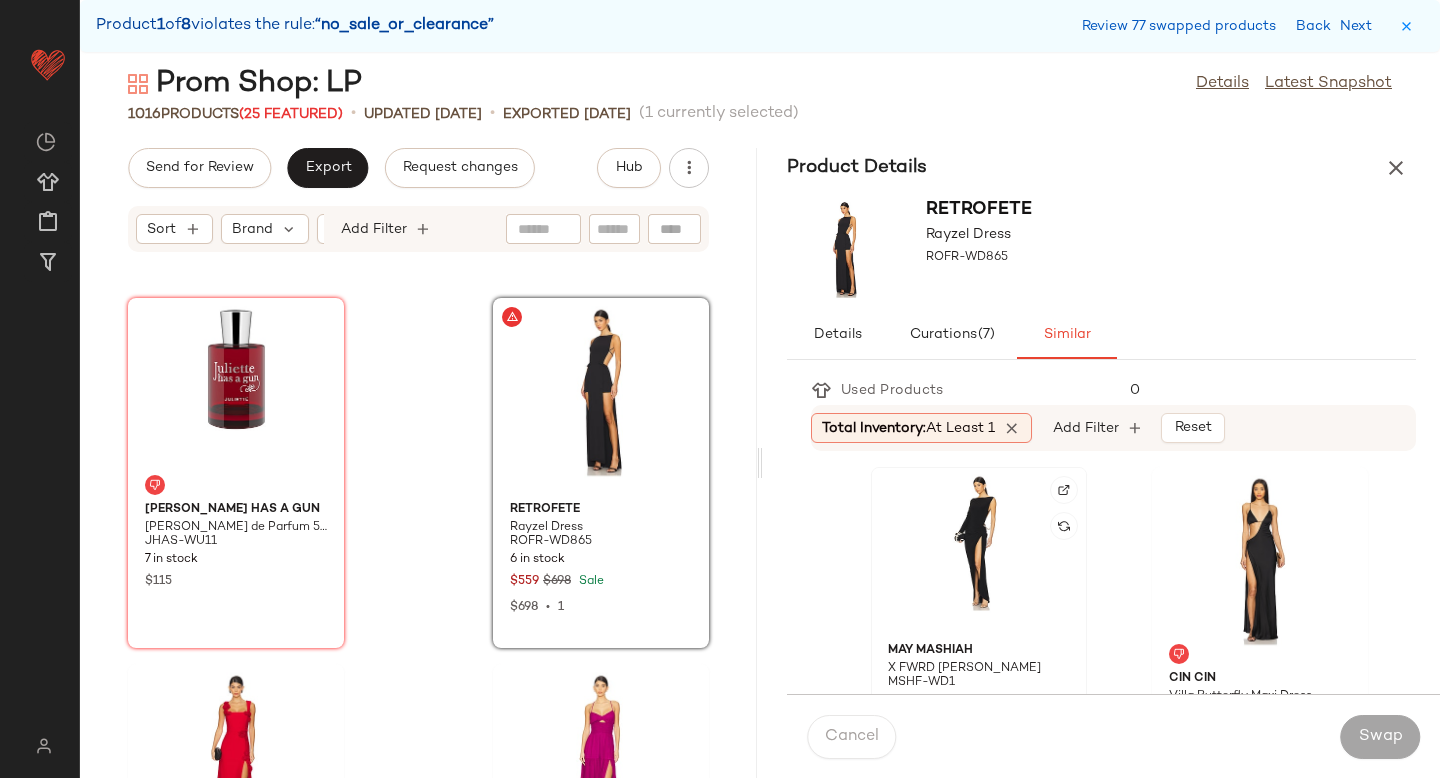 click 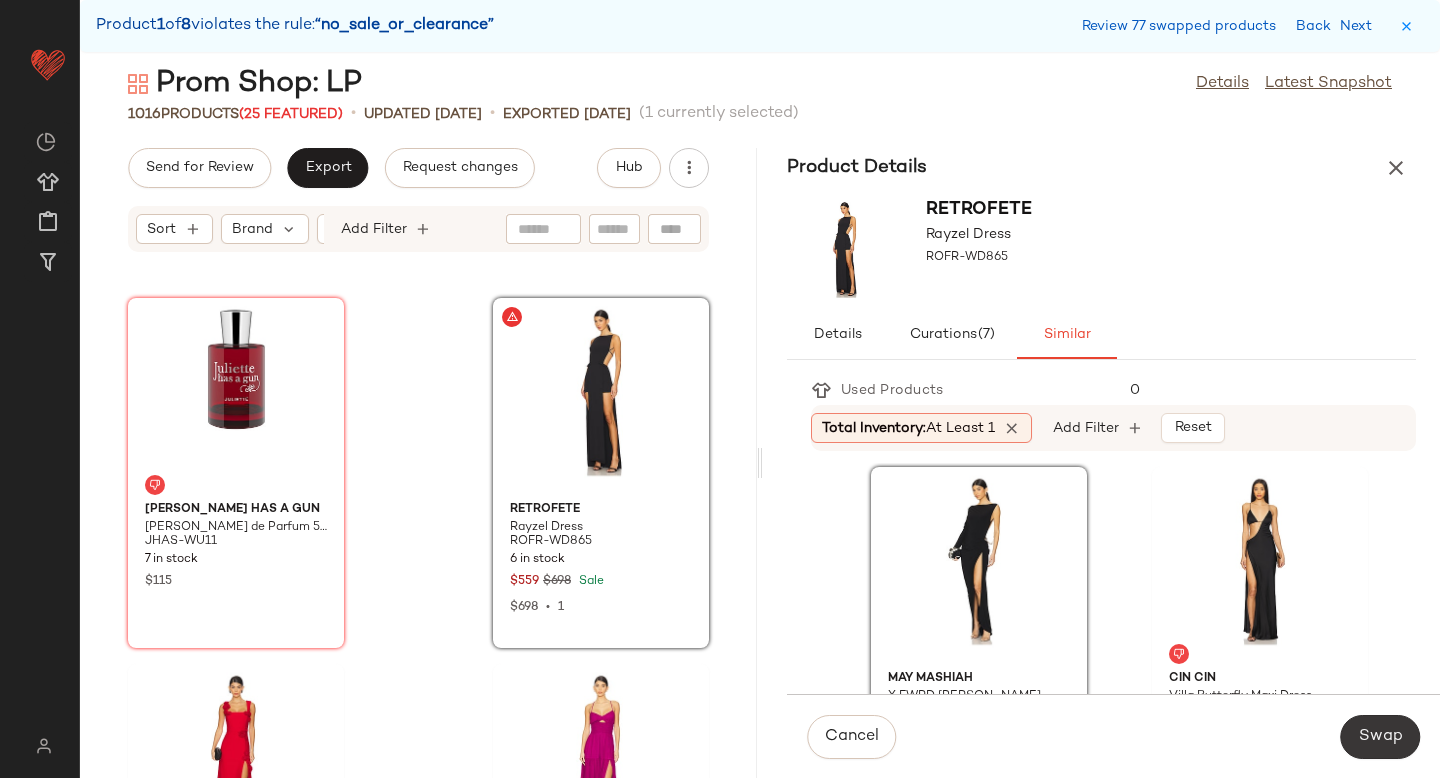click on "Swap" 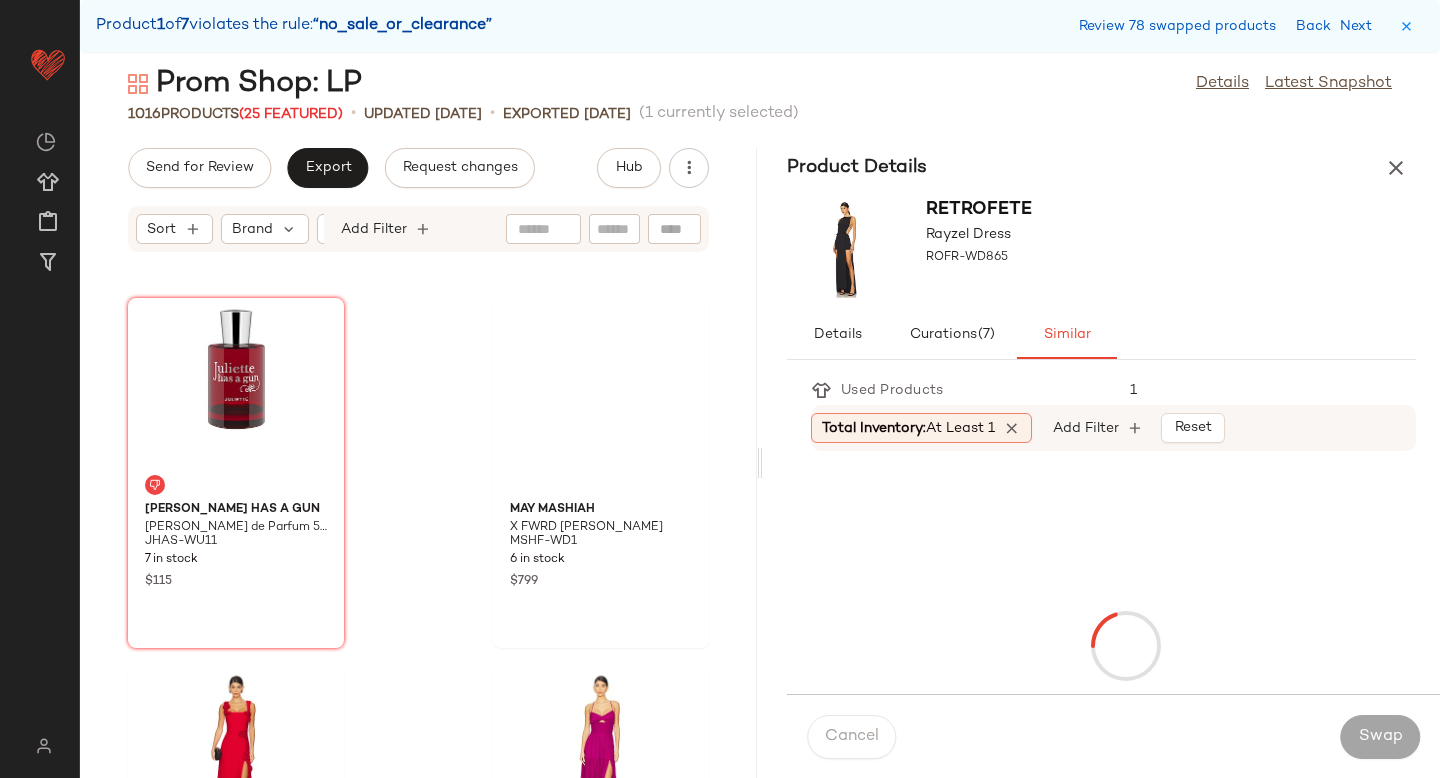 scroll, scrollTop: 163602, scrollLeft: 0, axis: vertical 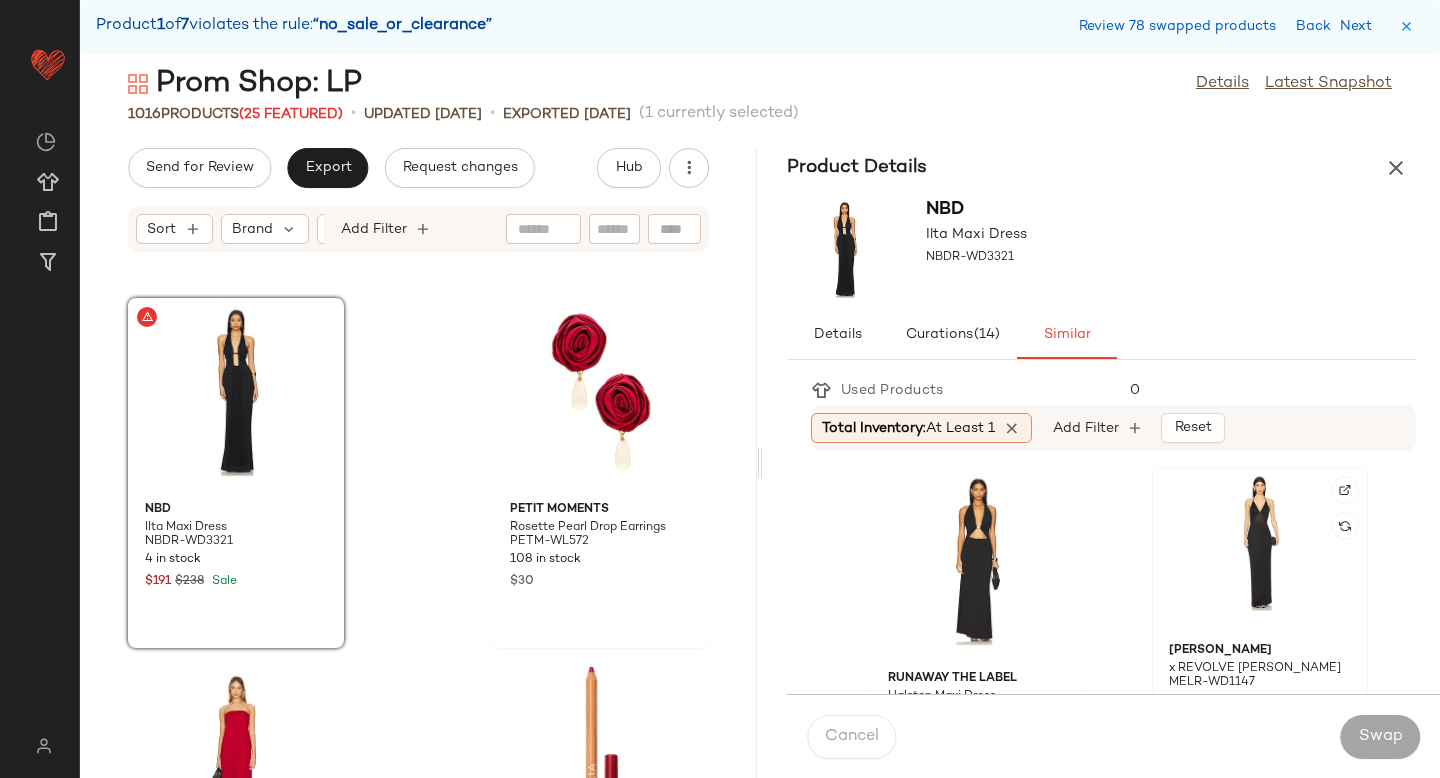 click 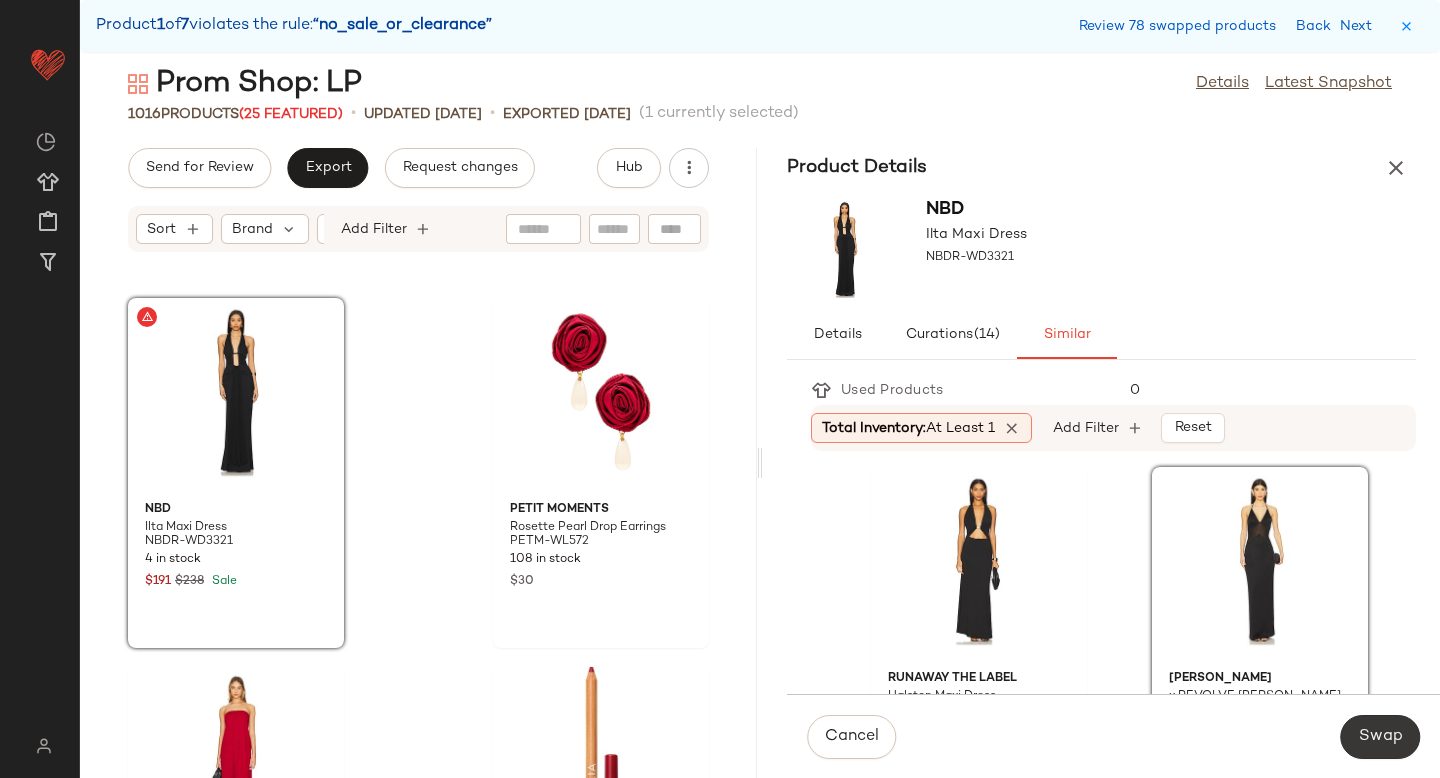 click on "Swap" at bounding box center (1380, 737) 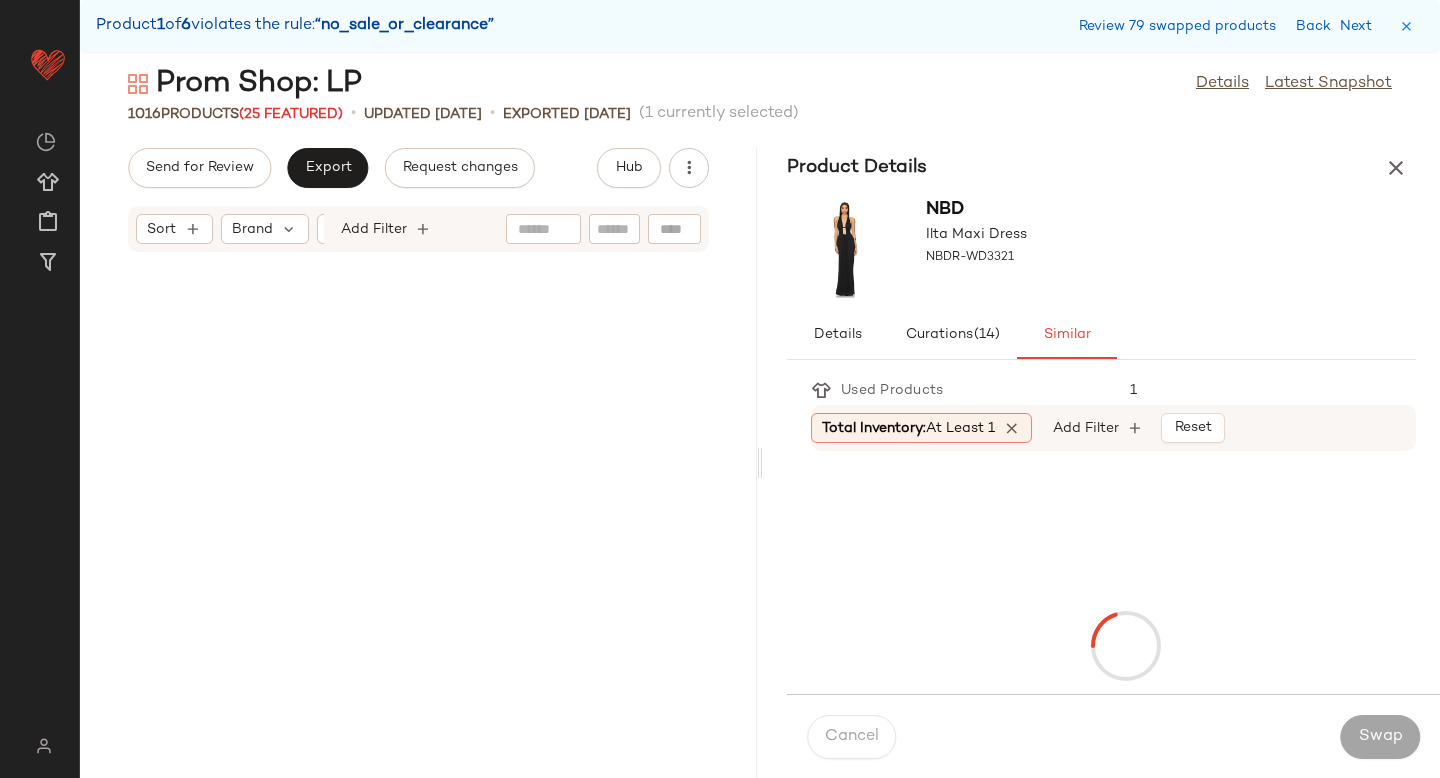 scroll, scrollTop: 166896, scrollLeft: 0, axis: vertical 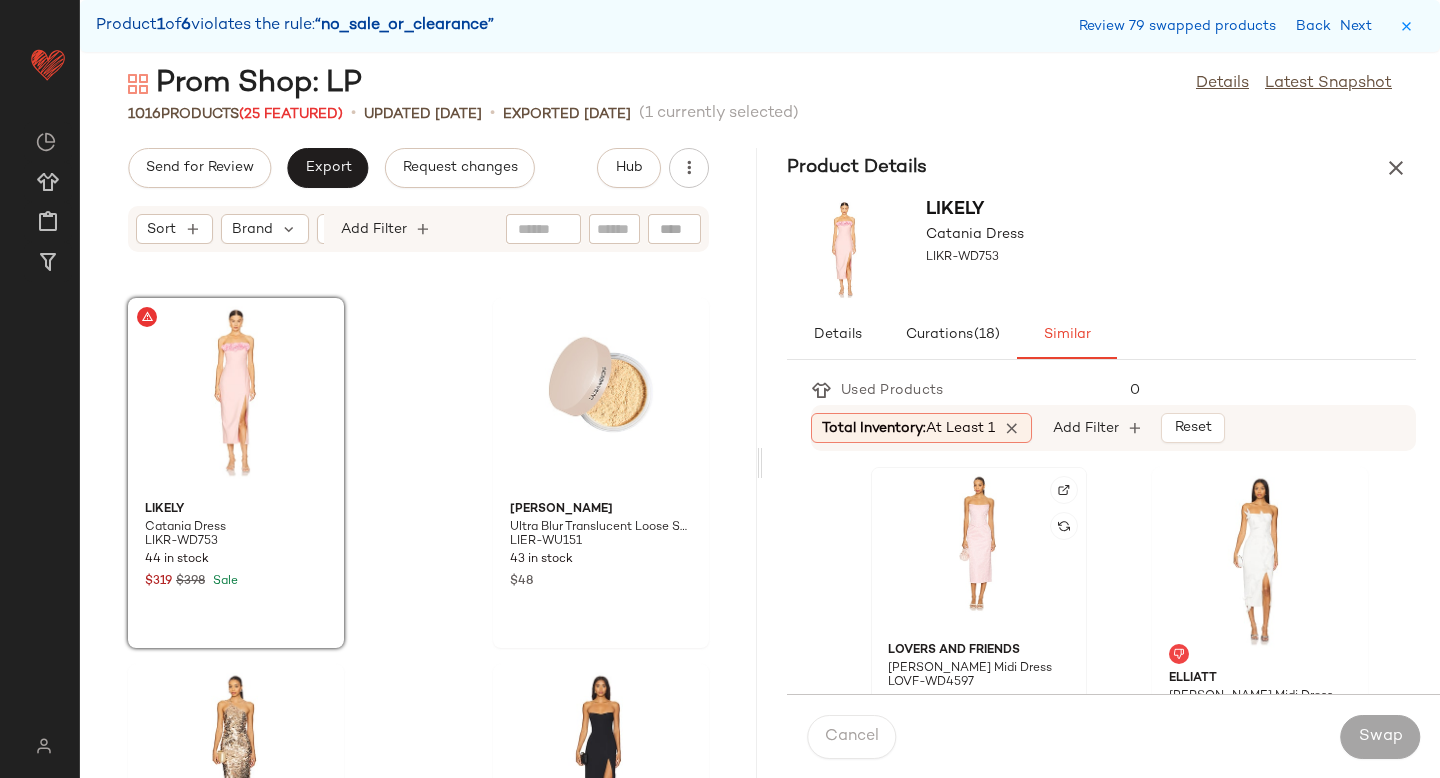 click 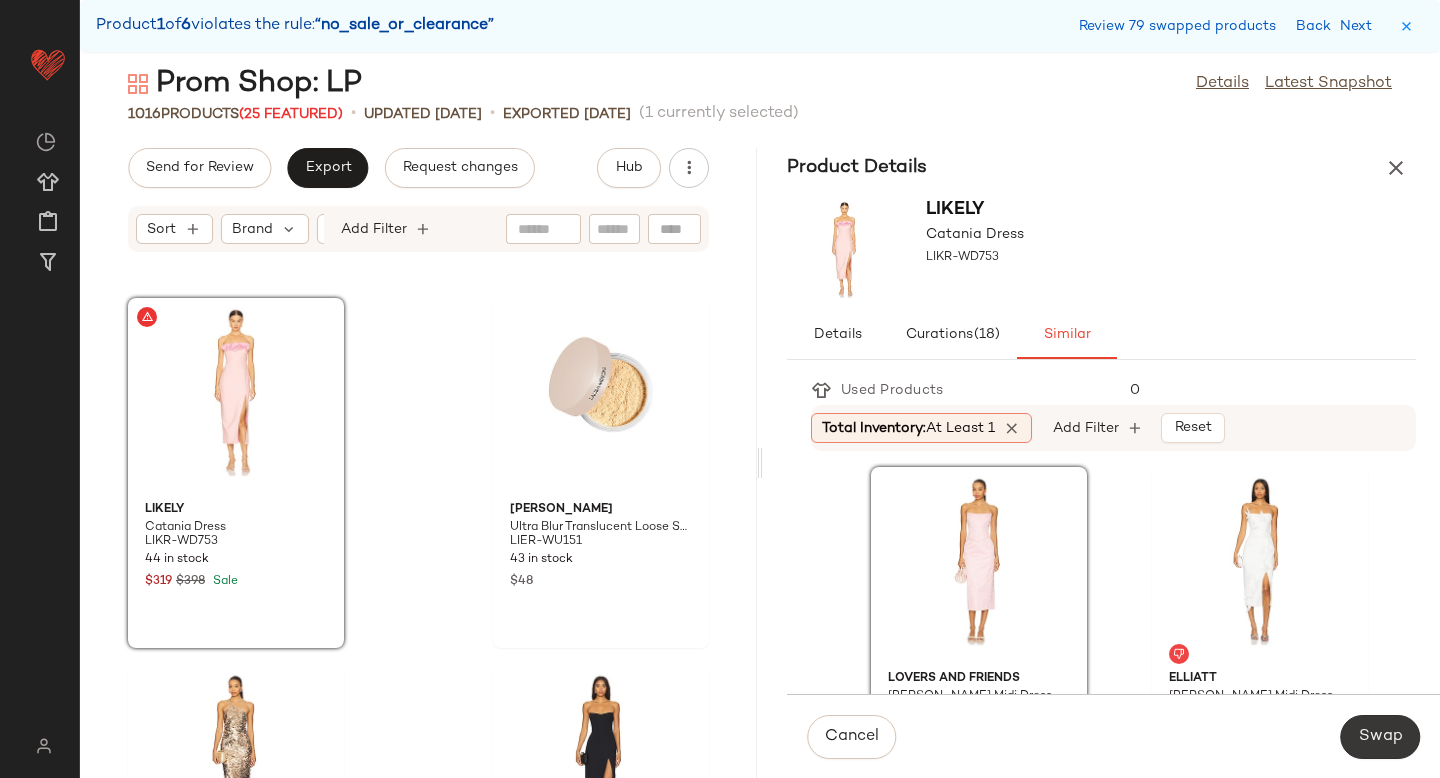 click on "Swap" 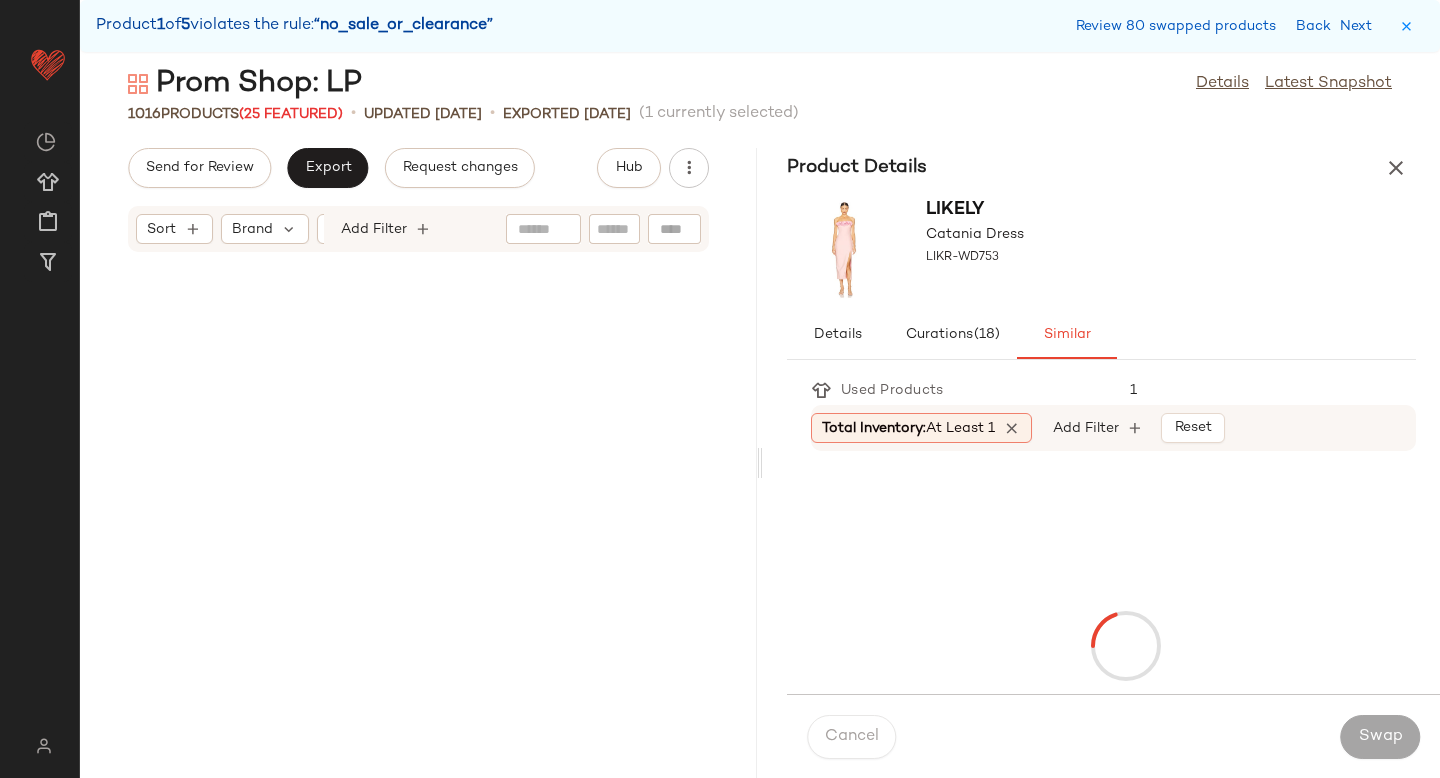 scroll, scrollTop: 167994, scrollLeft: 0, axis: vertical 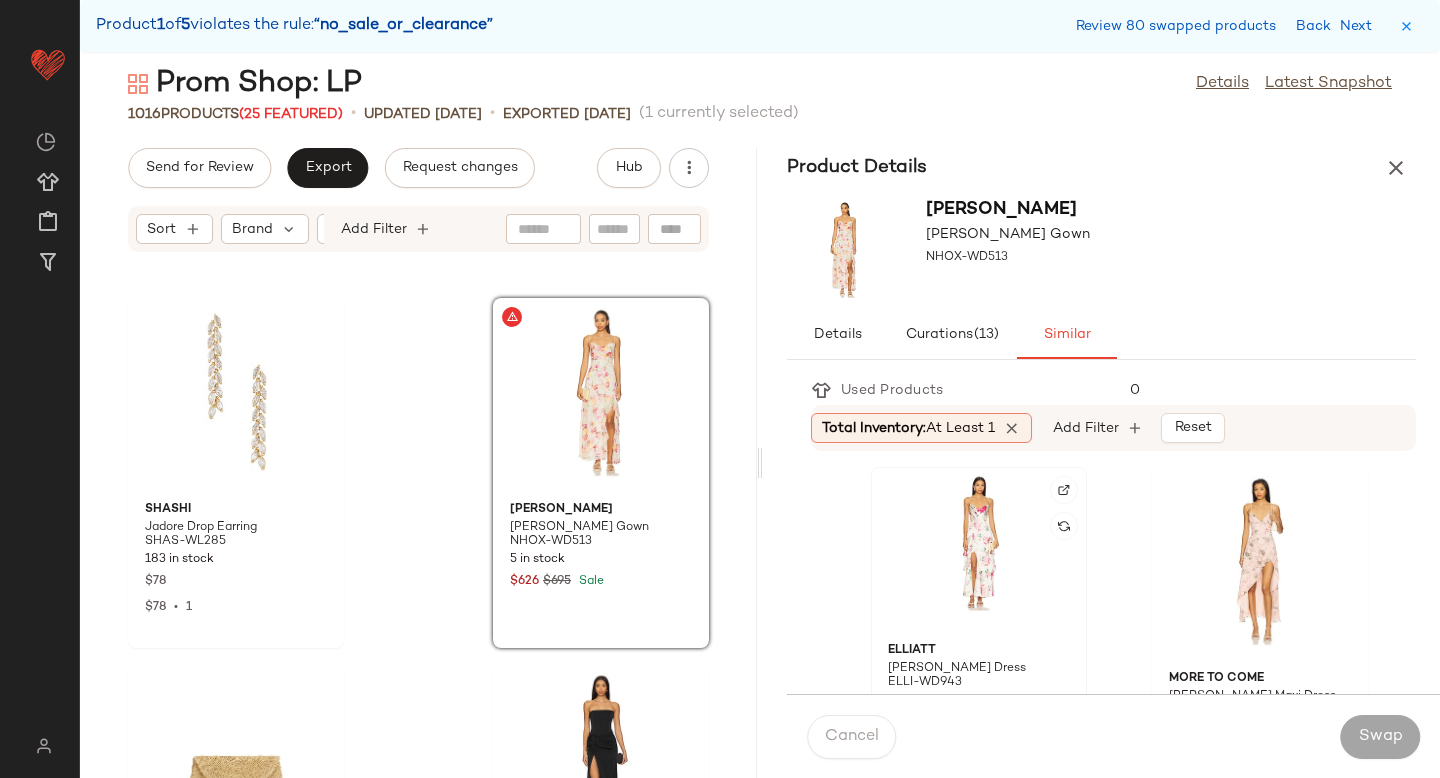click 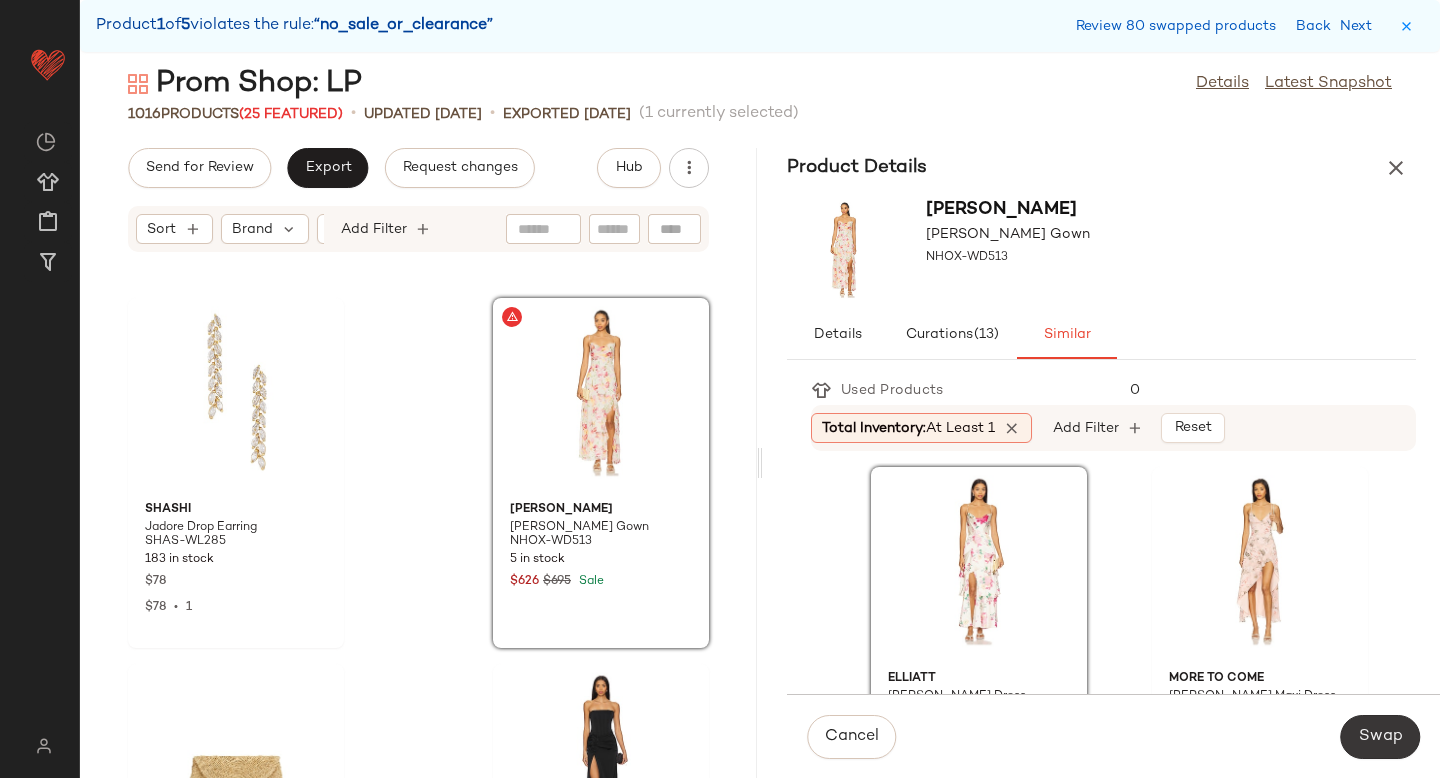 click on "Swap" 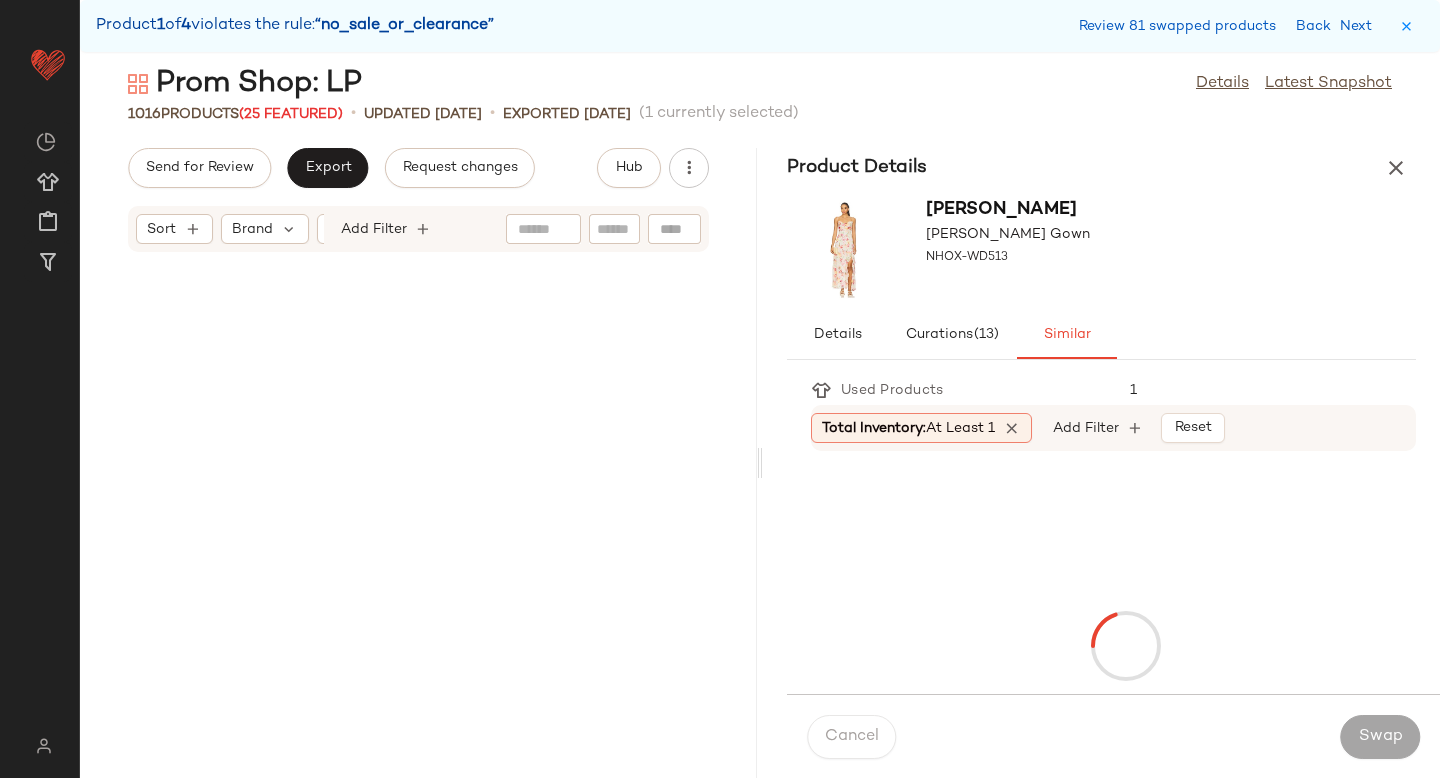scroll, scrollTop: 168726, scrollLeft: 0, axis: vertical 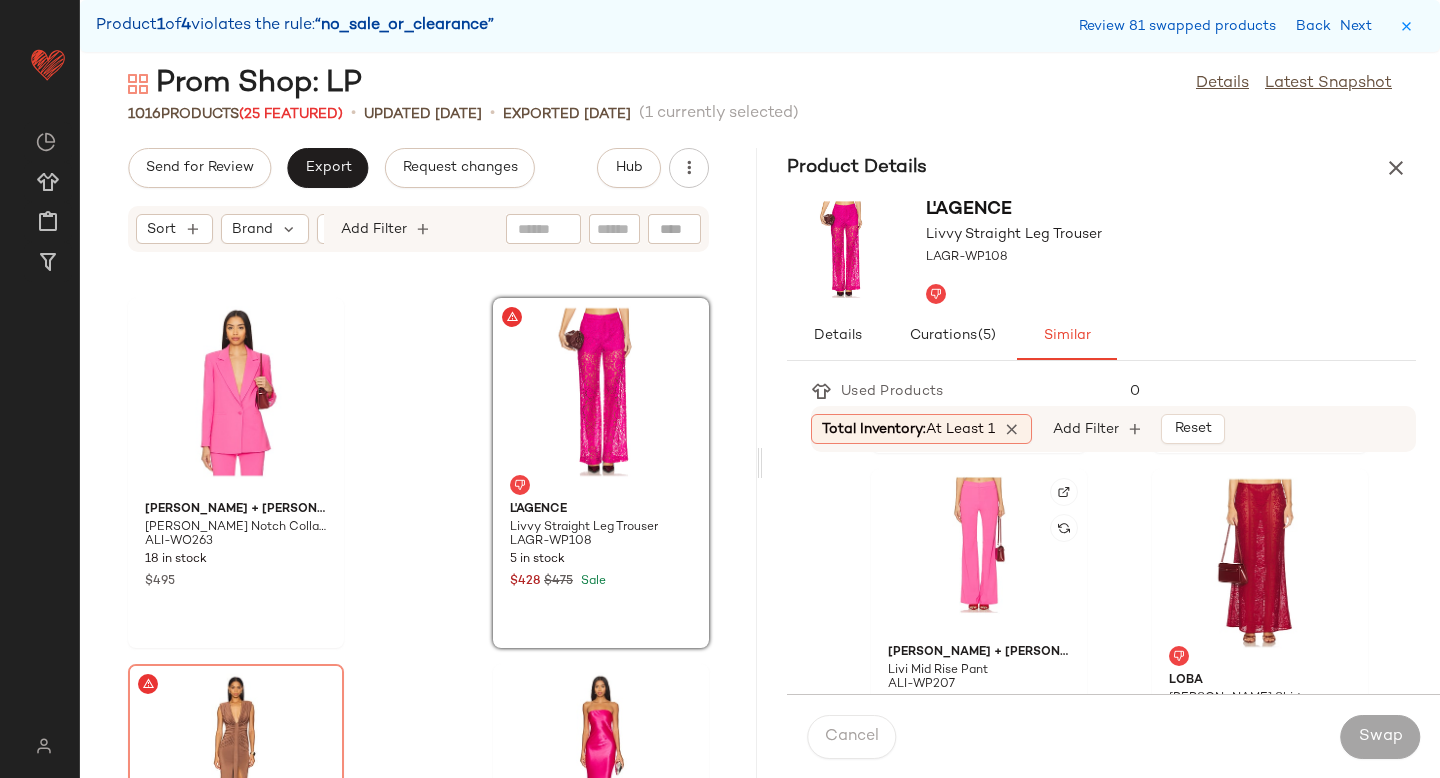 click 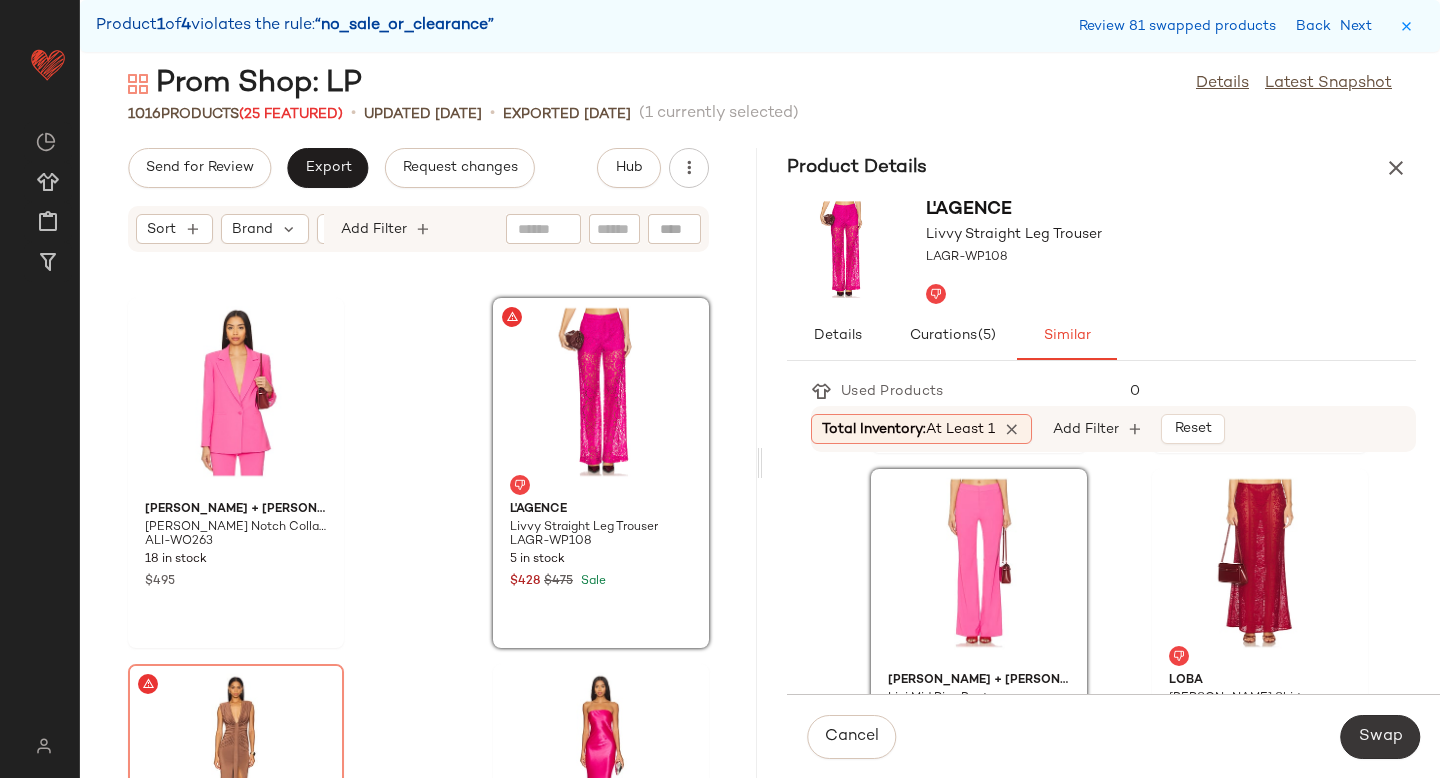 click on "Swap" 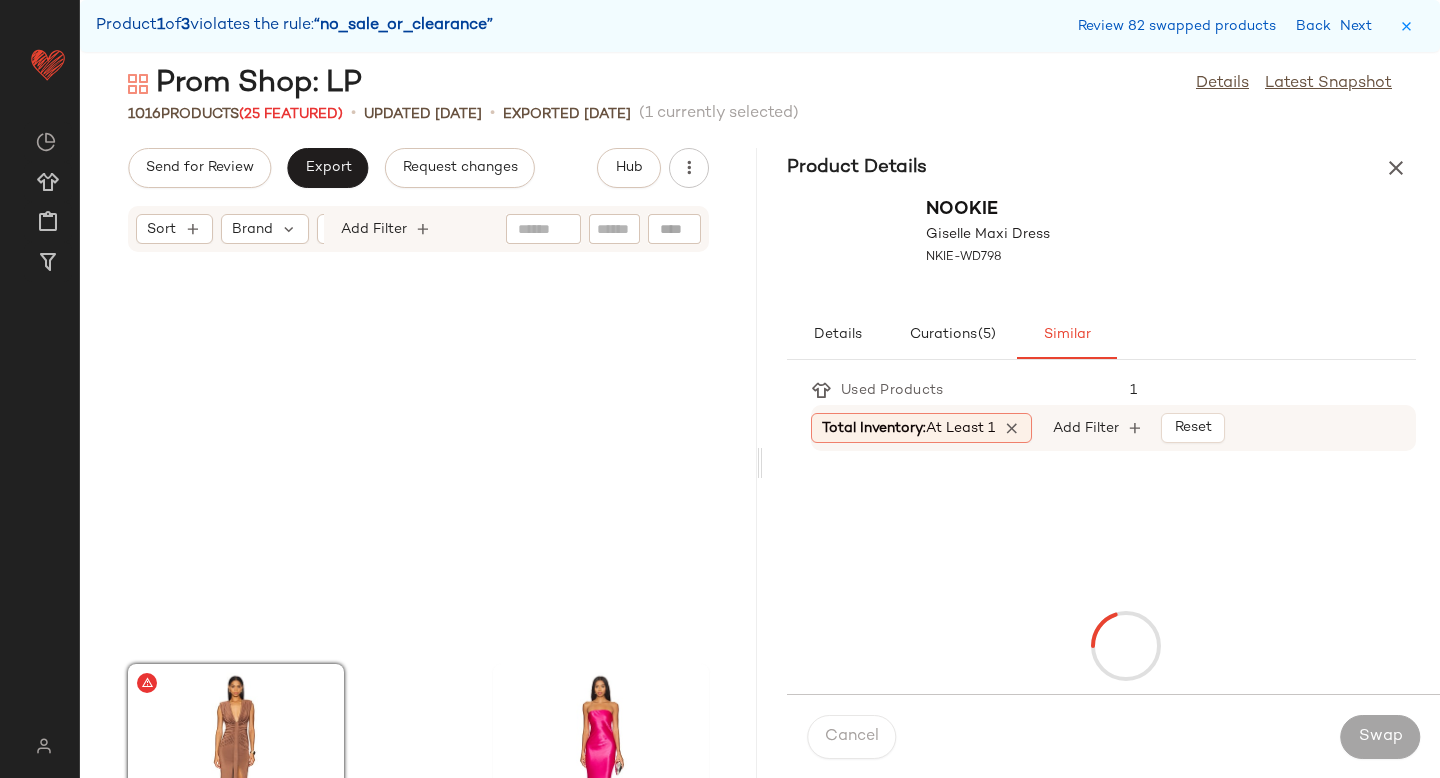 scroll, scrollTop: 169092, scrollLeft: 0, axis: vertical 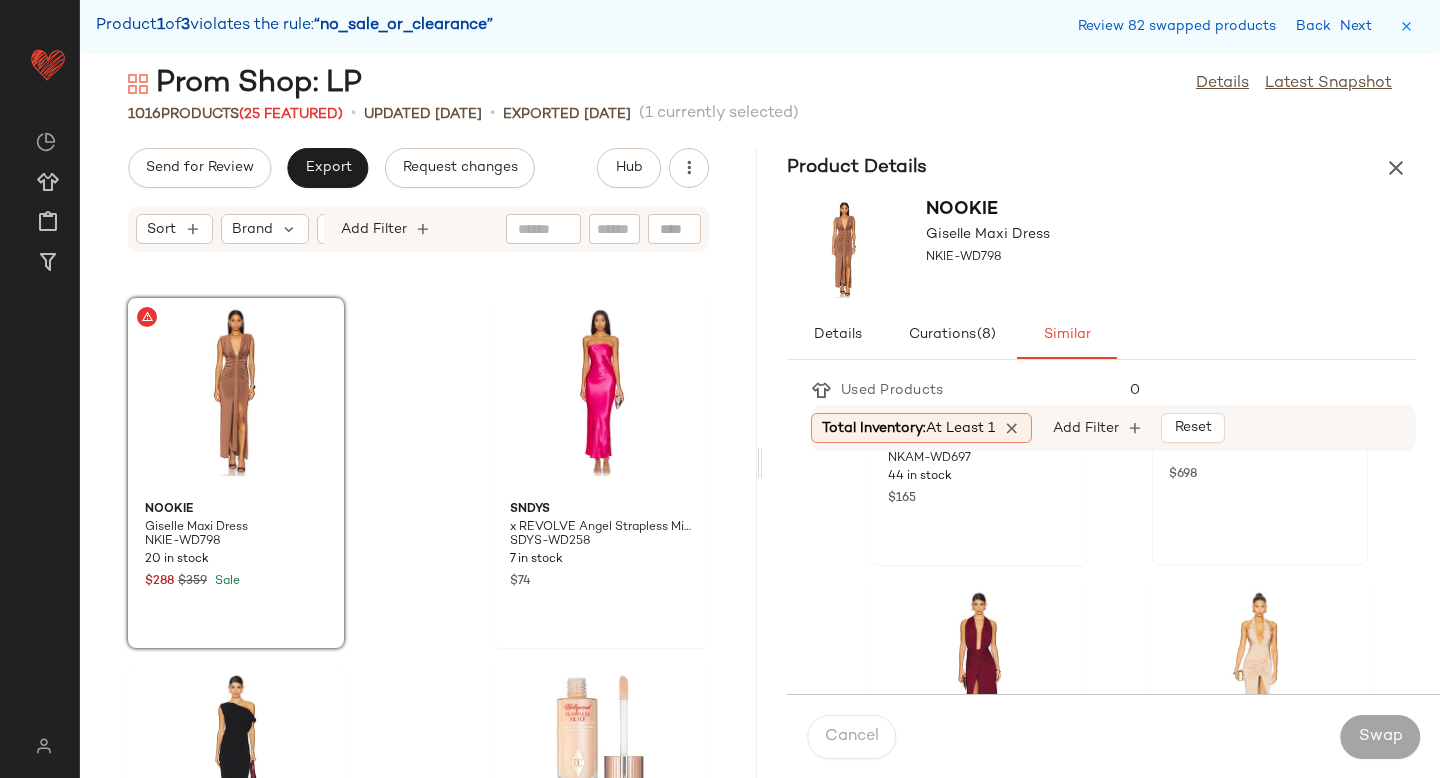 click on "retrofete [PERSON_NAME] Dress ROFR-WD984 34 Pre-Order Items $698" 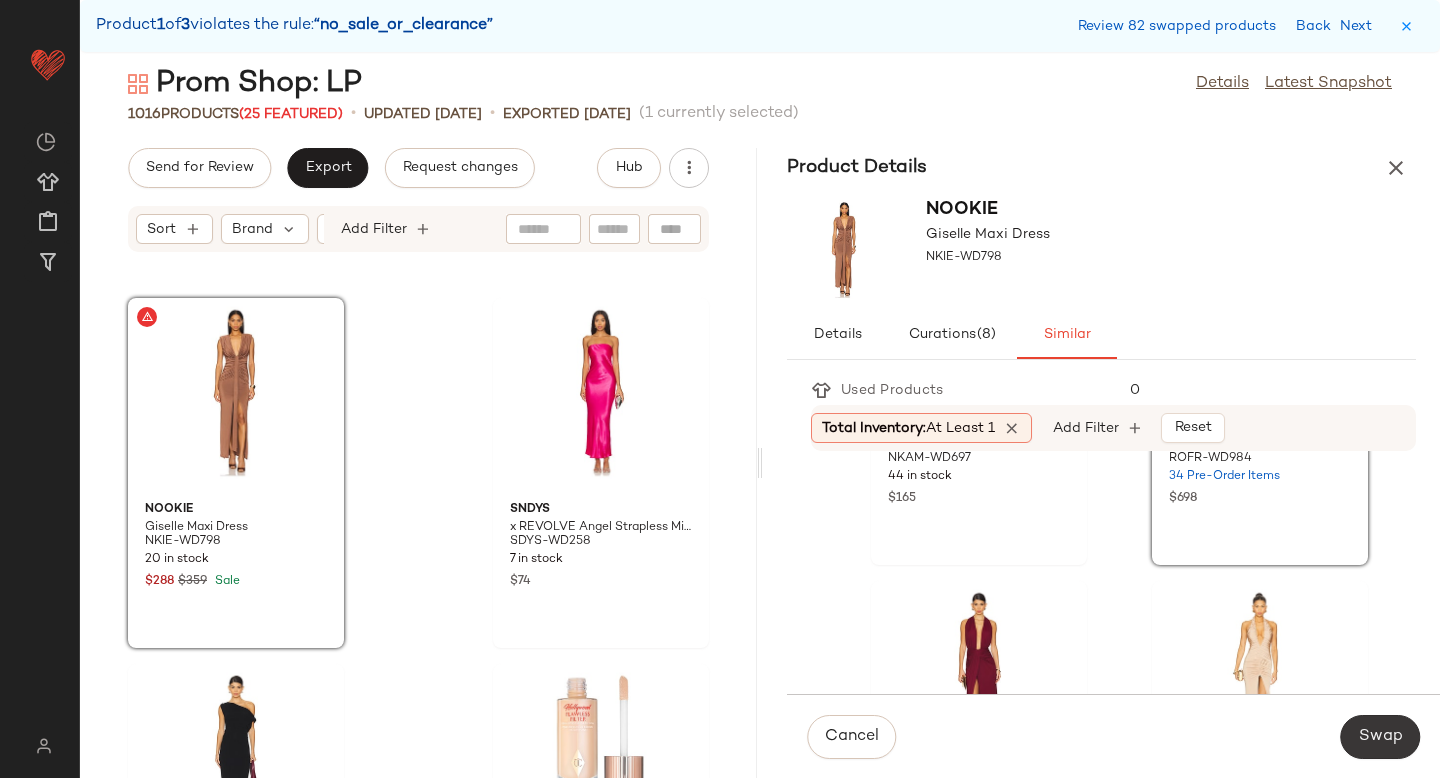 click on "Swap" 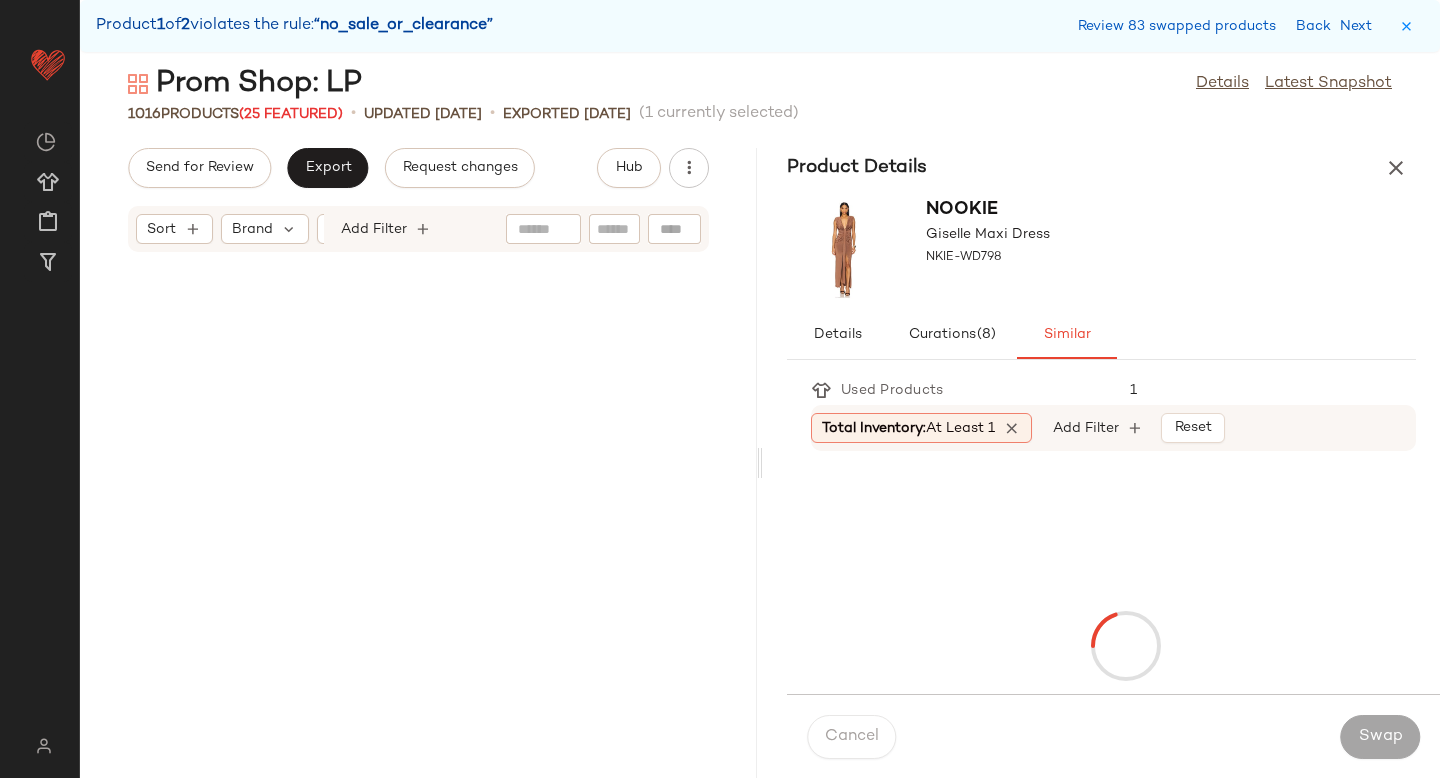 scroll, scrollTop: 170190, scrollLeft: 0, axis: vertical 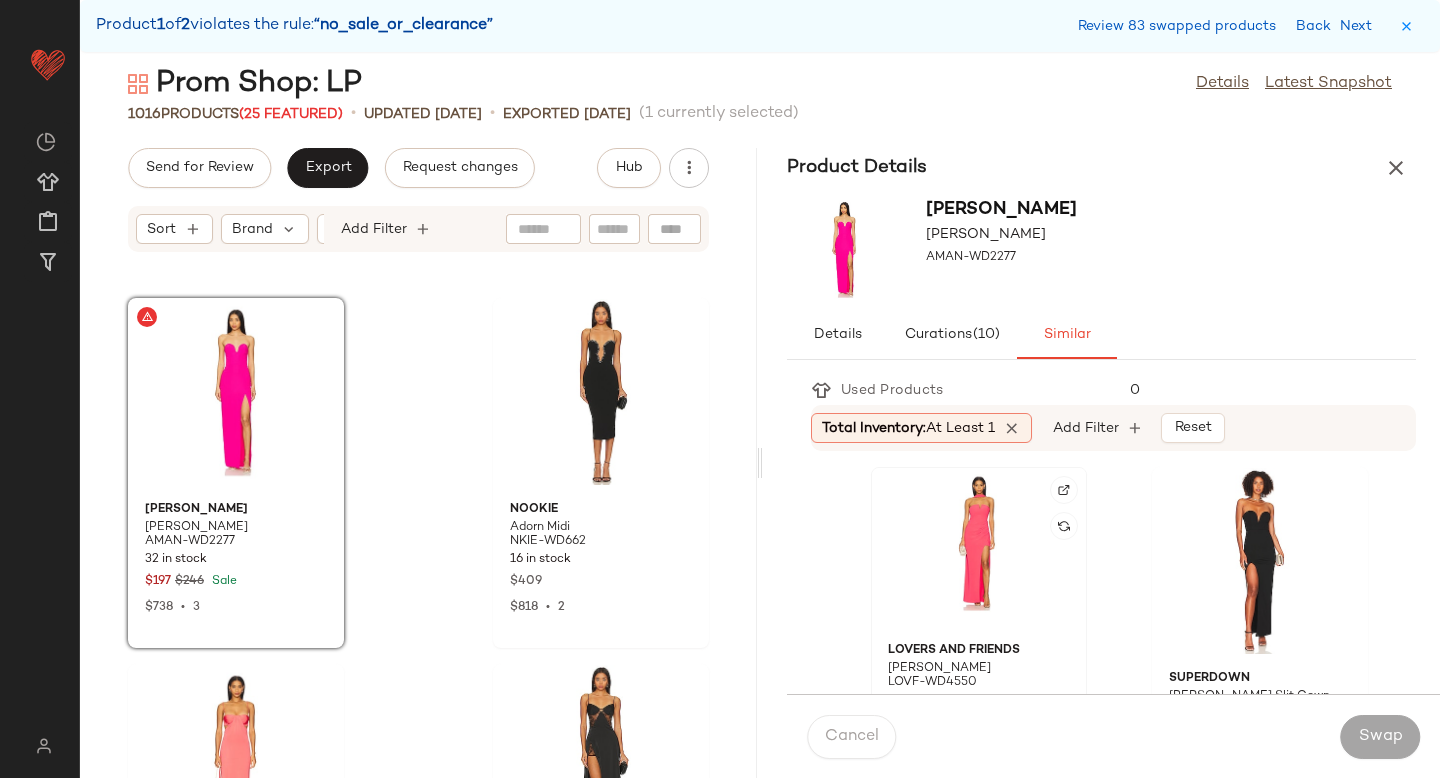 click 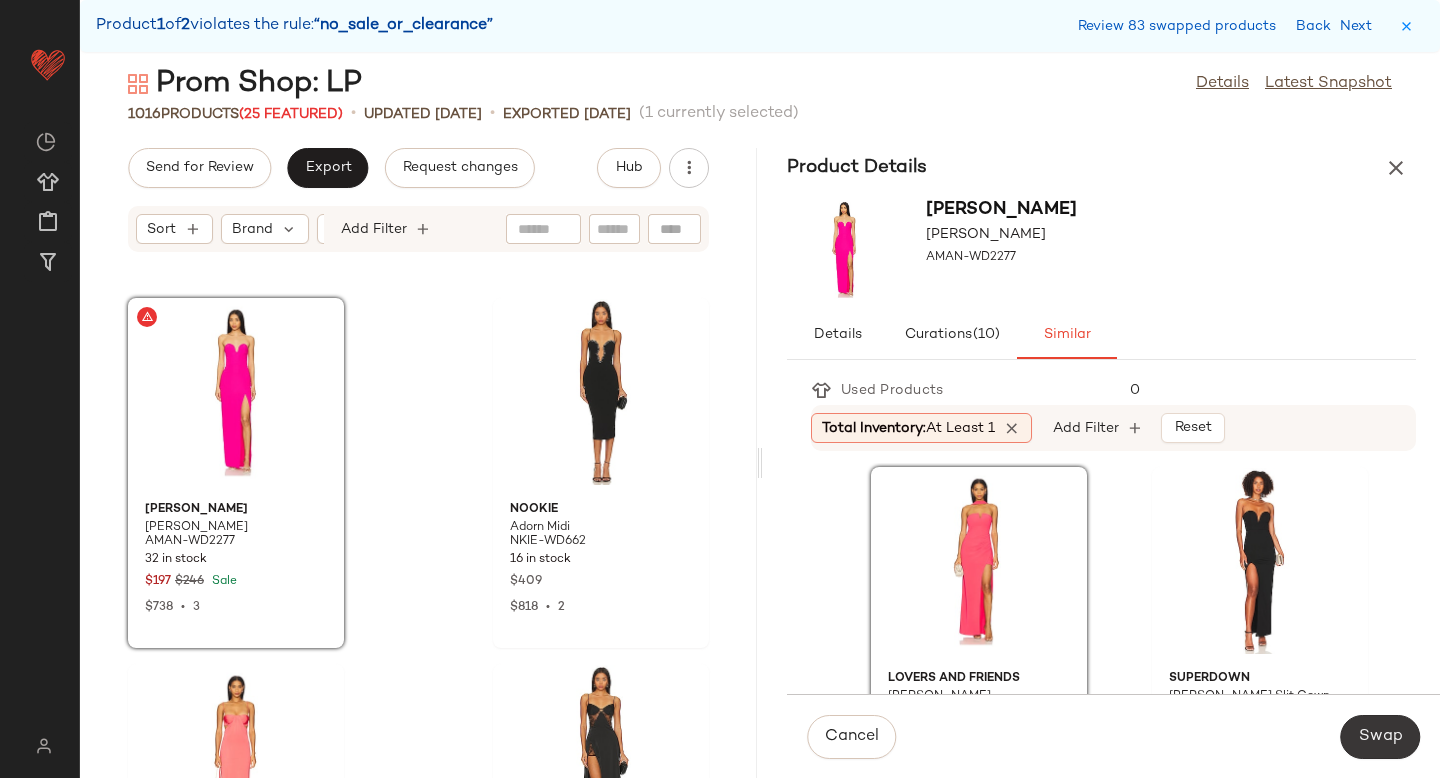 click on "Swap" at bounding box center [1380, 737] 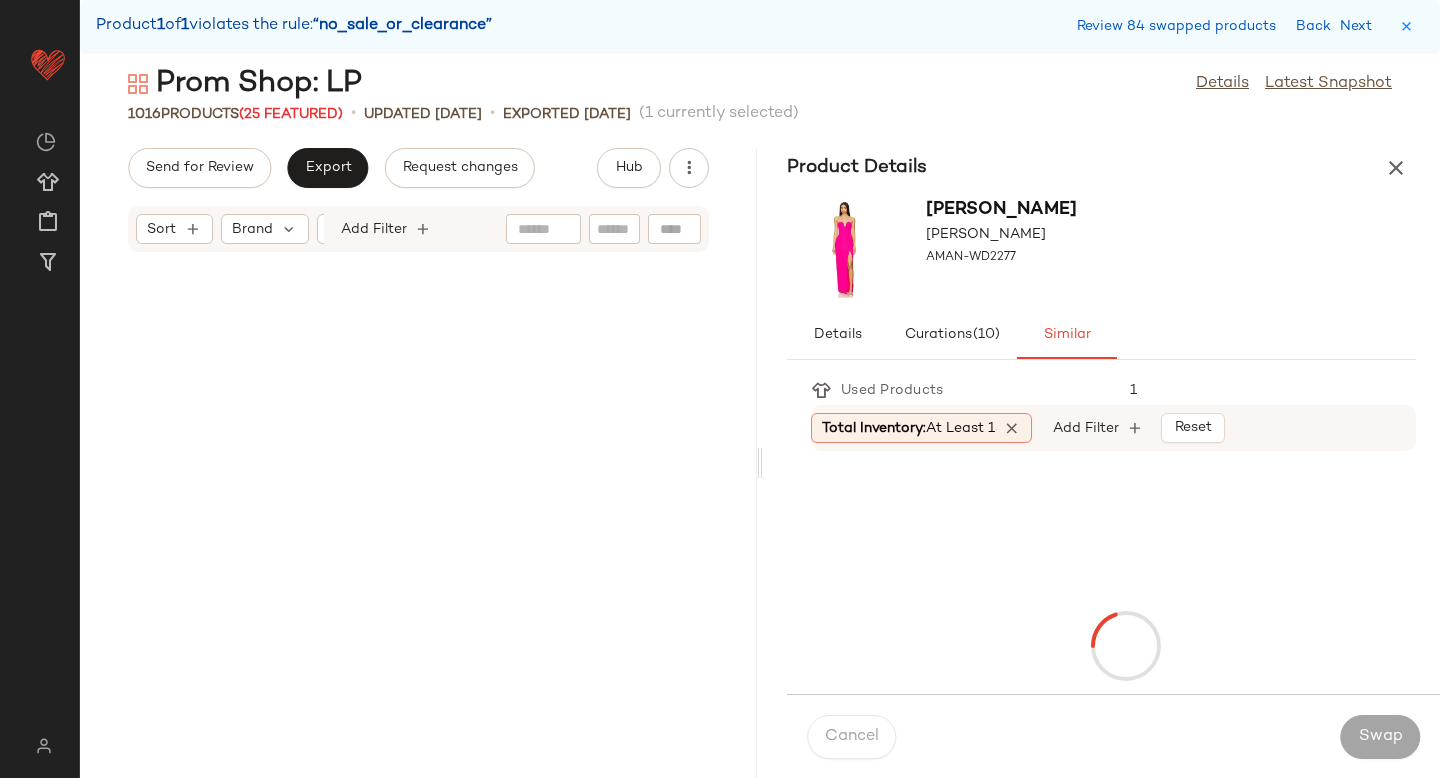 scroll, scrollTop: 175680, scrollLeft: 0, axis: vertical 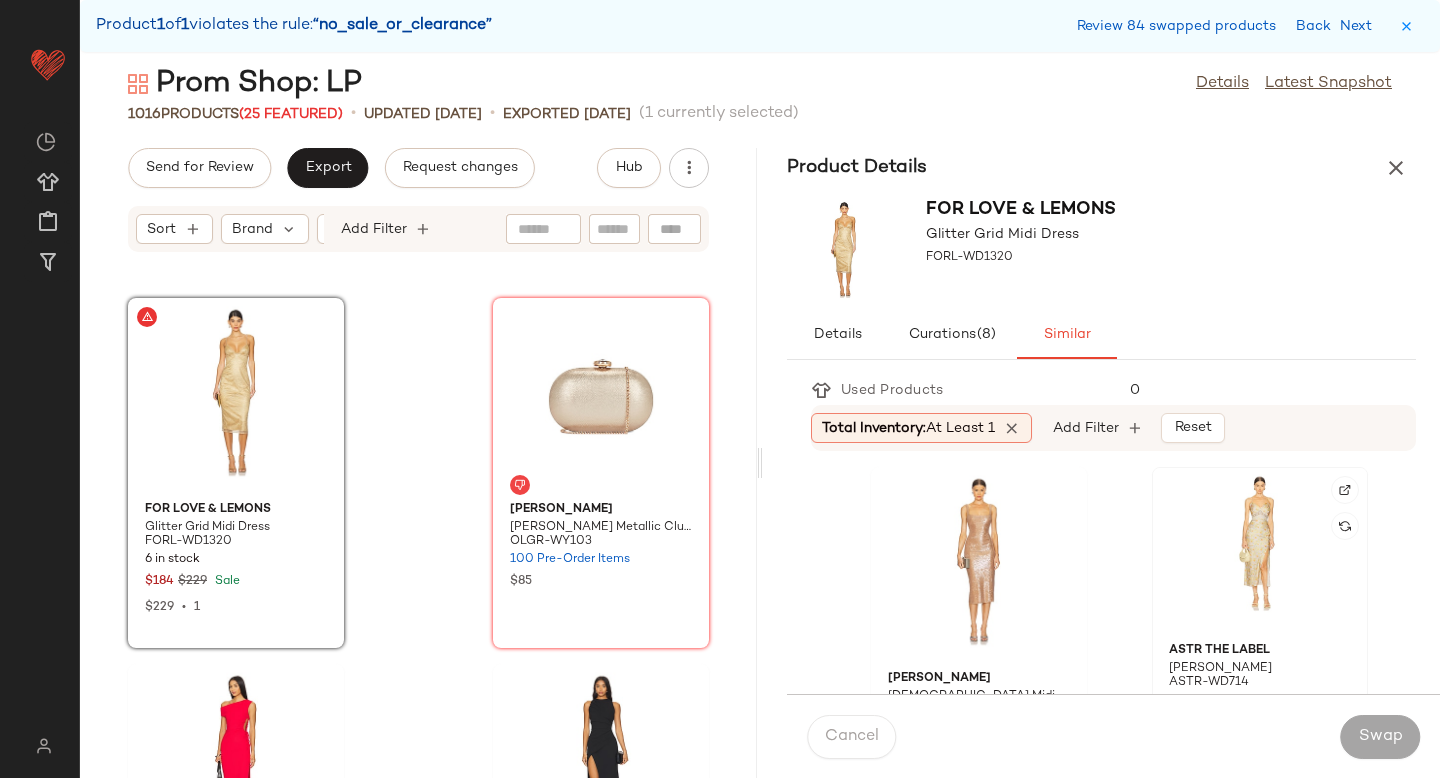click 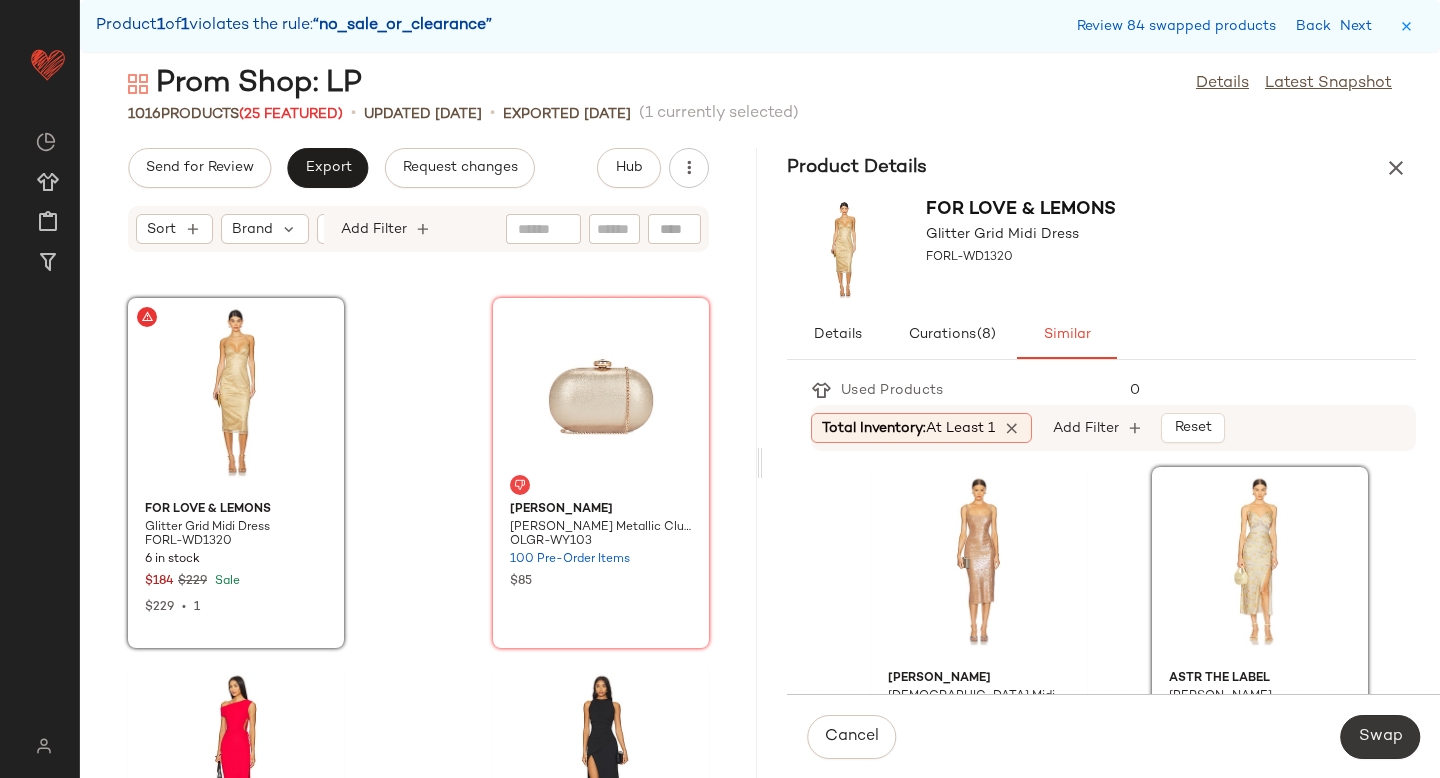 click on "Swap" at bounding box center [1380, 737] 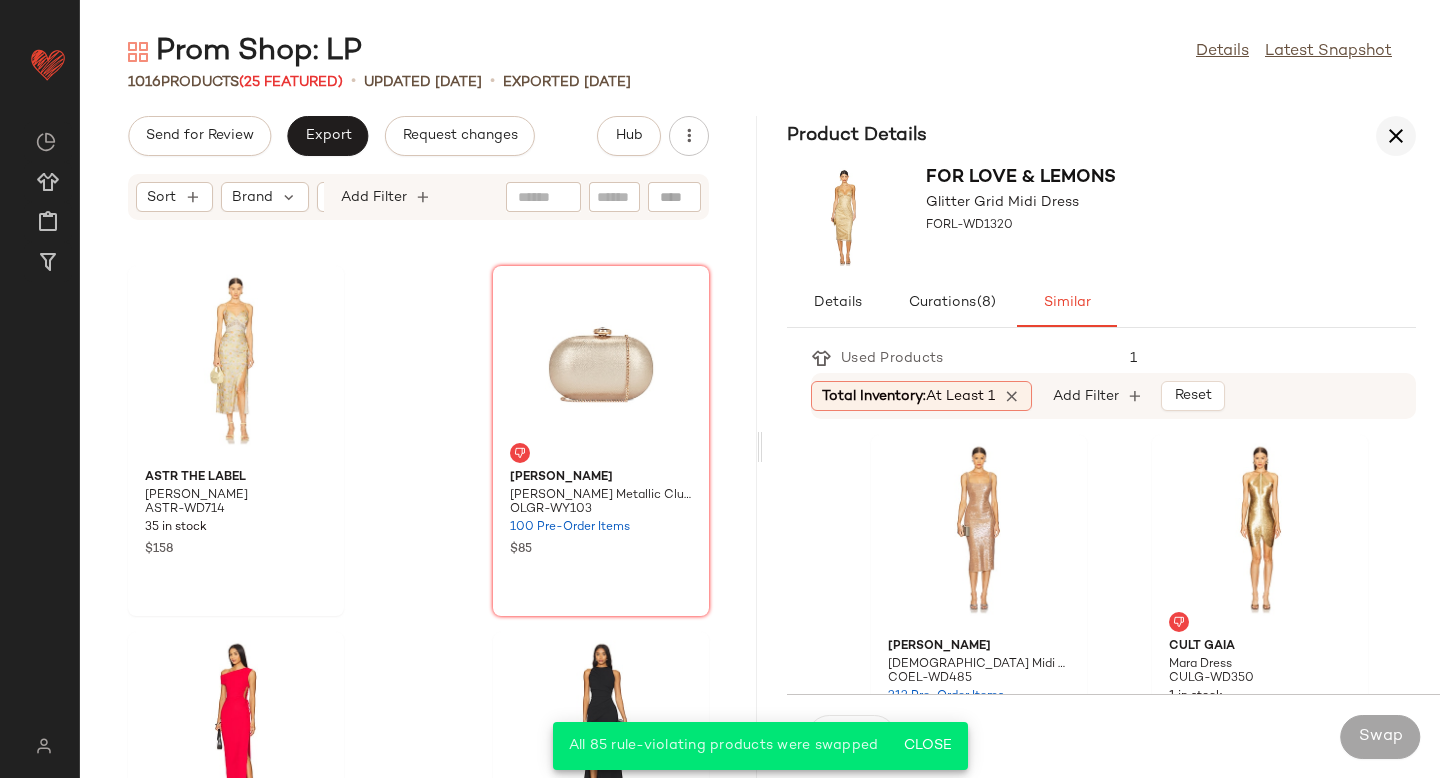 click at bounding box center (1396, 136) 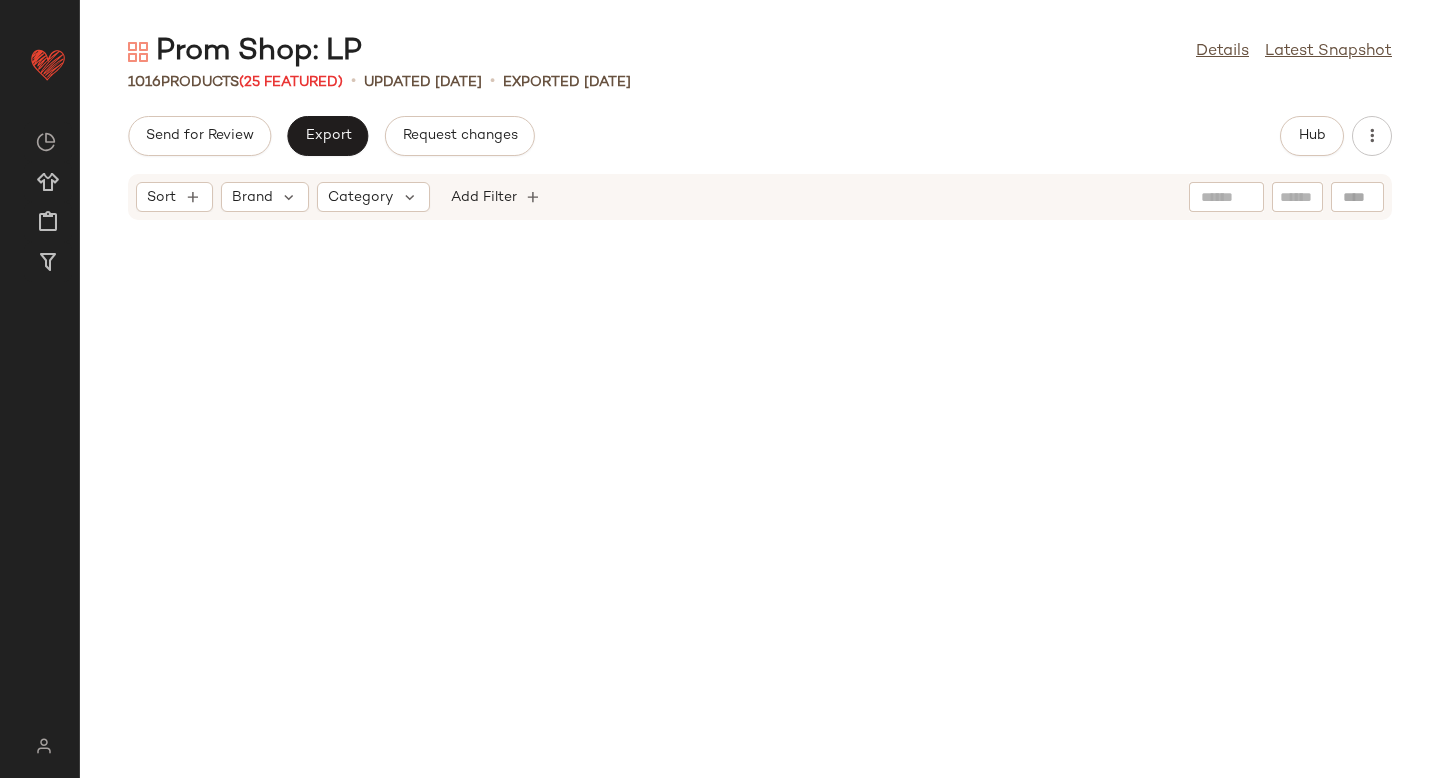scroll, scrollTop: 0, scrollLeft: 0, axis: both 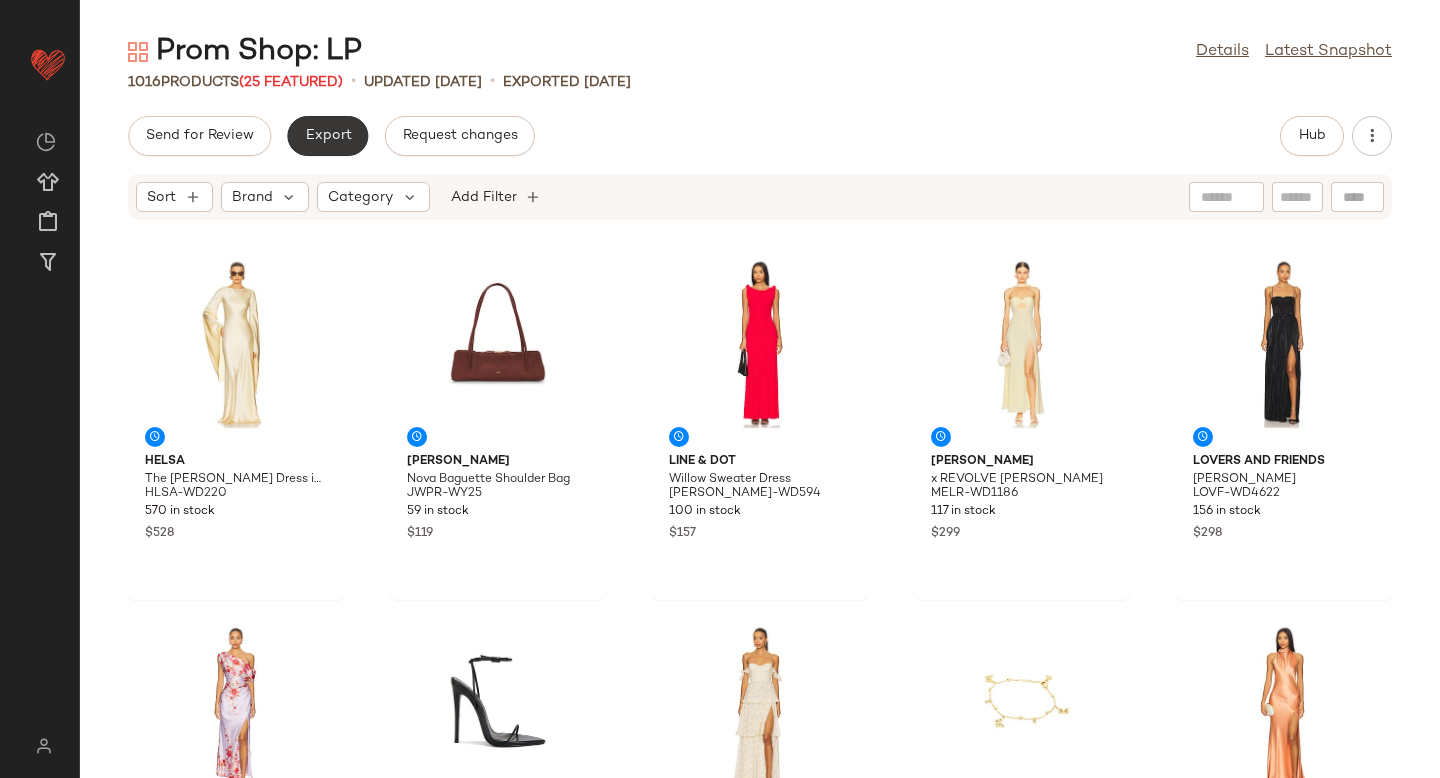 click on "Export" 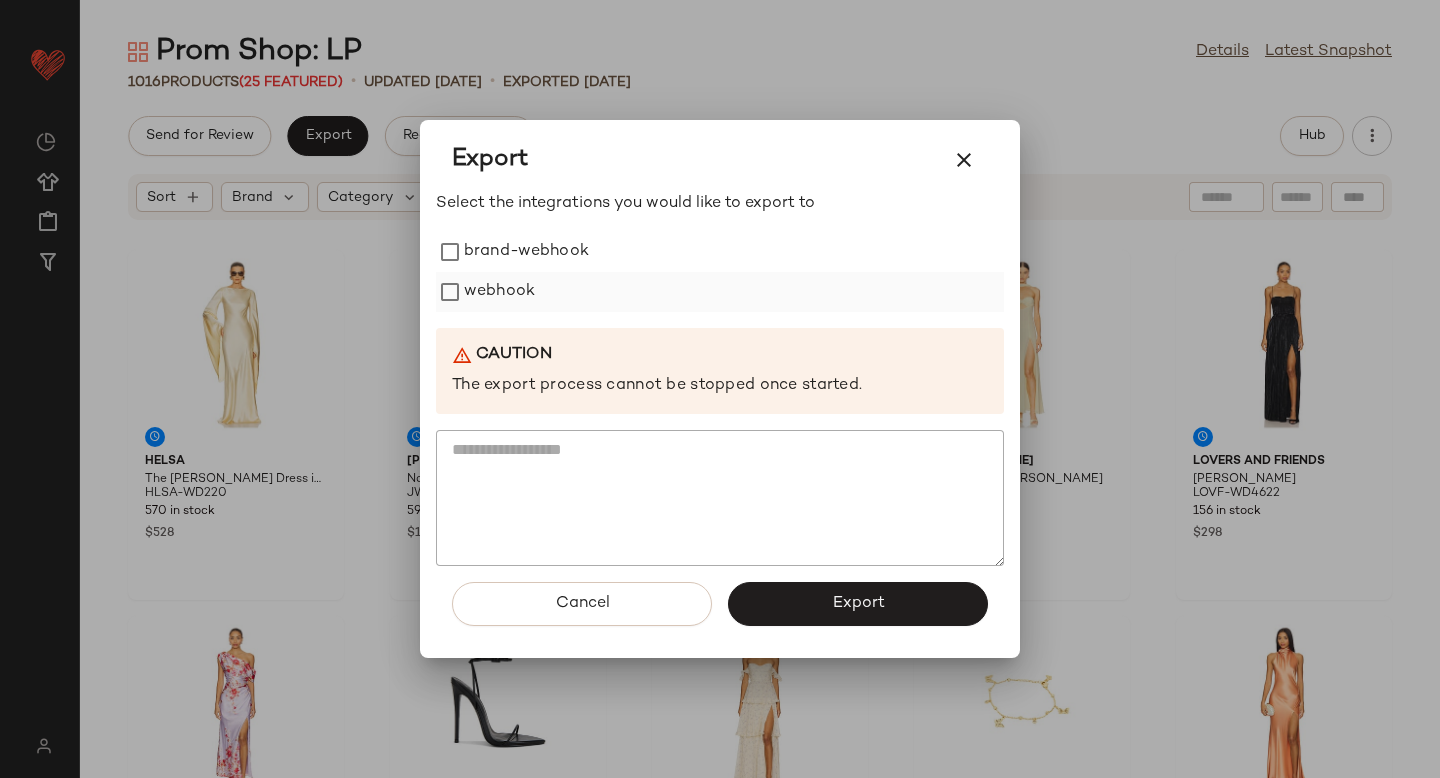 click on "webhook" 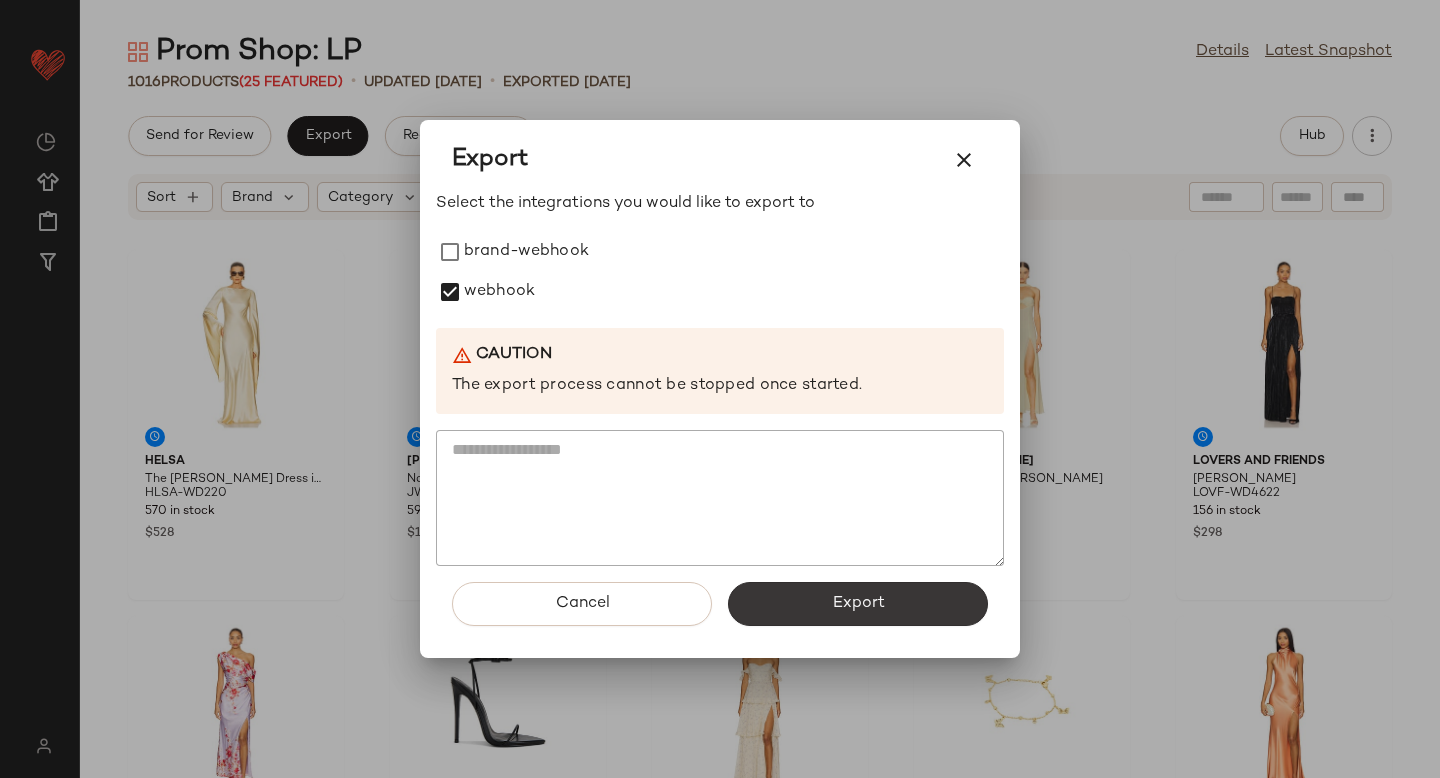 click on "Export" at bounding box center (858, 604) 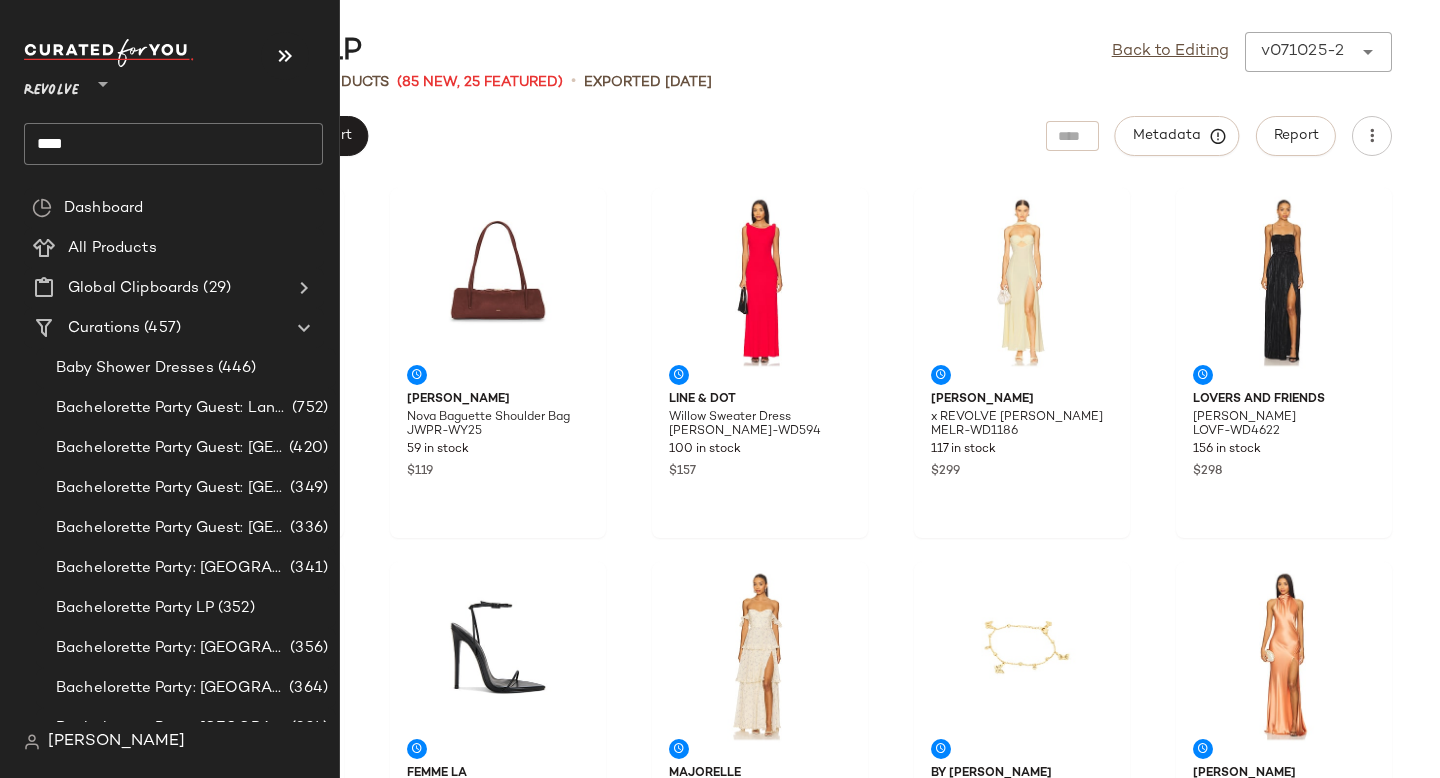 click on "****" 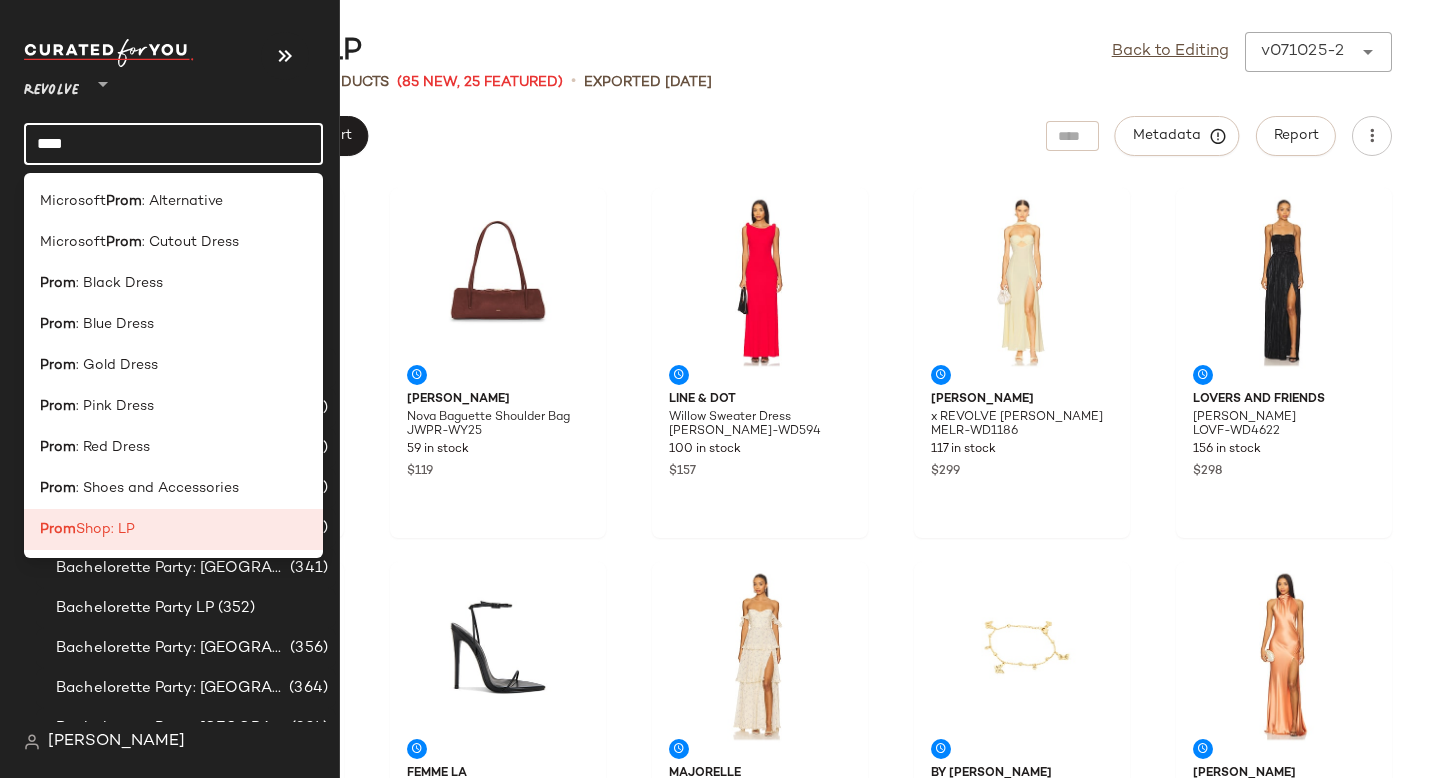 click on "****" 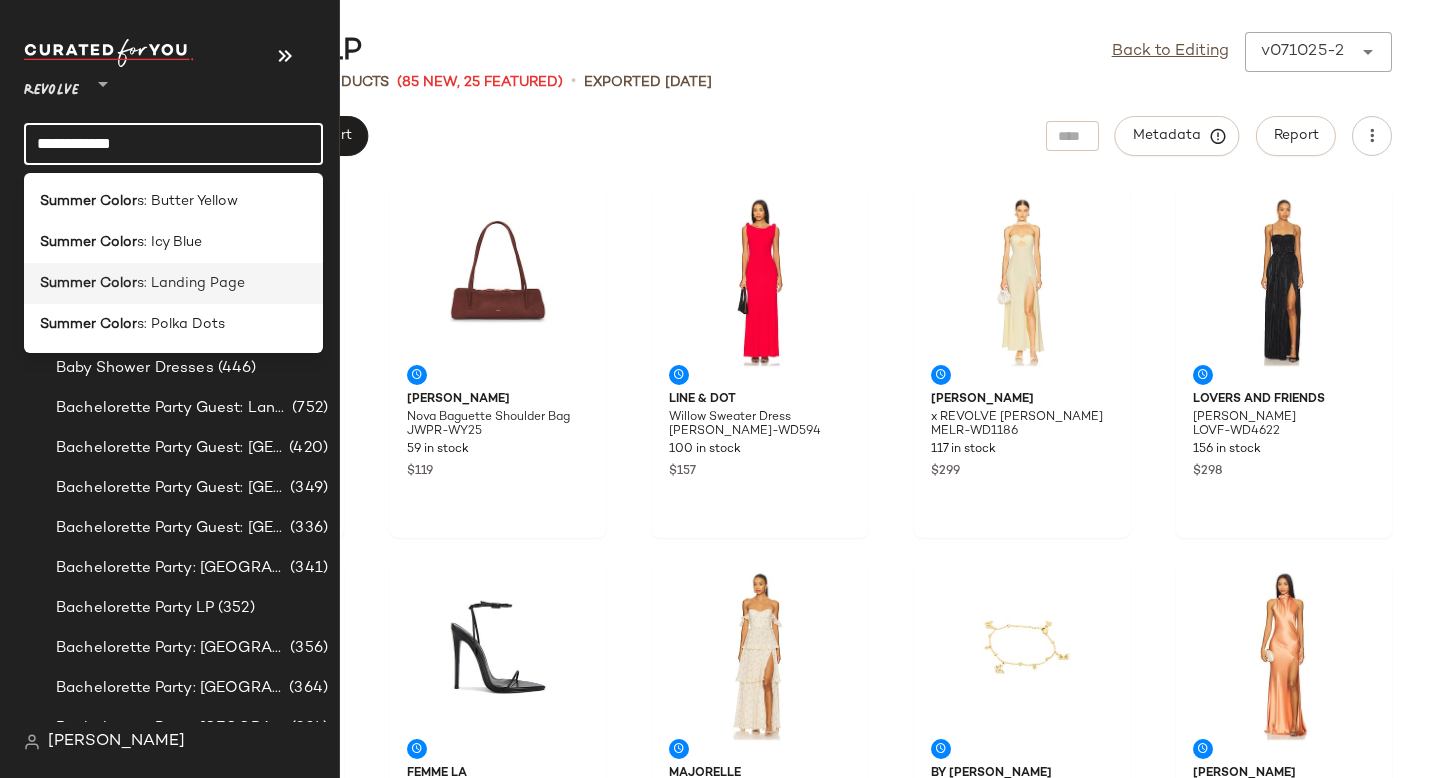 type on "**********" 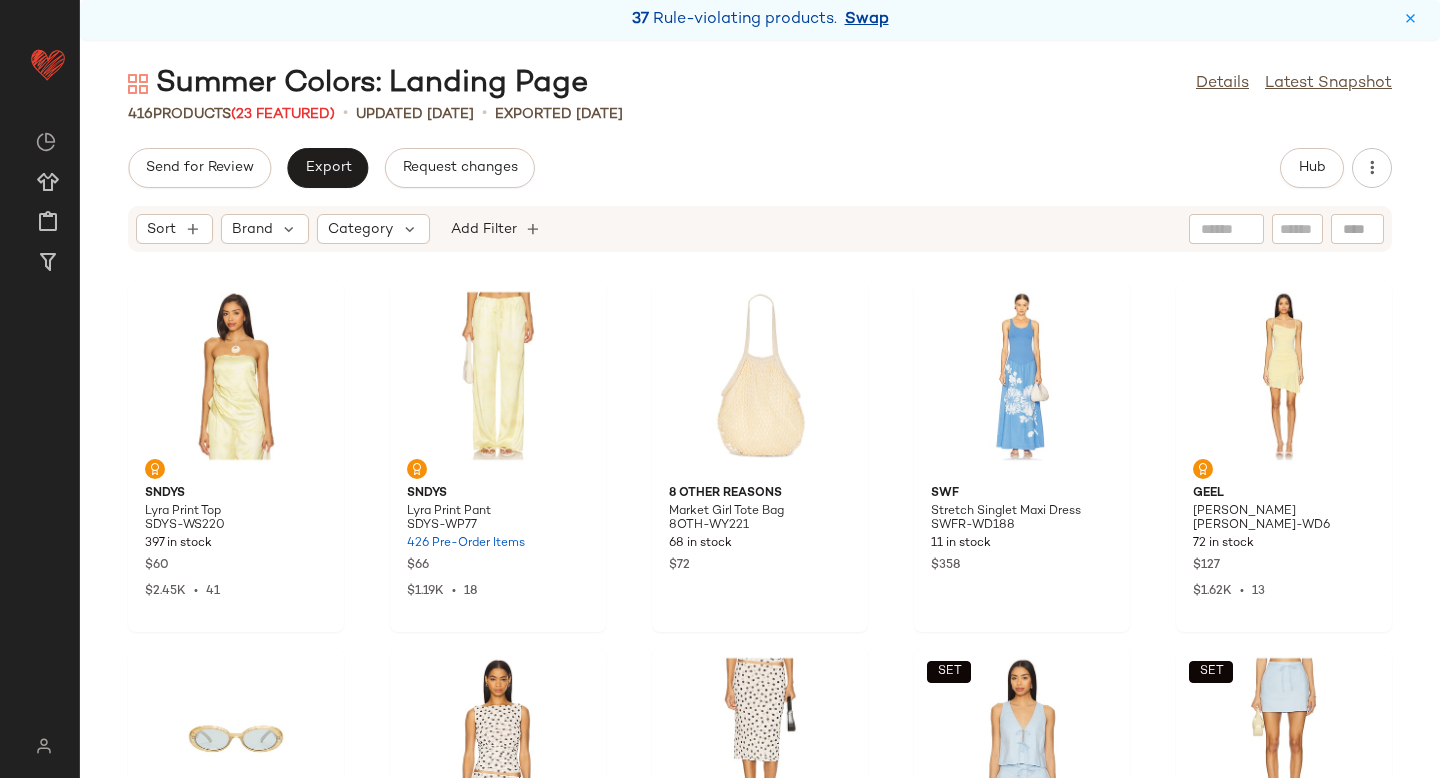 click on "Swap" at bounding box center [867, 20] 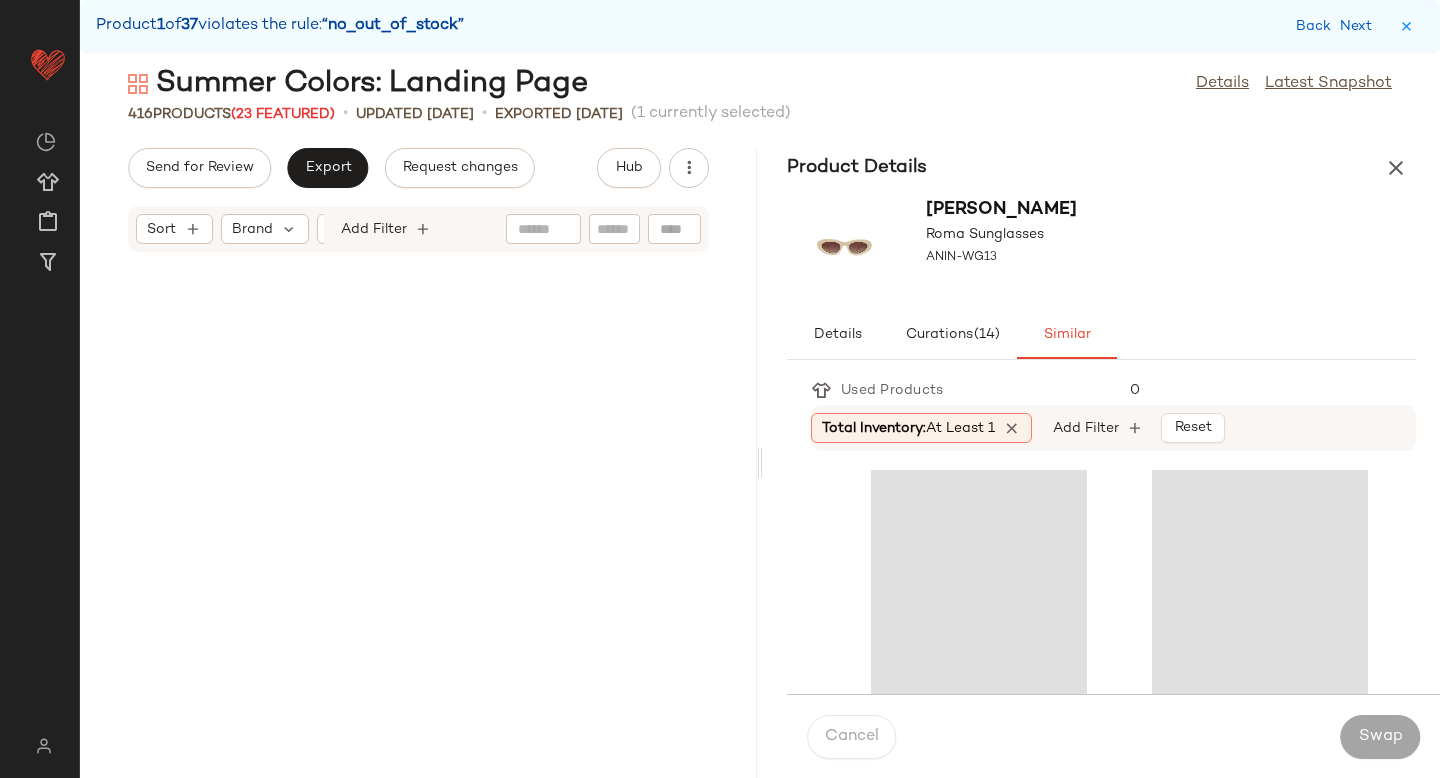 scroll, scrollTop: 4758, scrollLeft: 0, axis: vertical 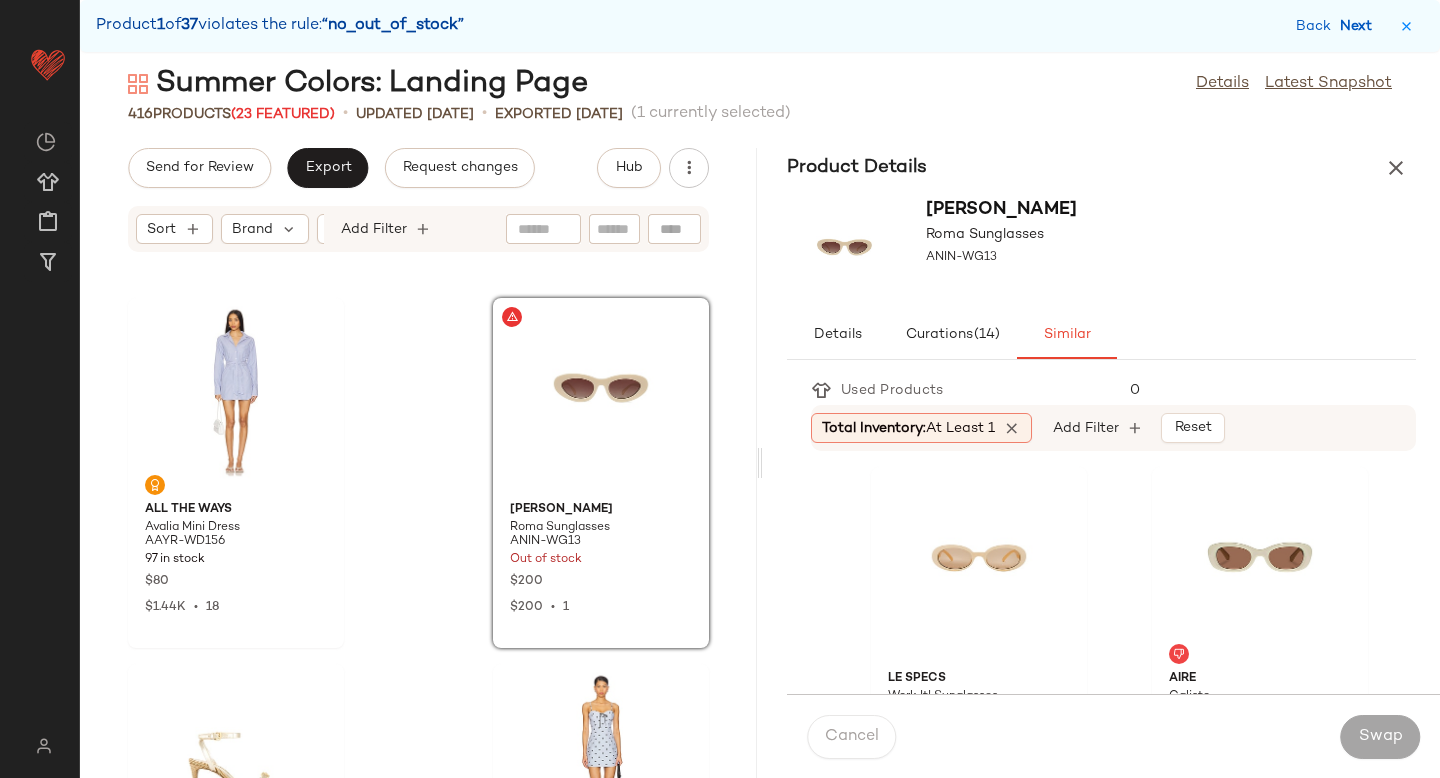 click on "Next" at bounding box center [1360, 26] 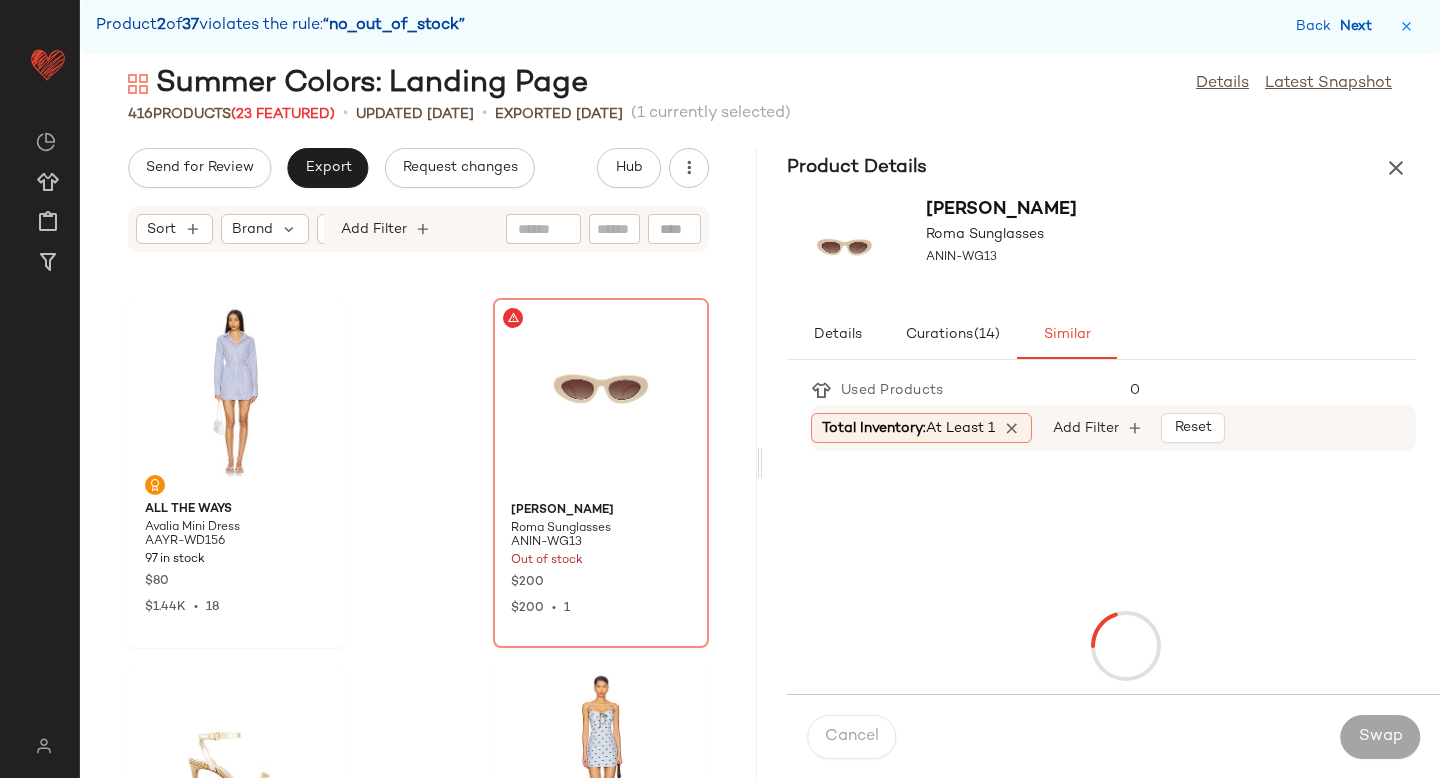 scroll, scrollTop: 16470, scrollLeft: 0, axis: vertical 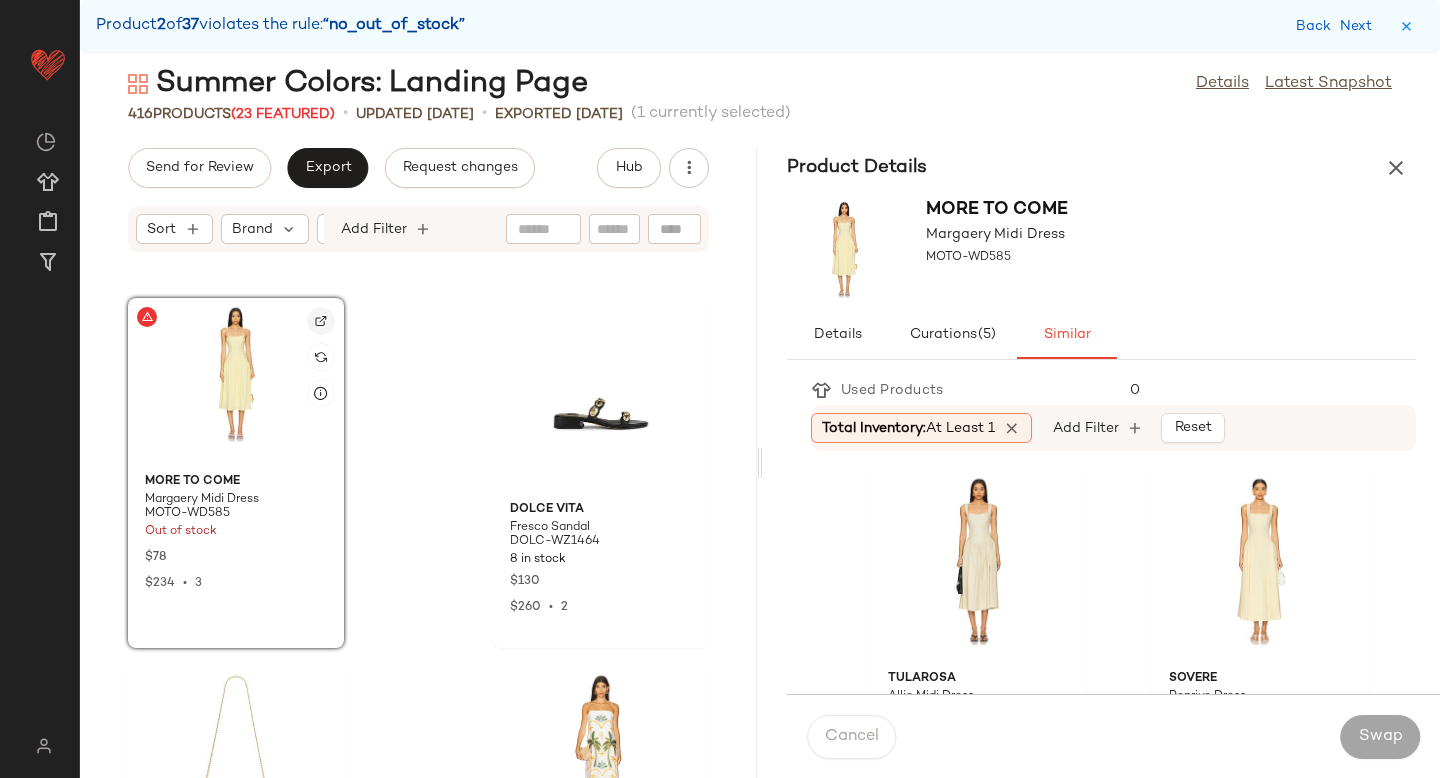 click 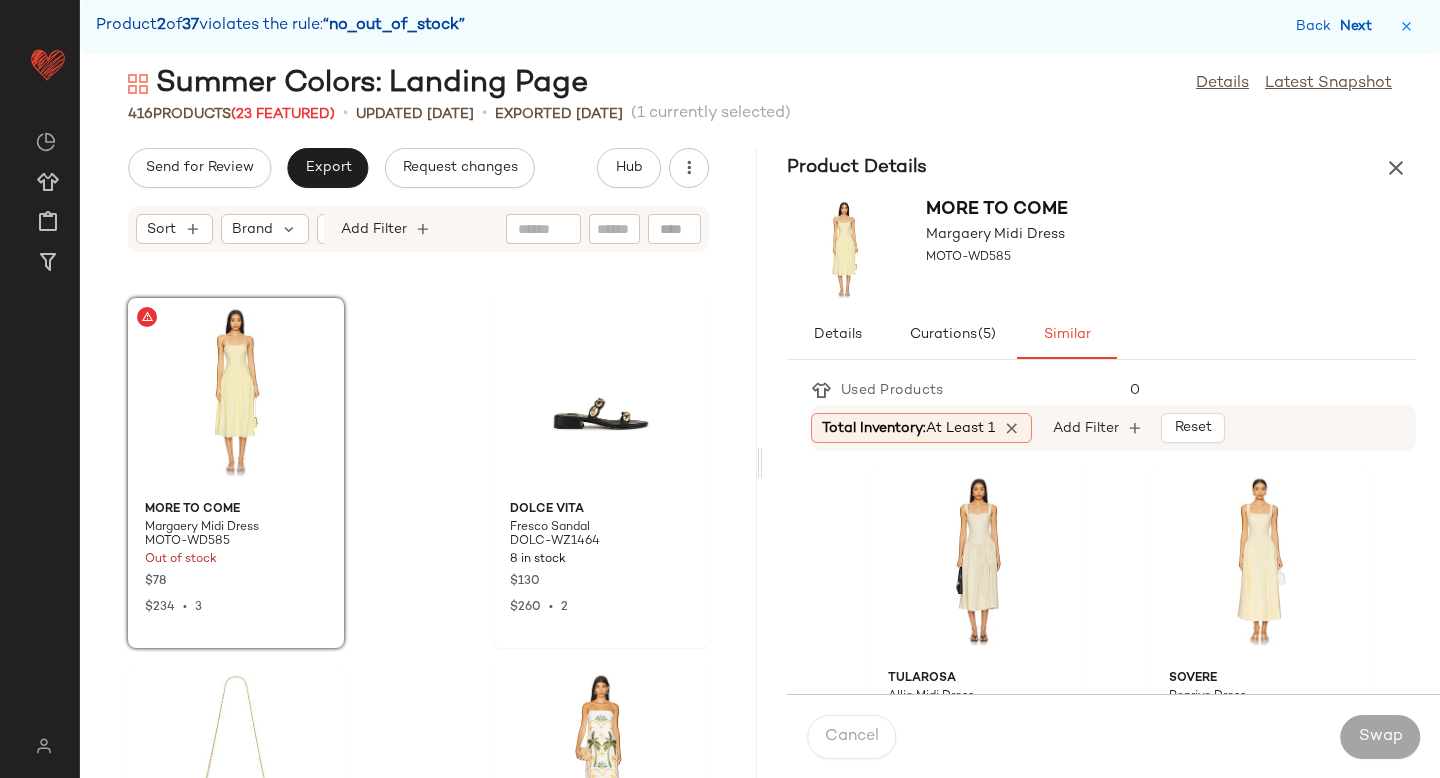 click on "Next" at bounding box center [1360, 26] 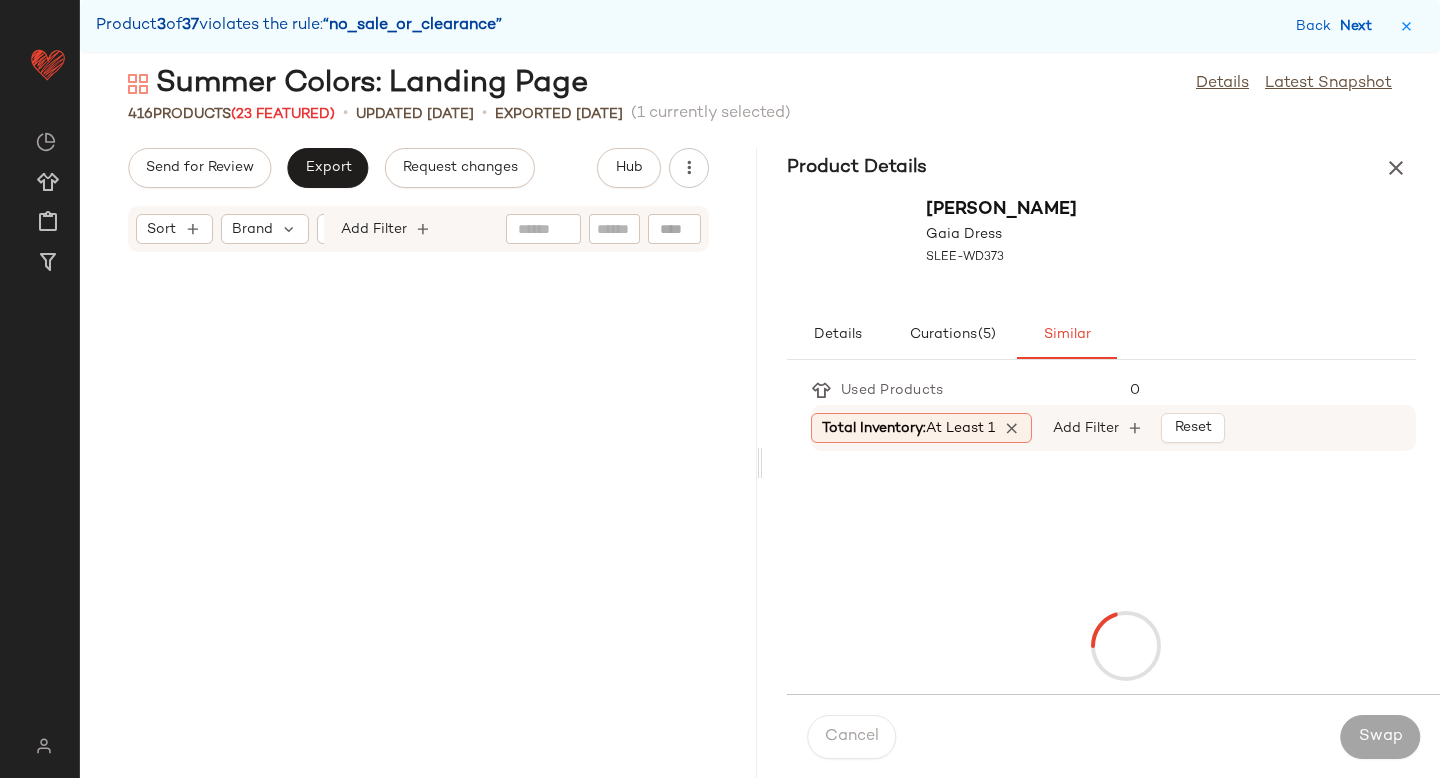 scroll, scrollTop: 22326, scrollLeft: 0, axis: vertical 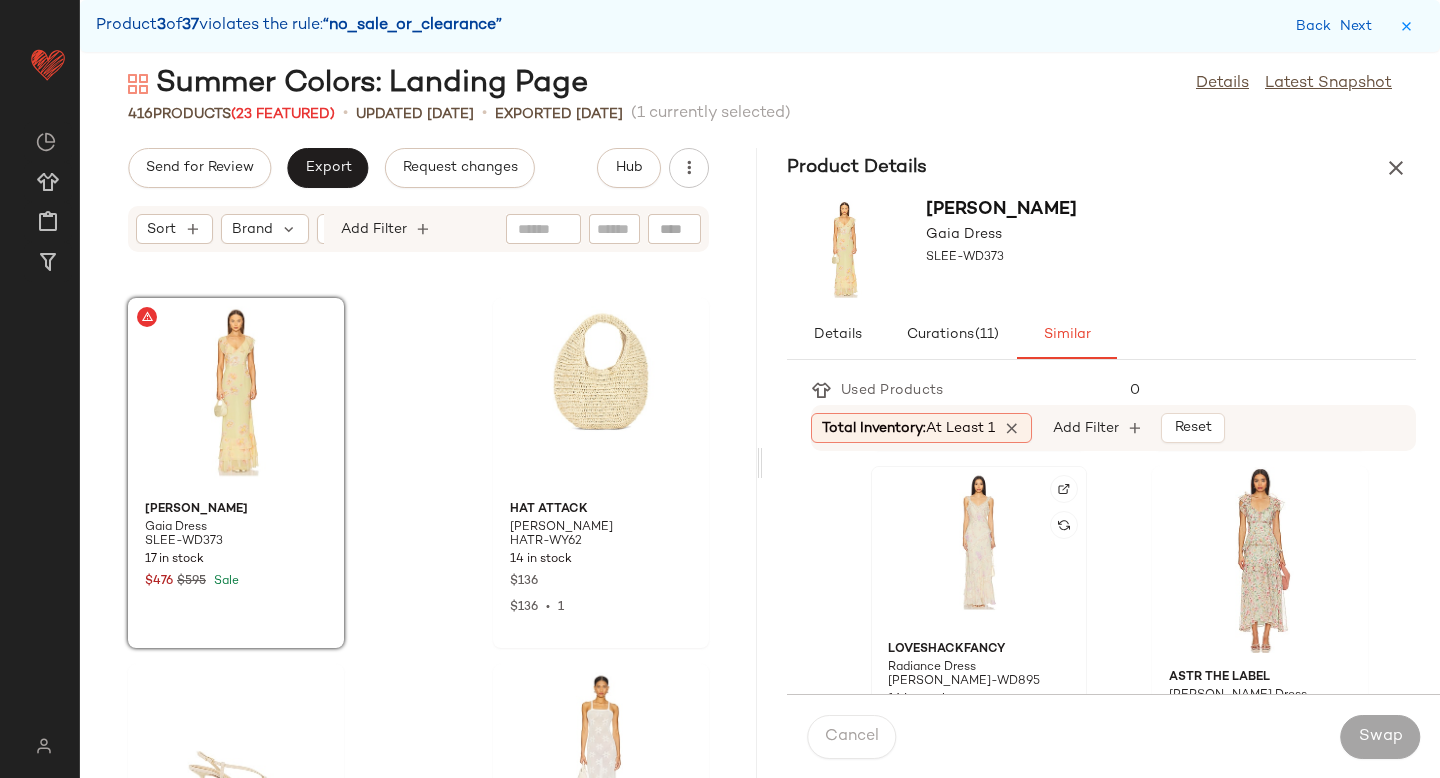 click 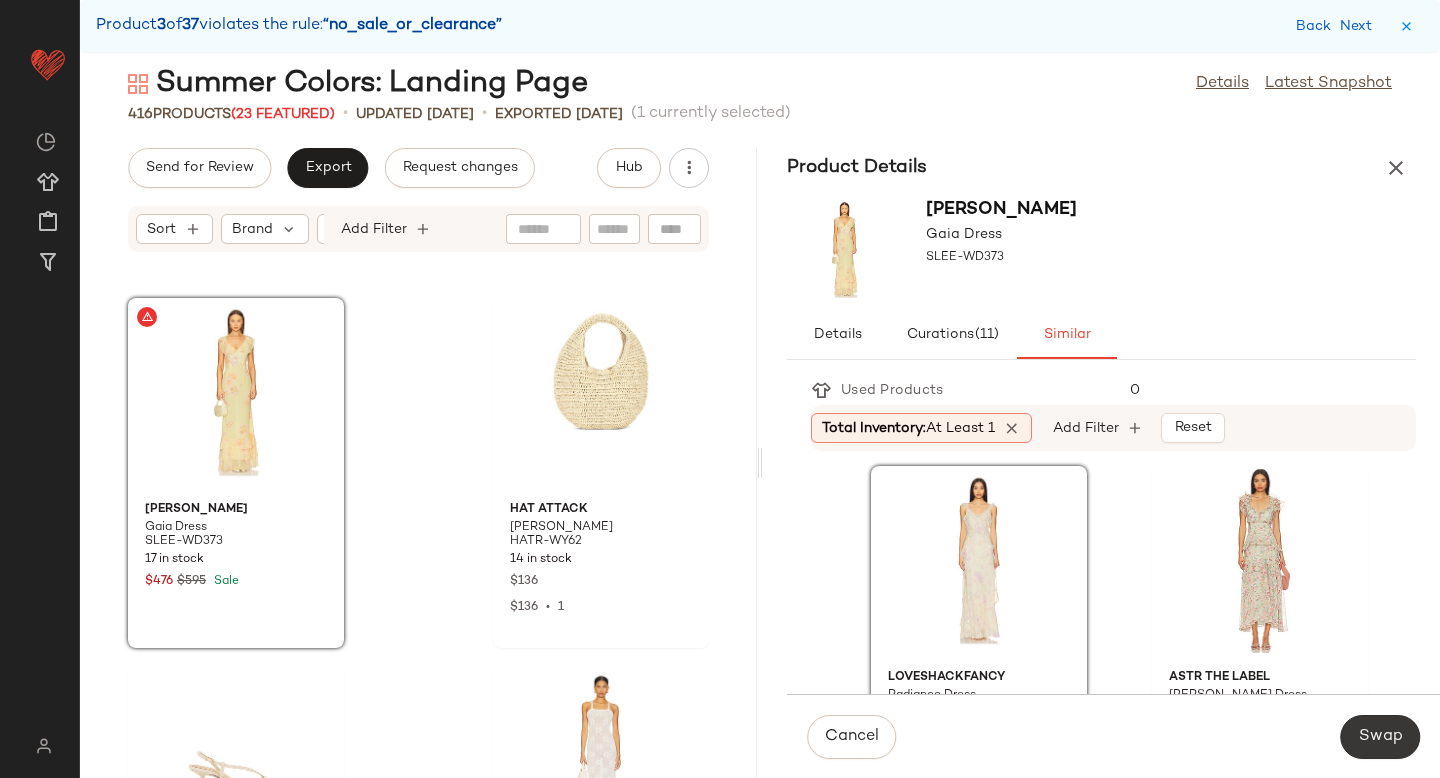click on "Swap" 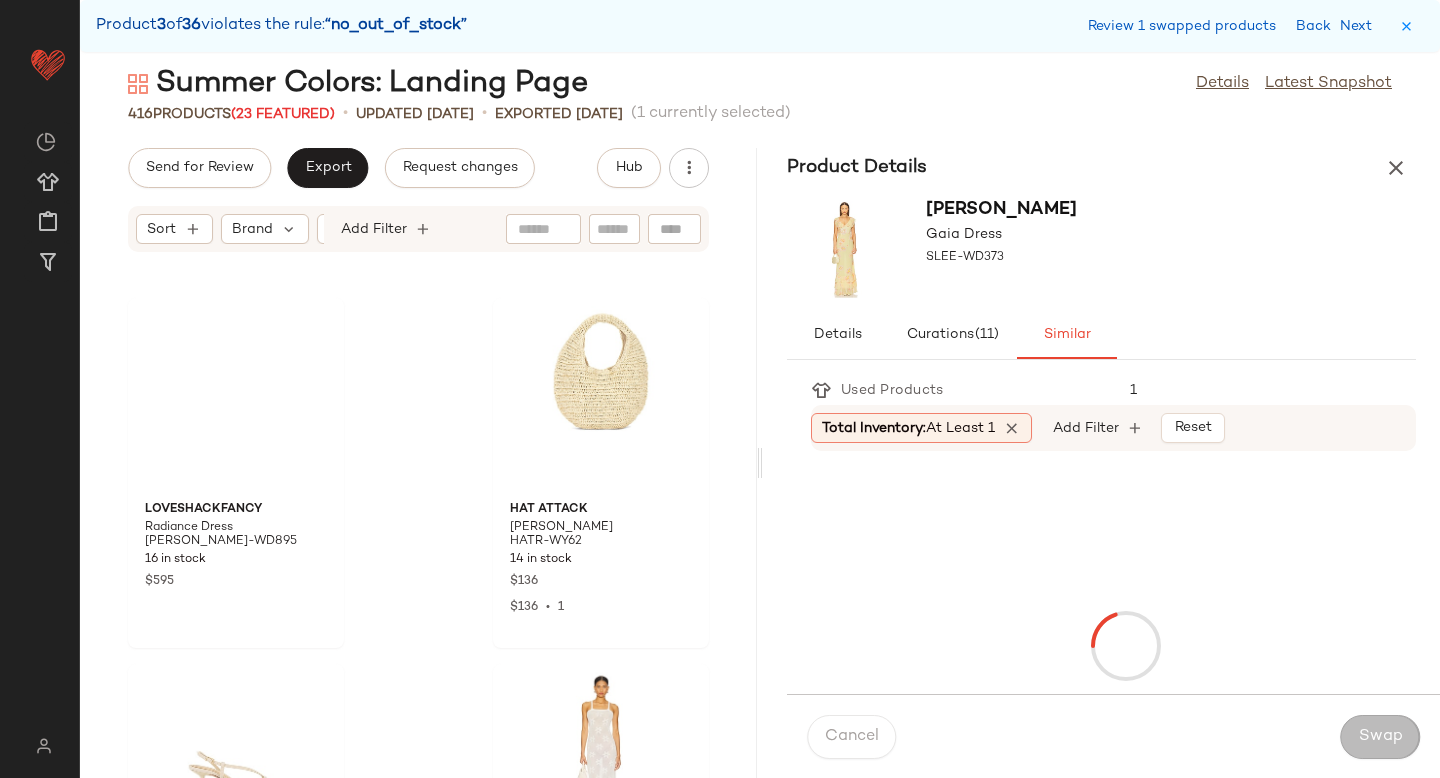 scroll, scrollTop: 23058, scrollLeft: 0, axis: vertical 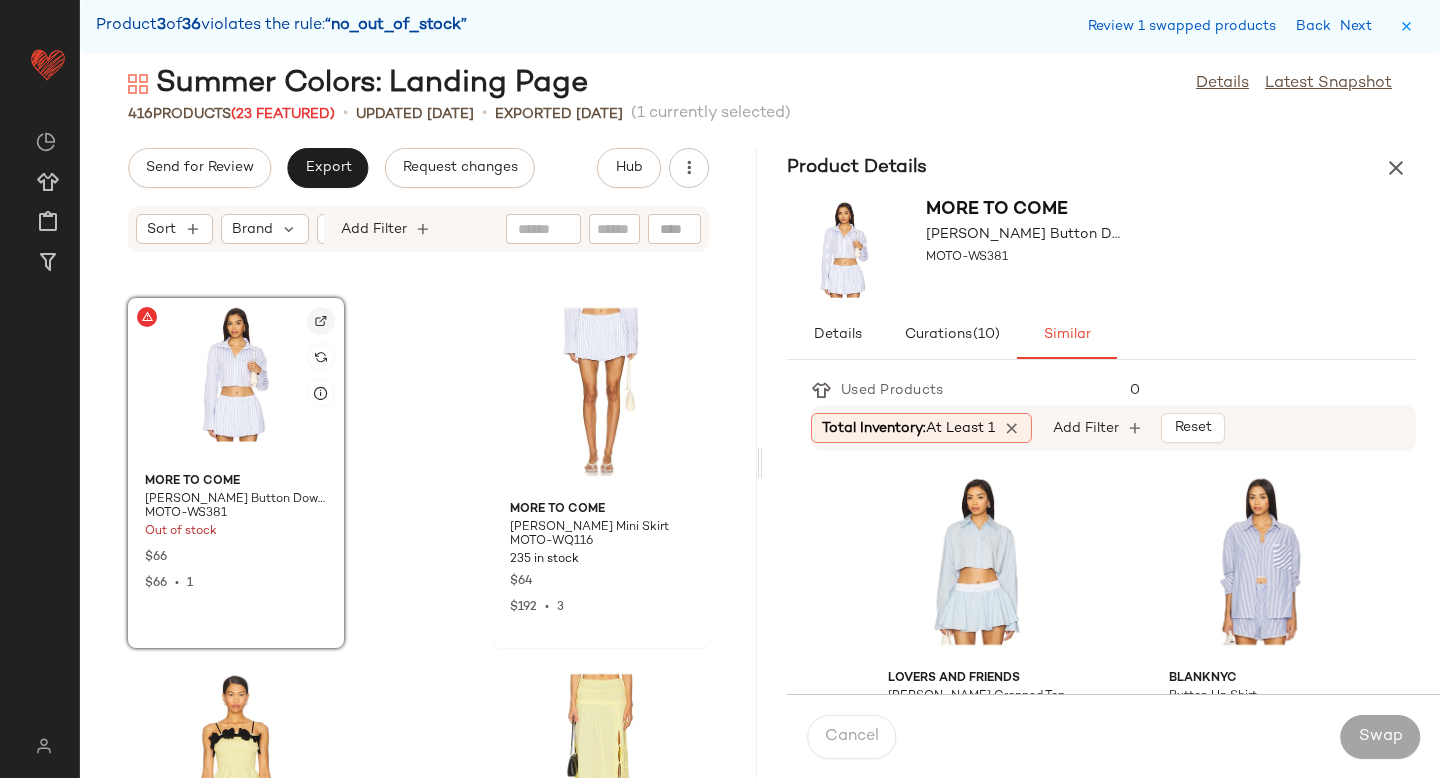 click 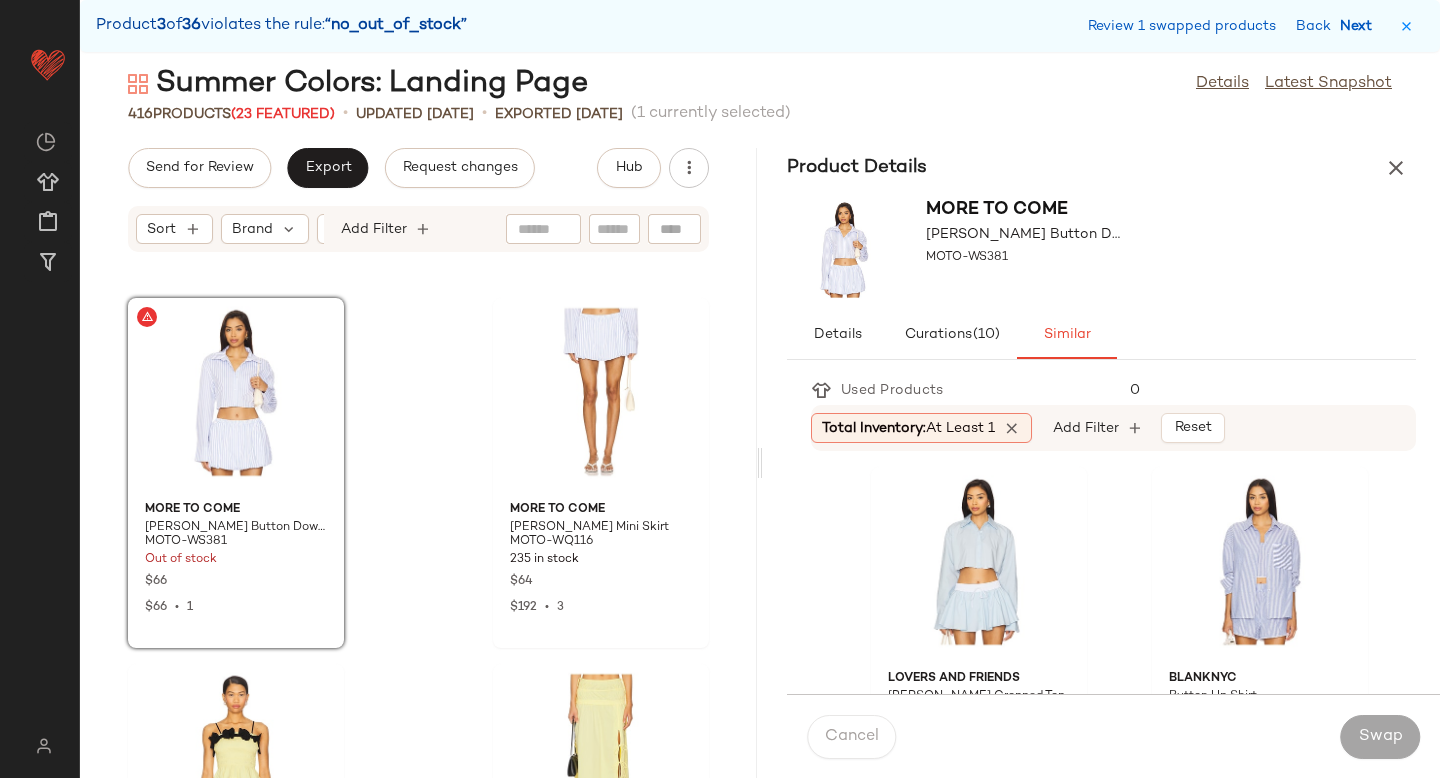 click on "Next" at bounding box center (1360, 26) 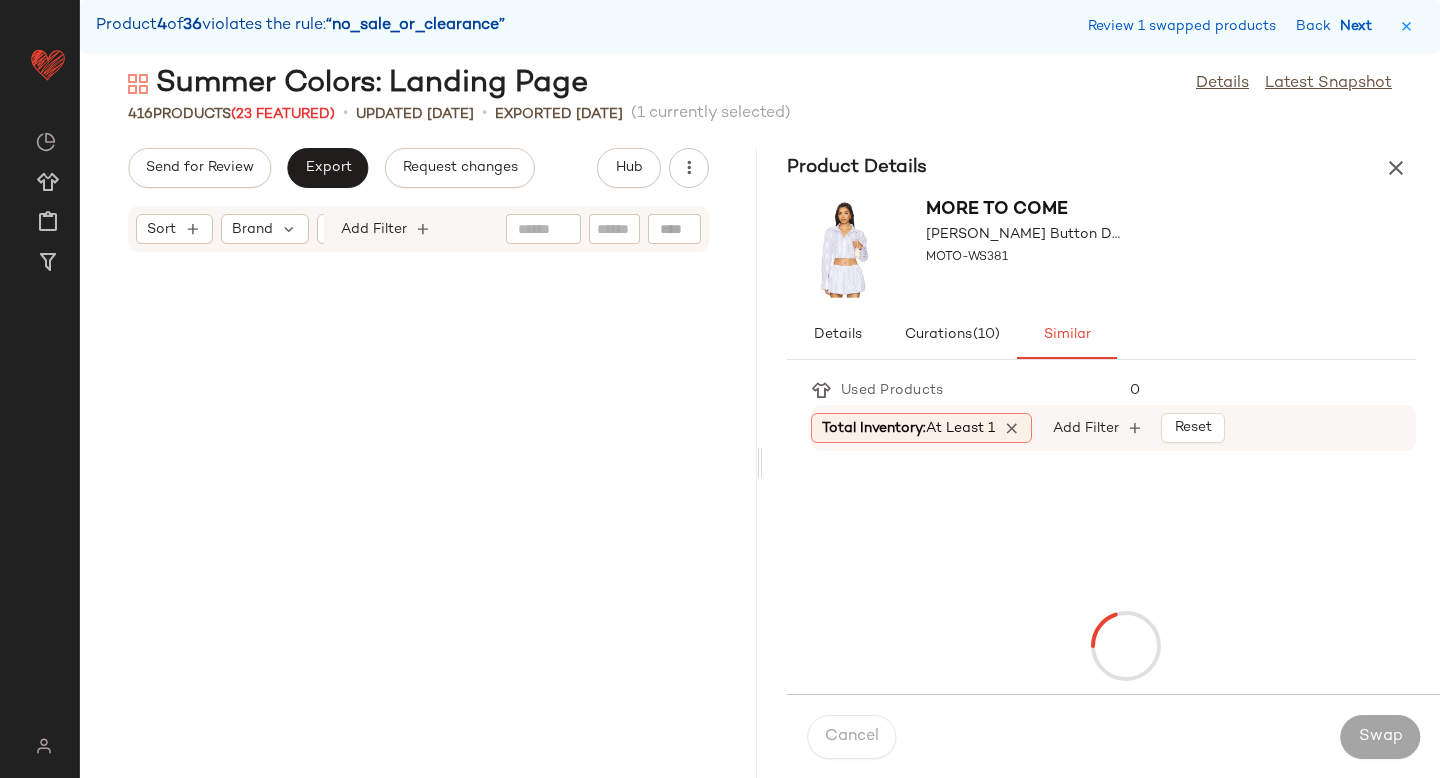 scroll, scrollTop: 24522, scrollLeft: 0, axis: vertical 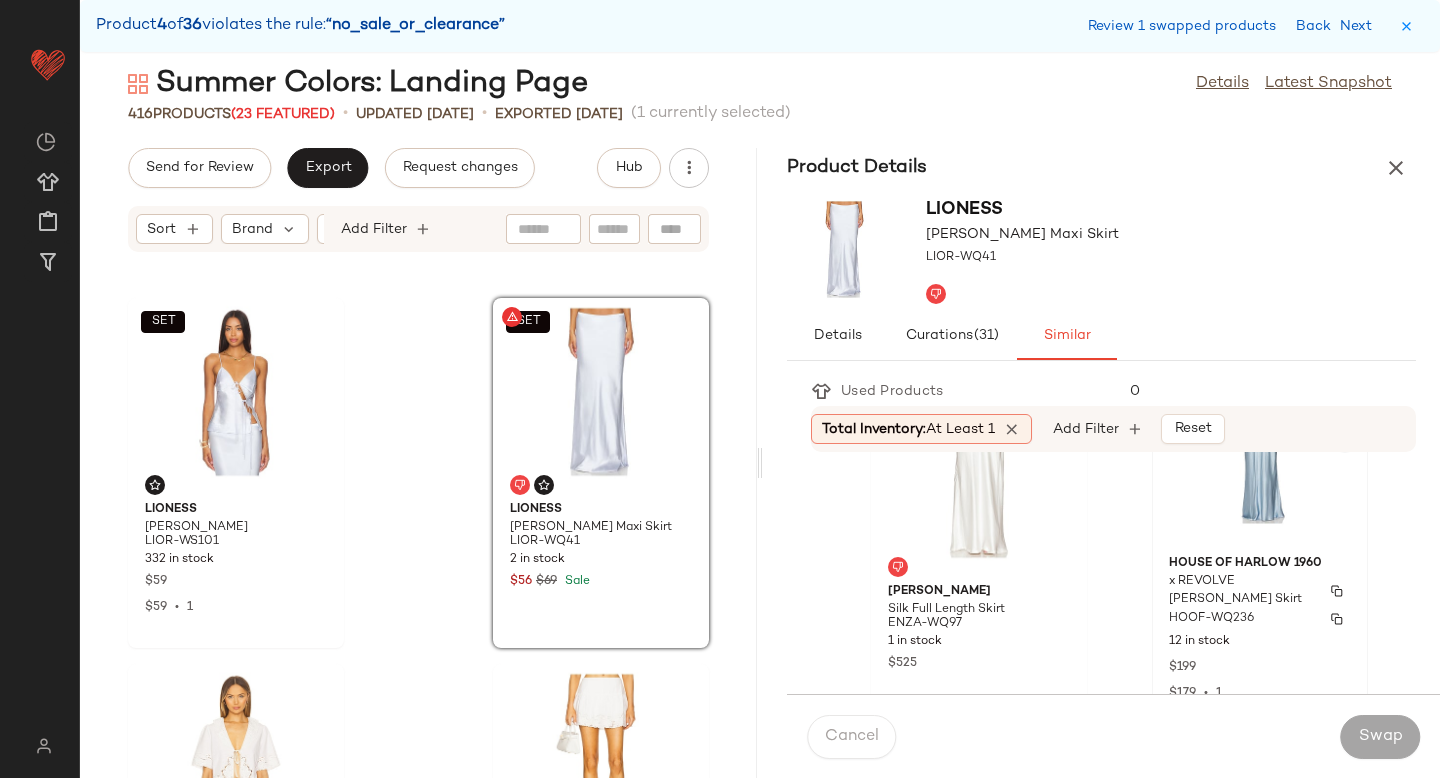 click on "House of Harlow 1960 x REVOLVE [PERSON_NAME] Skirt HOOF-WQ236 12 in stock $199 $179  •  1" 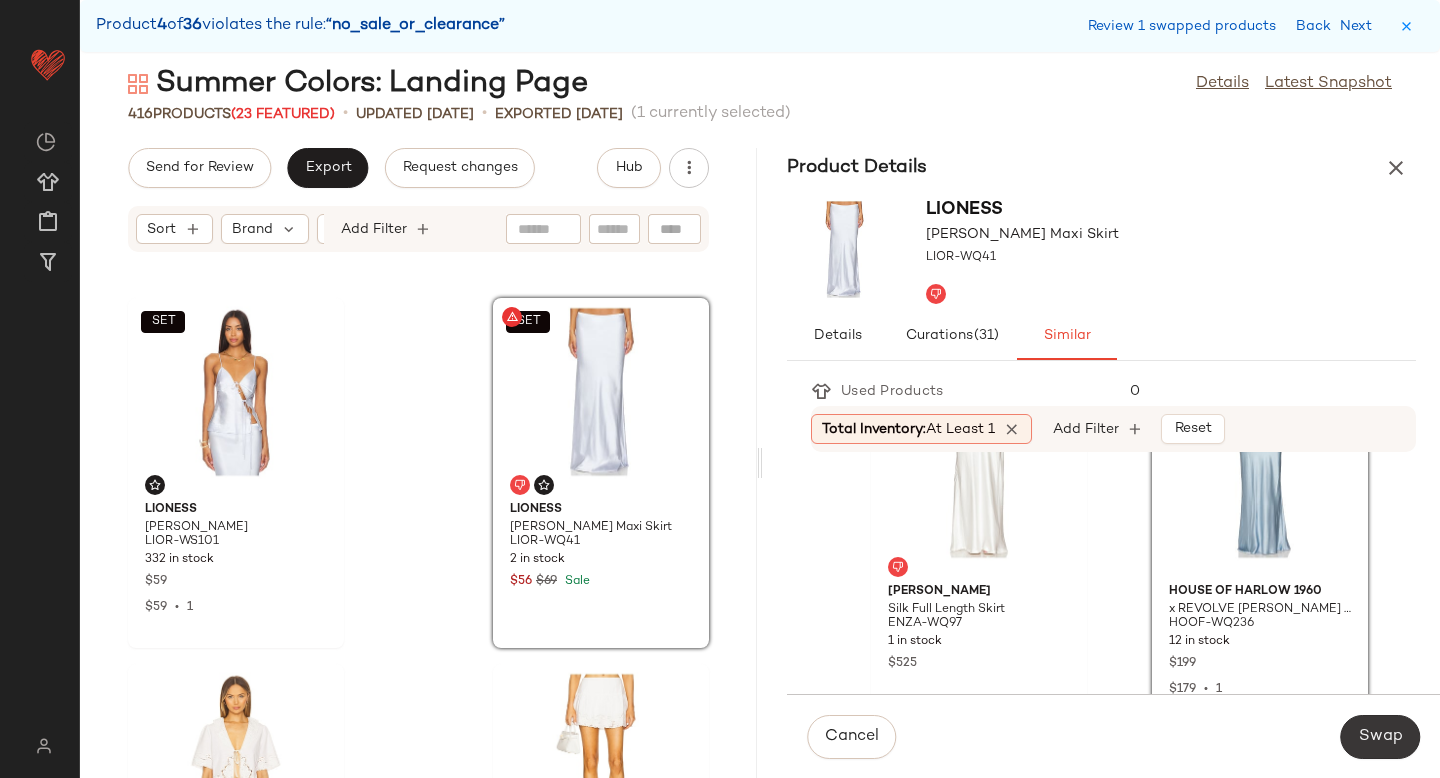 click on "Swap" 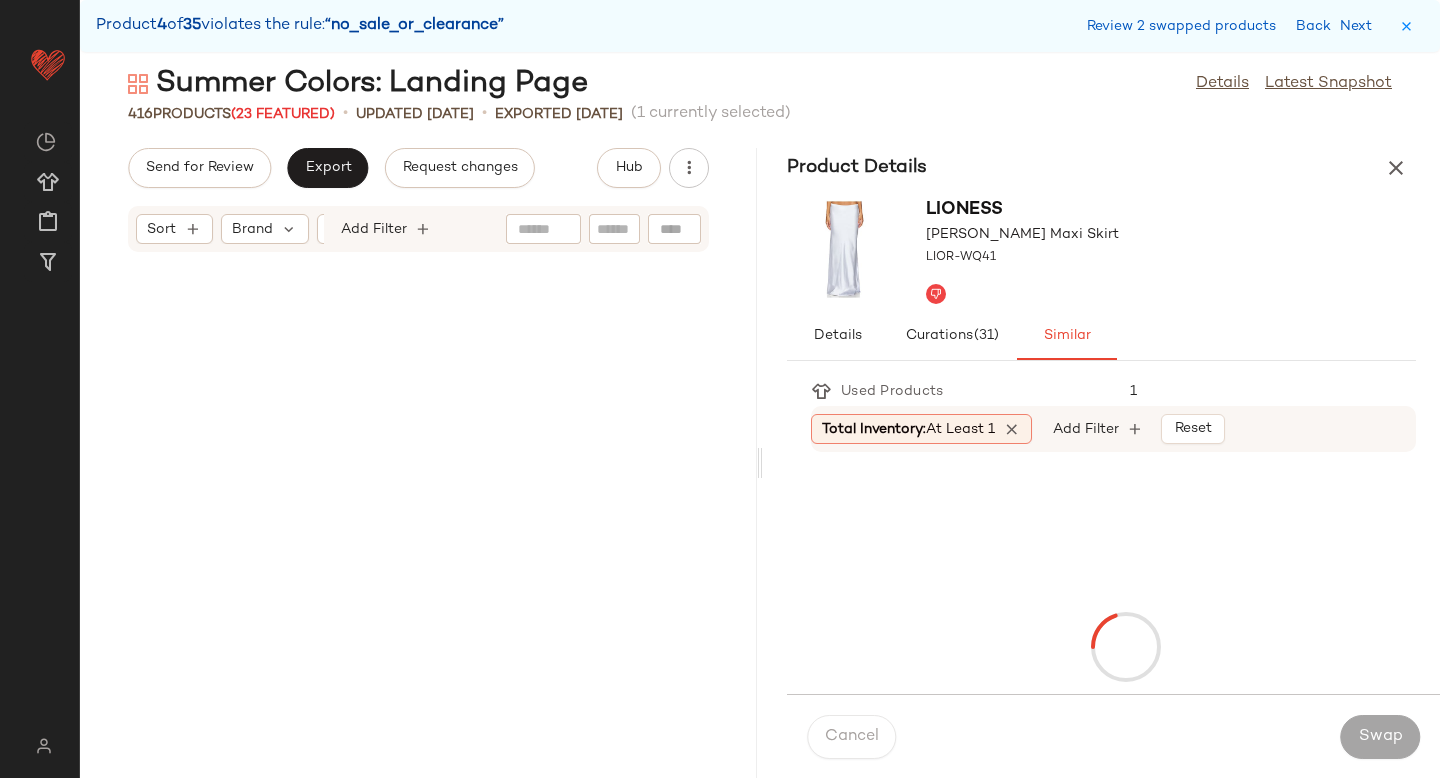 scroll, scrollTop: 27084, scrollLeft: 0, axis: vertical 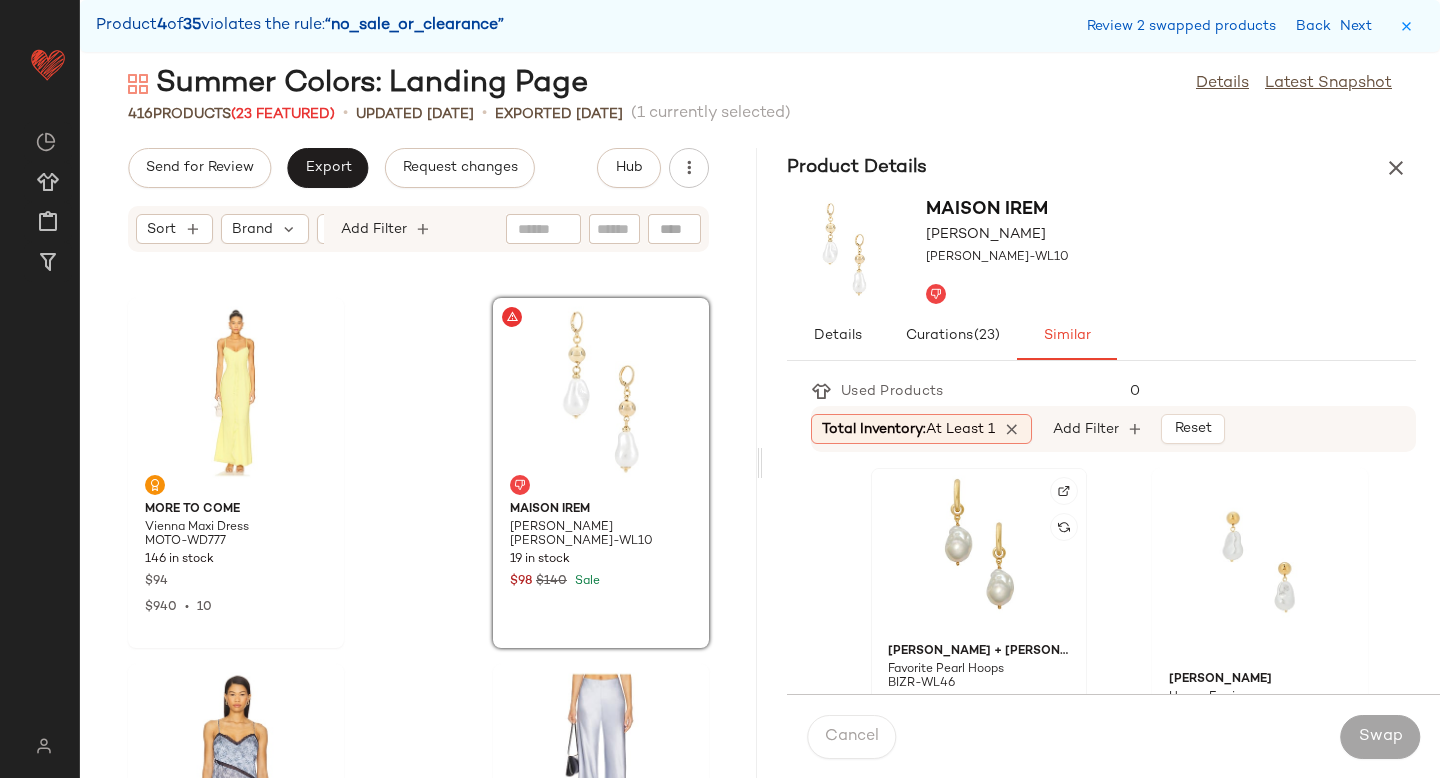 click 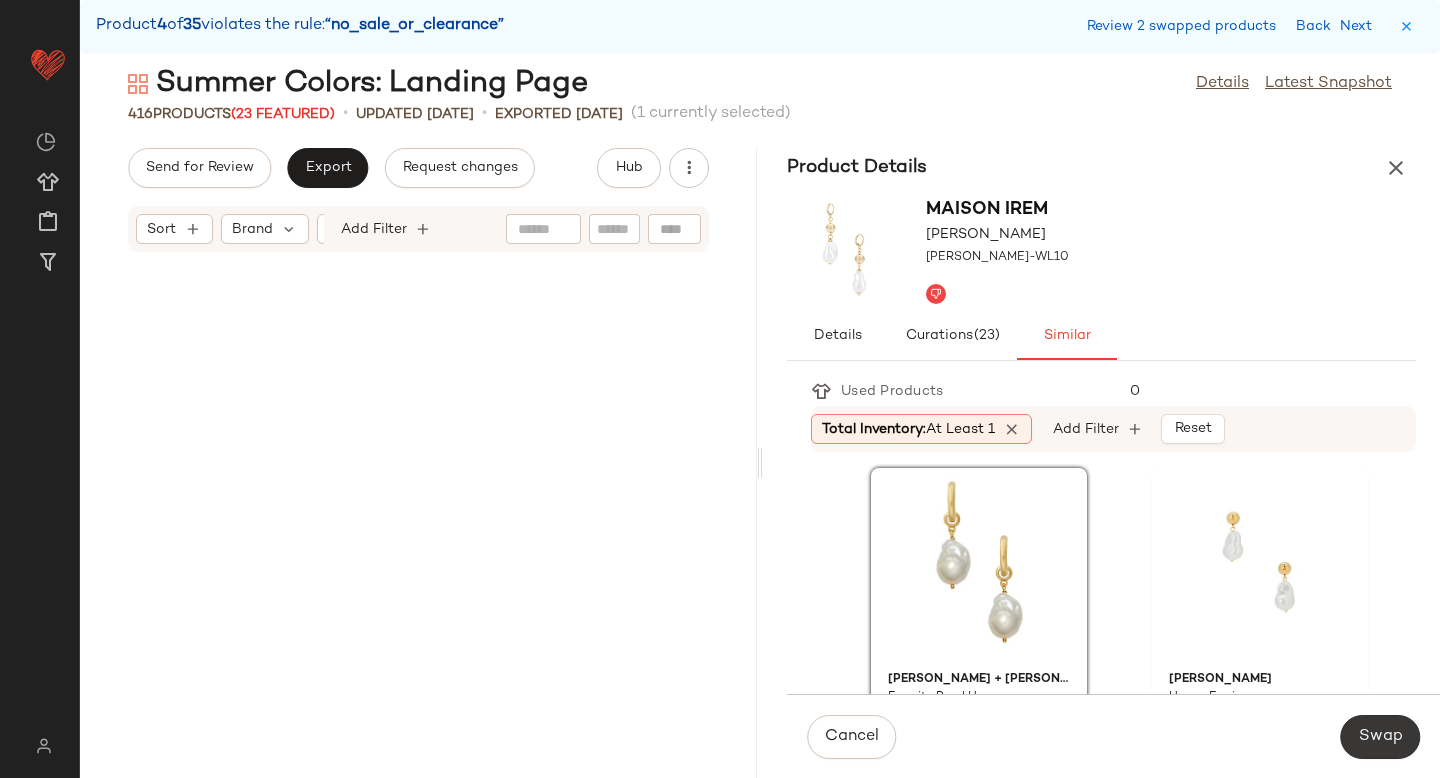 scroll, scrollTop: 0, scrollLeft: 0, axis: both 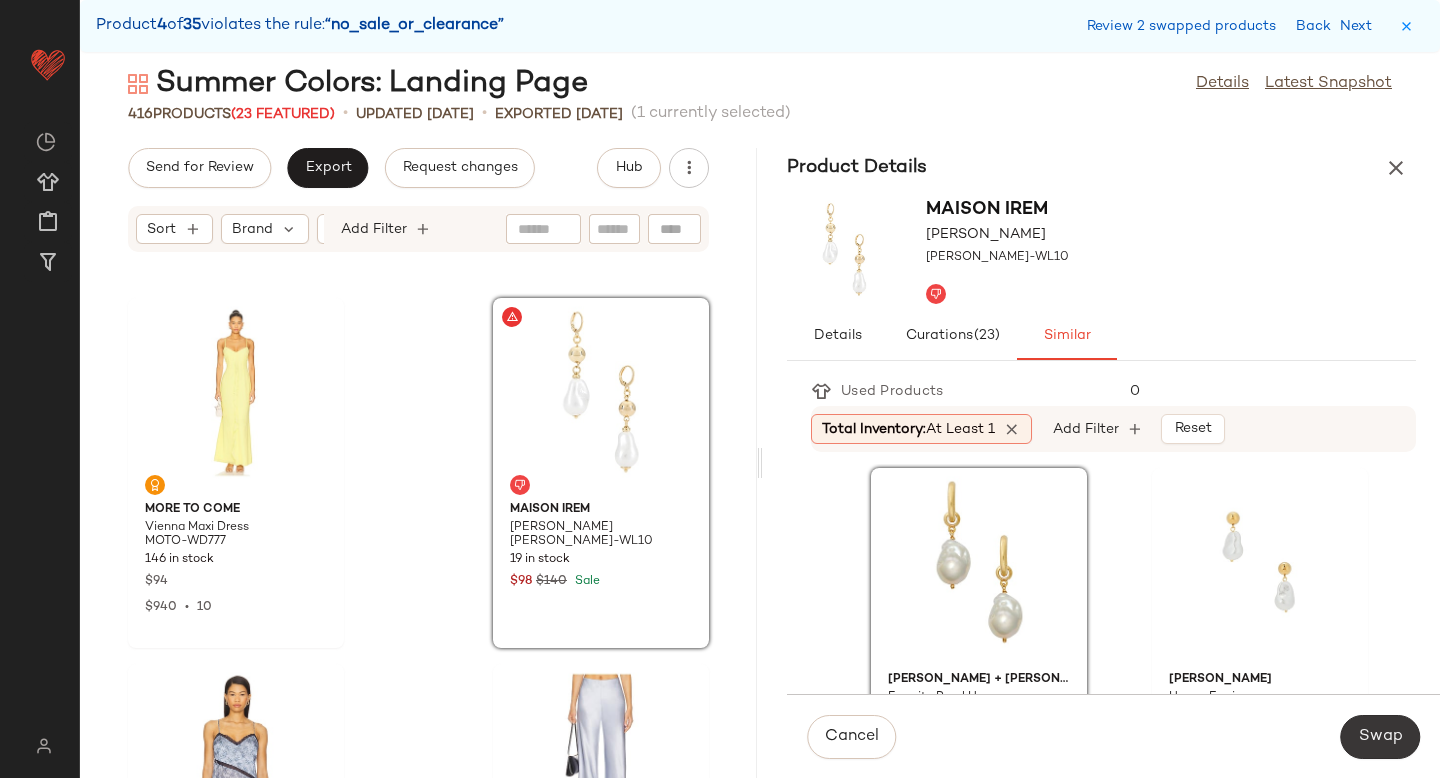 click on "Swap" 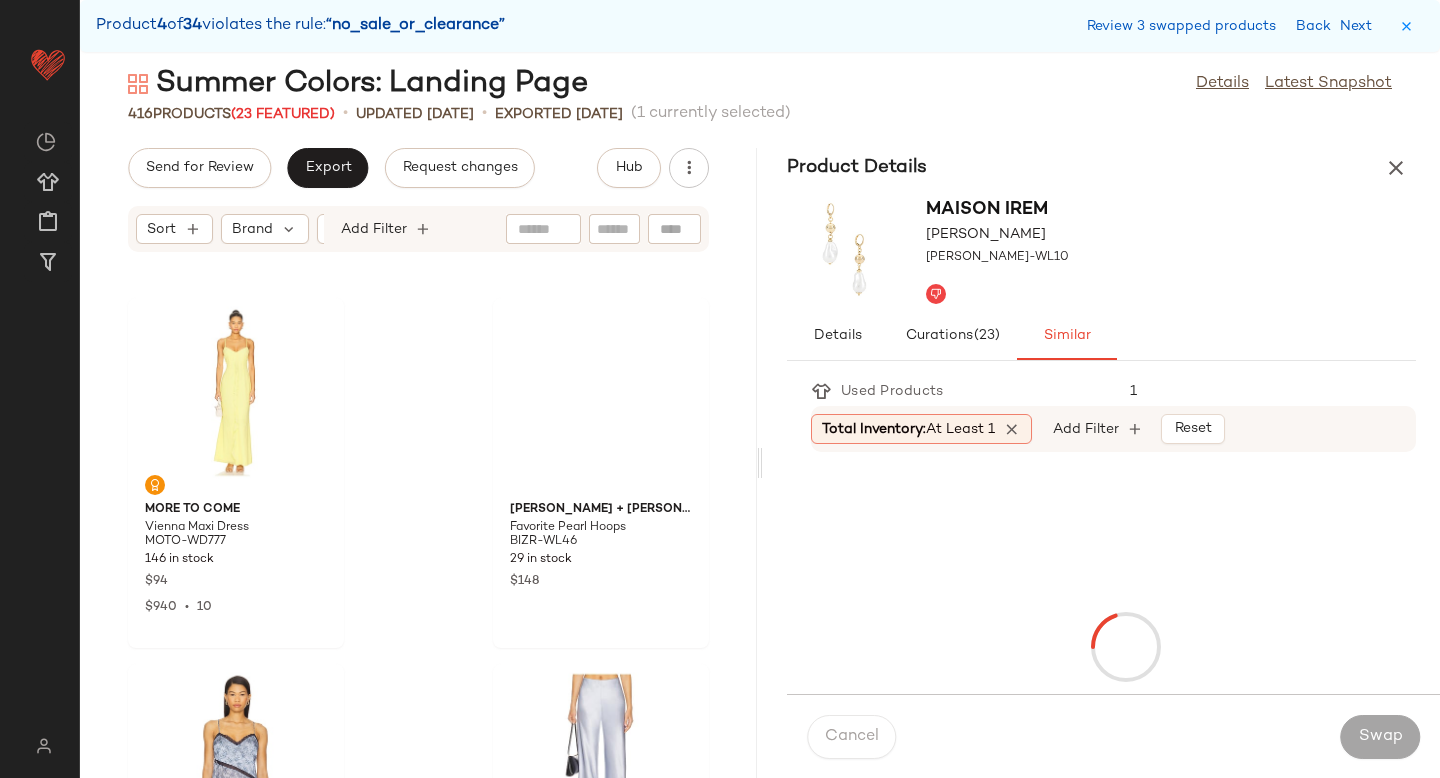 scroll, scrollTop: 28914, scrollLeft: 0, axis: vertical 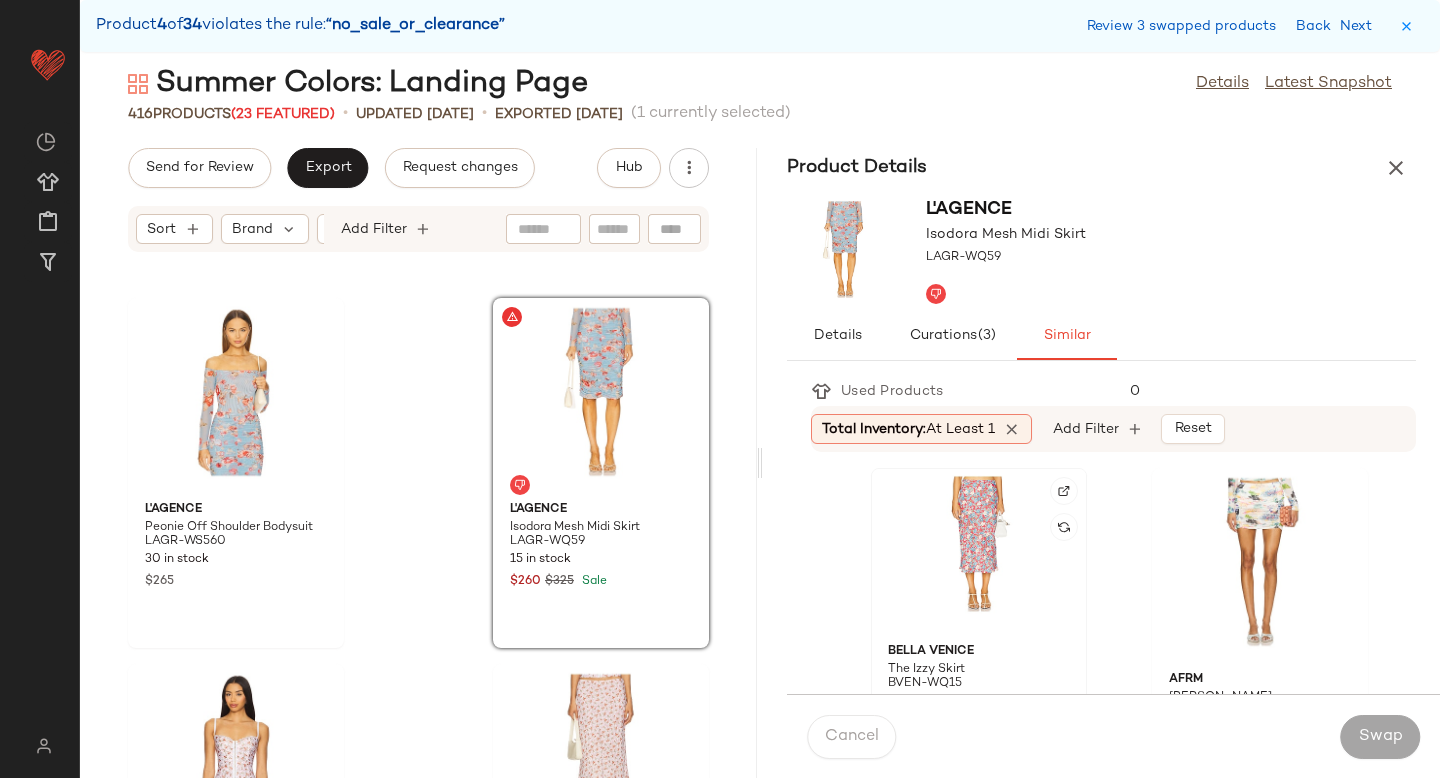 click at bounding box center (1064, 491) 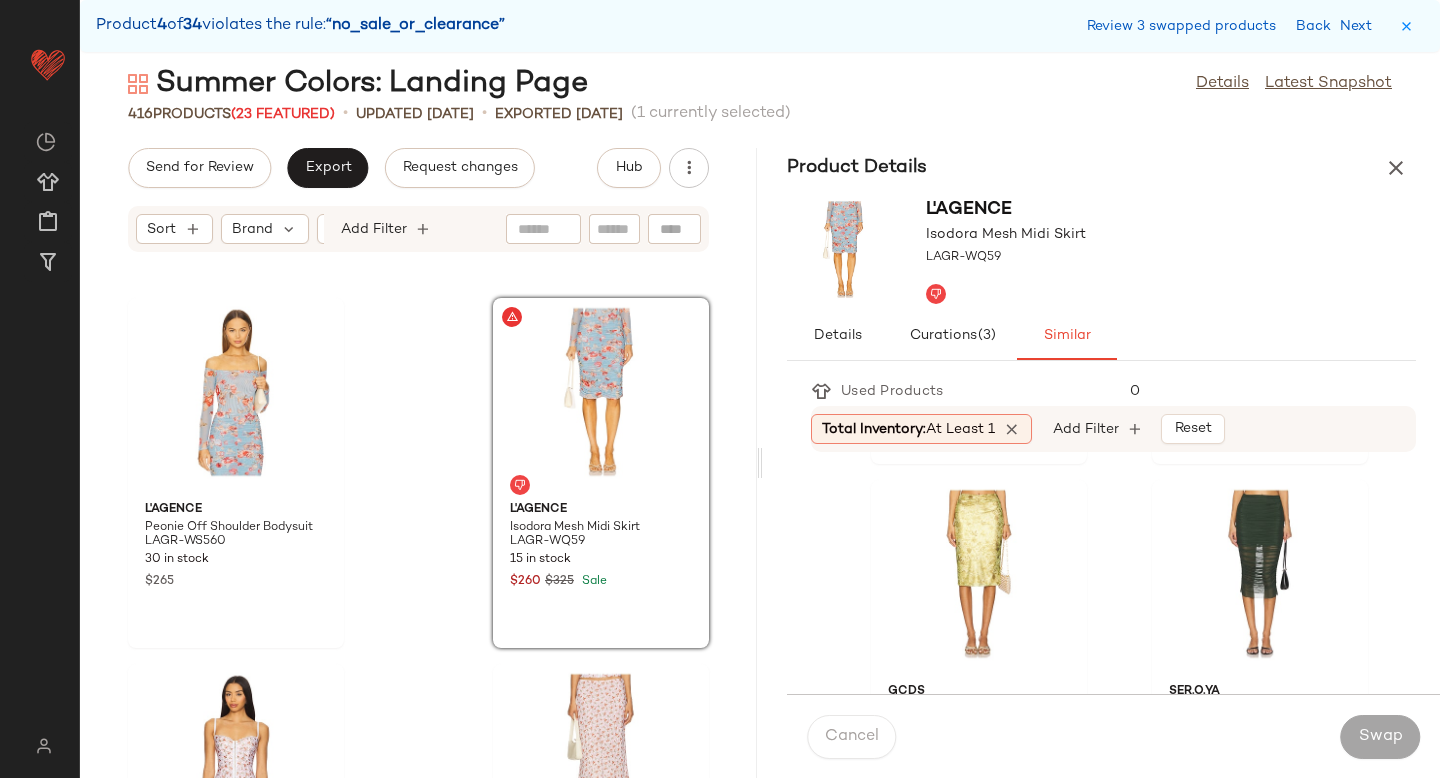 scroll, scrollTop: 1066, scrollLeft: 0, axis: vertical 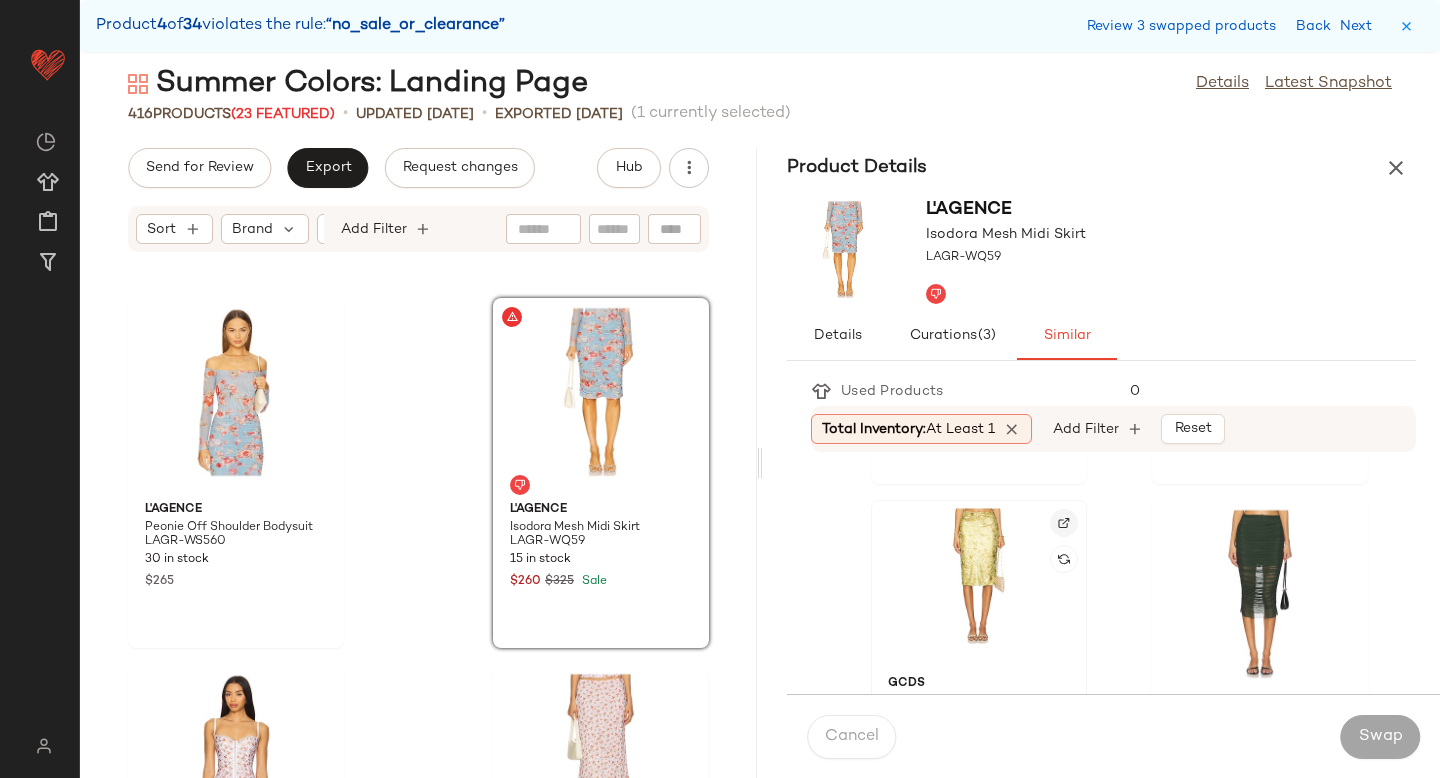 click 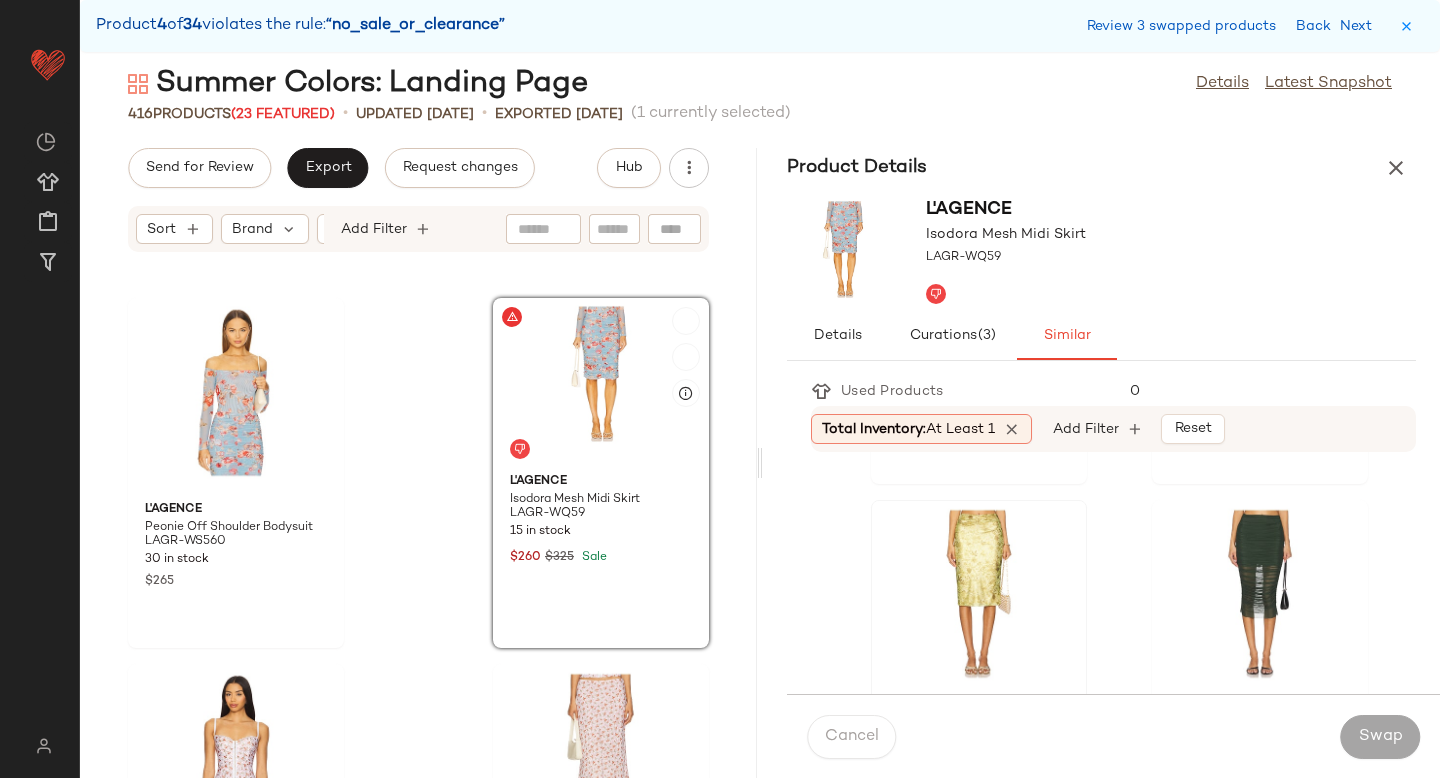 click 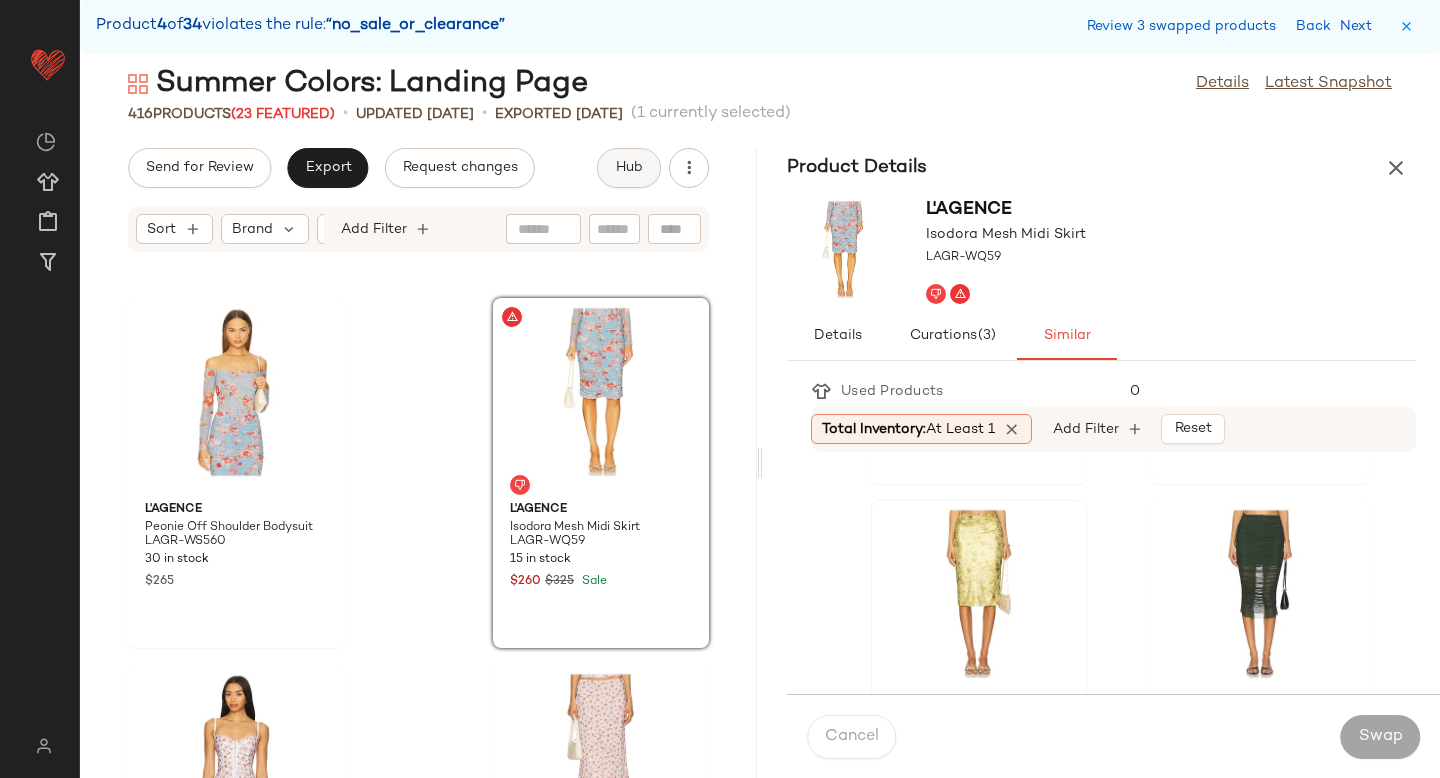 click on "Hub" 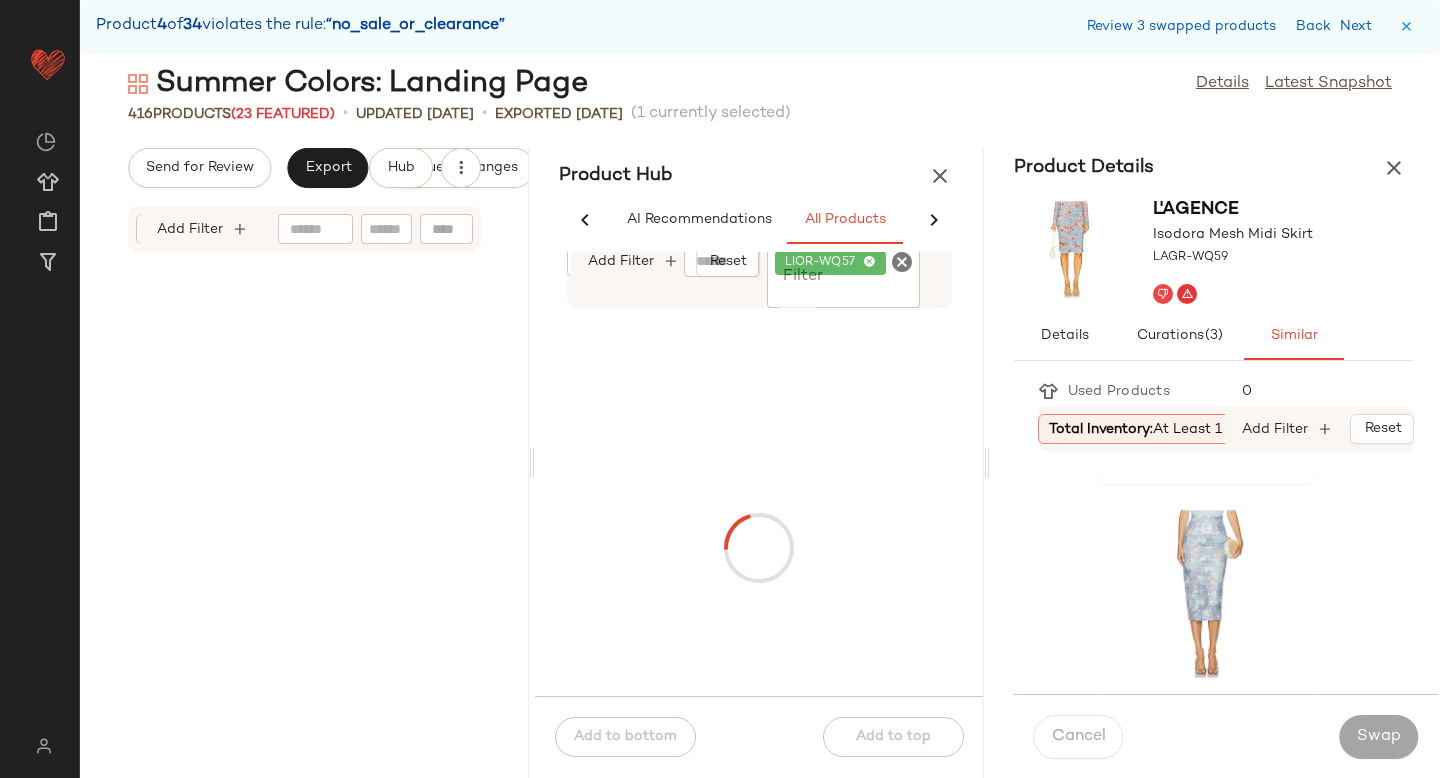 scroll, scrollTop: 1798, scrollLeft: 0, axis: vertical 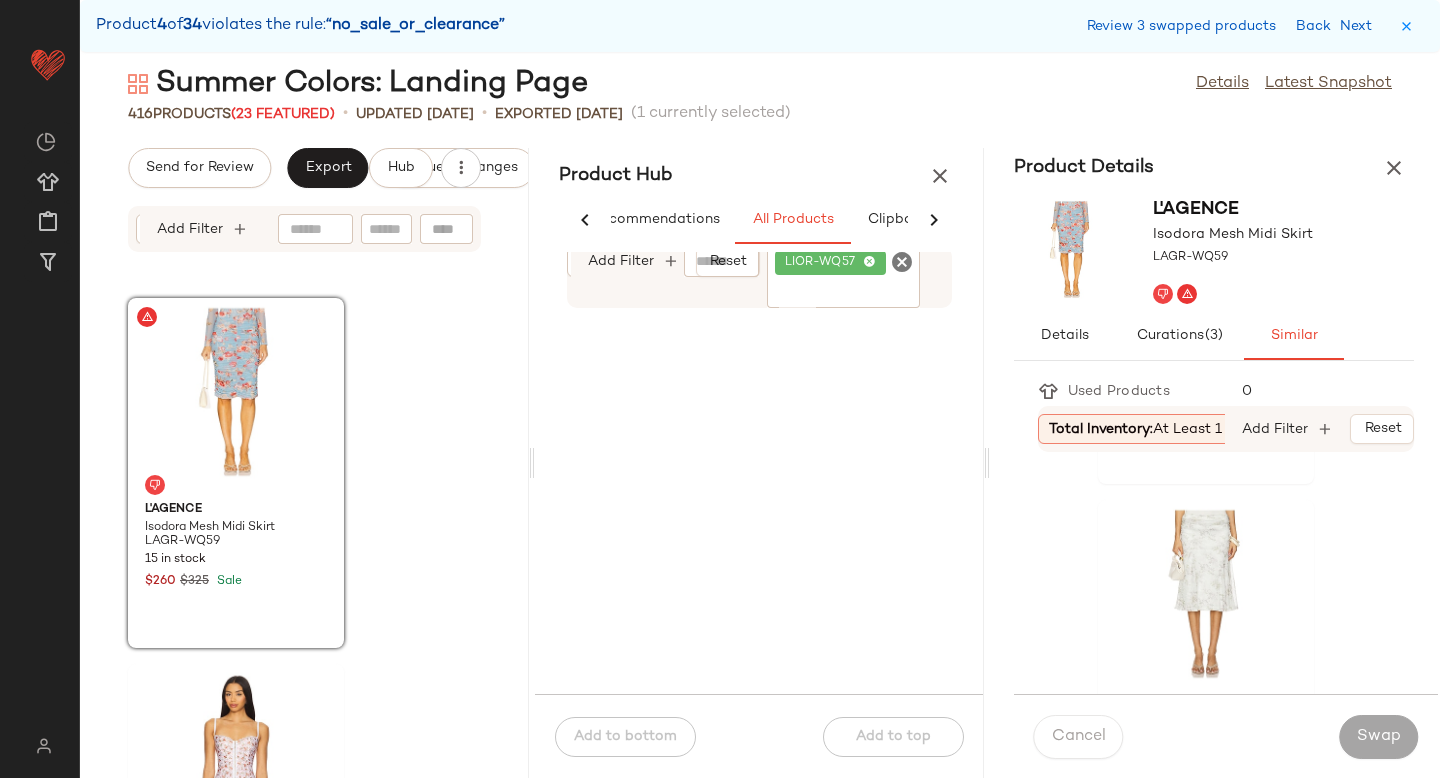 click 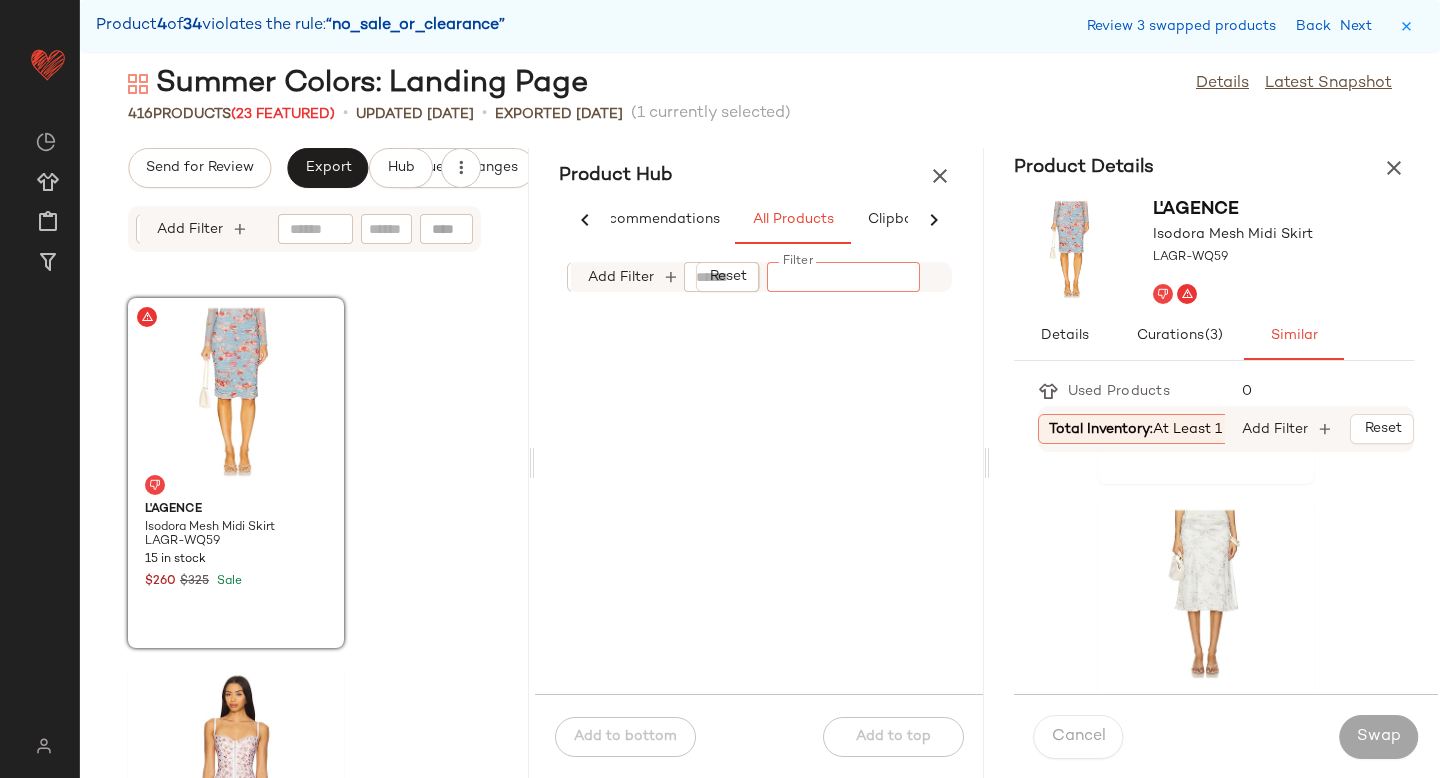 paste on "*********" 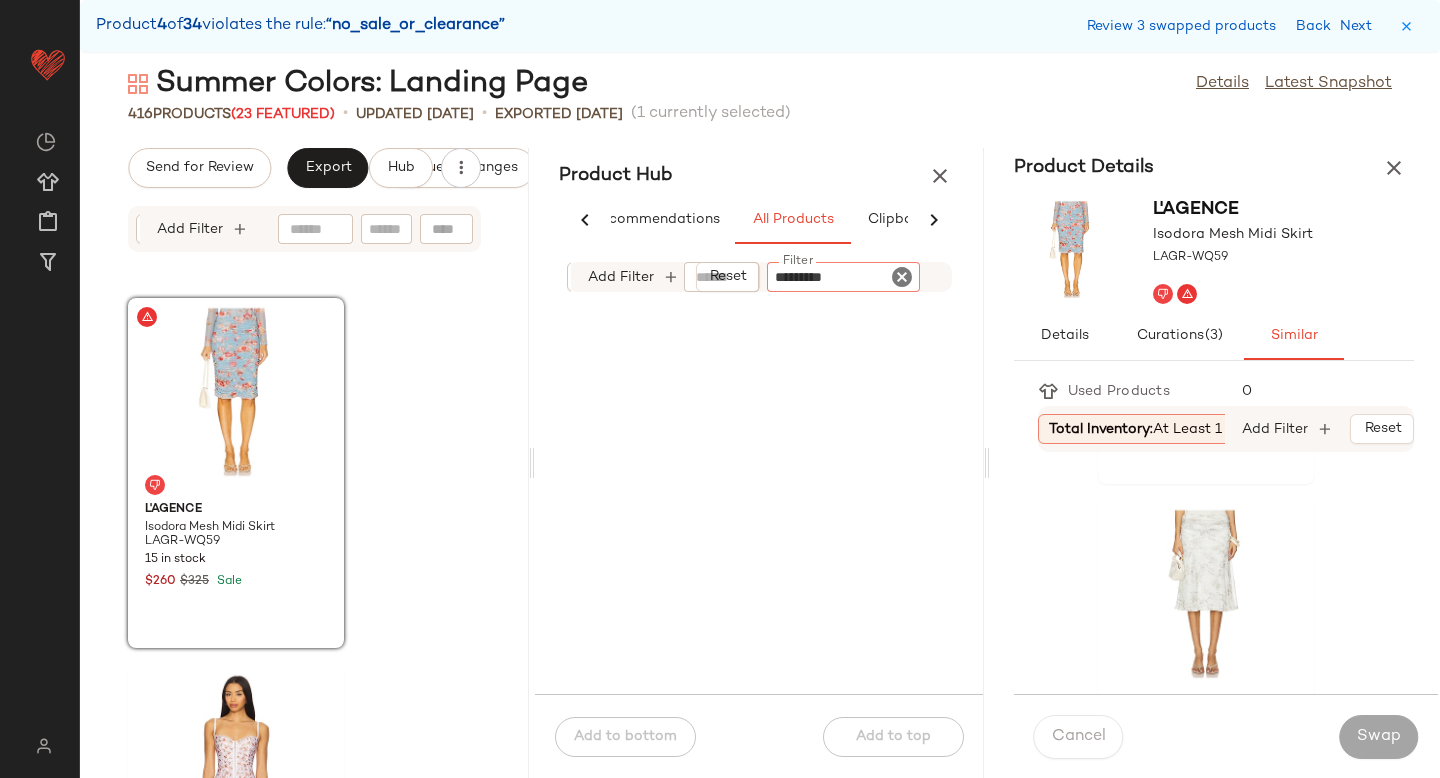 type 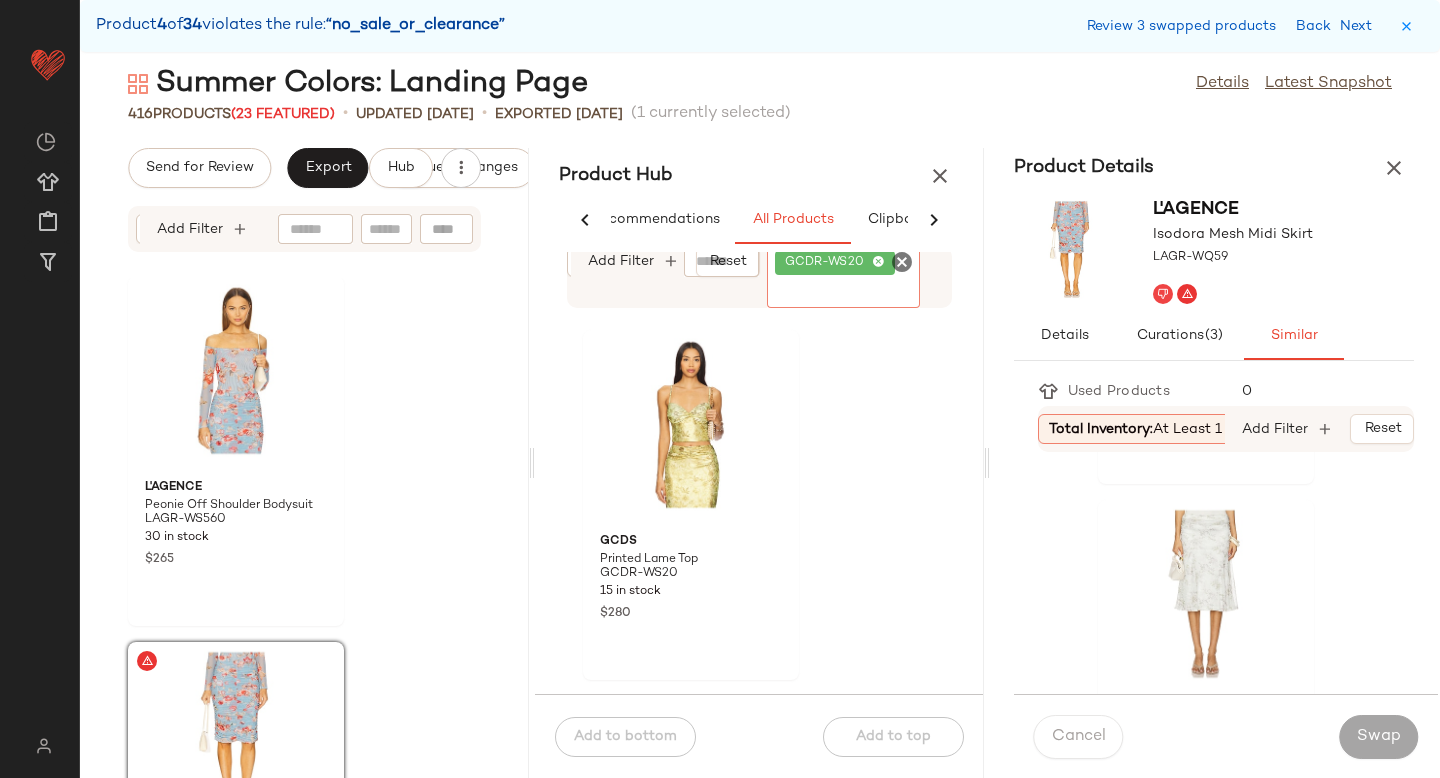 scroll, scrollTop: 57802, scrollLeft: 0, axis: vertical 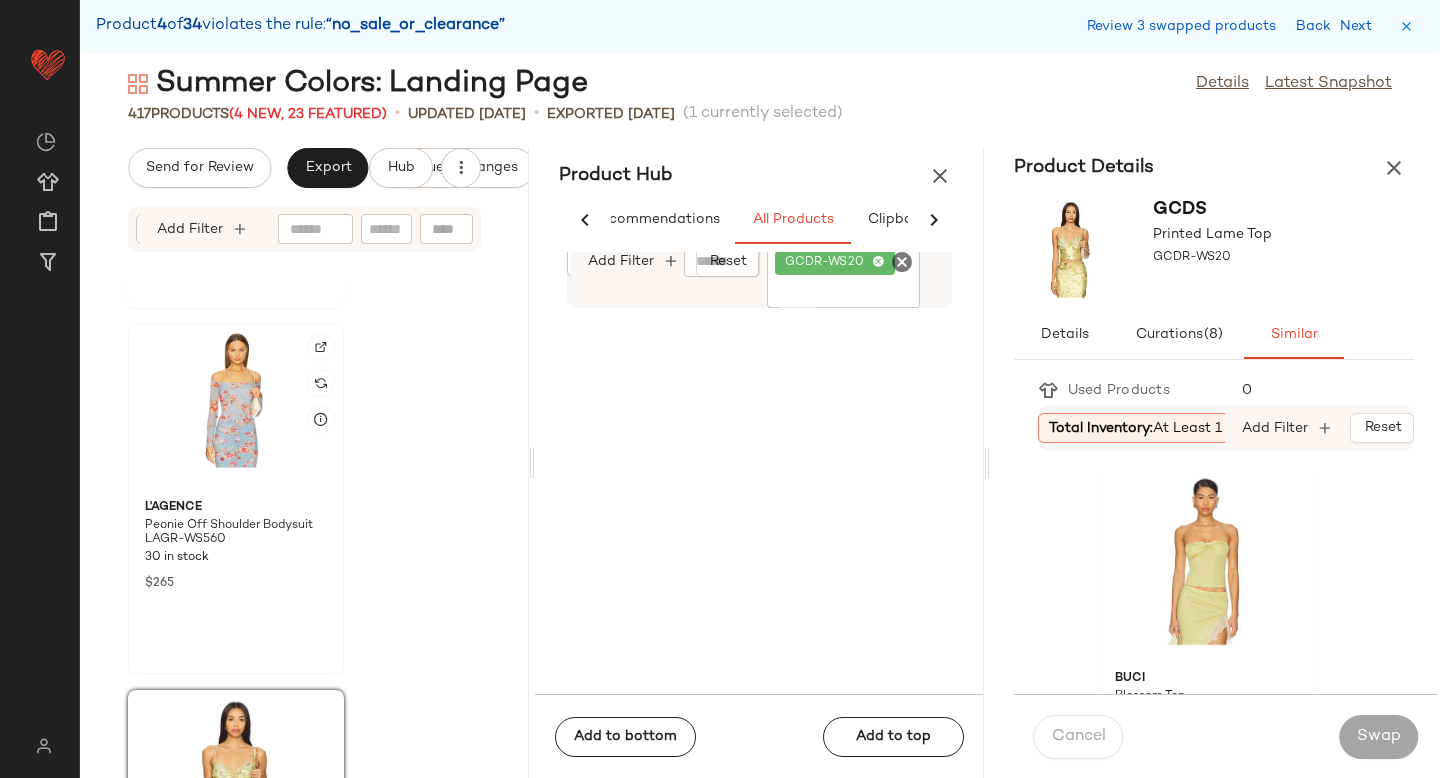 click 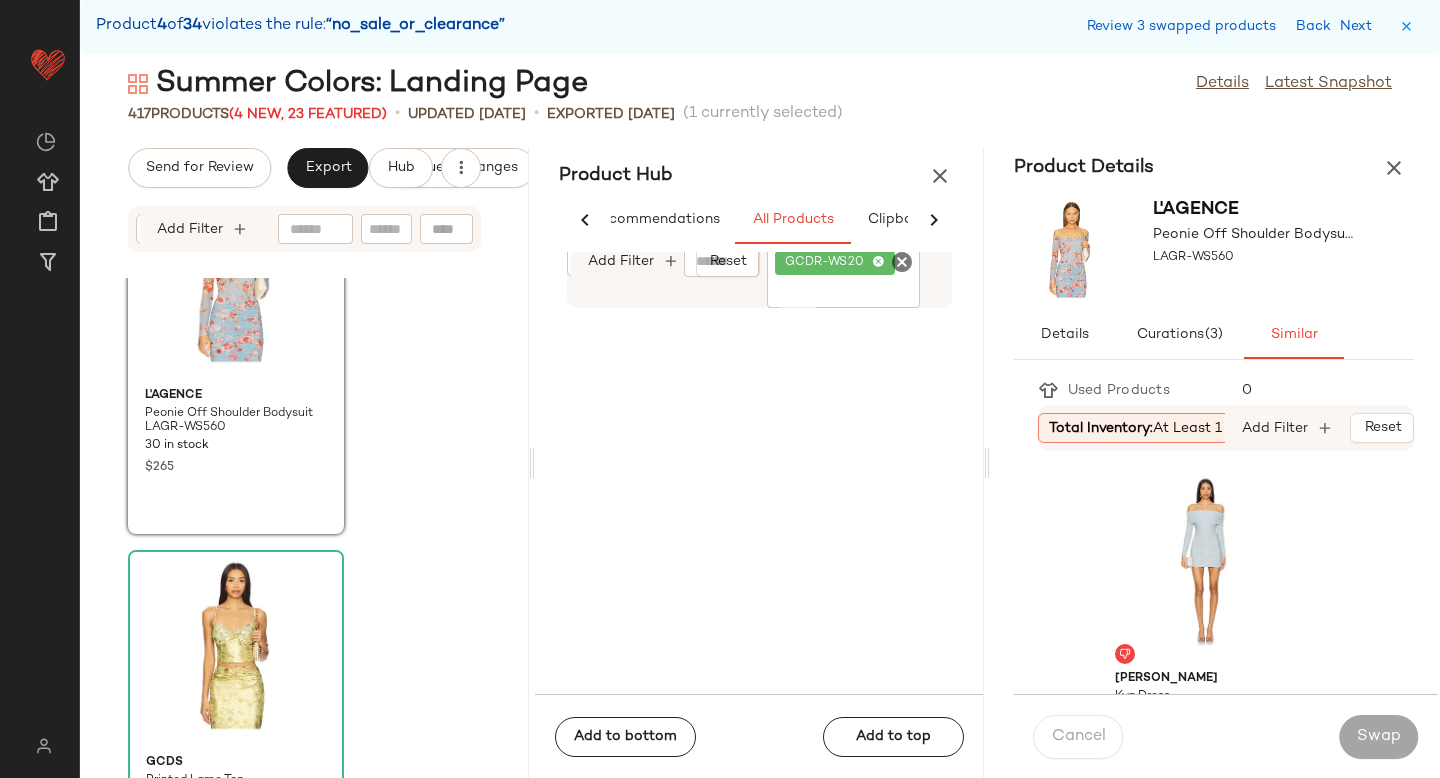 scroll, scrollTop: 57962, scrollLeft: 0, axis: vertical 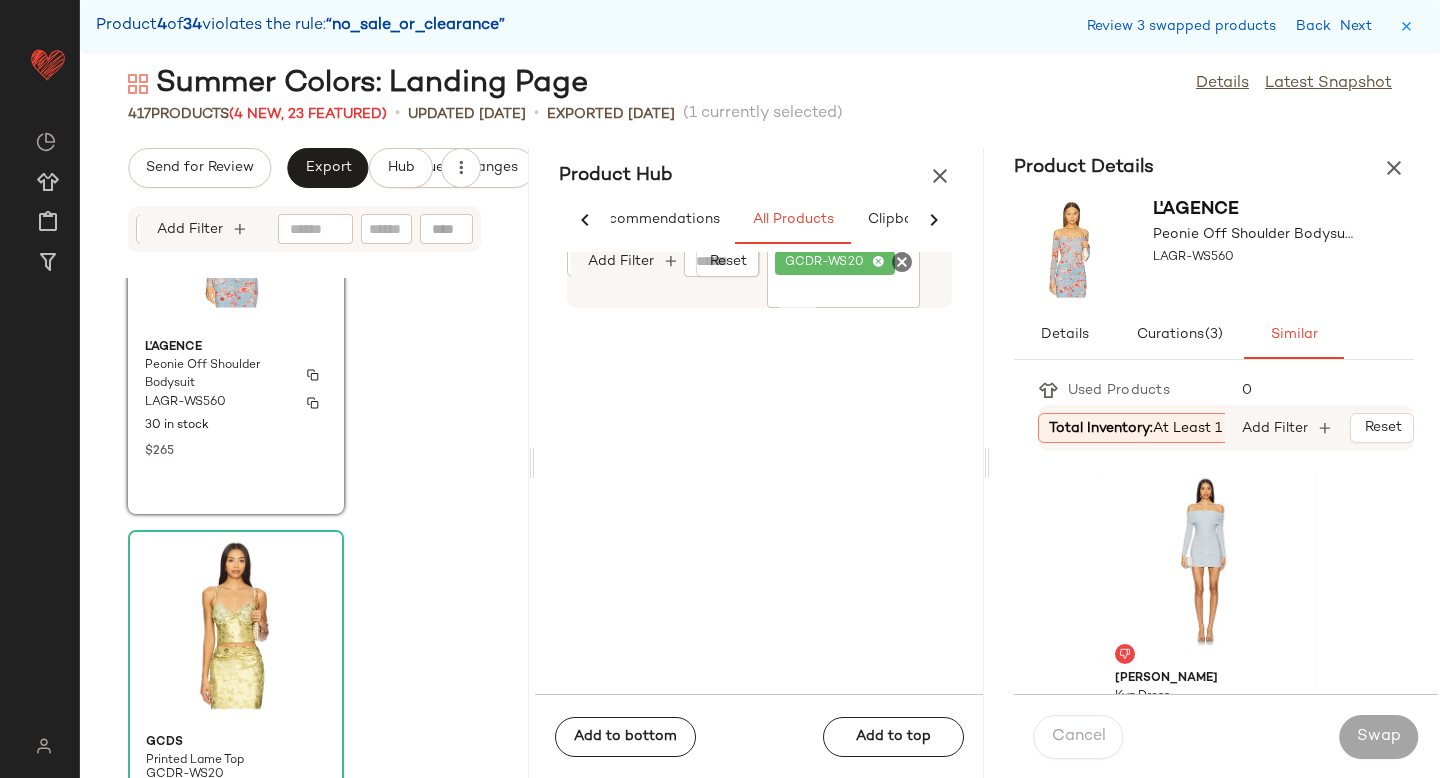 click on "L'AGENCE" at bounding box center (236, 348) 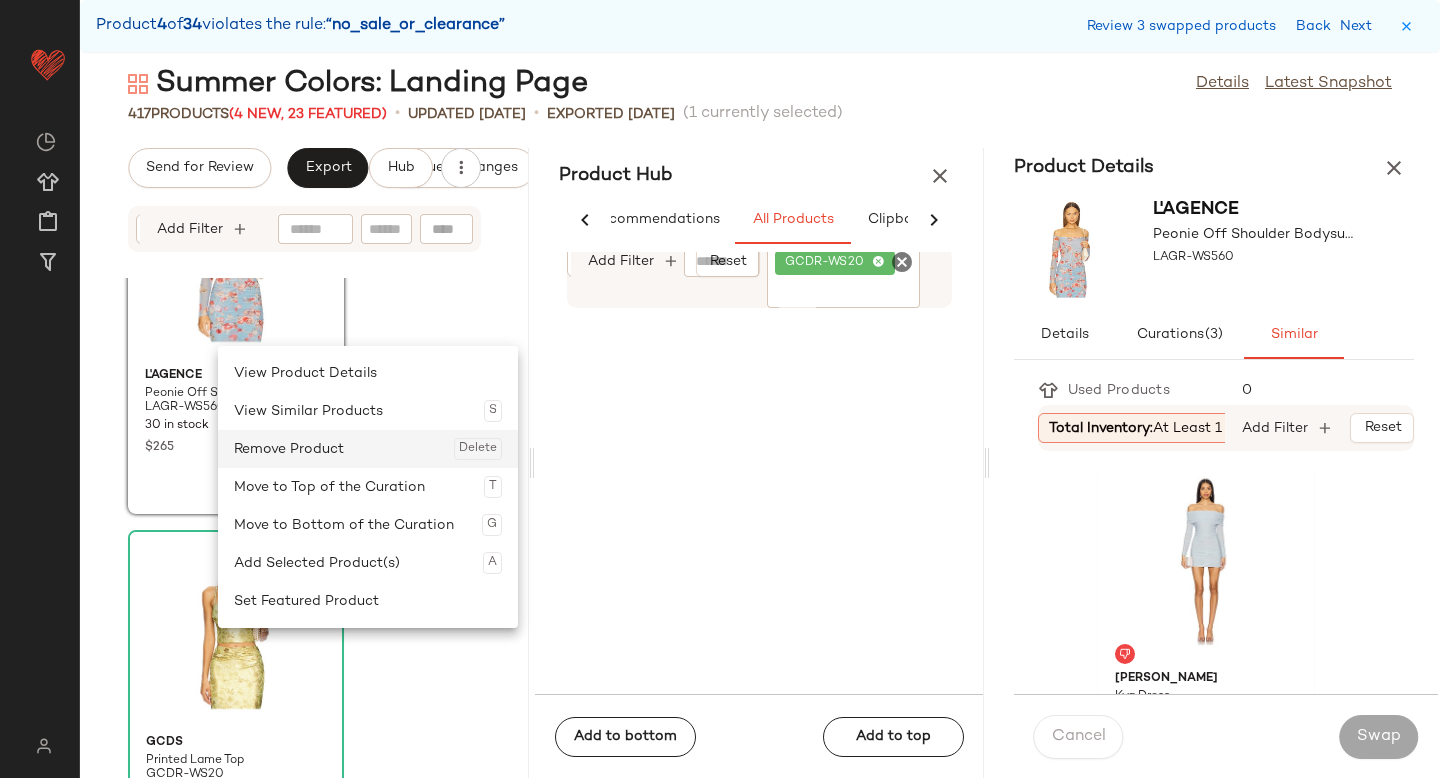 click on "Remove Product  Delete" 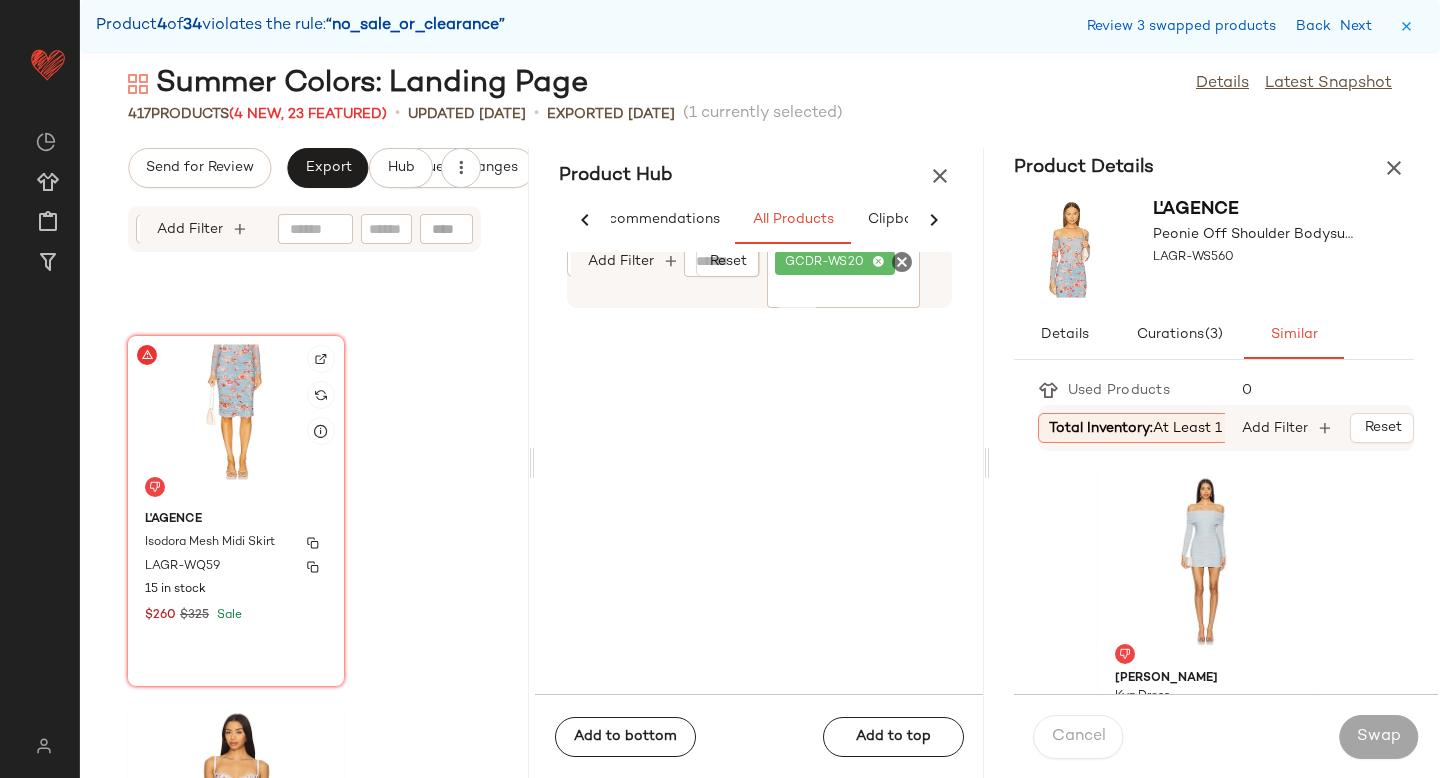 scroll, scrollTop: 58486, scrollLeft: 0, axis: vertical 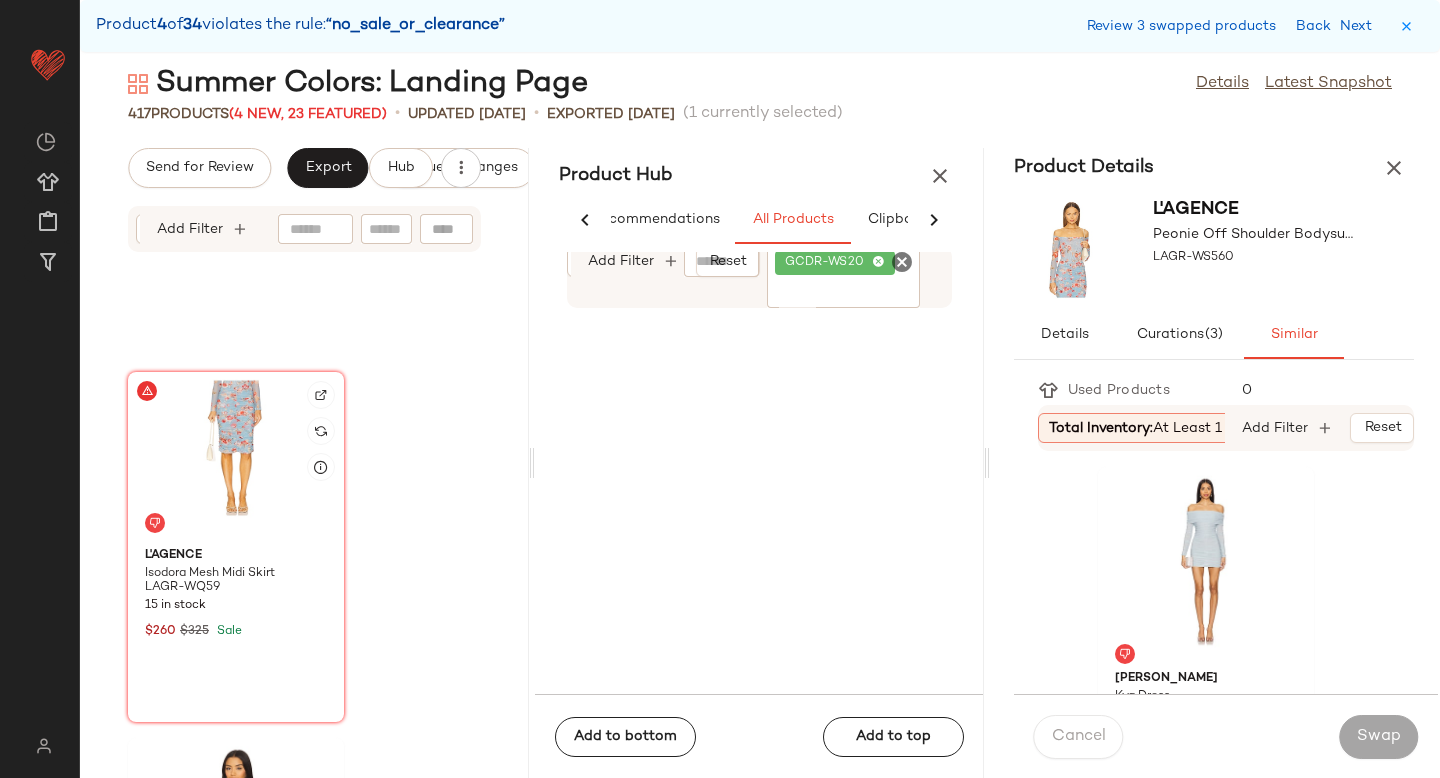 click 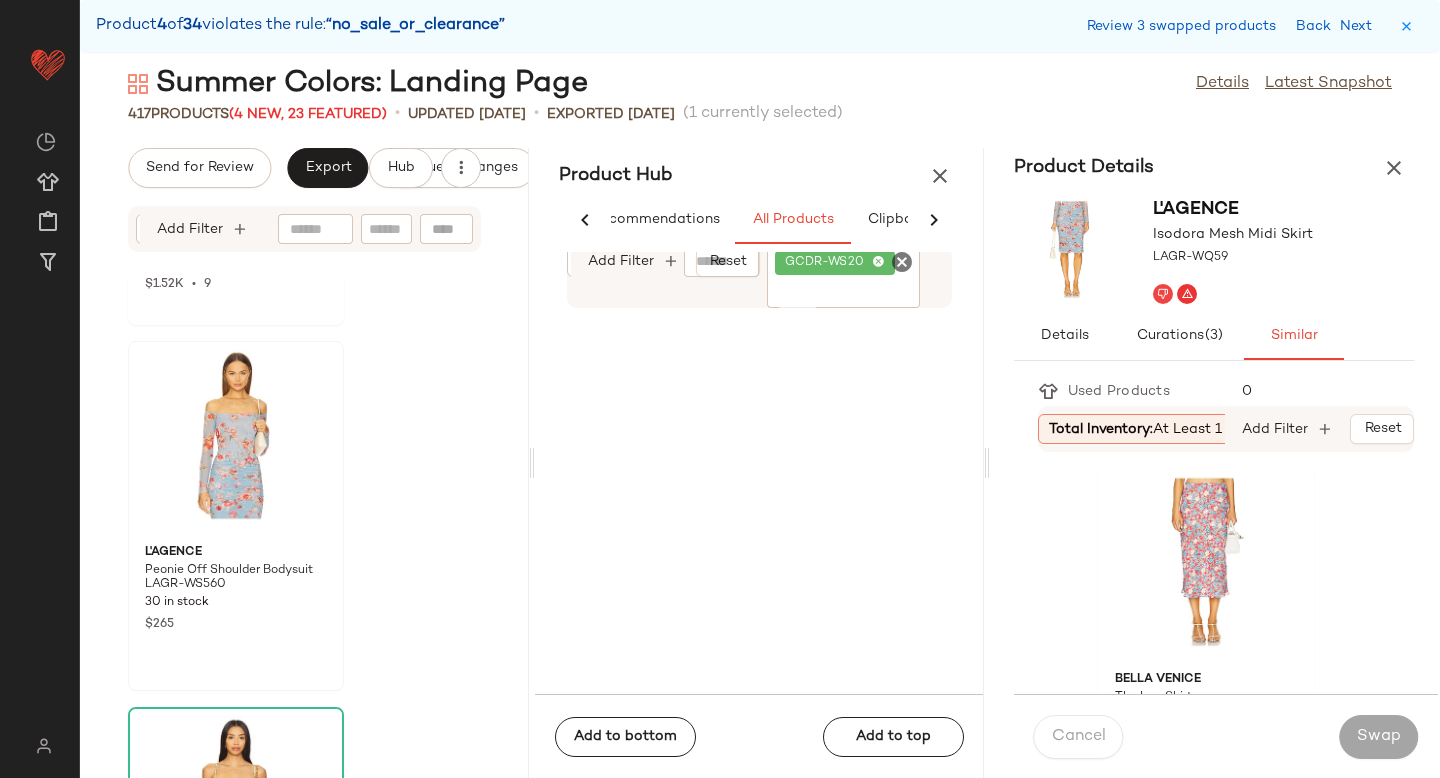 scroll, scrollTop: 57807, scrollLeft: 0, axis: vertical 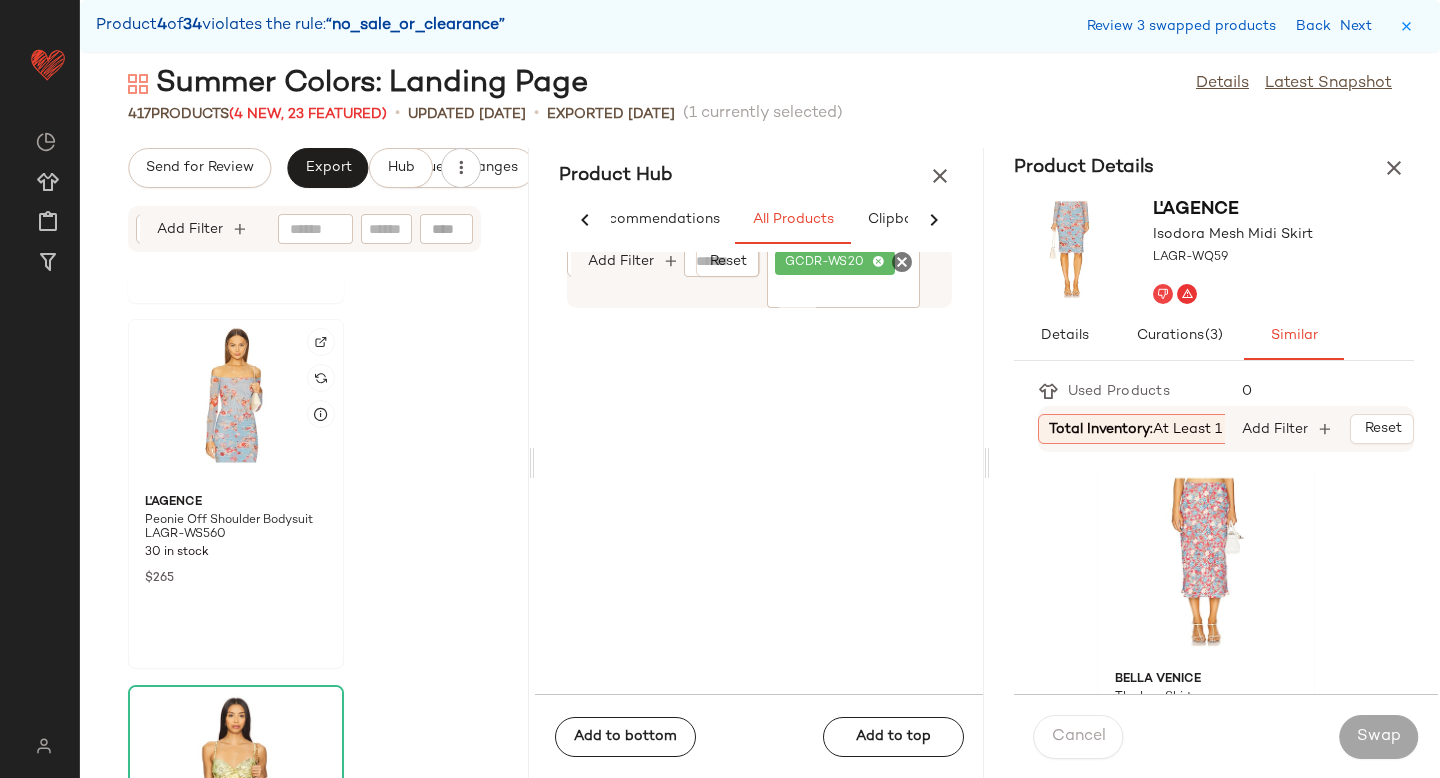 click 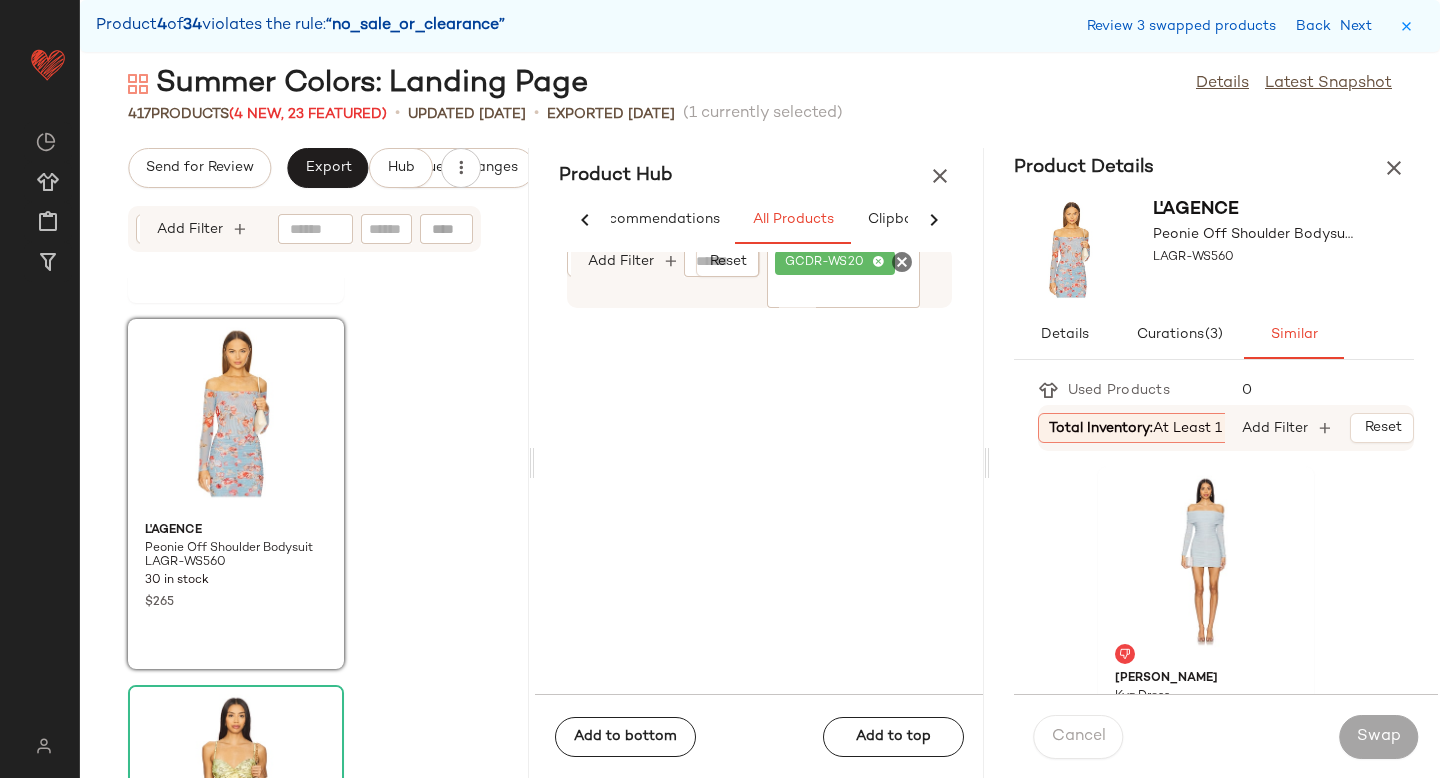 click 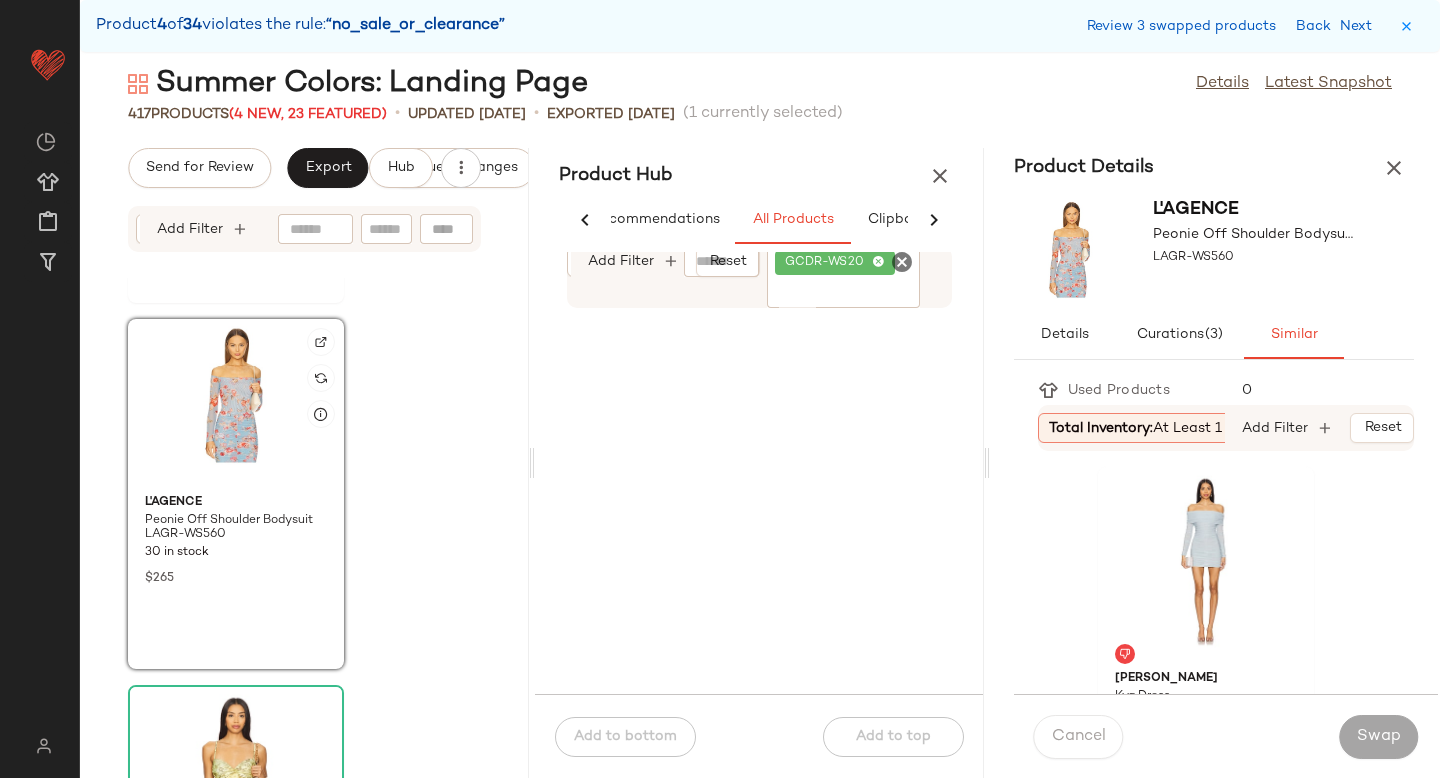 click 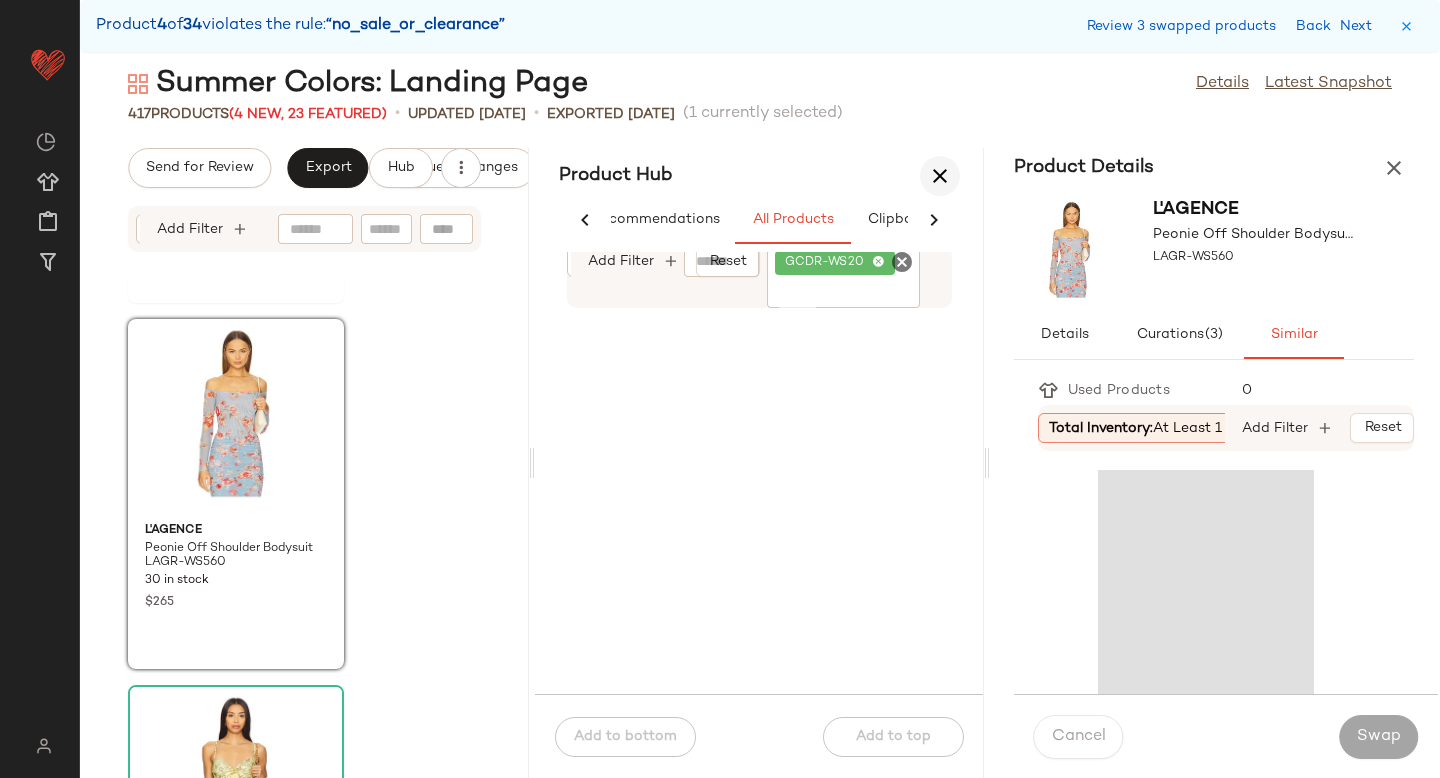 click at bounding box center (940, 176) 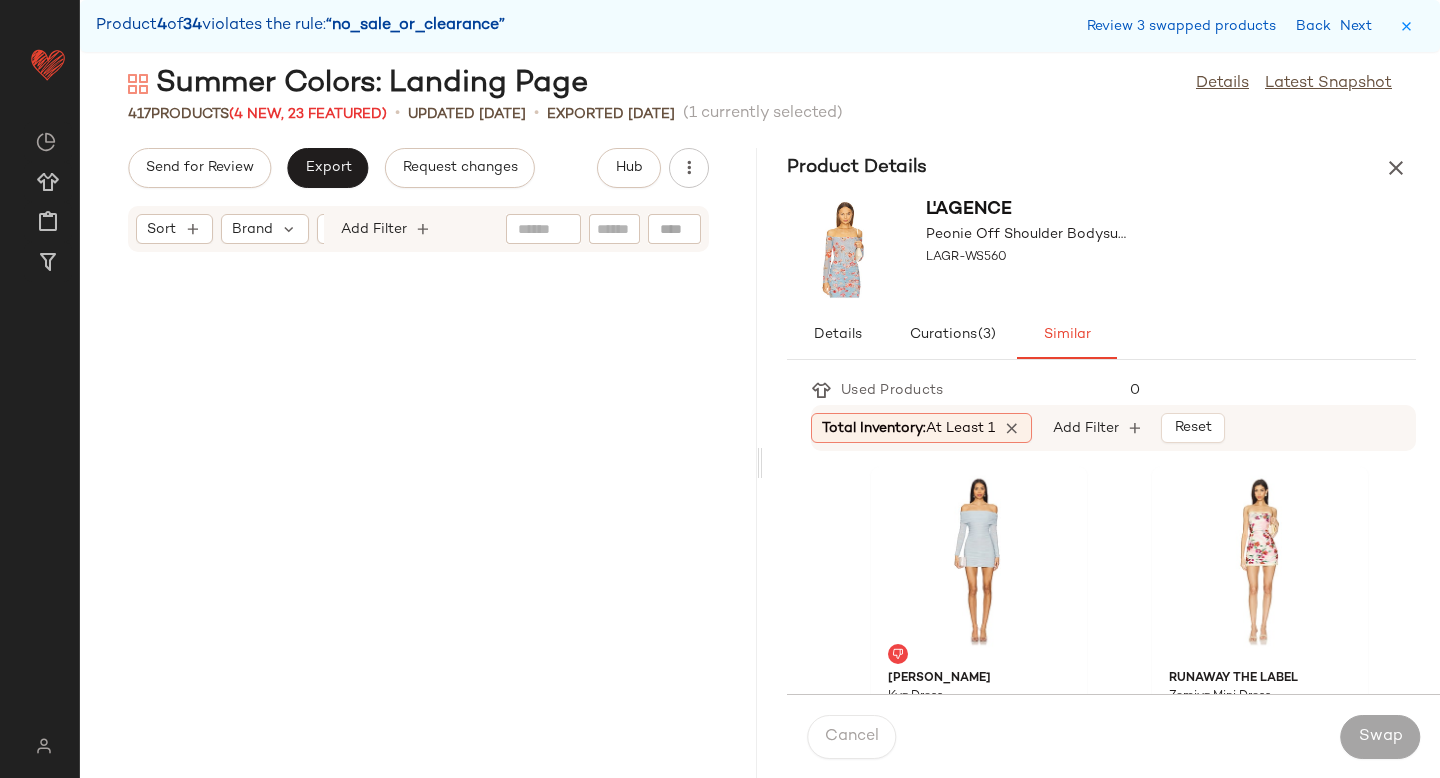 scroll, scrollTop: 28914, scrollLeft: 0, axis: vertical 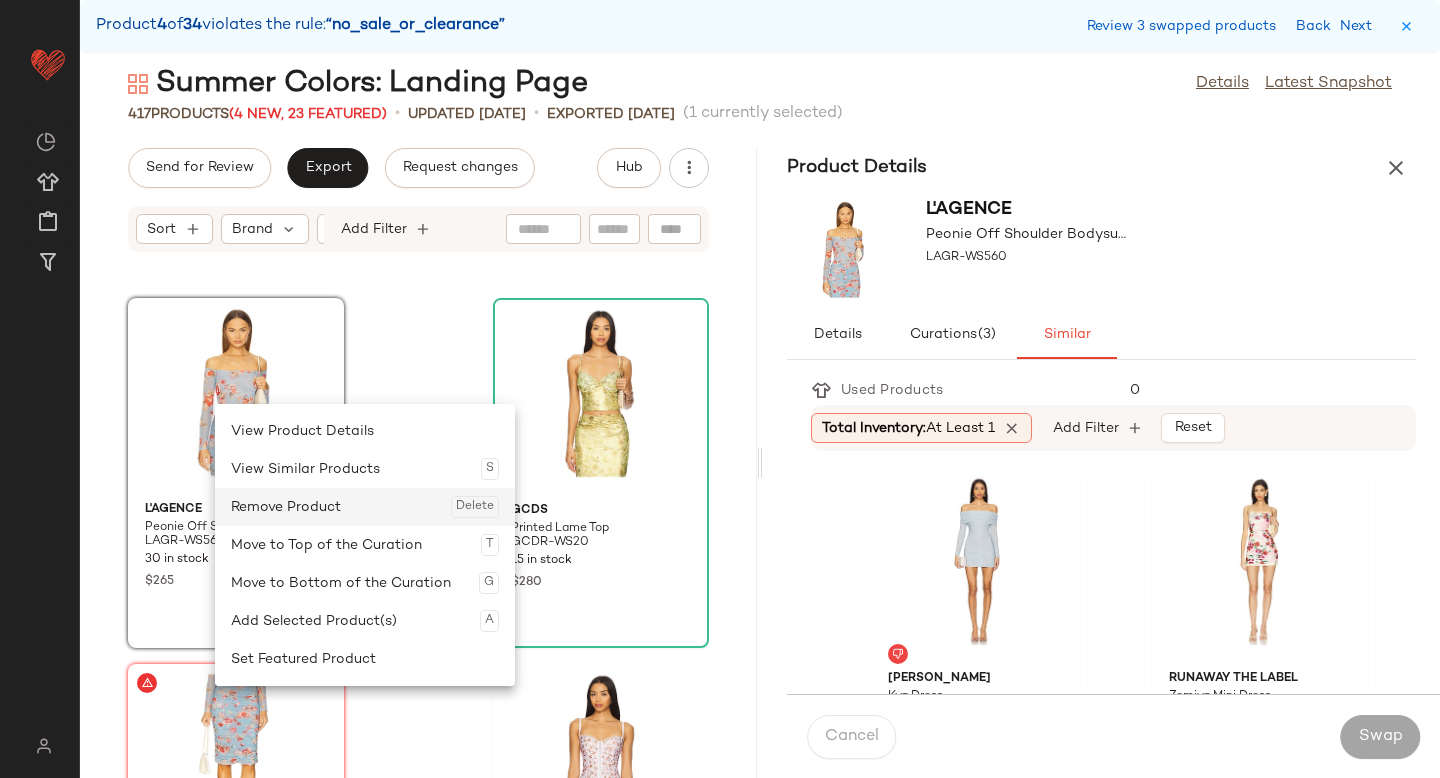 click on "Remove Product  Delete" 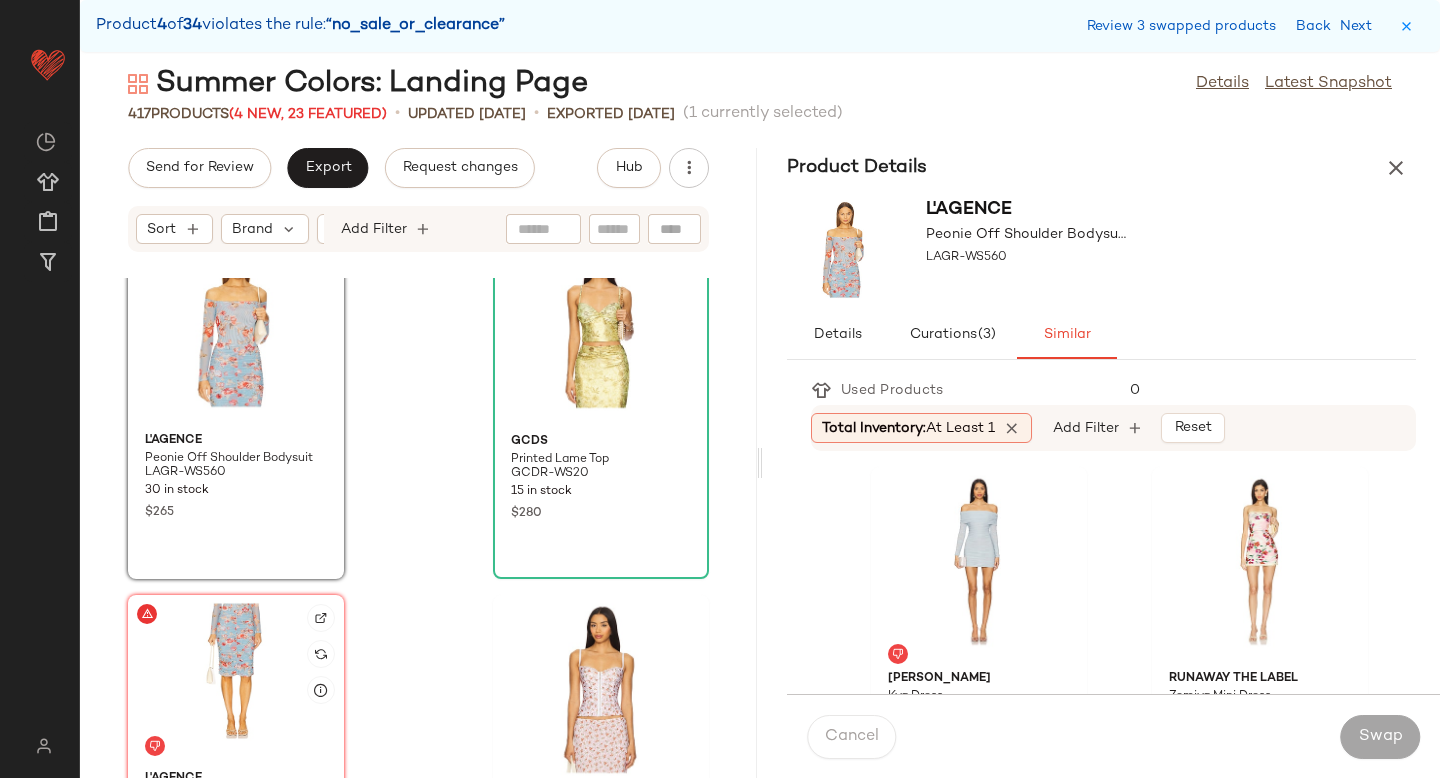 scroll, scrollTop: 29020, scrollLeft: 0, axis: vertical 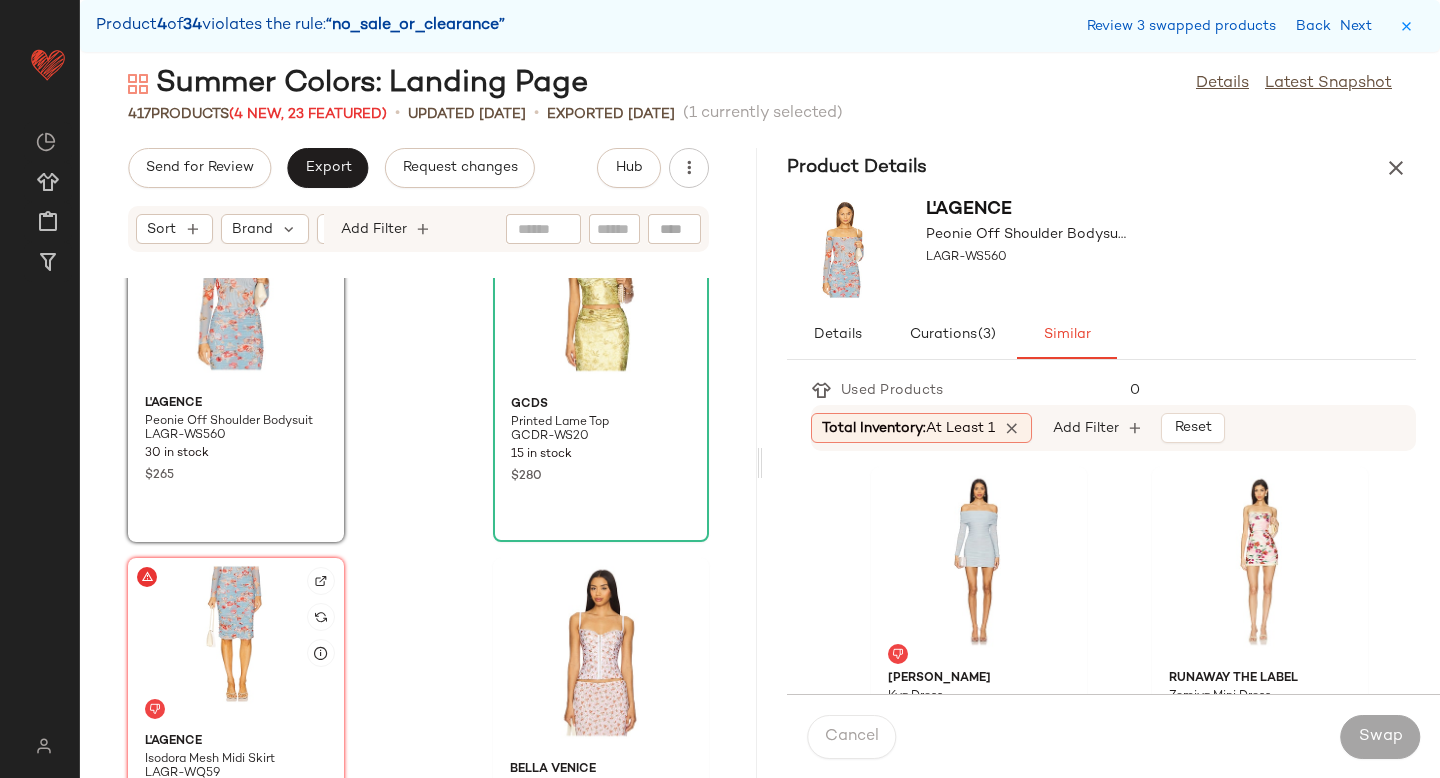 click 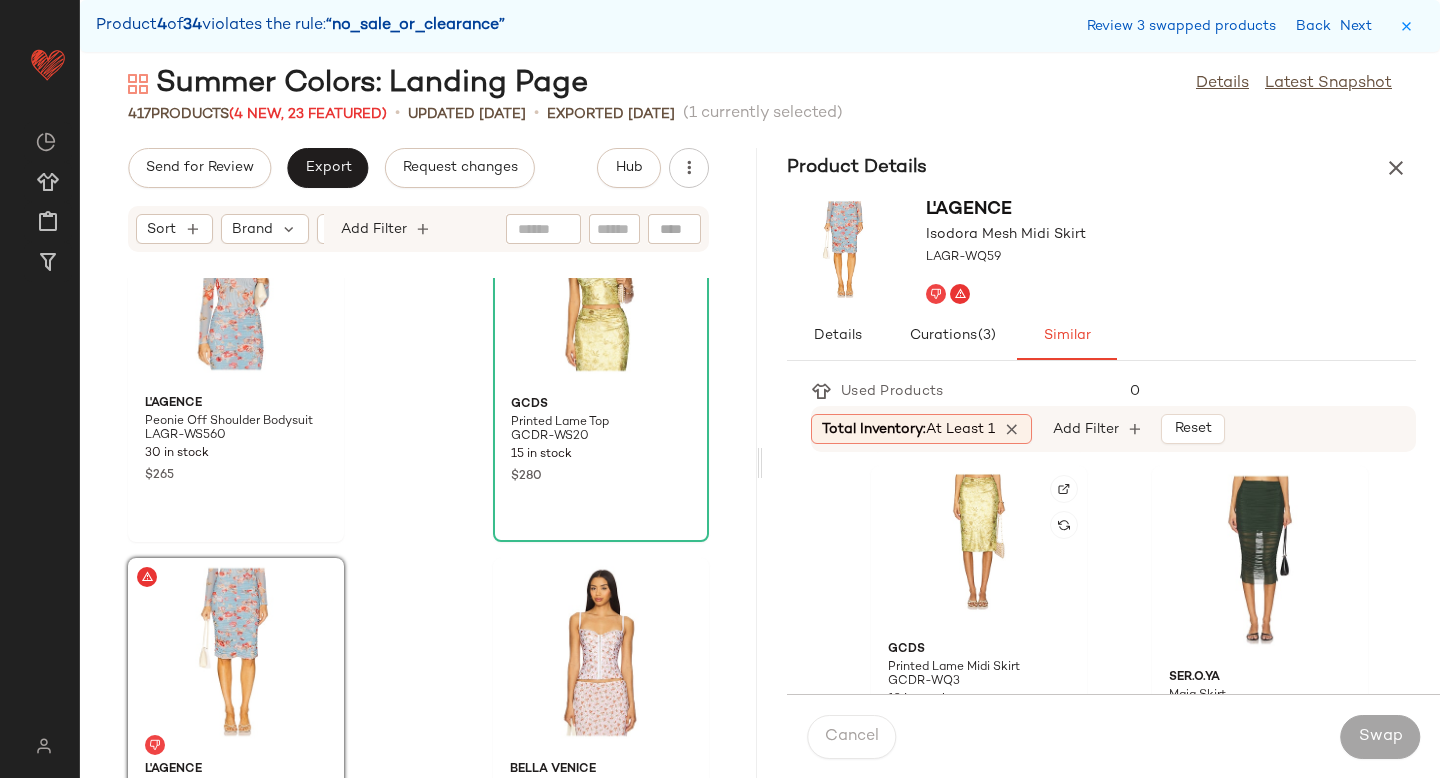scroll, scrollTop: 1104, scrollLeft: 0, axis: vertical 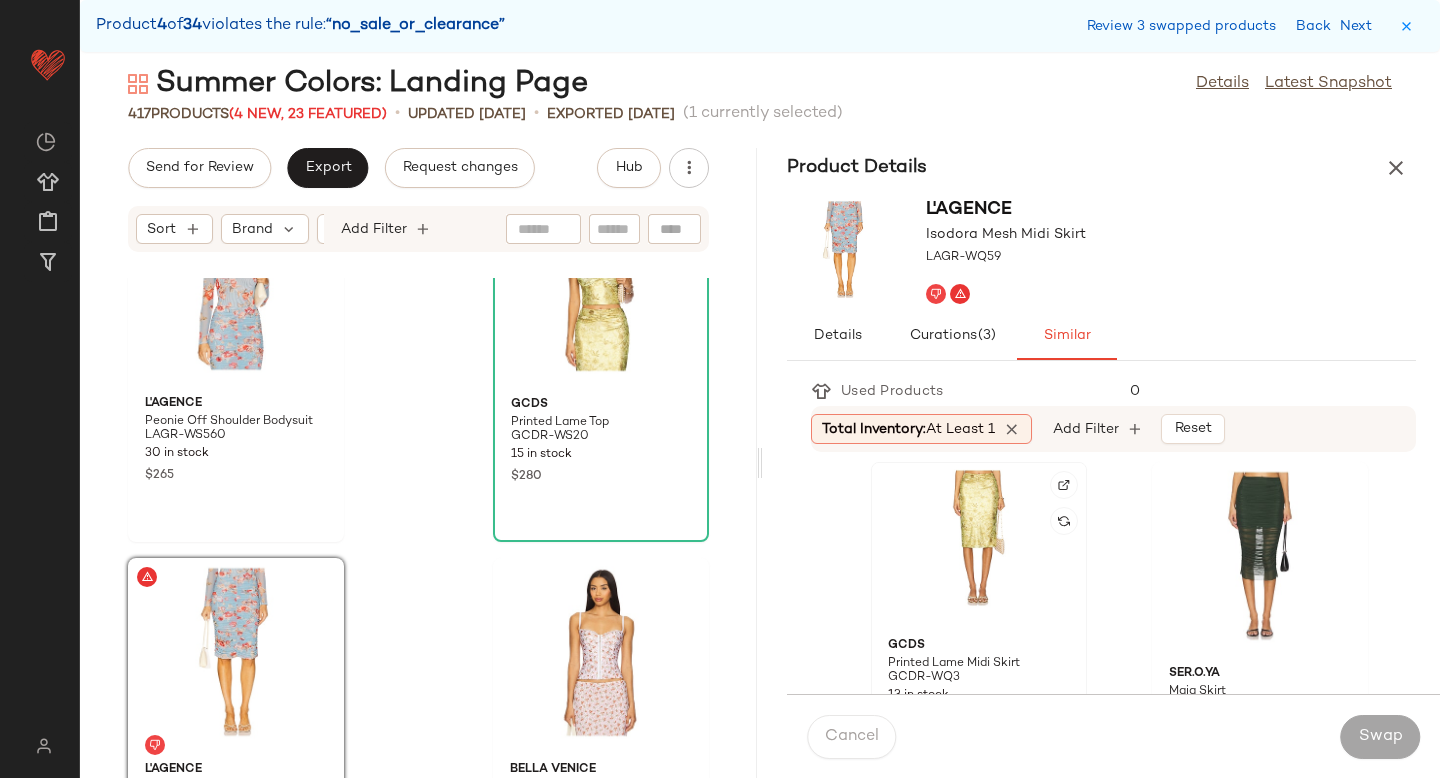 click 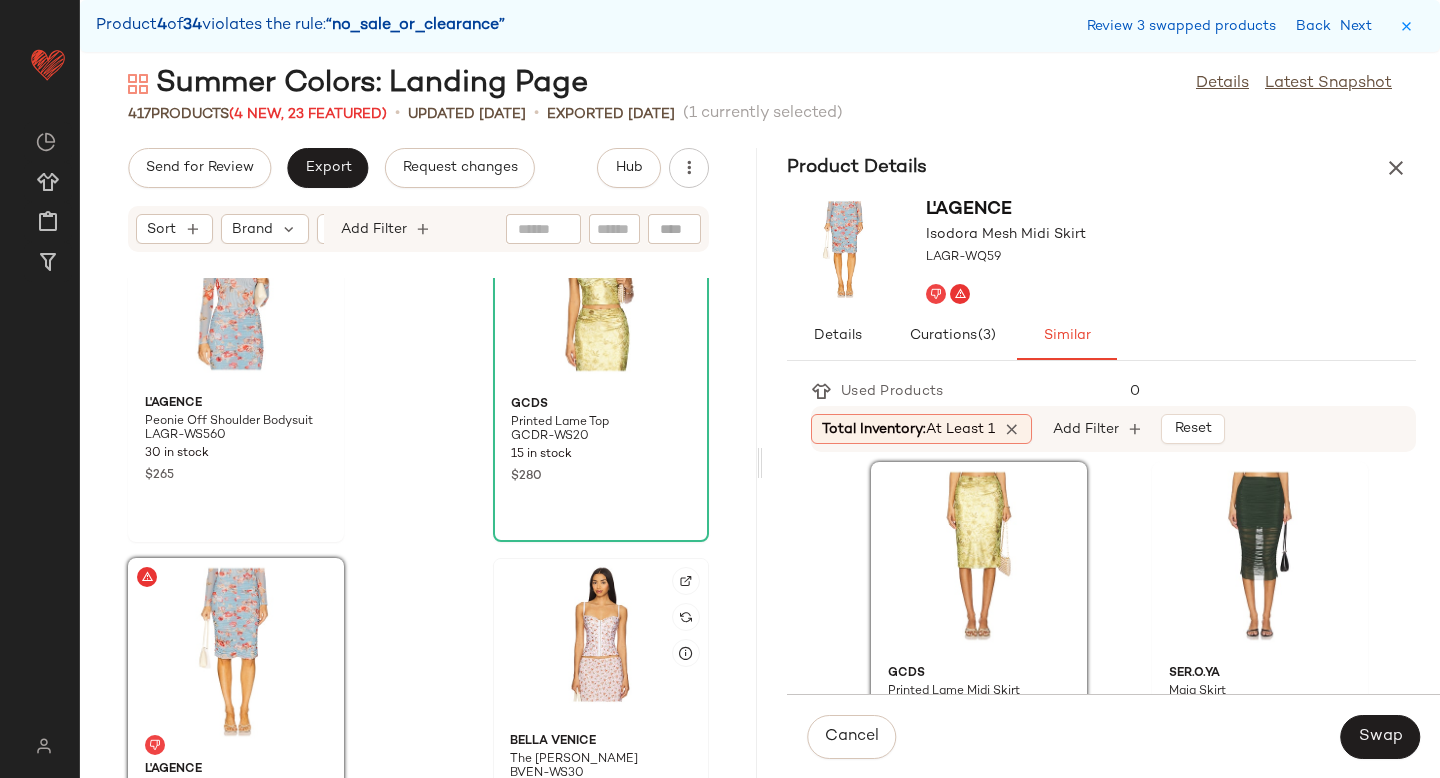 drag, startPoint x: 956, startPoint y: 532, endPoint x: 591, endPoint y: 639, distance: 380.36035 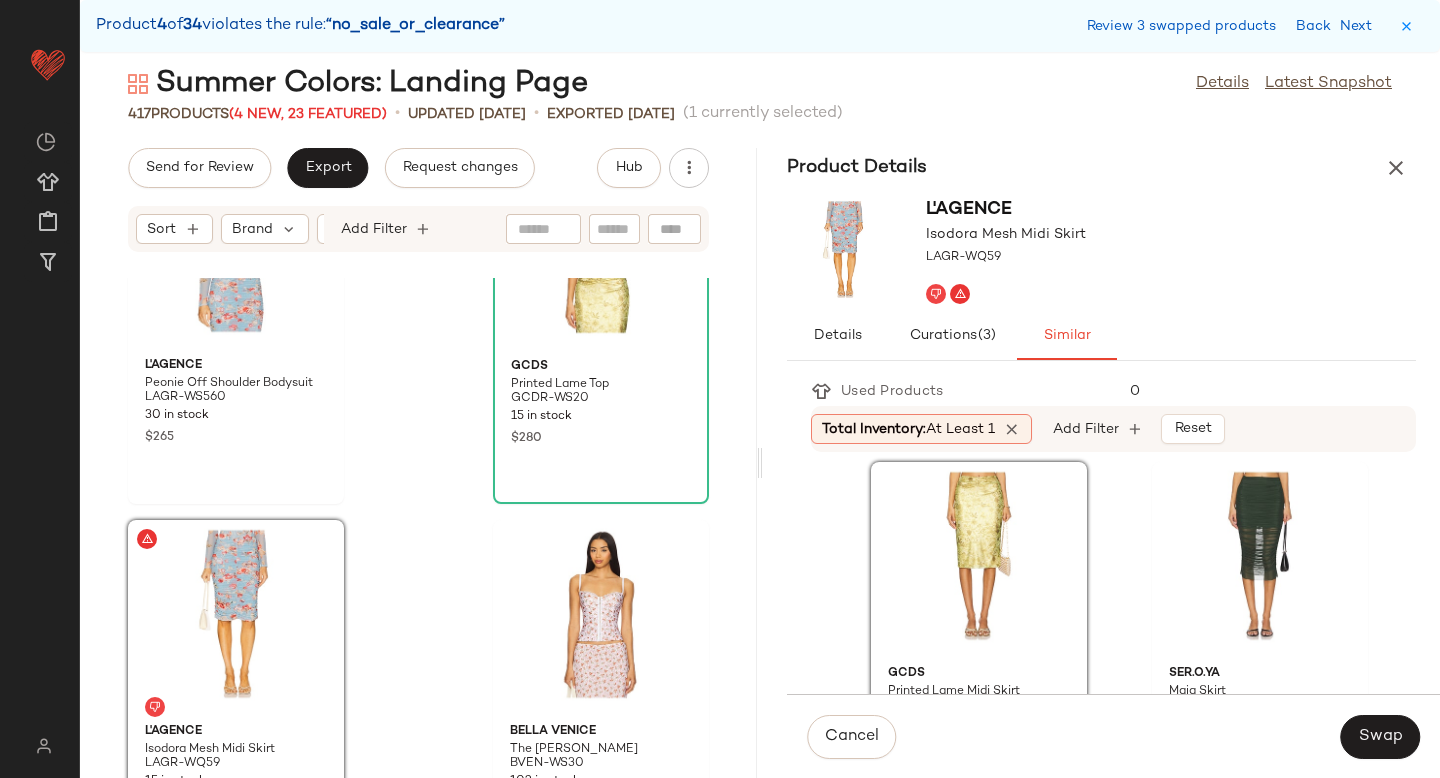 scroll, scrollTop: 29060, scrollLeft: 0, axis: vertical 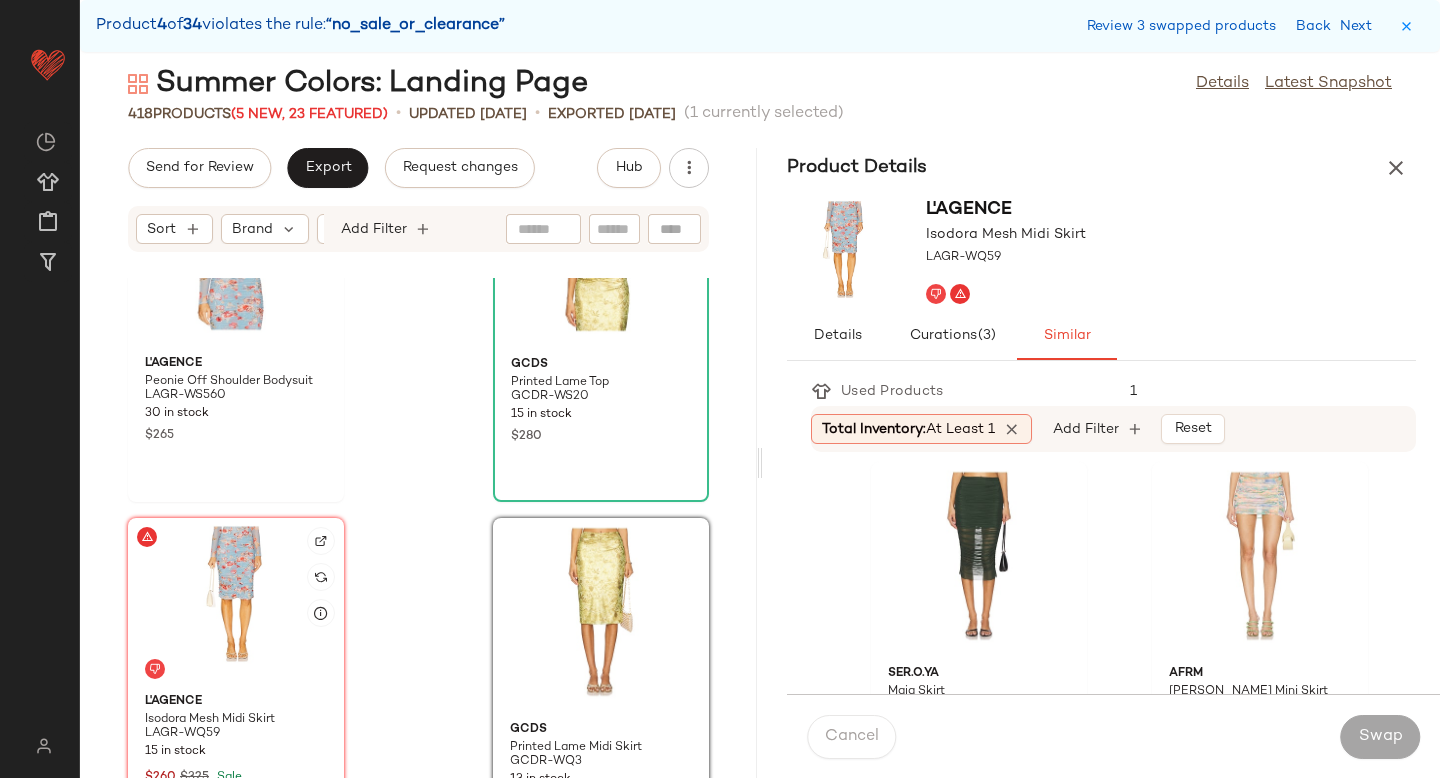 click 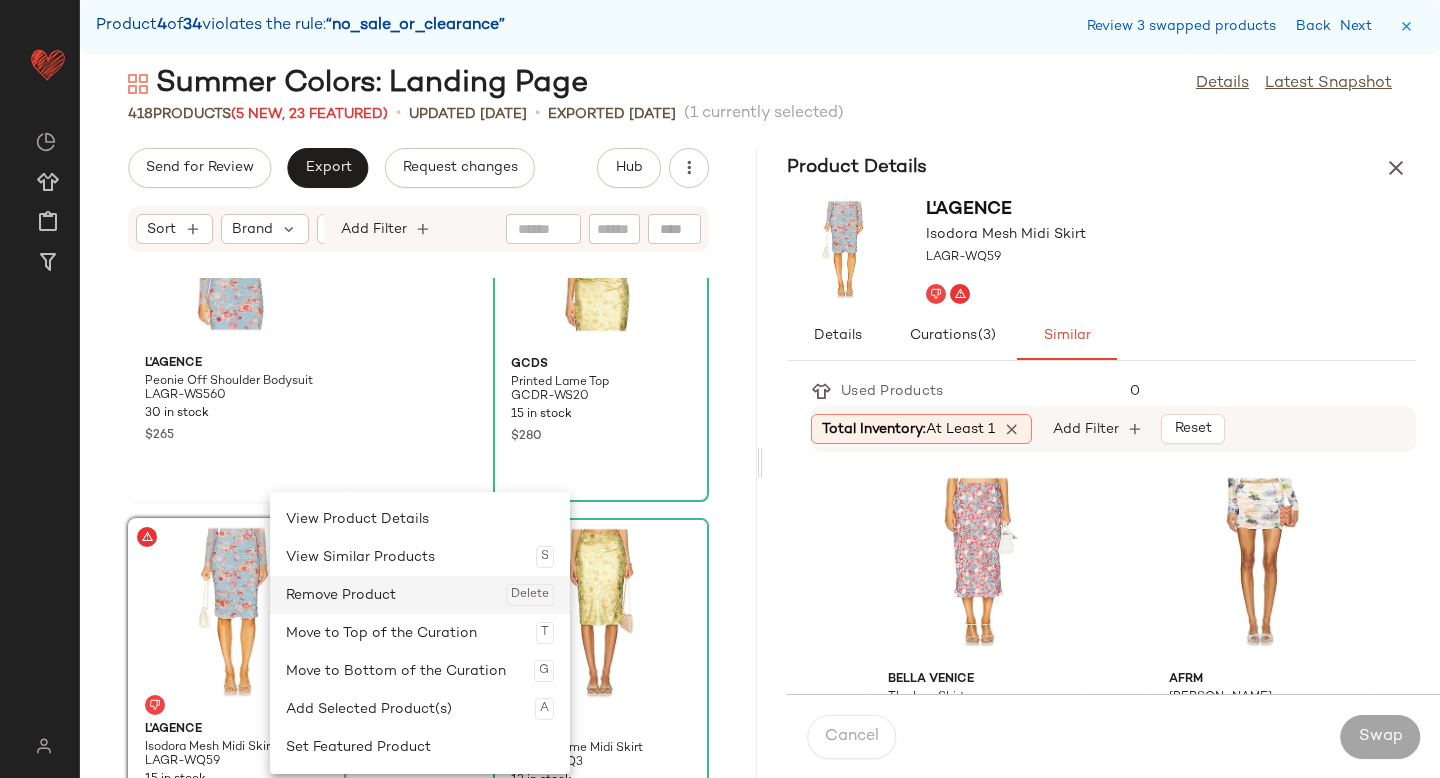 click on "Remove Product  Delete" 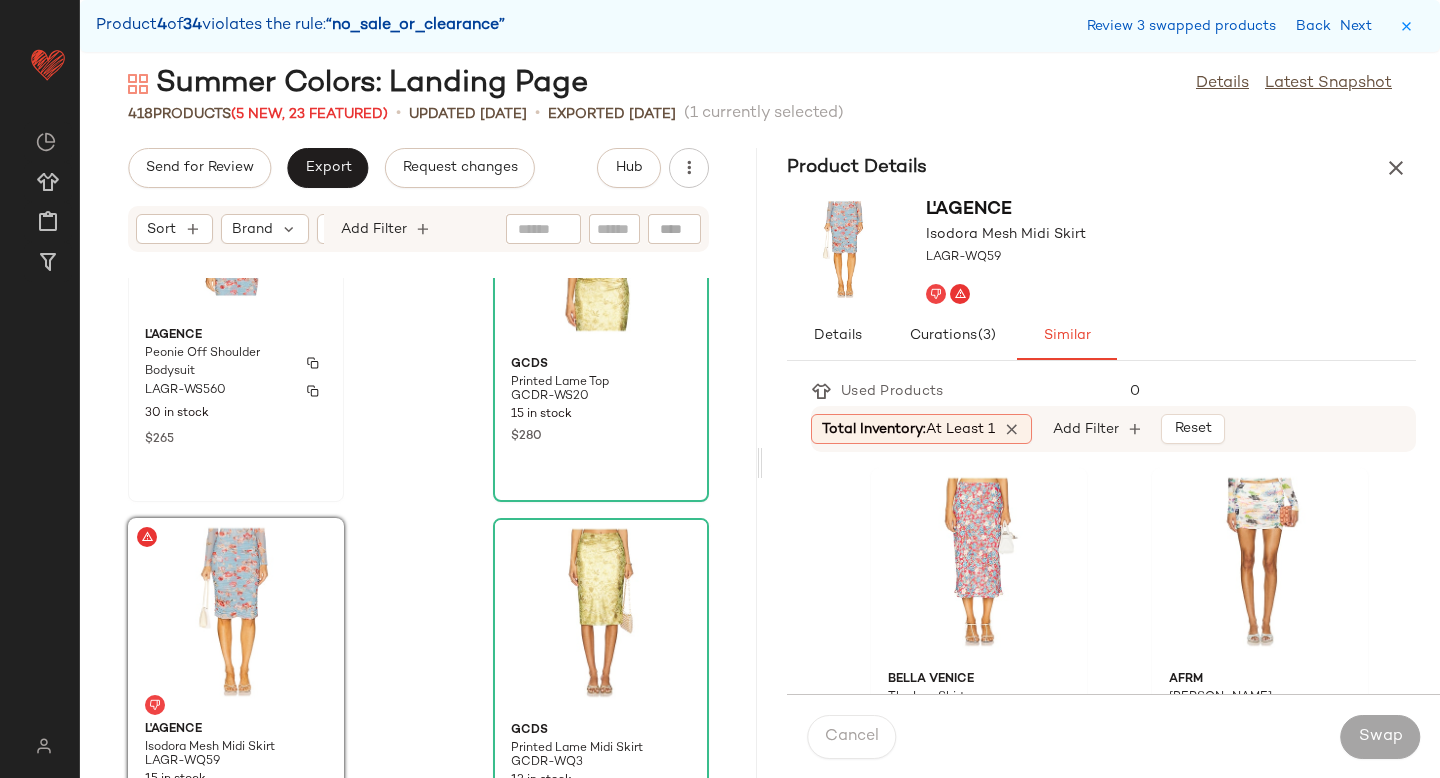 click on "L'AGENCE" at bounding box center [236, 336] 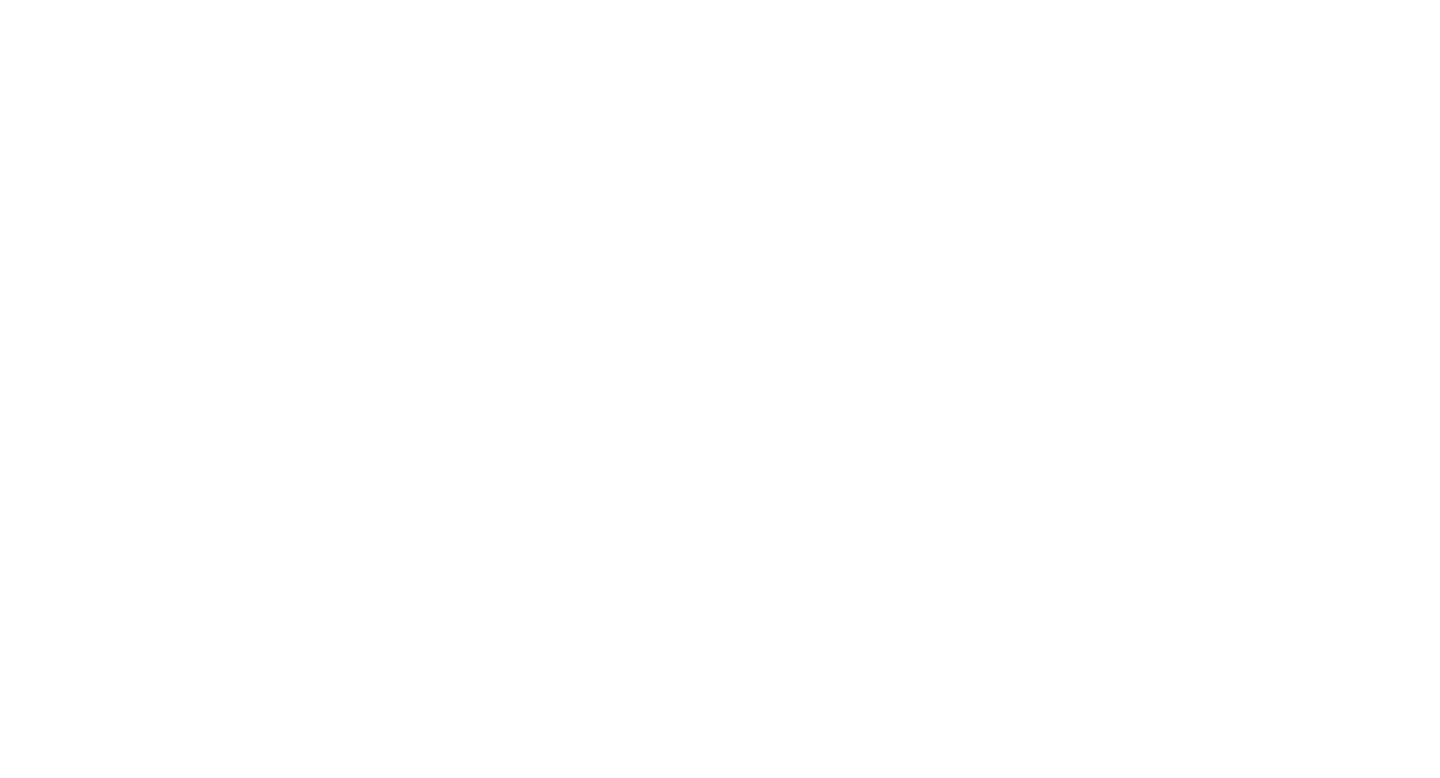 scroll, scrollTop: 0, scrollLeft: 0, axis: both 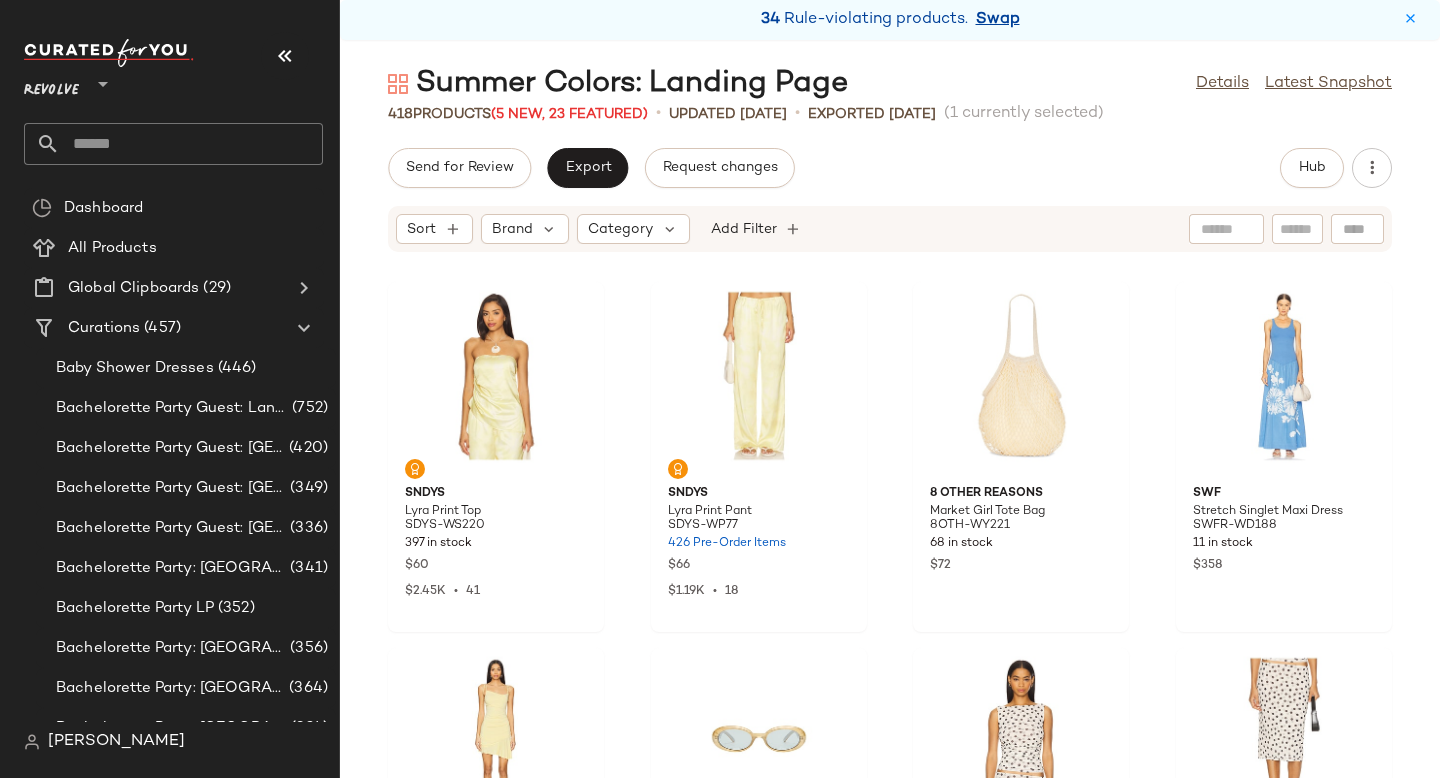 click on "Swap" at bounding box center (998, 20) 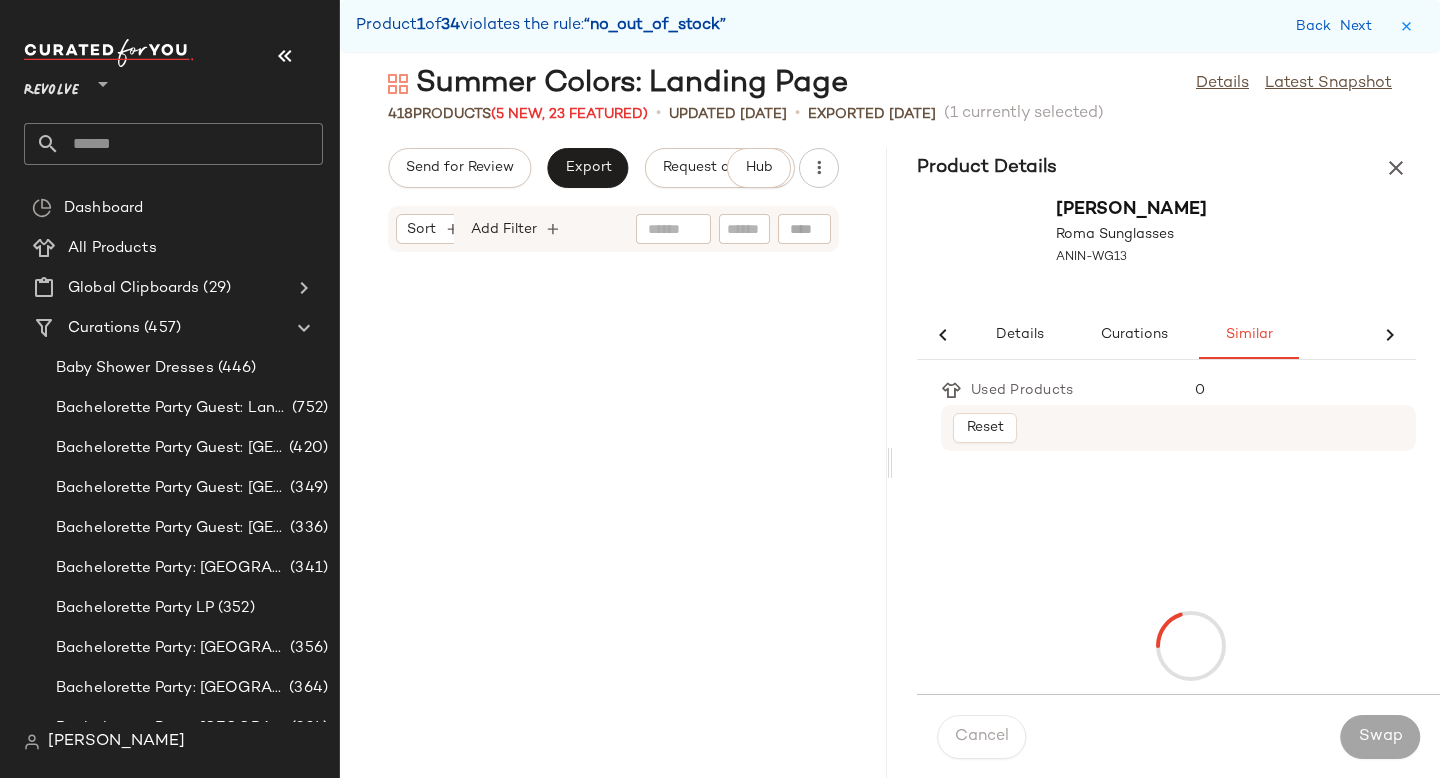 scroll, scrollTop: 0, scrollLeft: 0, axis: both 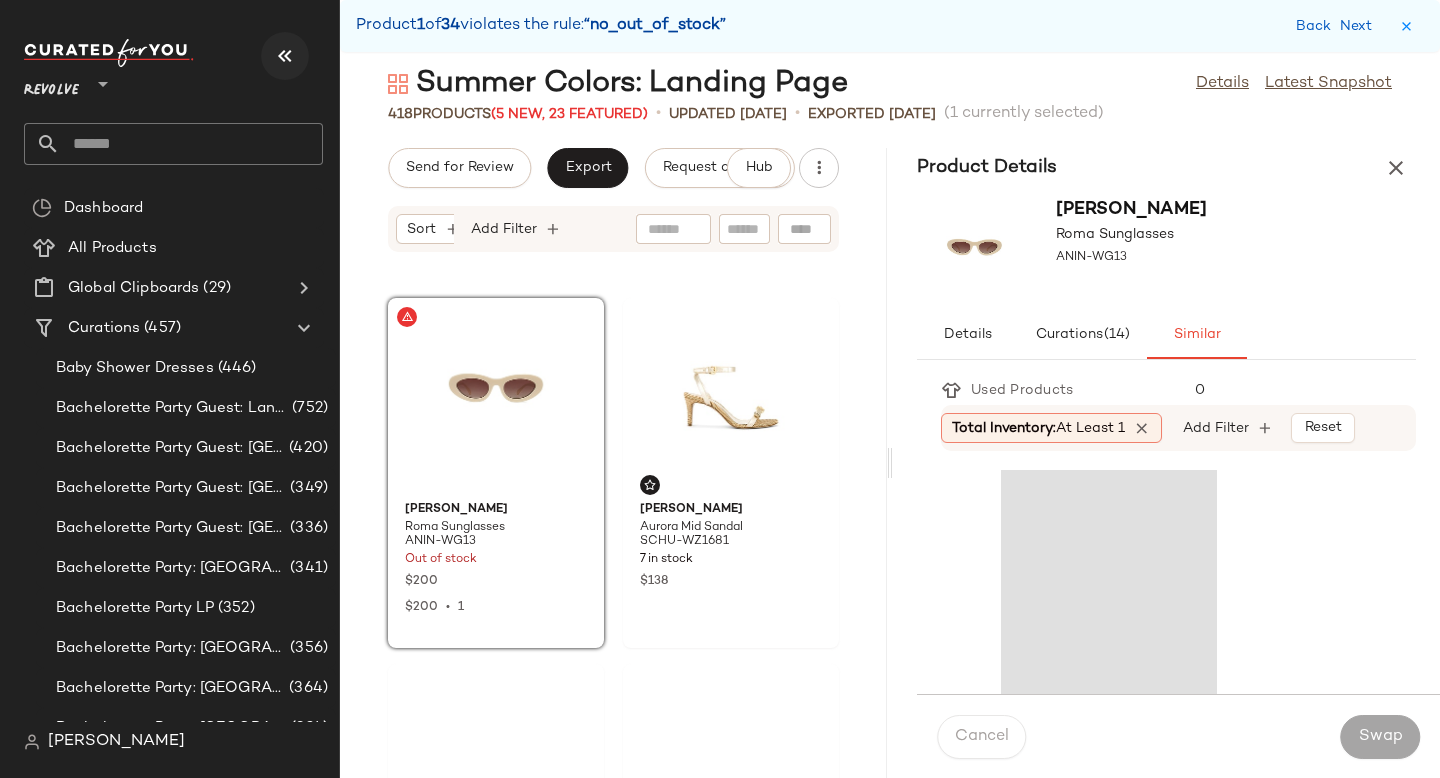 click at bounding box center (285, 56) 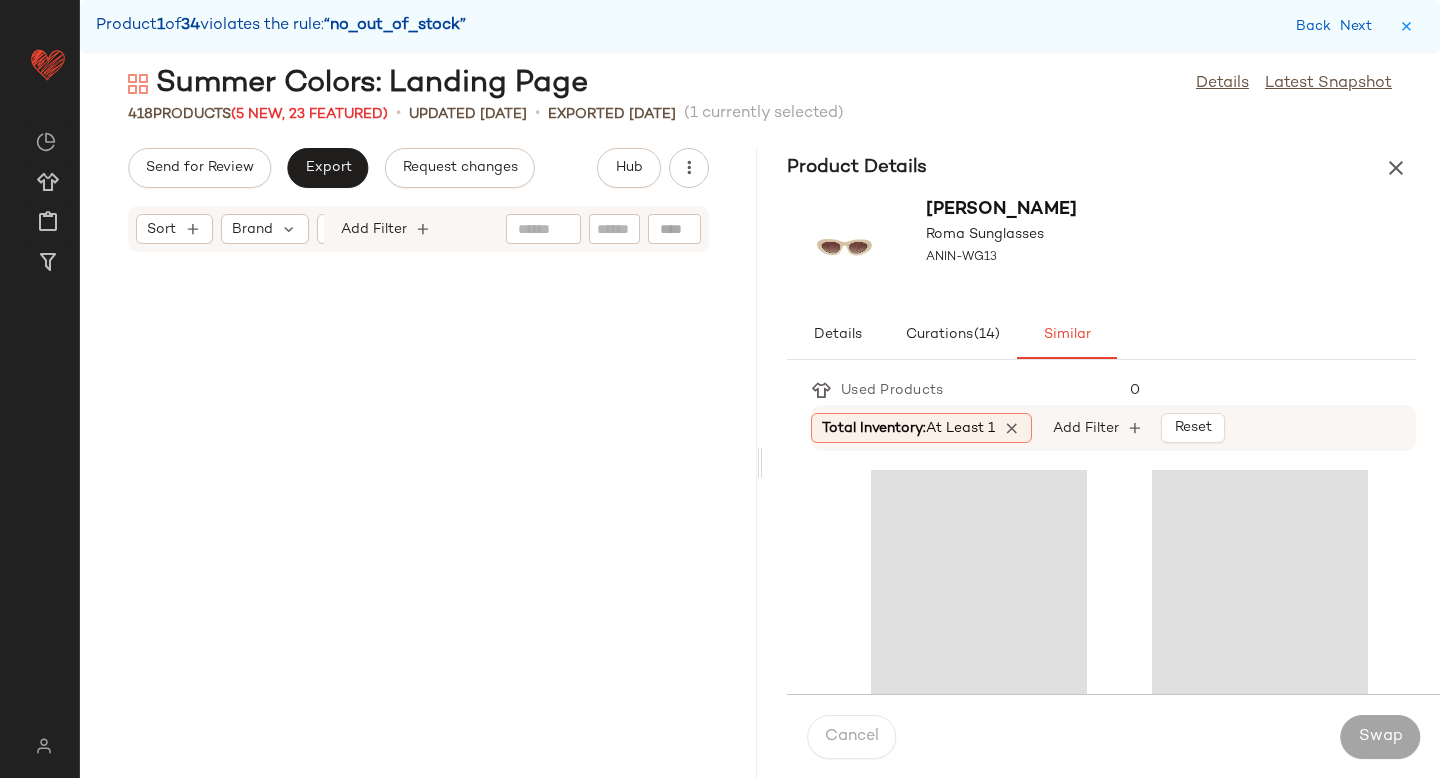 scroll, scrollTop: 4758, scrollLeft: 0, axis: vertical 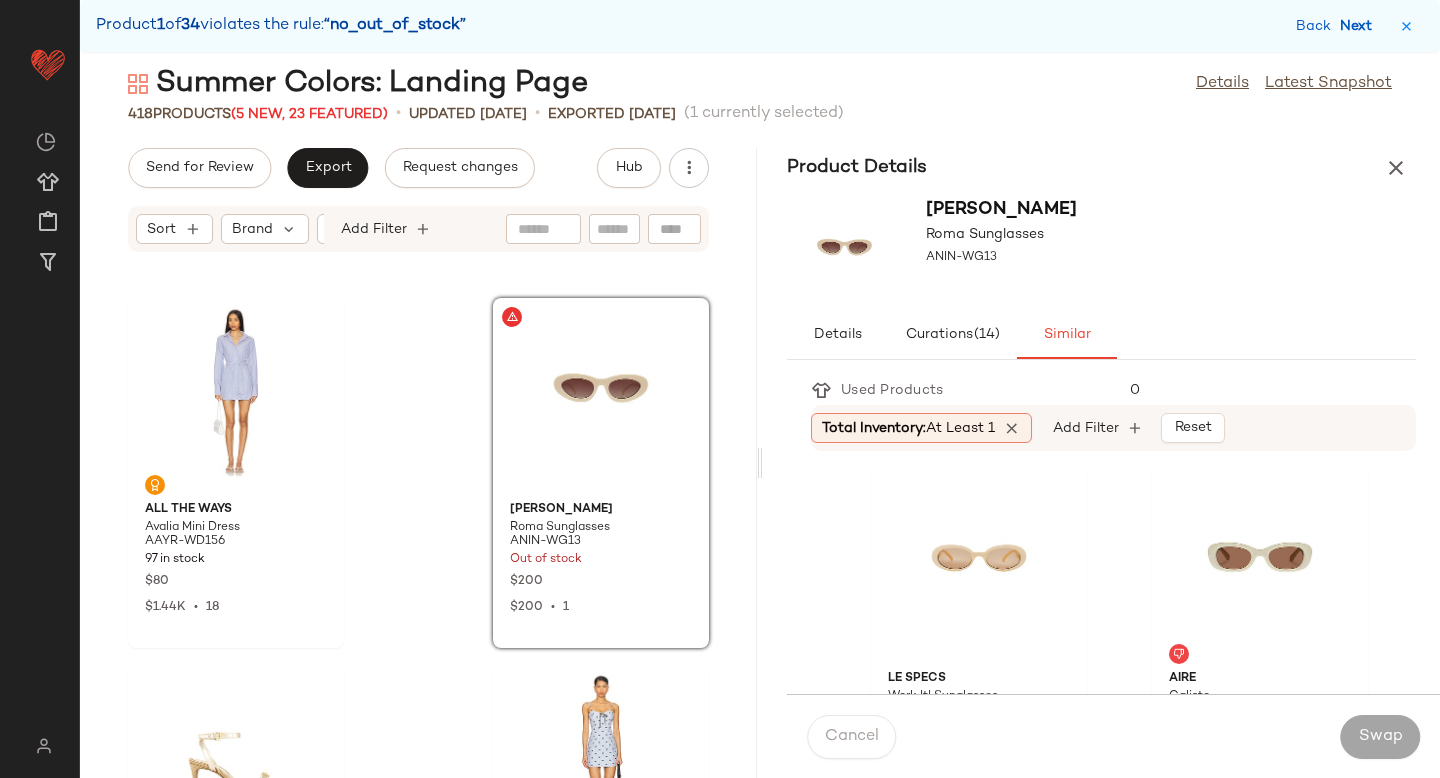 click on "Next" at bounding box center [1360, 26] 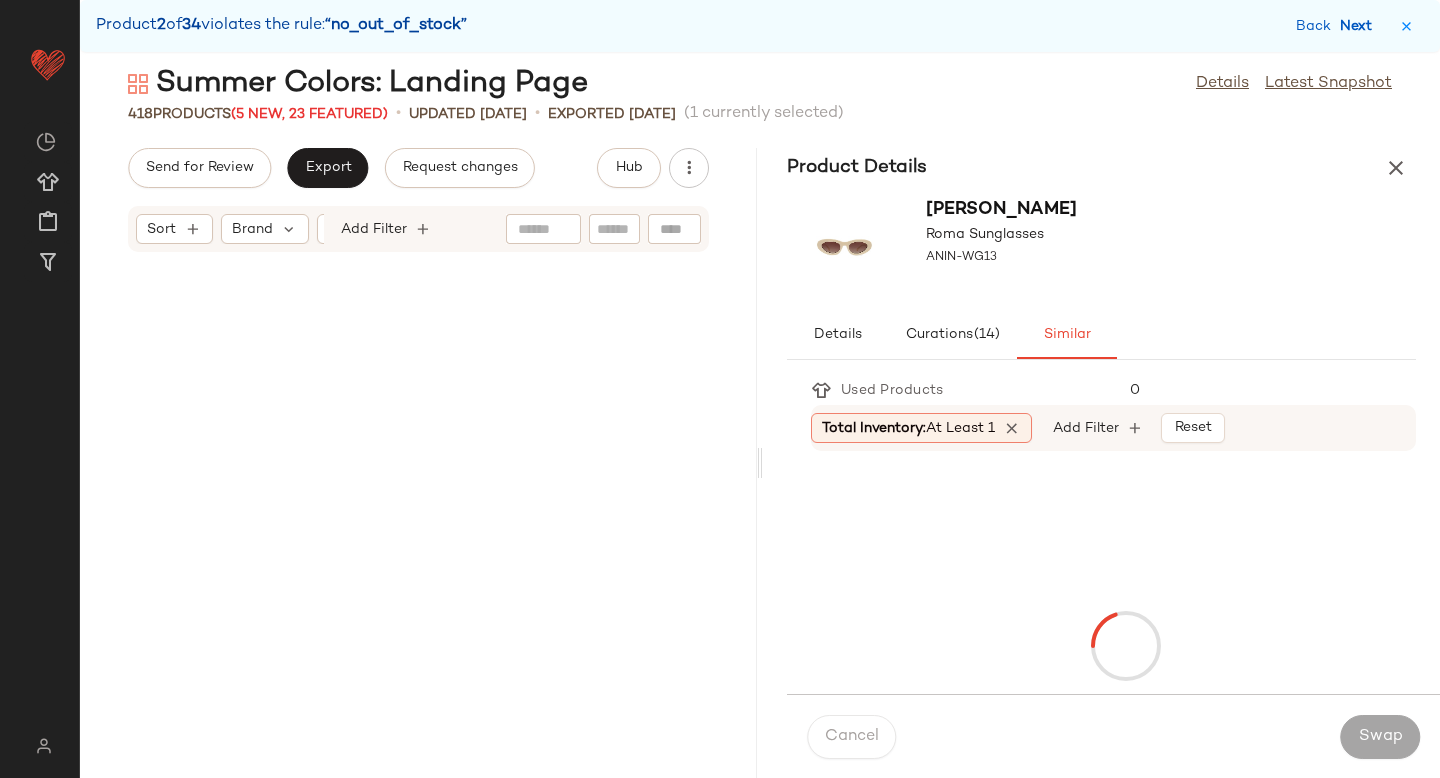 scroll, scrollTop: 16470, scrollLeft: 0, axis: vertical 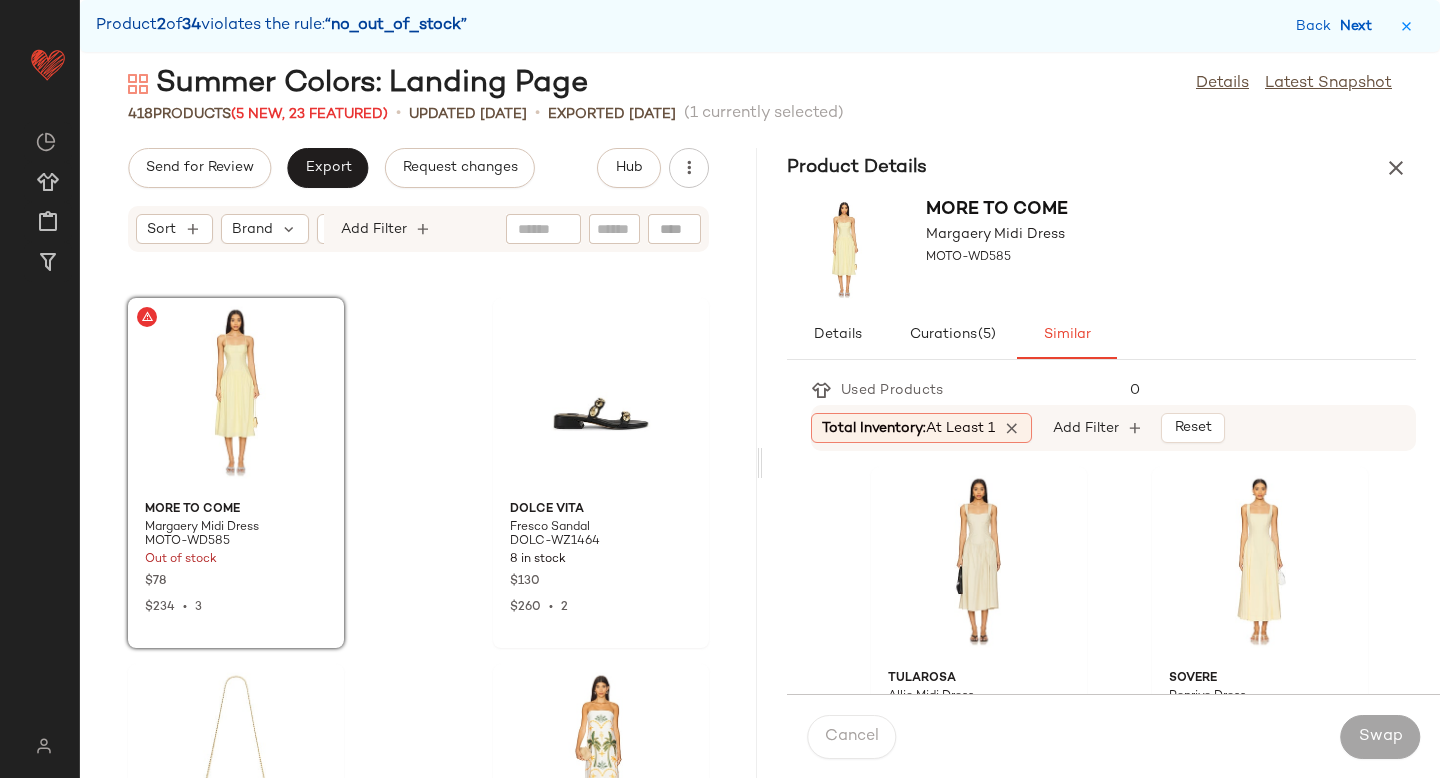 click on "Next" at bounding box center [1360, 26] 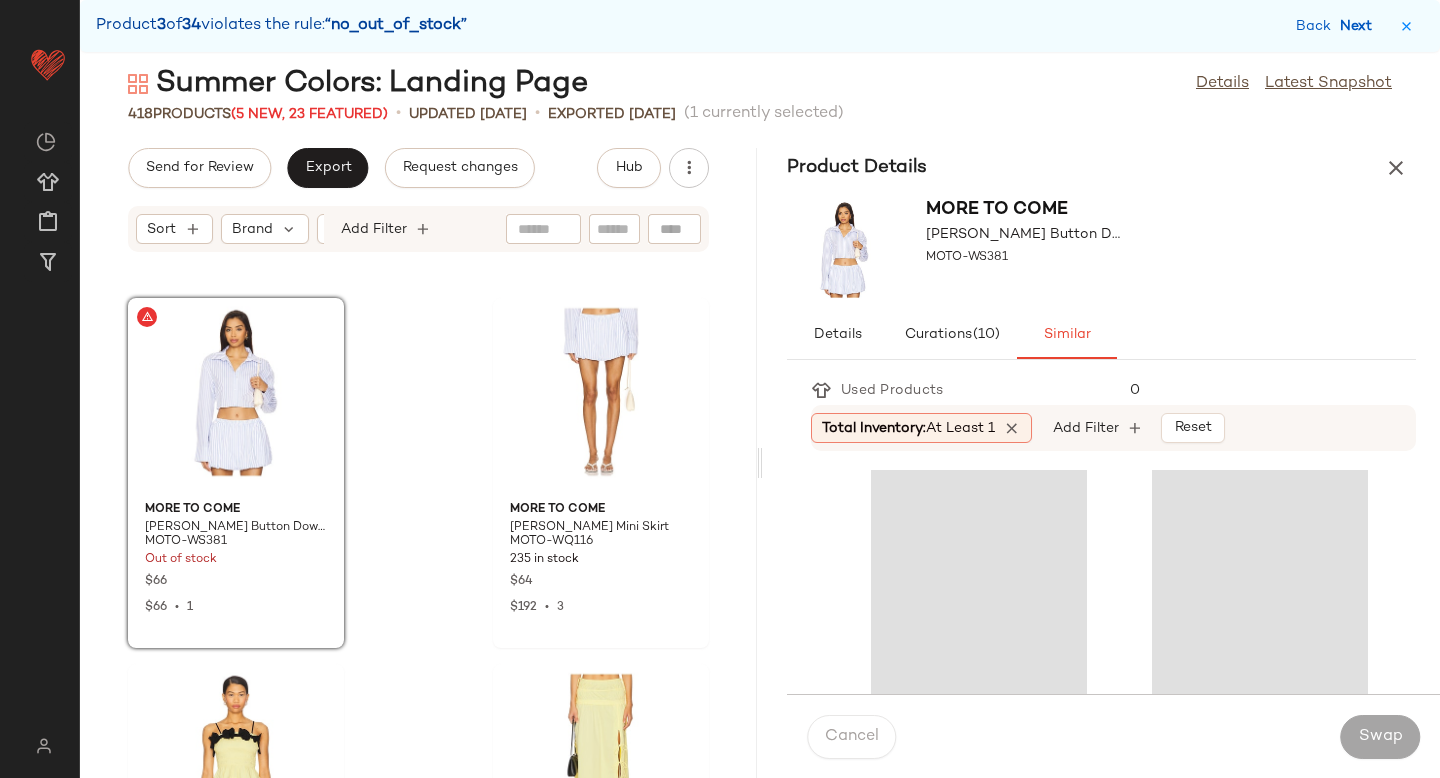 click on "Next" at bounding box center (1360, 26) 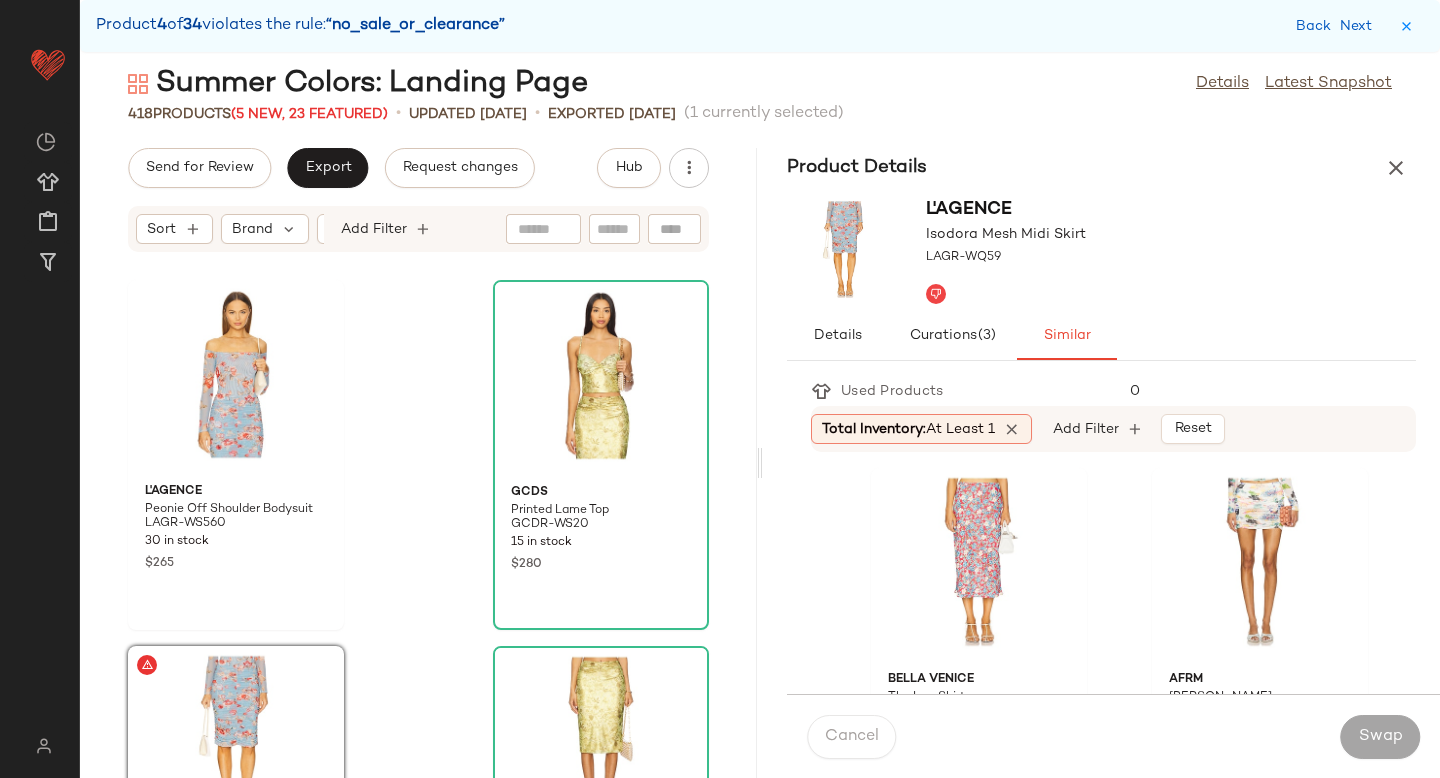 scroll, scrollTop: 28920, scrollLeft: 0, axis: vertical 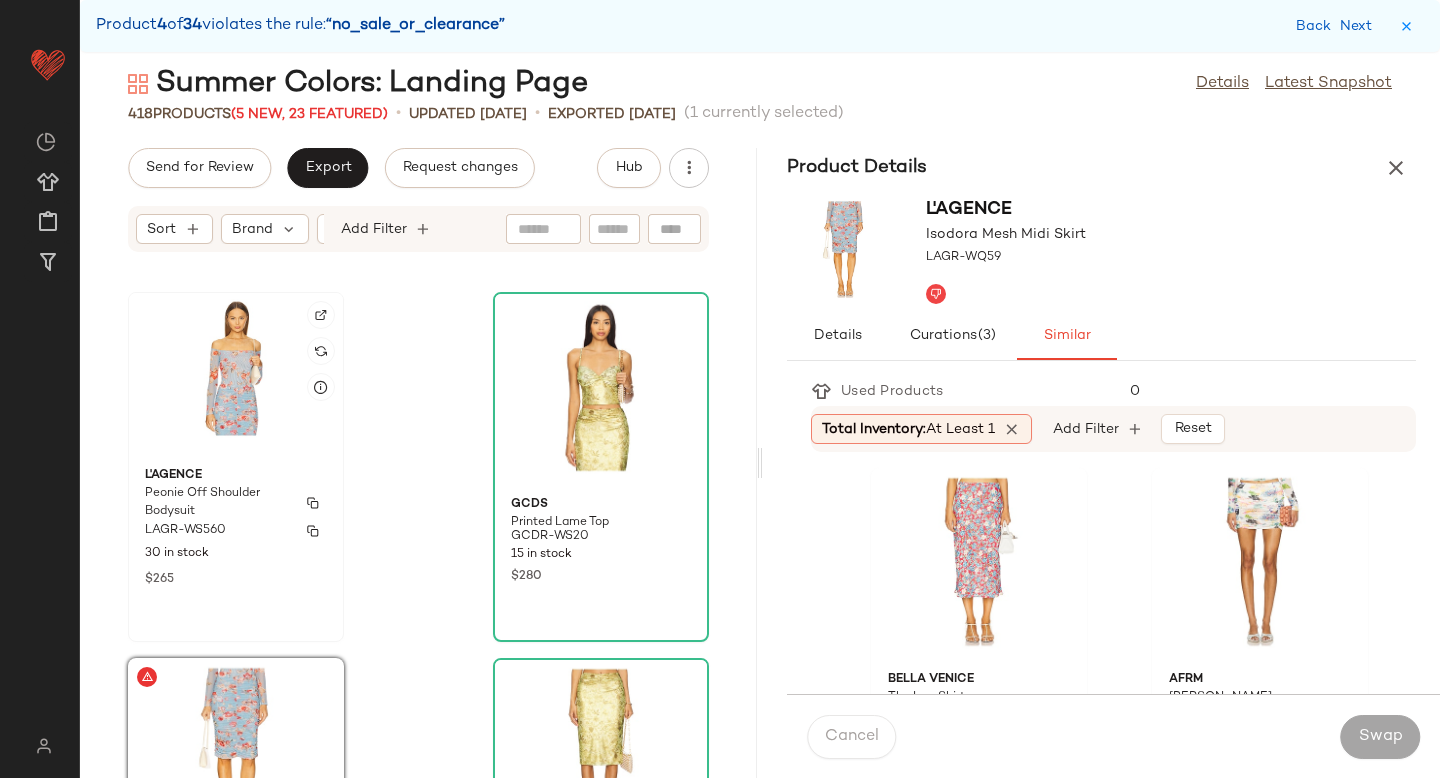 click on "L'AGENCE" at bounding box center [236, 476] 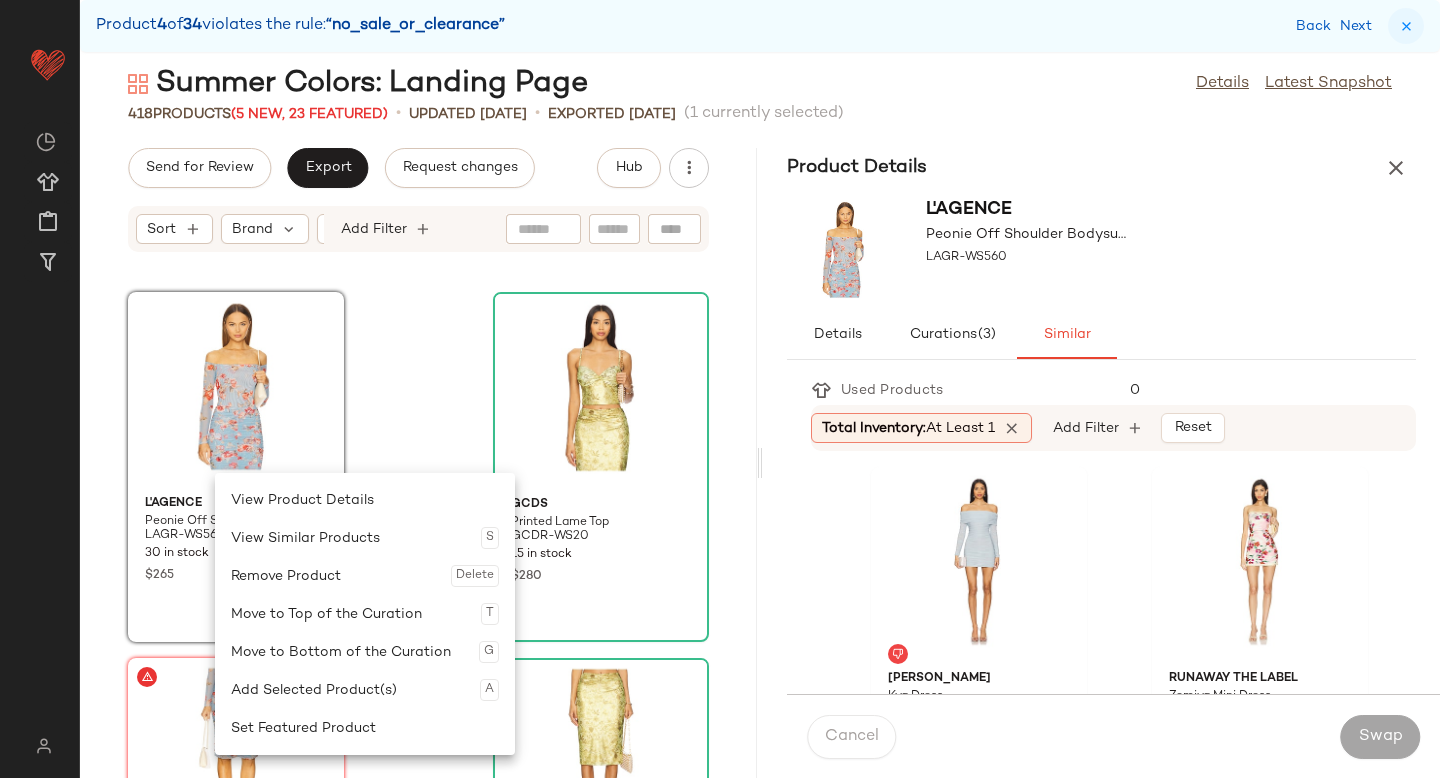 click at bounding box center (1406, 26) 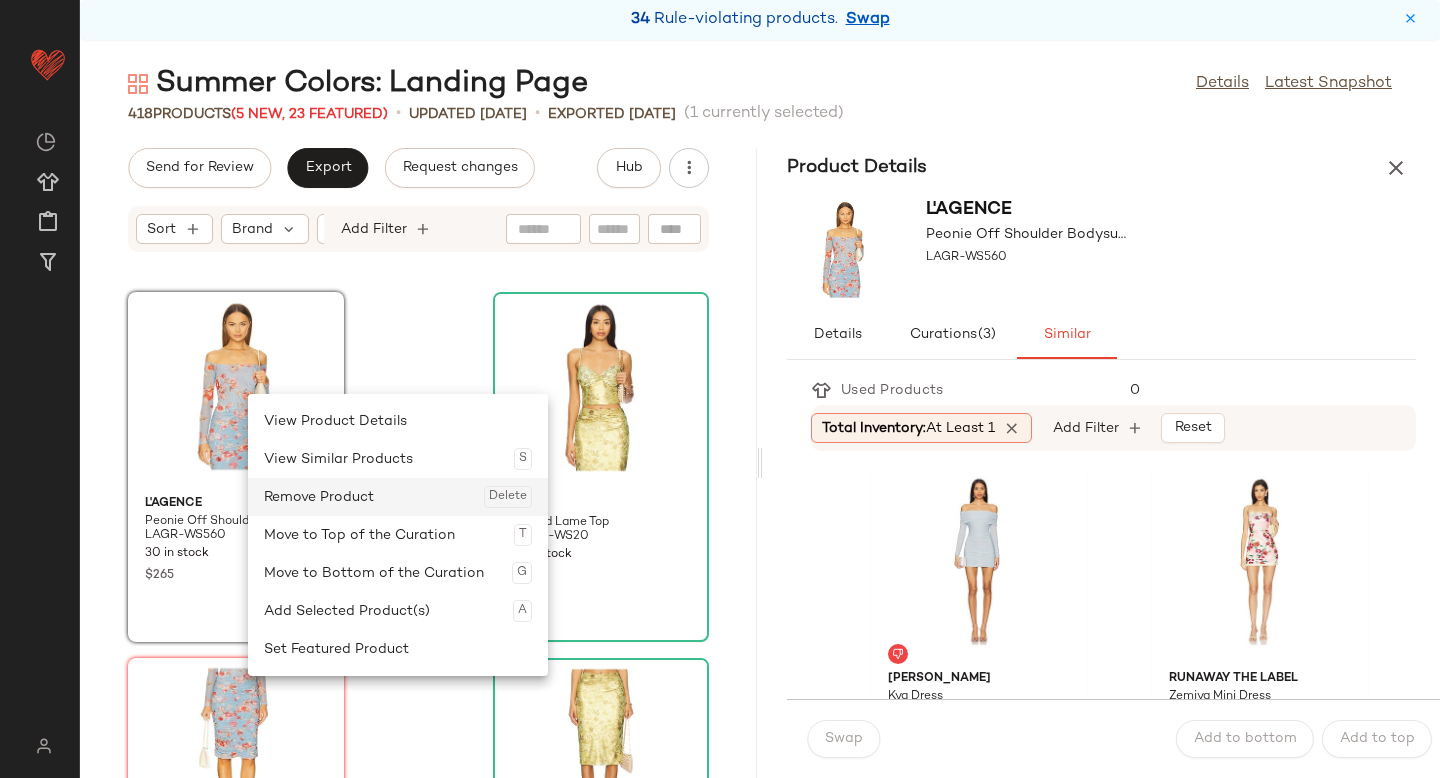 click on "Remove Product  Delete" 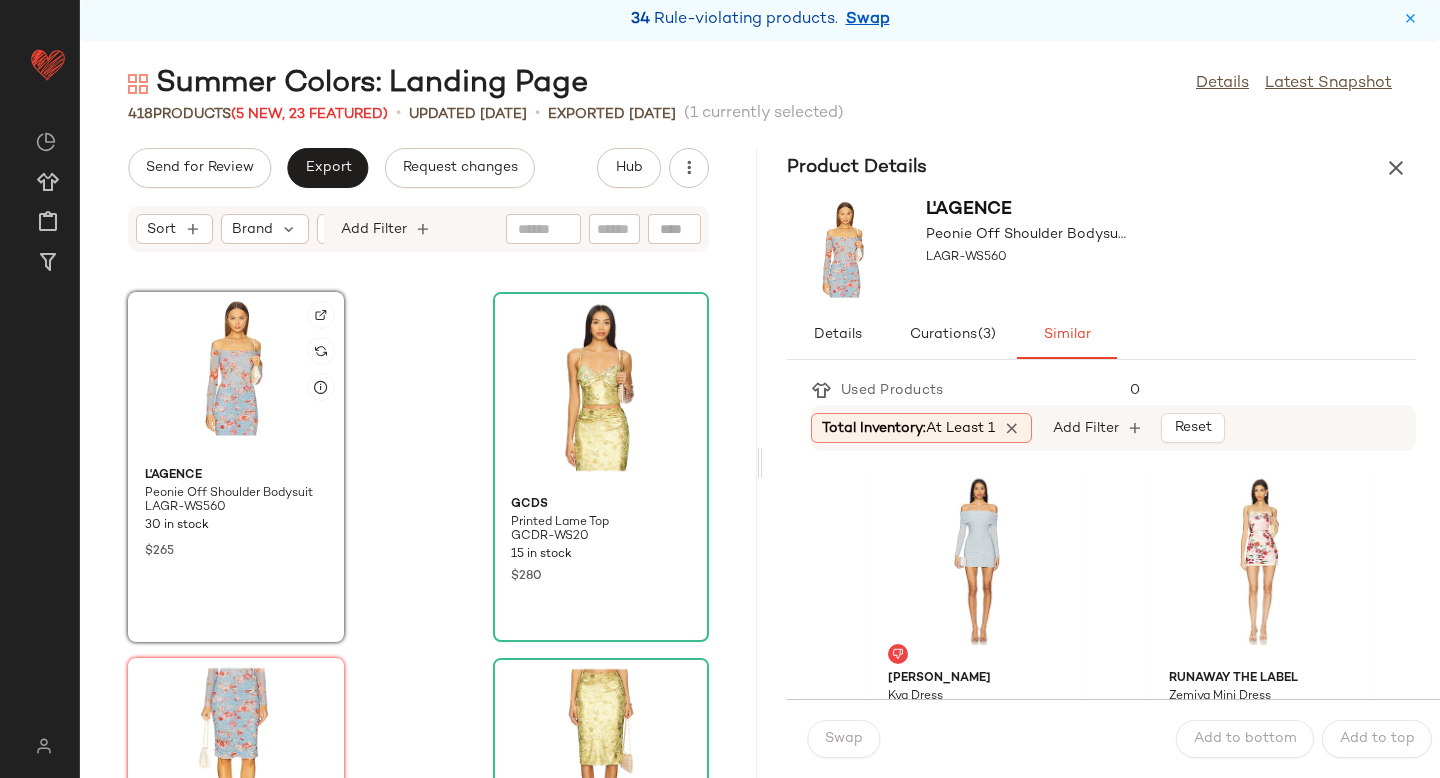 click 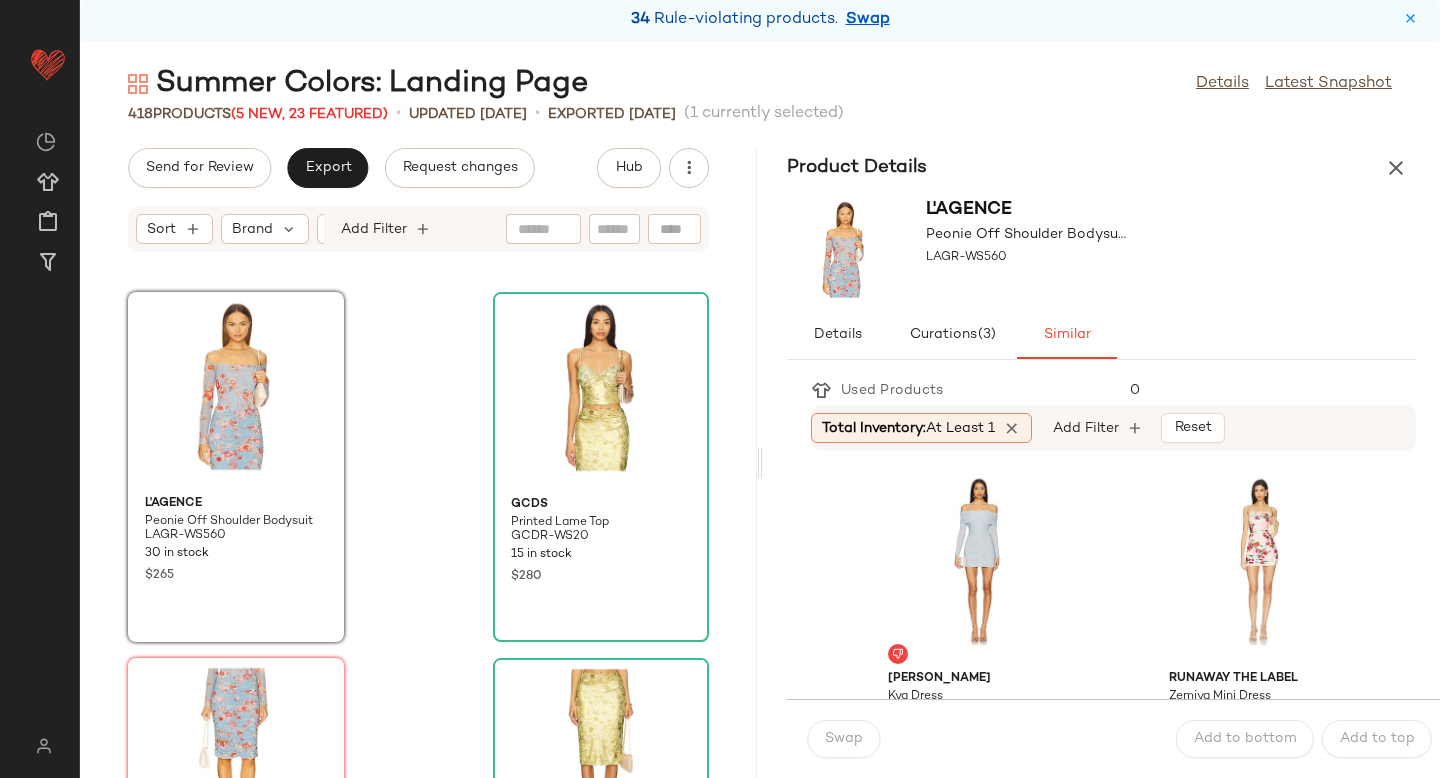 click on "L'AGENCE Peonie Off Shoulder Bodysuit LAGR-WS560 30 in stock $265 GCDS Printed Lame Top GCDR-WS20 15 in stock $280 L'AGENCE Isodora Mesh Midi Skirt LAGR-WQ59 15 in stock $260 $325 Sale GCDS Printed Lame Midi Skirt GCDR-WQ3 13 in stock $265 Bella Venice The Caroline Corset BVEN-WS30 102 in stock $135 $675  •  5 Bella Venice The Roxy Skirt BVEN-WQ20 57 in stock $135 $135  •  1 Ettika Medium Thick Classic Hoops ETTI-WL1505 66 in stock $35 $35  •  1 Stone Cold Fox x REVOLVE Chloe Mini Dress SCOL-WD264 88 in stock $153 $218 Sale" 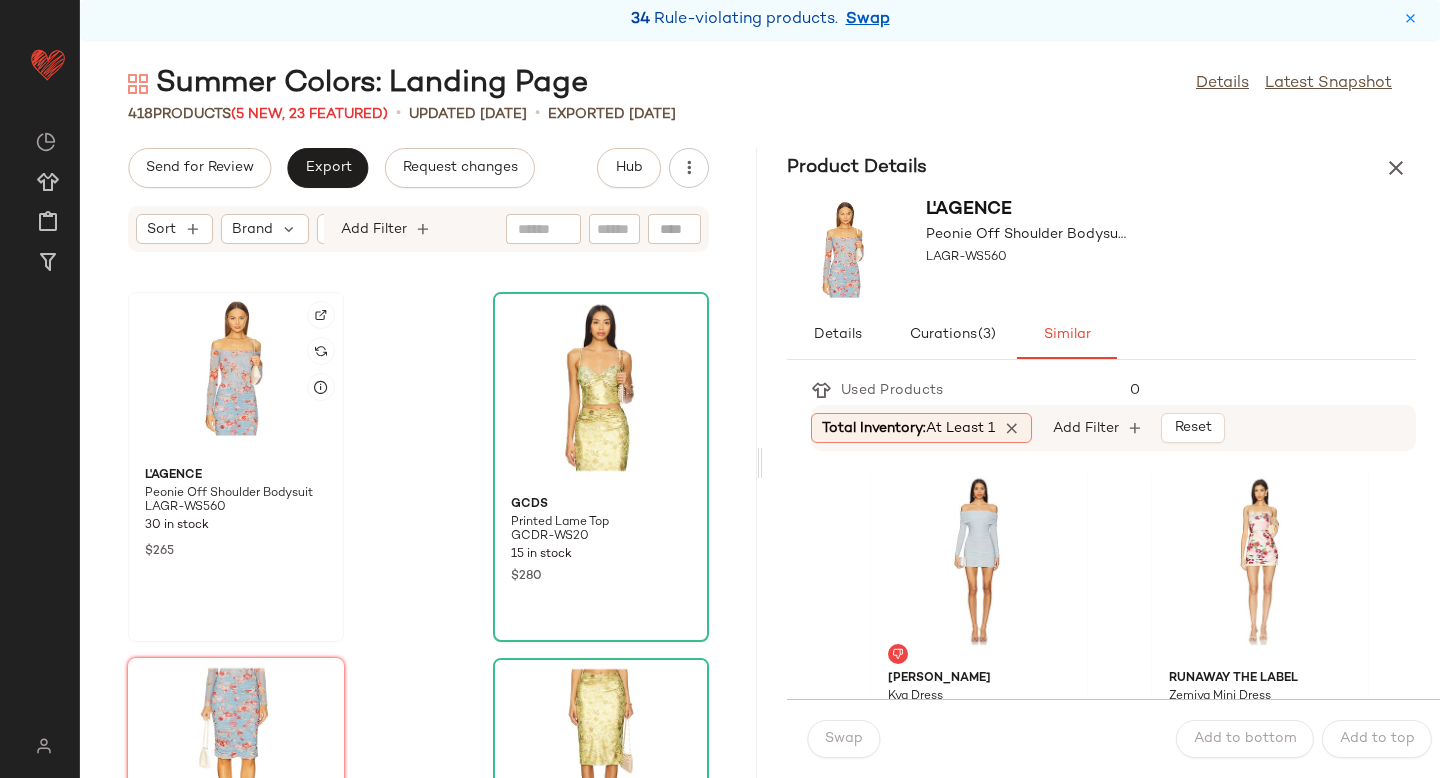 click 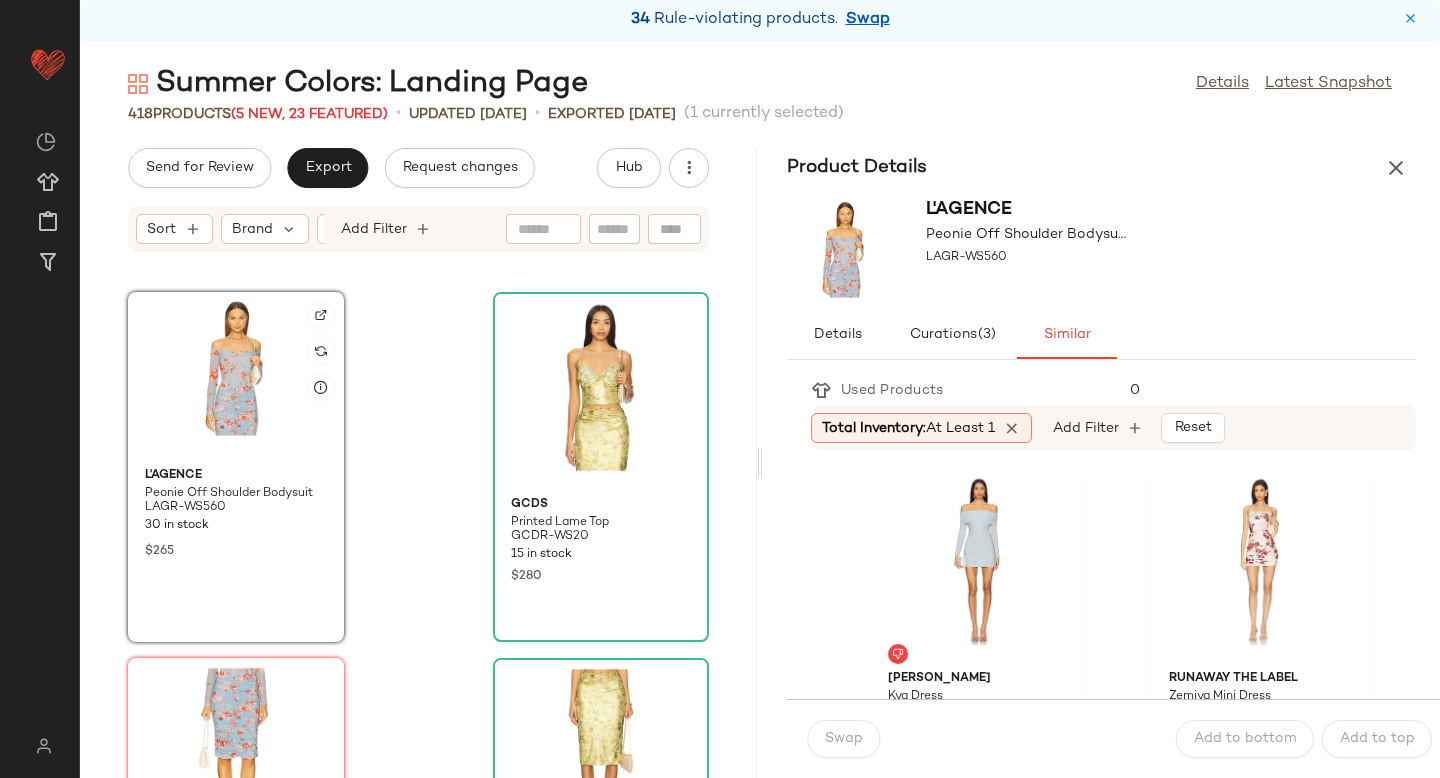 click 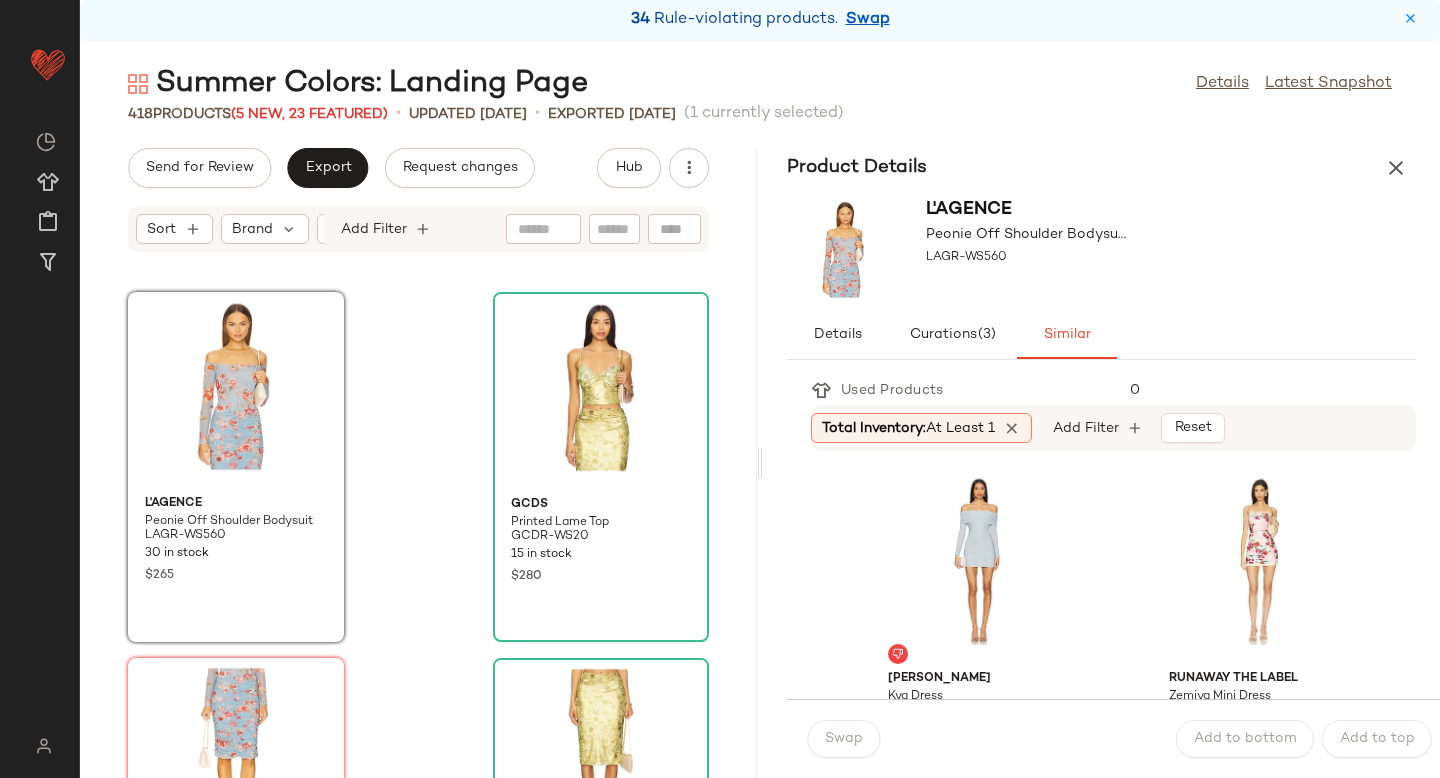 click on "L'AGENCE Peonie Off Shoulder Bodysuit LAGR-WS560 30 in stock $265 GCDS Printed Lame Top GCDR-WS20 15 in stock $280 L'AGENCE Isodora Mesh Midi Skirt LAGR-WQ59 15 in stock $260 $325 Sale GCDS Printed Lame Midi Skirt GCDR-WQ3 13 in stock $265 Bella Venice The Caroline Corset BVEN-WS30 102 in stock $135 $675  •  5 Bella Venice The Roxy Skirt BVEN-WQ20 57 in stock $135 $135  •  1 Ettika Medium Thick Classic Hoops ETTI-WL1505 66 in stock $35 $35  •  1 Stone Cold Fox x REVOLVE Chloe Mini Dress SCOL-WD264 88 in stock $153 $218 Sale" 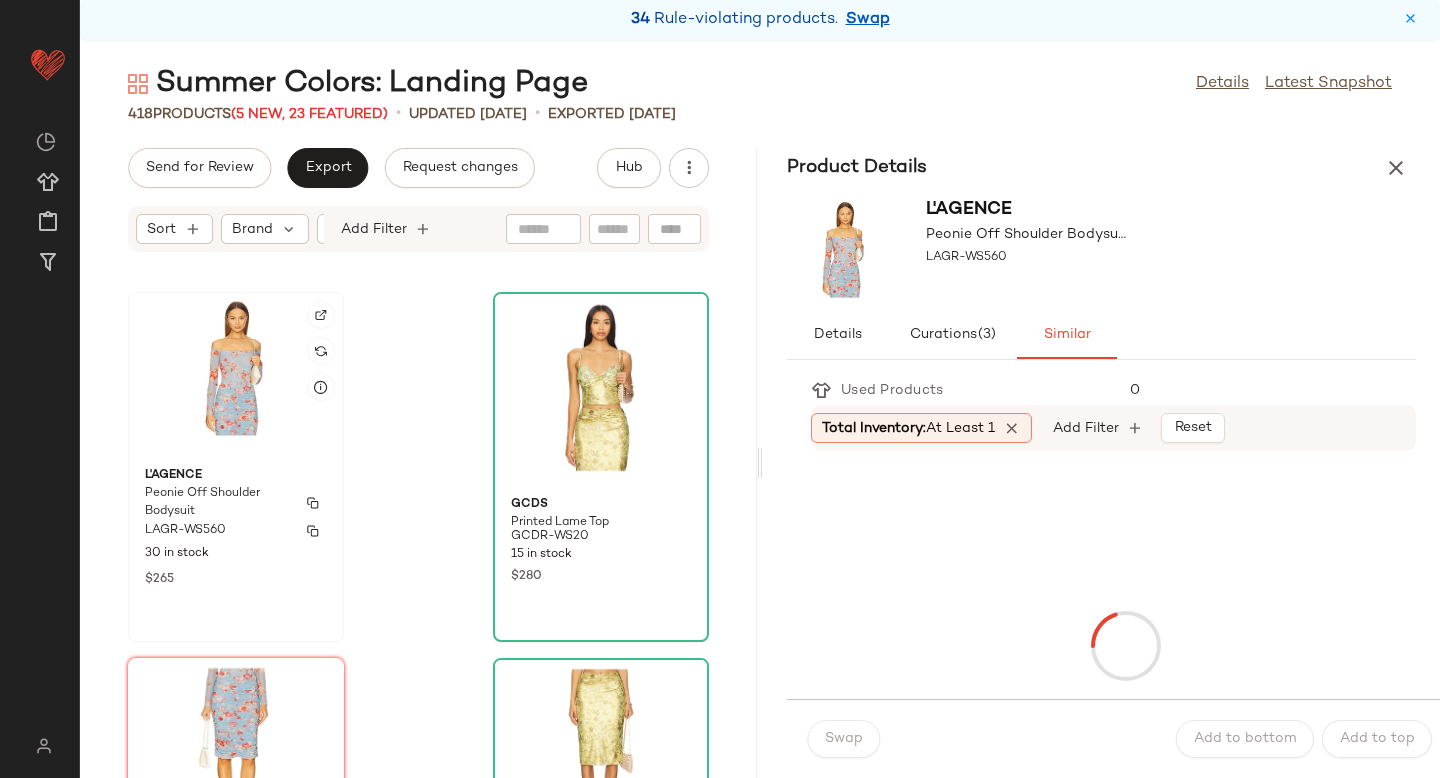click on "L'AGENCE Peonie Off Shoulder Bodysuit LAGR-WS560 30 in stock $265" 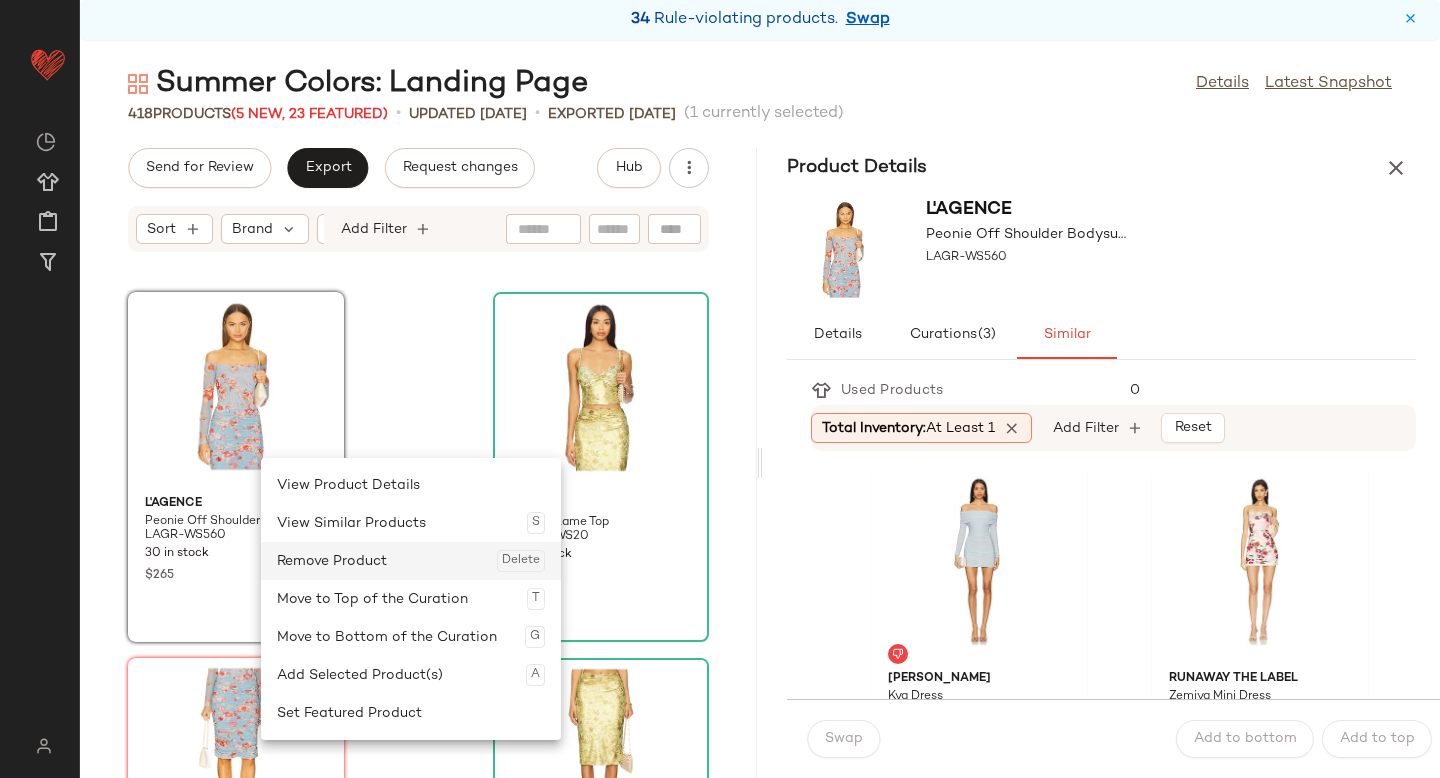 click on "Remove Product  Delete" 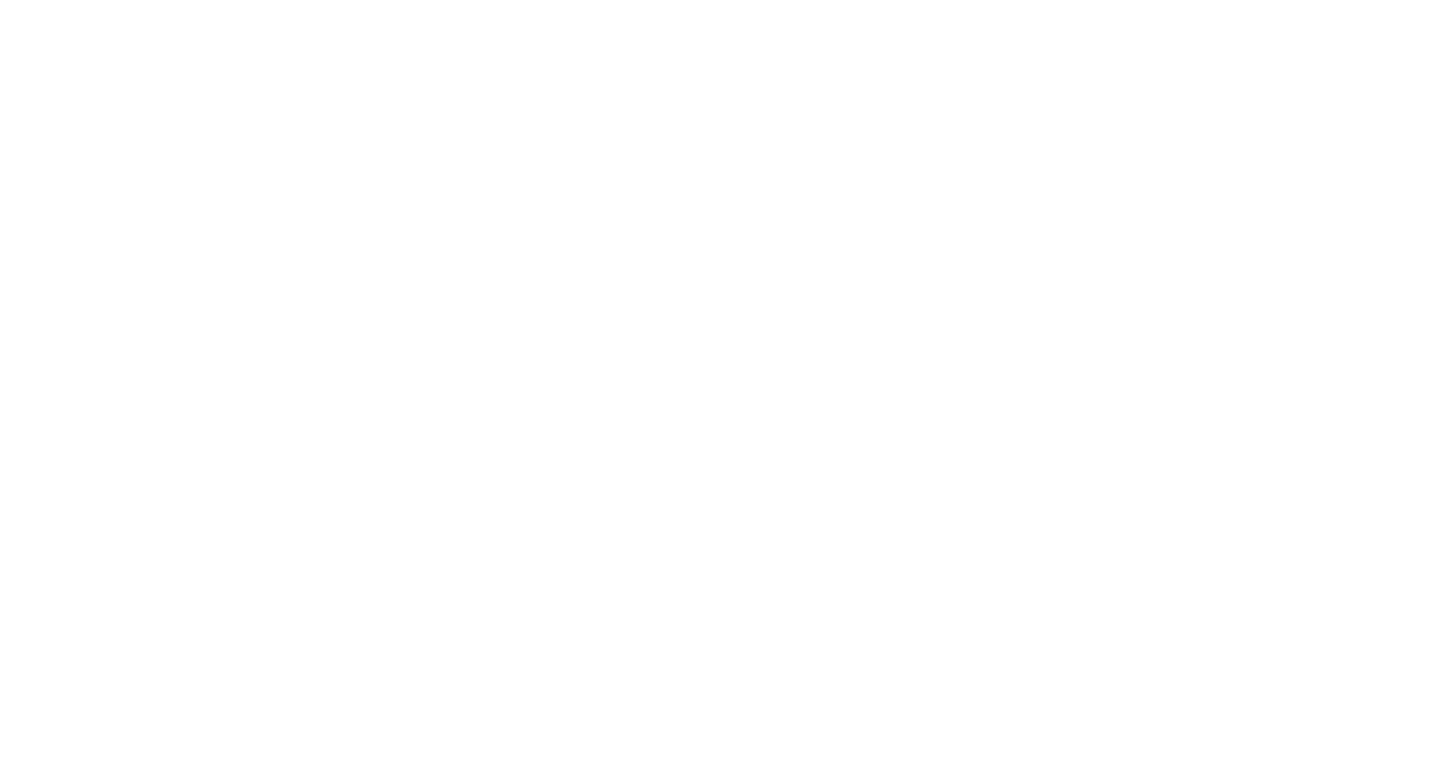 scroll, scrollTop: 0, scrollLeft: 0, axis: both 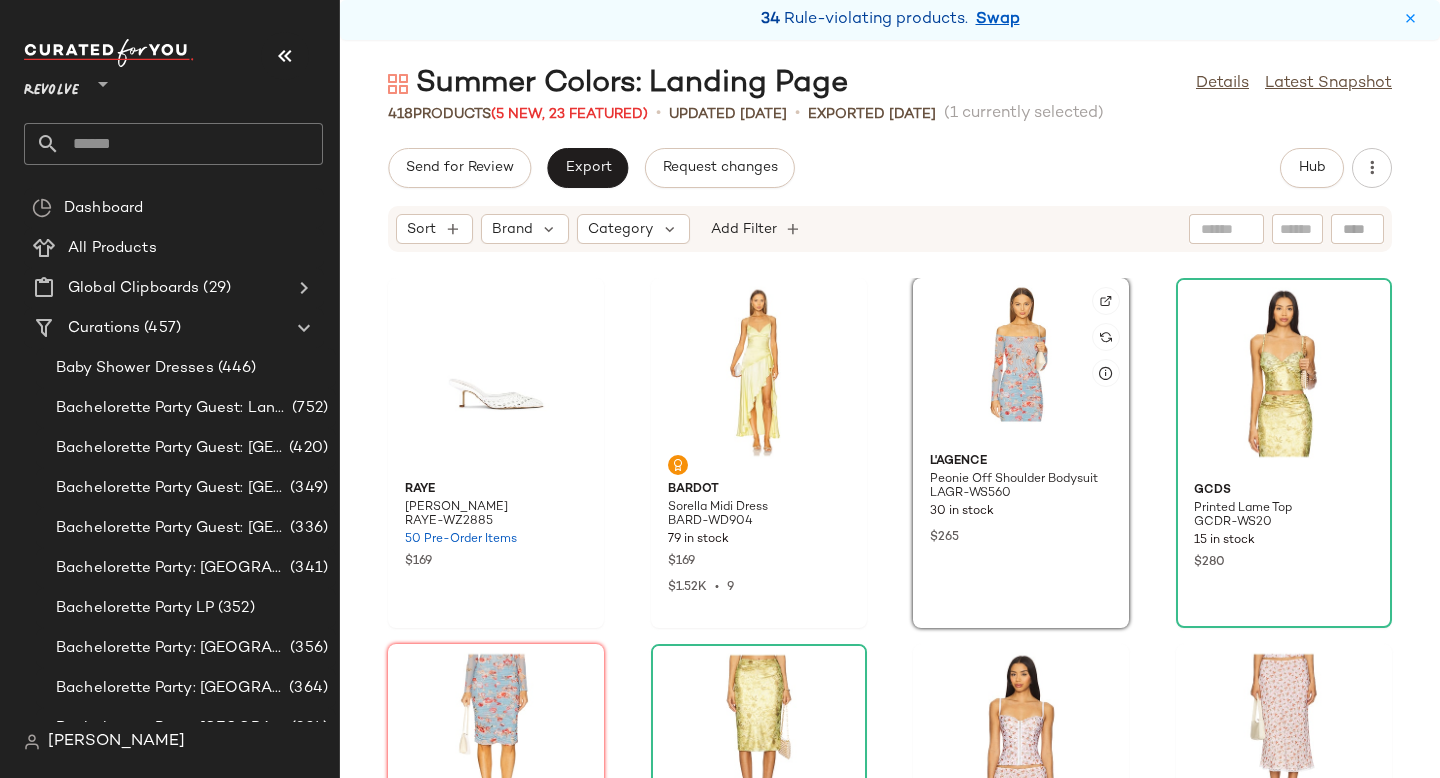 click 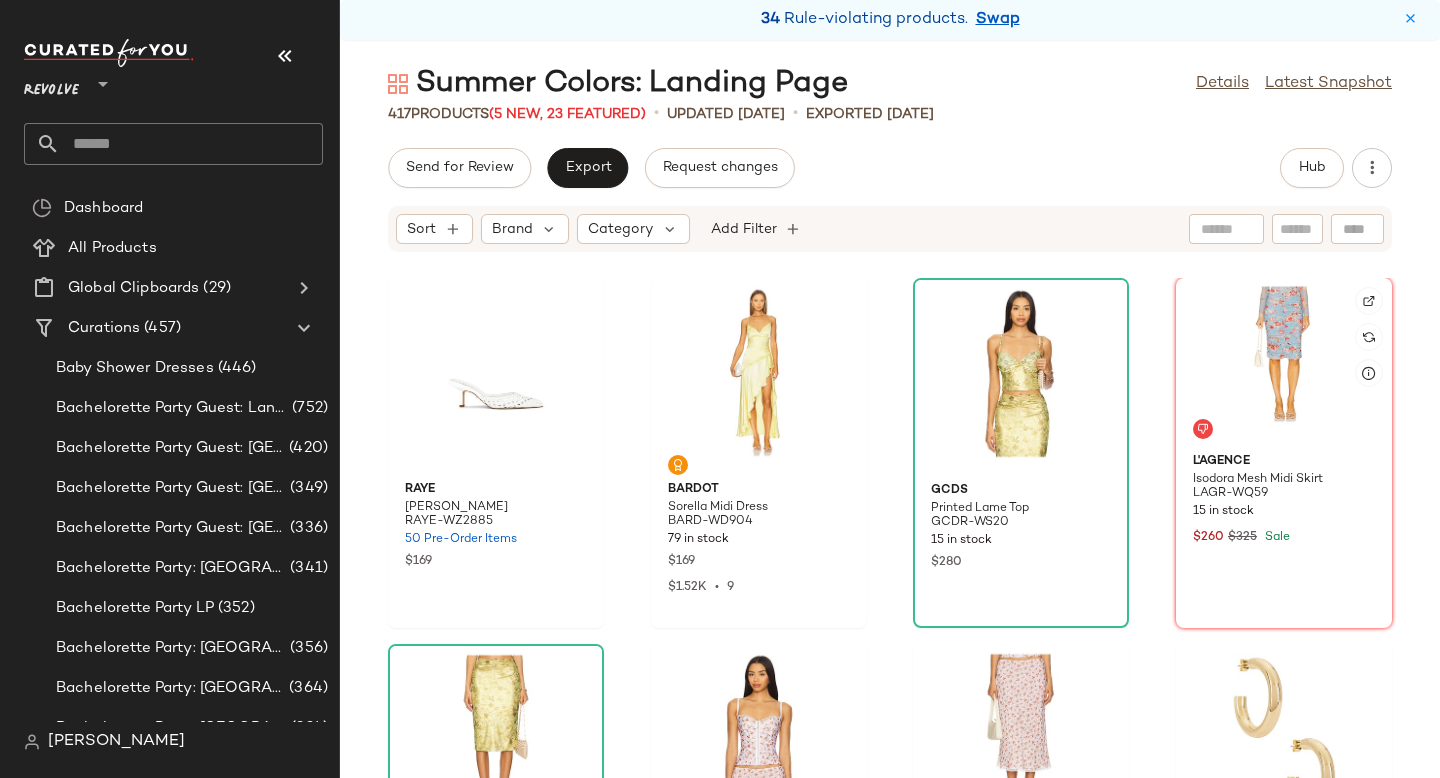 click 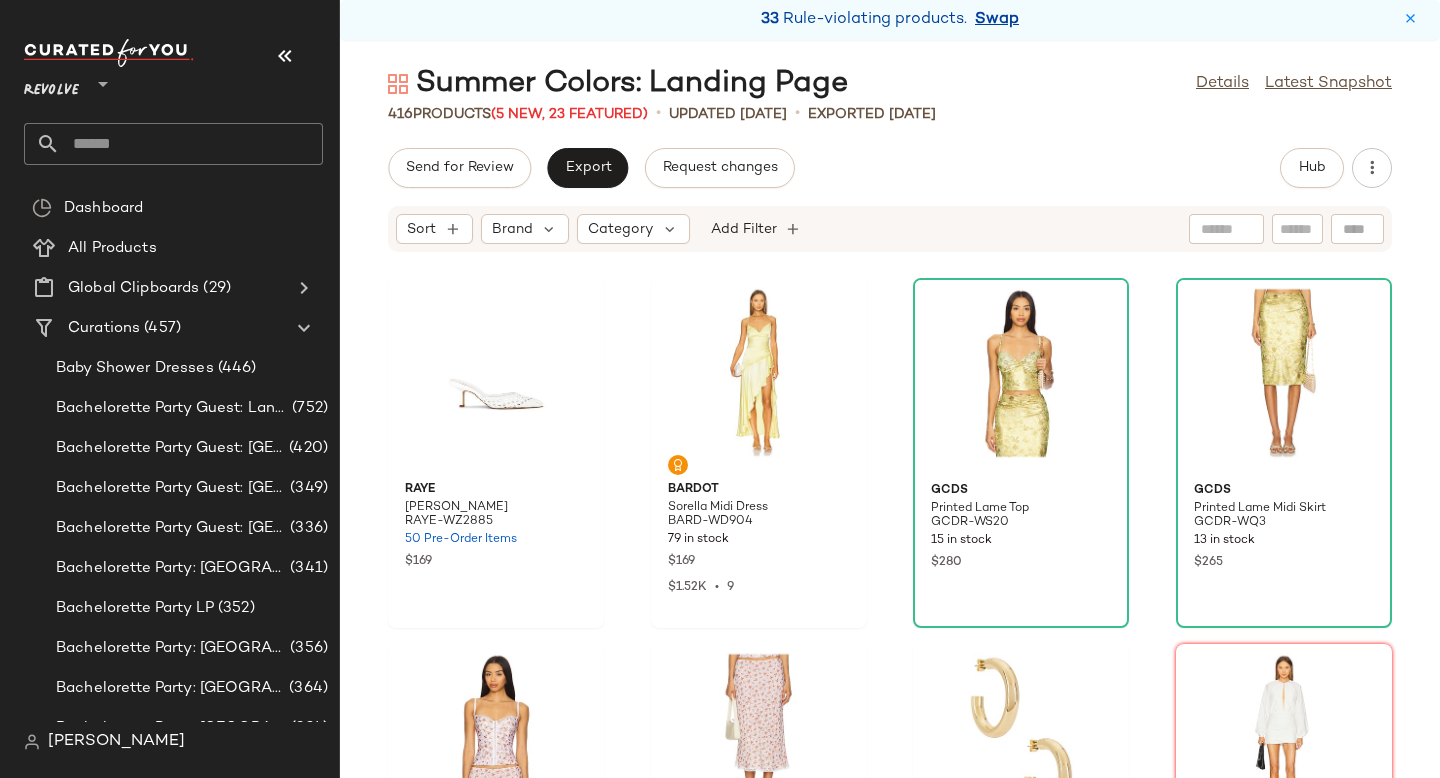 click on "Swap" at bounding box center (997, 20) 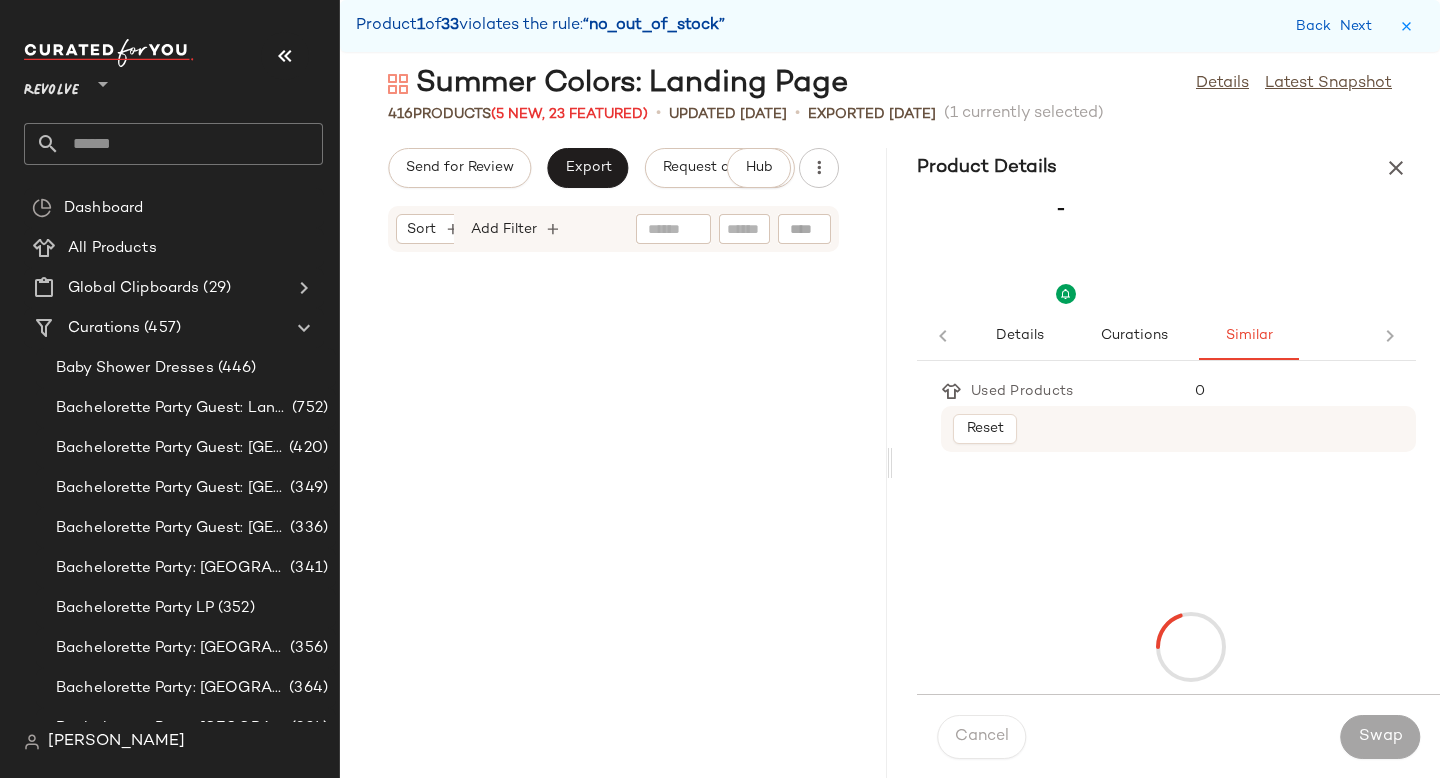 scroll, scrollTop: 5490, scrollLeft: 0, axis: vertical 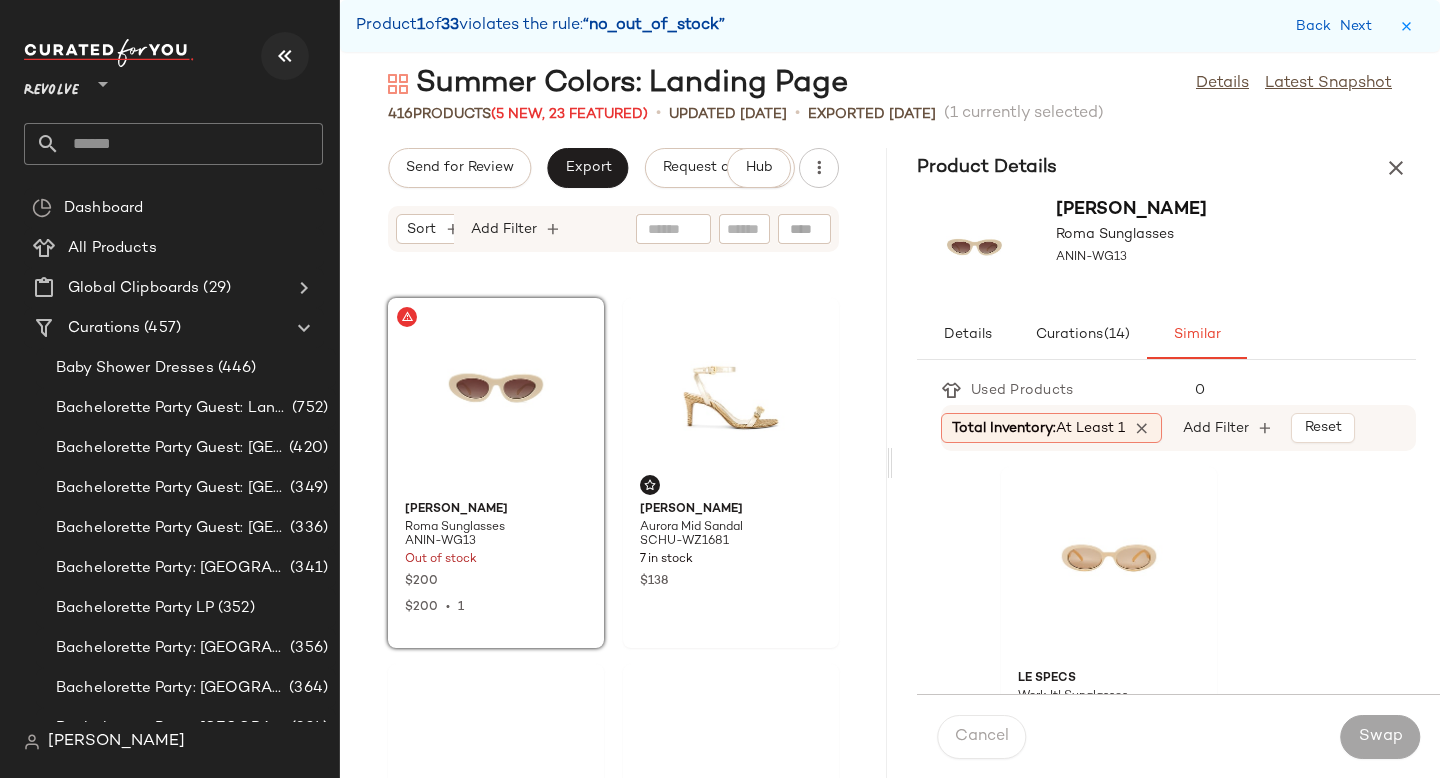 click at bounding box center [285, 56] 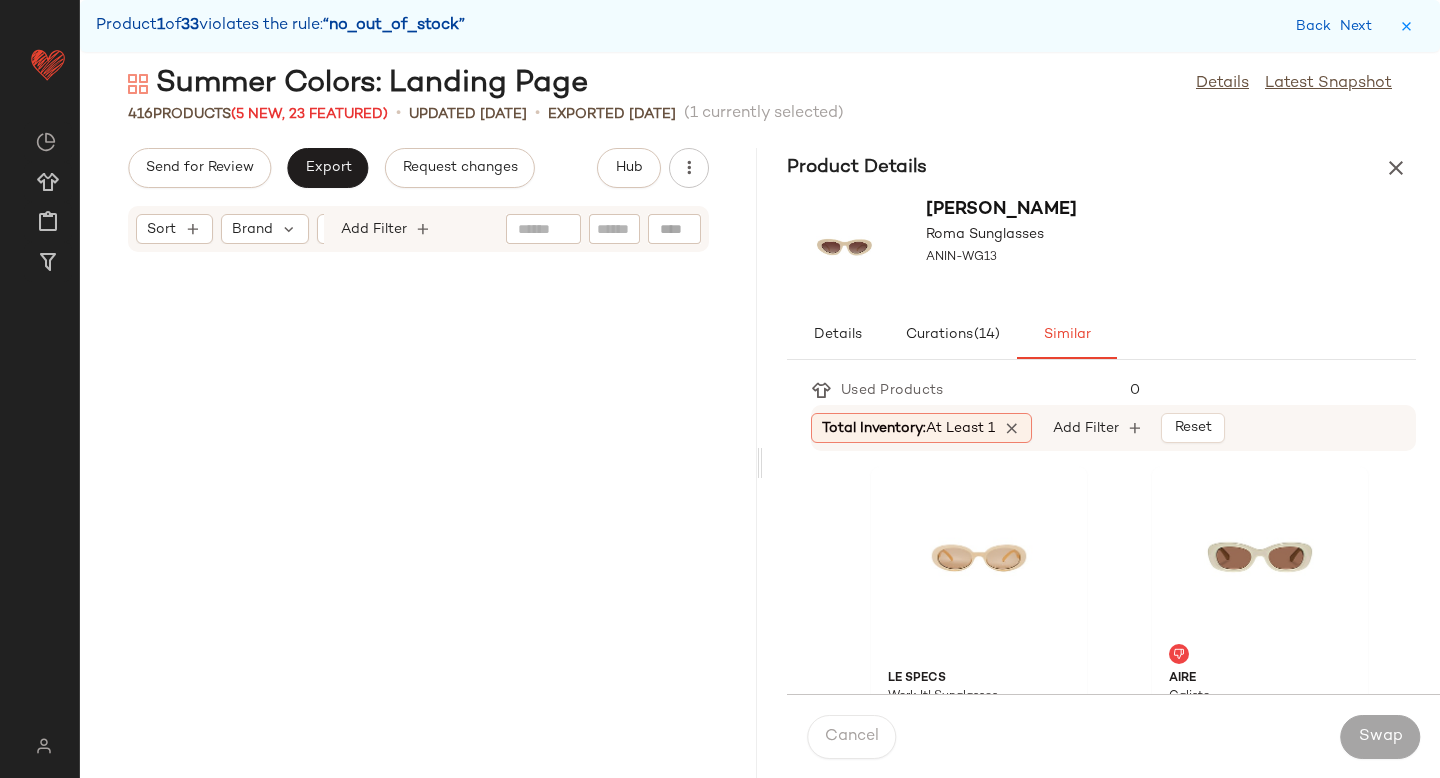 scroll, scrollTop: 4758, scrollLeft: 0, axis: vertical 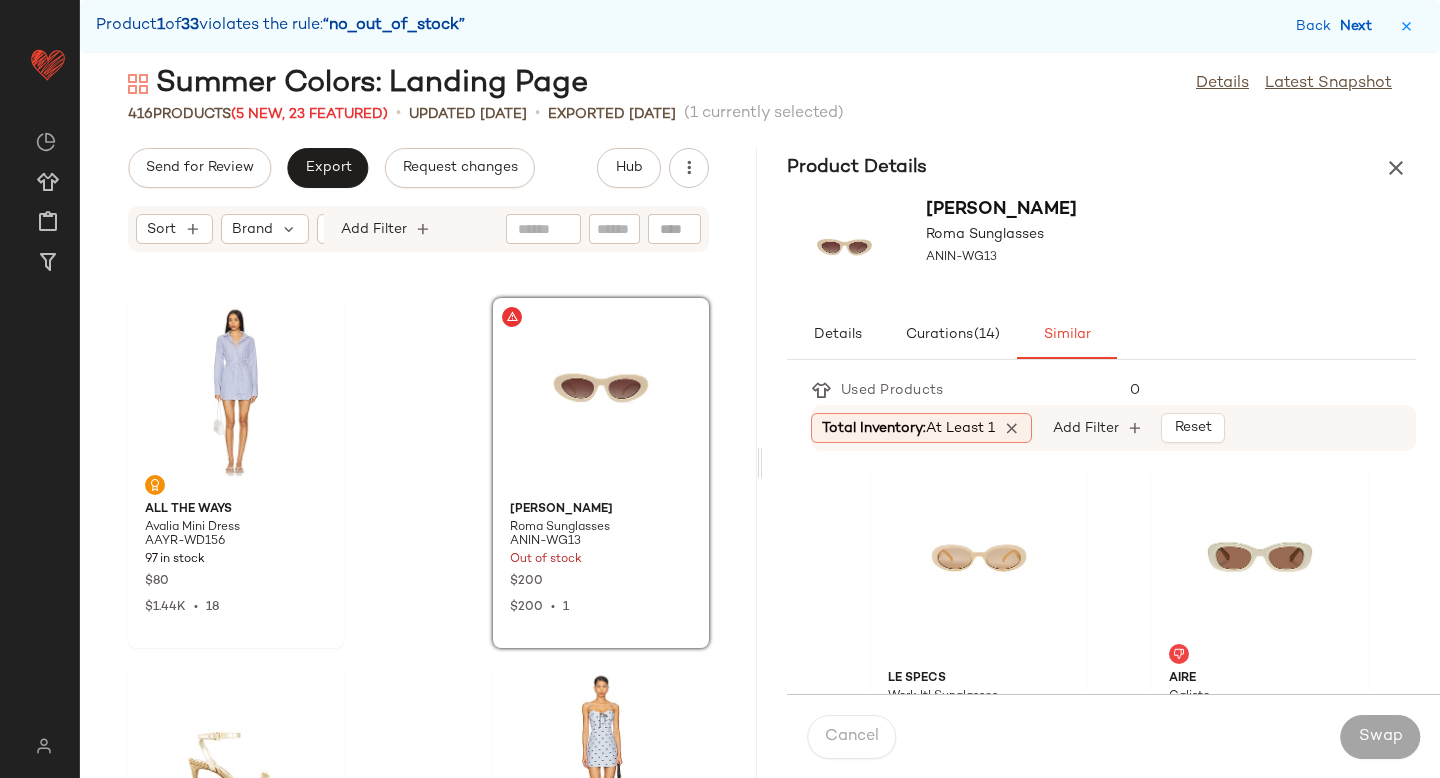 click on "Next" at bounding box center (1360, 26) 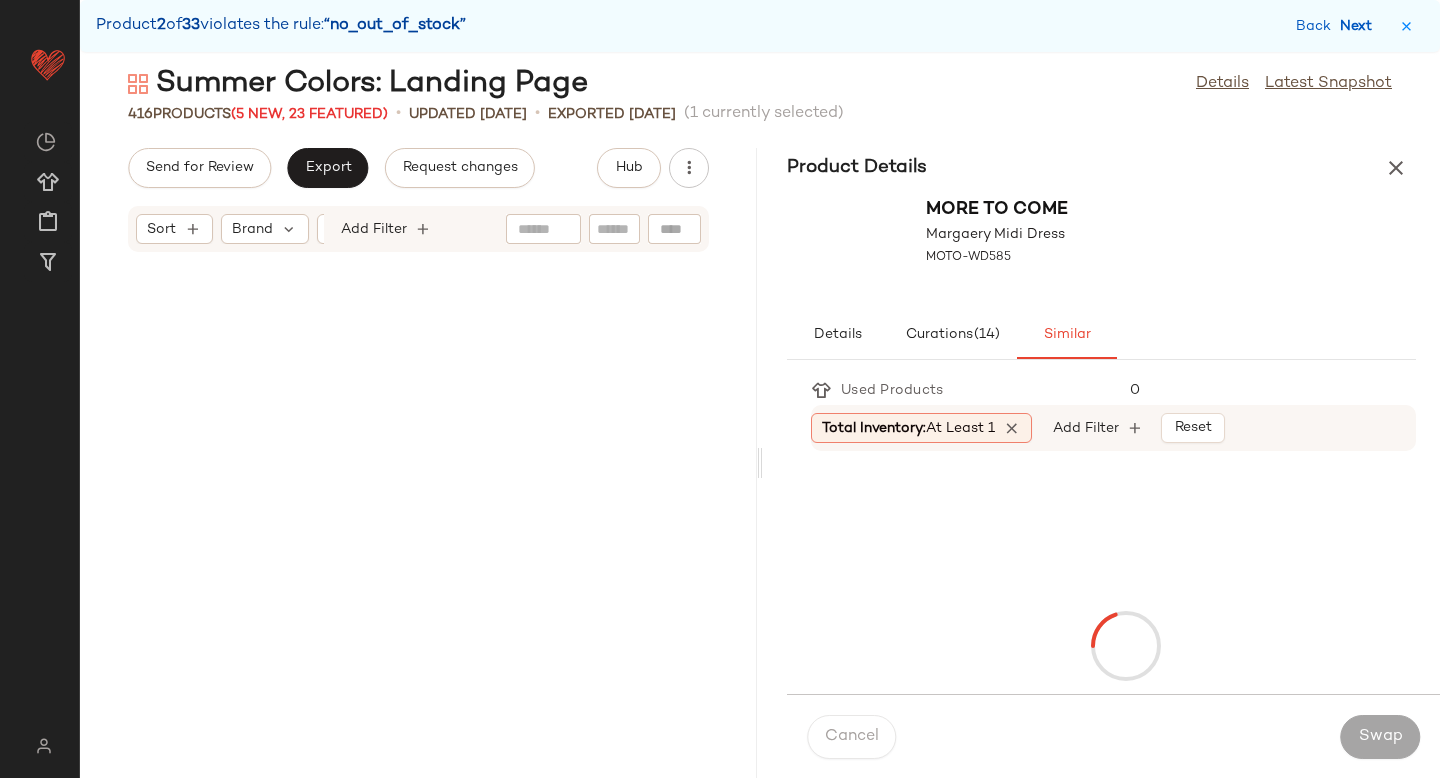 scroll, scrollTop: 16470, scrollLeft: 0, axis: vertical 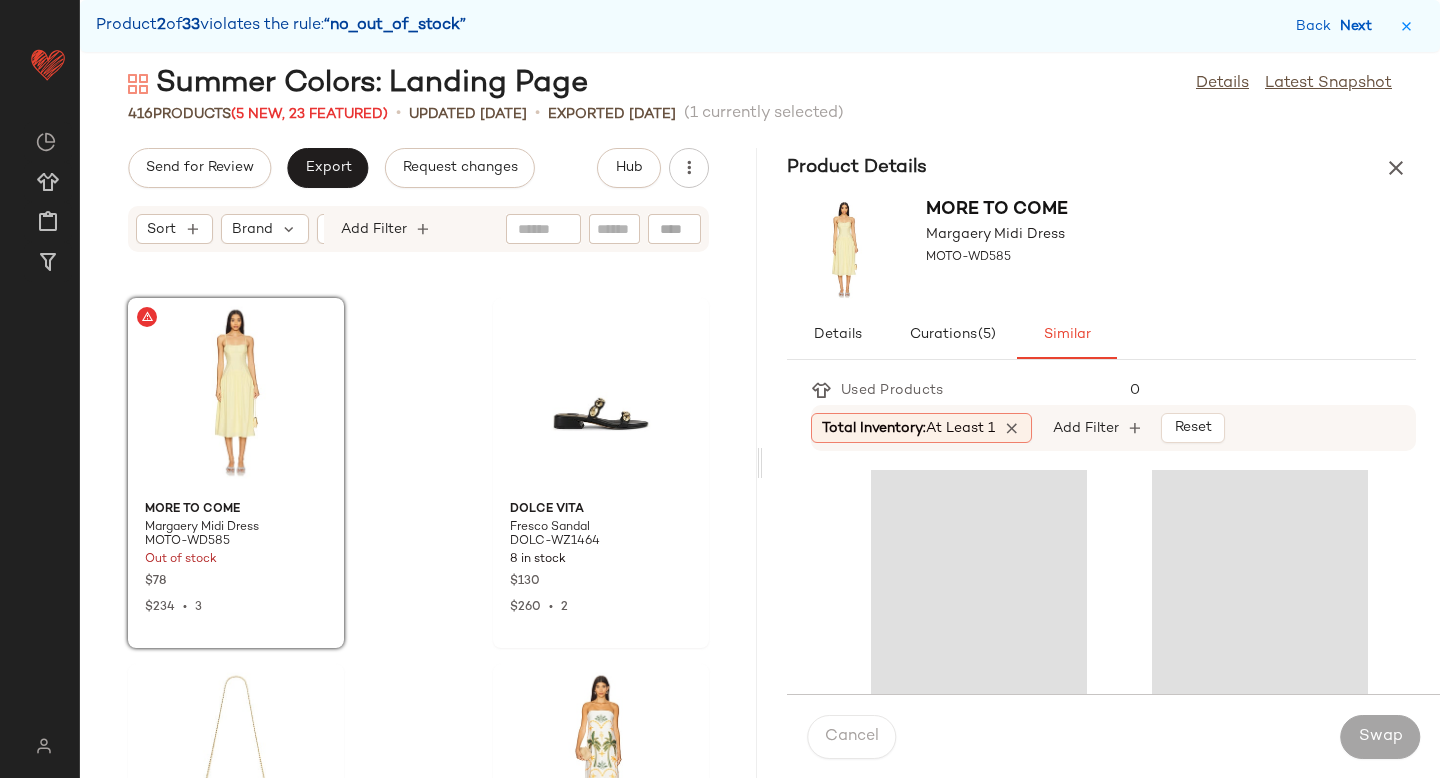 click on "Next" at bounding box center (1360, 26) 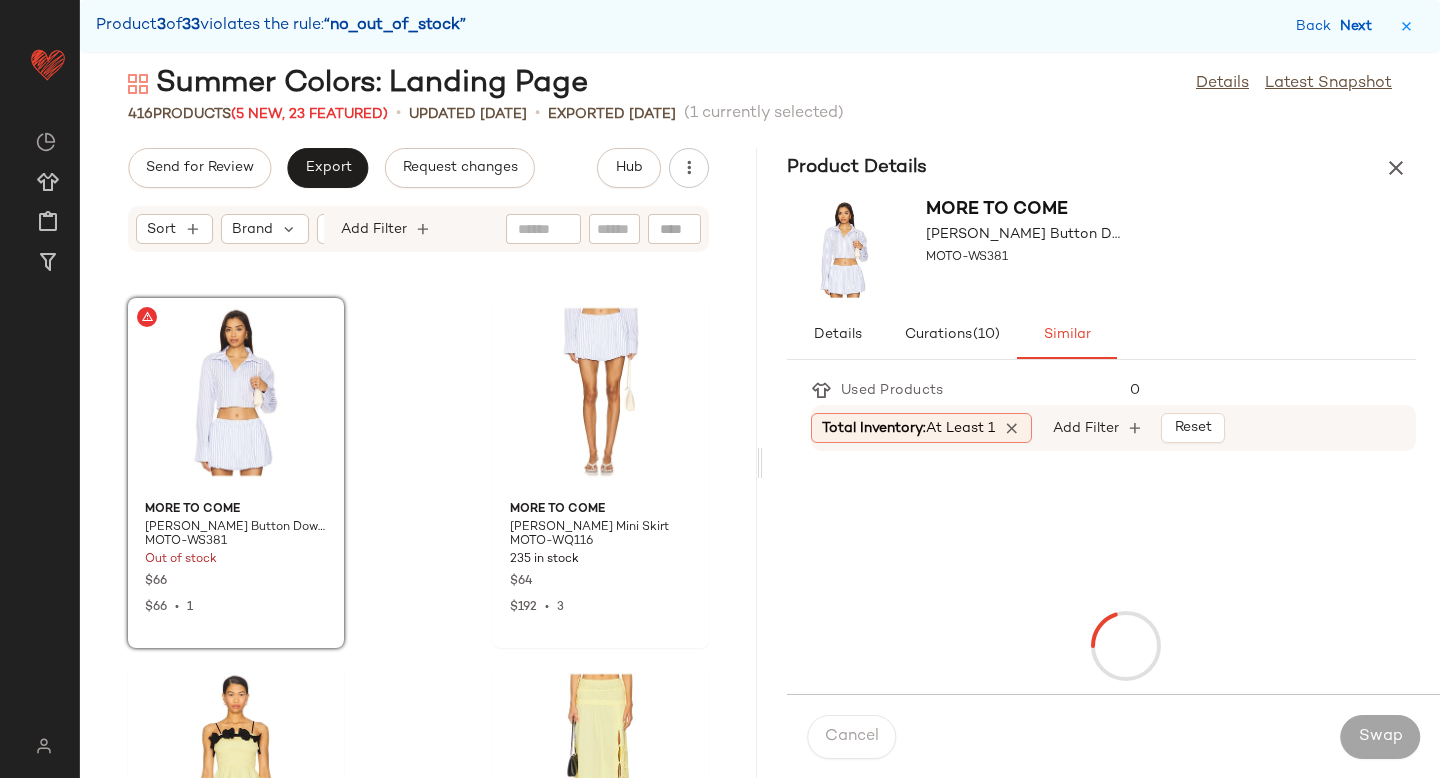 click on "Next" at bounding box center [1360, 26] 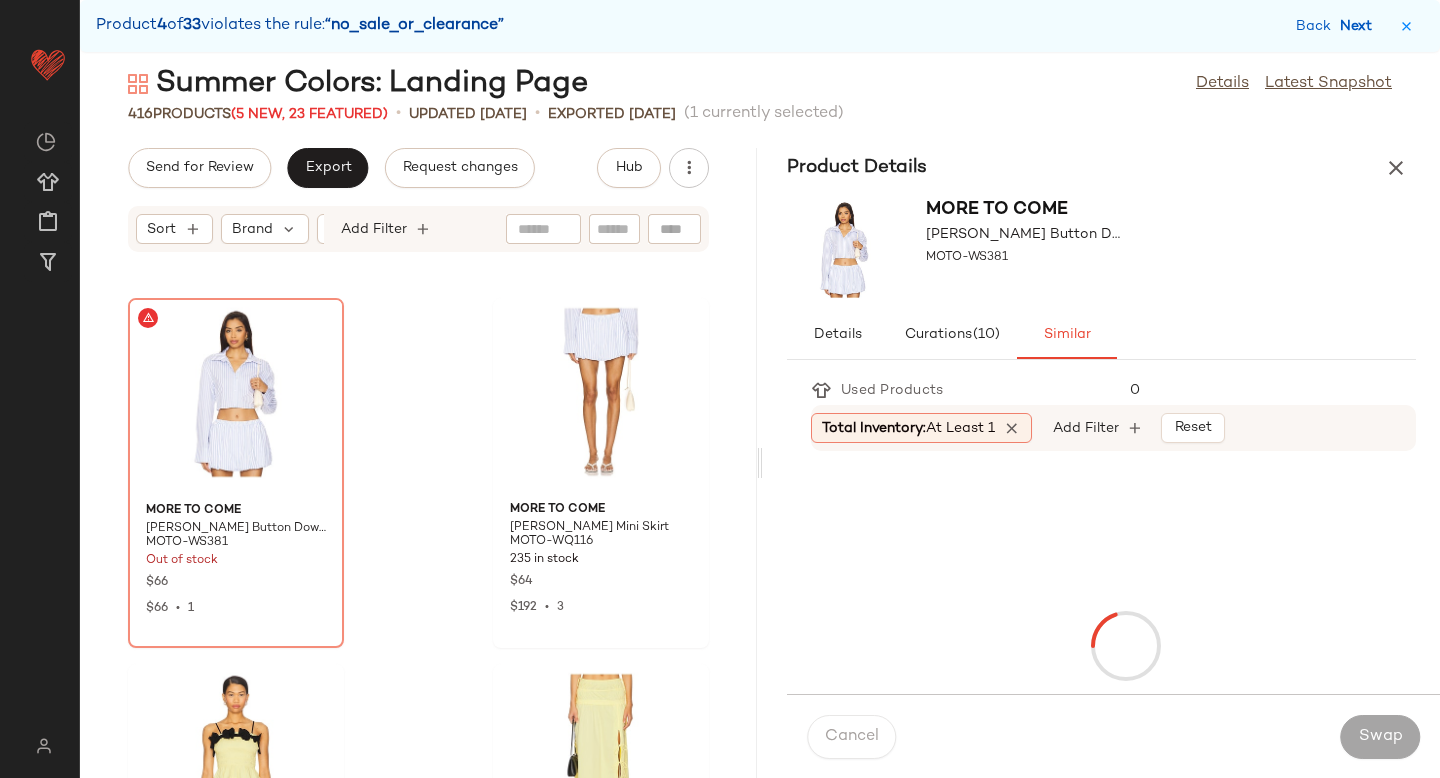 scroll, scrollTop: 29646, scrollLeft: 0, axis: vertical 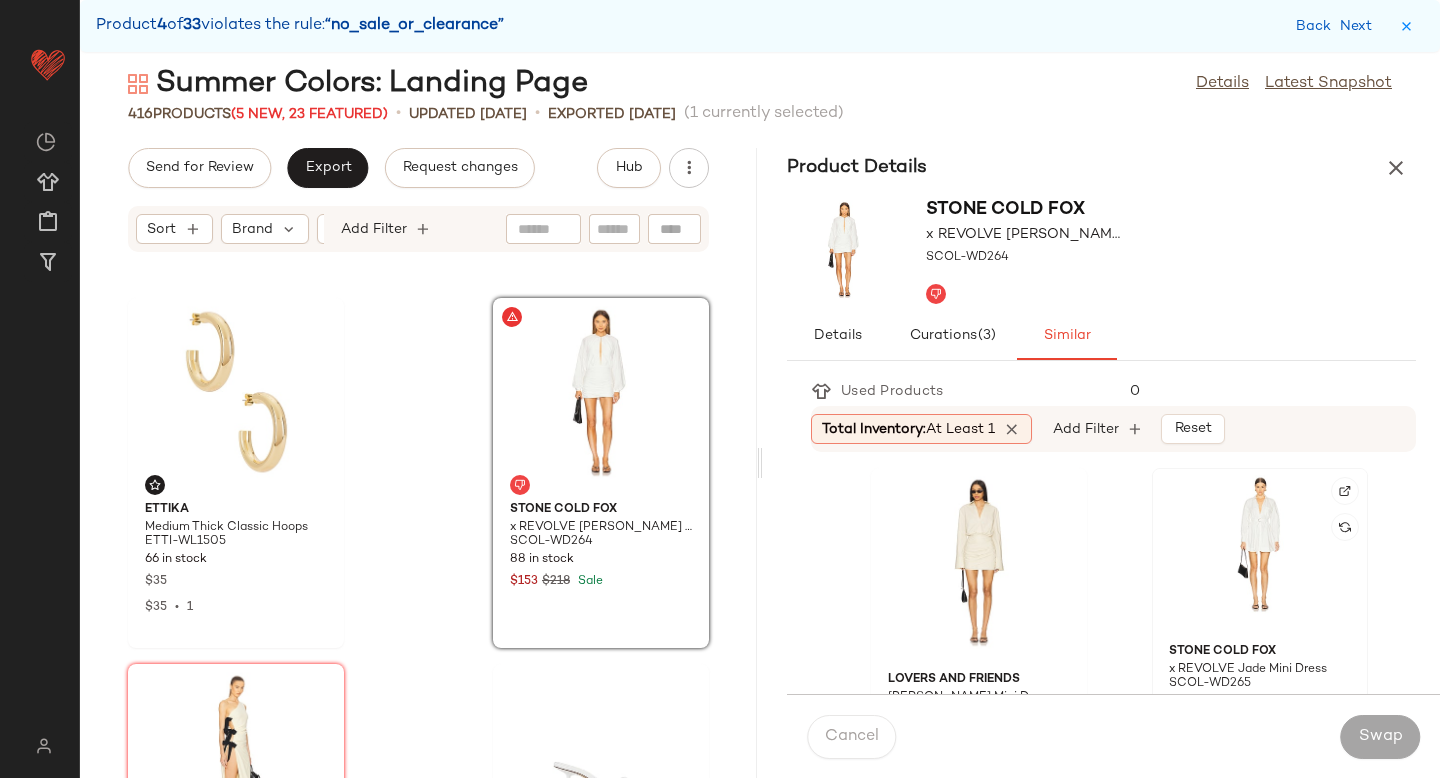 click 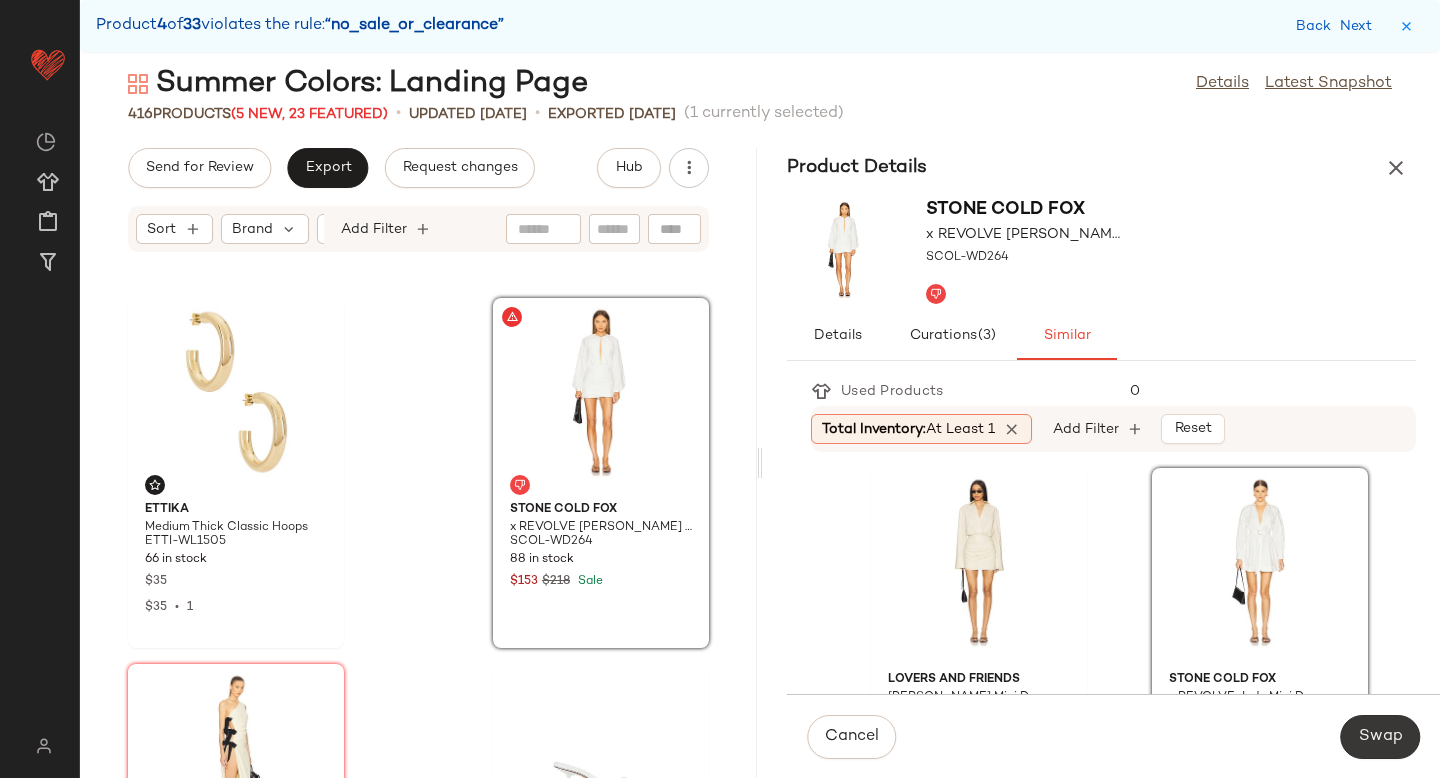 click on "Swap" at bounding box center (1380, 737) 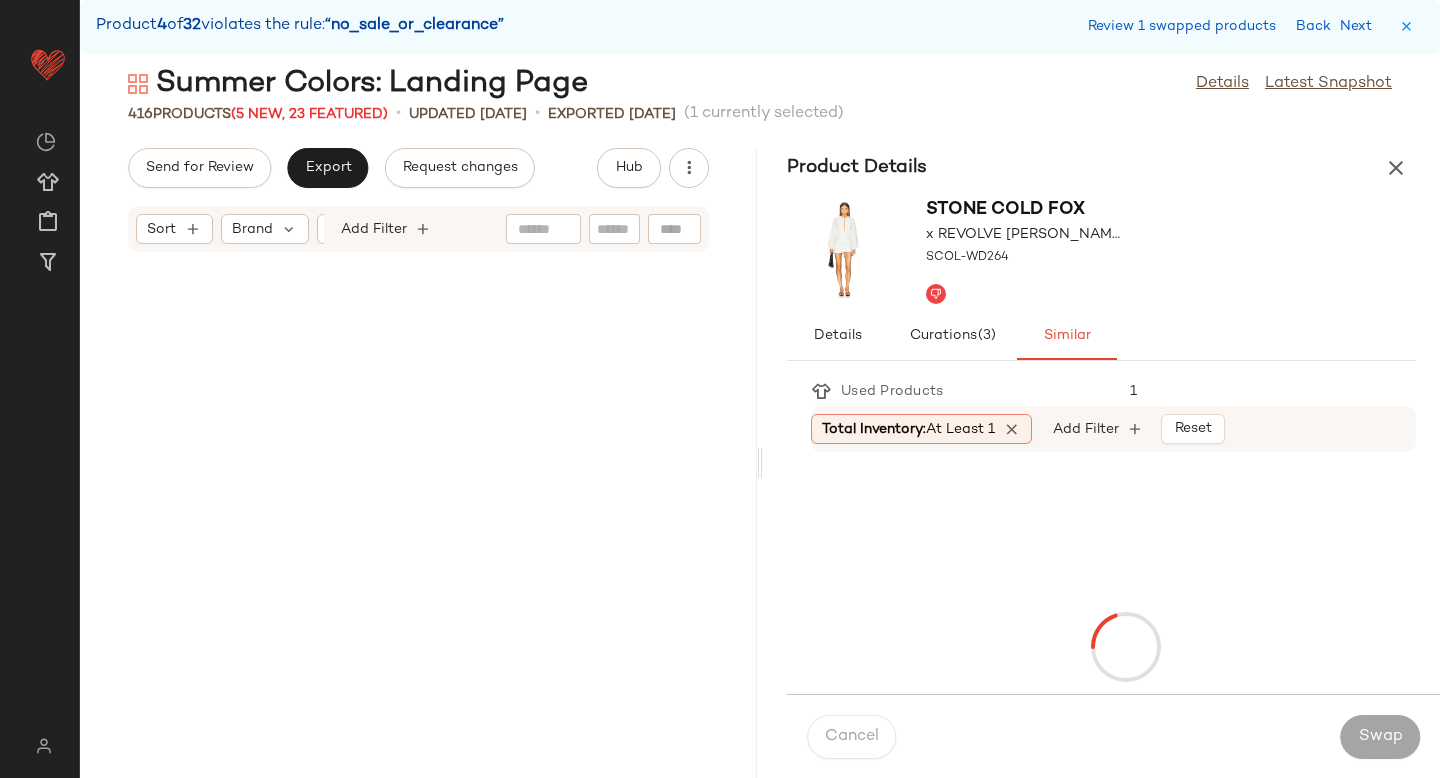 scroll, scrollTop: 31476, scrollLeft: 0, axis: vertical 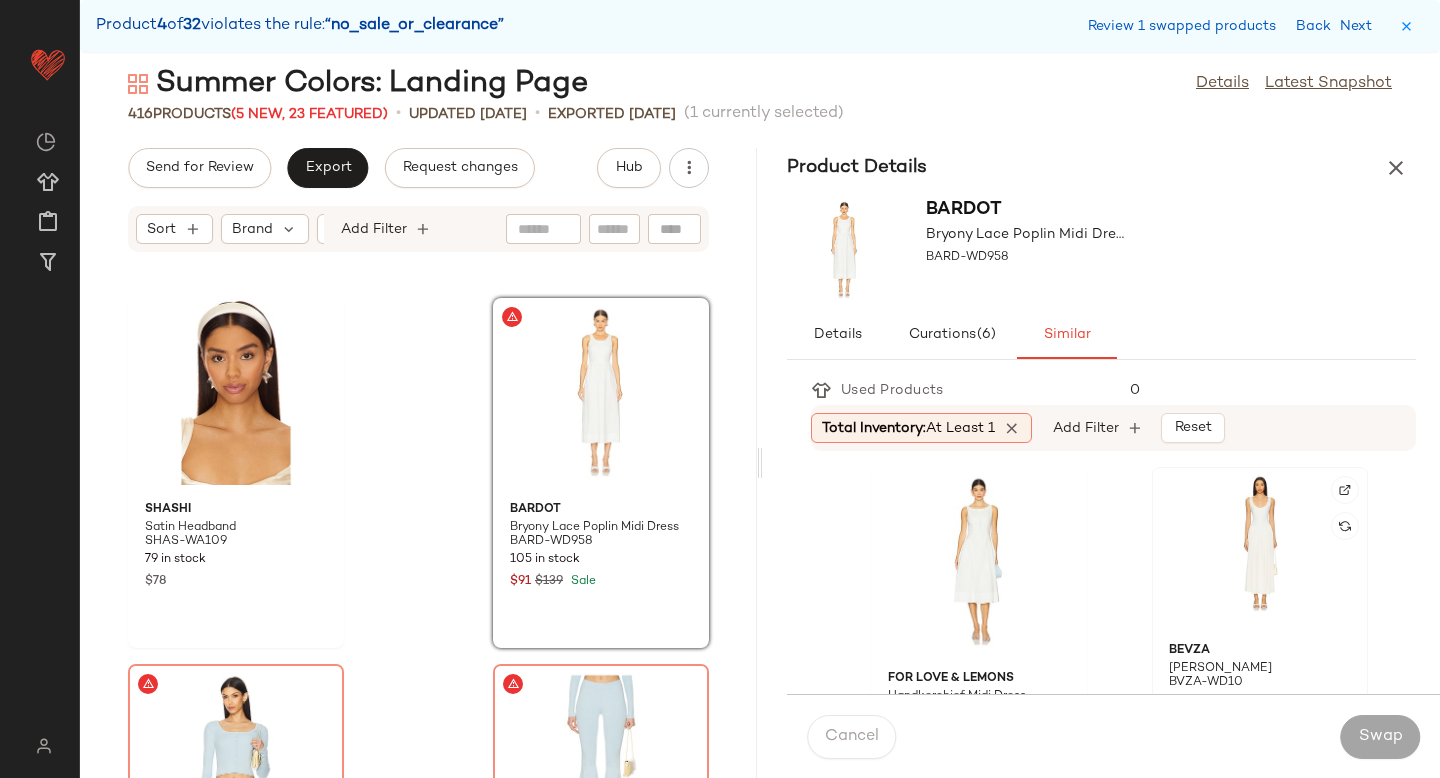 click 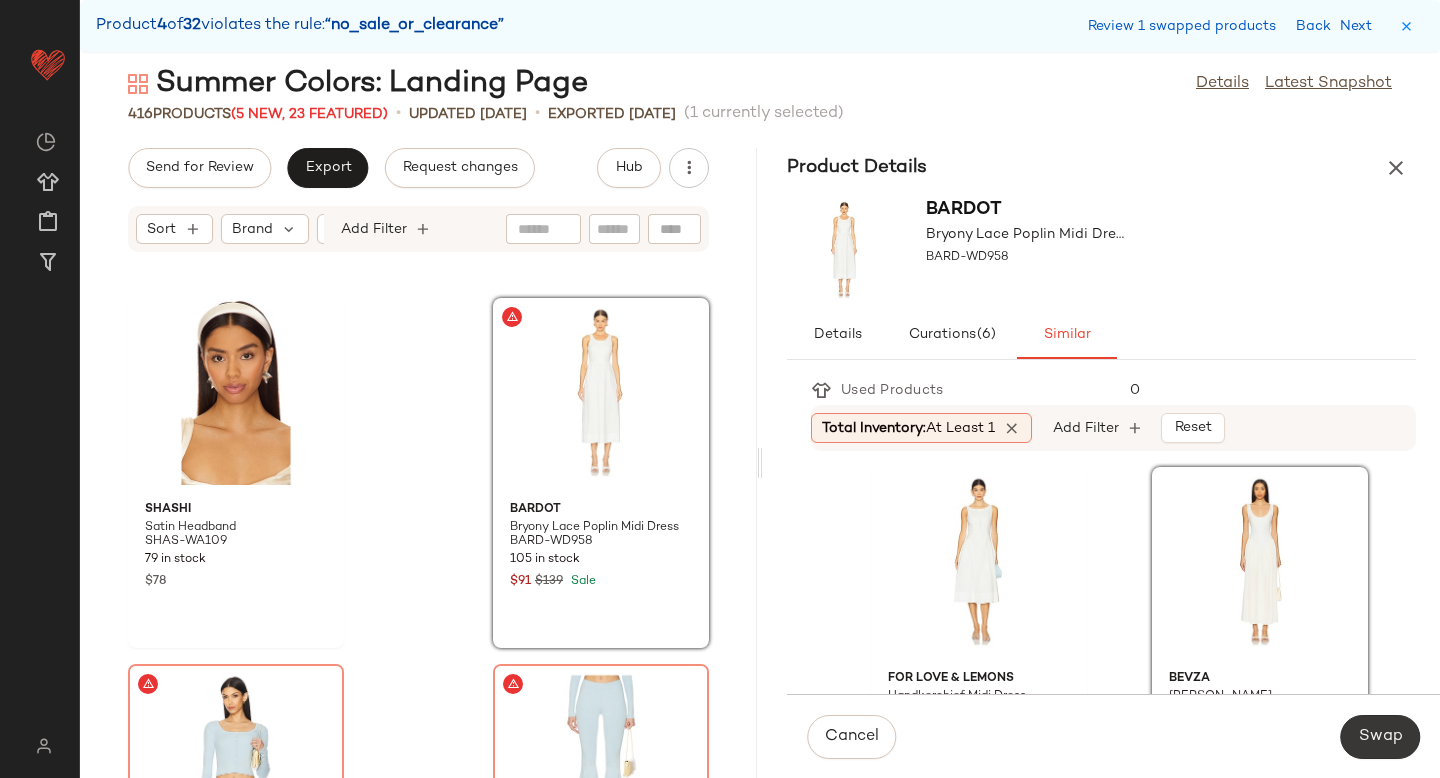 click on "Swap" 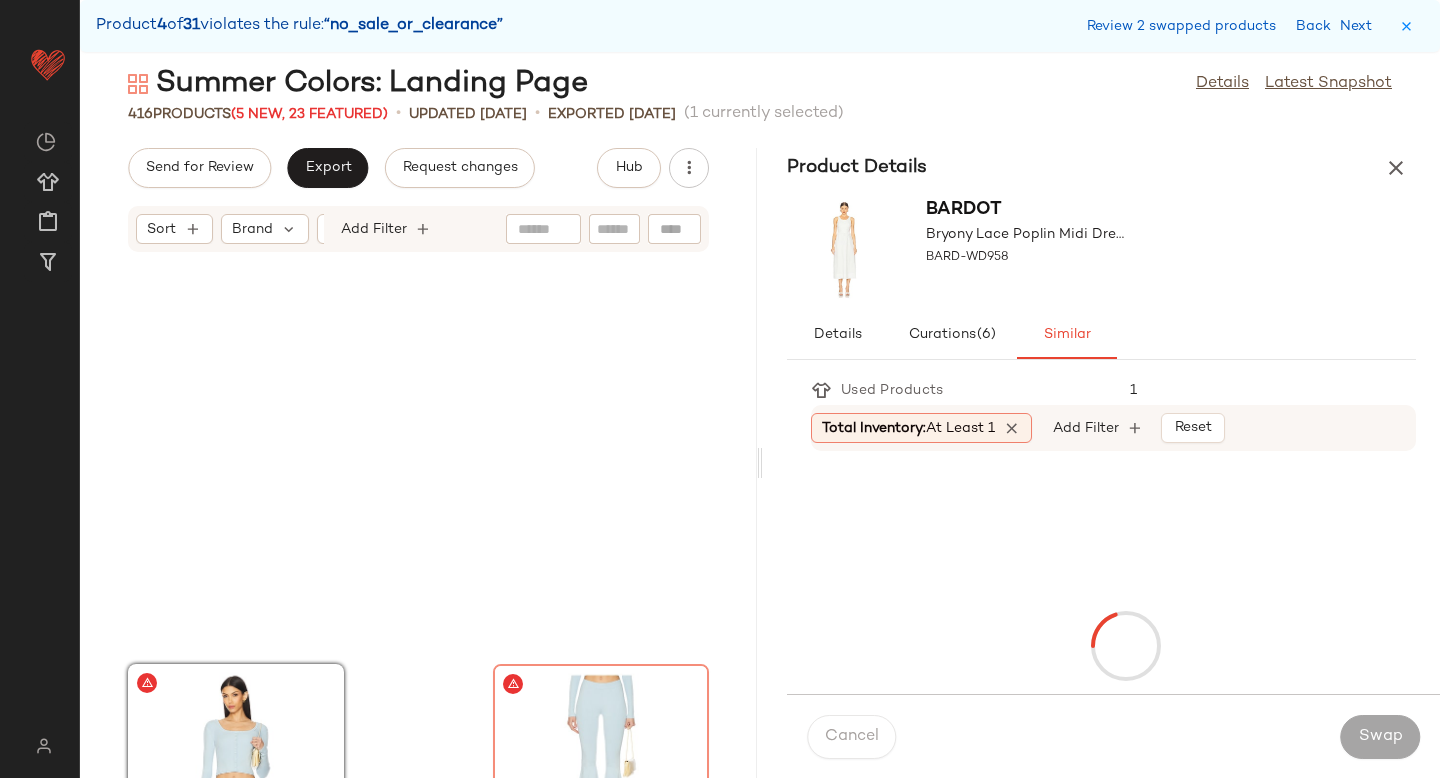 scroll, scrollTop: 31842, scrollLeft: 0, axis: vertical 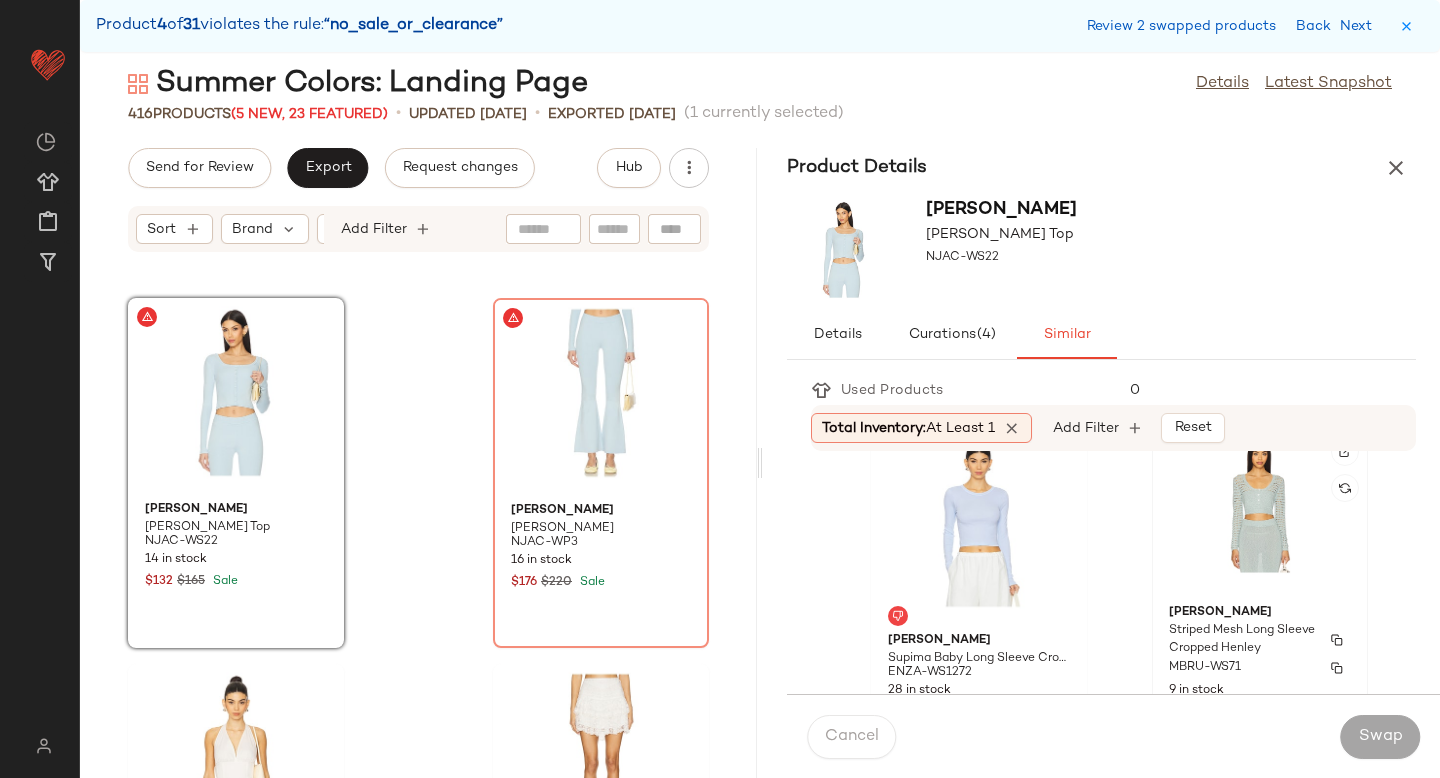 click on "MATTHEW BRUCH Striped Mesh Long Sleeve Cropped Henley MBRU-WS71 9 in stock $345" 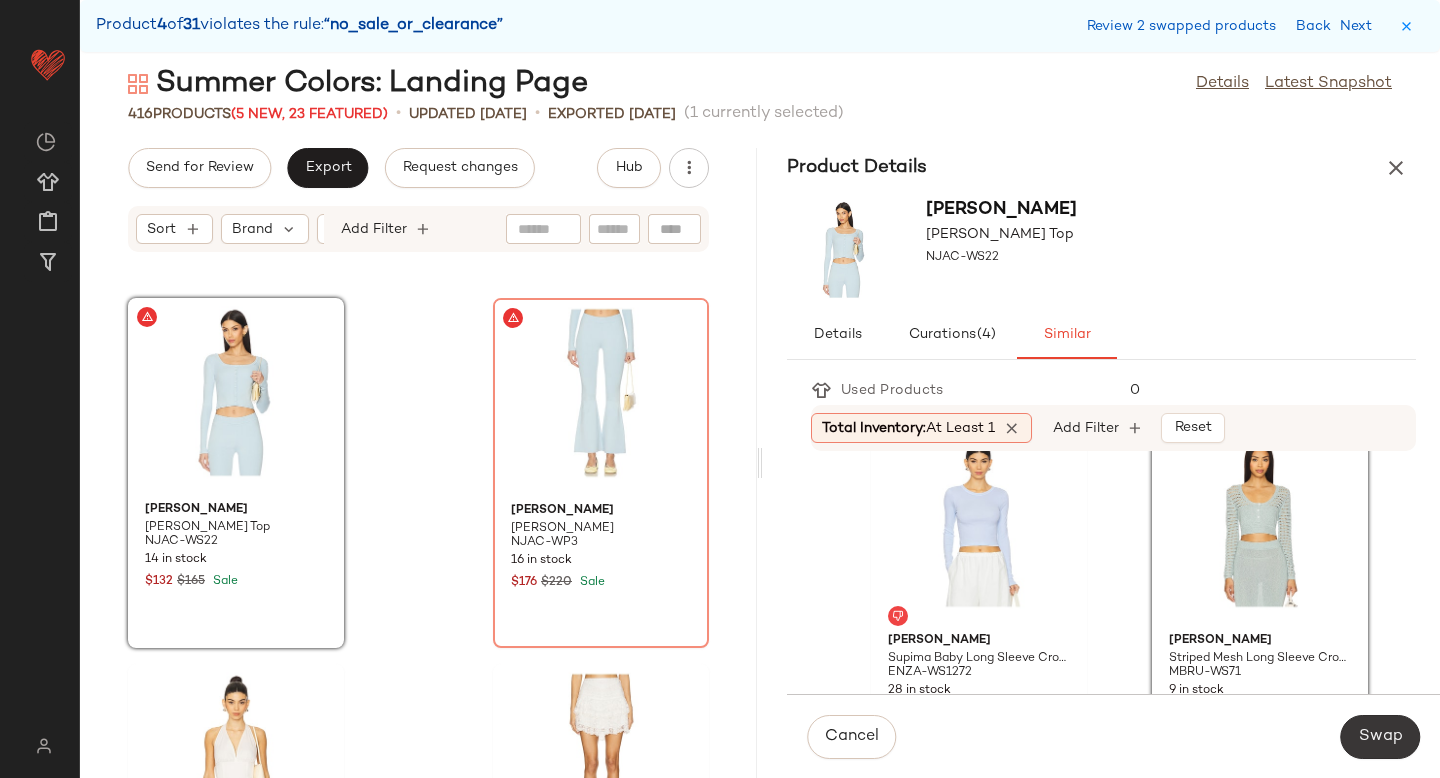 click on "Swap" 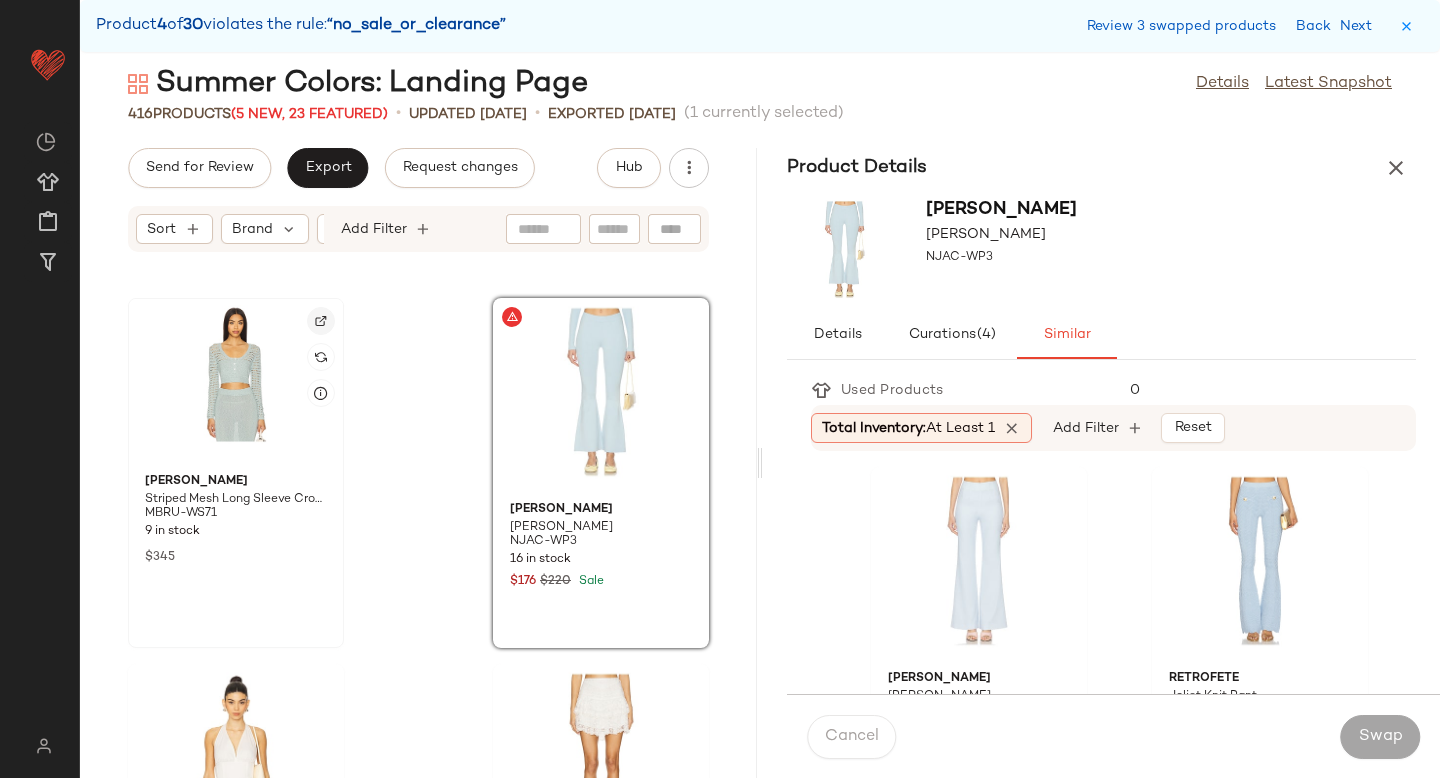 click 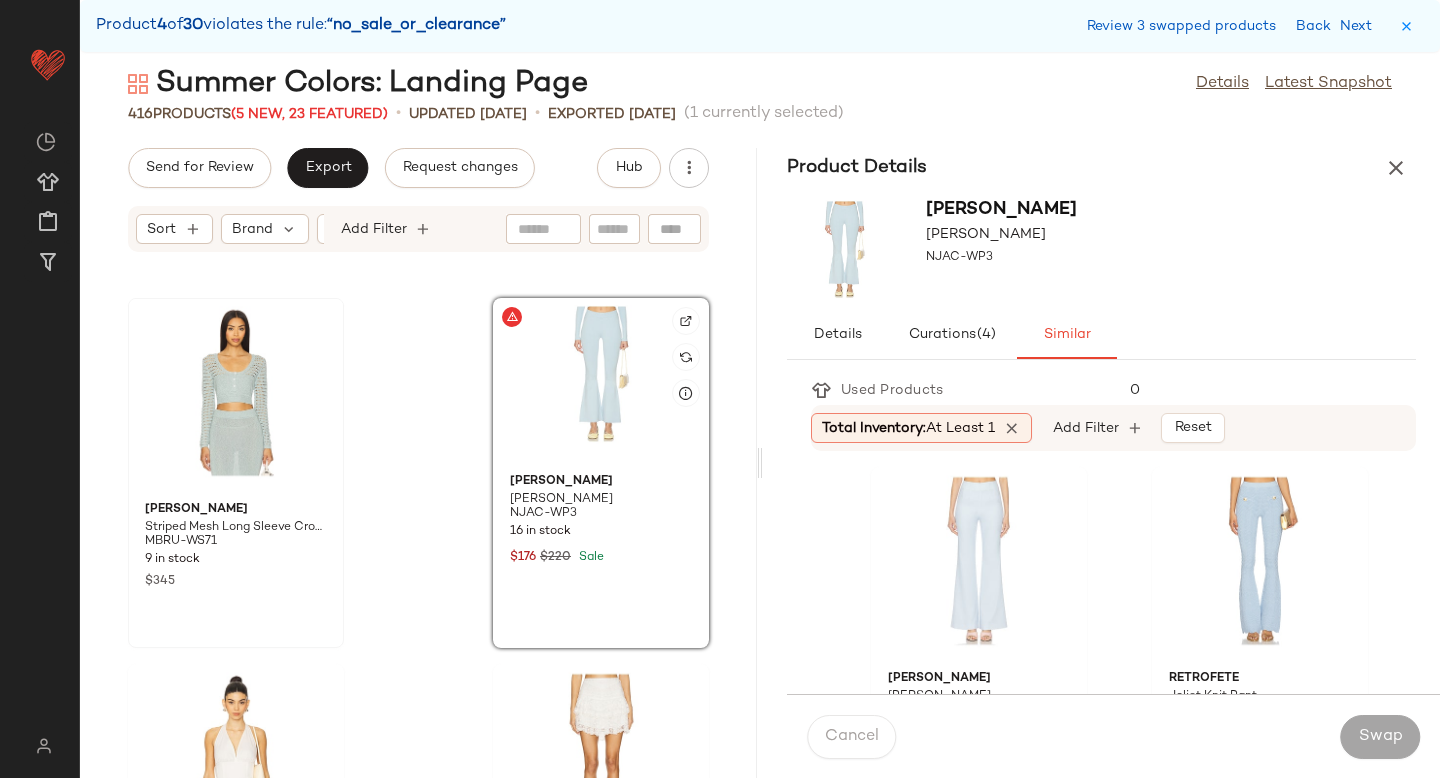 click 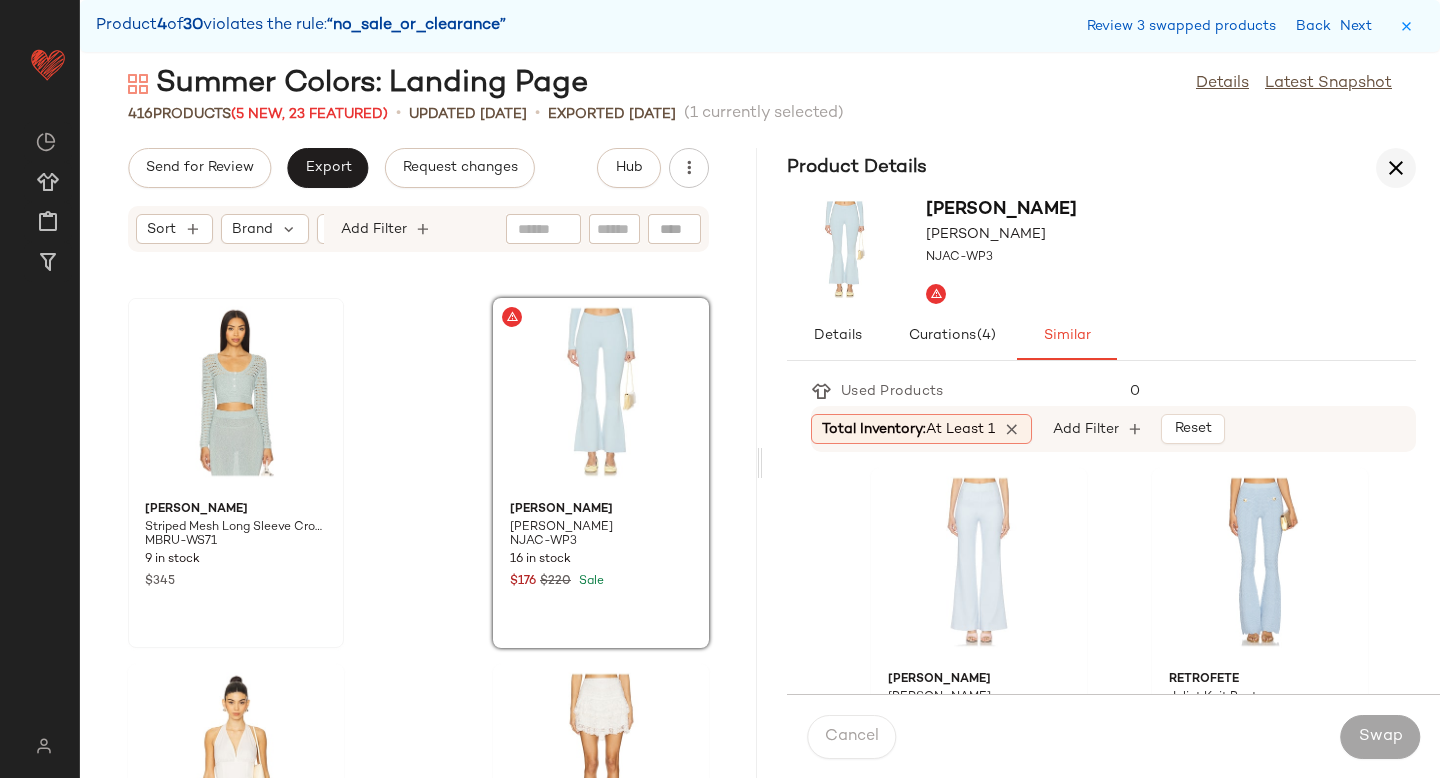 click at bounding box center (1396, 168) 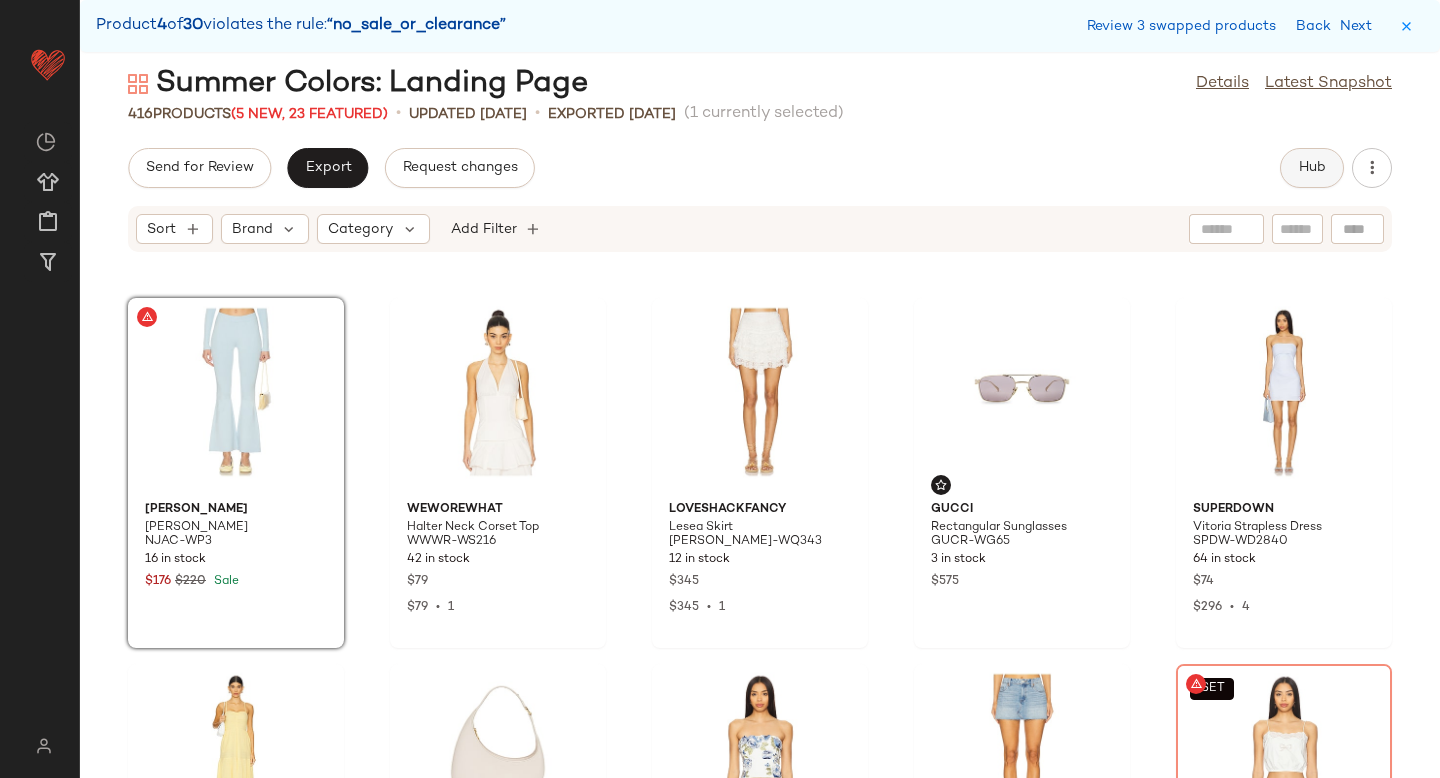 click on "Hub" 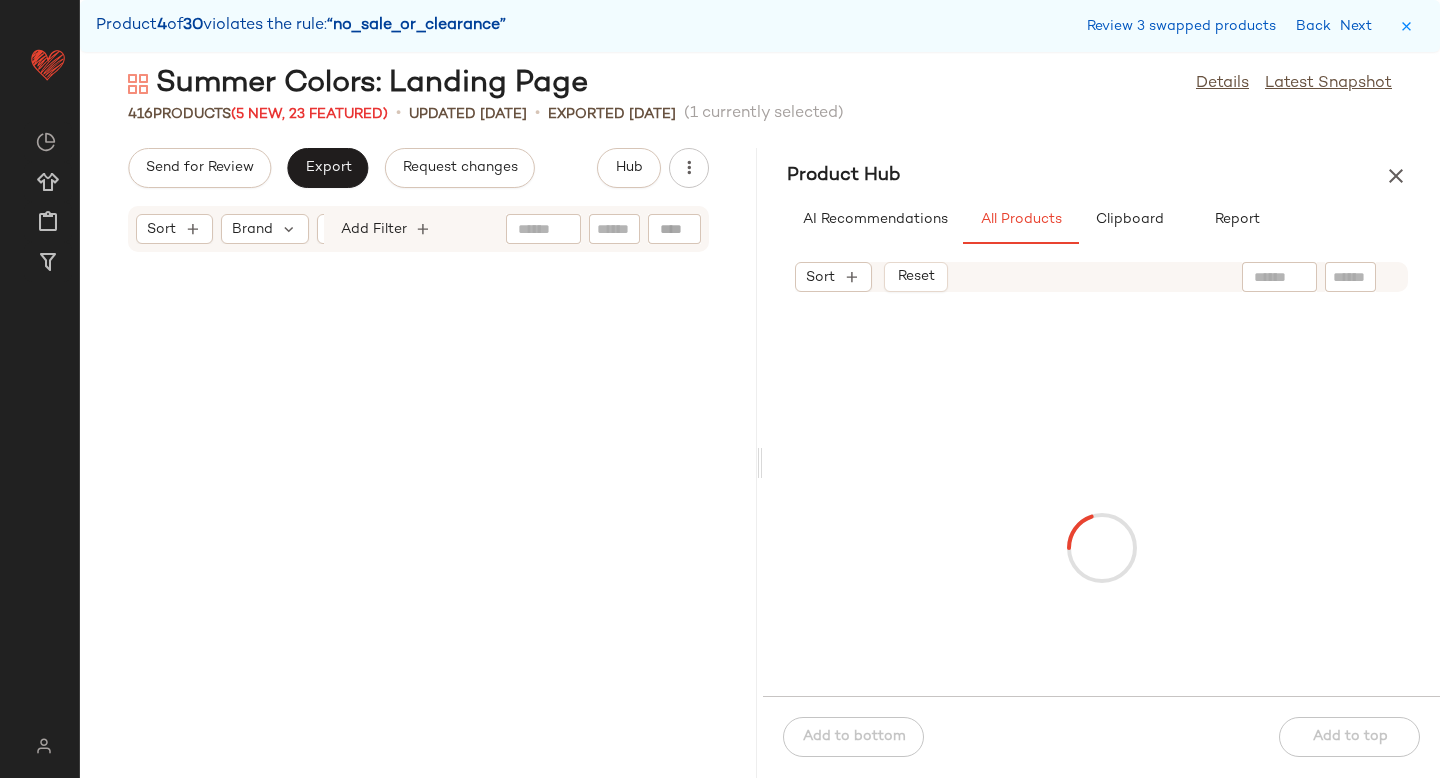 scroll, scrollTop: 31842, scrollLeft: 0, axis: vertical 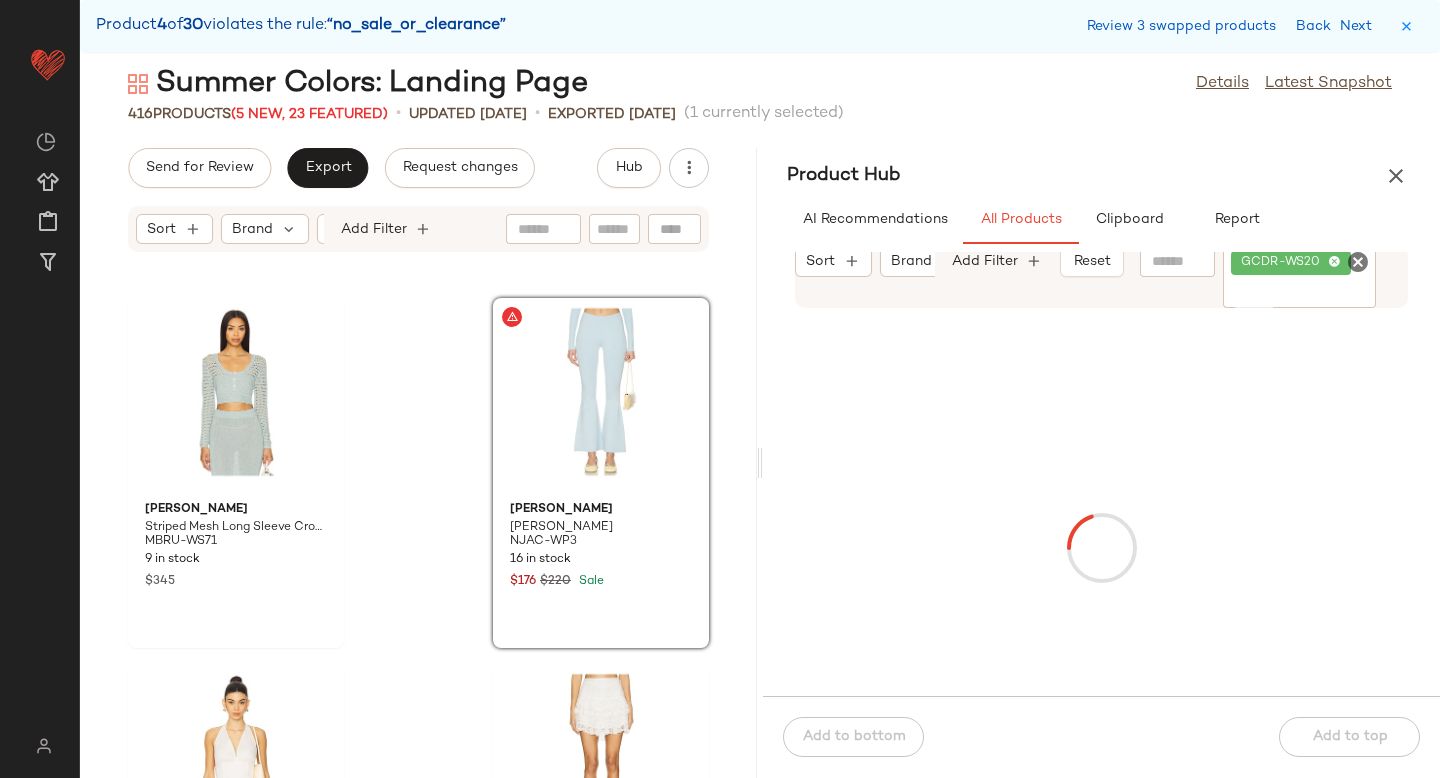 click 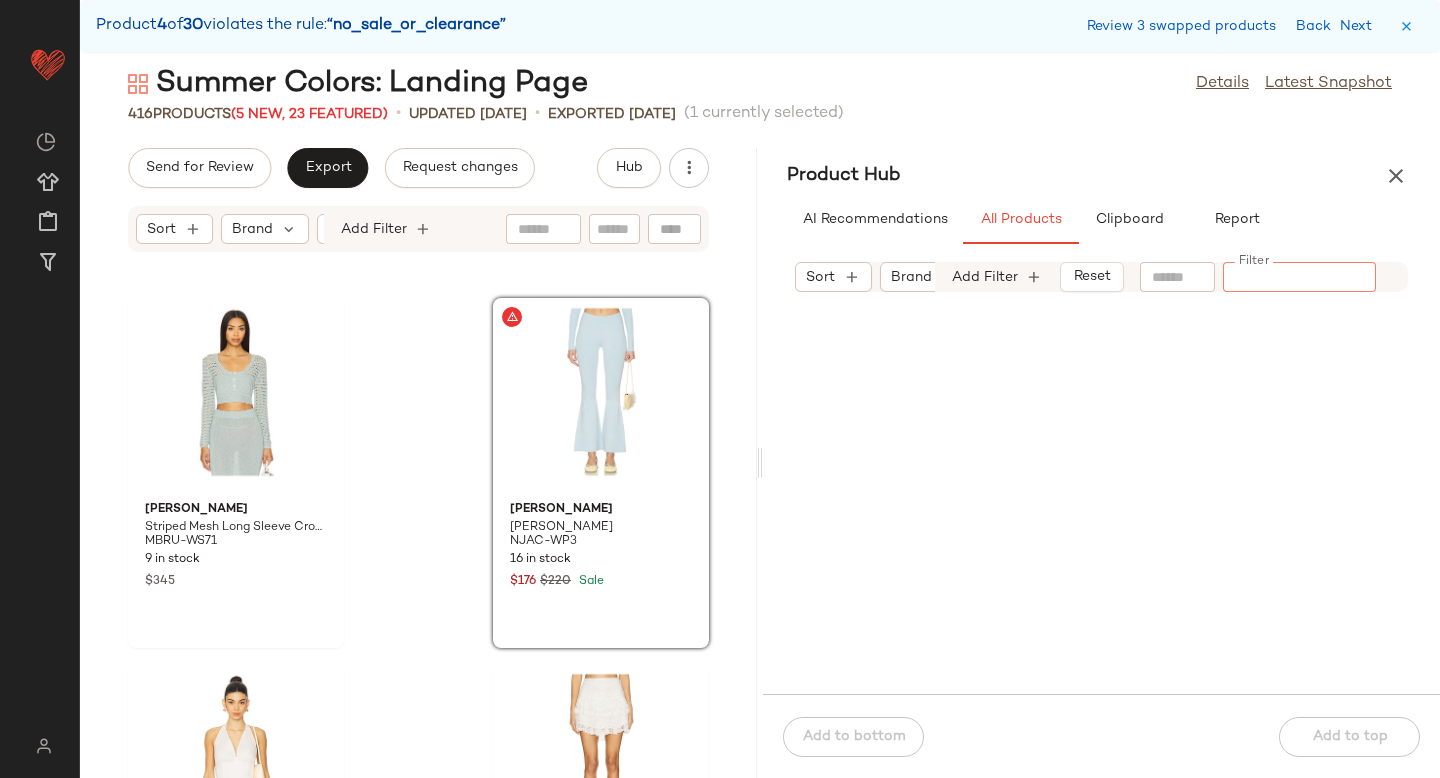 paste on "*********" 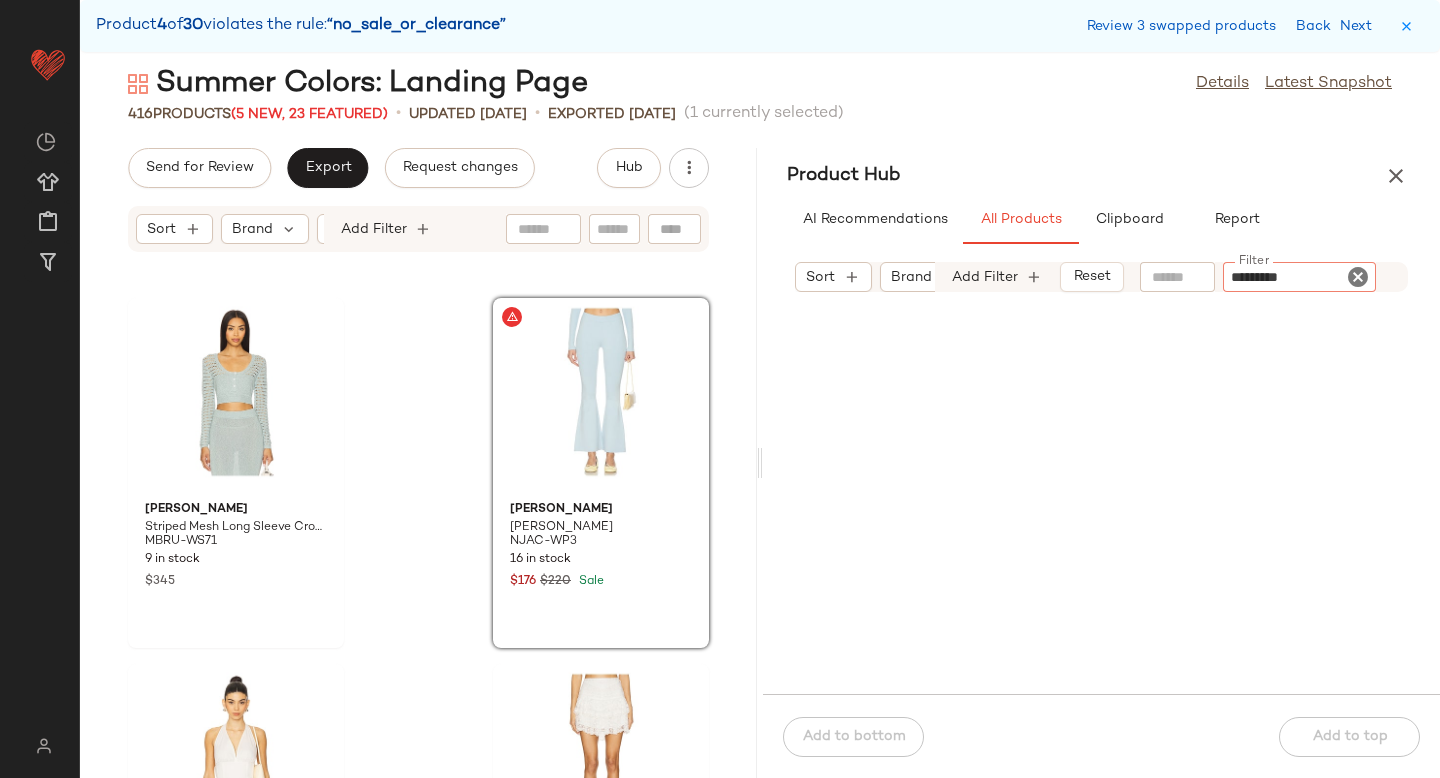 type 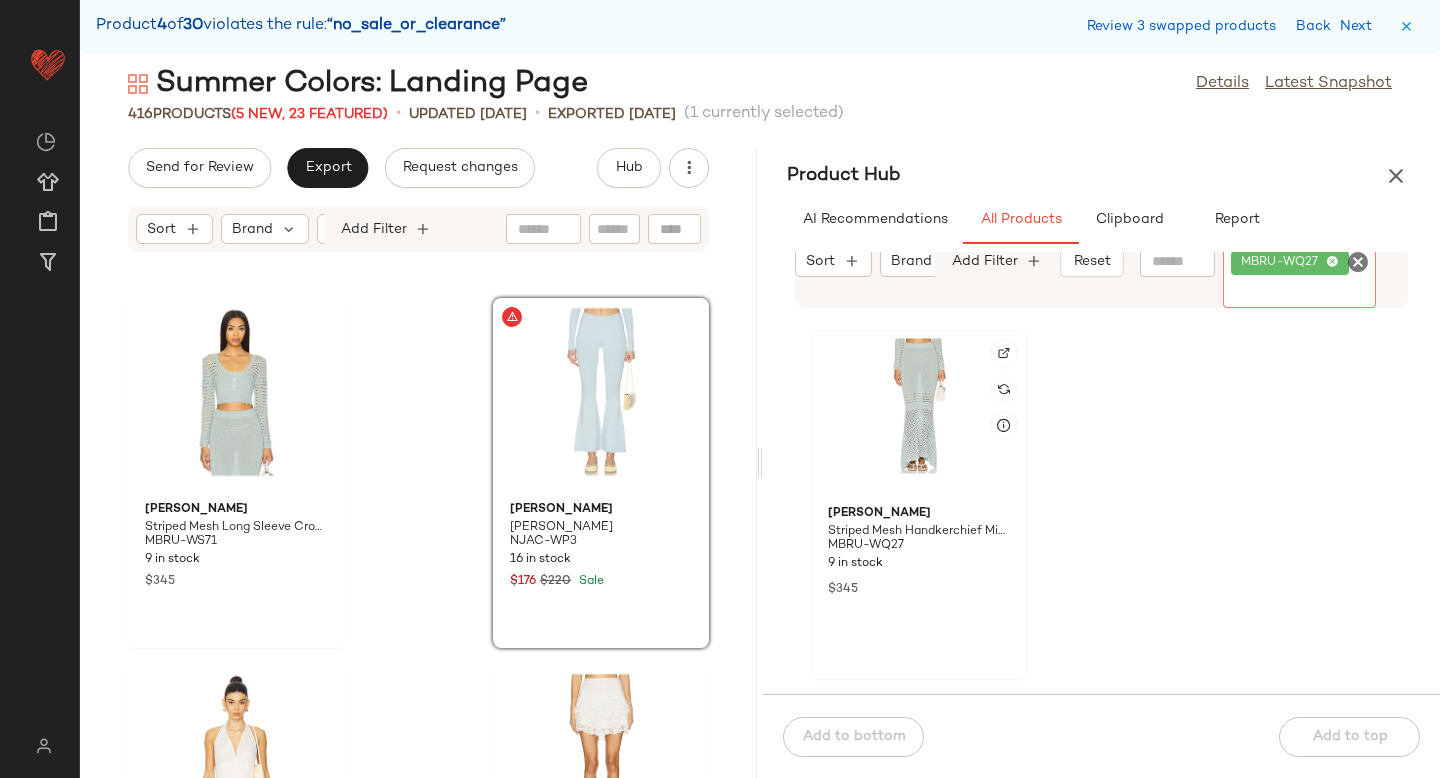 click 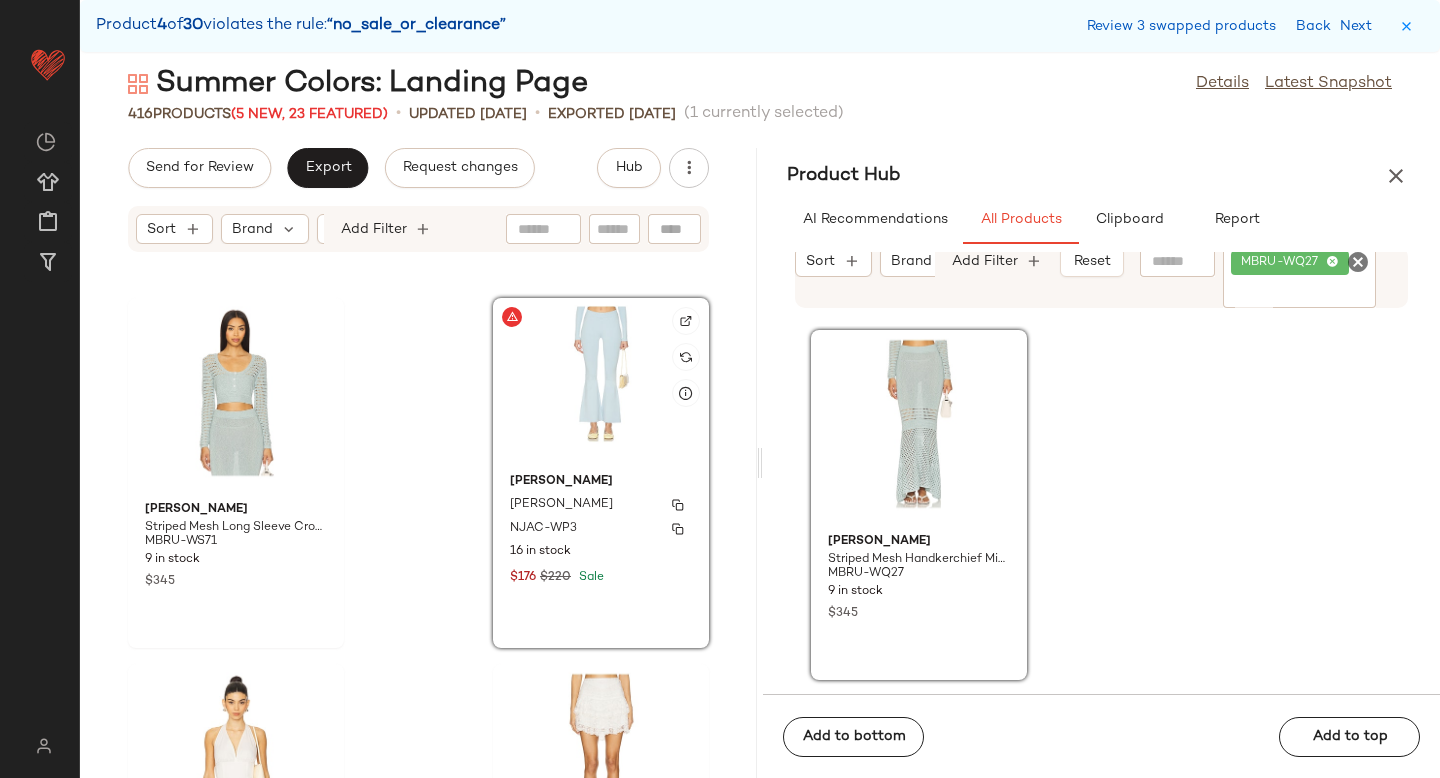 click on "[PERSON_NAME]" at bounding box center [601, 482] 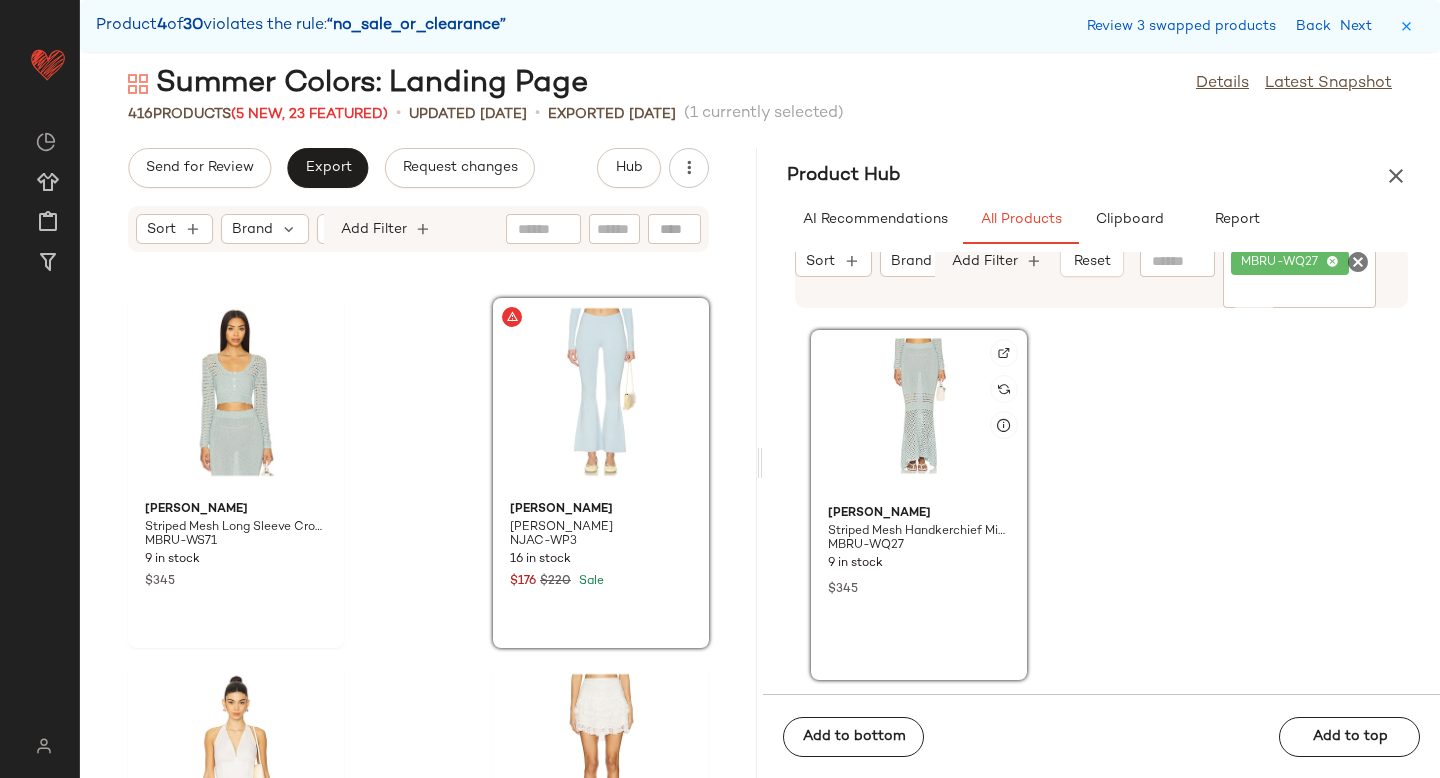 click 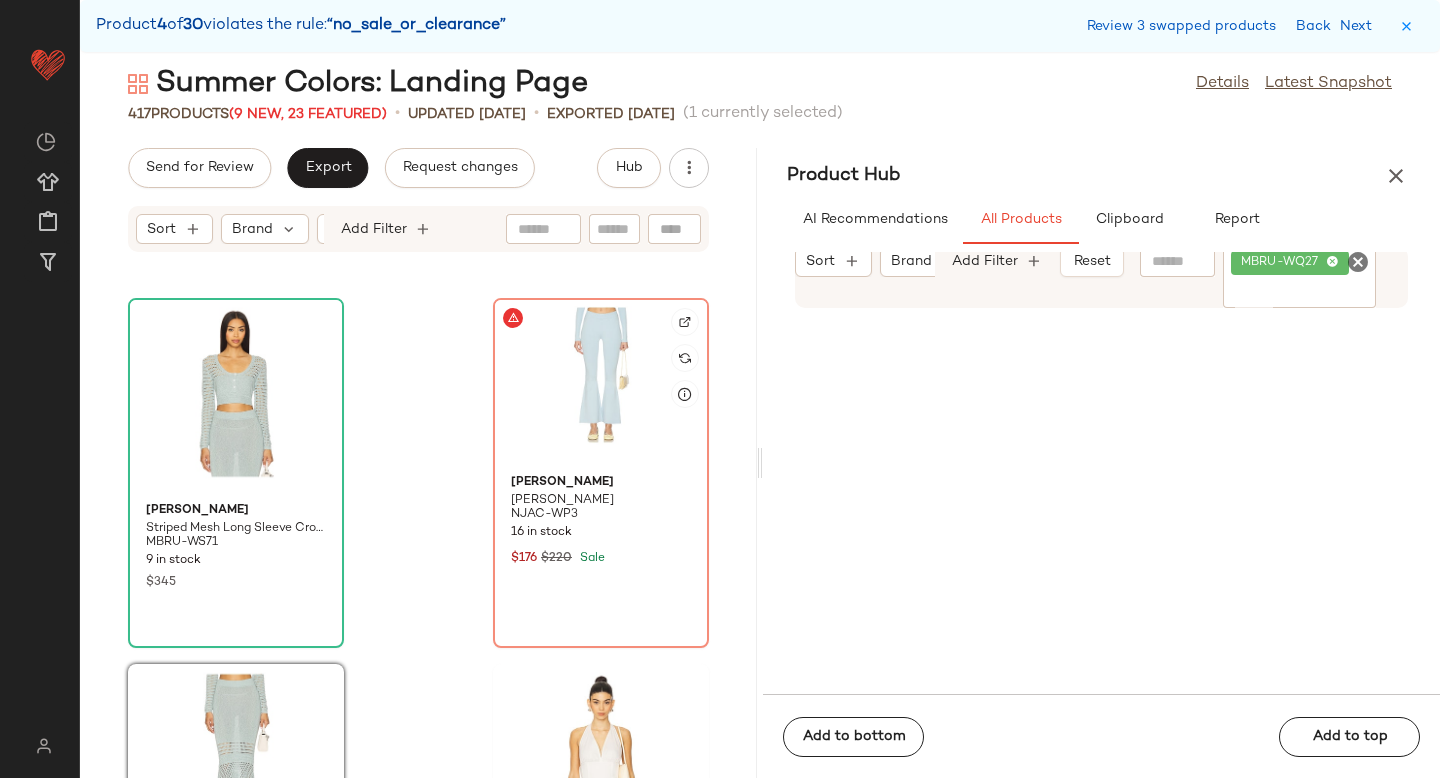 click 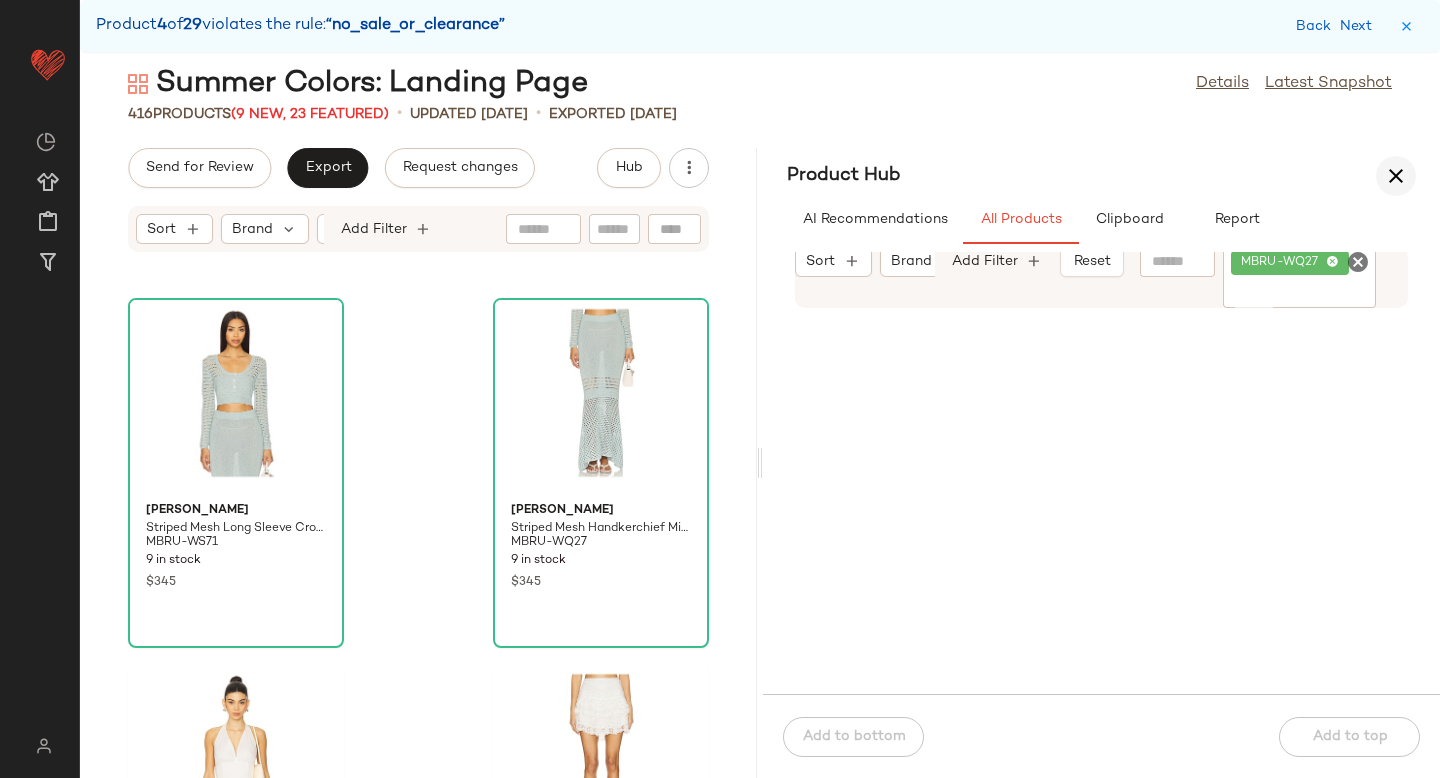click at bounding box center (1396, 176) 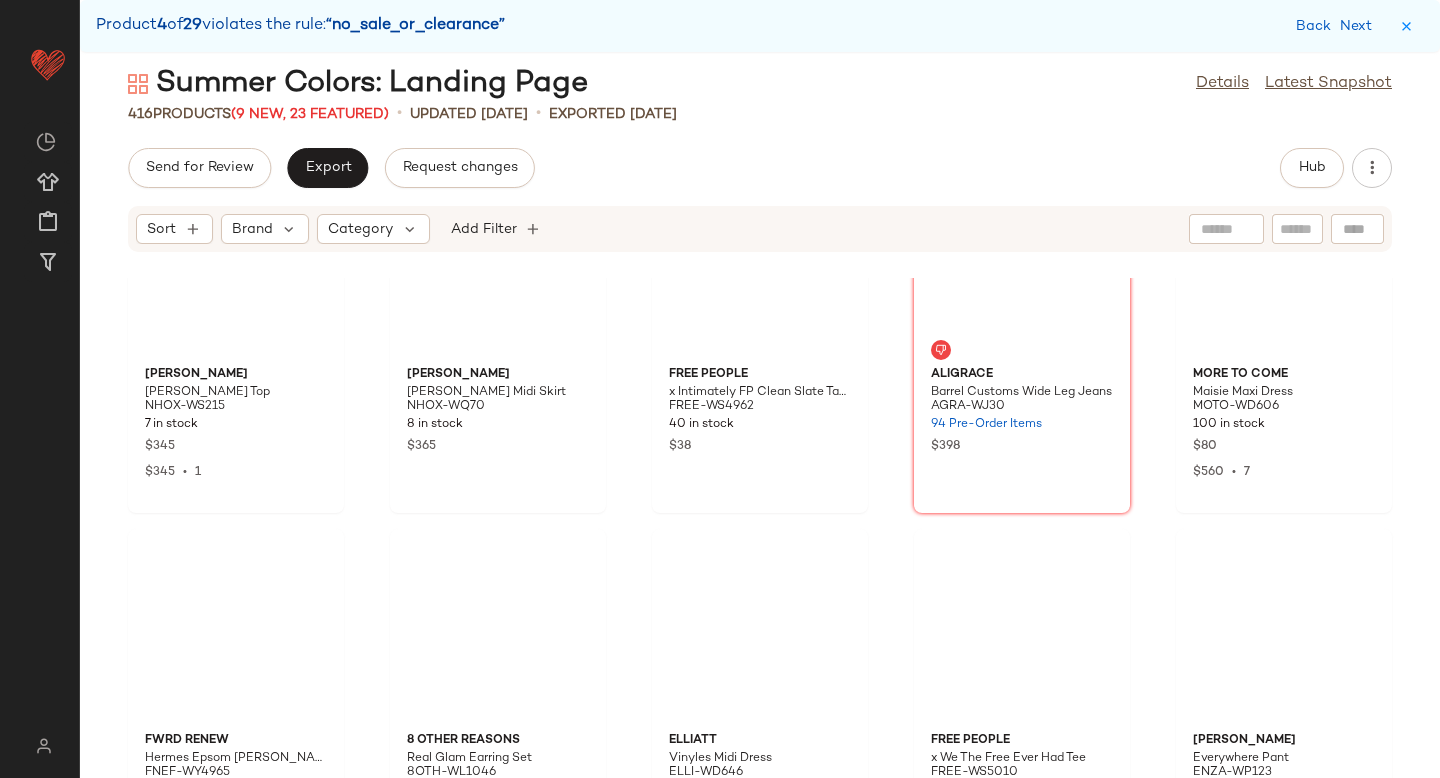 scroll, scrollTop: 28639, scrollLeft: 0, axis: vertical 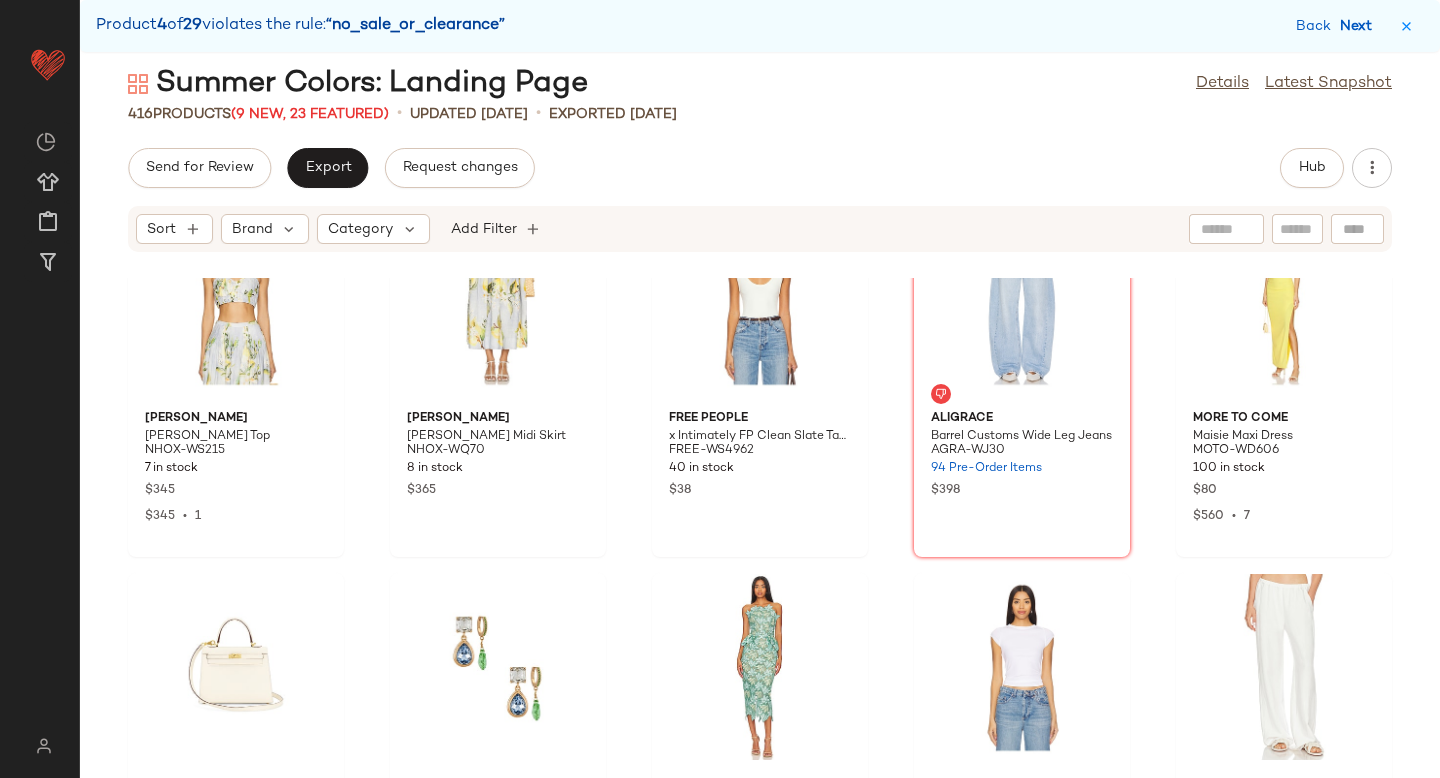 click on "Next" at bounding box center (1360, 26) 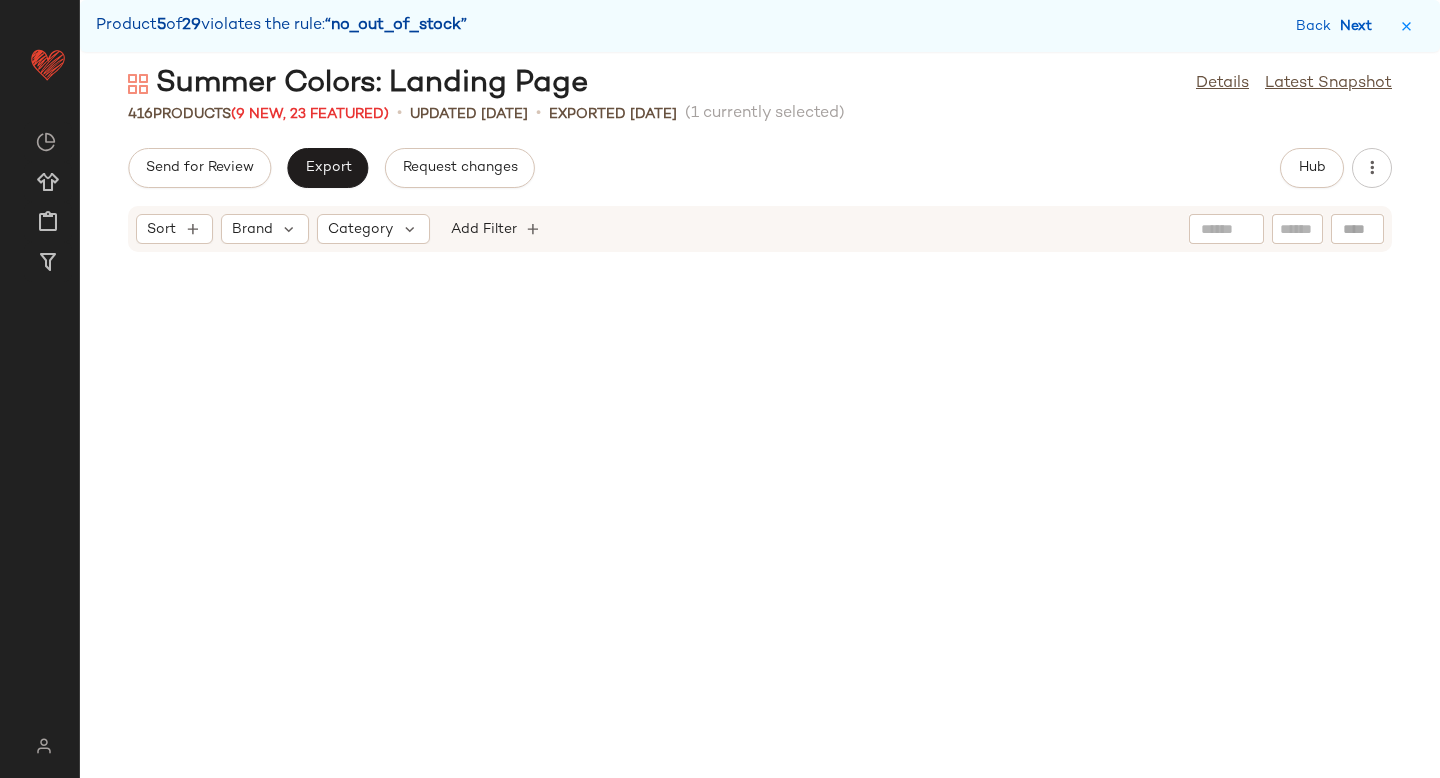 scroll, scrollTop: 14274, scrollLeft: 0, axis: vertical 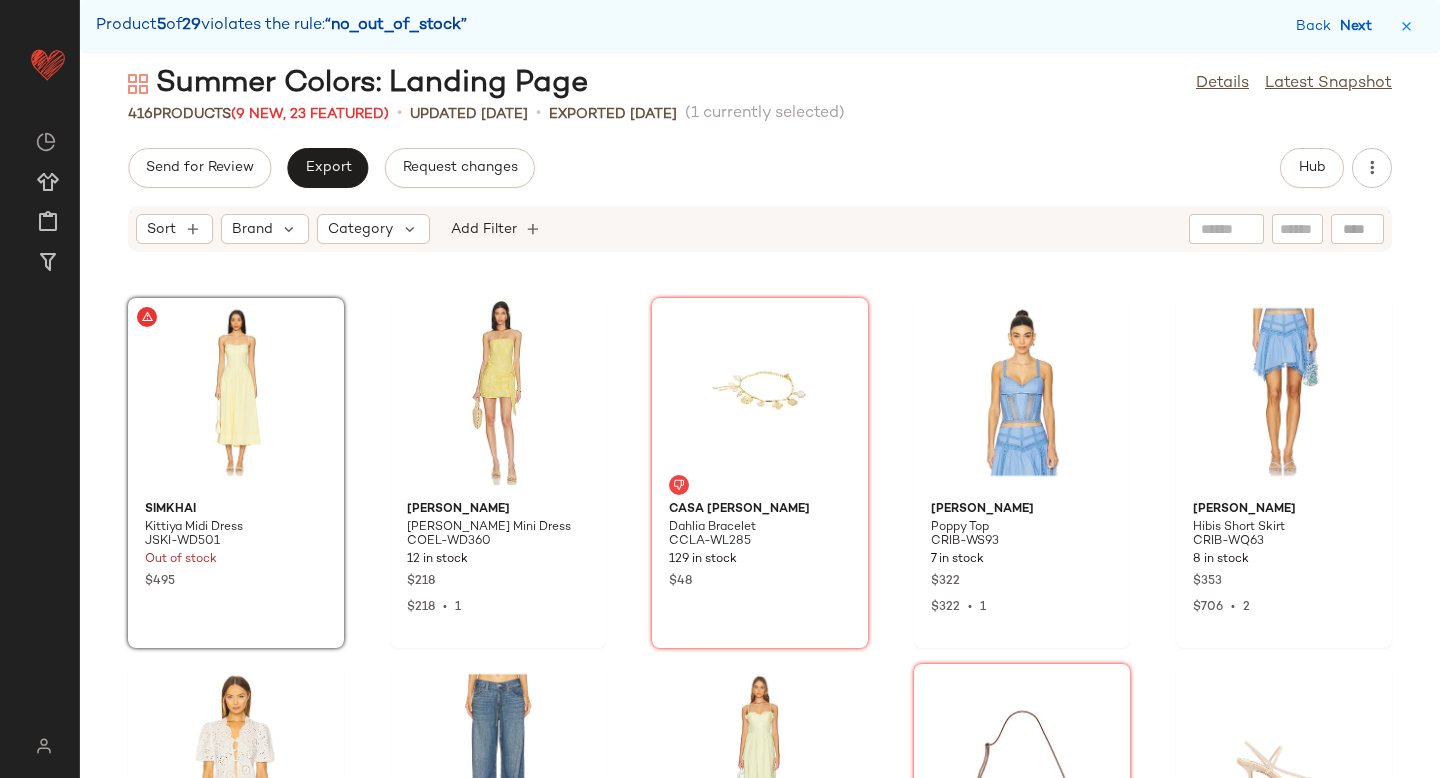 click on "Next" at bounding box center (1360, 26) 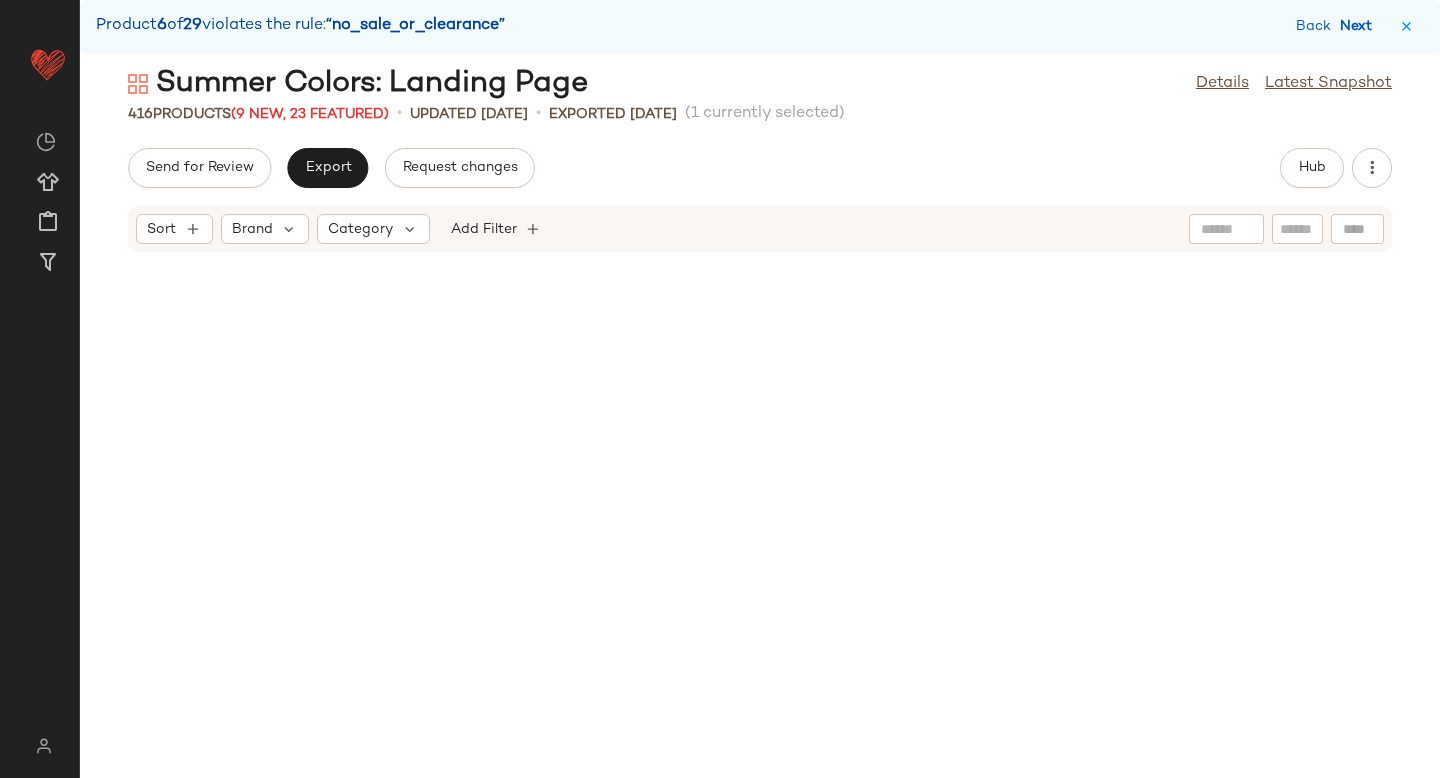 scroll, scrollTop: 15372, scrollLeft: 0, axis: vertical 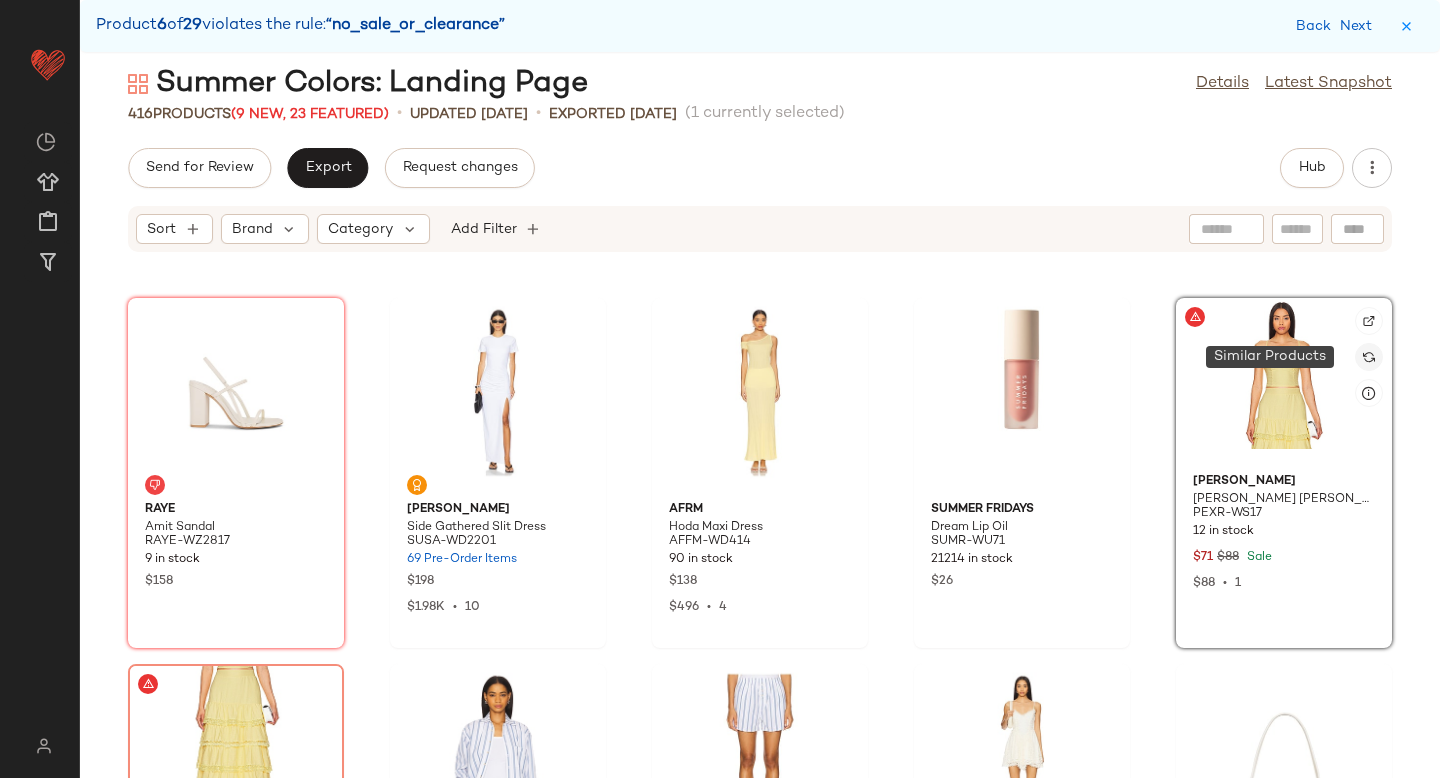 click 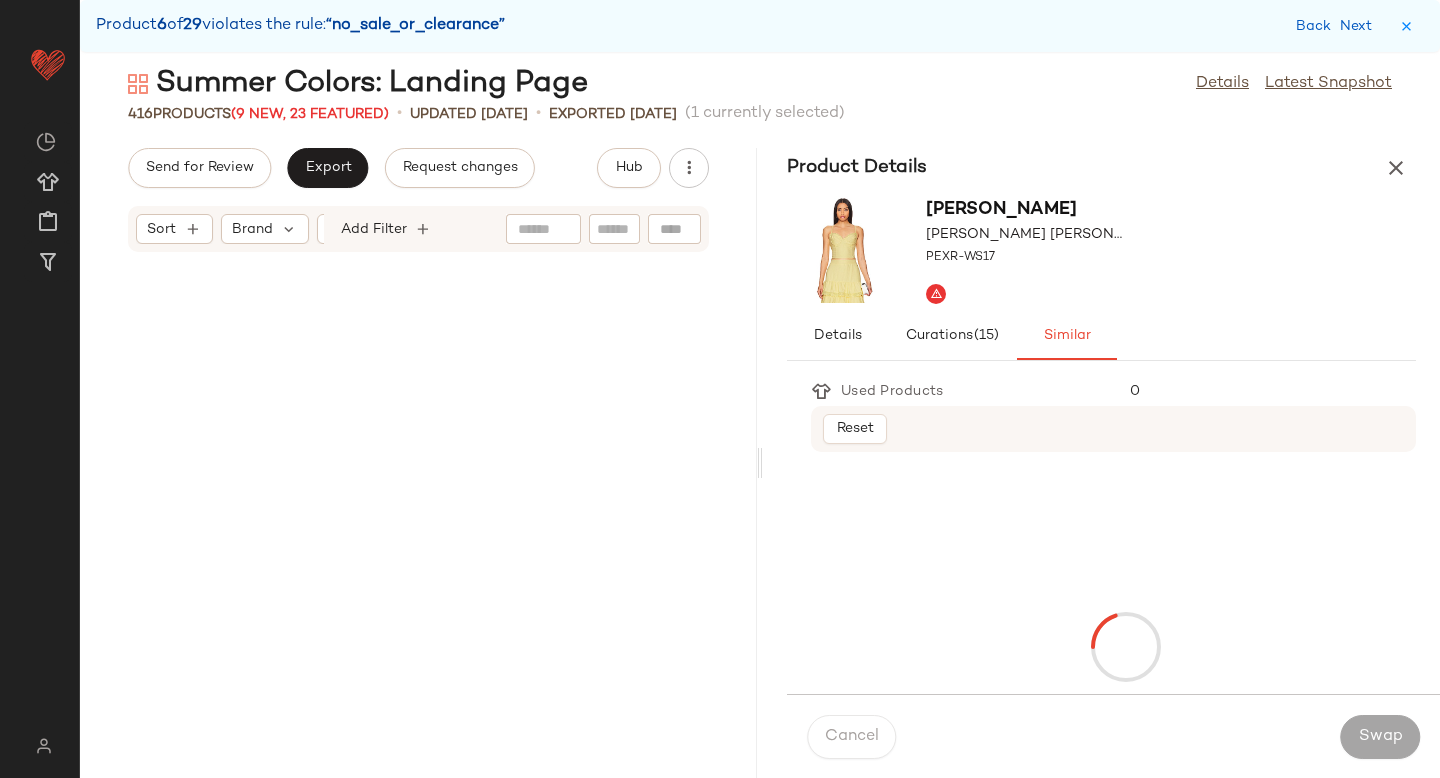 scroll, scrollTop: 39162, scrollLeft: 0, axis: vertical 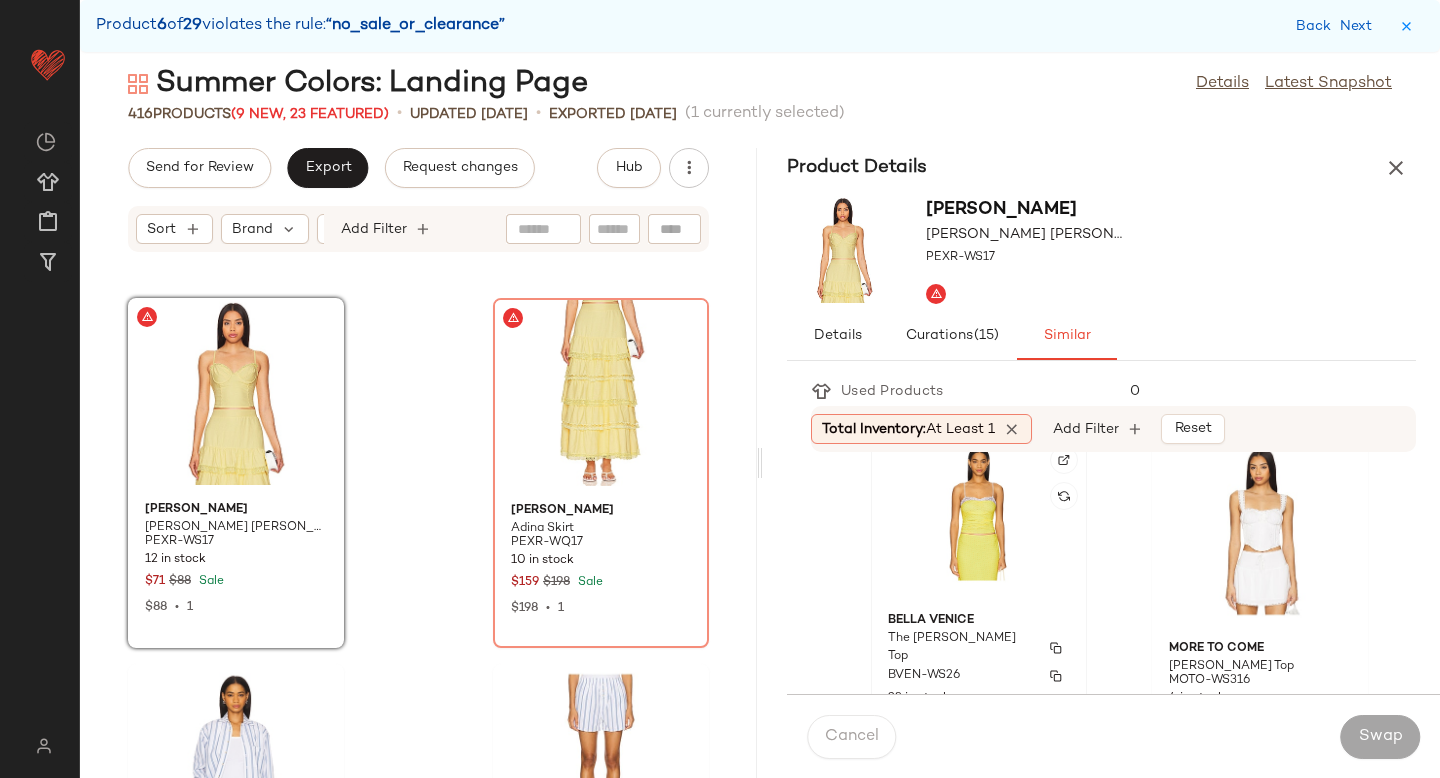 click on "Bella Venice The Evelyn Top BVEN-WS26 23 in stock $120" 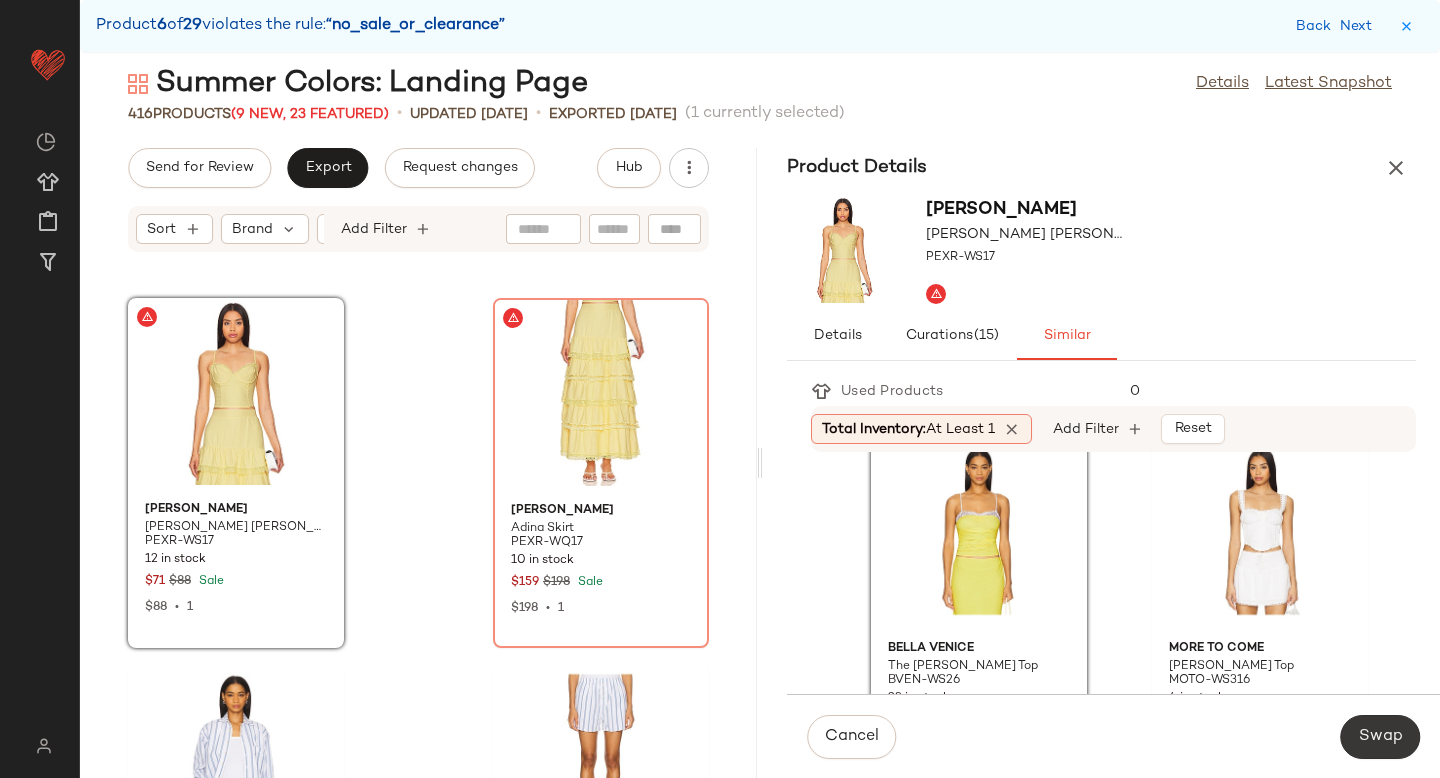 click on "Swap" 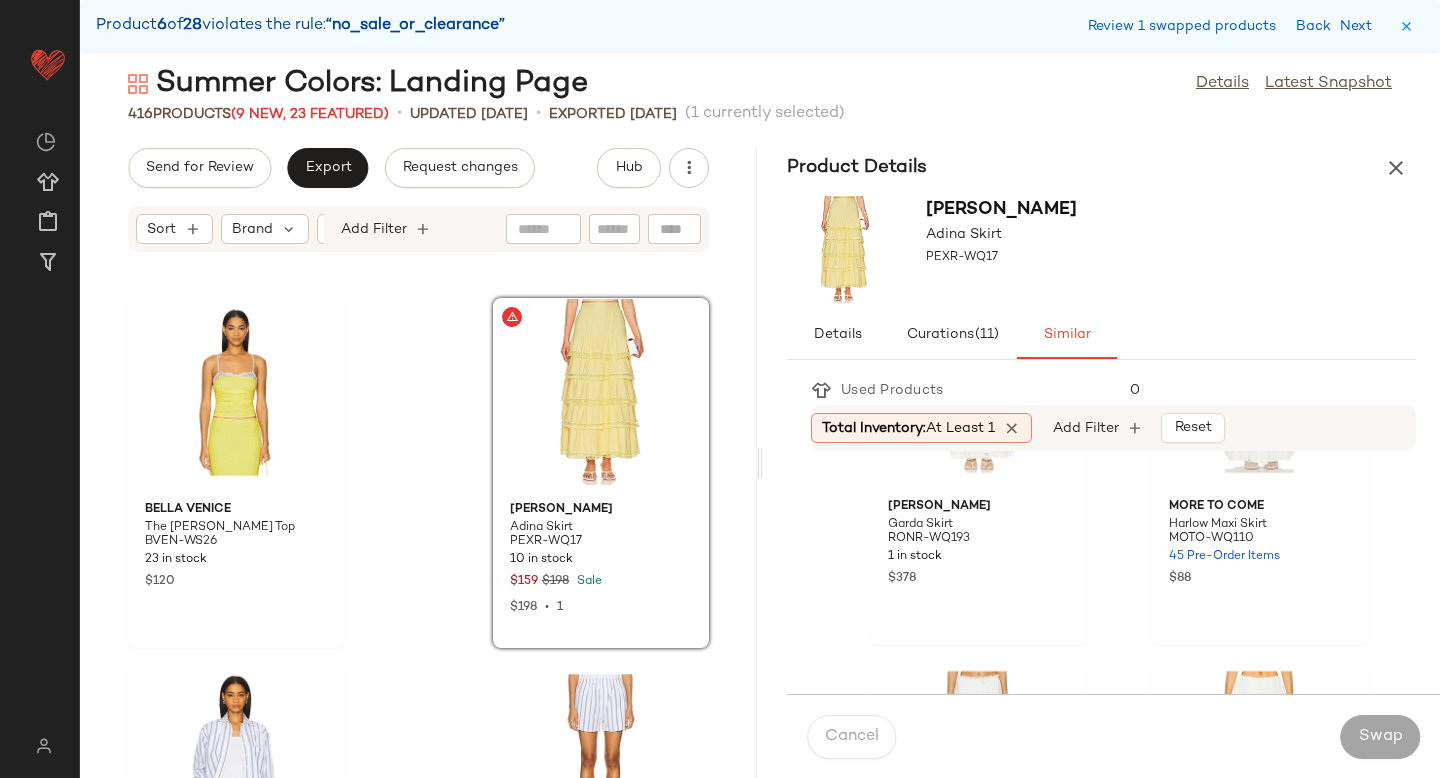 scroll, scrollTop: 0, scrollLeft: 0, axis: both 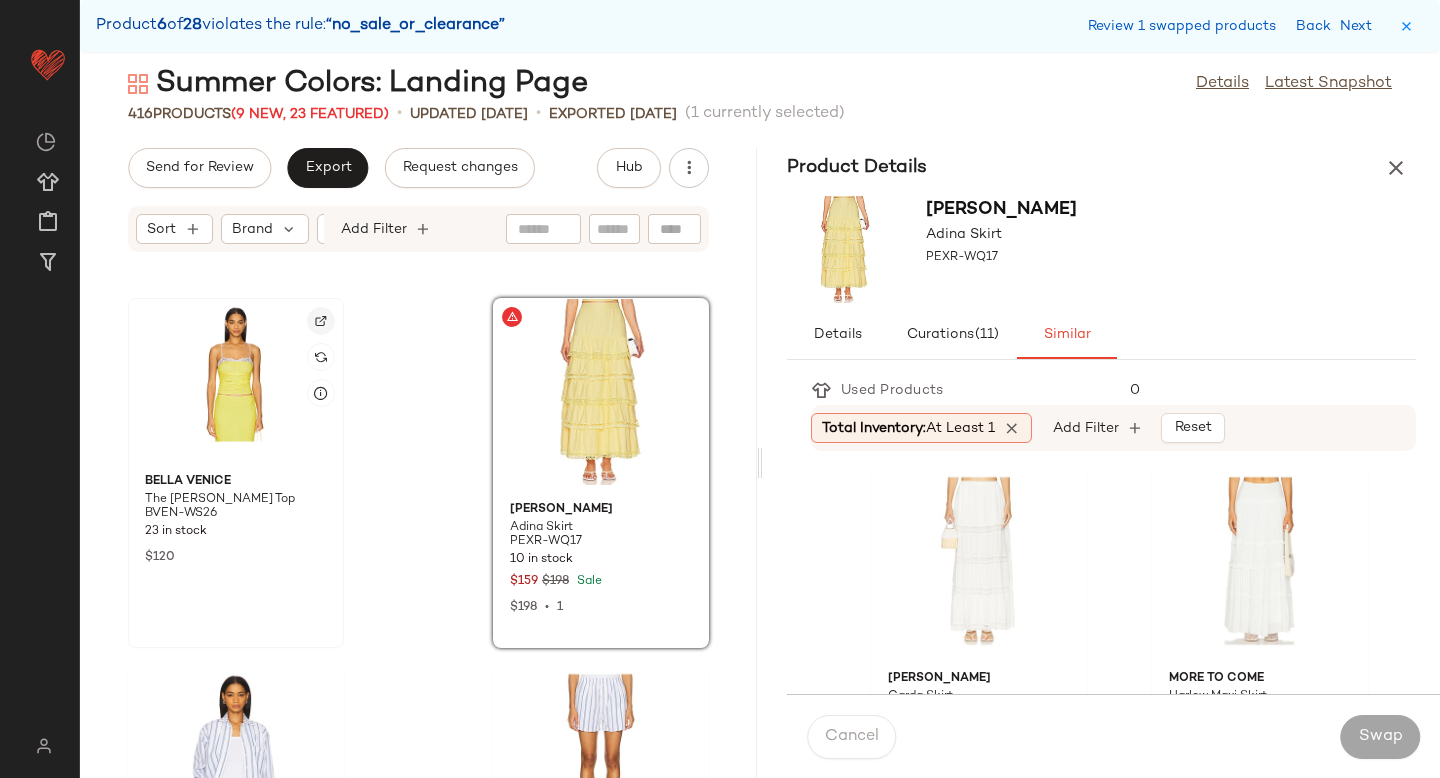 click at bounding box center (321, 321) 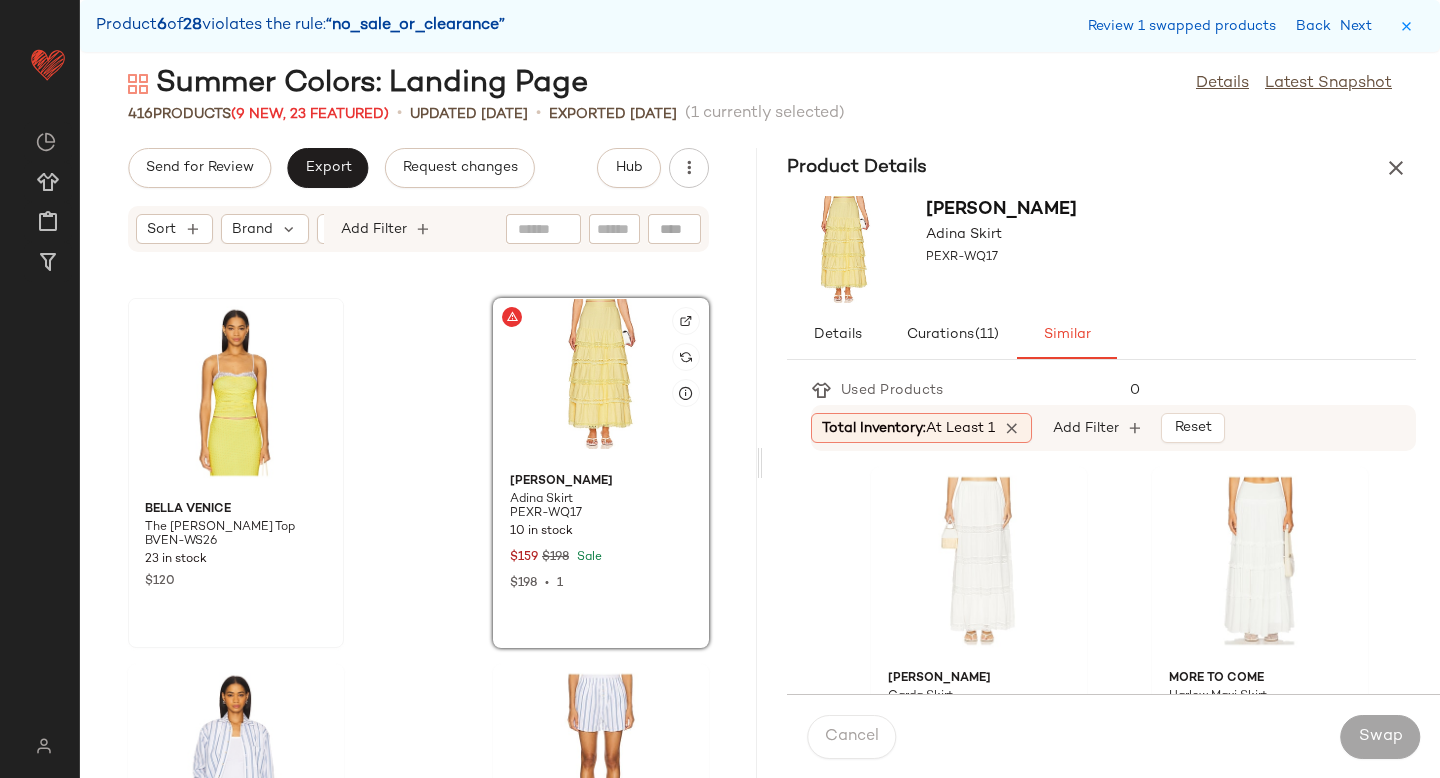 click 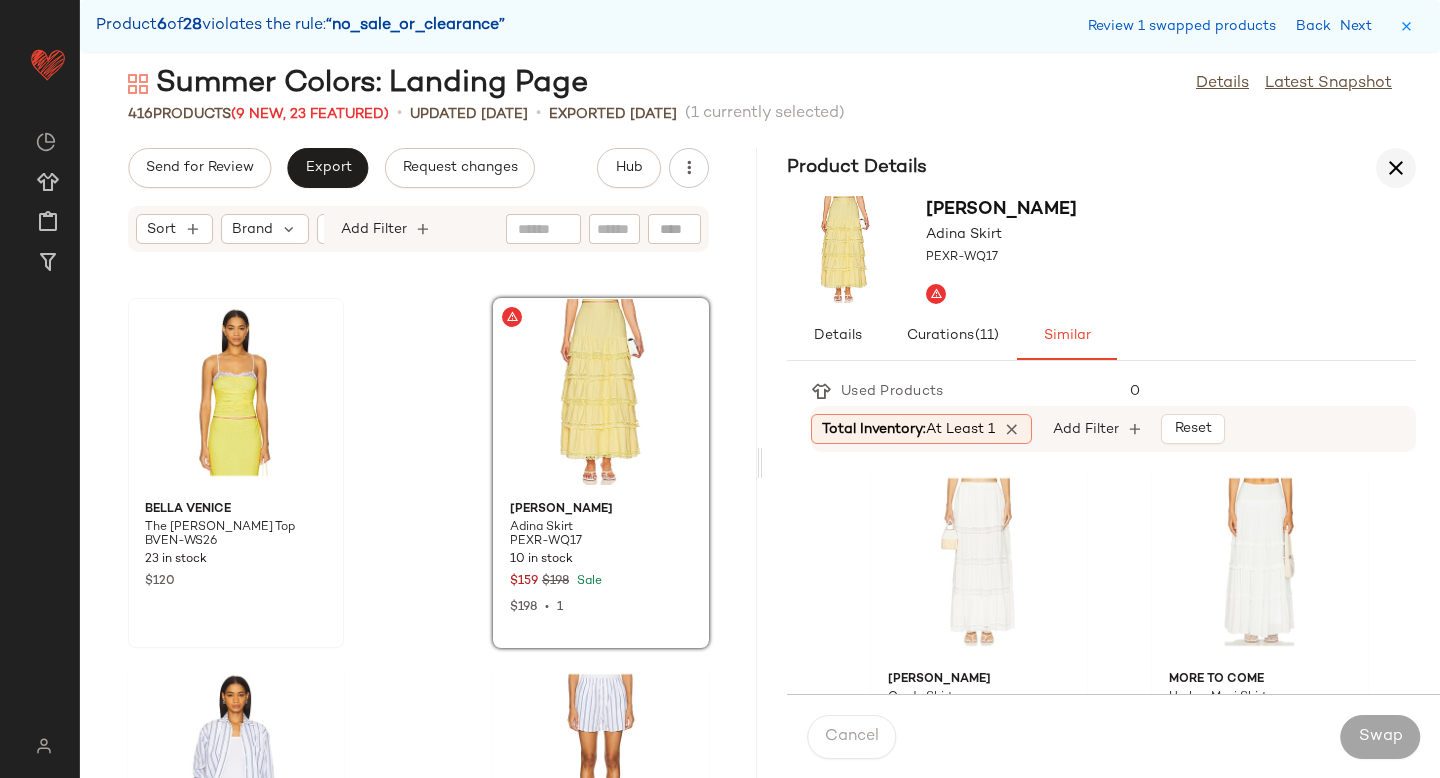 click at bounding box center (1396, 168) 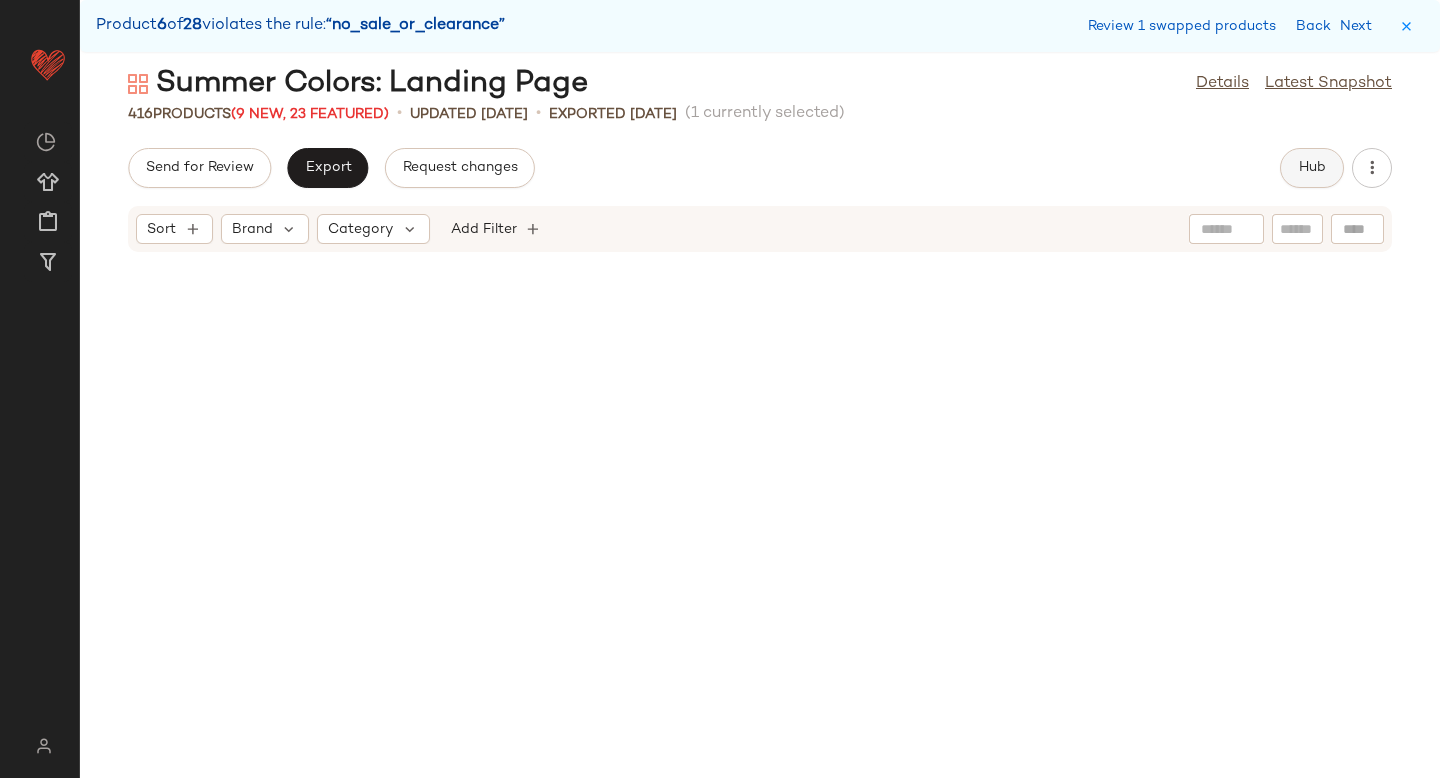scroll, scrollTop: 15738, scrollLeft: 0, axis: vertical 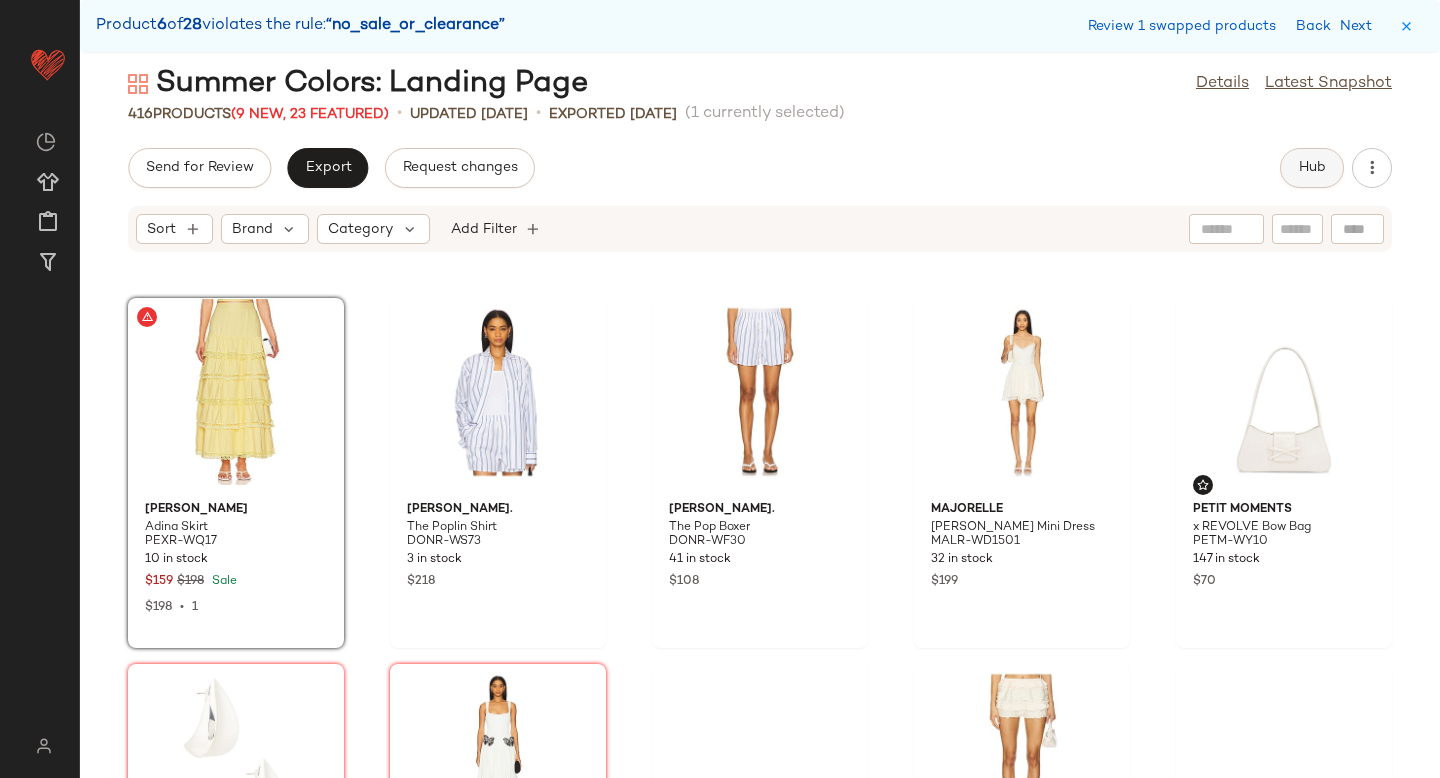 click on "Hub" 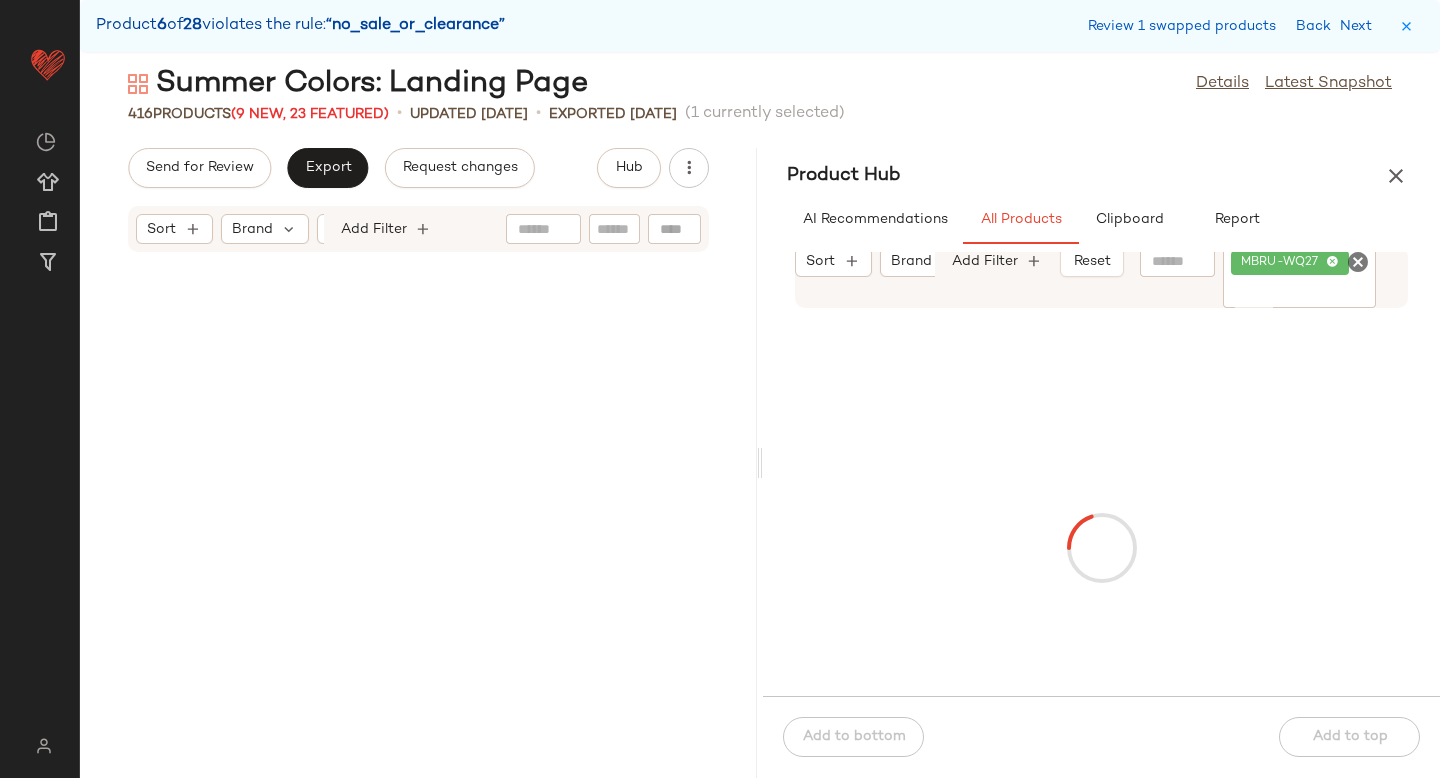 scroll, scrollTop: 39162, scrollLeft: 0, axis: vertical 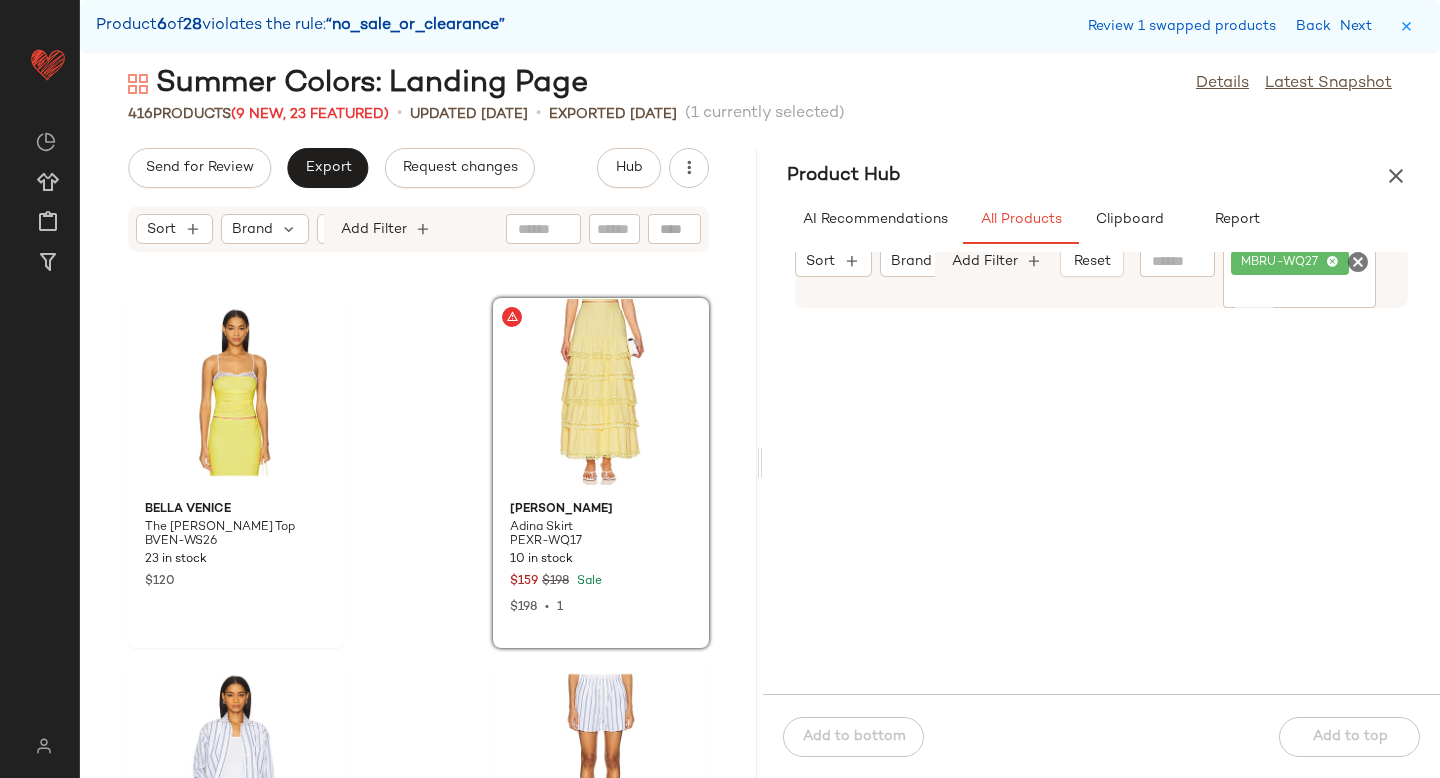 click 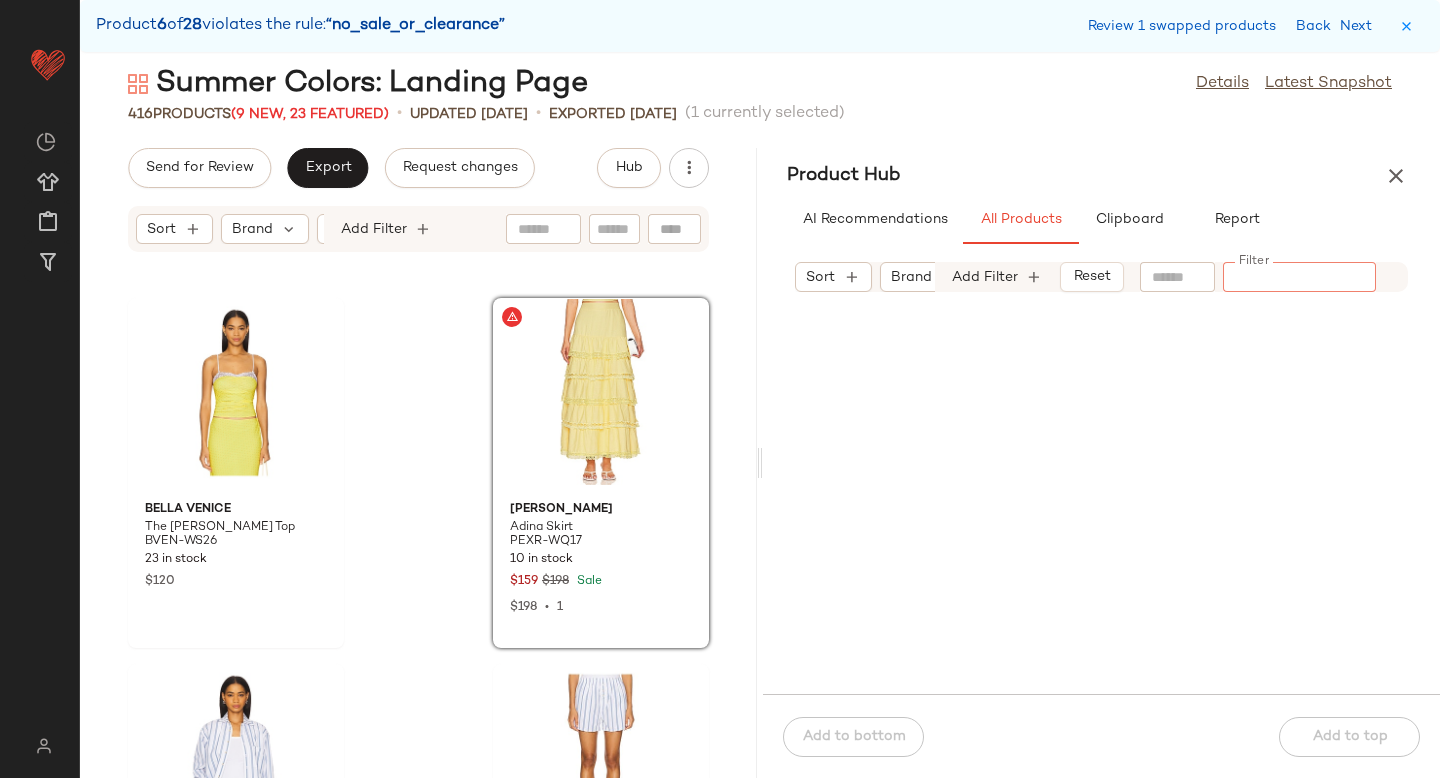 paste on "*********" 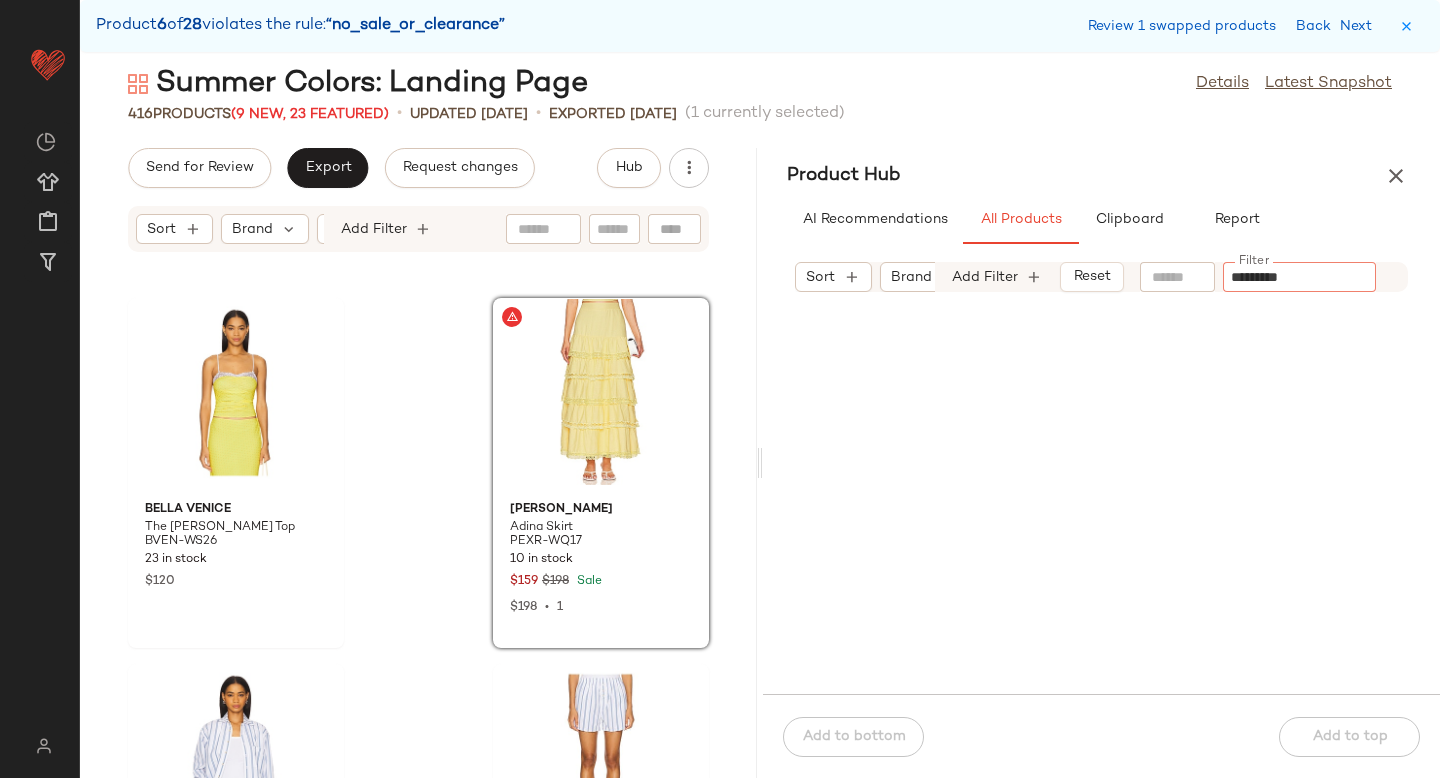 type 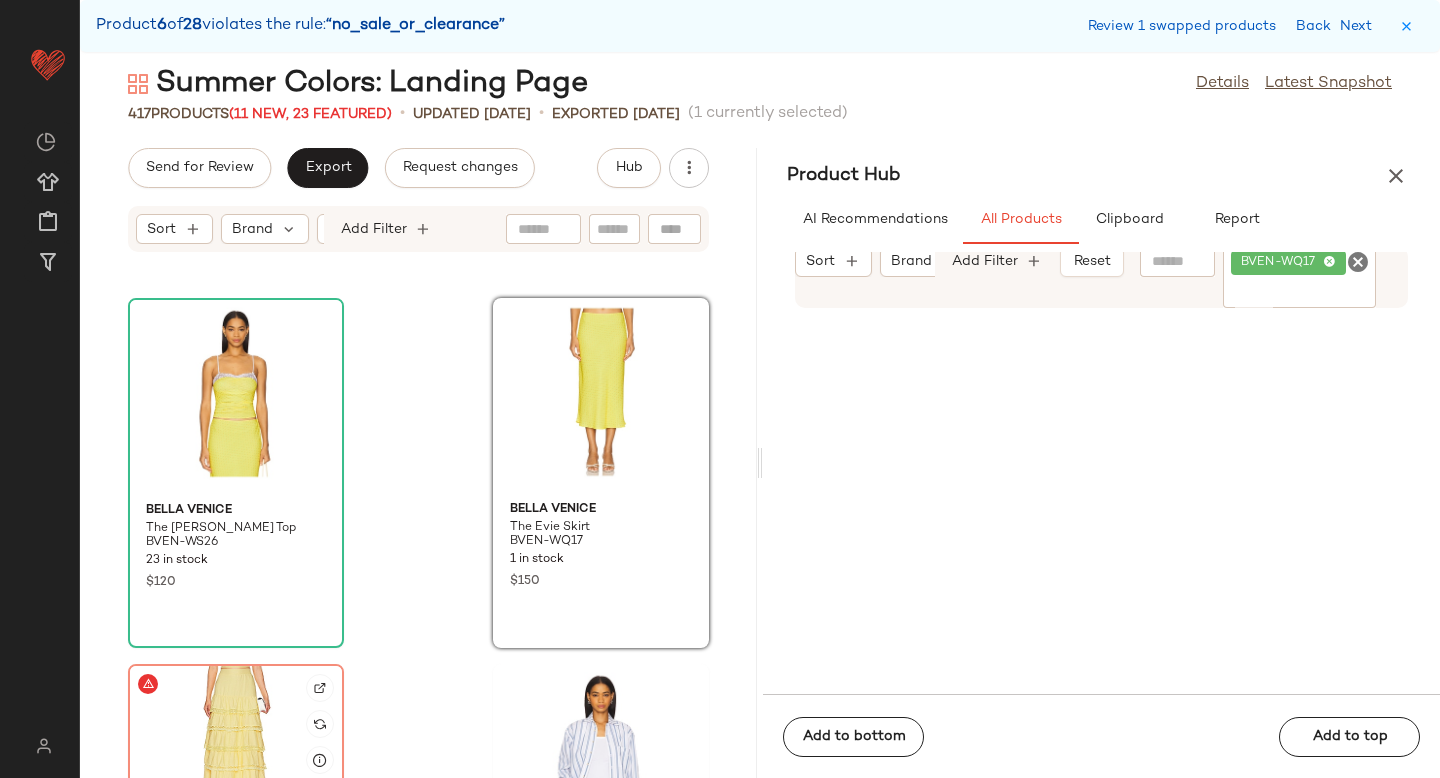click 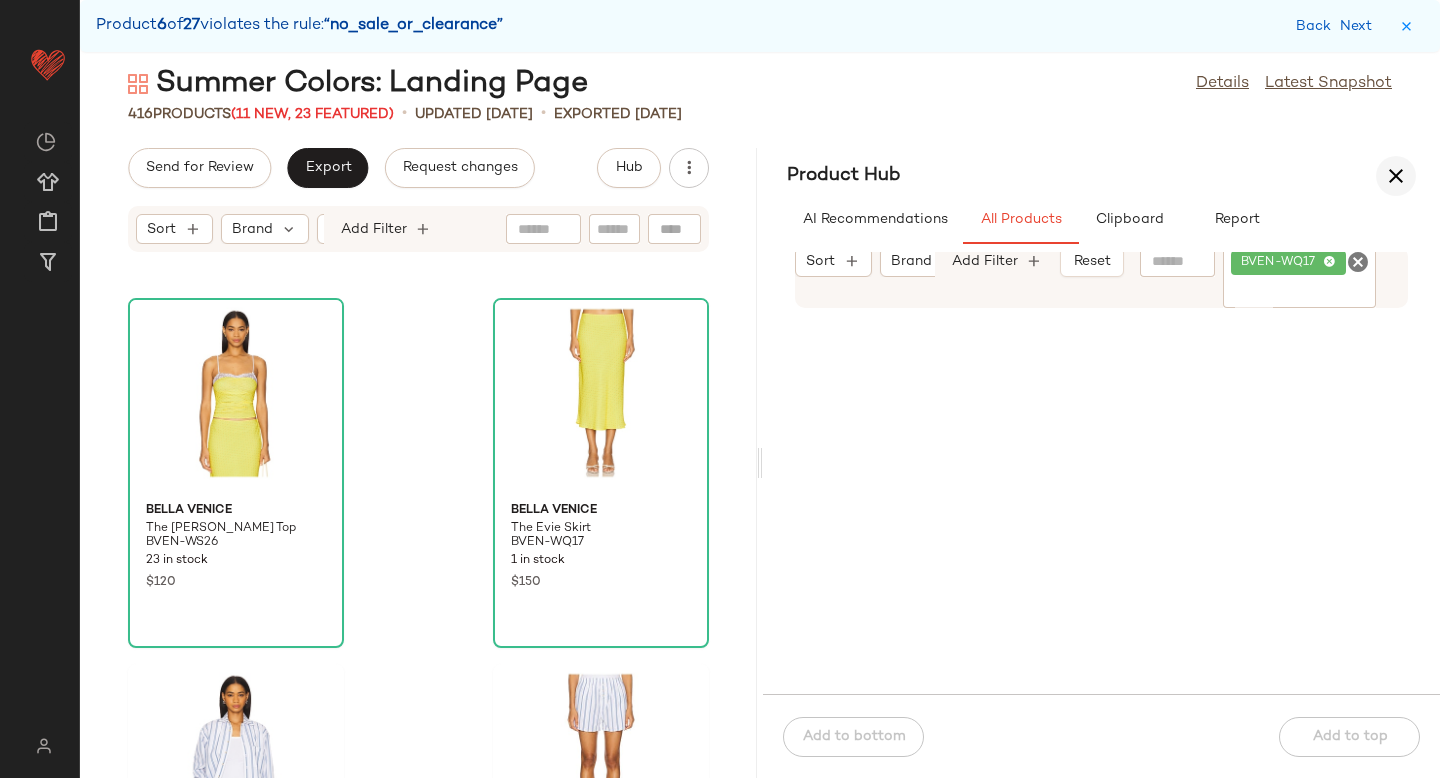 click at bounding box center [1396, 176] 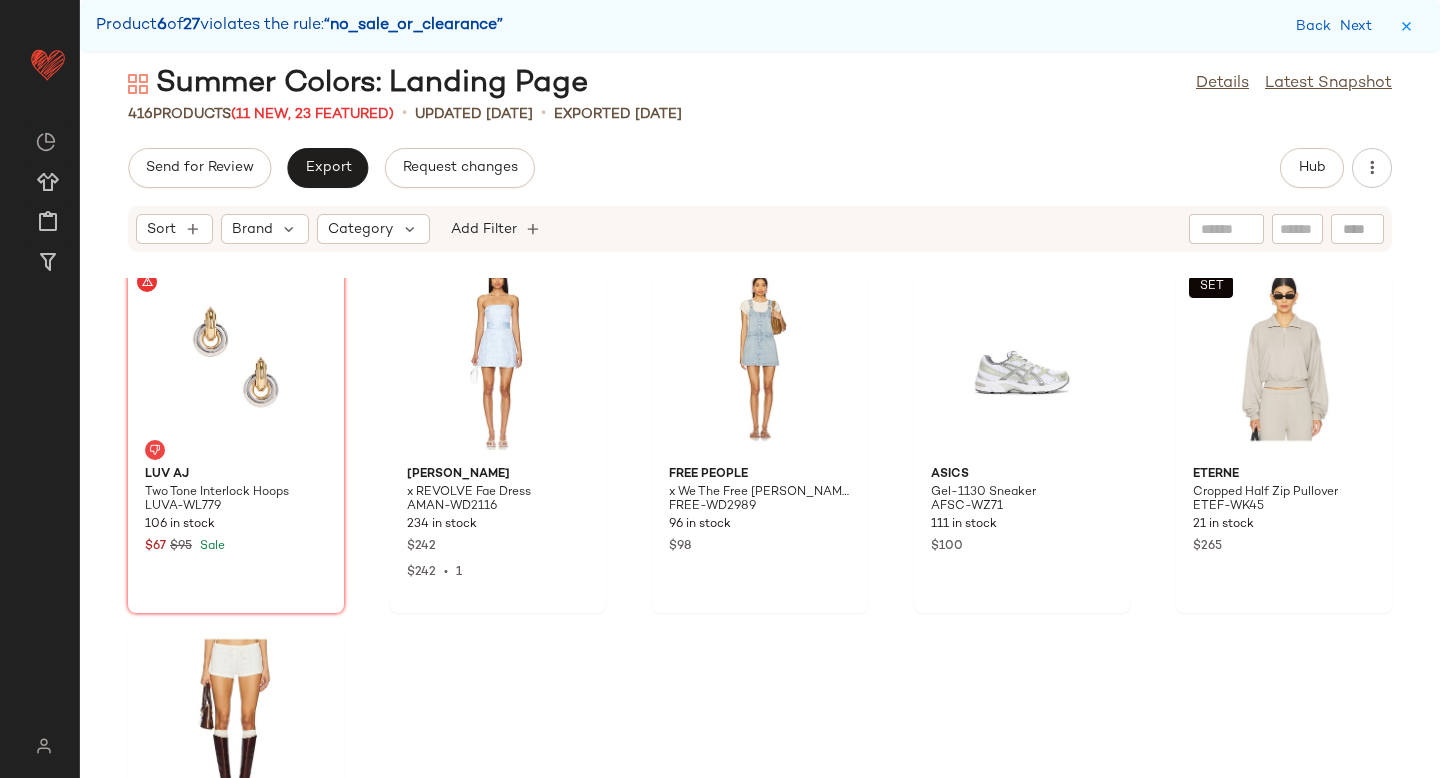 scroll, scrollTop: 30042, scrollLeft: 0, axis: vertical 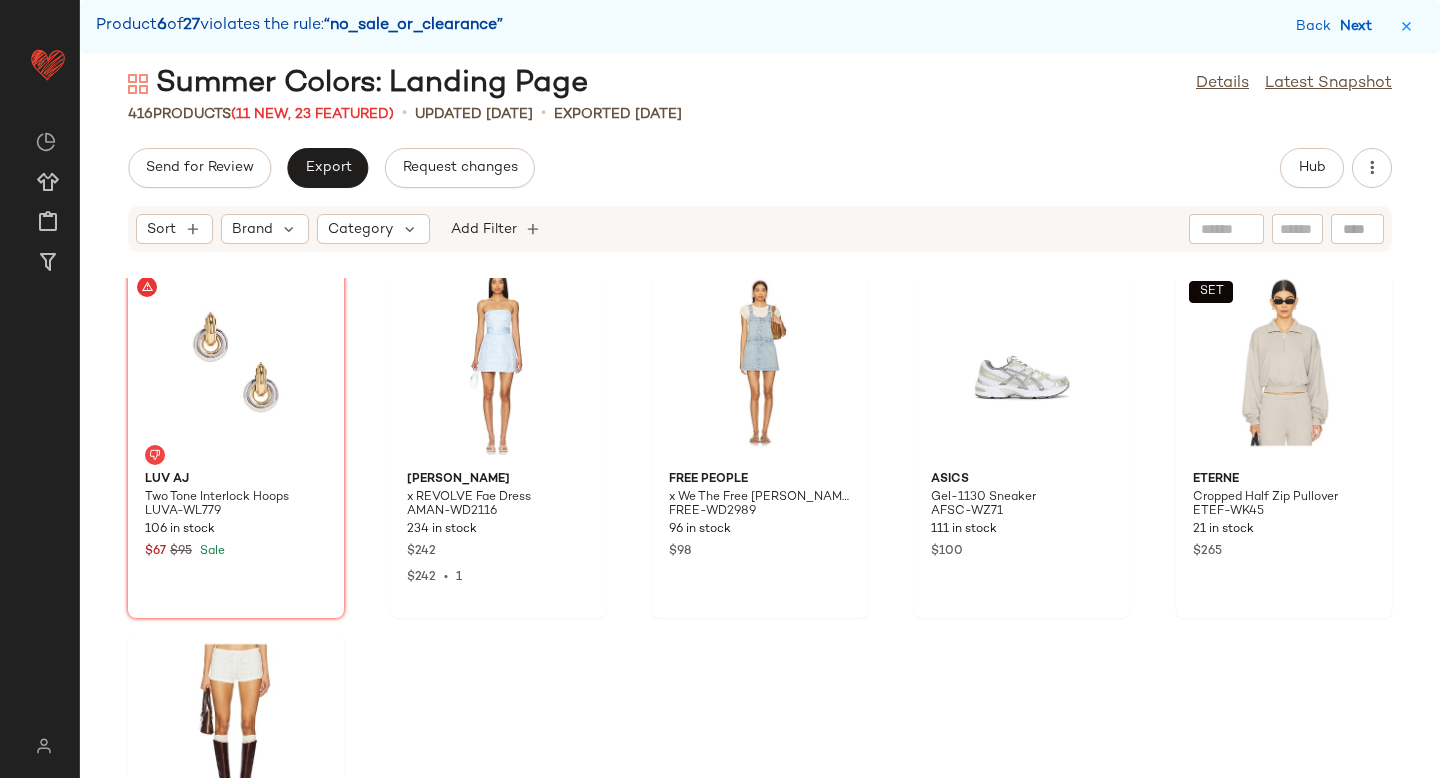 click on "Next" at bounding box center (1360, 26) 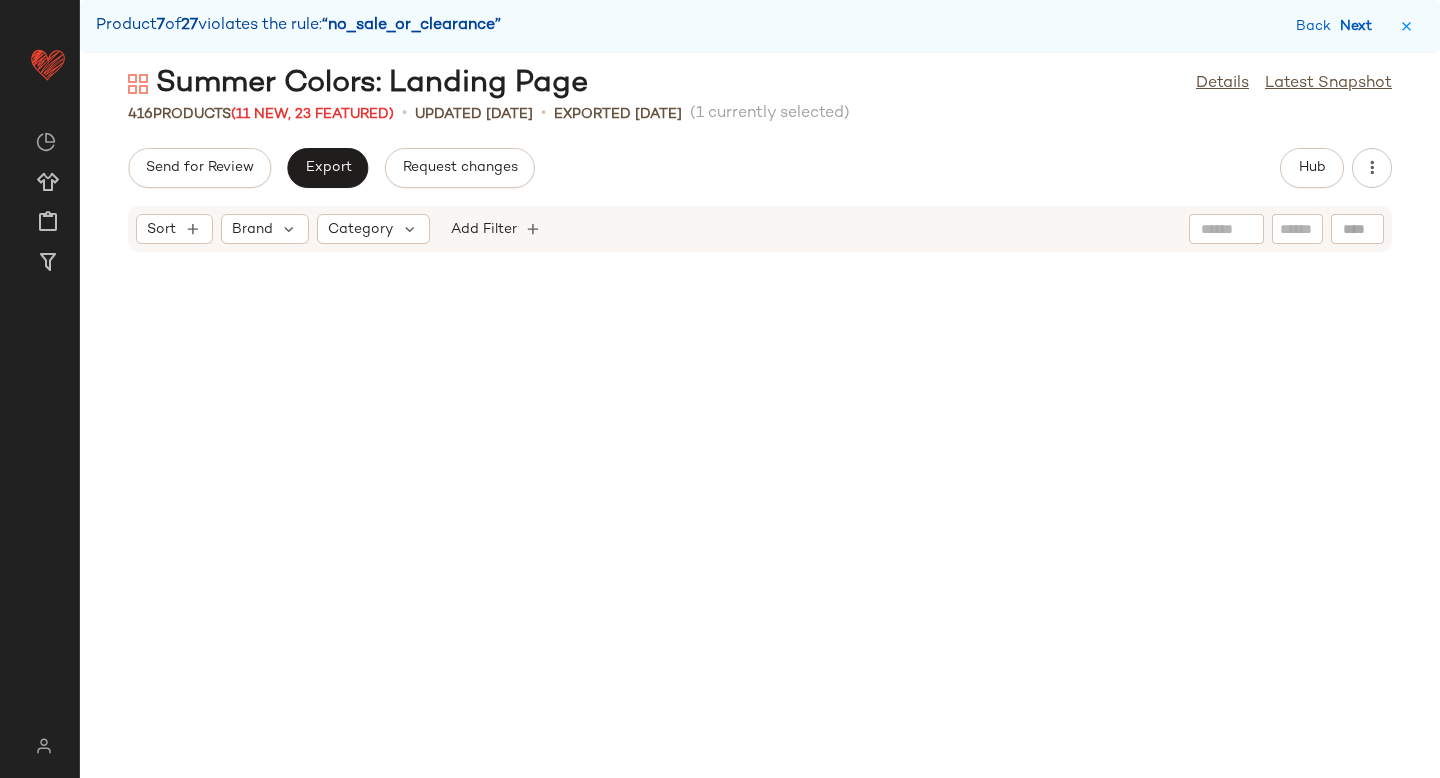 scroll, scrollTop: 17202, scrollLeft: 0, axis: vertical 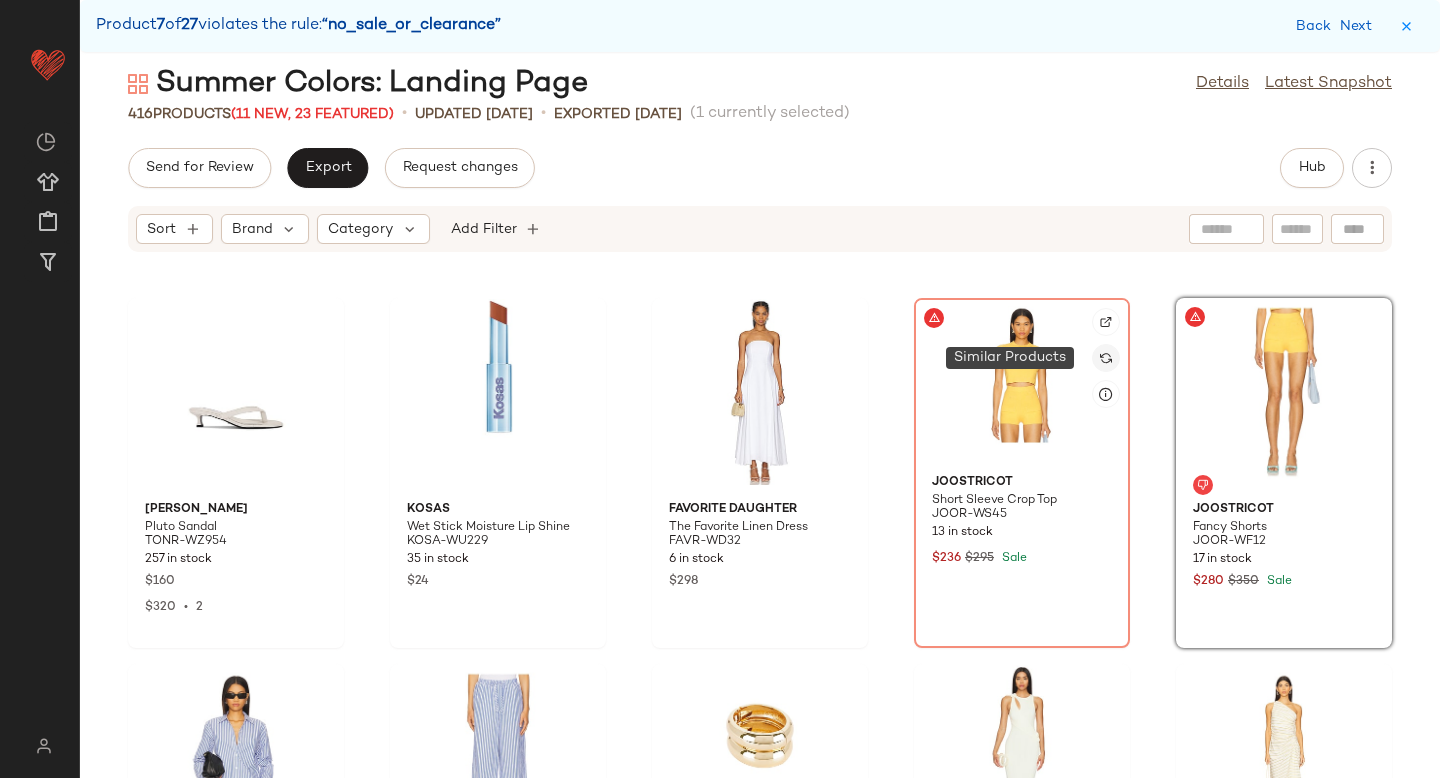 click 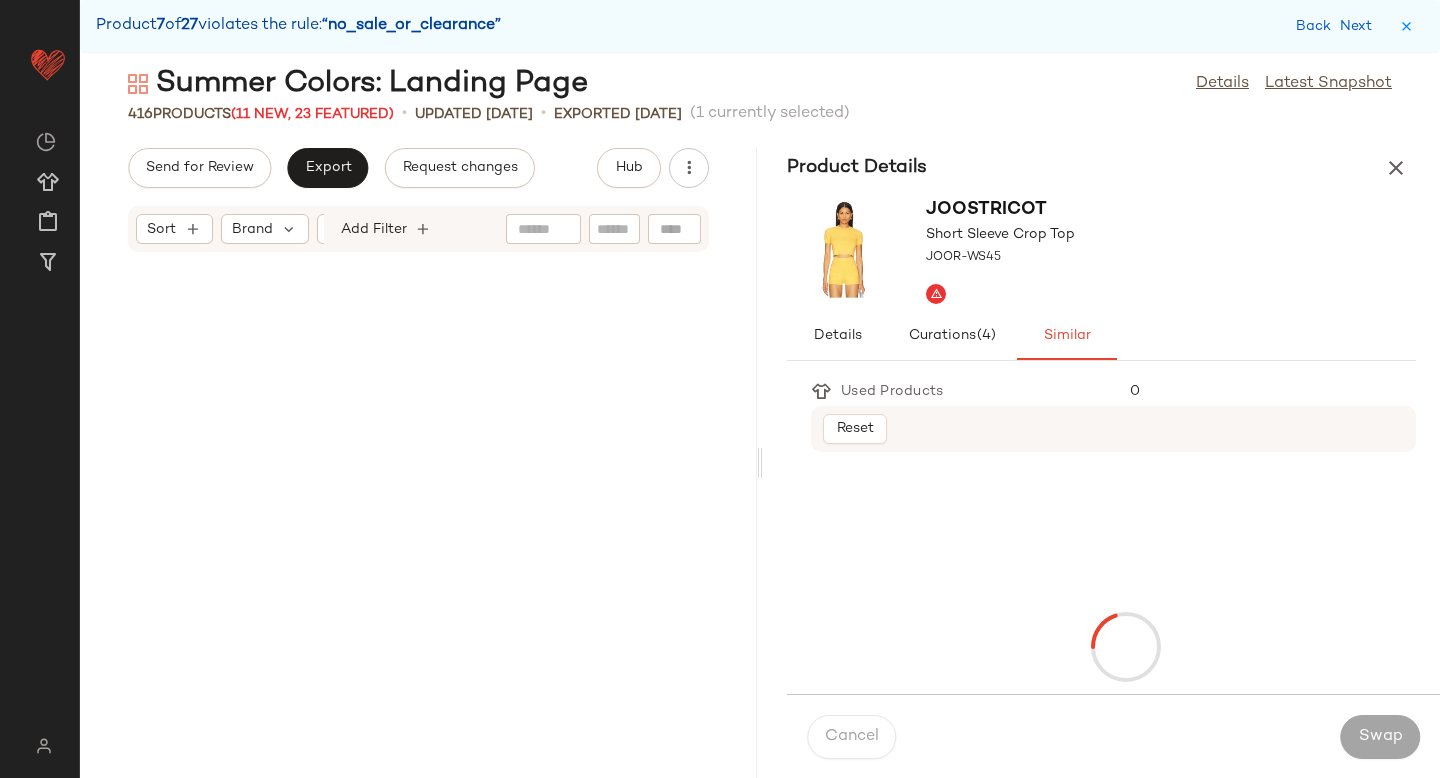 scroll, scrollTop: 43554, scrollLeft: 0, axis: vertical 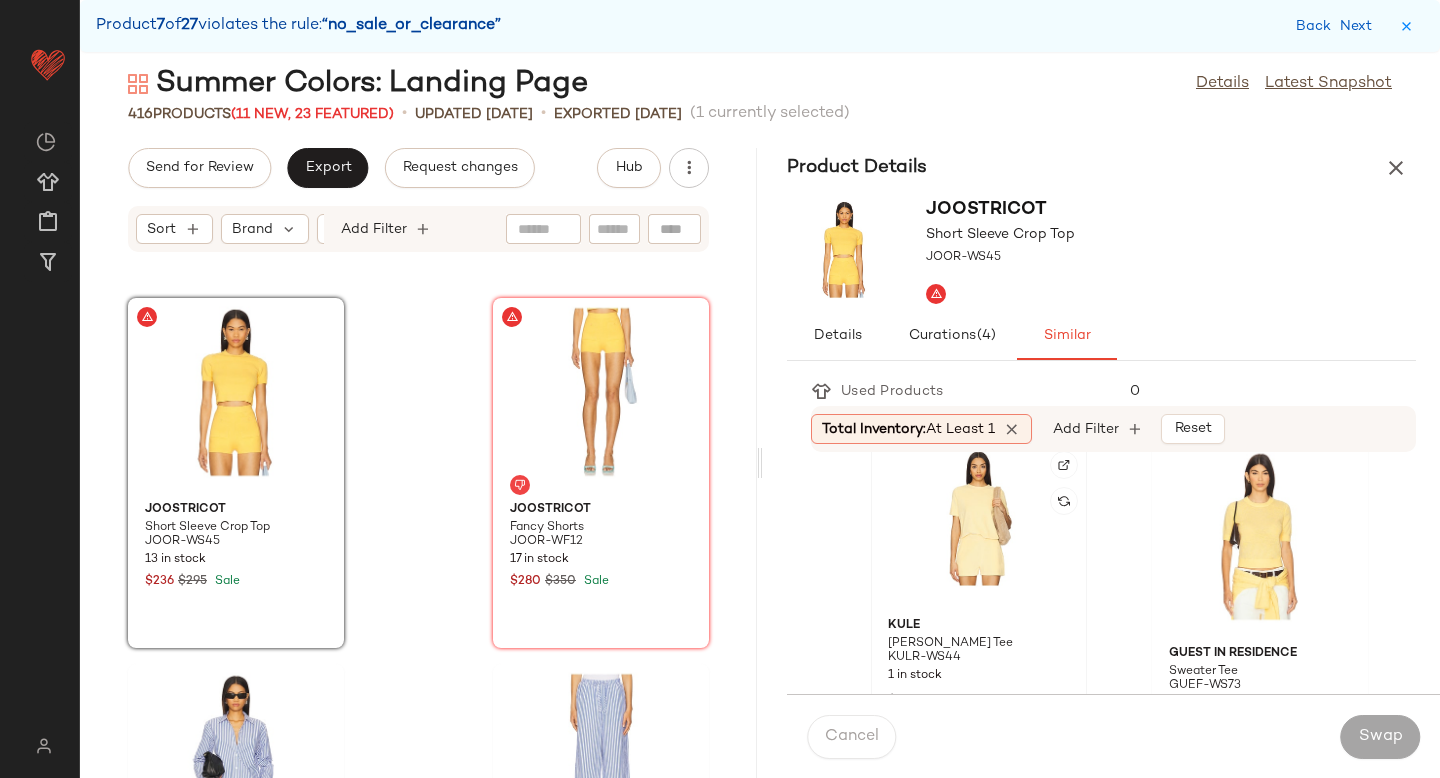 click 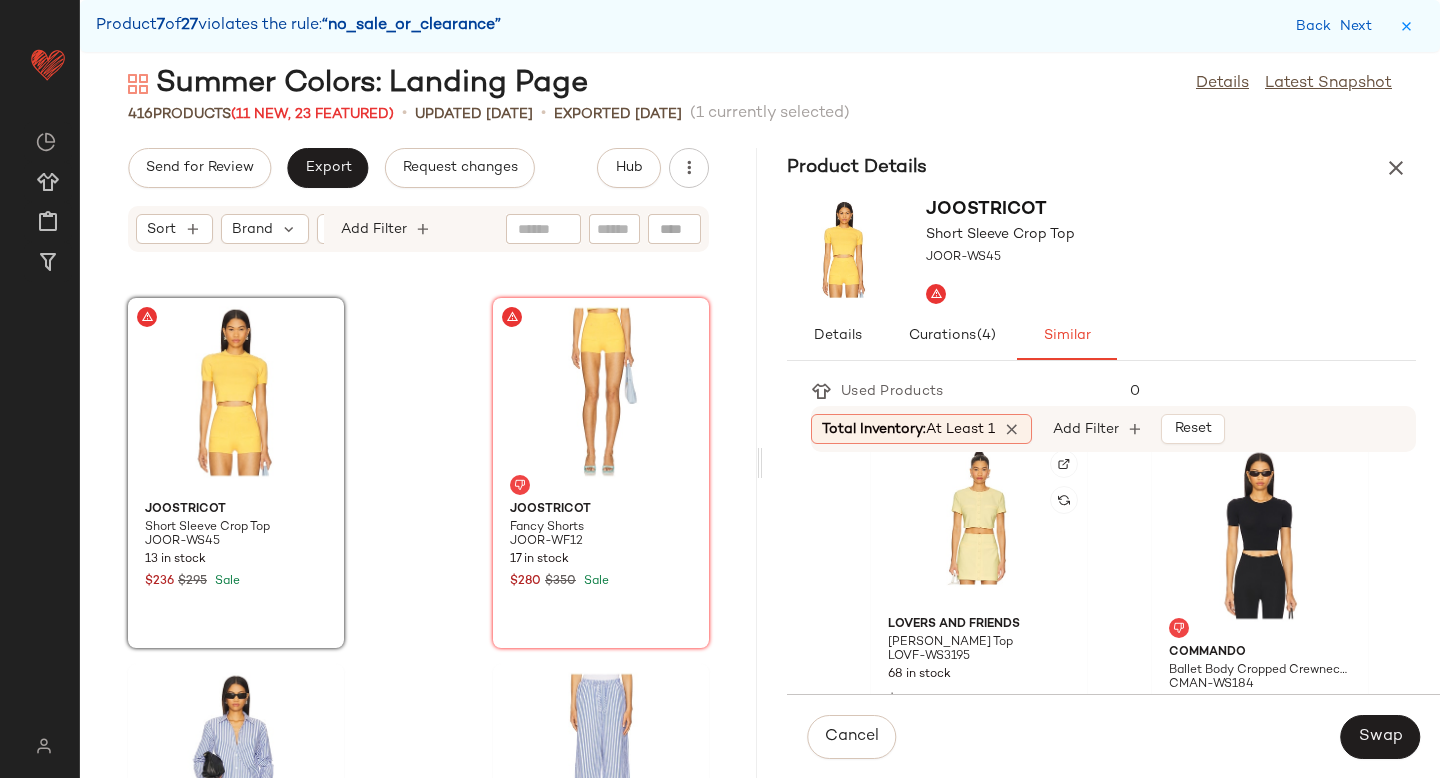 scroll, scrollTop: 392, scrollLeft: 0, axis: vertical 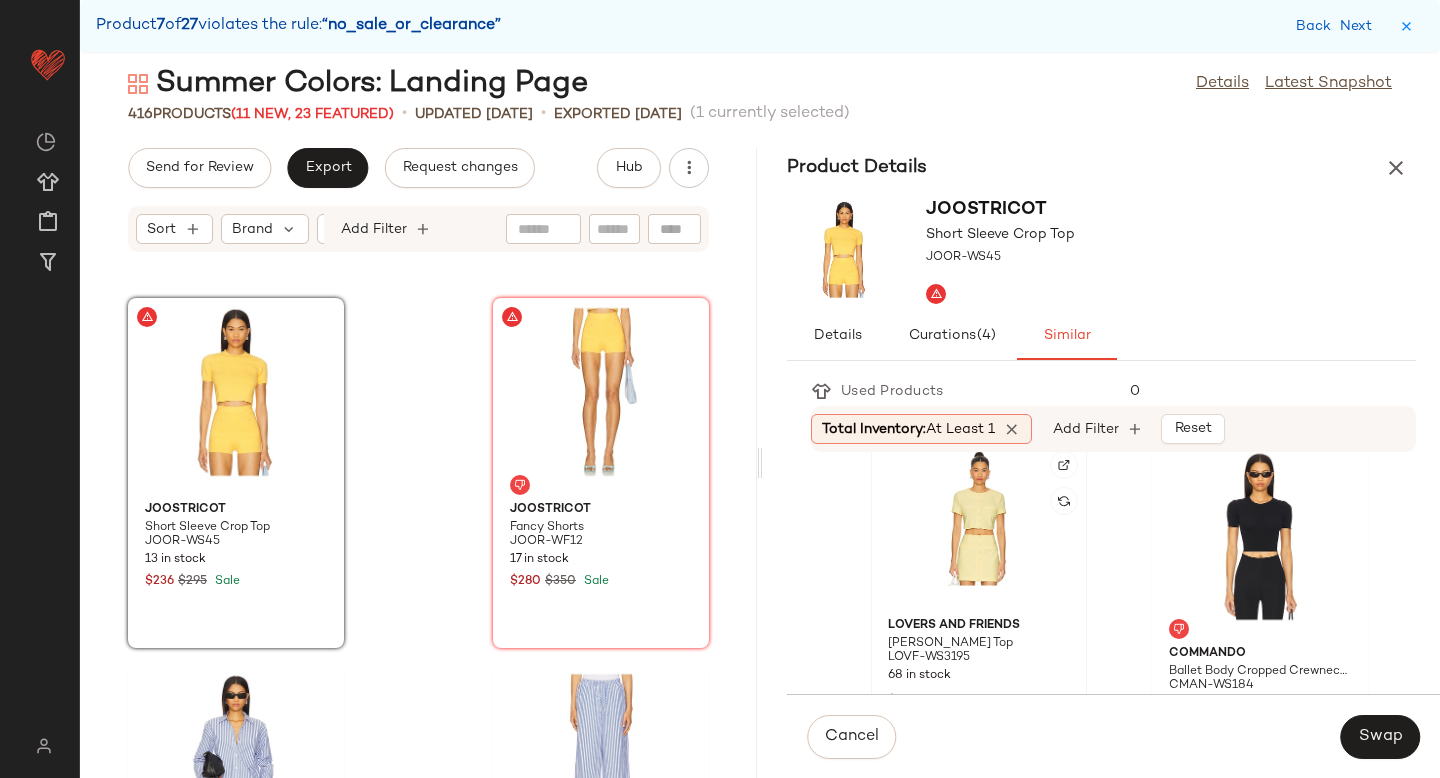 click 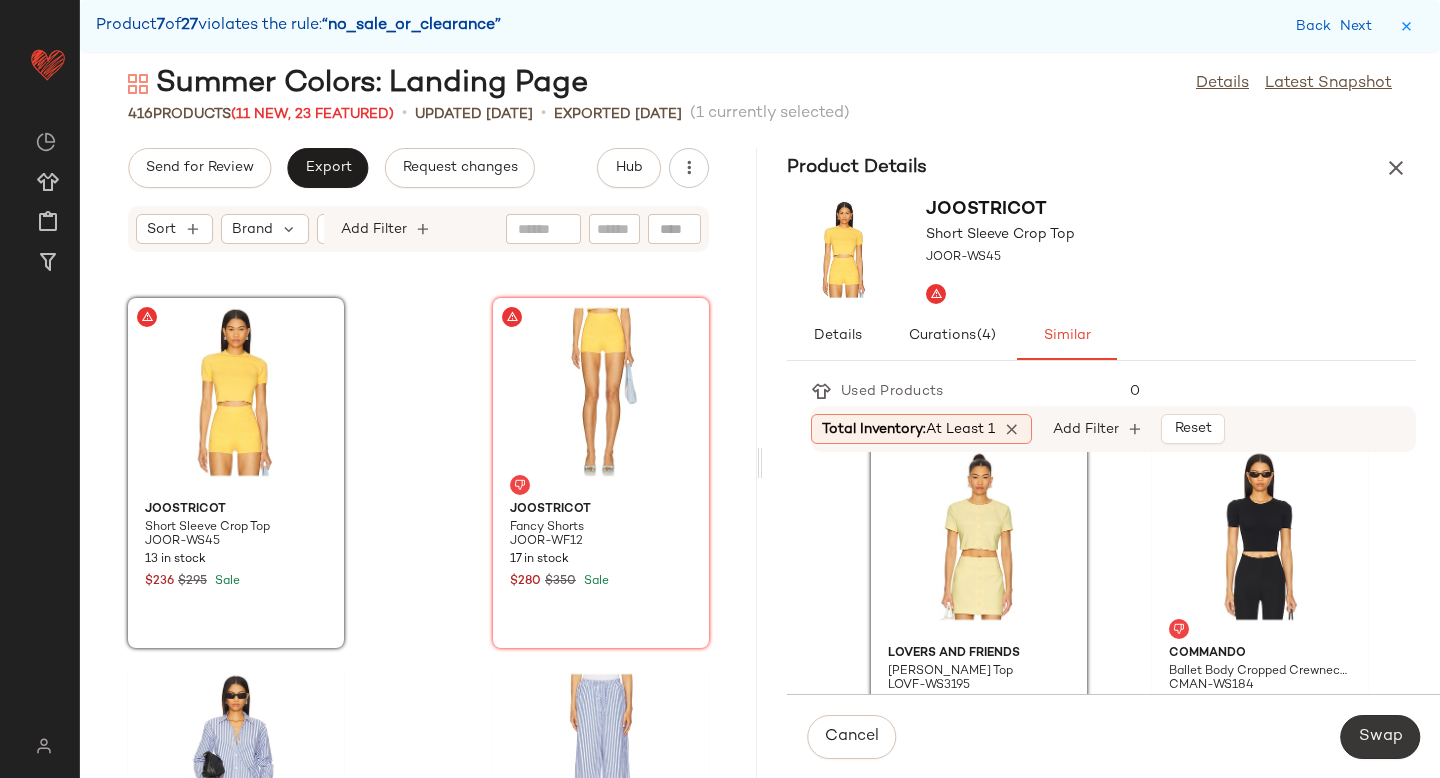 click on "Swap" 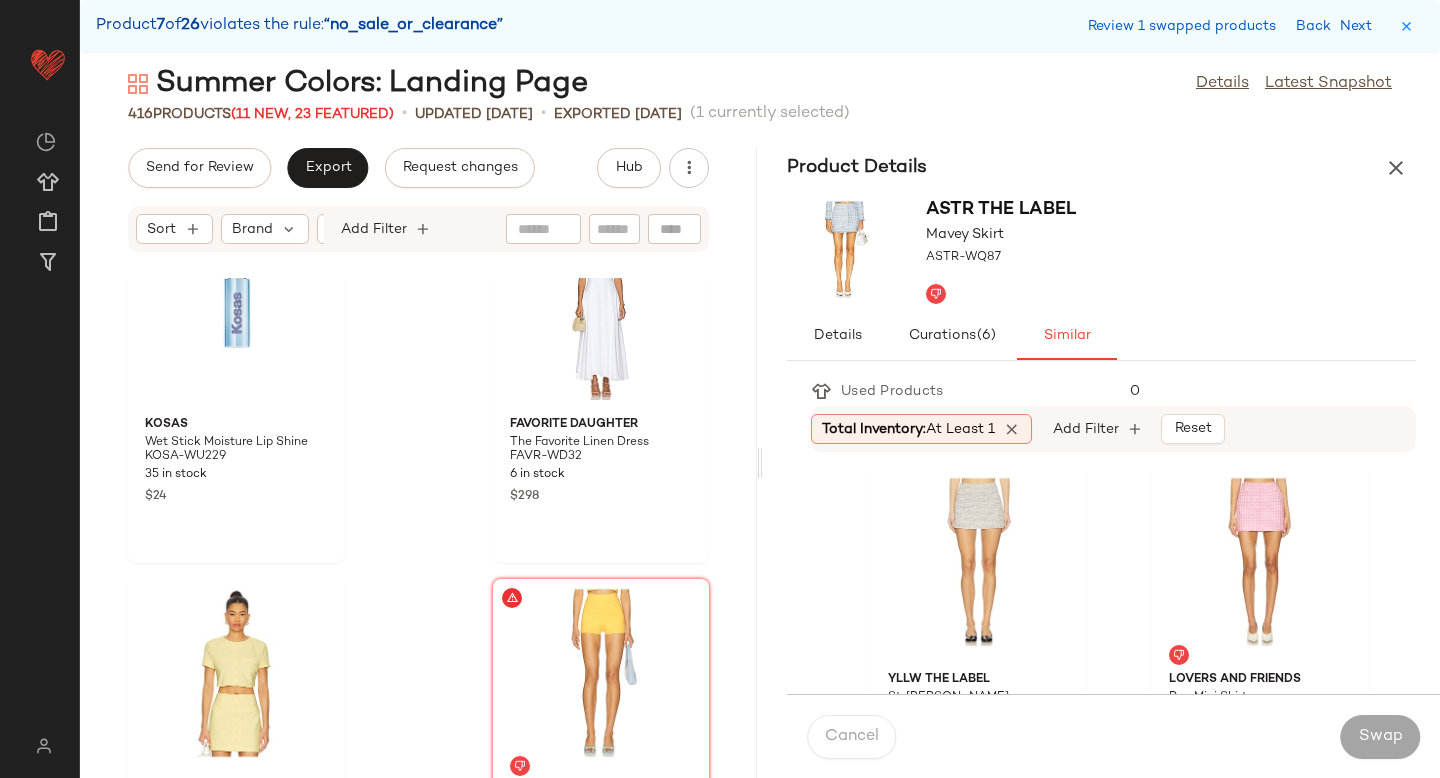 scroll, scrollTop: 43413, scrollLeft: 0, axis: vertical 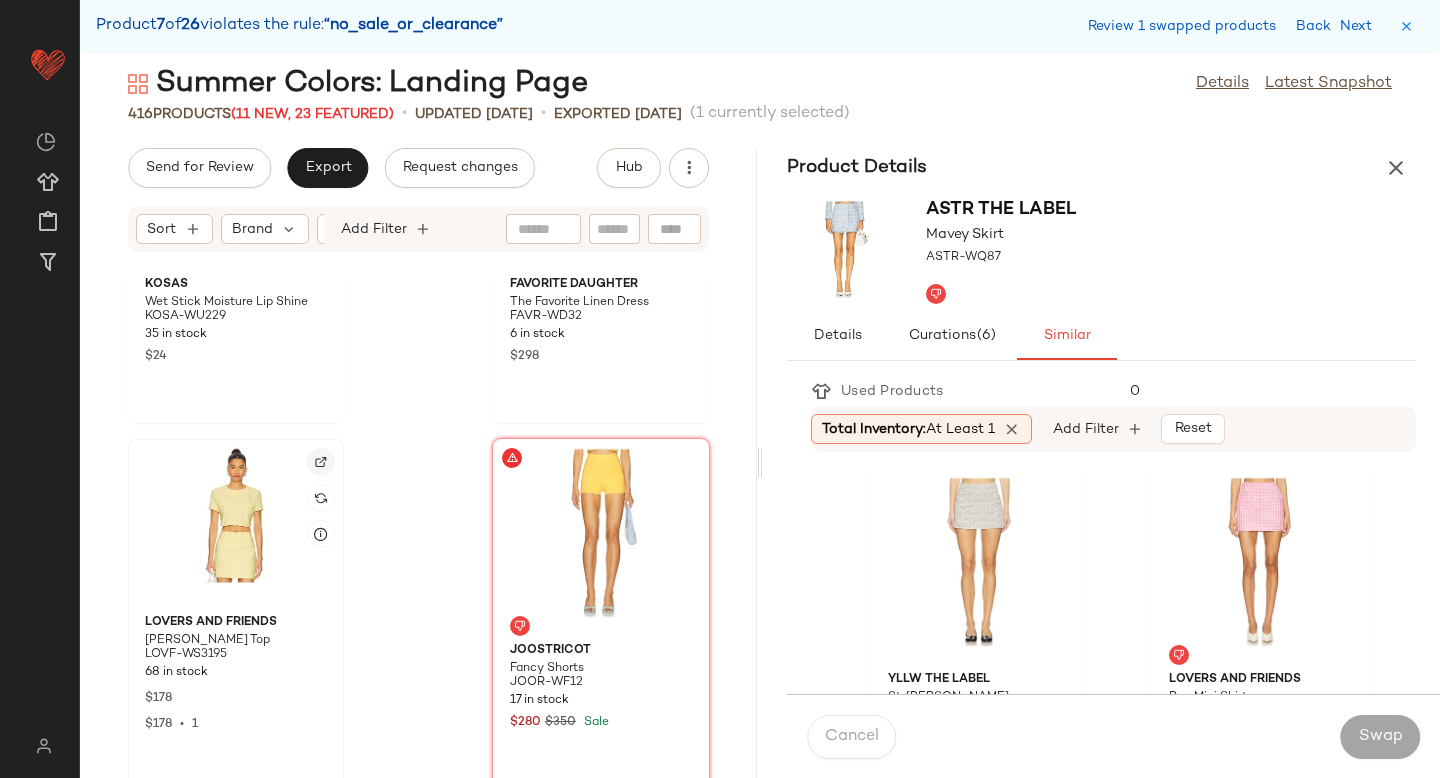 click at bounding box center (321, 462) 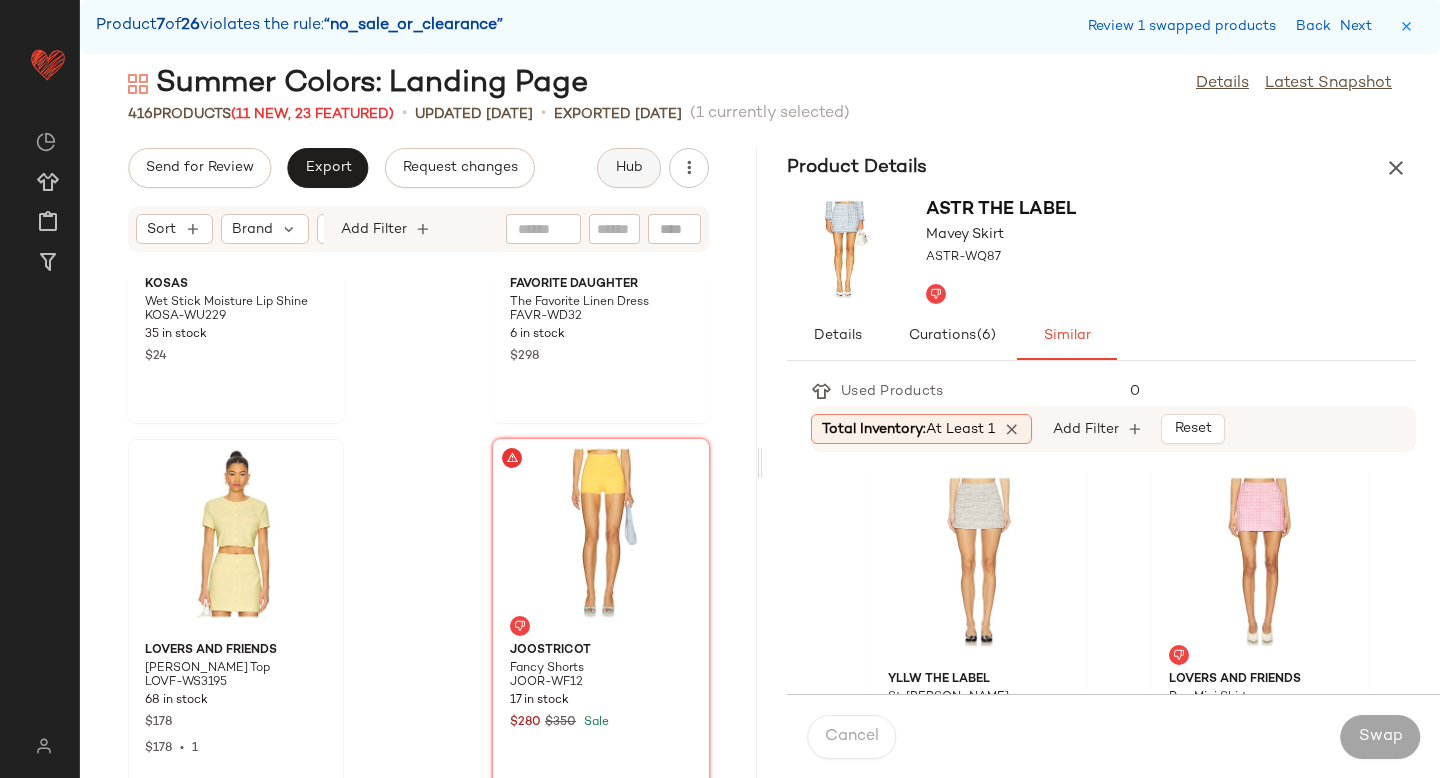click on "Hub" at bounding box center (629, 168) 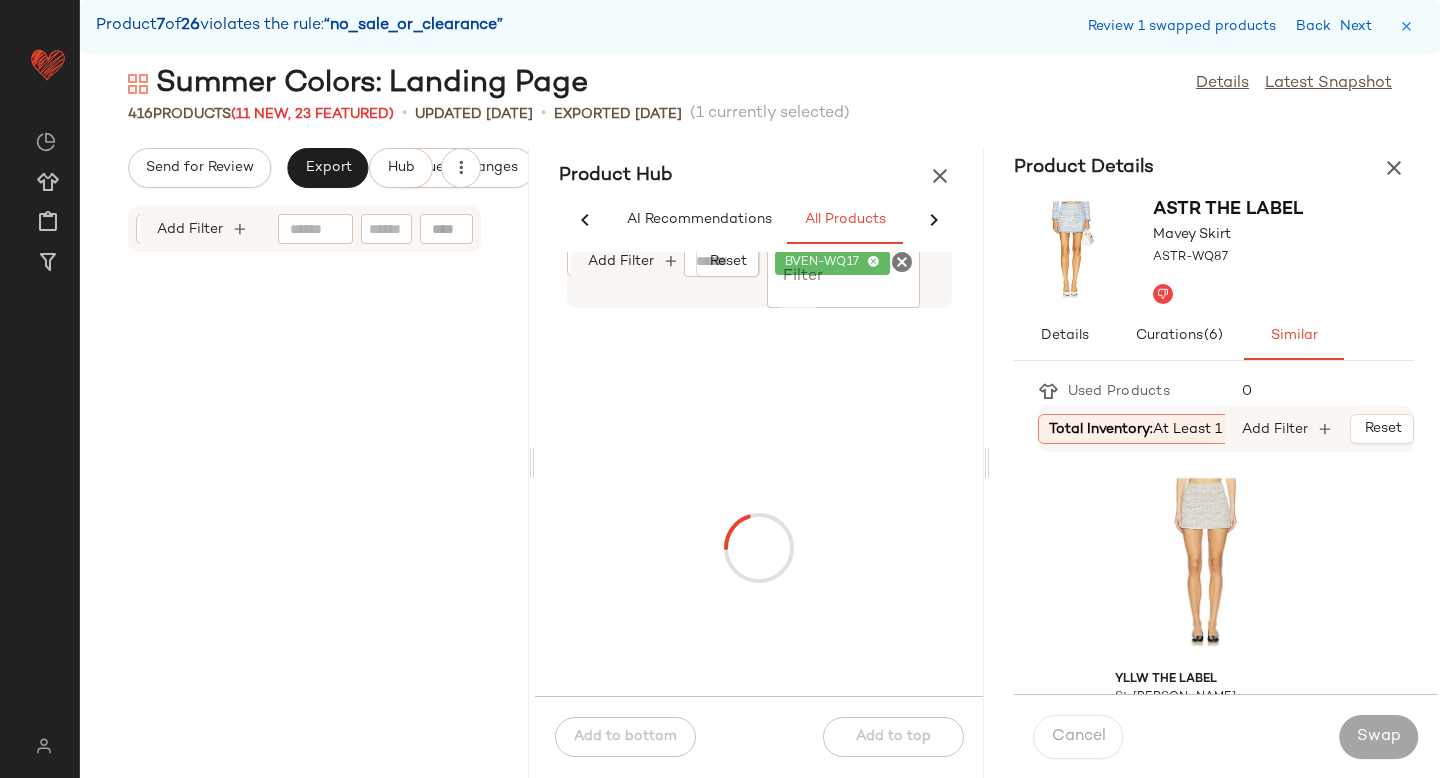 scroll, scrollTop: 0, scrollLeft: 119, axis: horizontal 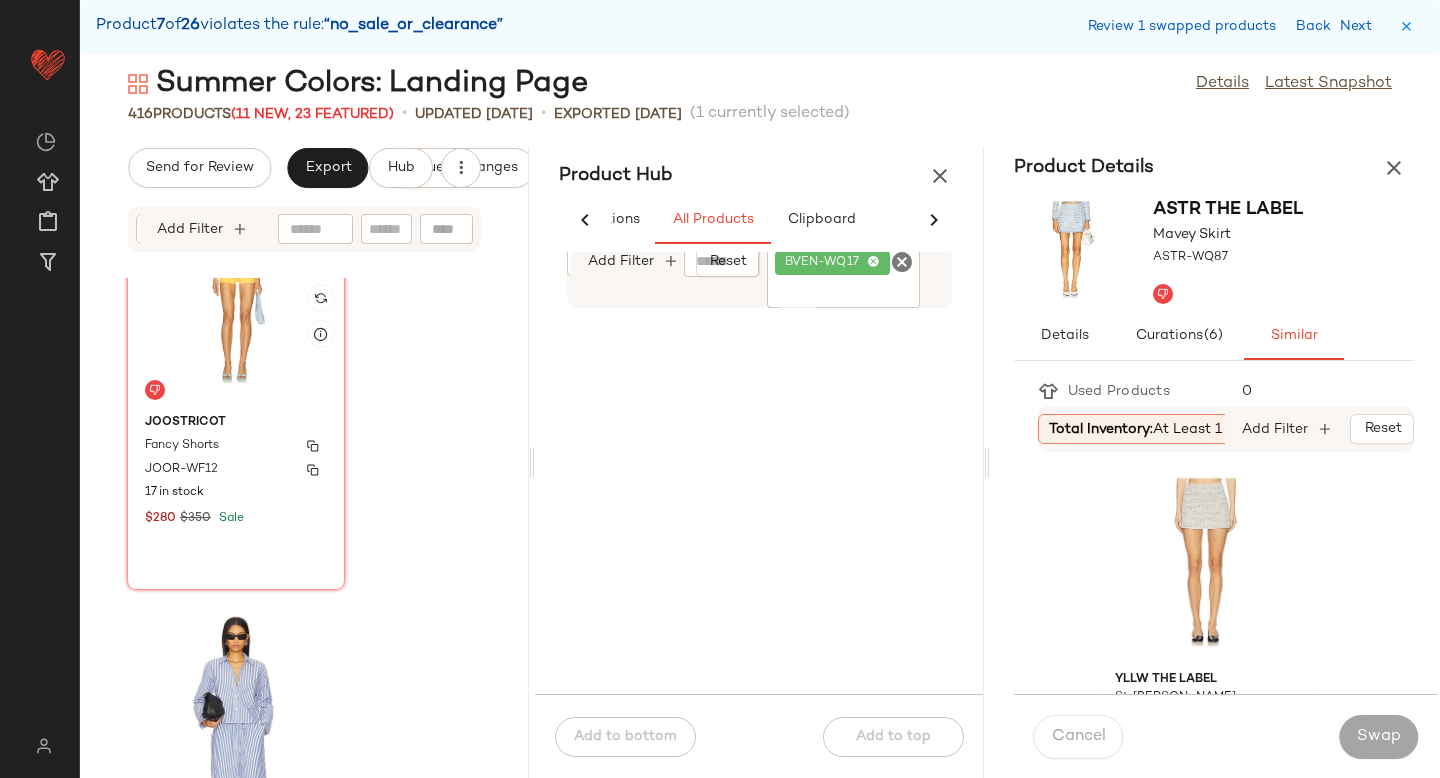click 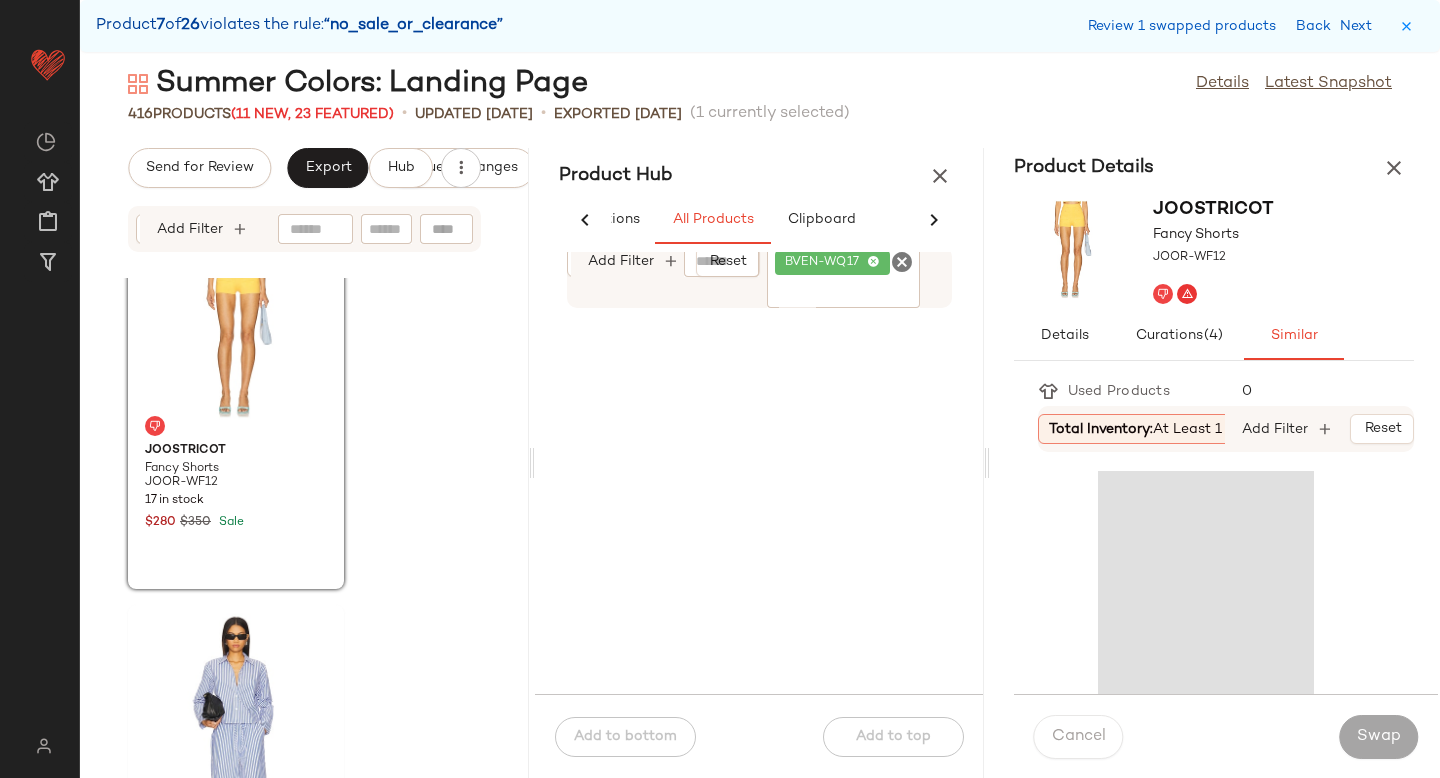 click 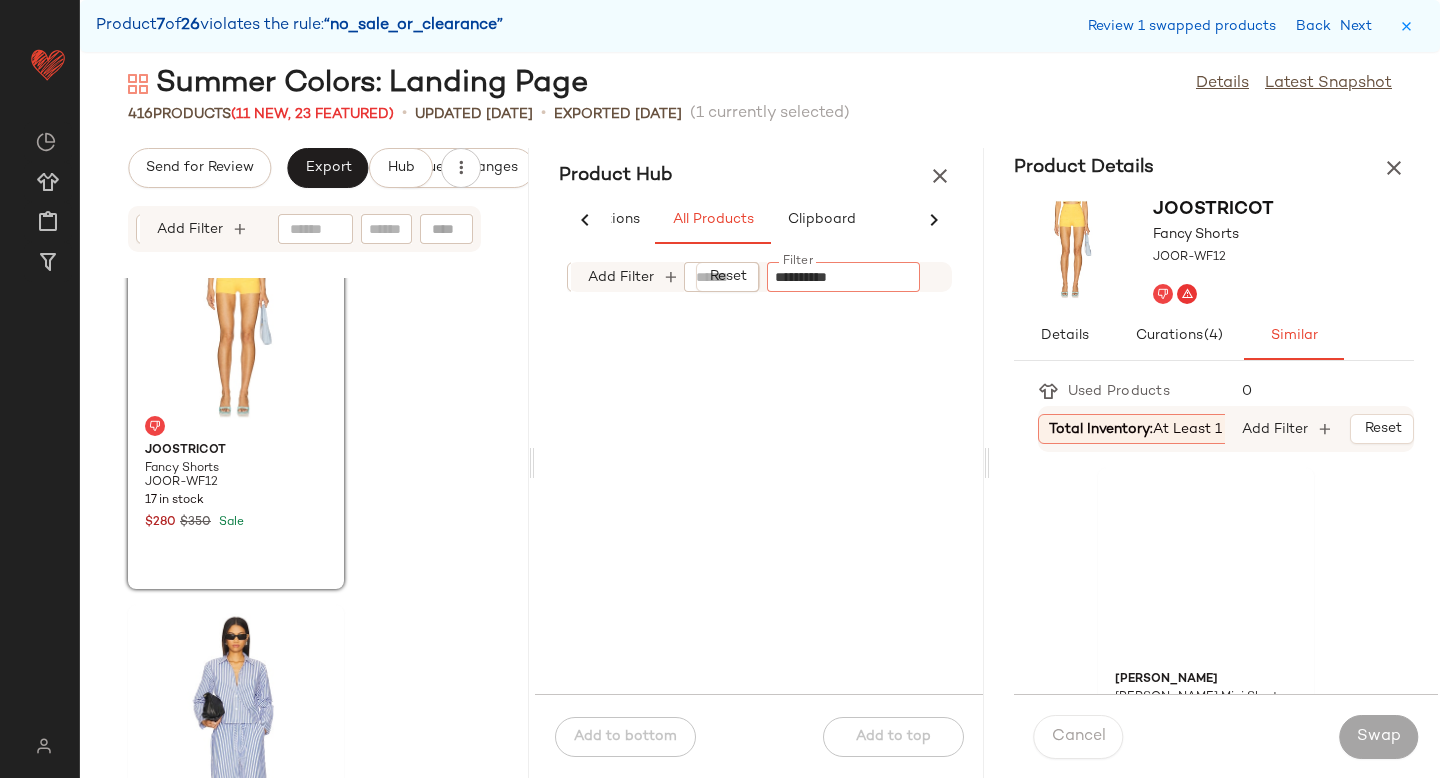 type on "**********" 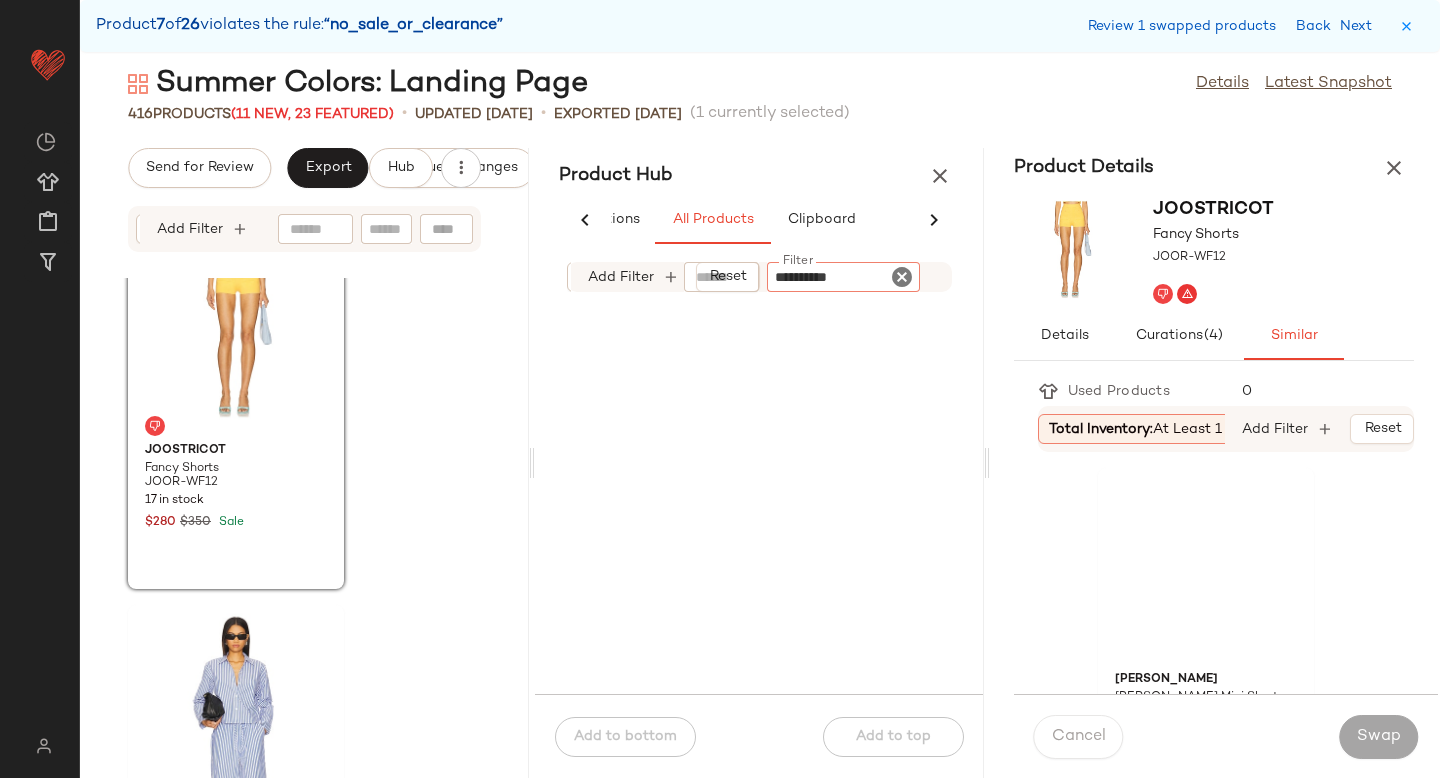 type 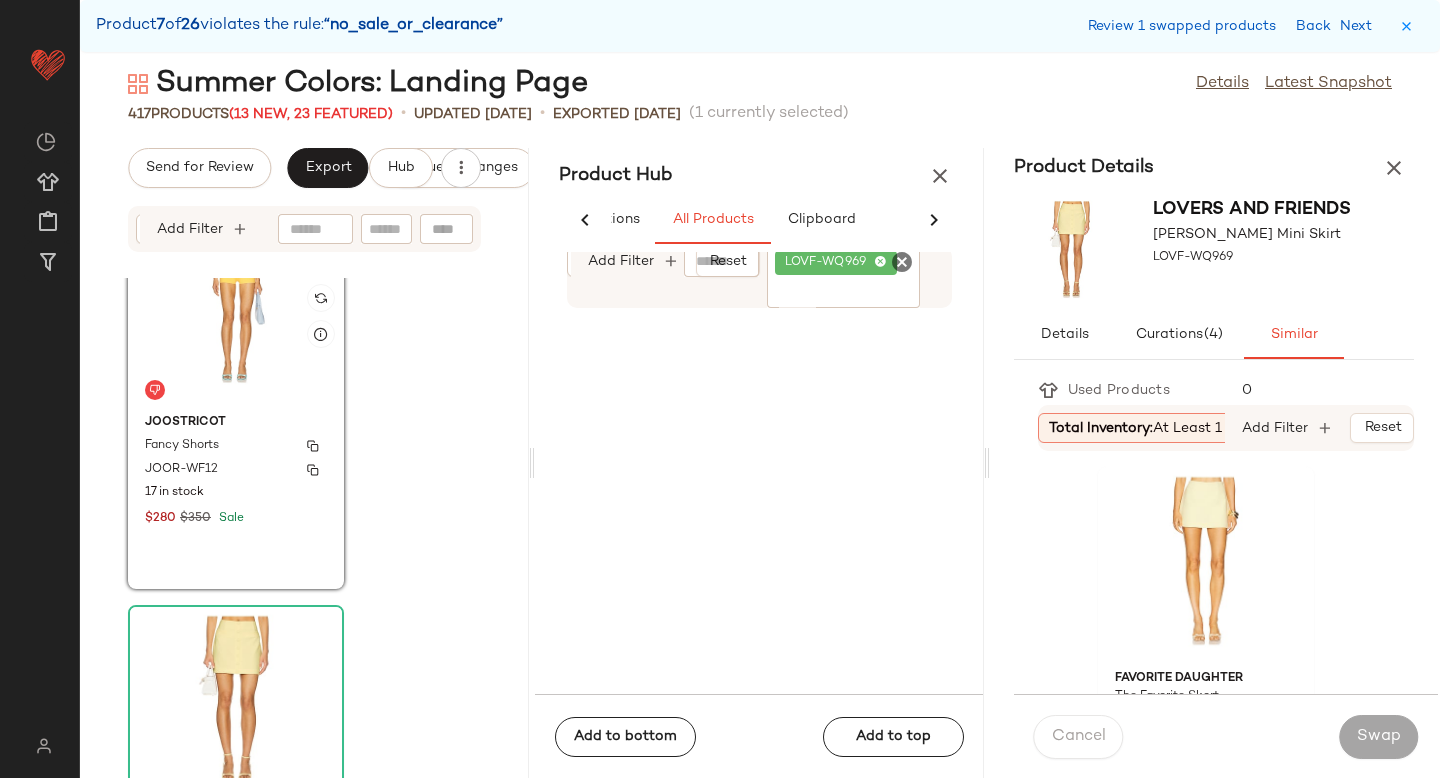 click on "JoosTricot Fancy Shorts JOOR-WF12 17 in stock $280 $350 Sale" 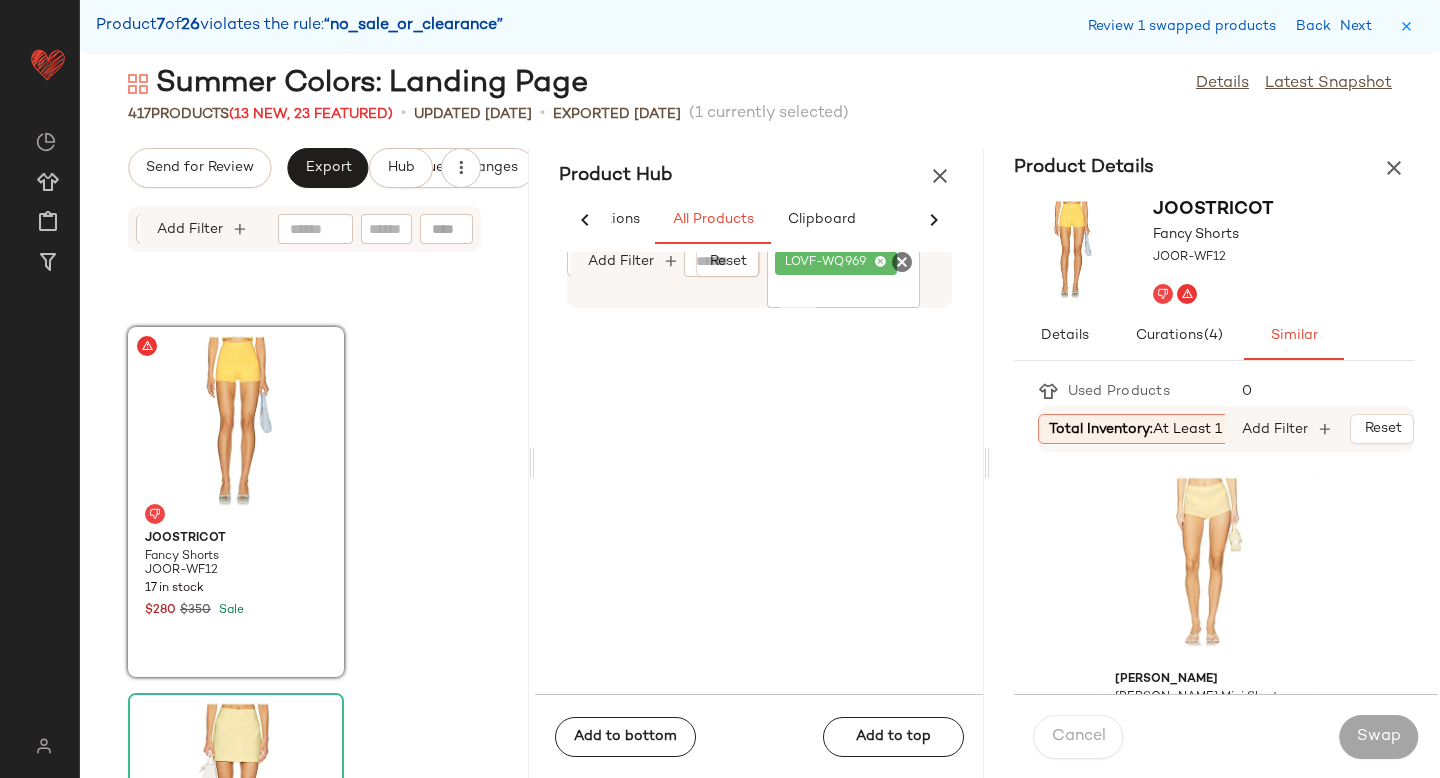 scroll, scrollTop: 87415, scrollLeft: 0, axis: vertical 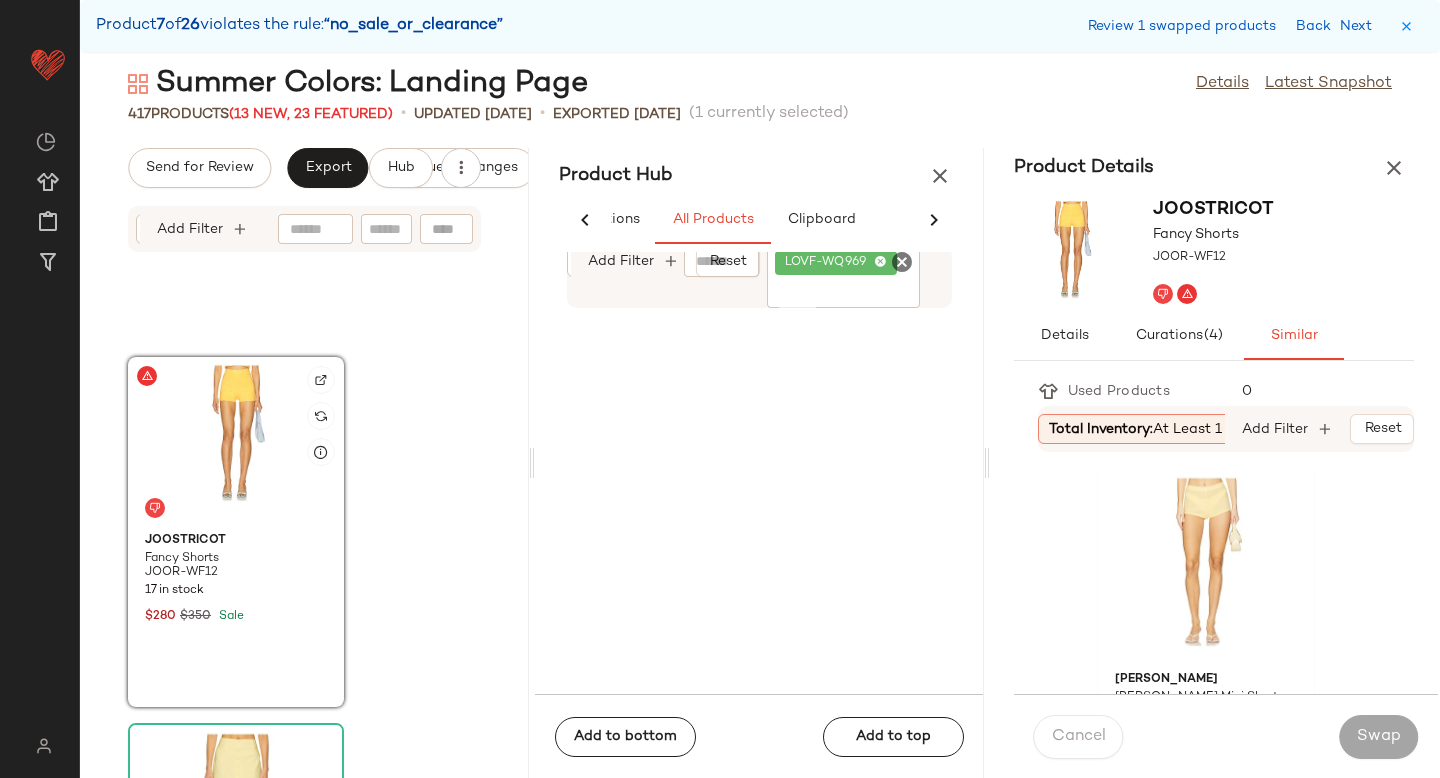 click 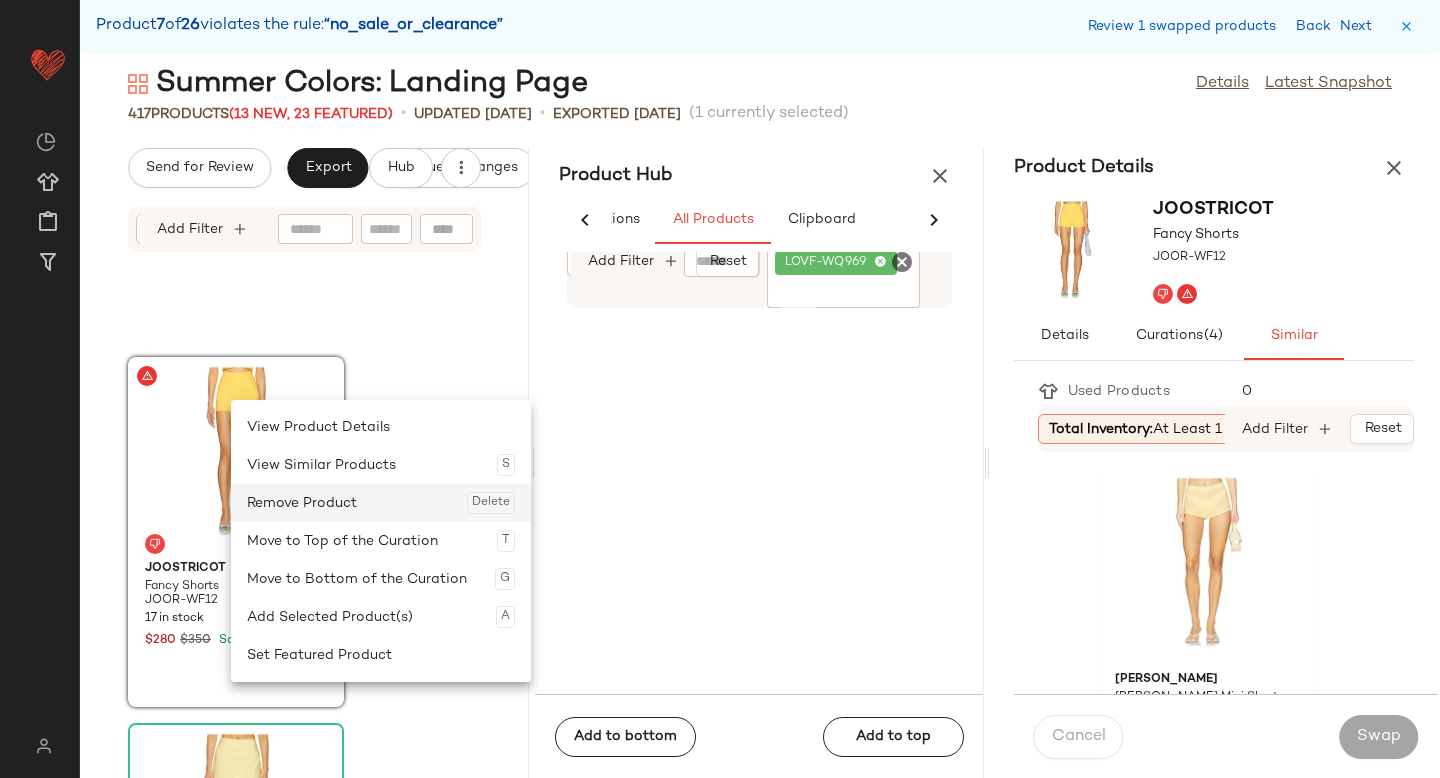 click on "Remove Product  Delete" 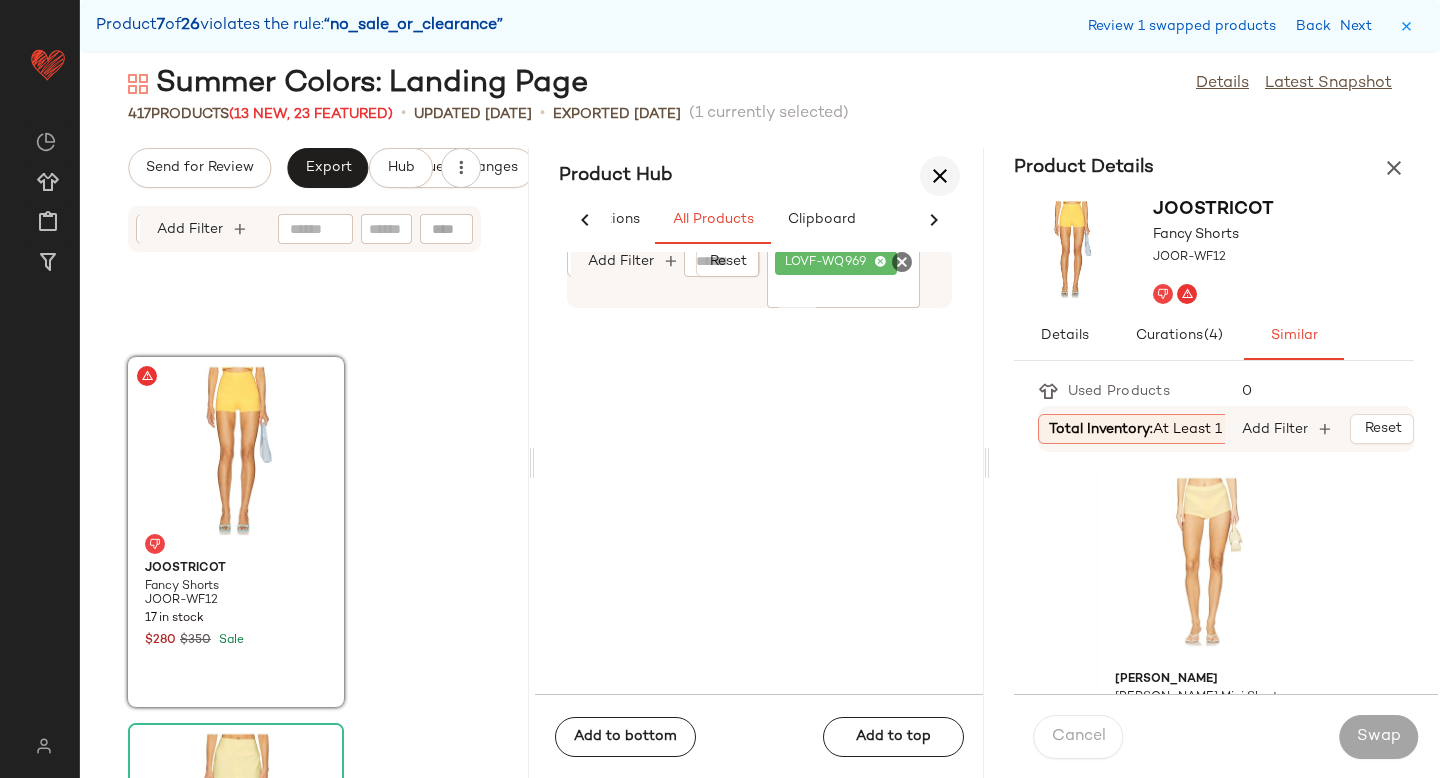 click at bounding box center [940, 176] 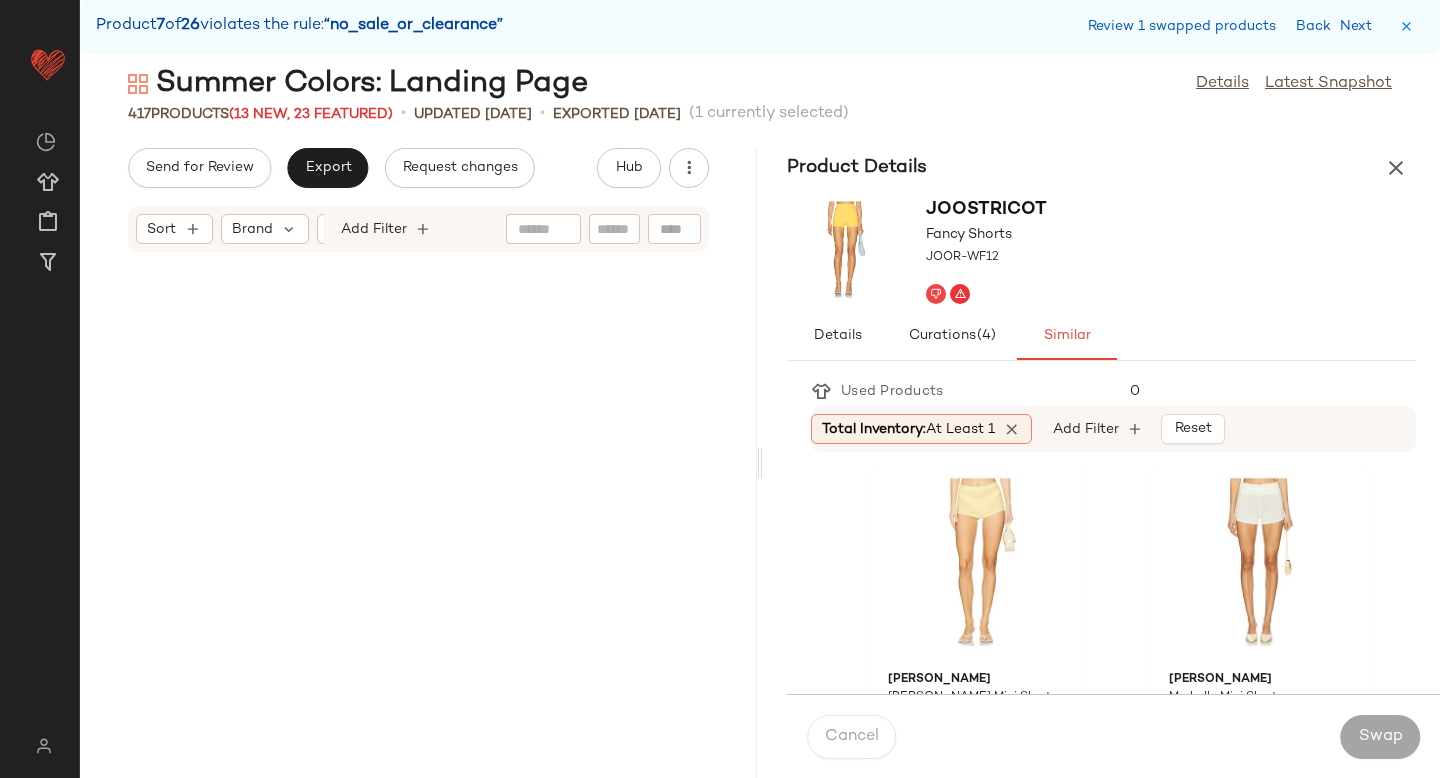 scroll, scrollTop: 43554, scrollLeft: 0, axis: vertical 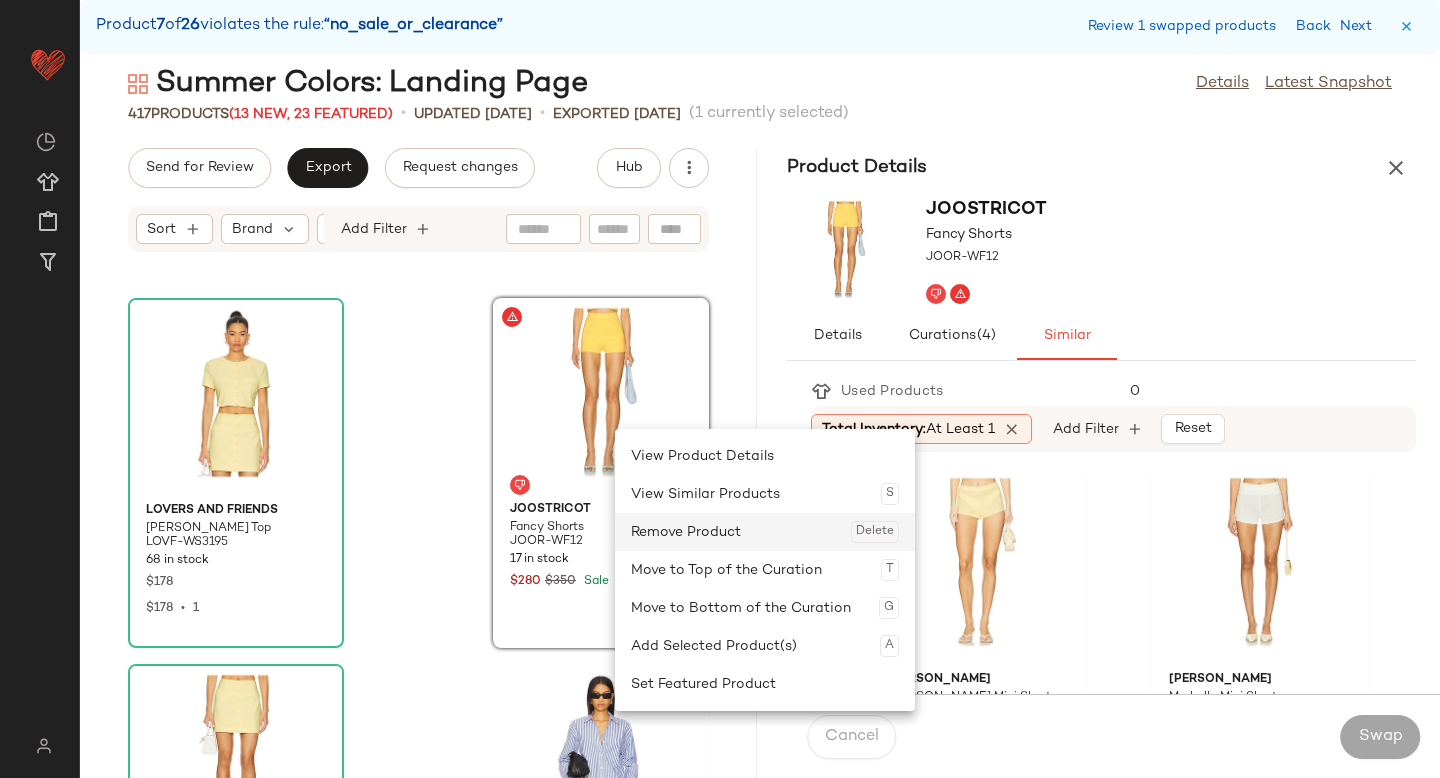 click on "Remove Product  Delete" 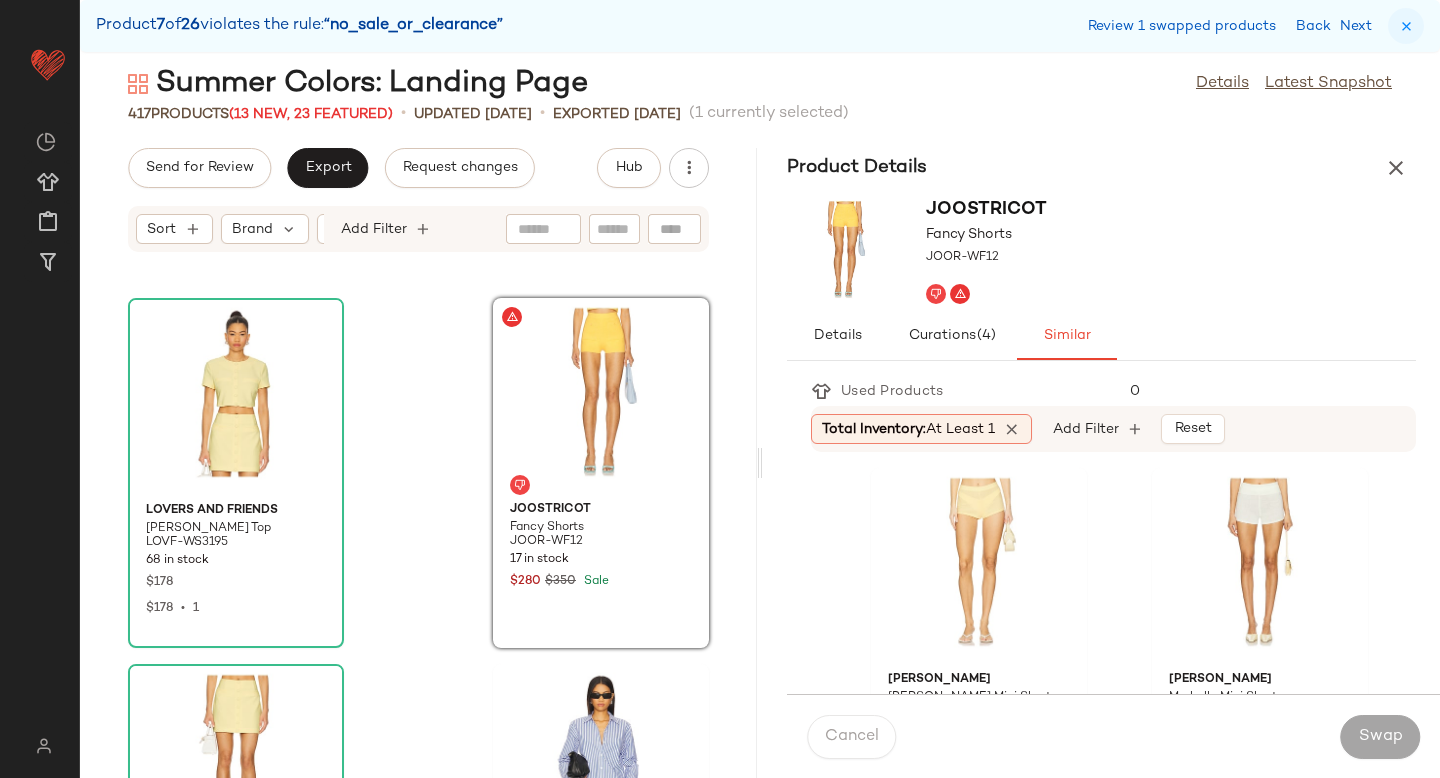click at bounding box center [1406, 26] 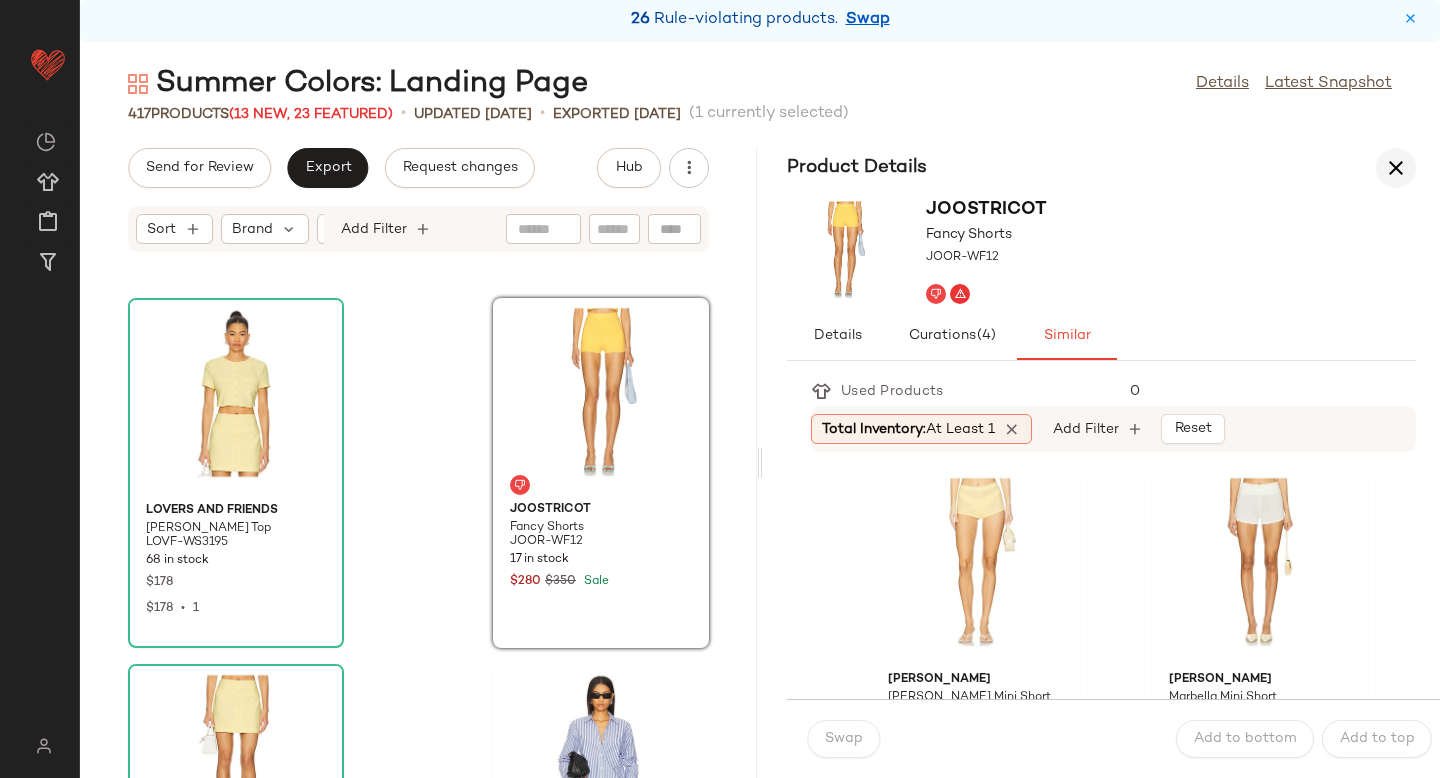 click at bounding box center (1396, 168) 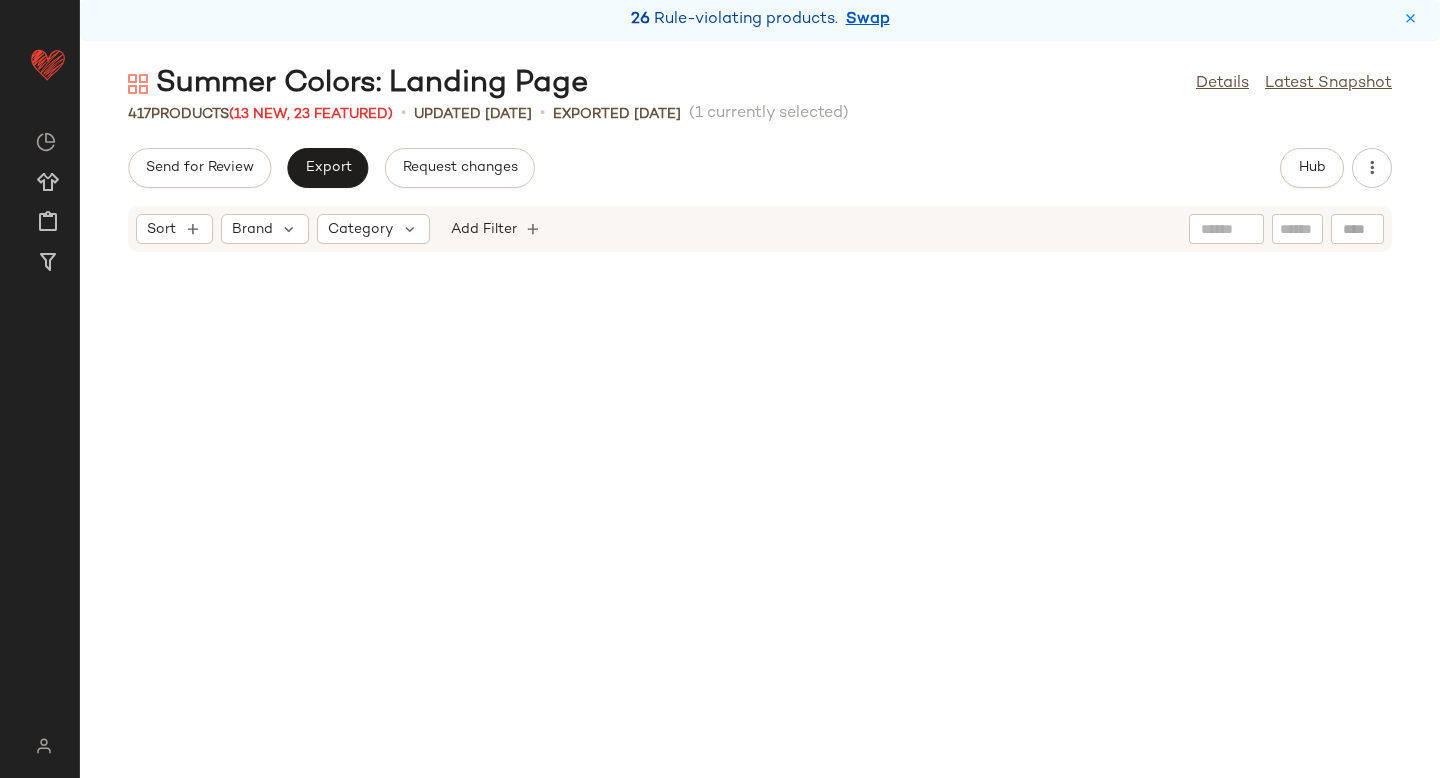 scroll, scrollTop: 17202, scrollLeft: 0, axis: vertical 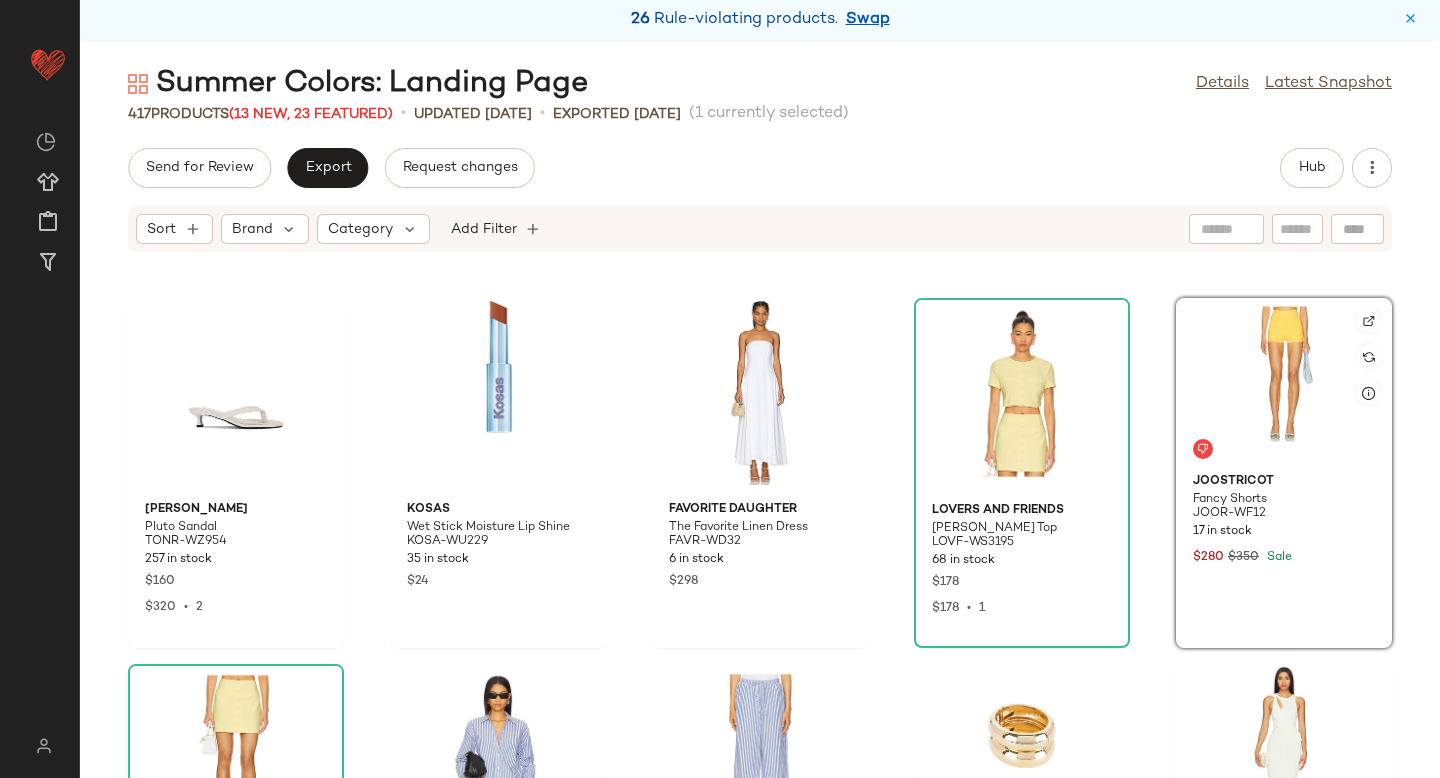 click 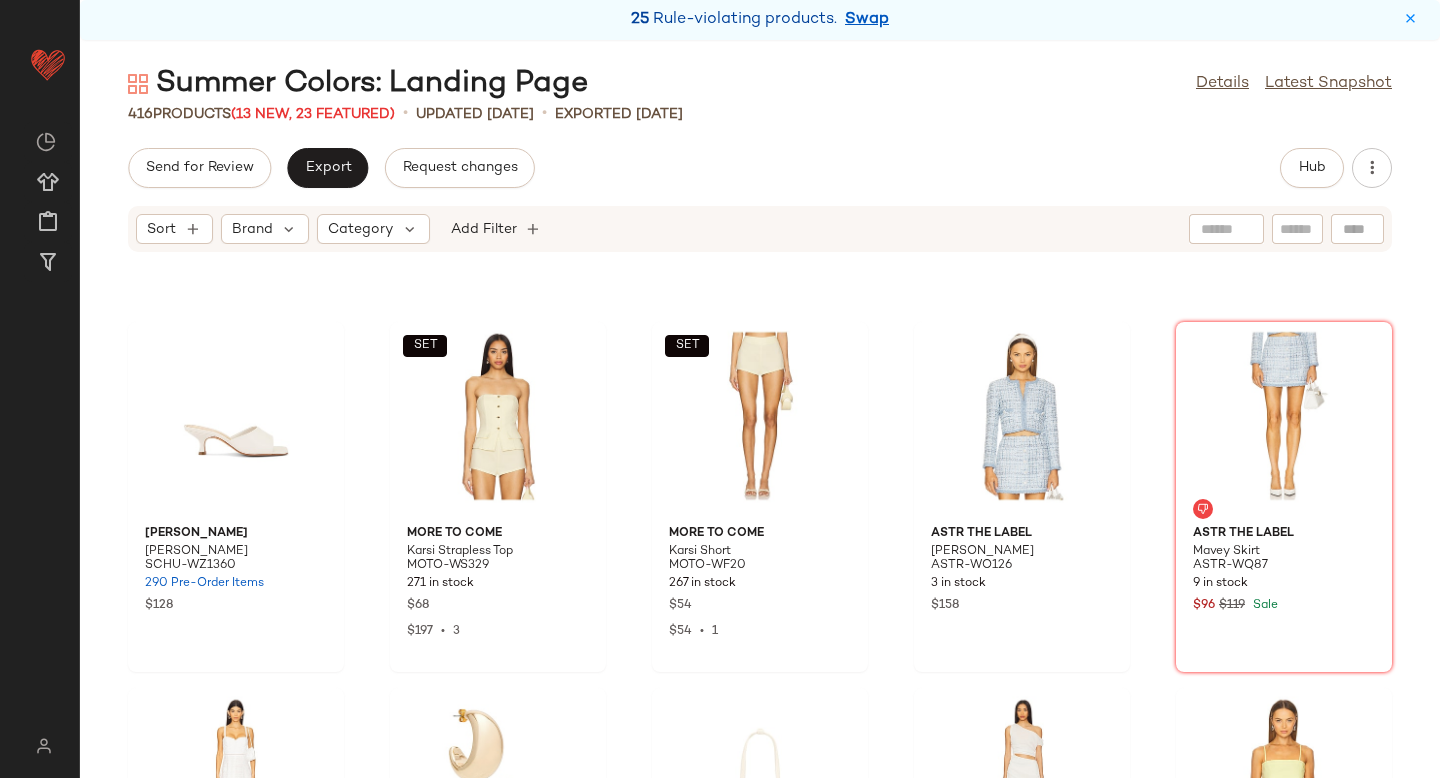 scroll, scrollTop: 17849, scrollLeft: 0, axis: vertical 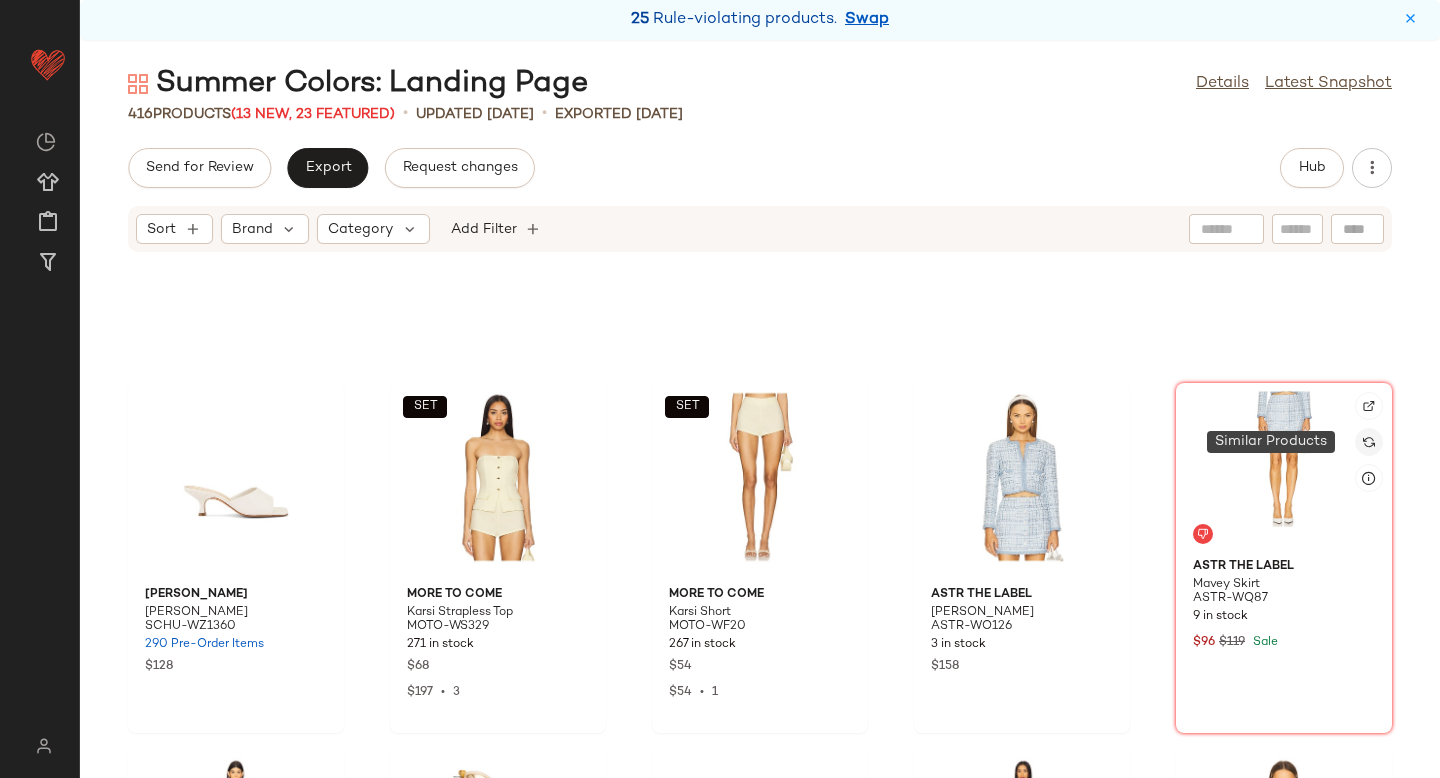 click 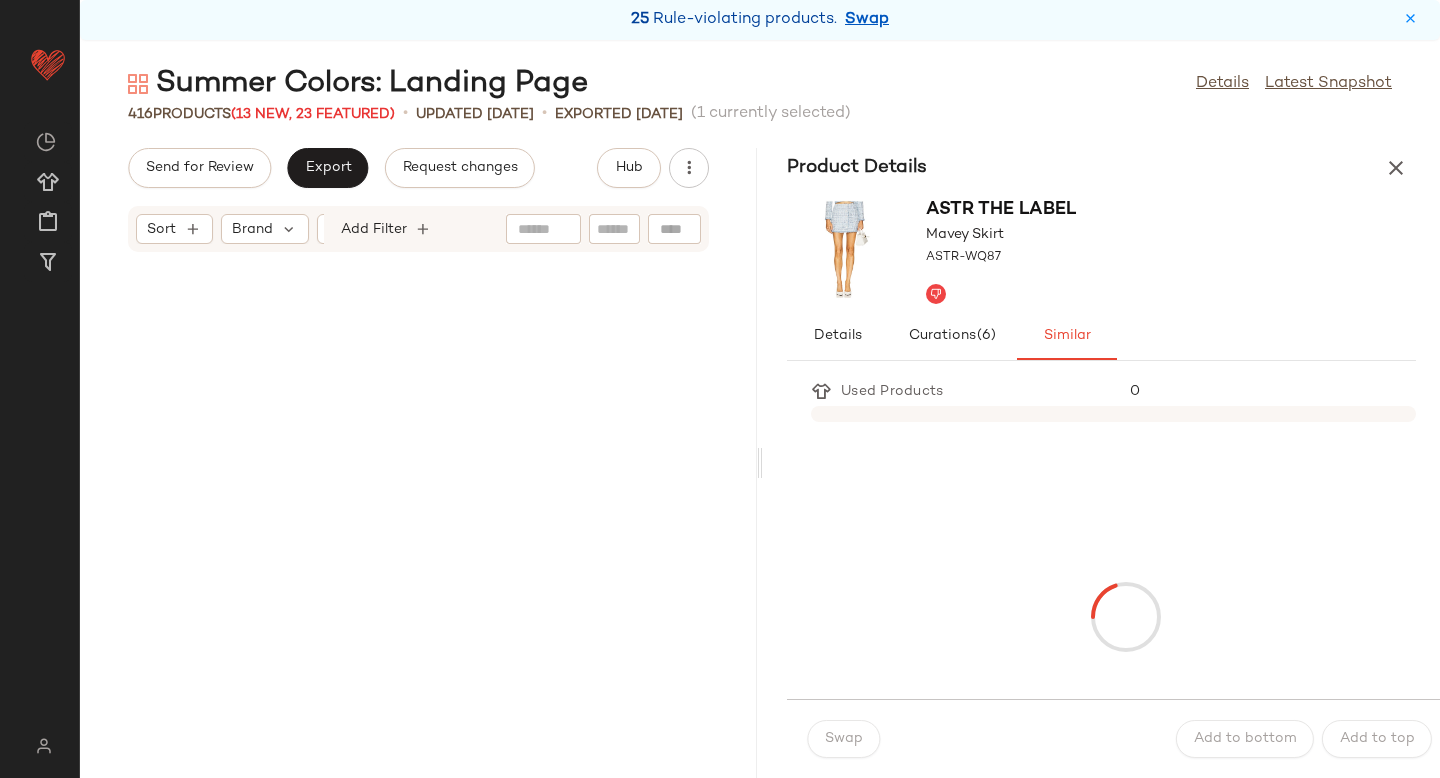 scroll, scrollTop: 45384, scrollLeft: 0, axis: vertical 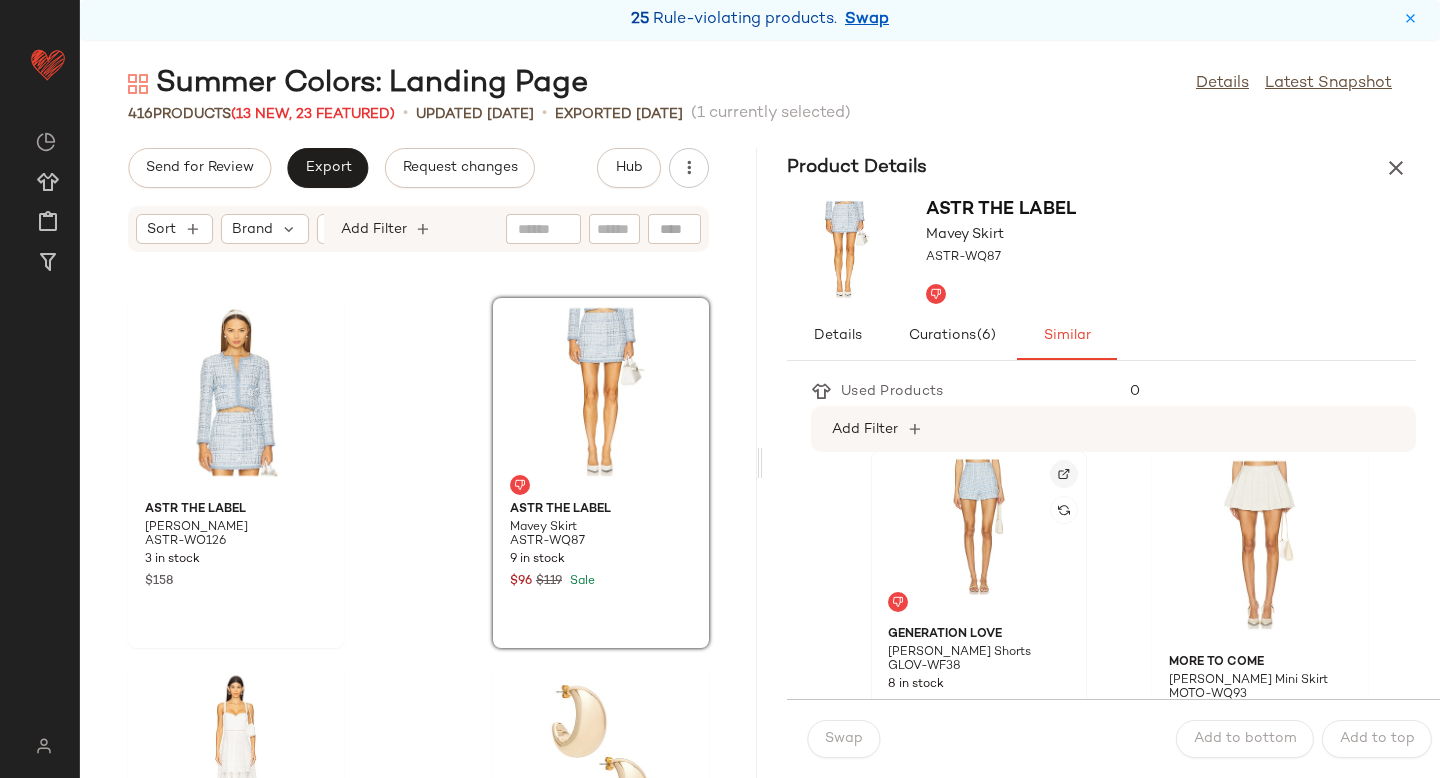 click at bounding box center [1064, 474] 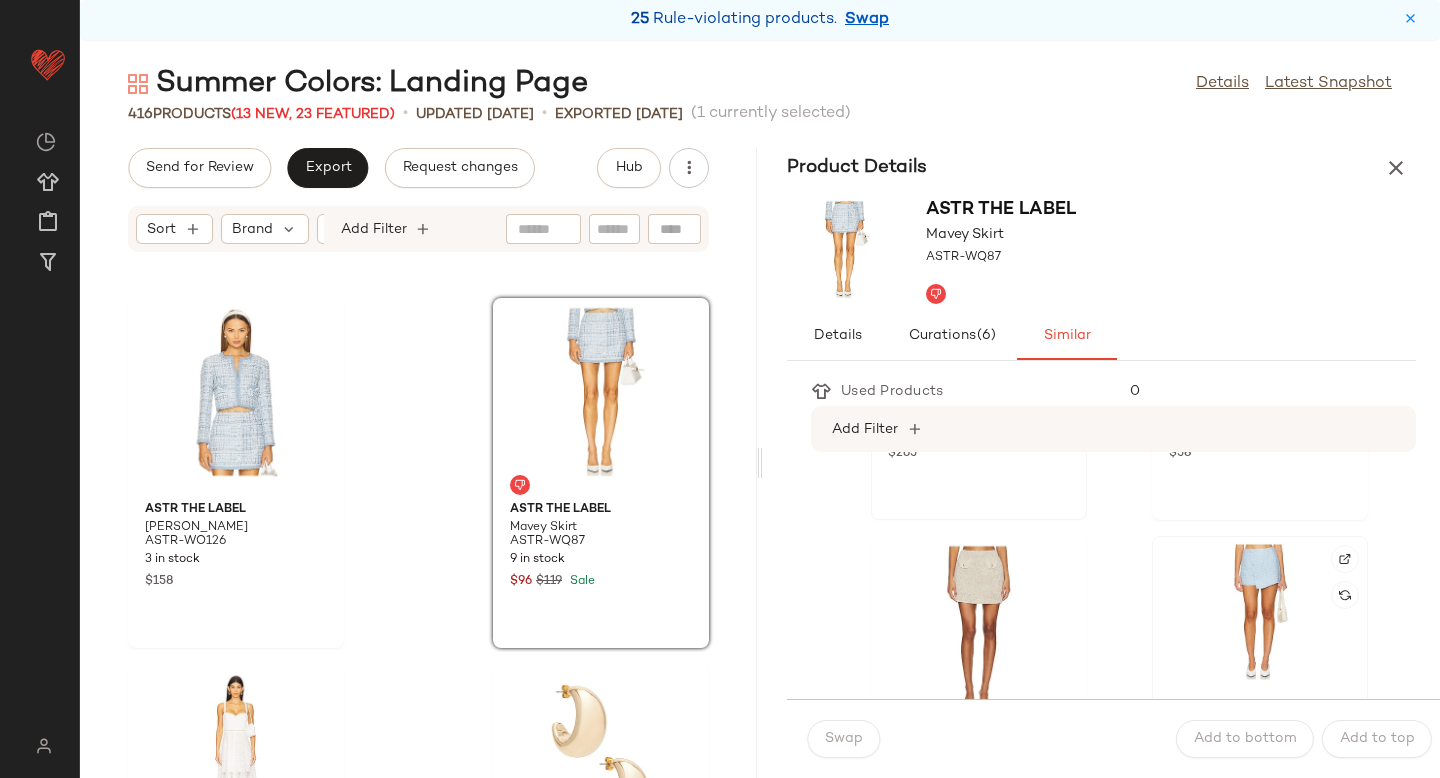 scroll, scrollTop: 657, scrollLeft: 0, axis: vertical 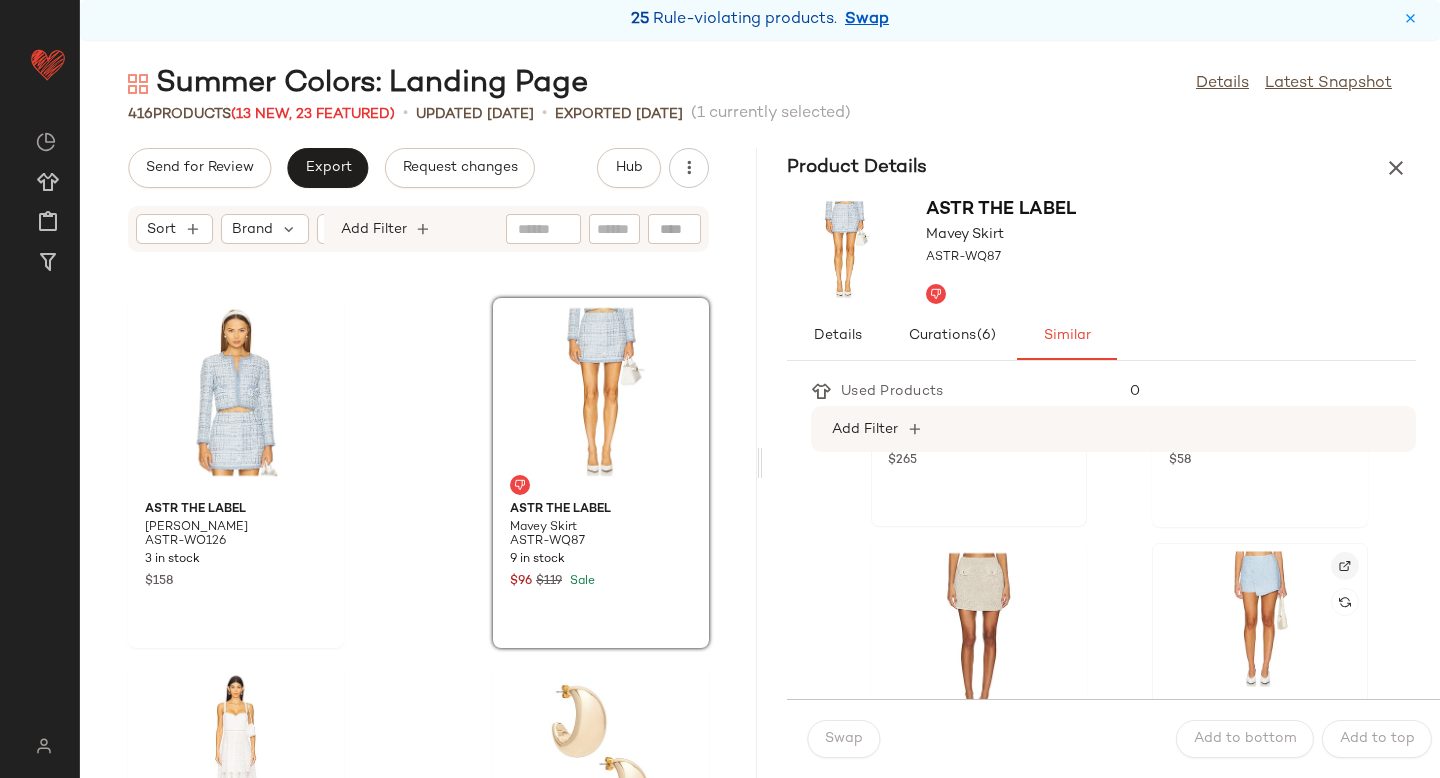 click 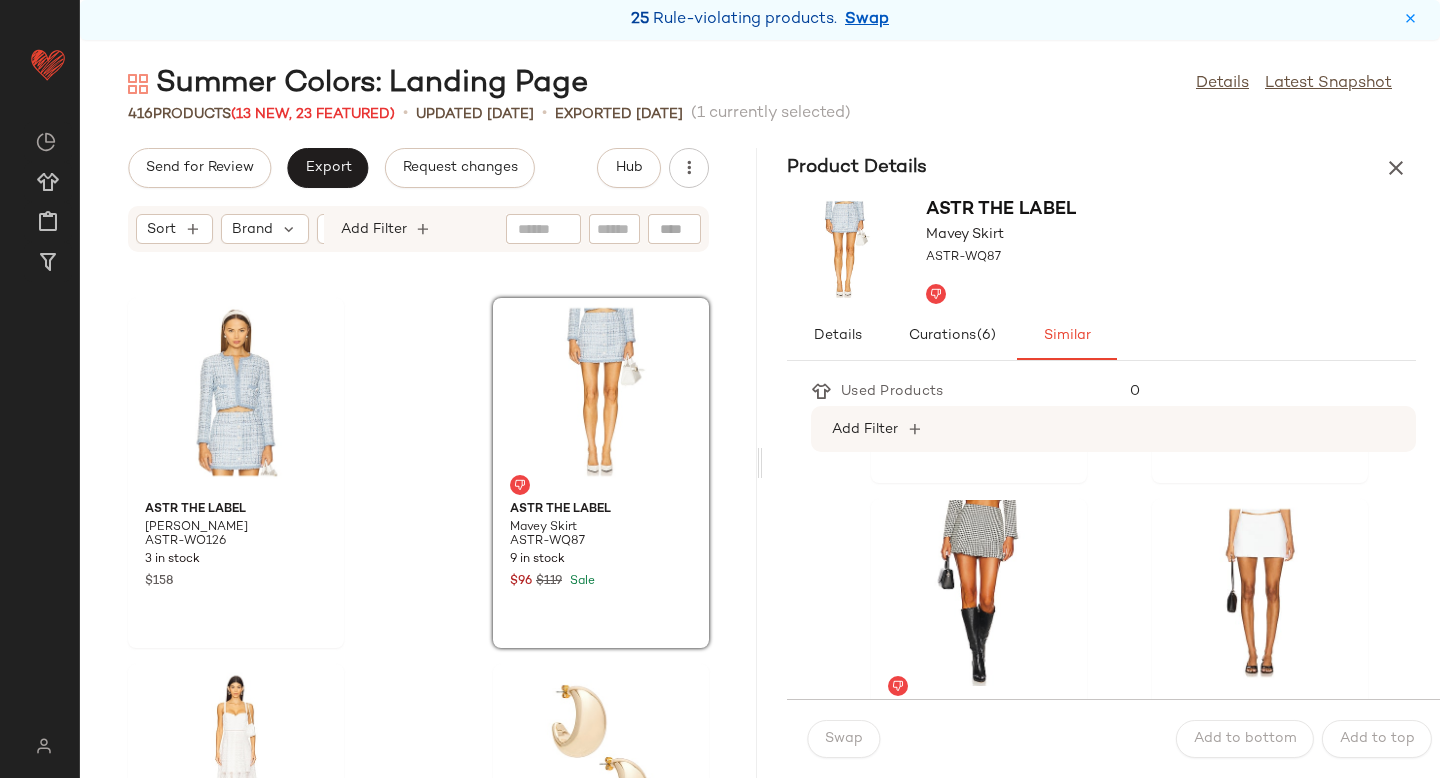 scroll, scrollTop: 2152, scrollLeft: 0, axis: vertical 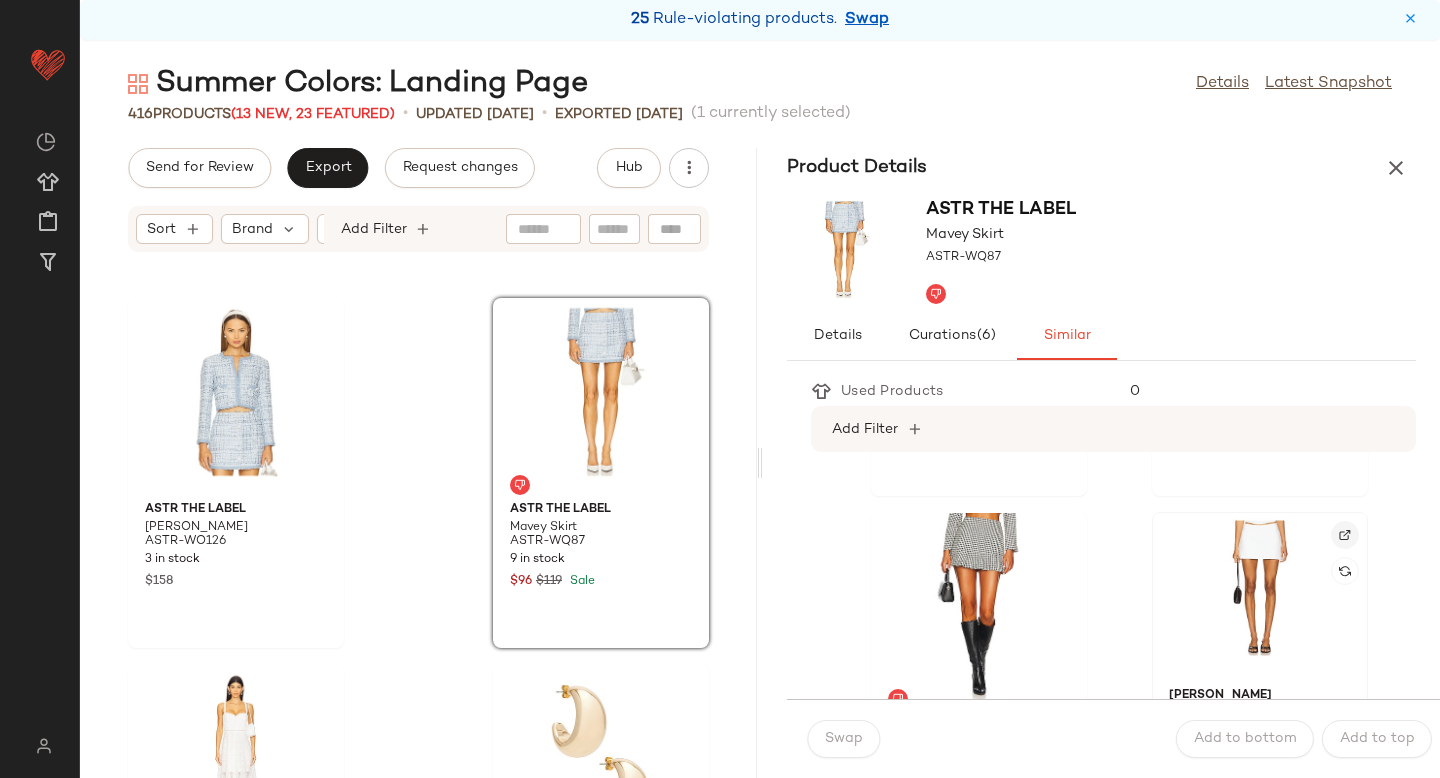 click at bounding box center (1345, 535) 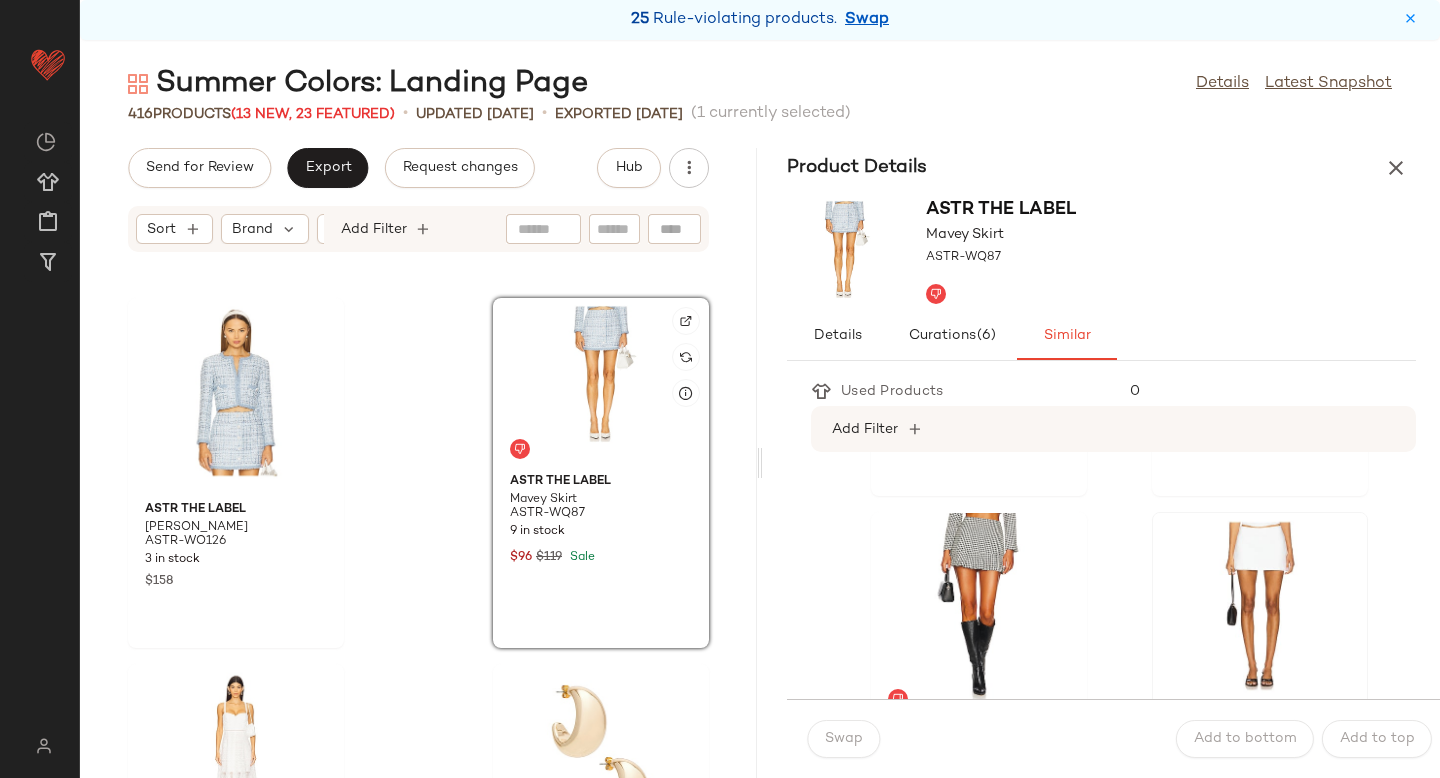 click 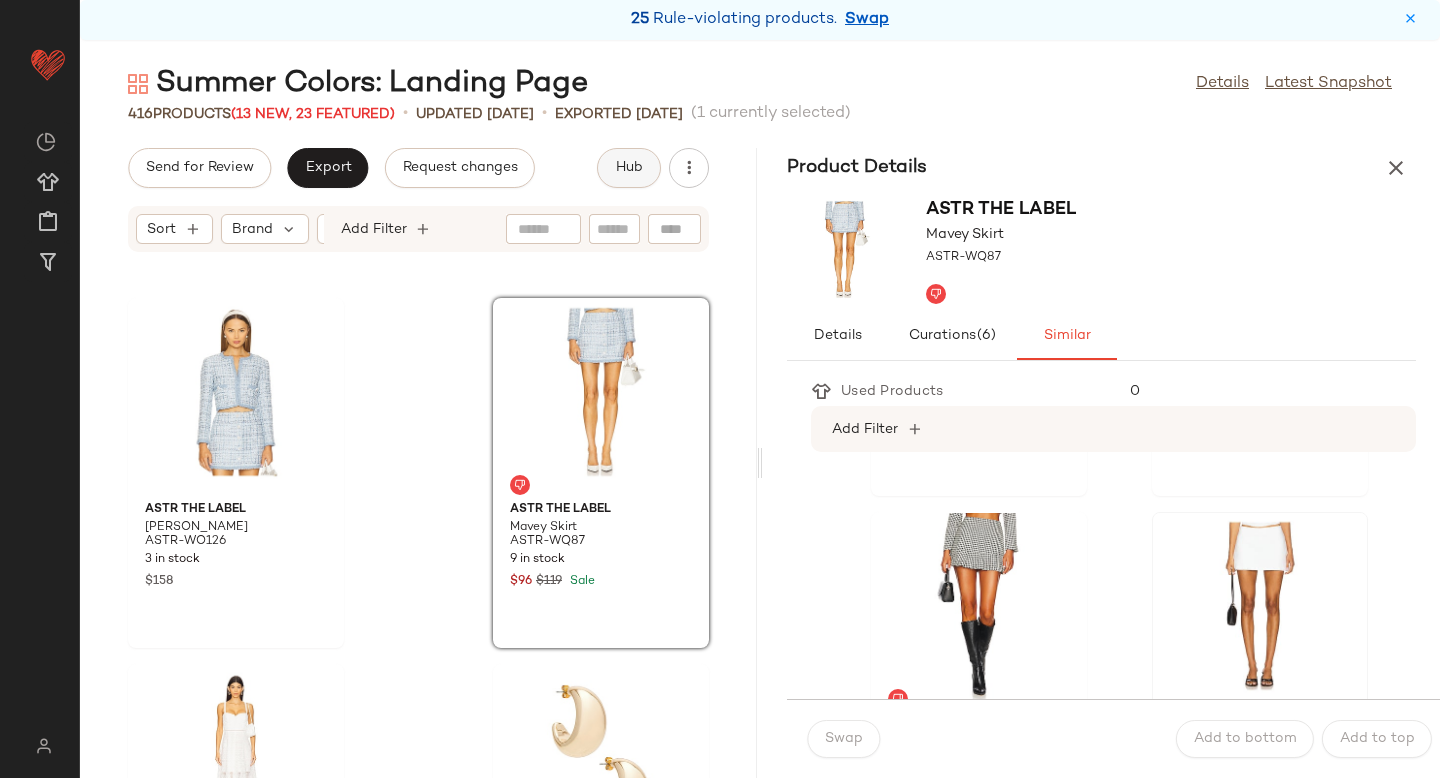 click on "Hub" 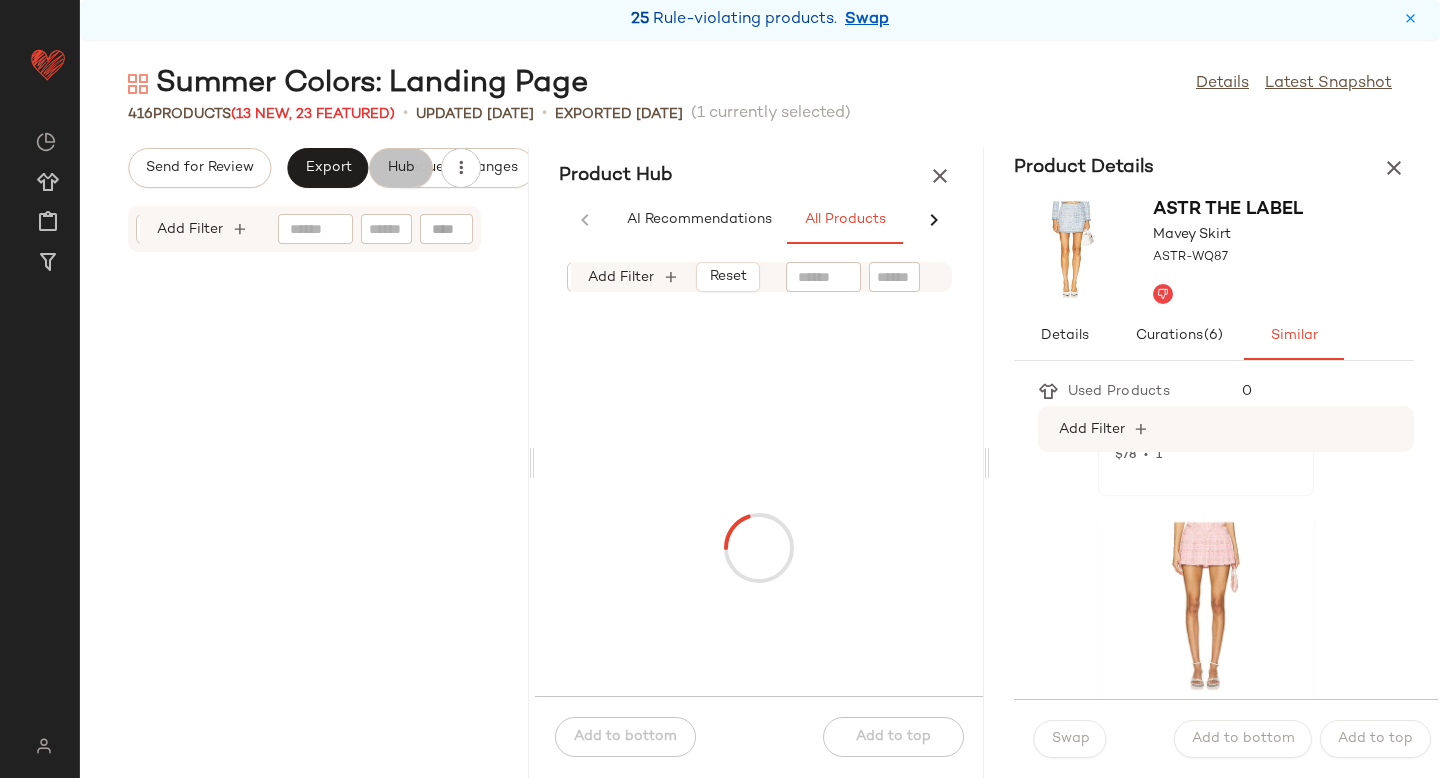 scroll, scrollTop: 3982, scrollLeft: 0, axis: vertical 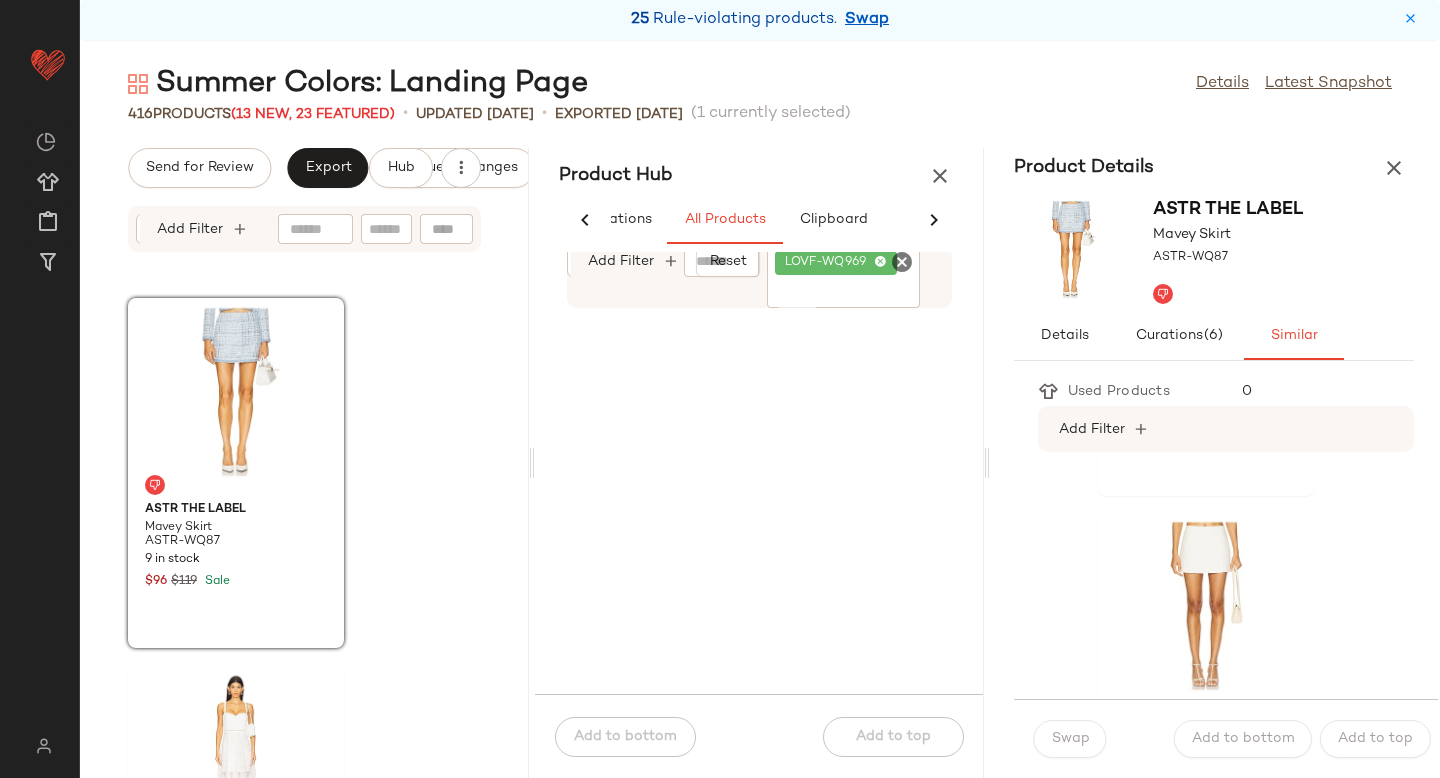 click 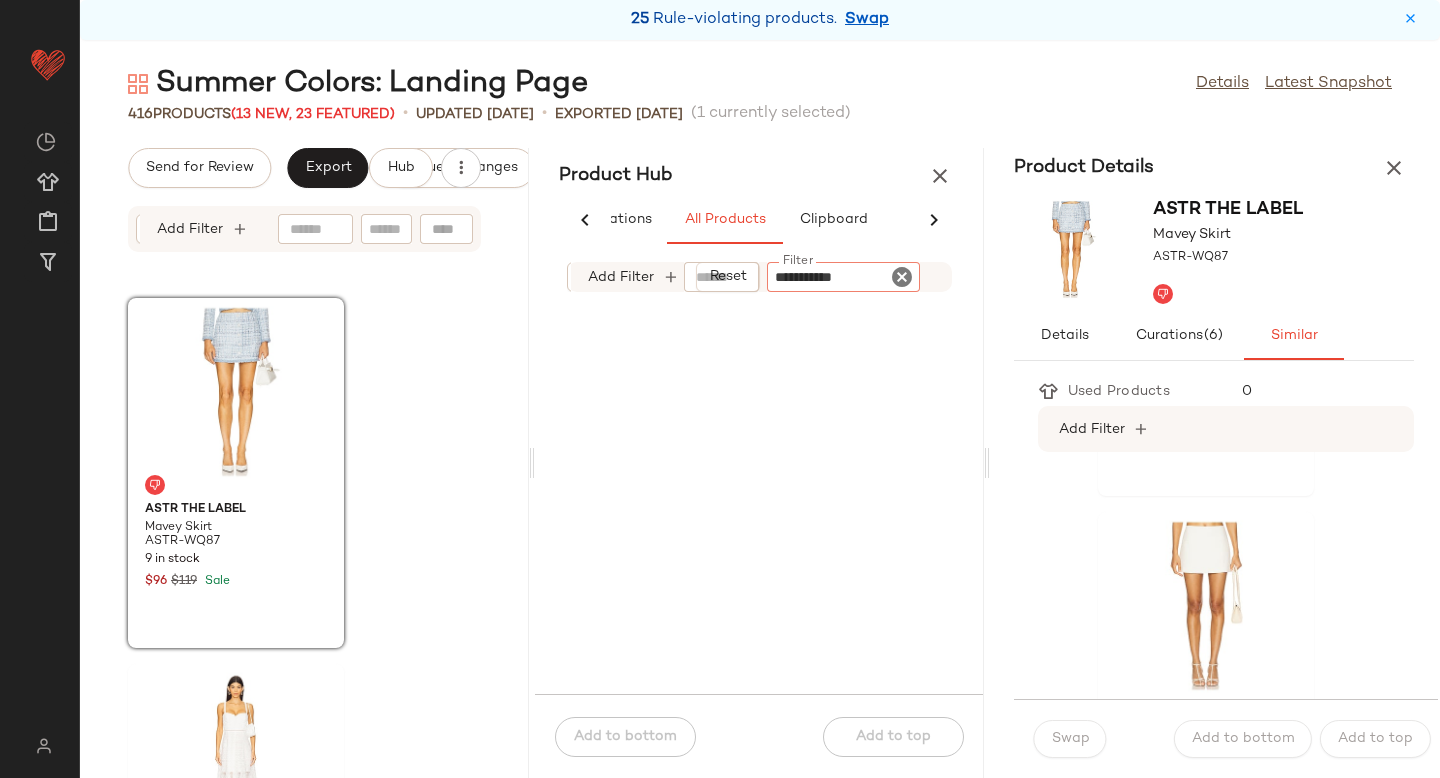 type 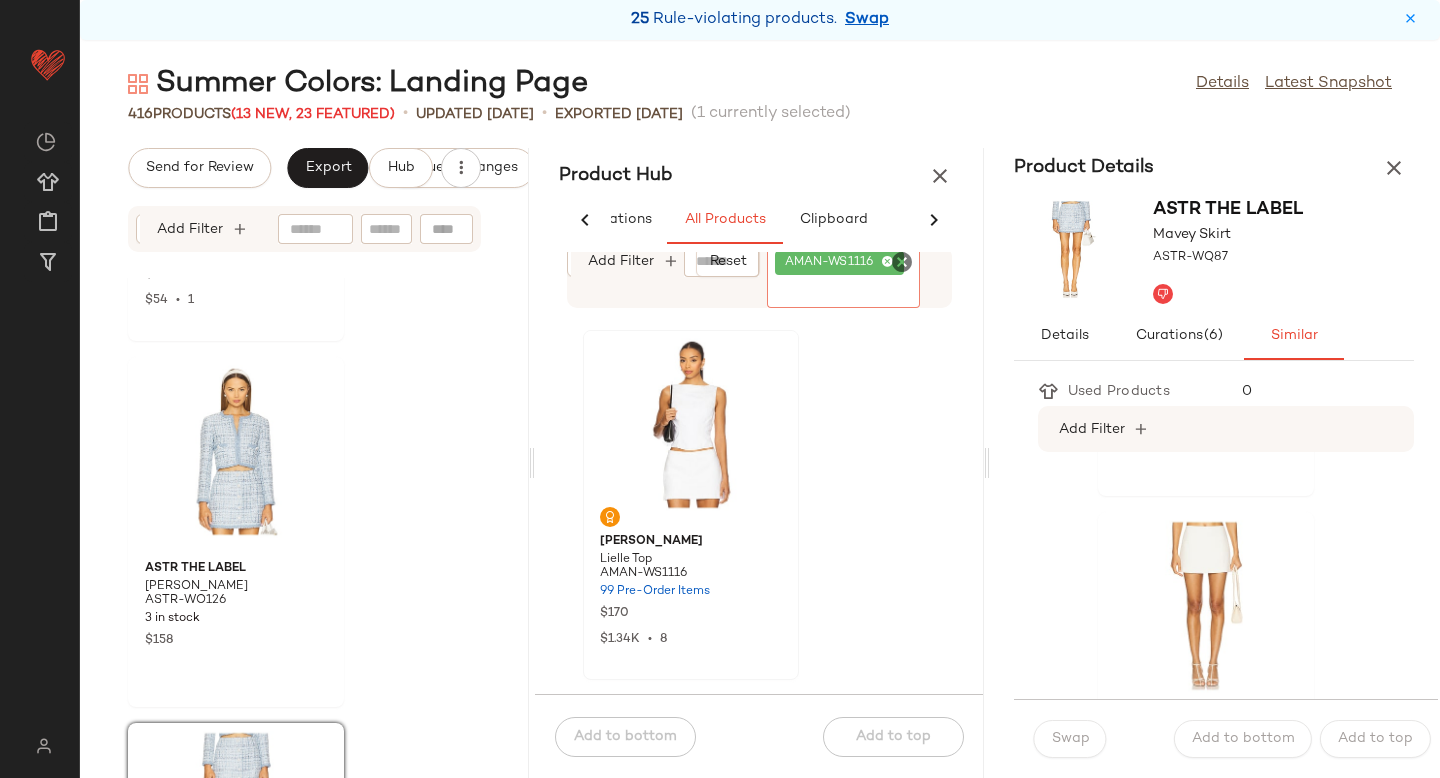 scroll, scrollTop: 90692, scrollLeft: 0, axis: vertical 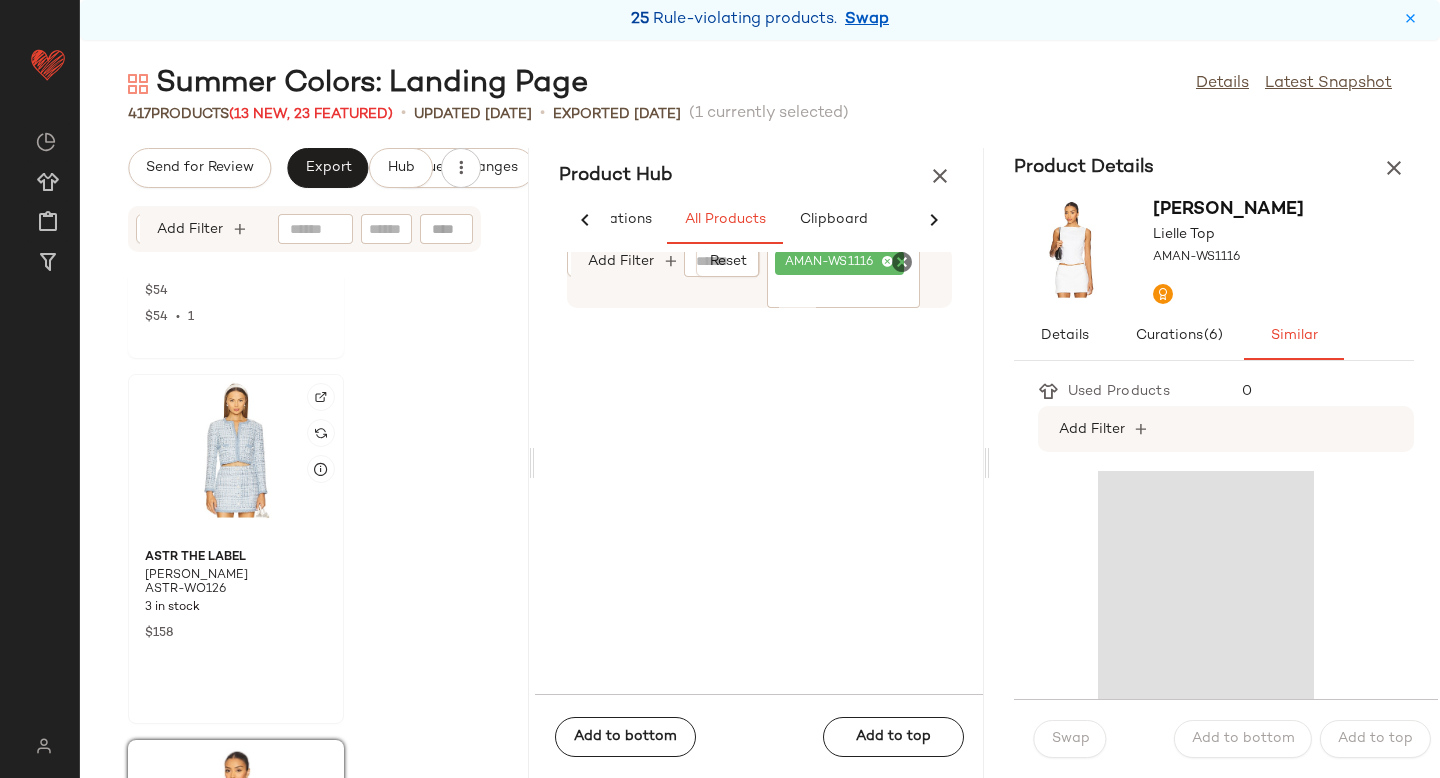 click 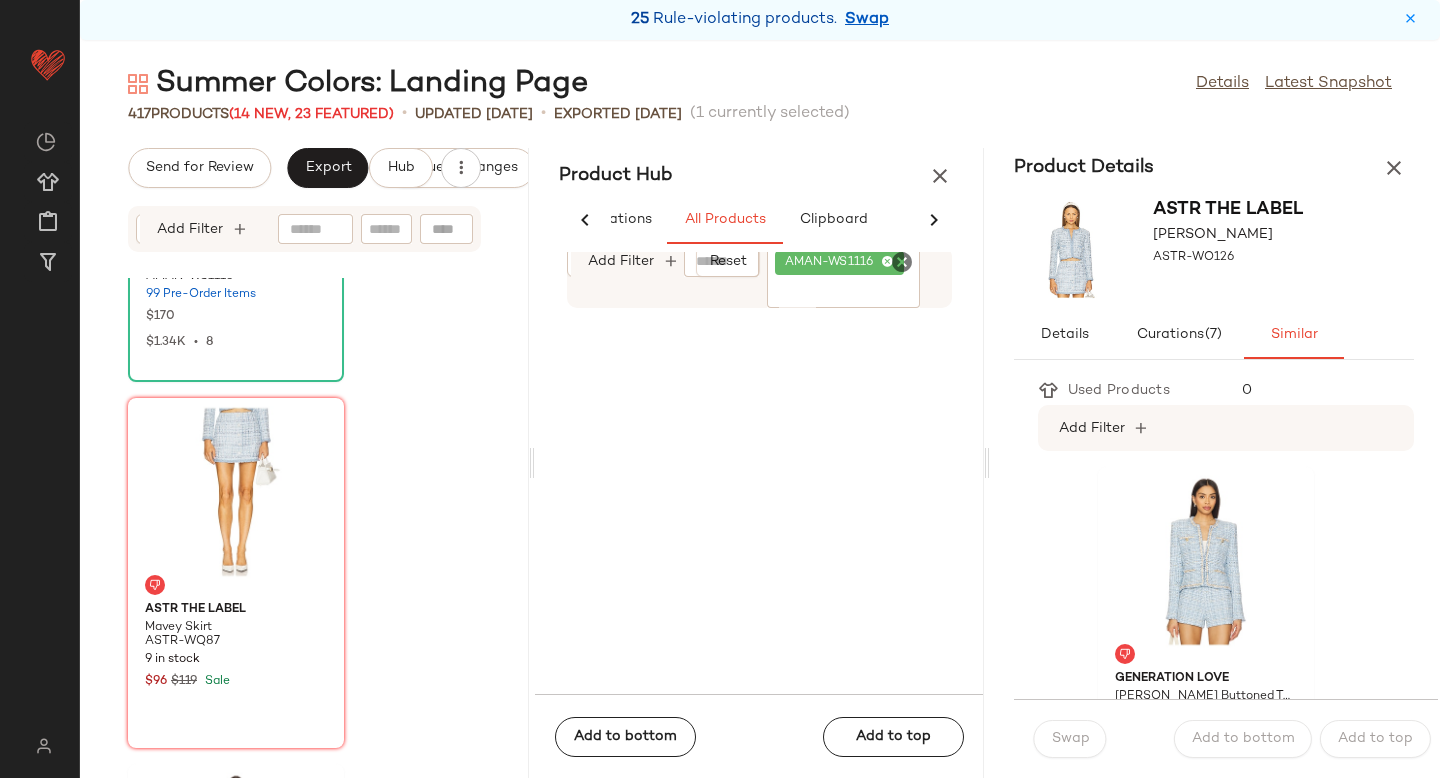 scroll, scrollTop: 91393, scrollLeft: 0, axis: vertical 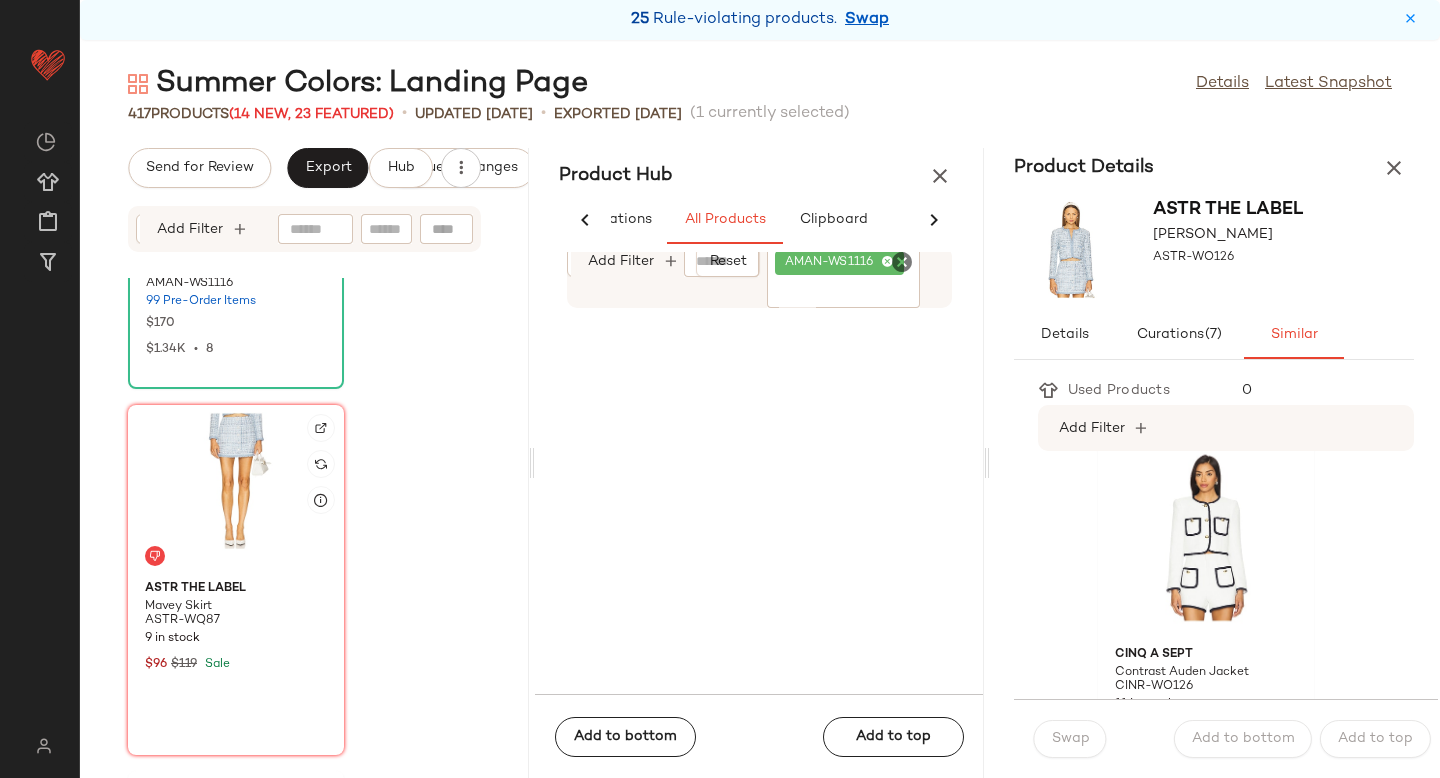 click 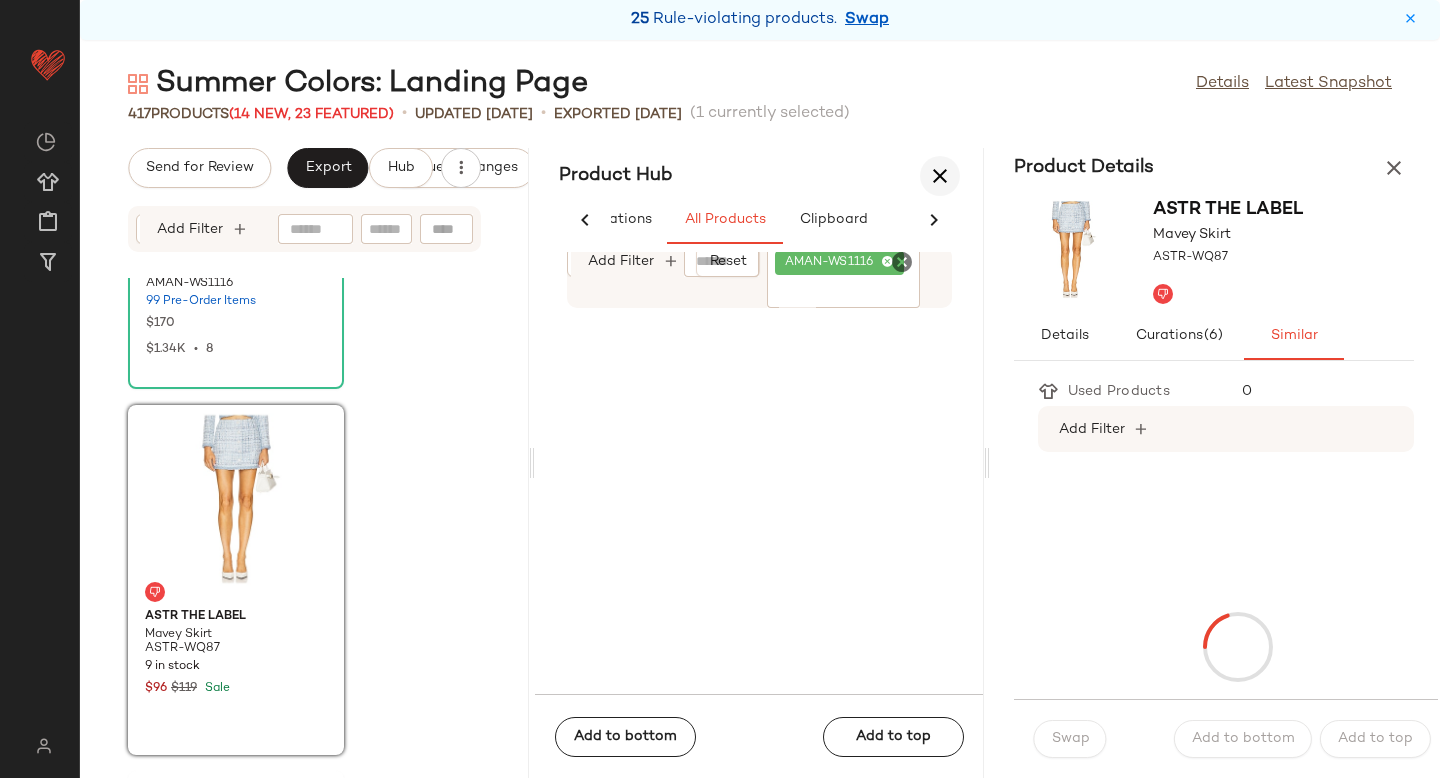 click at bounding box center (940, 176) 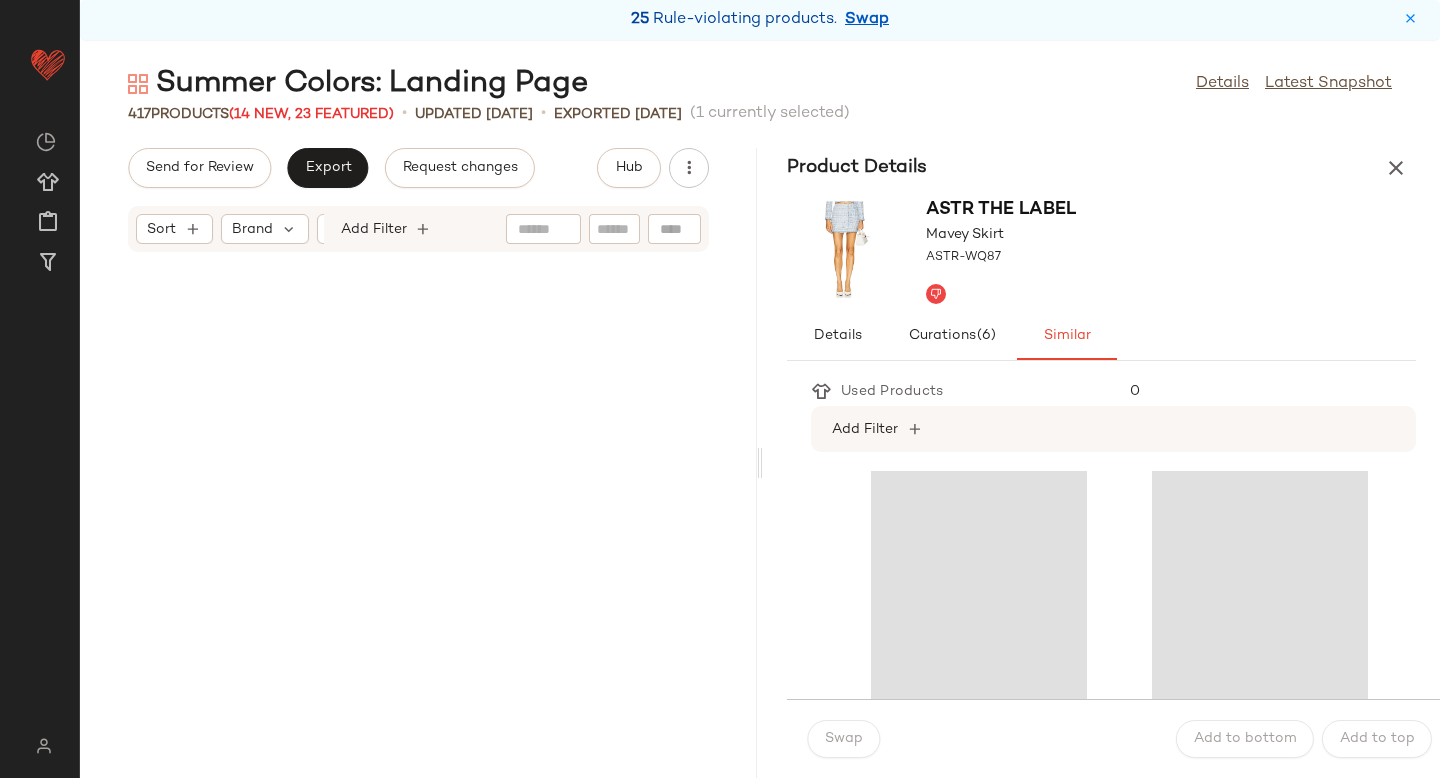 scroll, scrollTop: 45750, scrollLeft: 0, axis: vertical 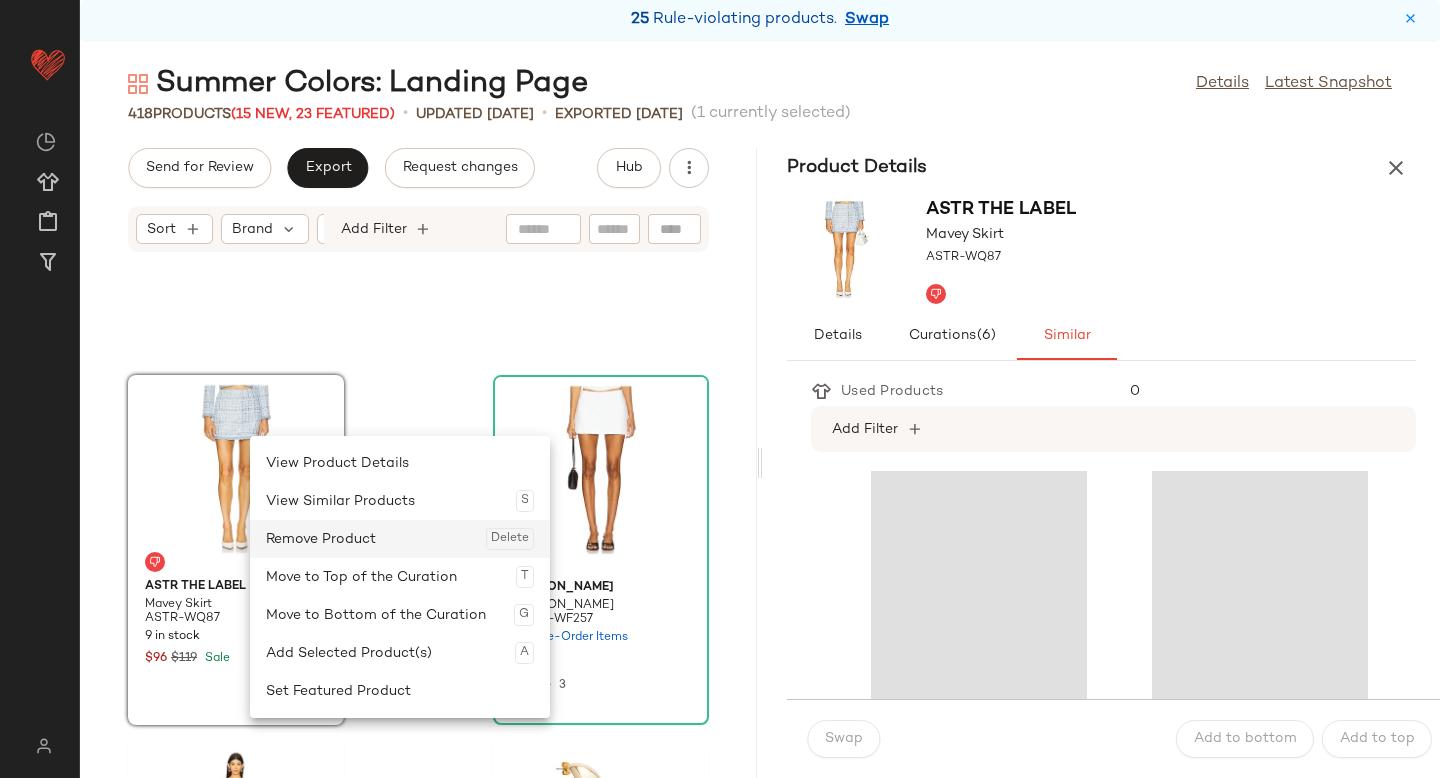 click on "Remove Product  Delete" 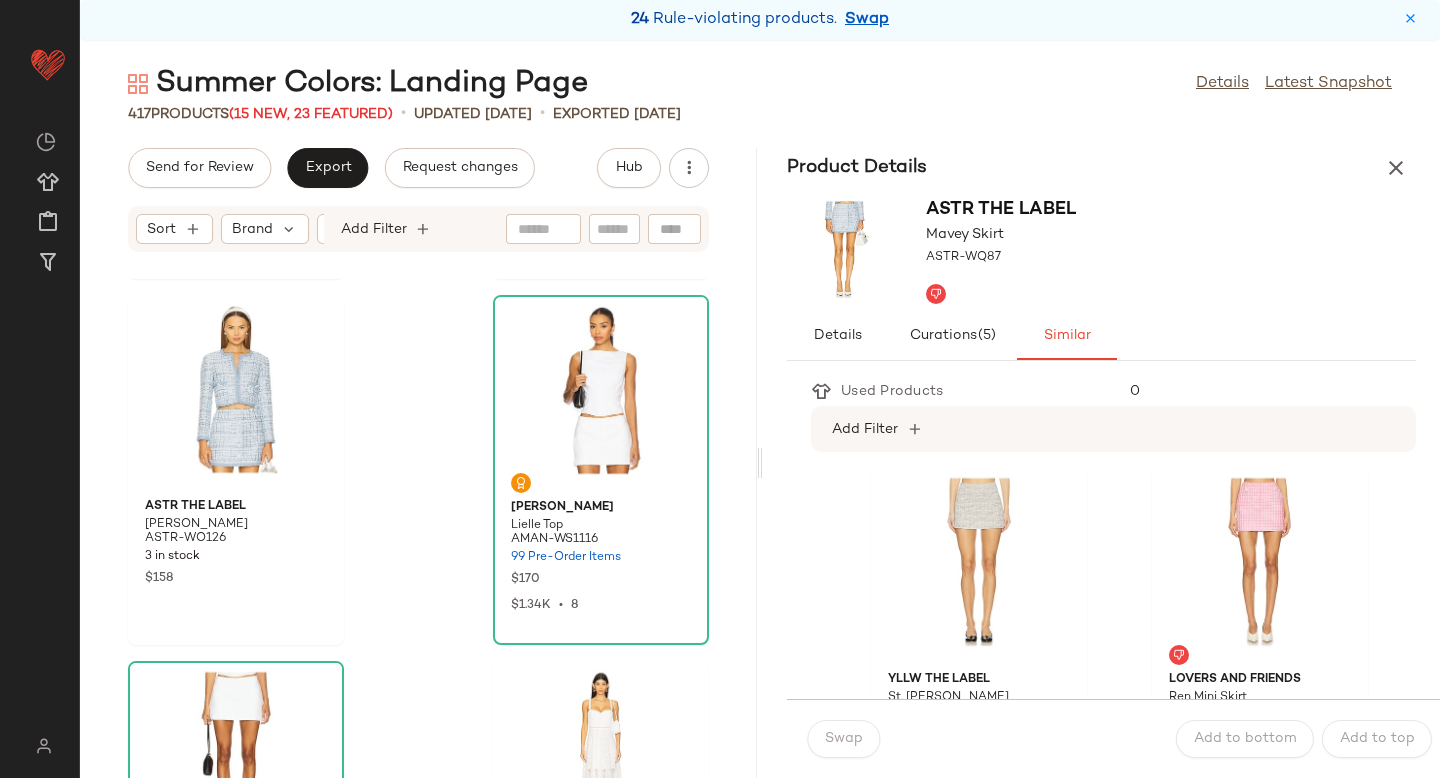scroll, scrollTop: 45342, scrollLeft: 0, axis: vertical 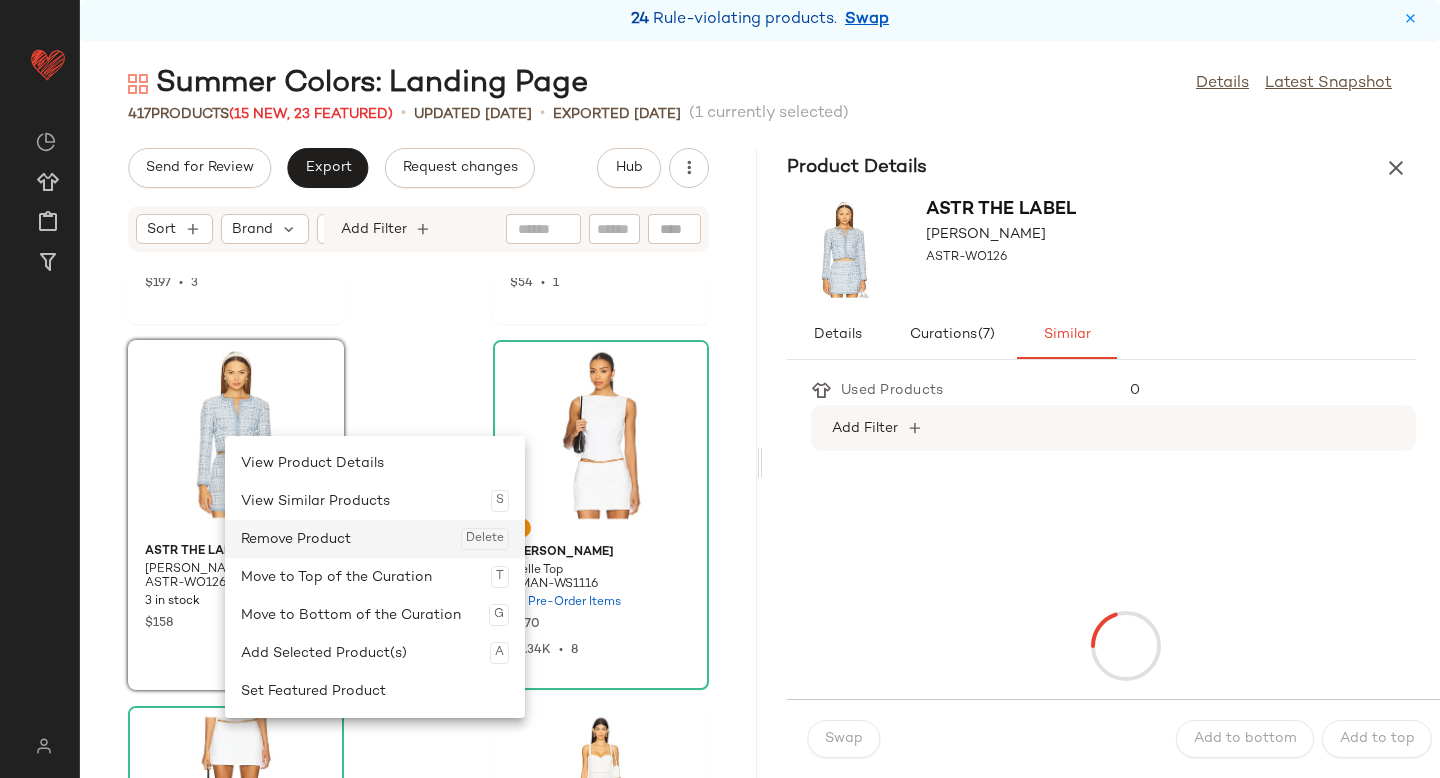 click on "Remove Product  Delete" 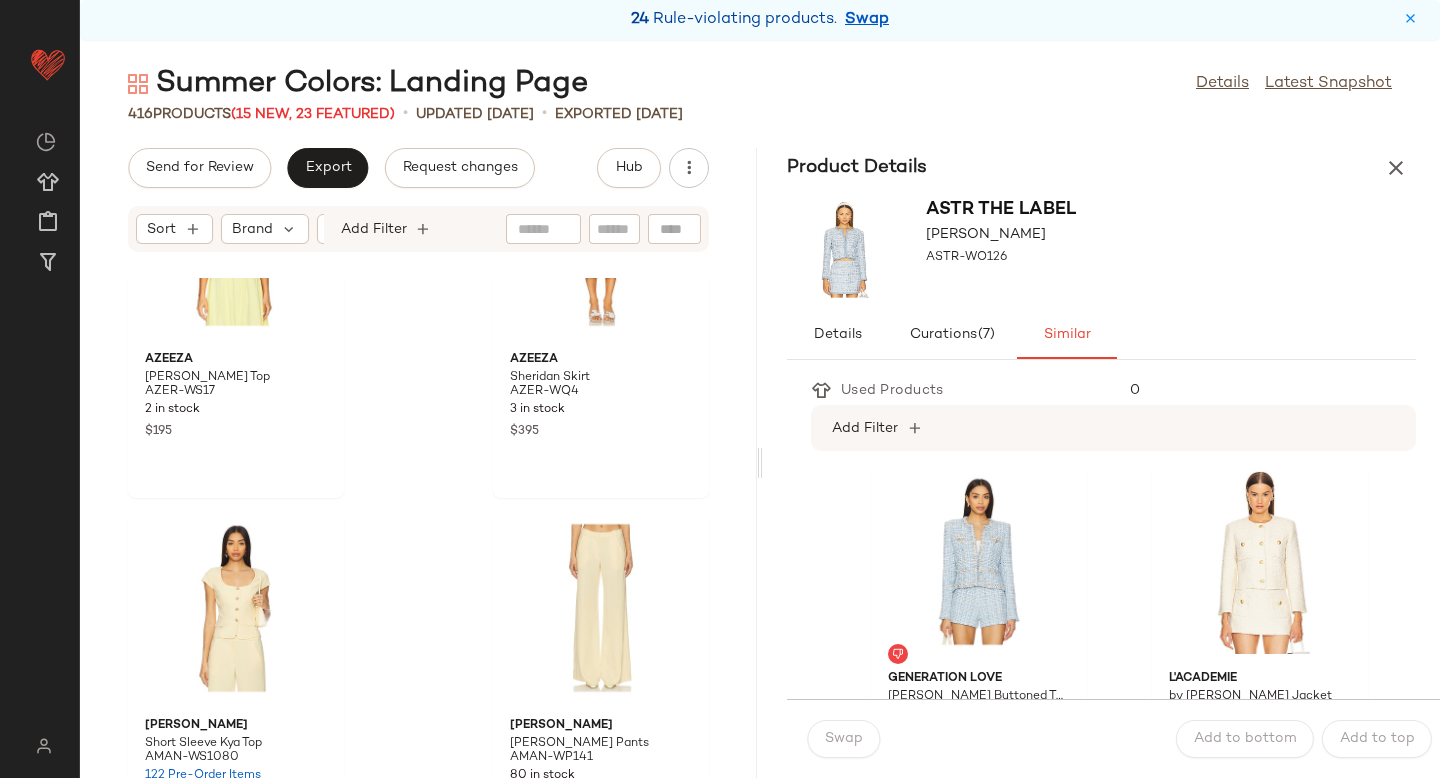 scroll, scrollTop: 46629, scrollLeft: 0, axis: vertical 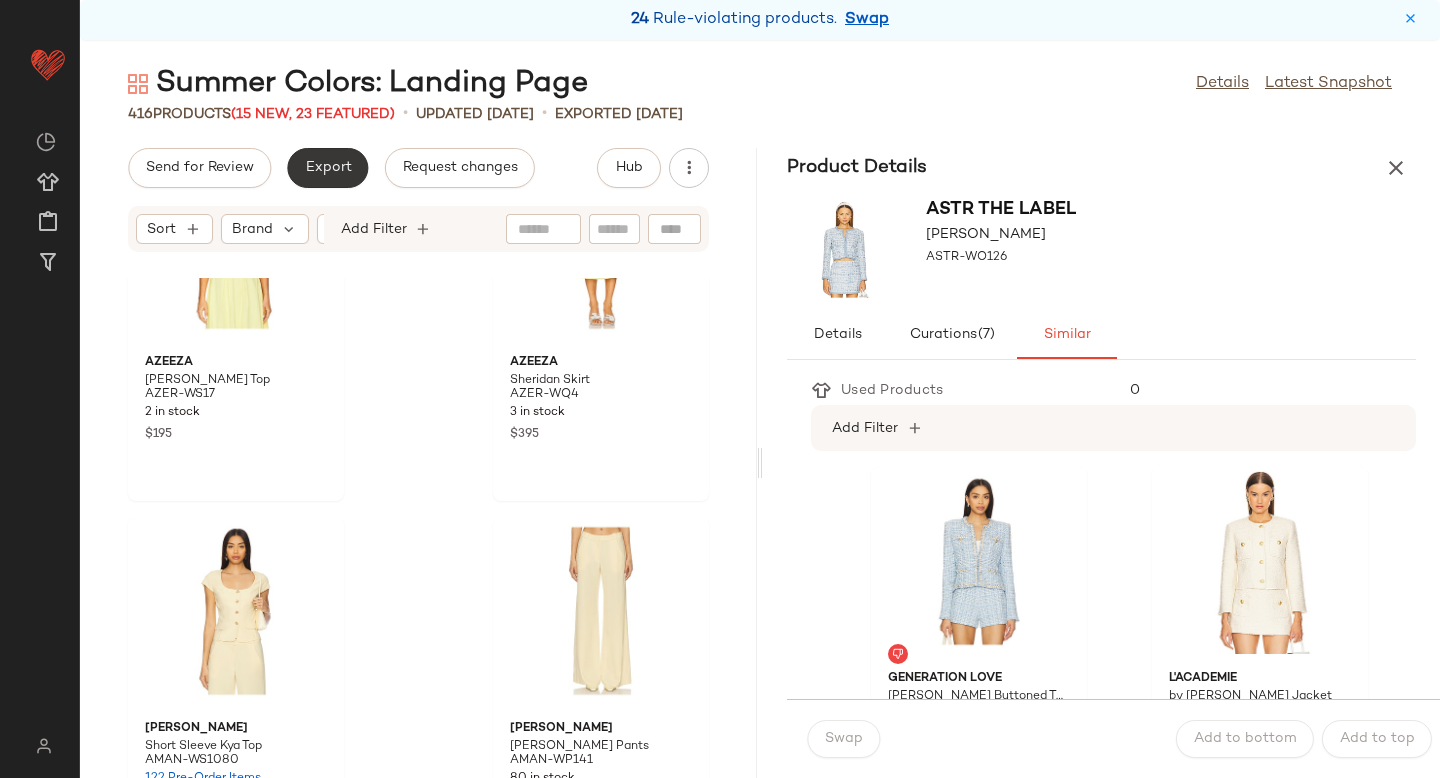 click on "Export" 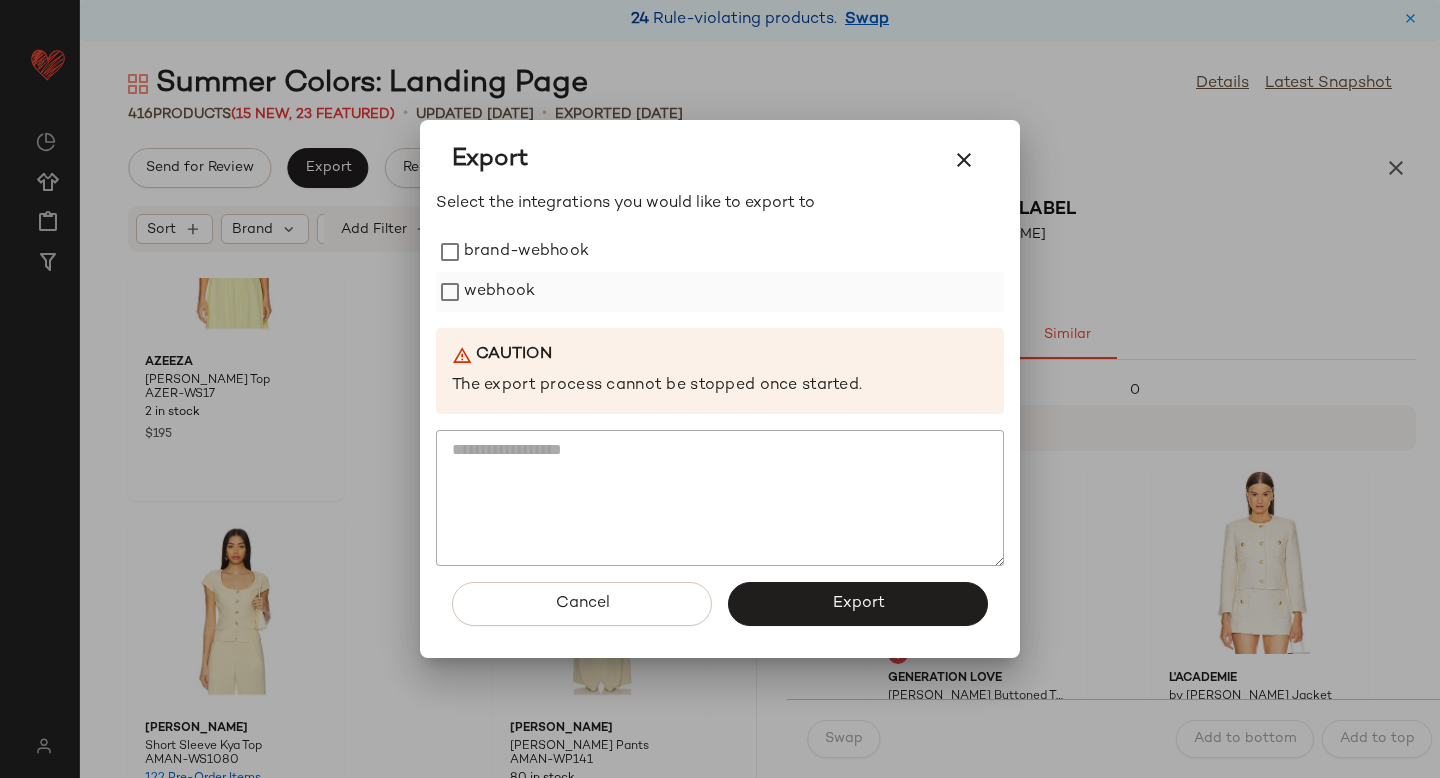 click on "webhook" at bounding box center (499, 292) 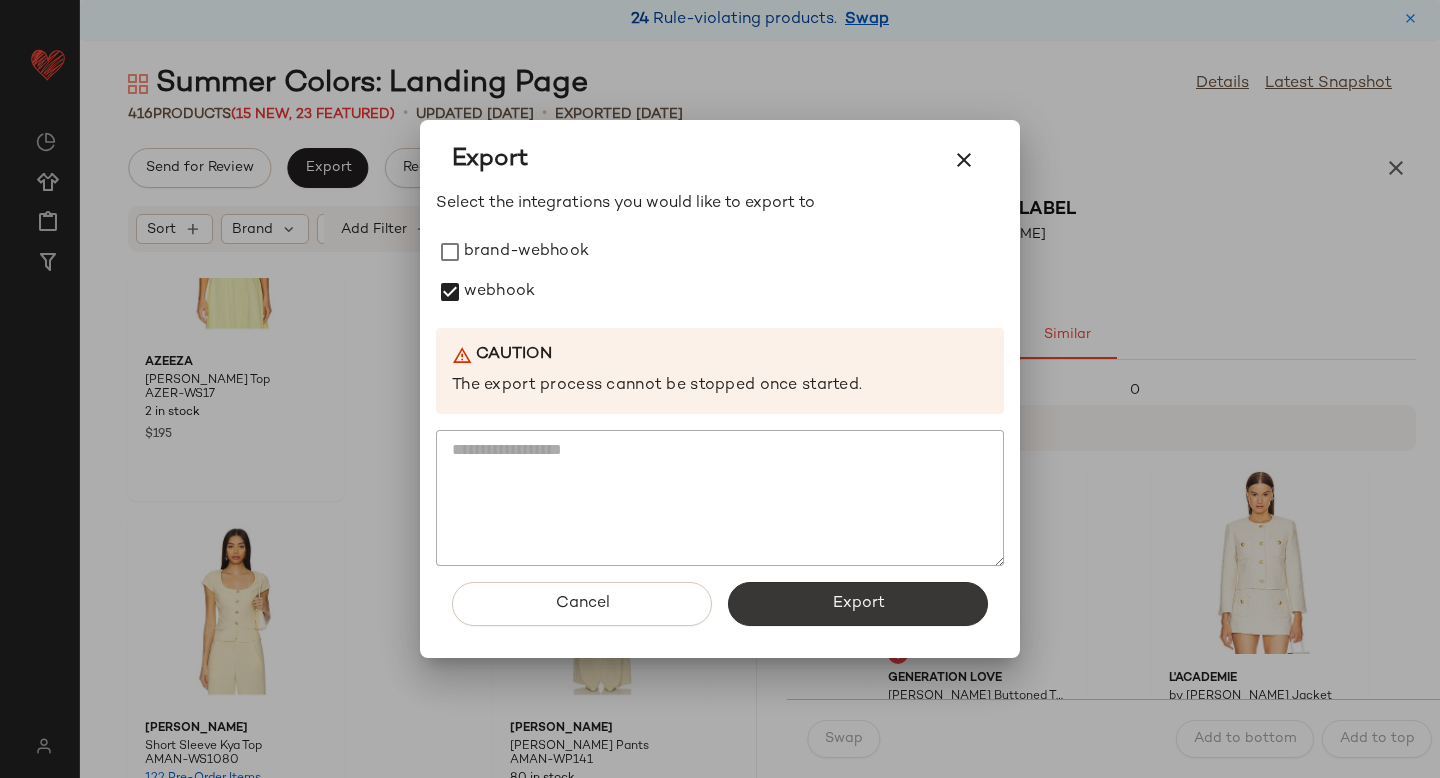 click on "Export" at bounding box center (858, 604) 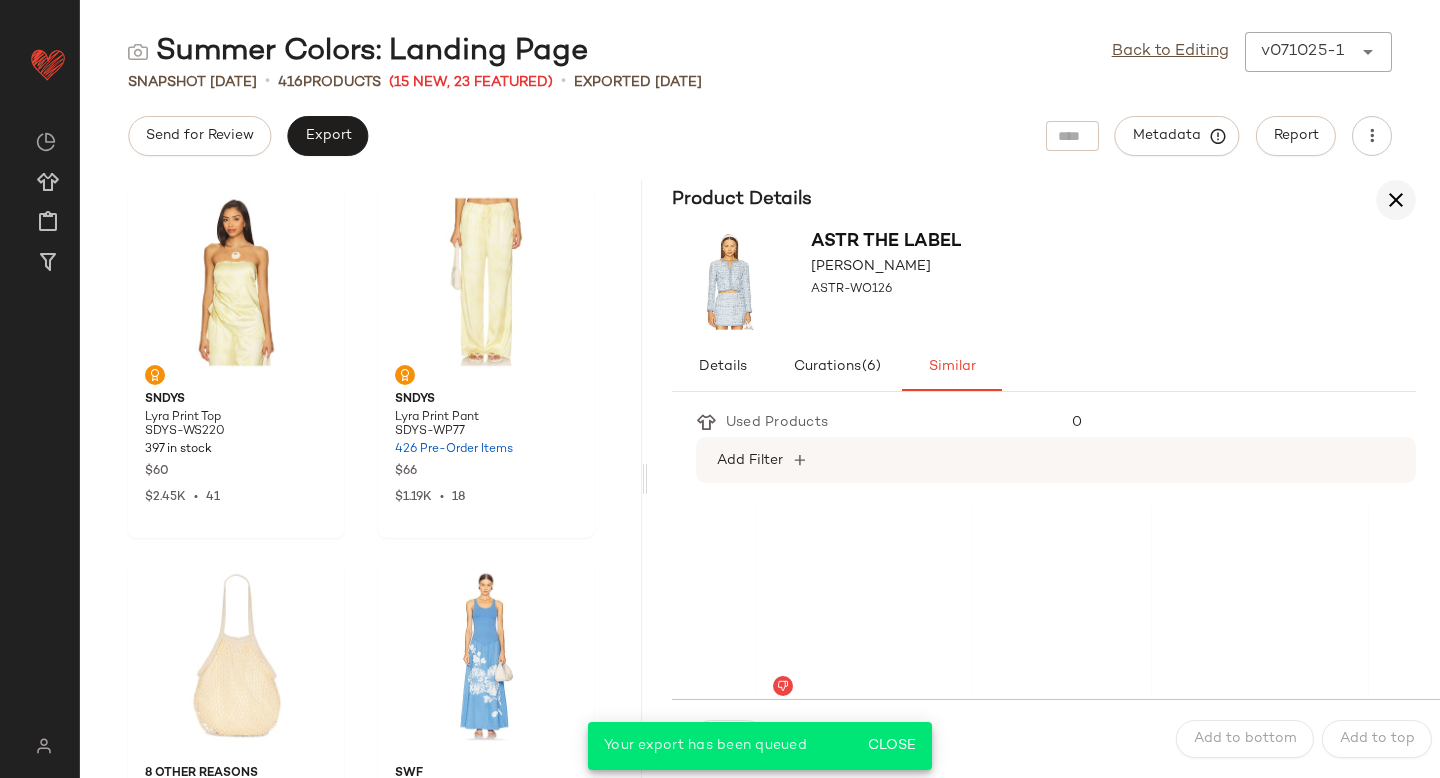 click at bounding box center [1396, 200] 